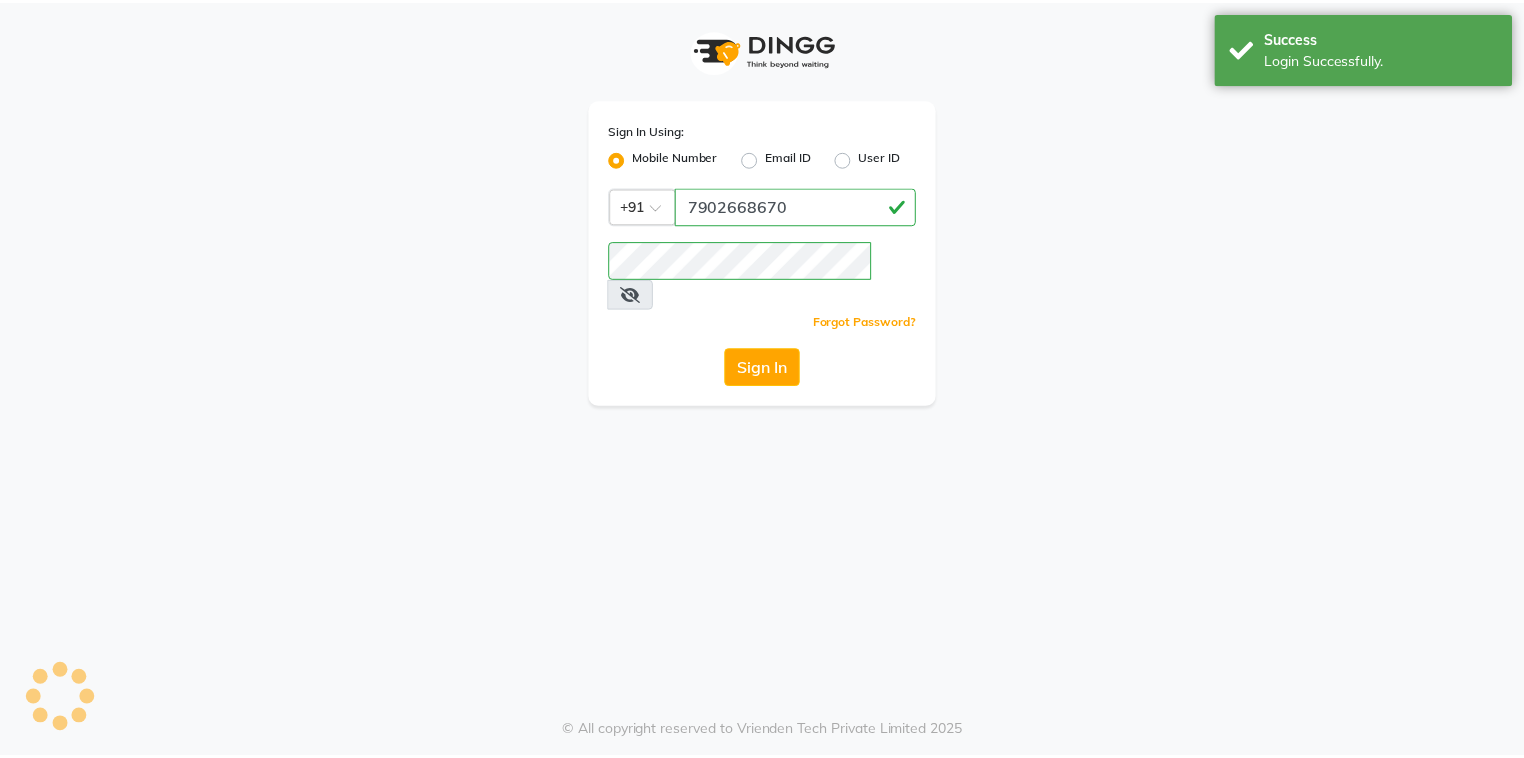 scroll, scrollTop: 0, scrollLeft: 0, axis: both 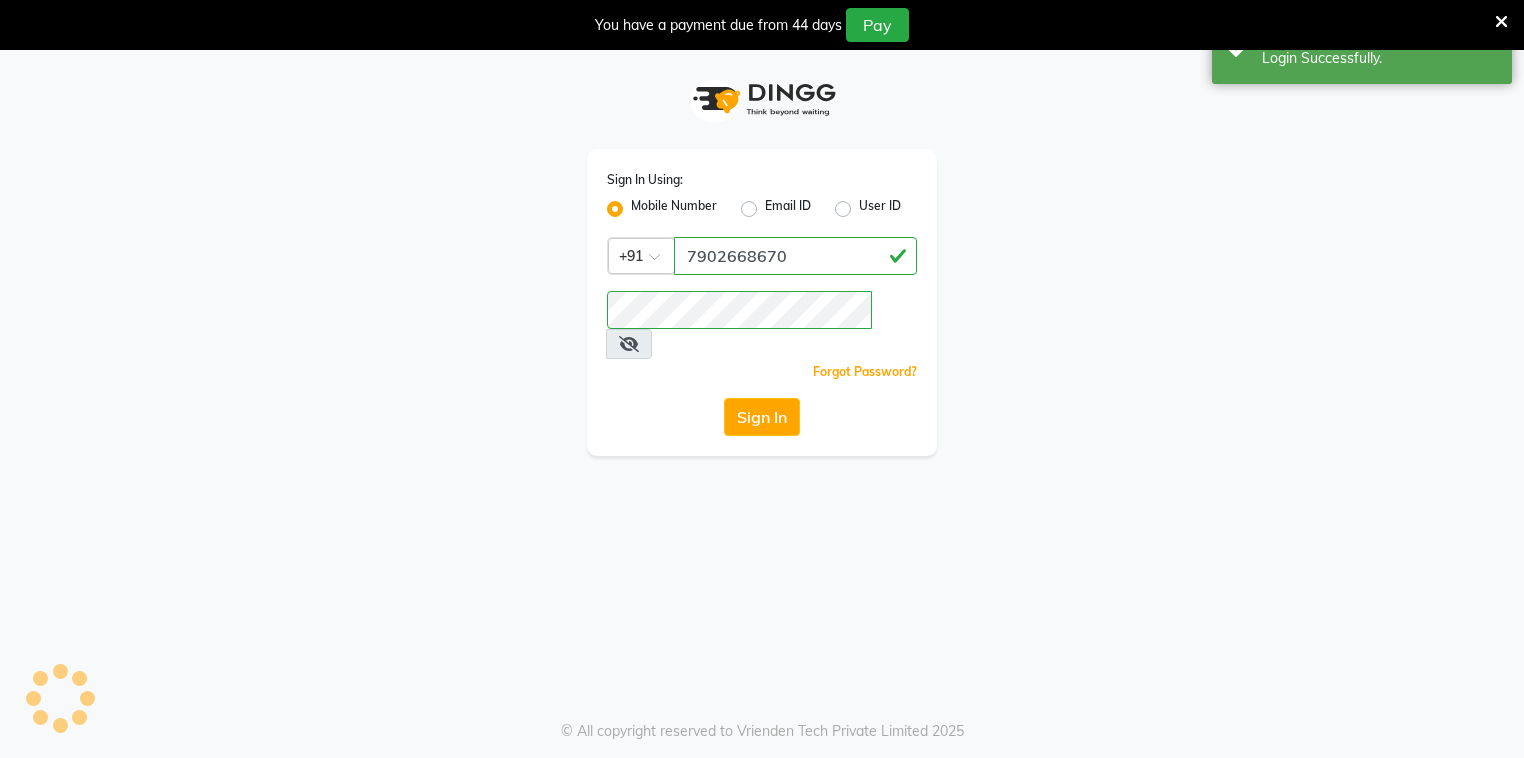 select on "service" 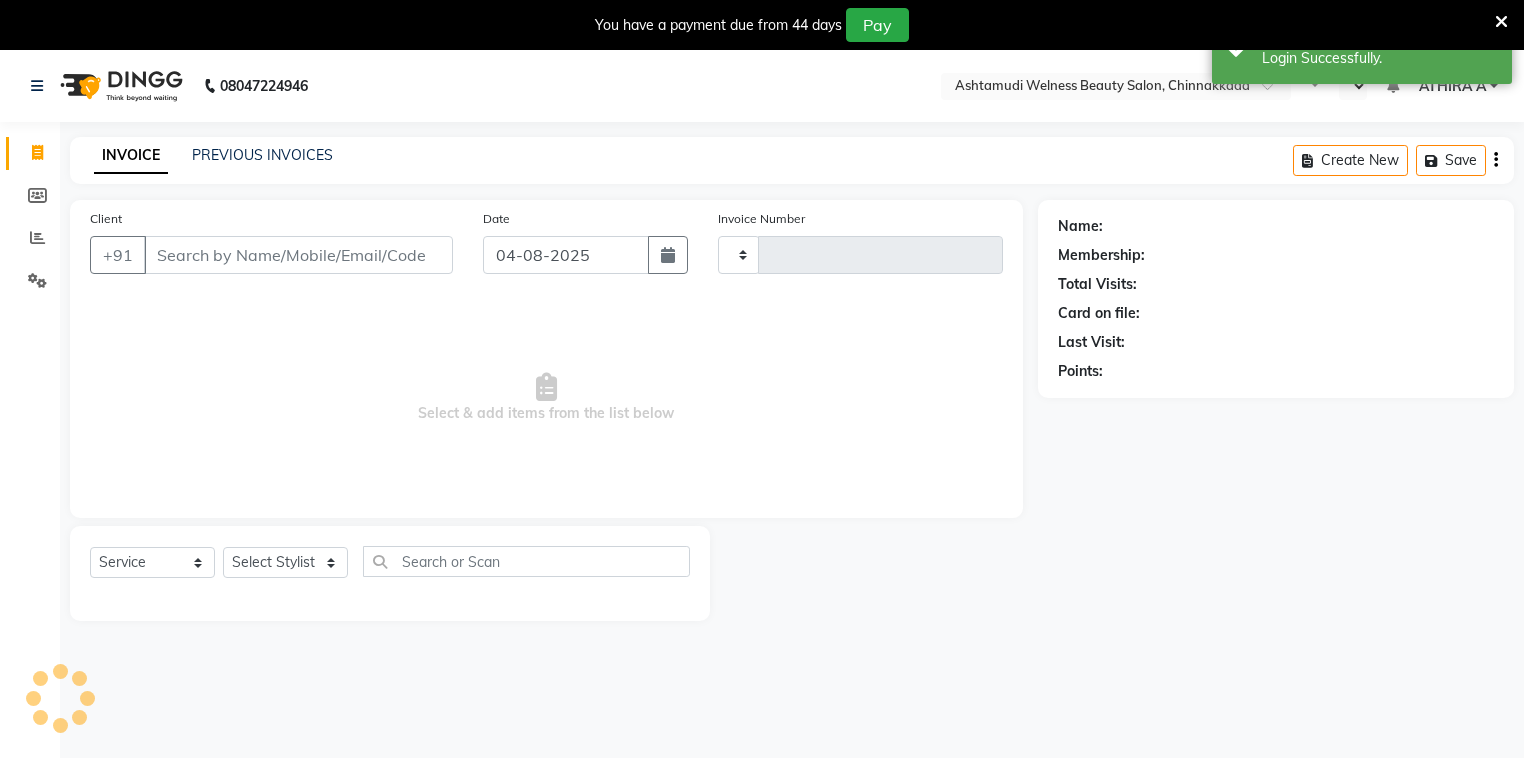 type on "5757" 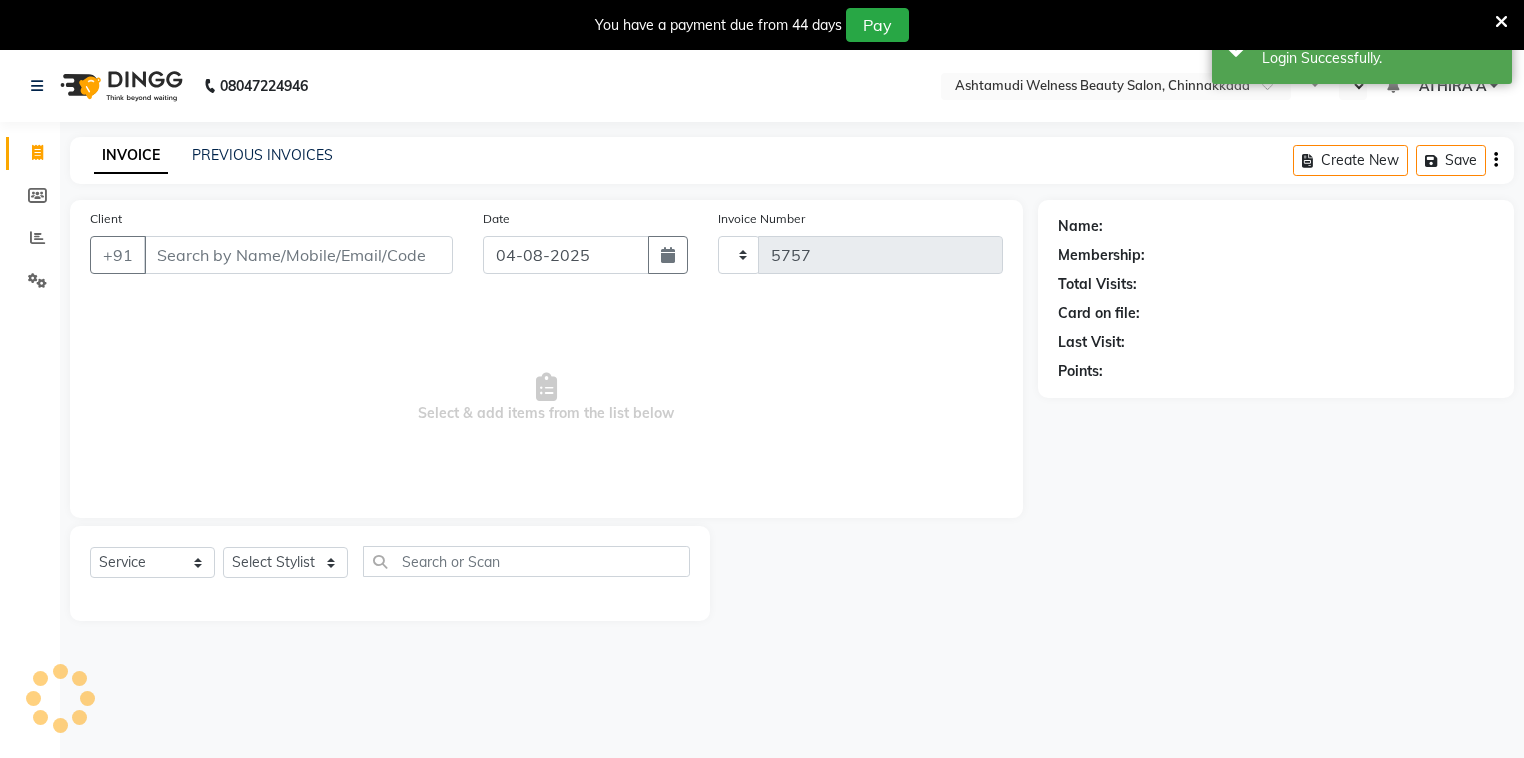 select on "en" 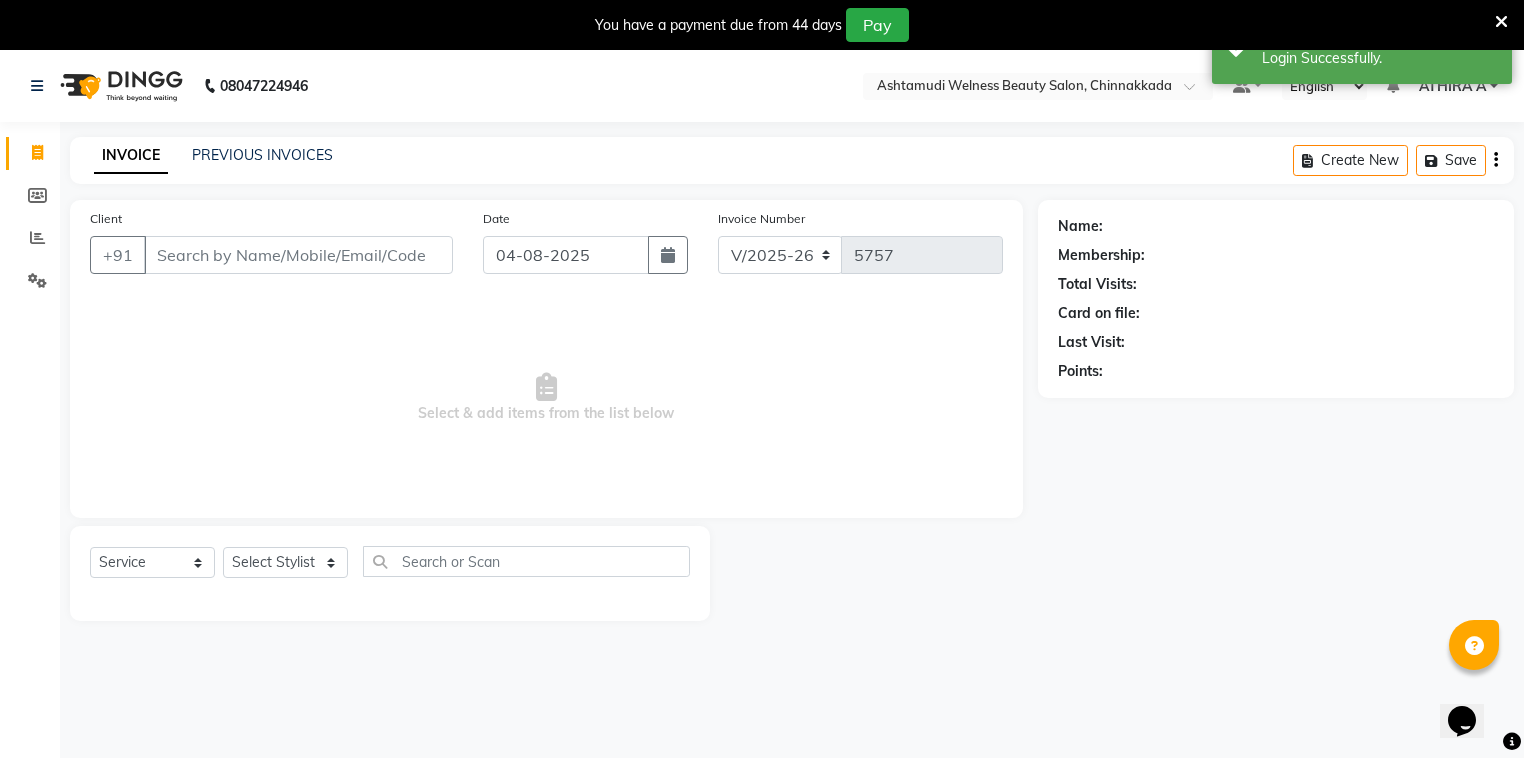 scroll, scrollTop: 0, scrollLeft: 0, axis: both 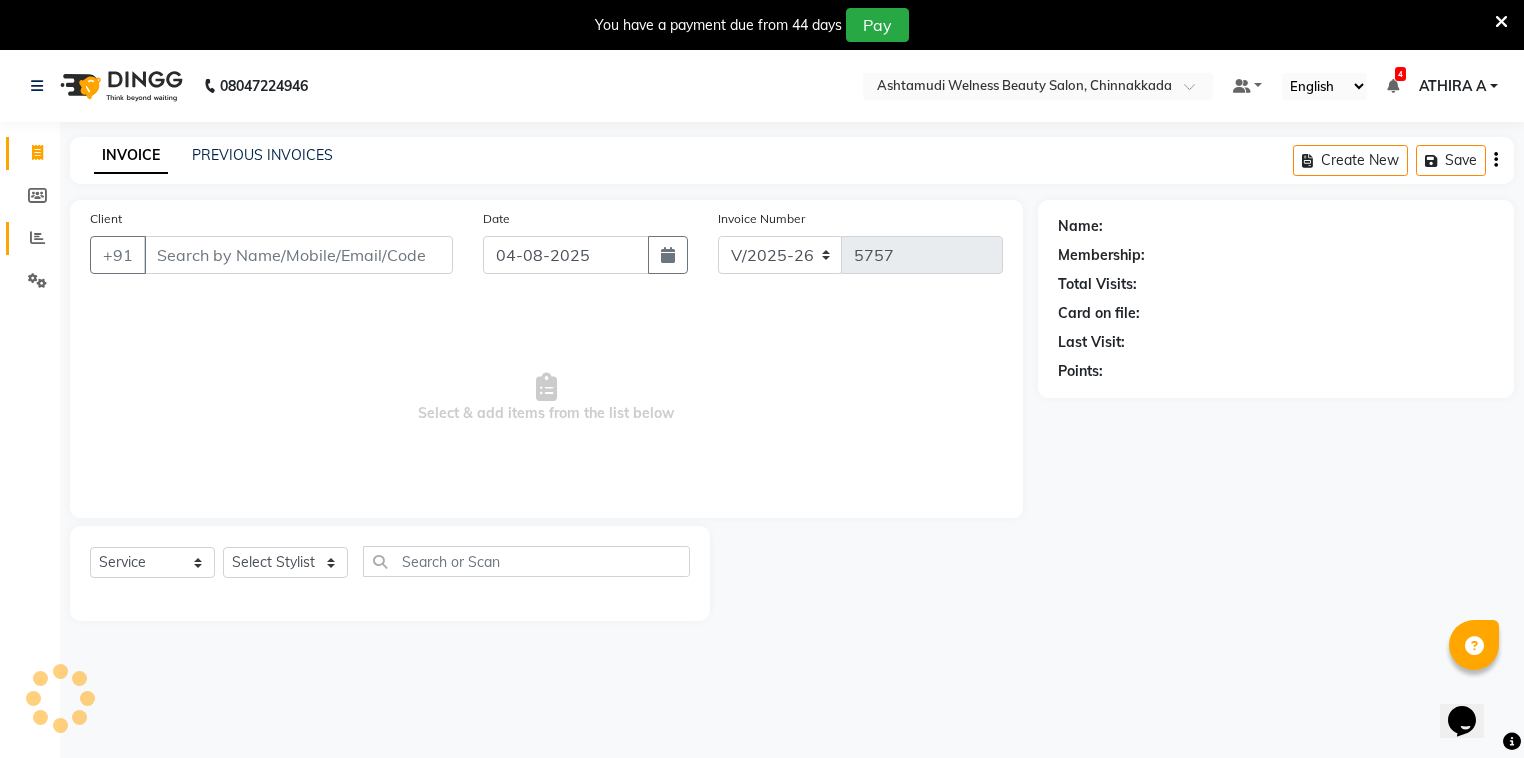 click on "Reports" 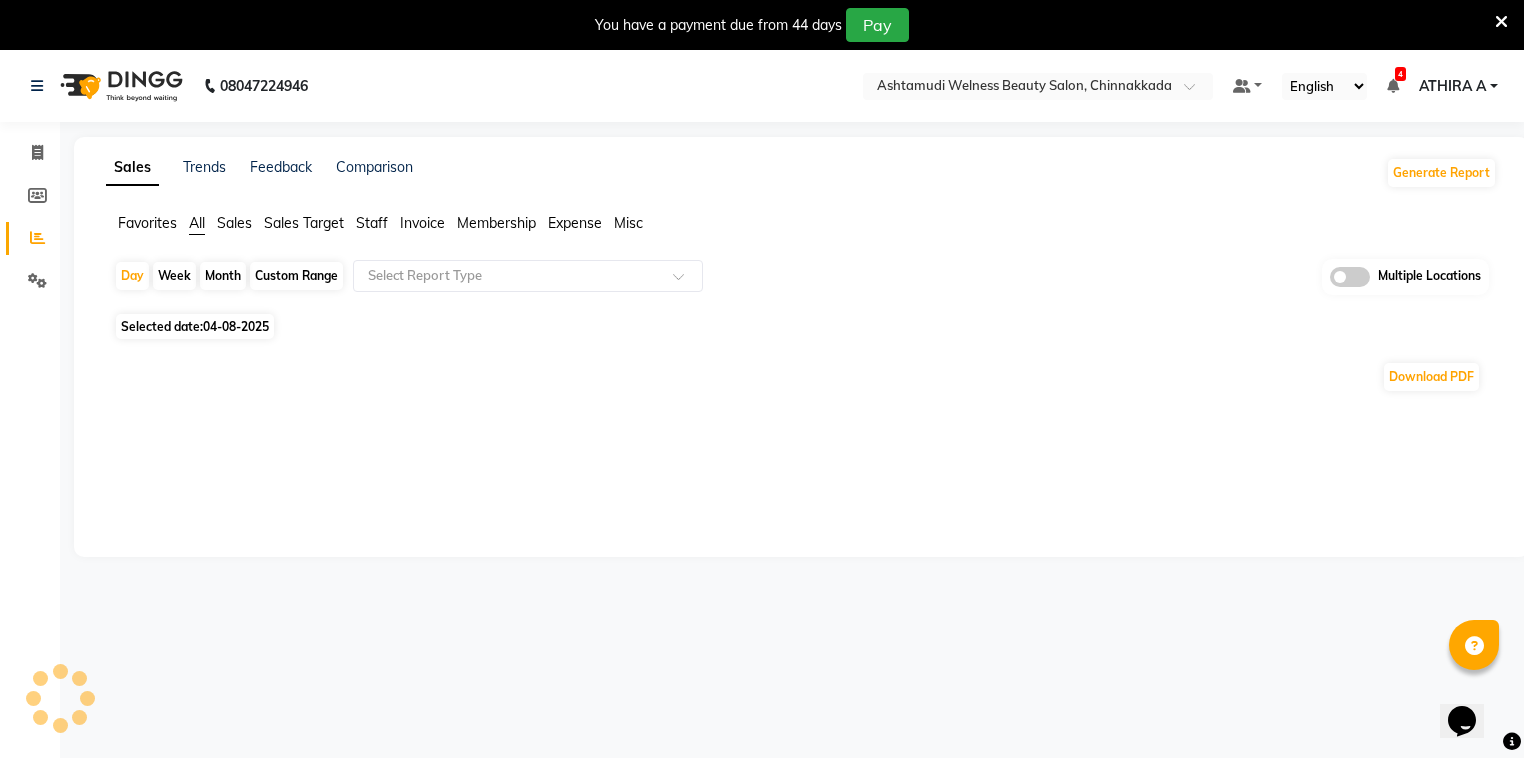 click at bounding box center [1501, 22] 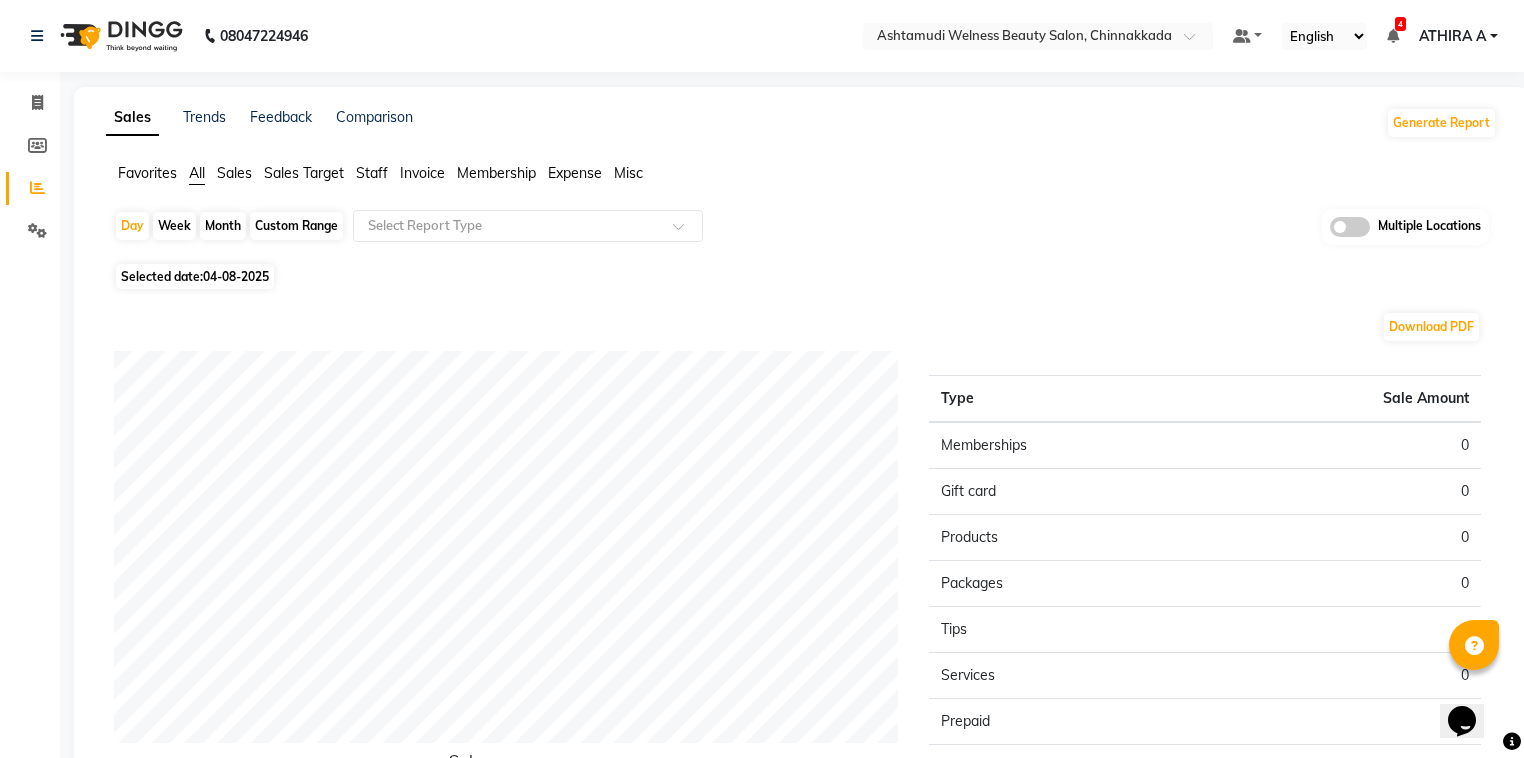 click 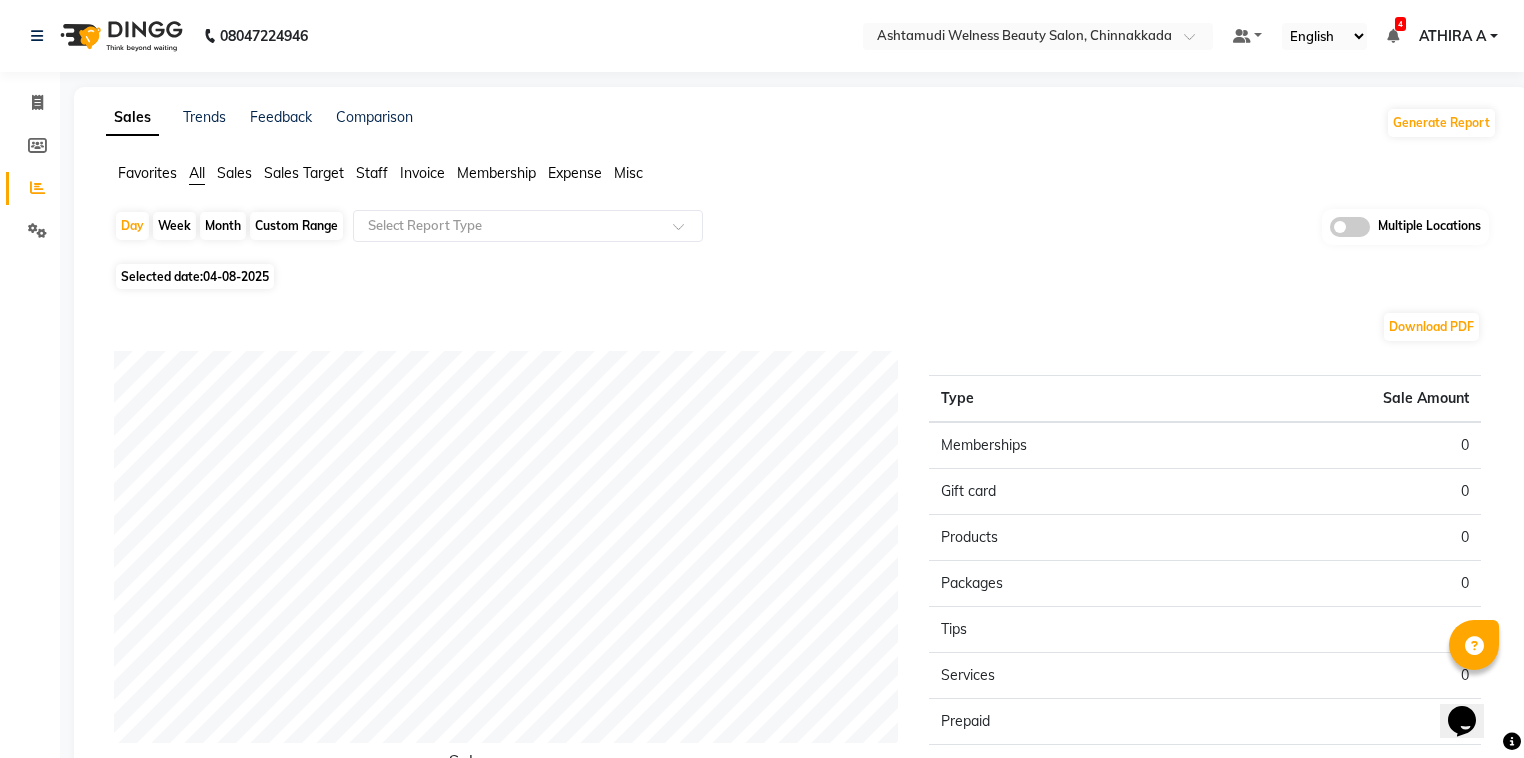 click 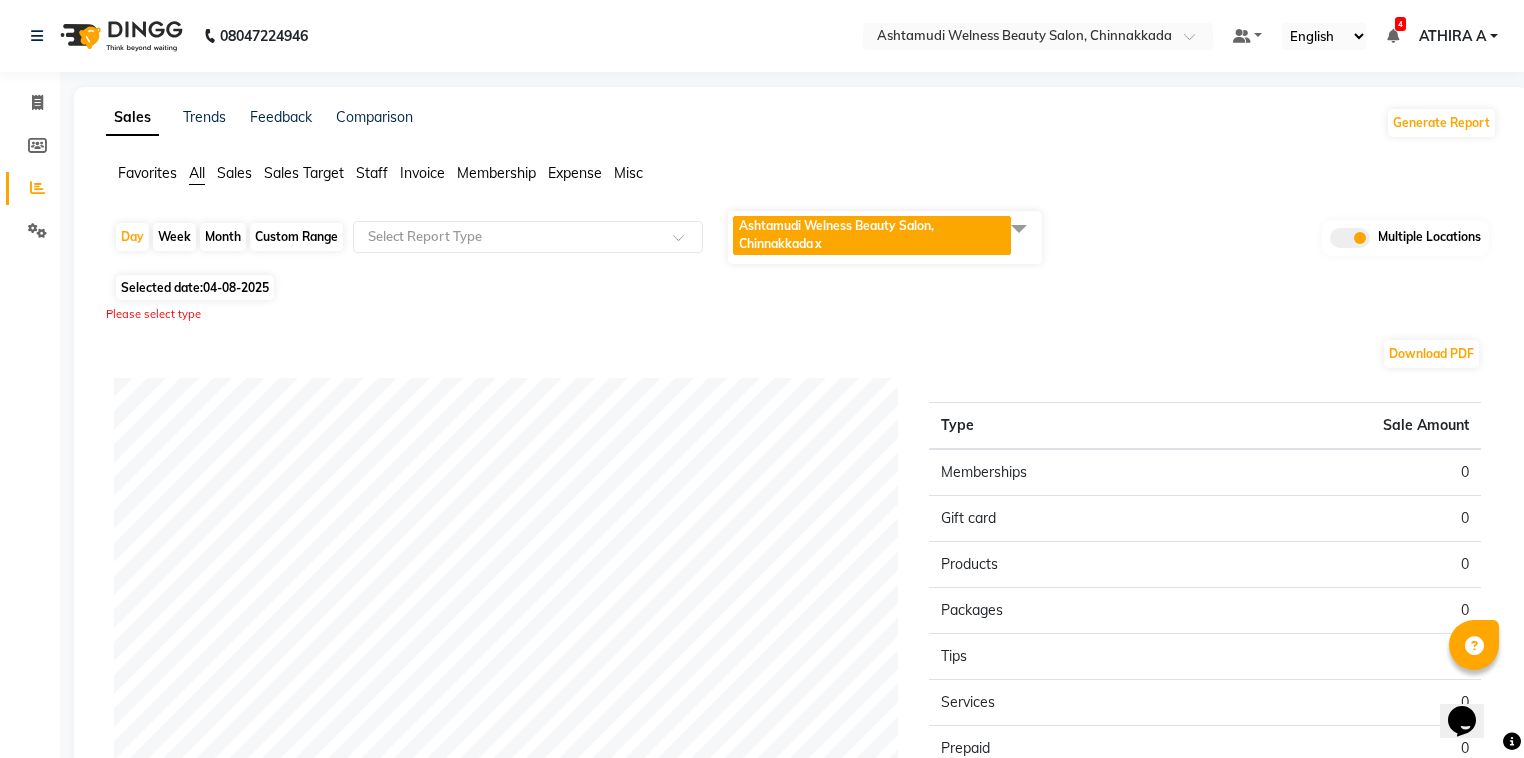 click on "Ashtamudi Welness Beauty Salon, Chinnakkada" 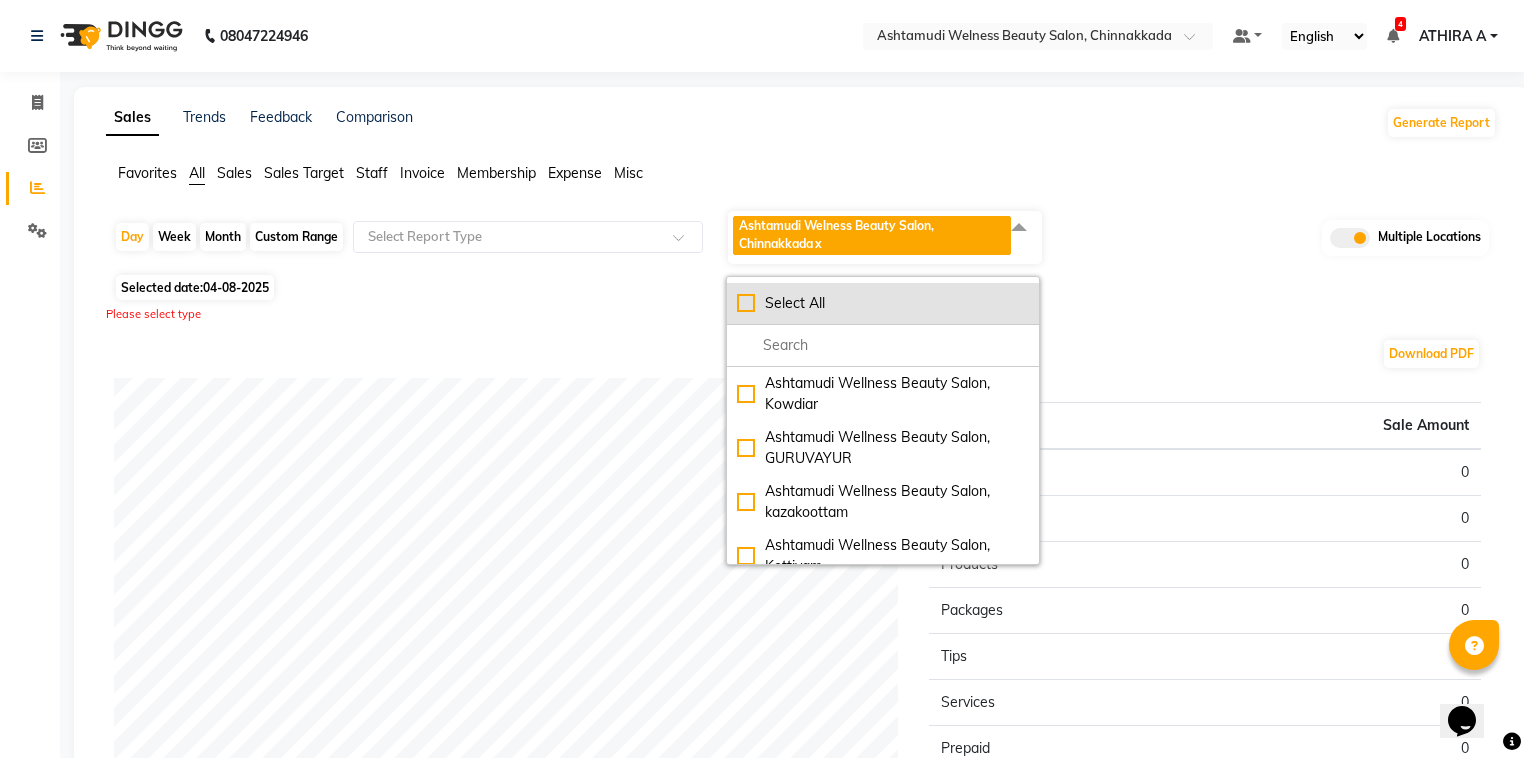 click on "Select All" 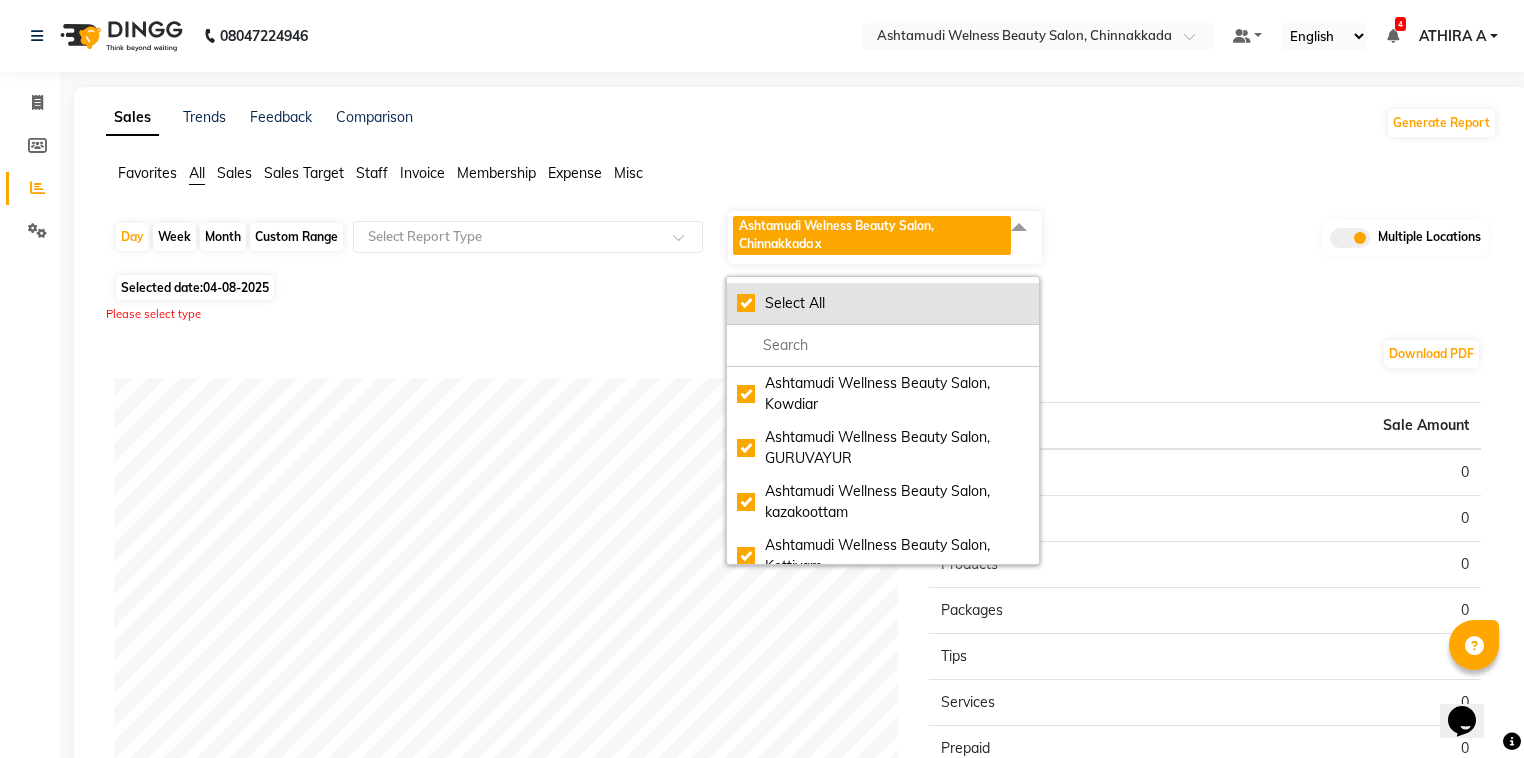 checkbox on "true" 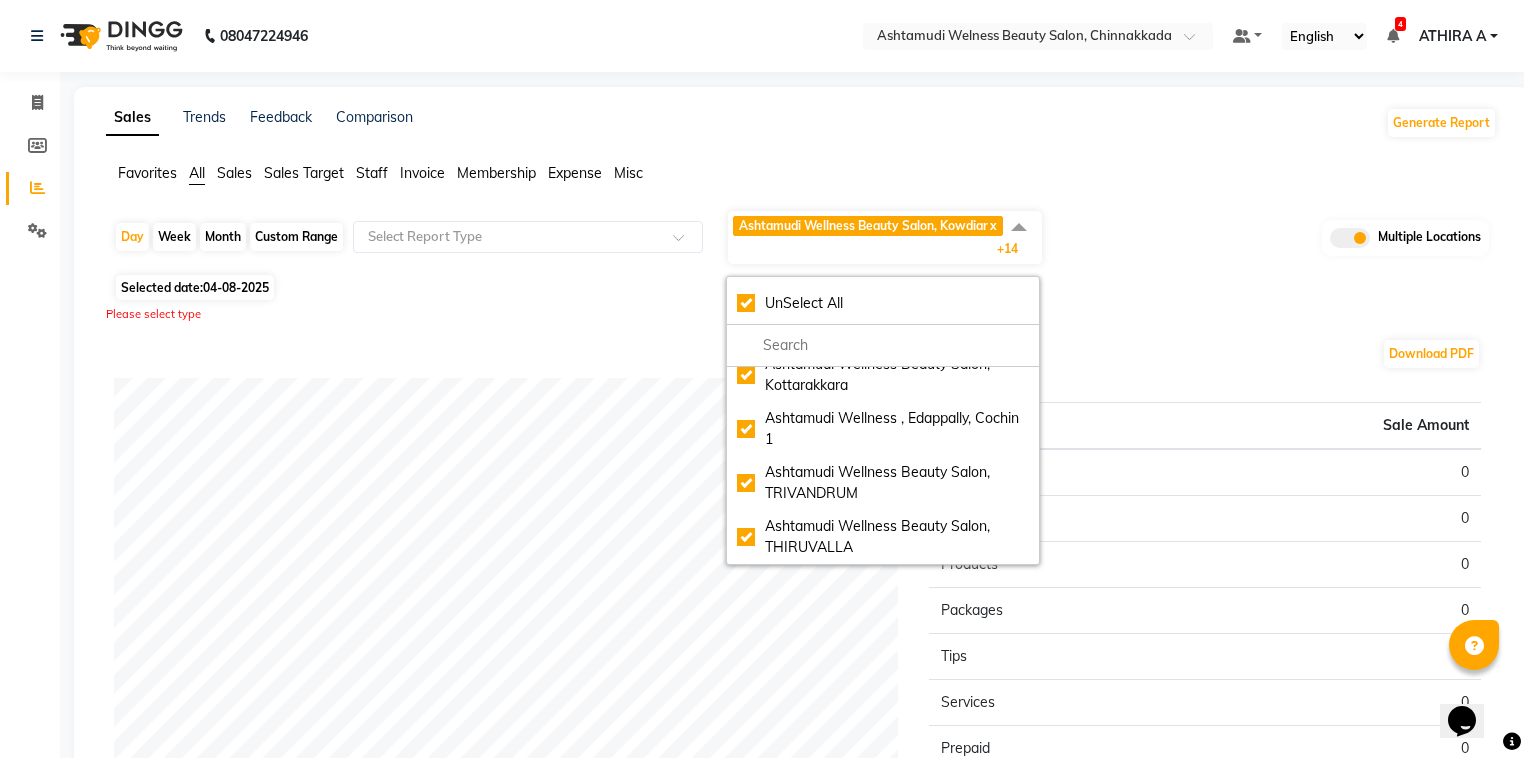 scroll, scrollTop: 240, scrollLeft: 0, axis: vertical 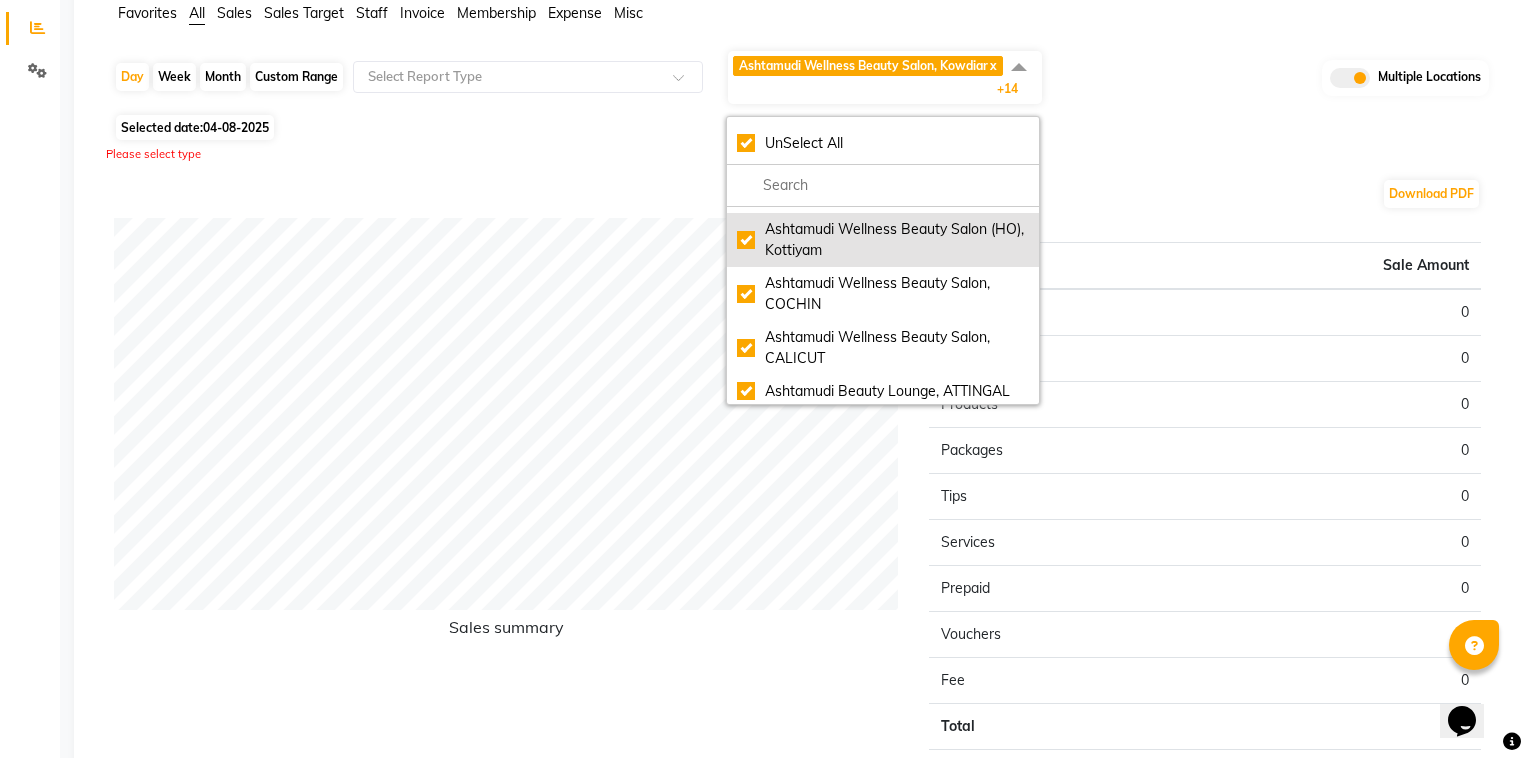 click on "Ashtamudi Wellness Beauty Salon (HO), Kottiyam" 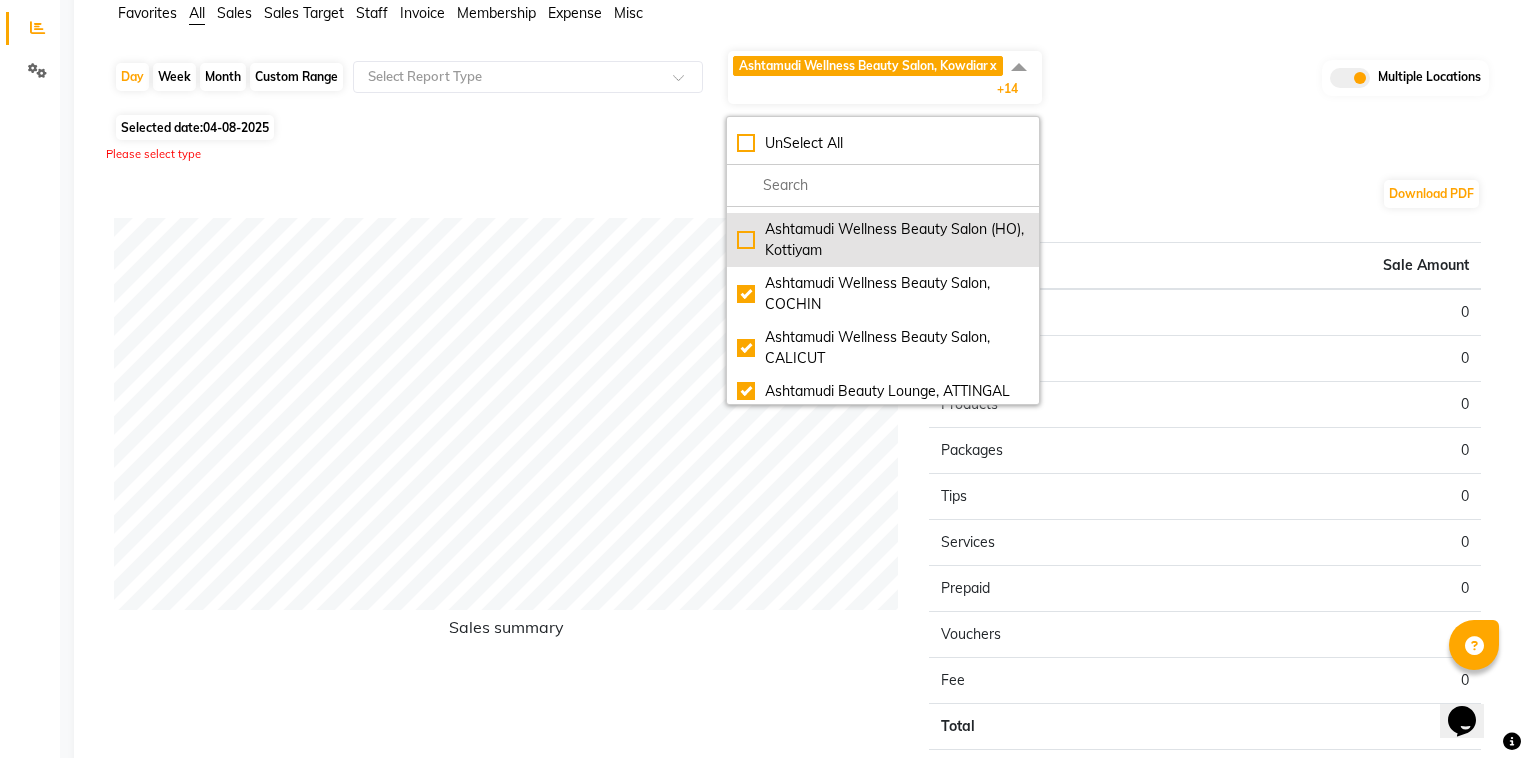 checkbox on "false" 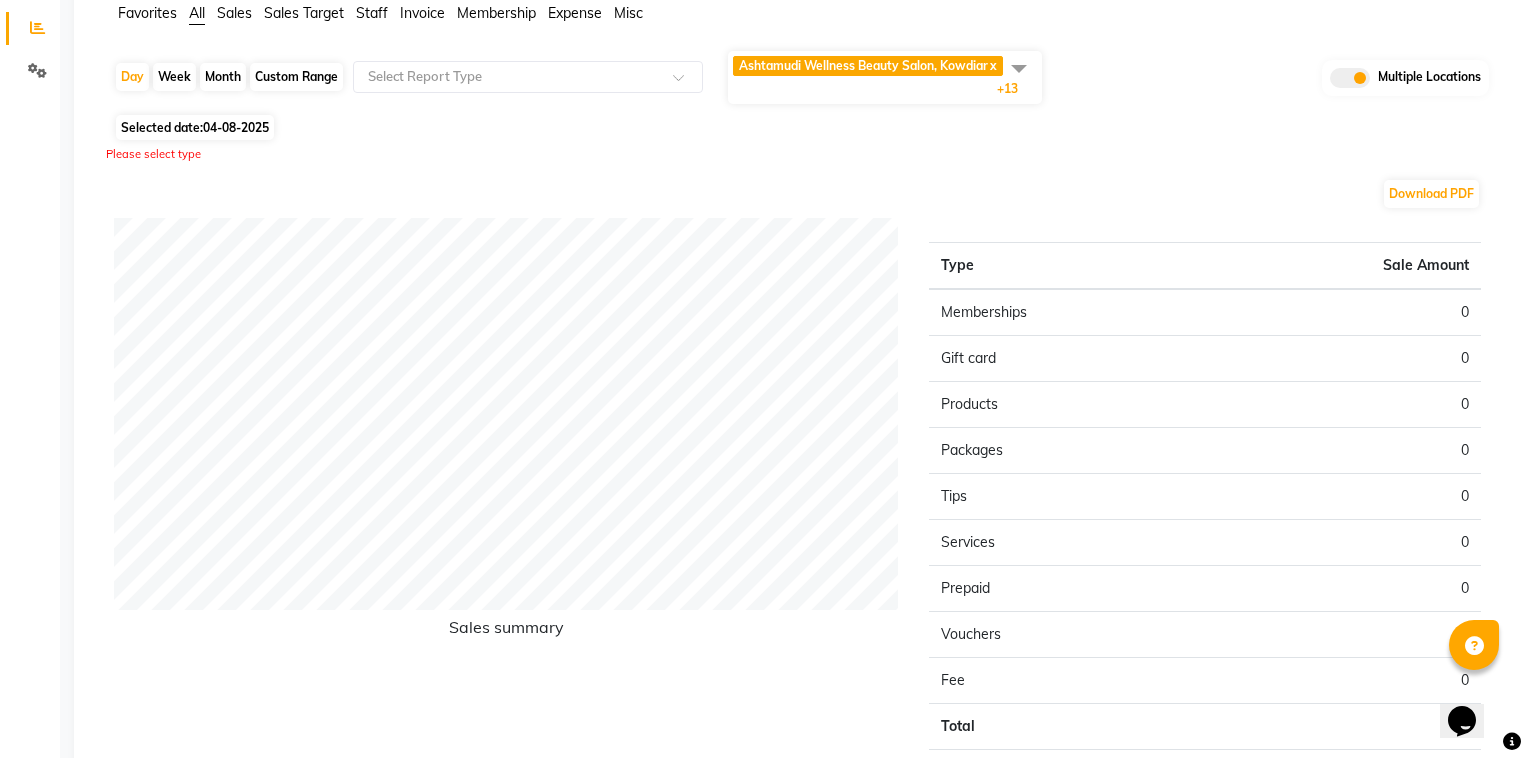 click on "Custom Range" 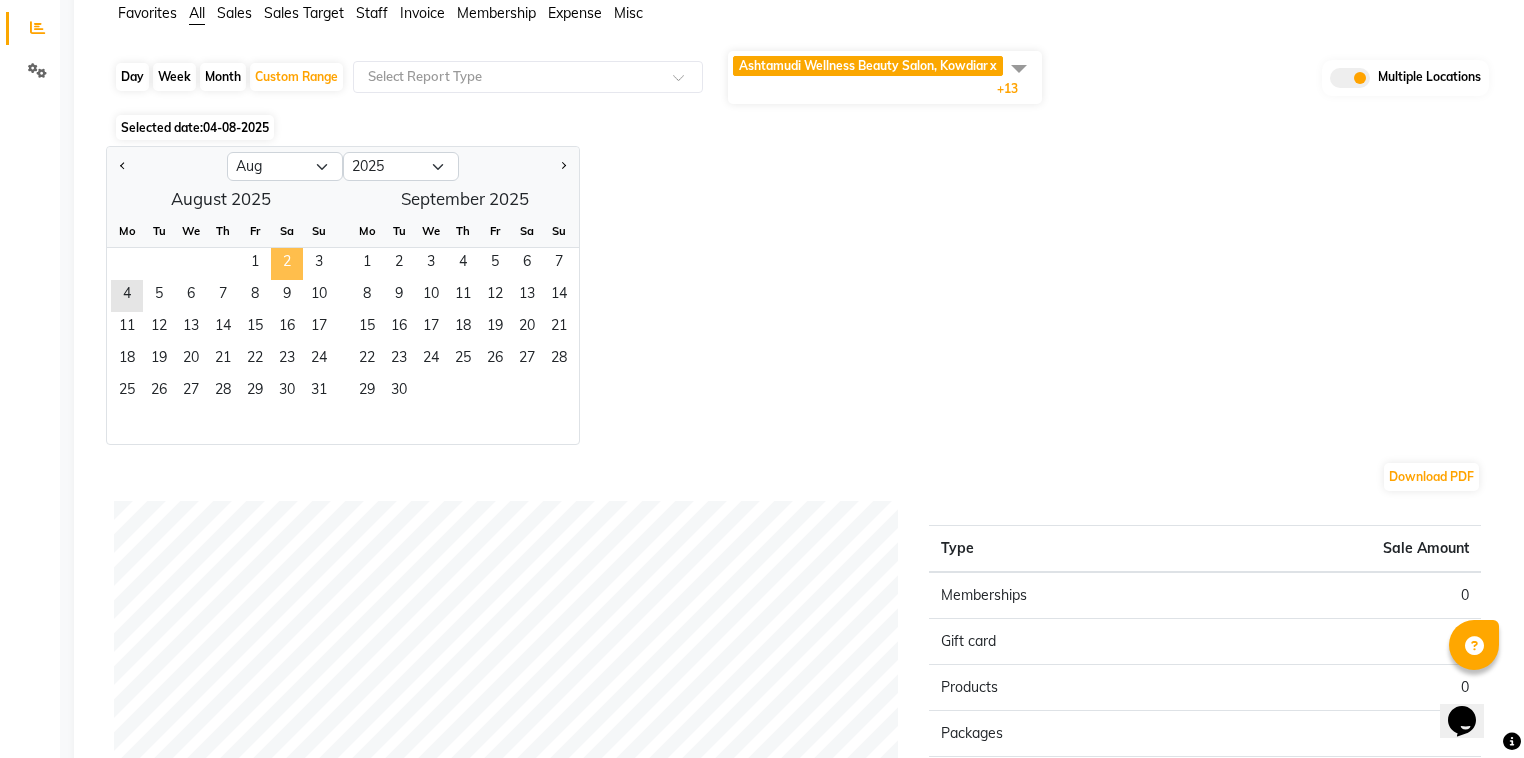 click on "2" 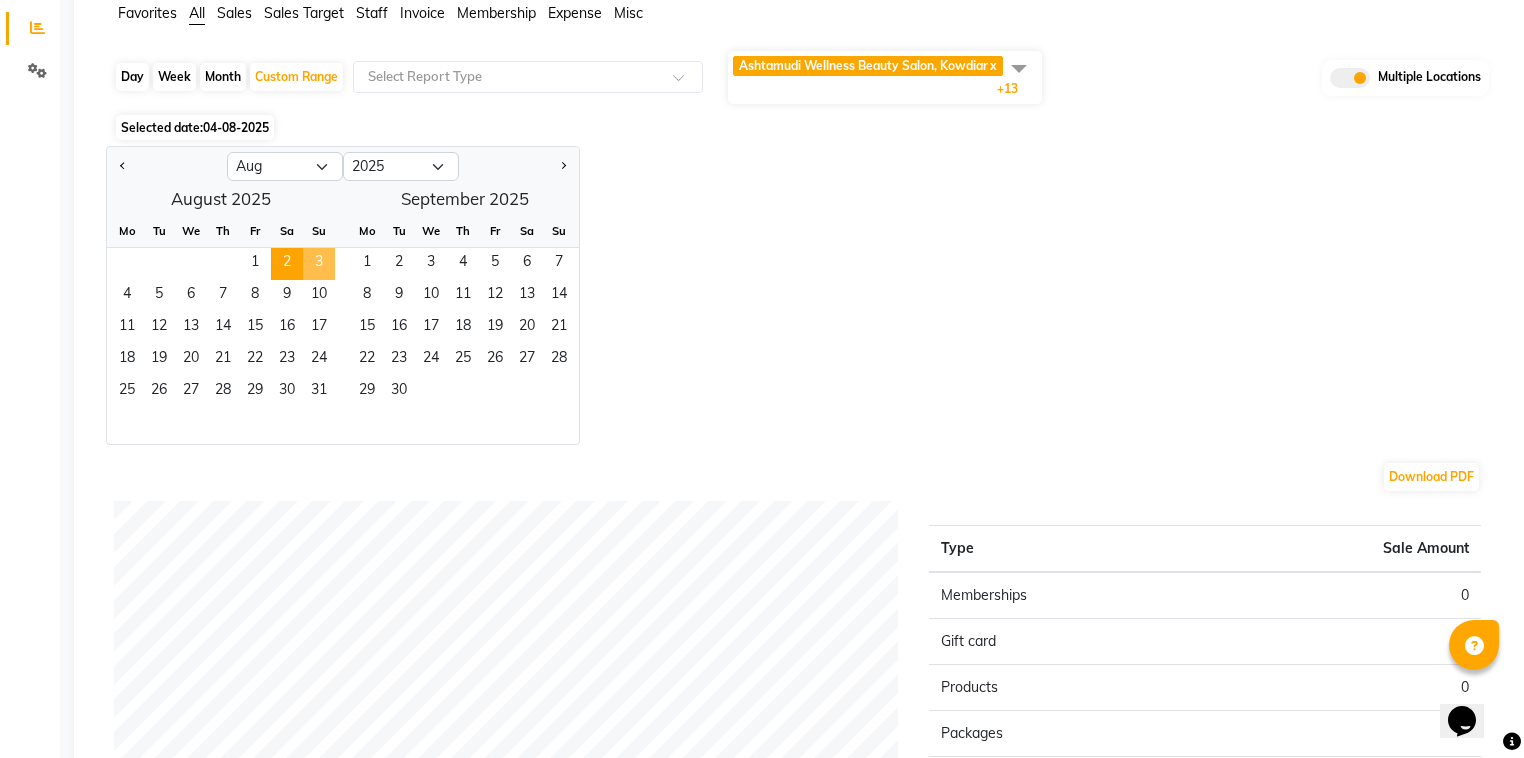 click on "3" 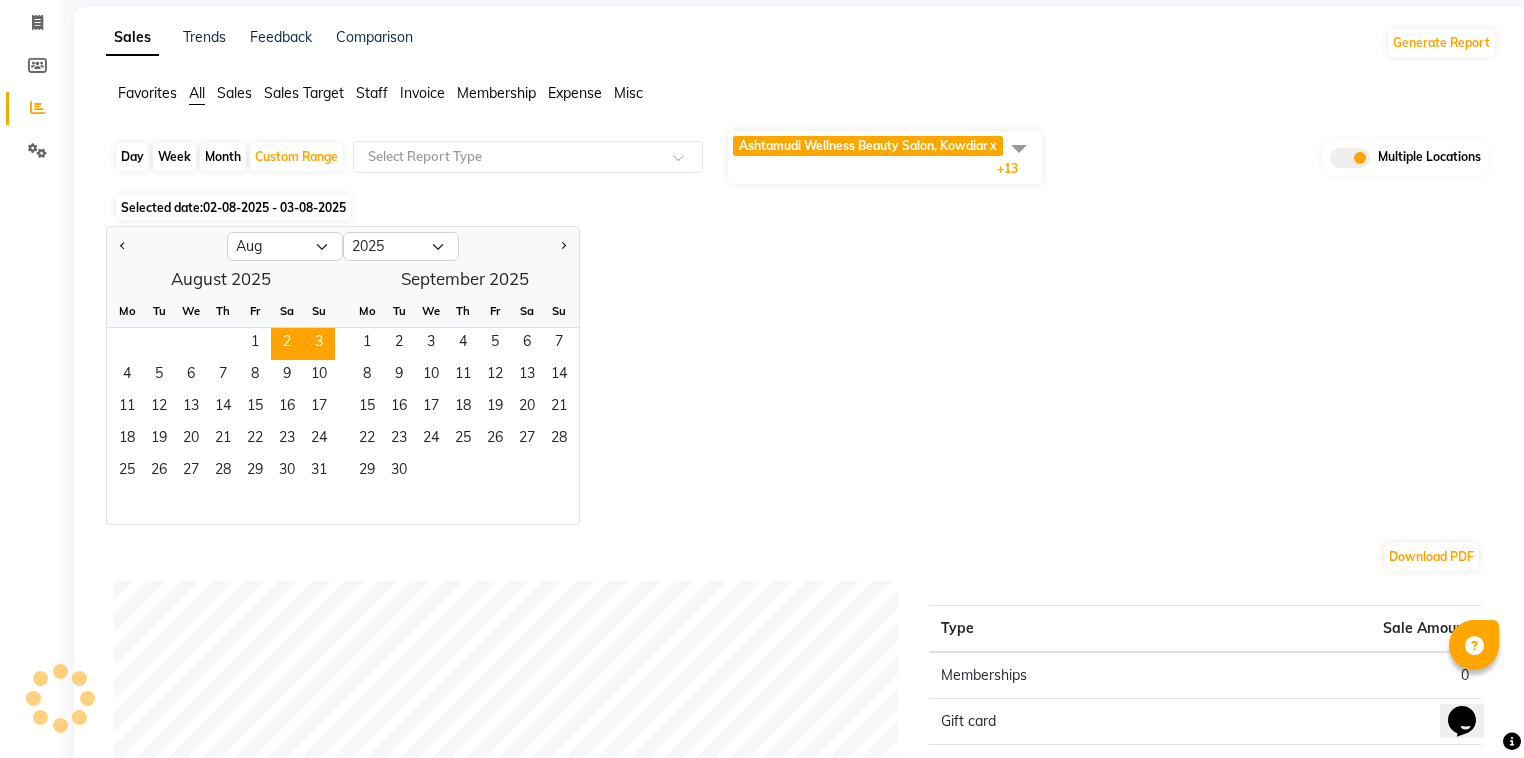 scroll, scrollTop: 0, scrollLeft: 0, axis: both 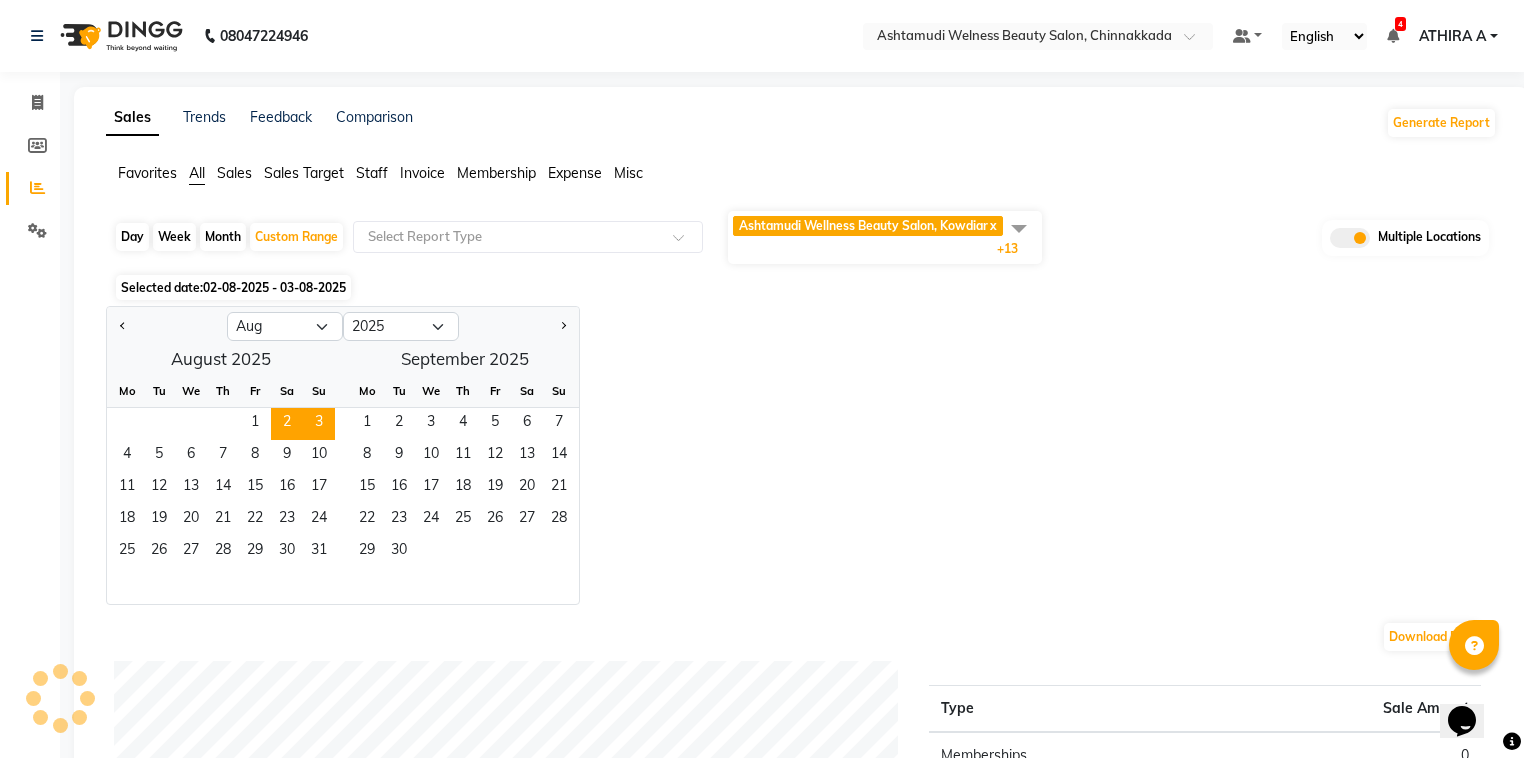 click on "Invoice" 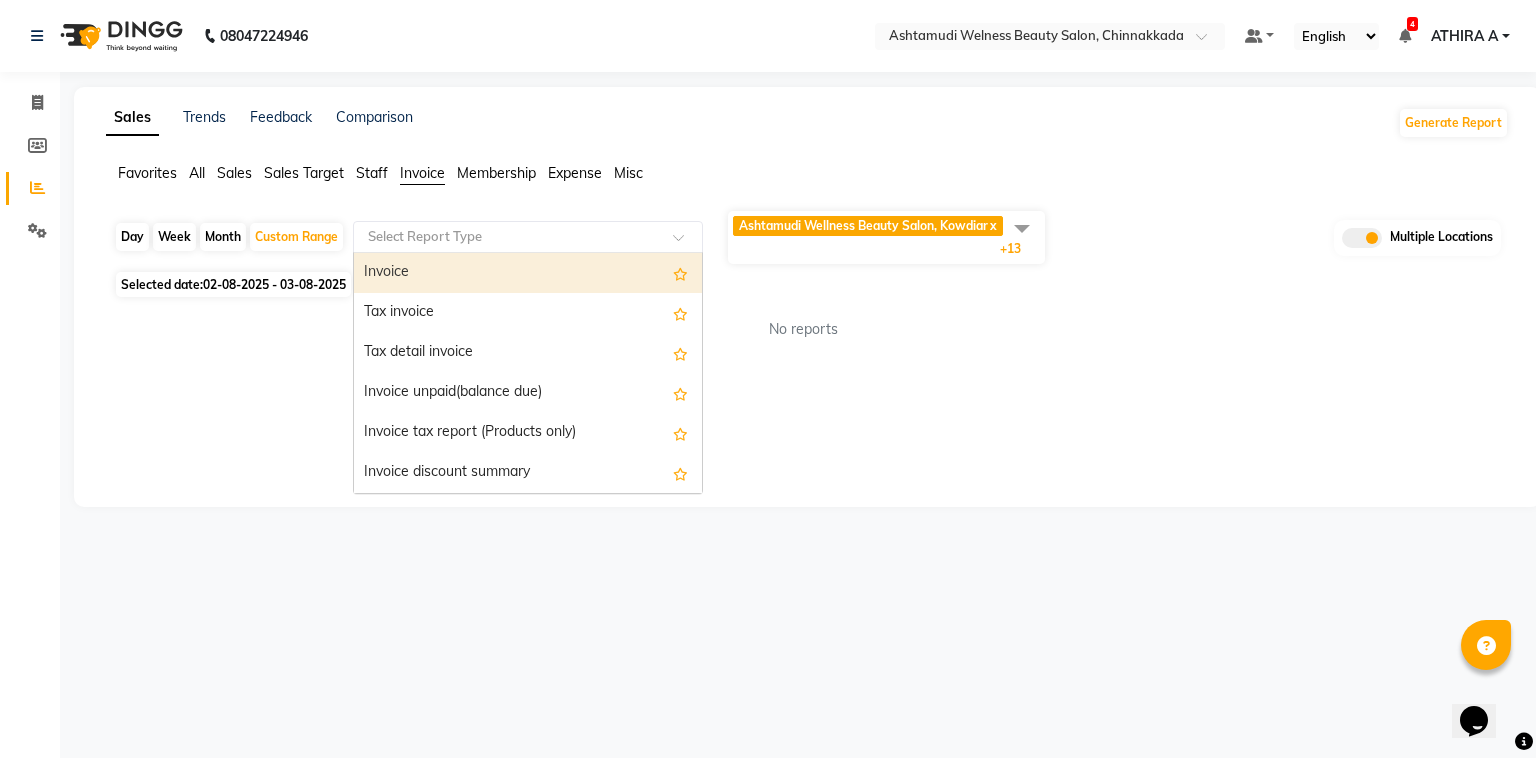 click on "Select Report Type" 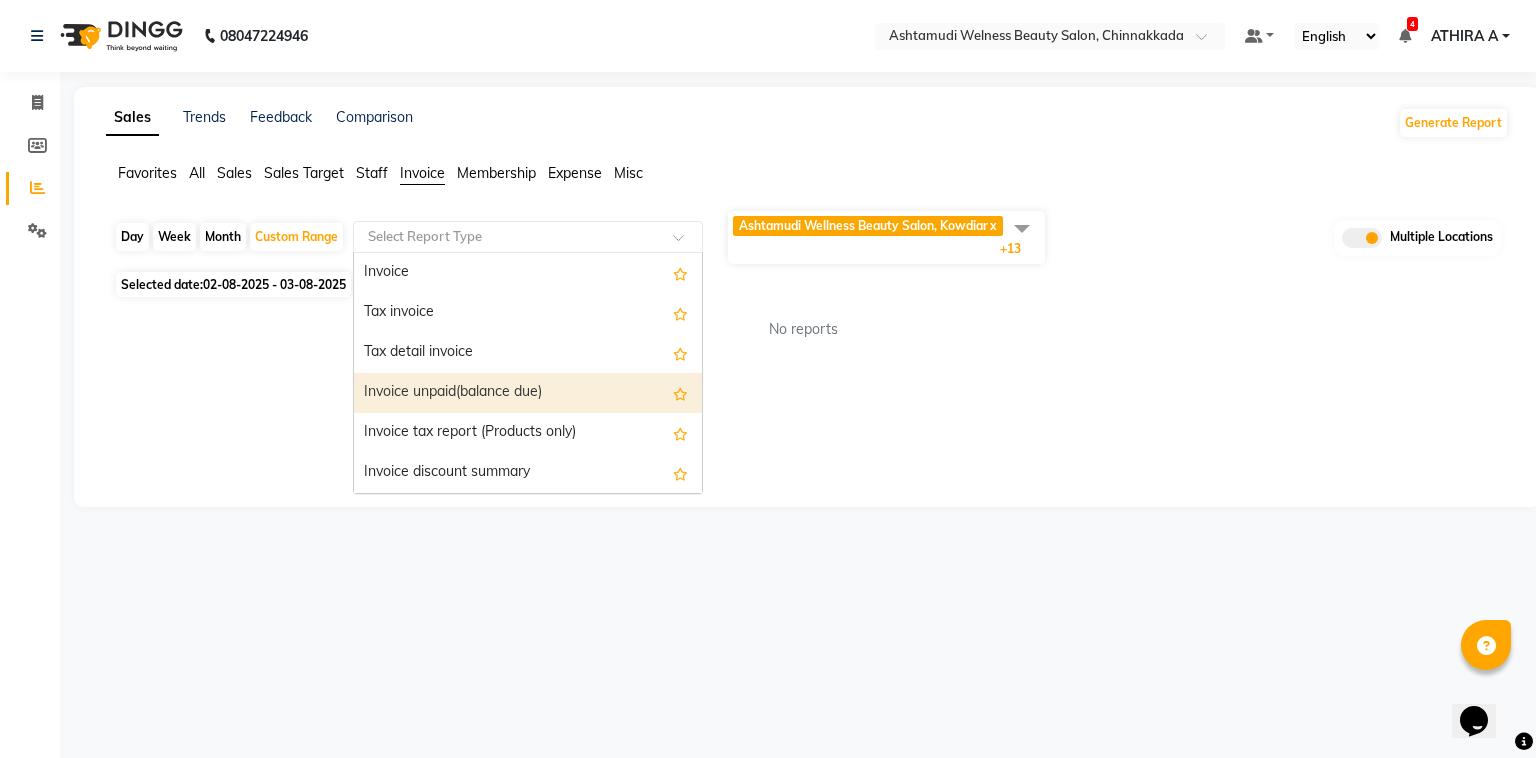 click on "Invoice unpaid(balance due)" at bounding box center [528, 393] 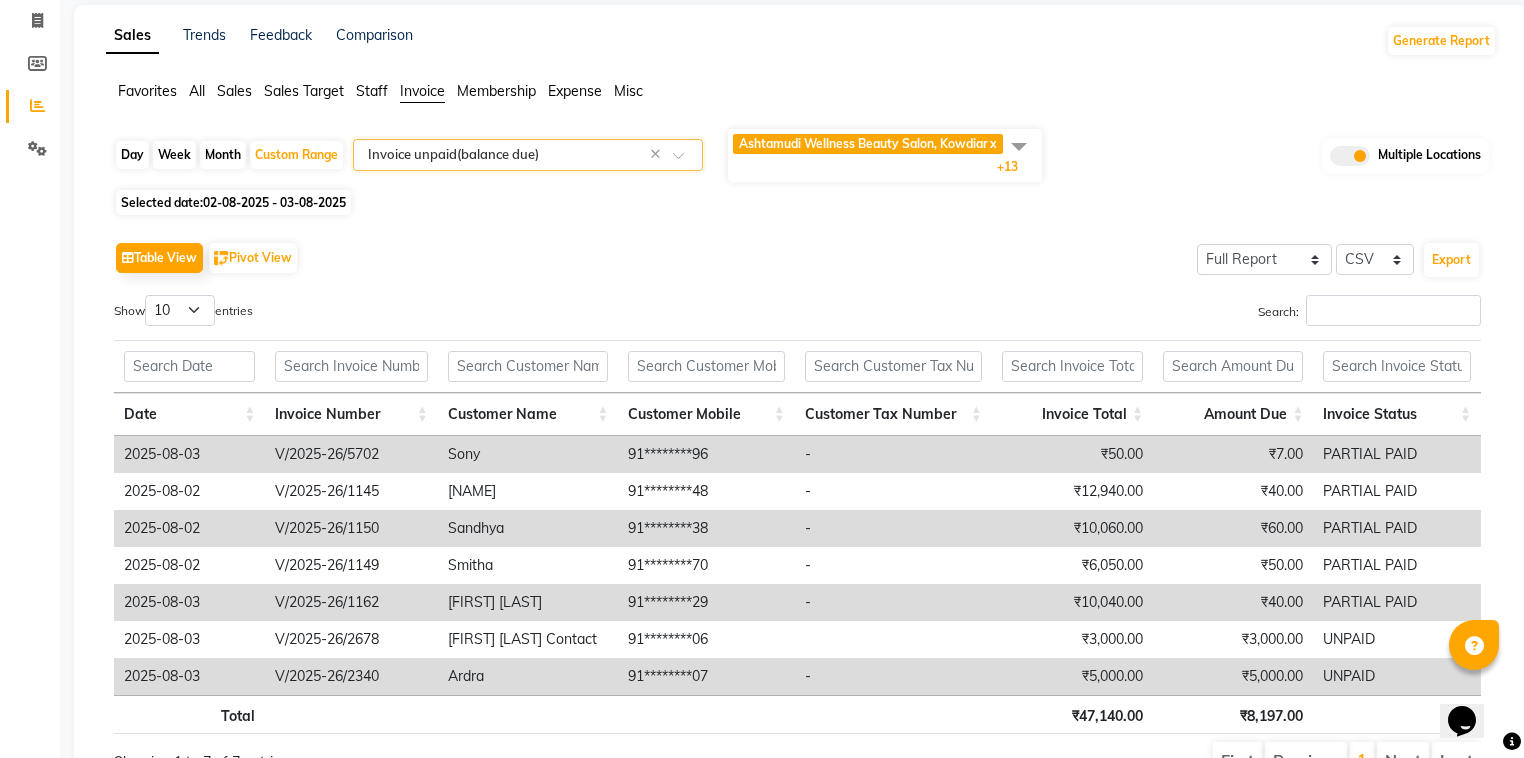 scroll, scrollTop: 0, scrollLeft: 0, axis: both 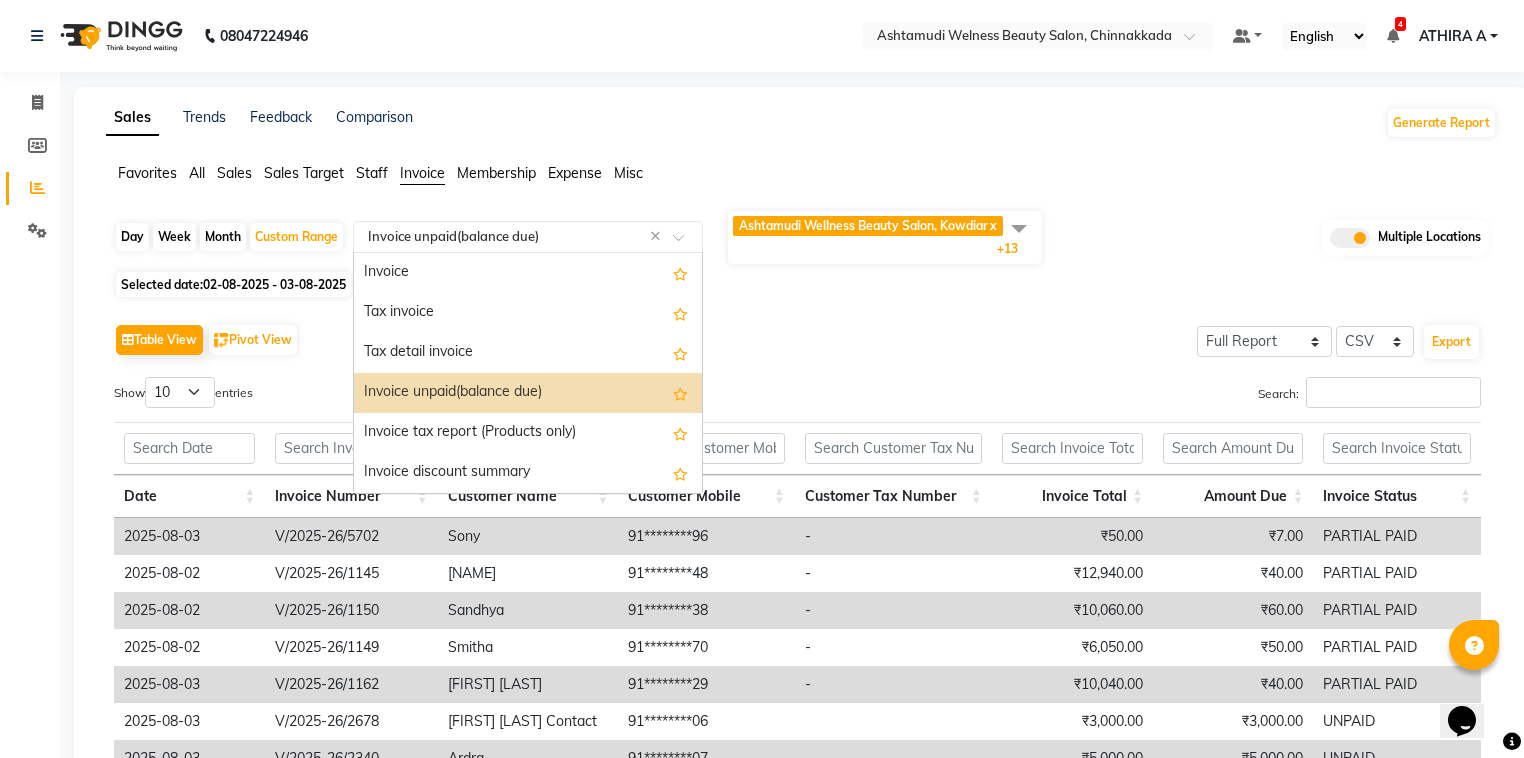 click 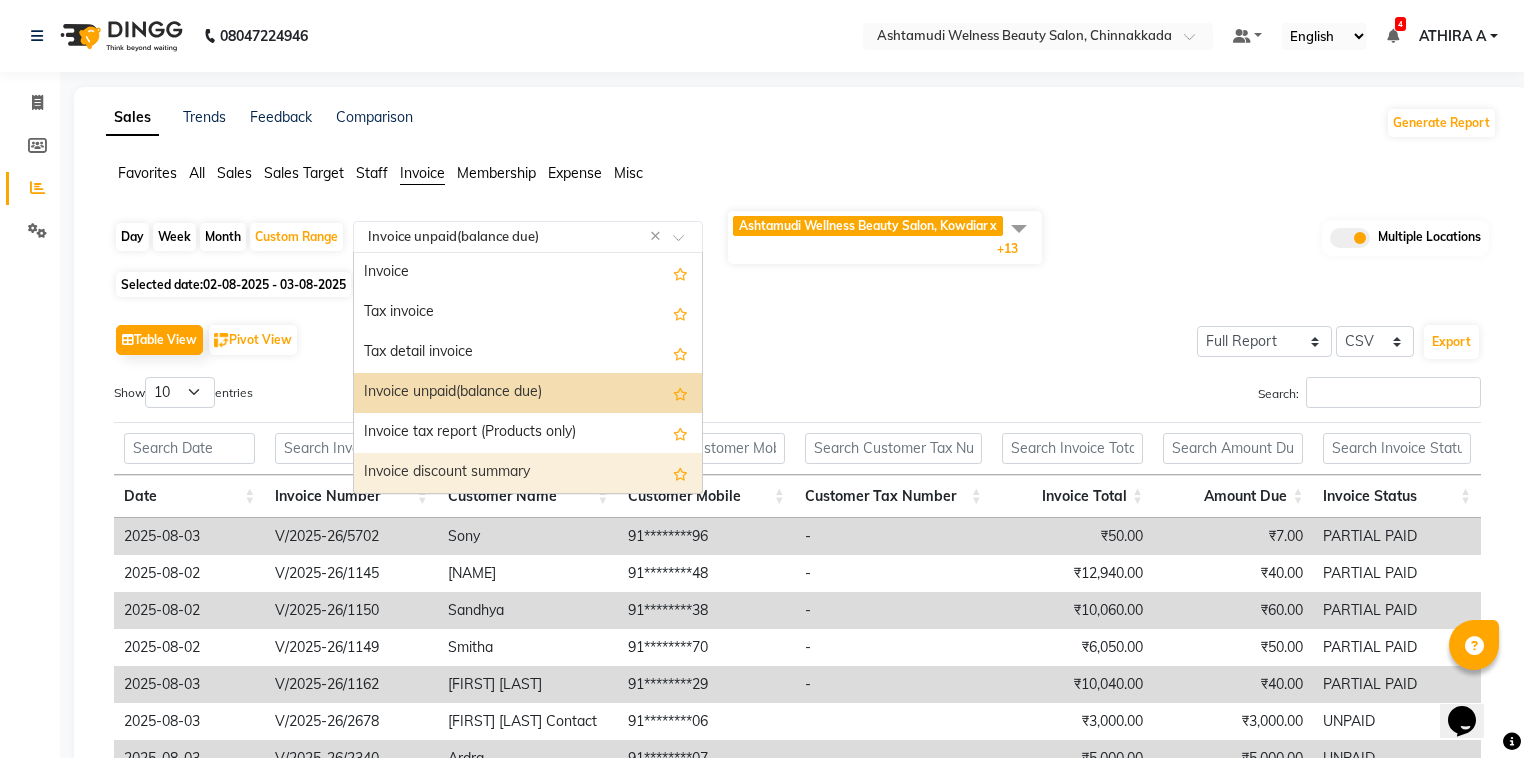 click on "Invoice discount summary" at bounding box center (528, 473) 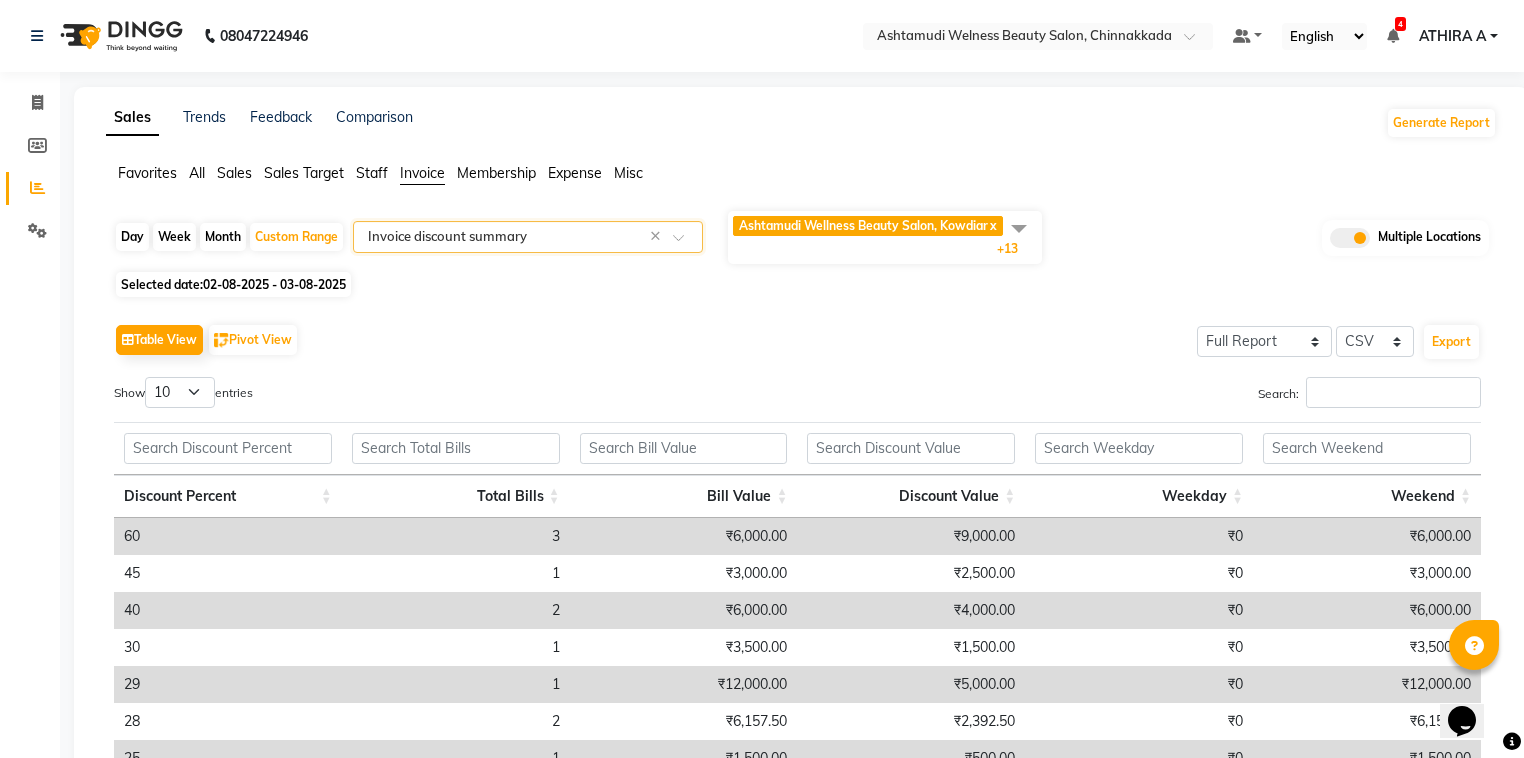 click on "Sales" 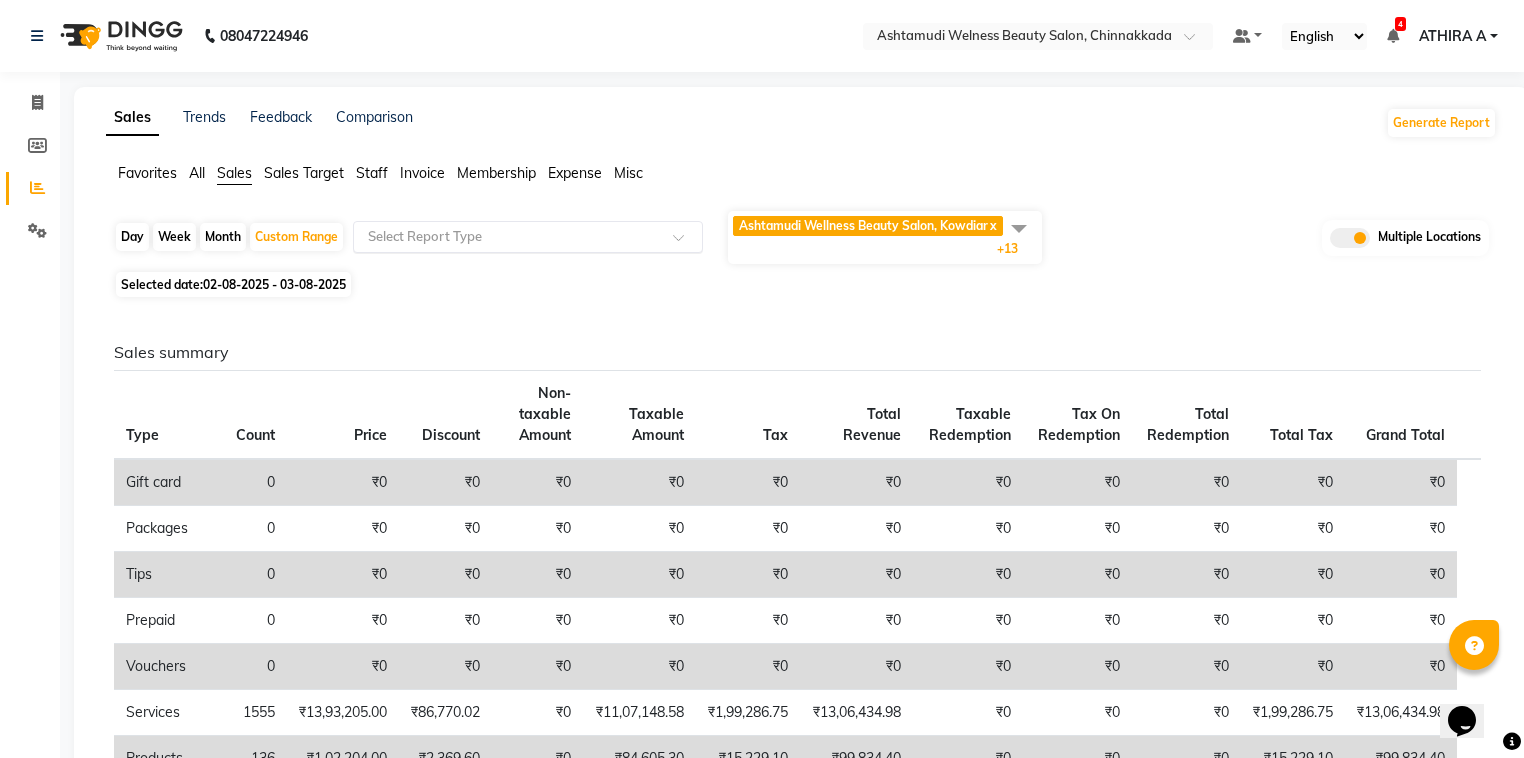 click 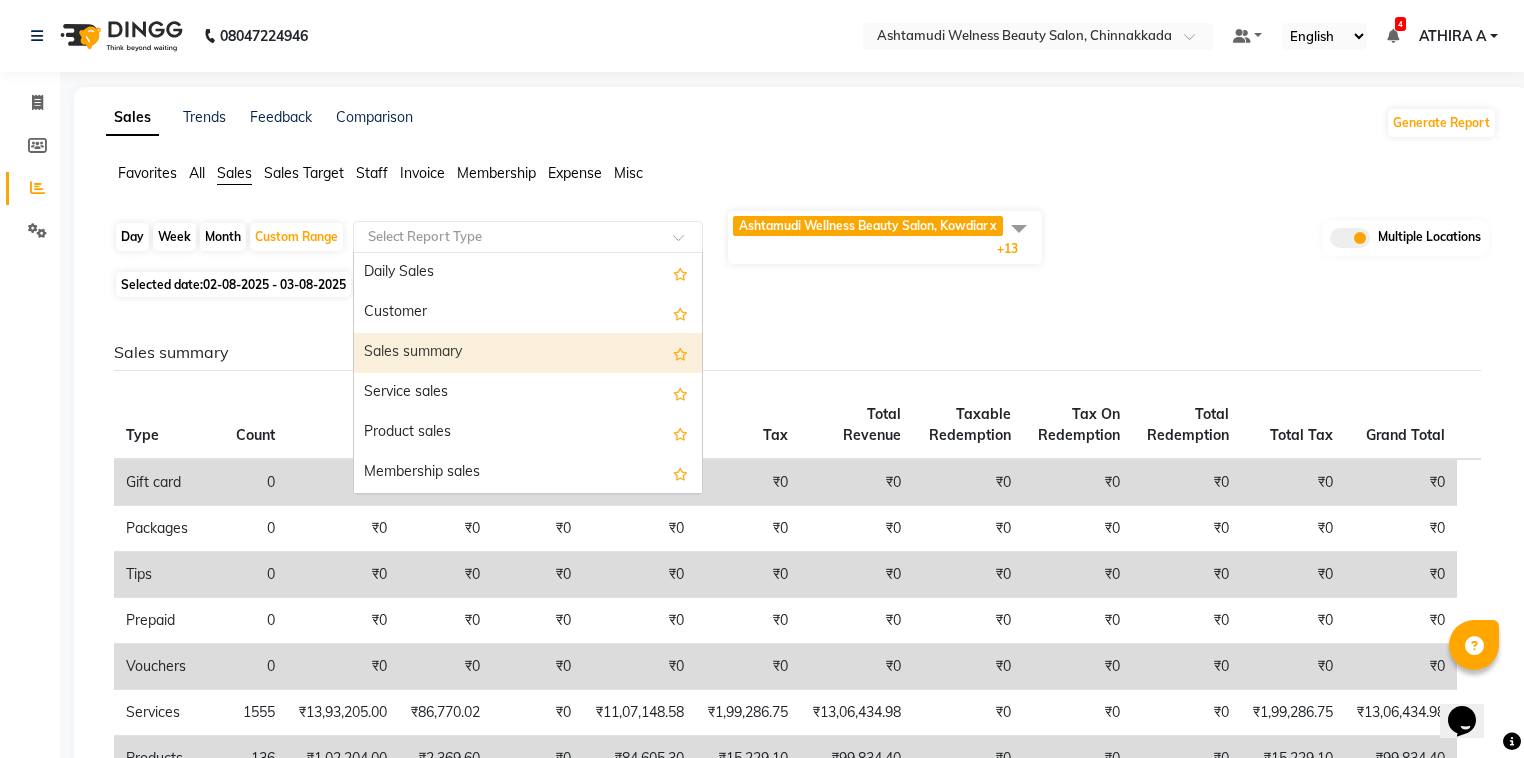 click on "Sales summary" at bounding box center [528, 353] 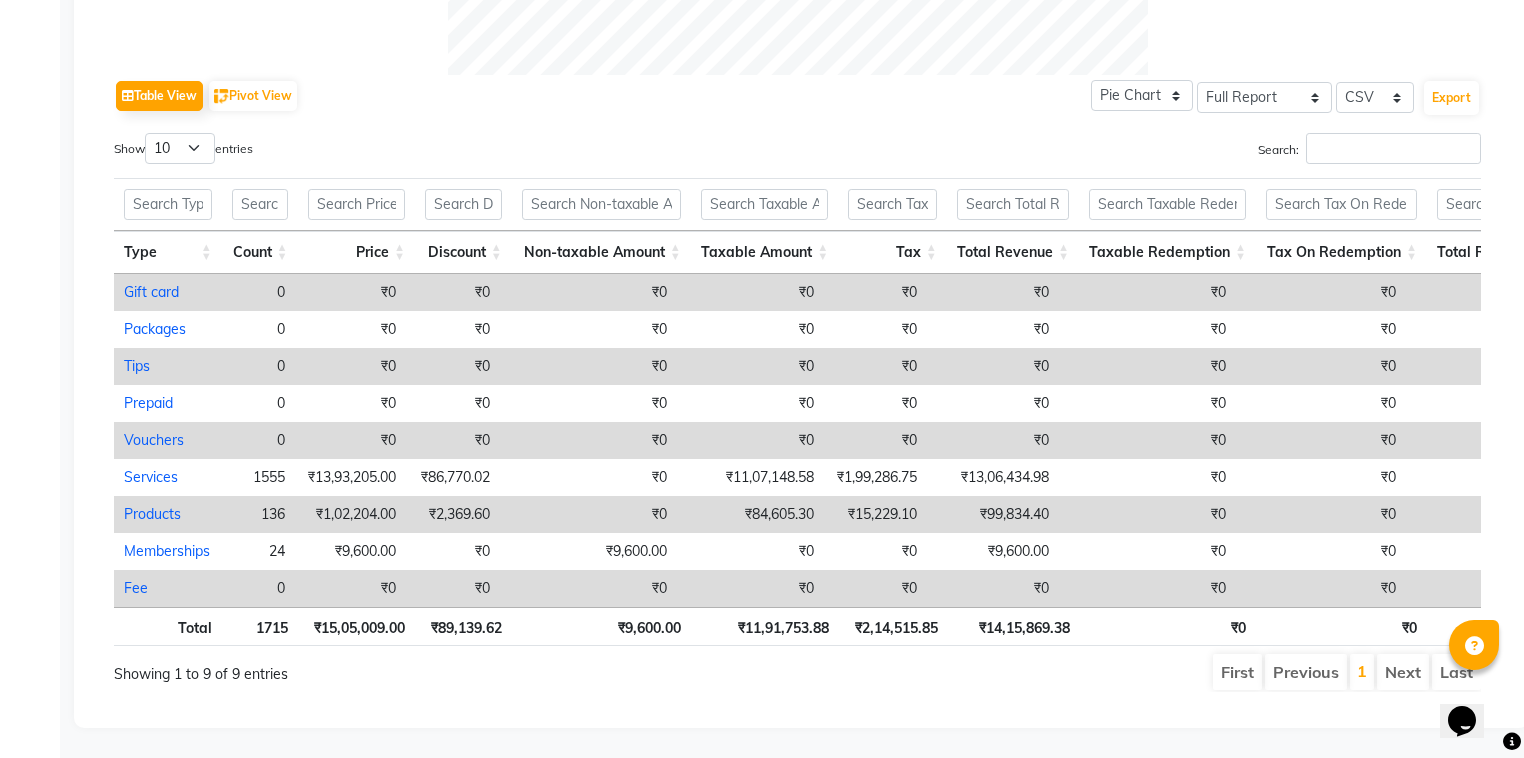 scroll, scrollTop: 988, scrollLeft: 0, axis: vertical 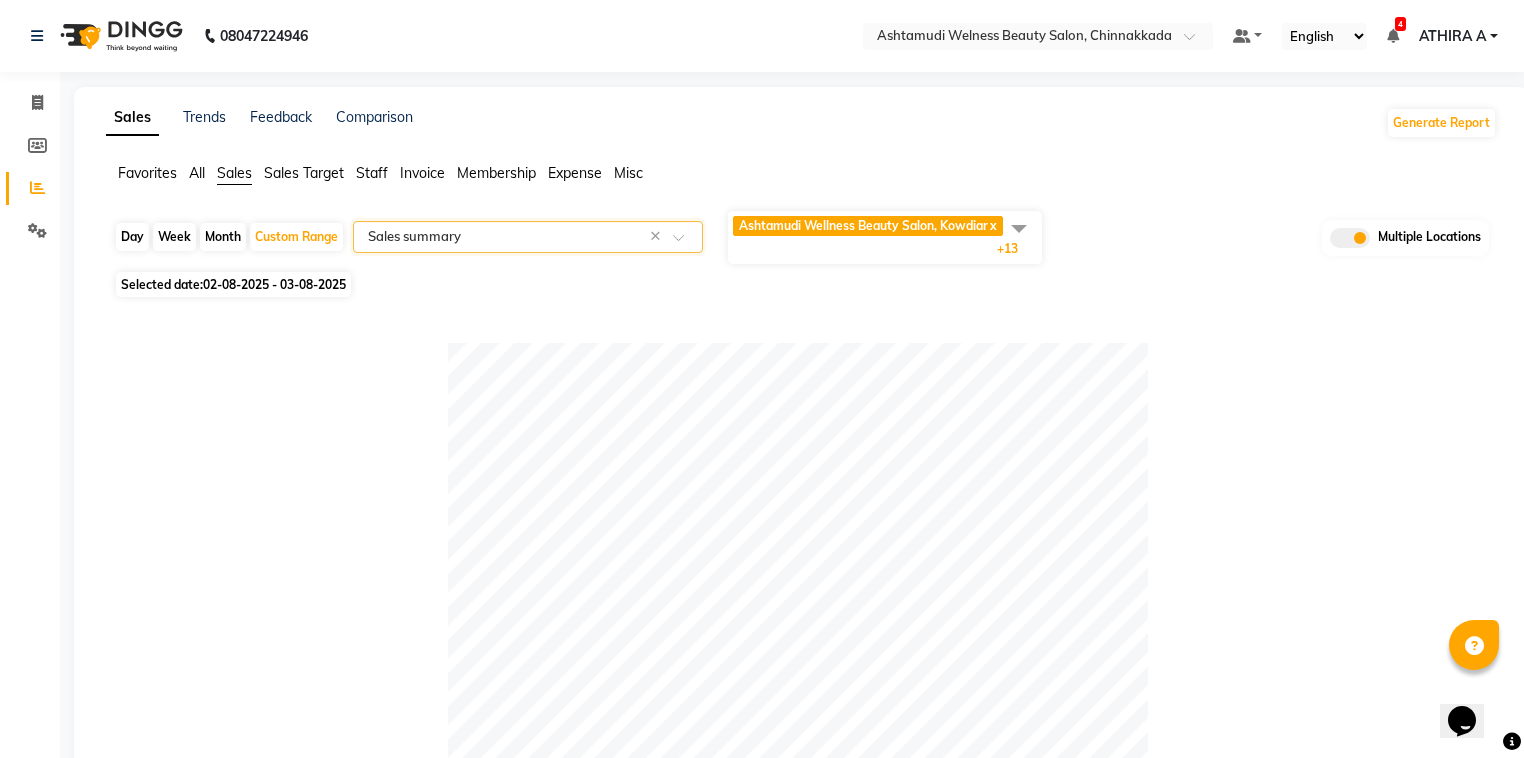 click on "Multiple Locations" 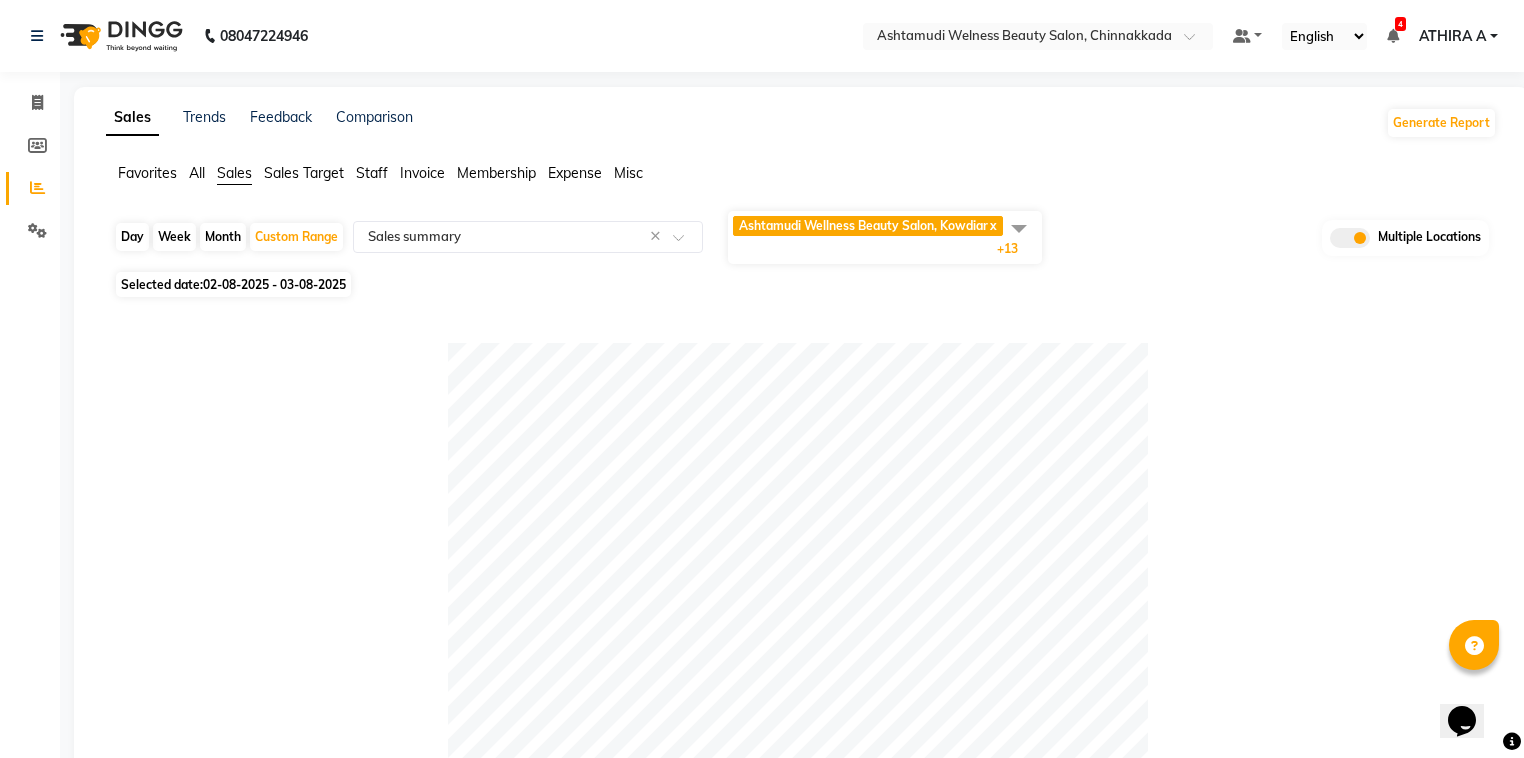 click 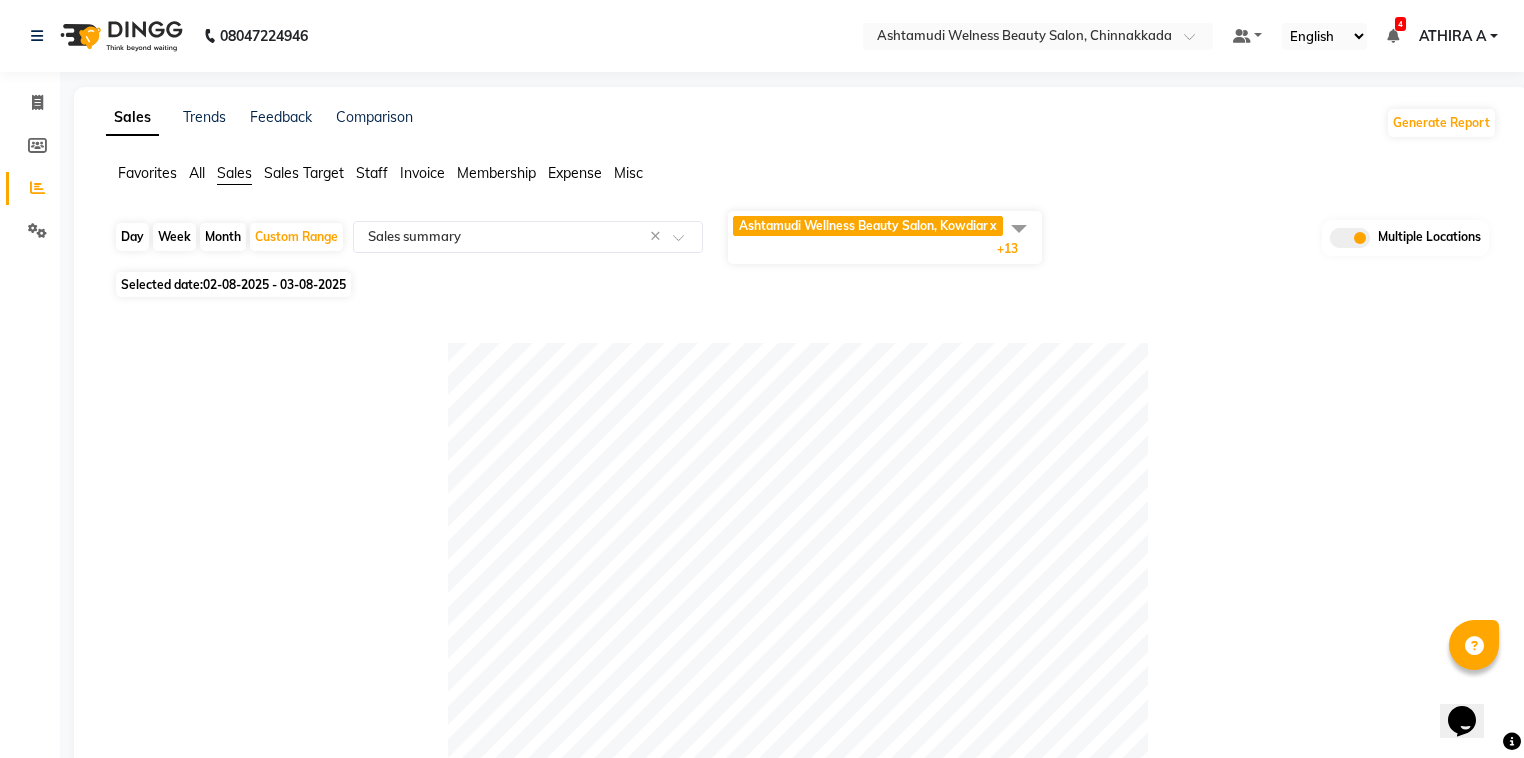 click 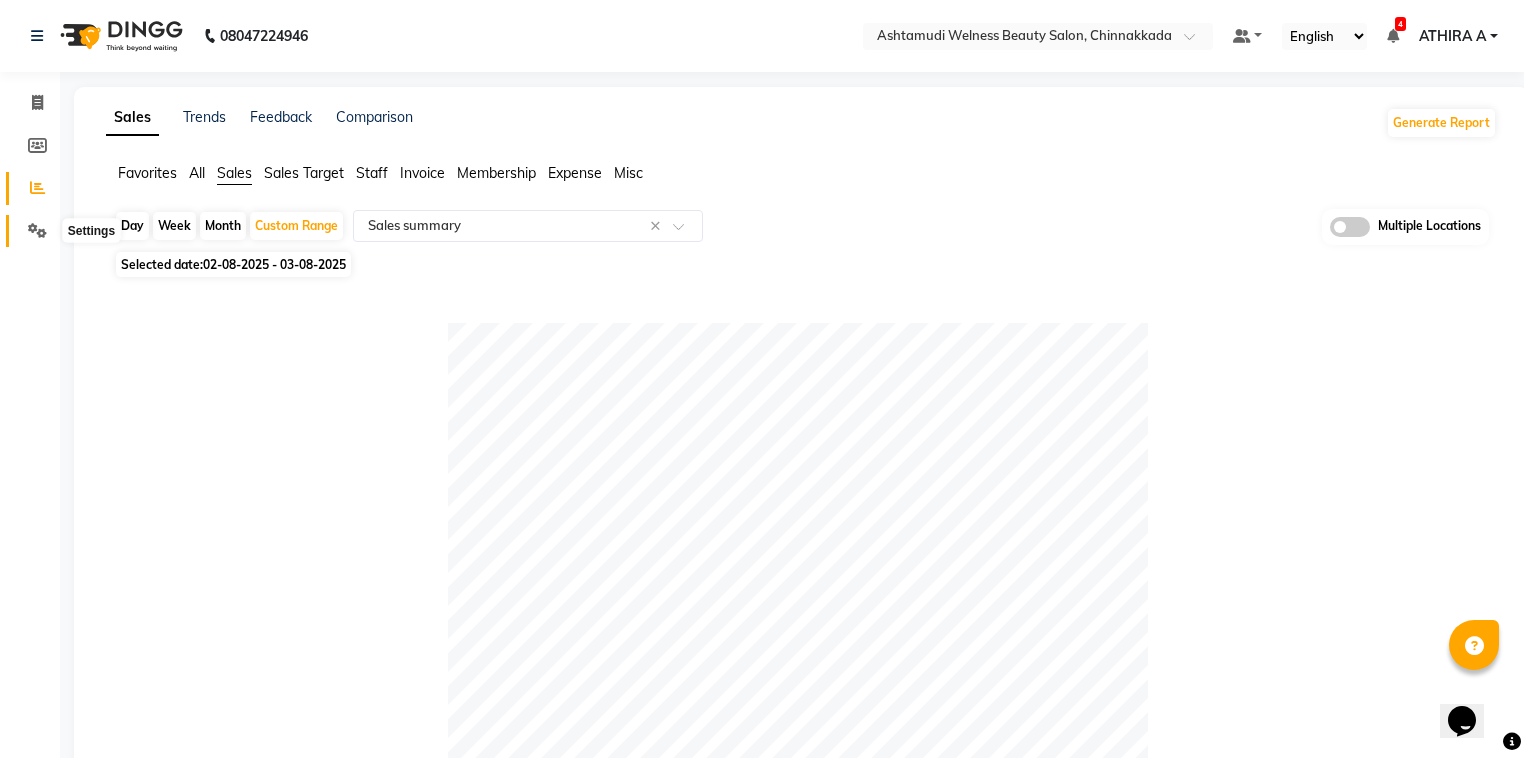 click 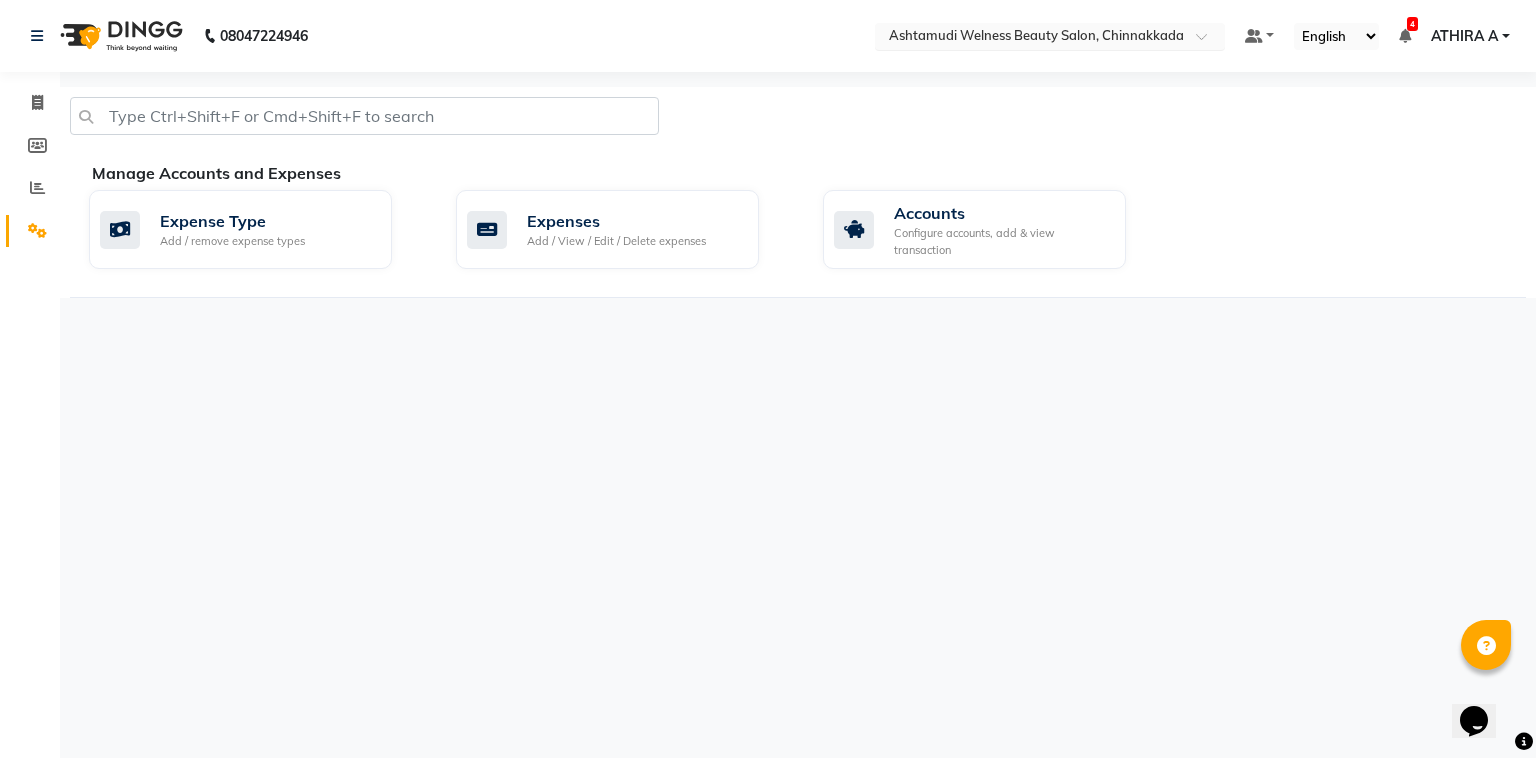 click at bounding box center (1030, 38) 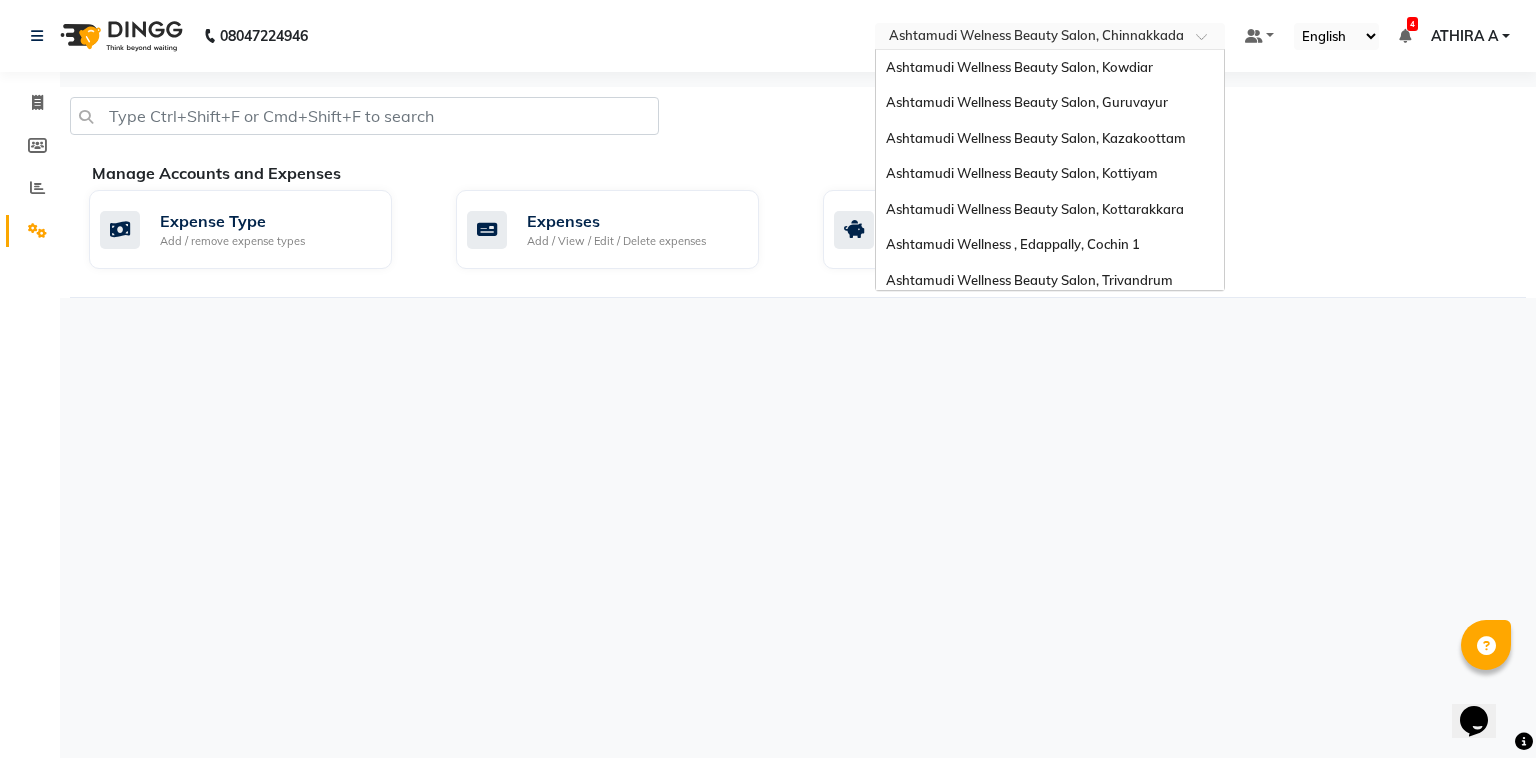 scroll, scrollTop: 284, scrollLeft: 0, axis: vertical 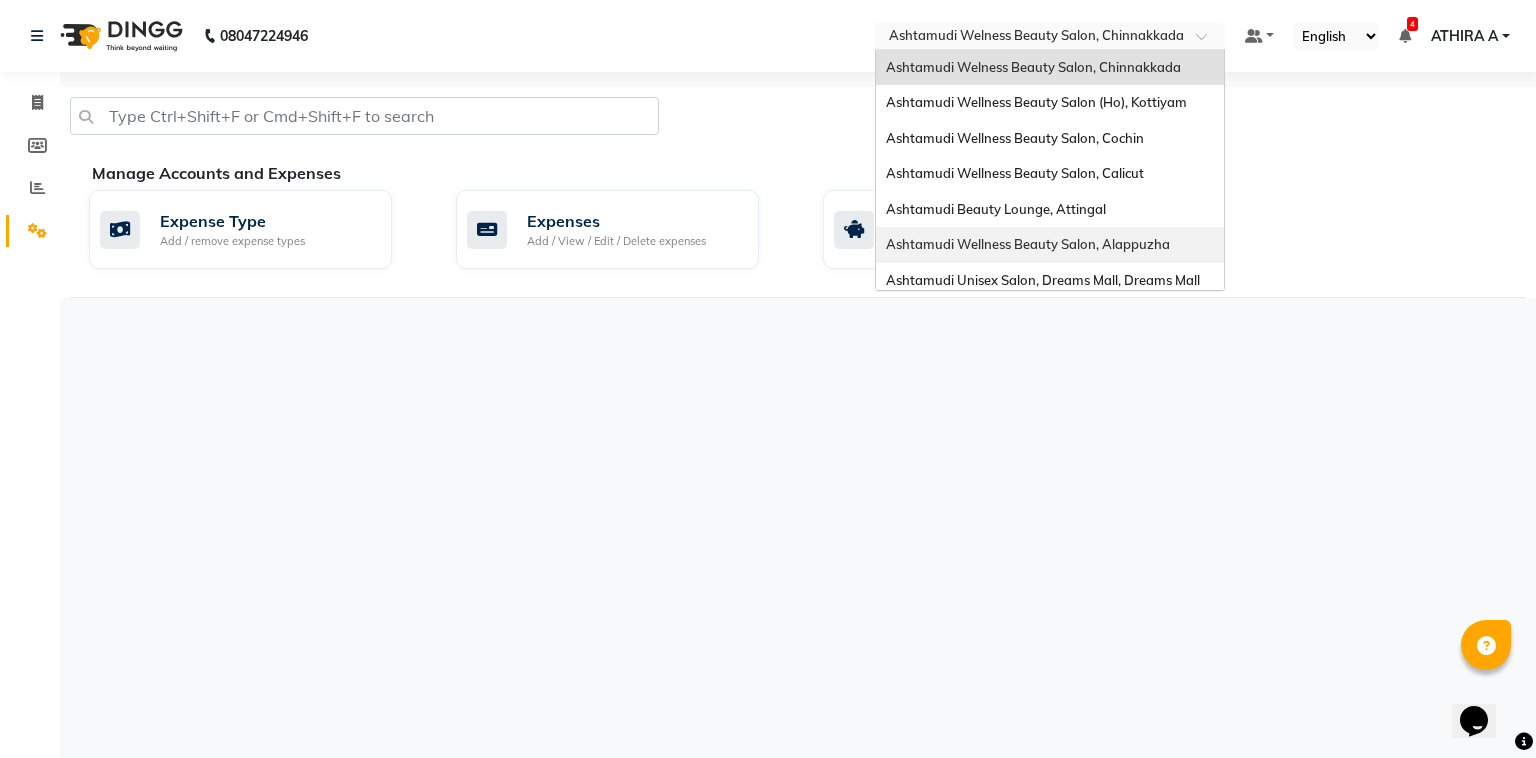 click on "Ashtamudi Wellness Beauty Salon, Alappuzha" at bounding box center [1028, 244] 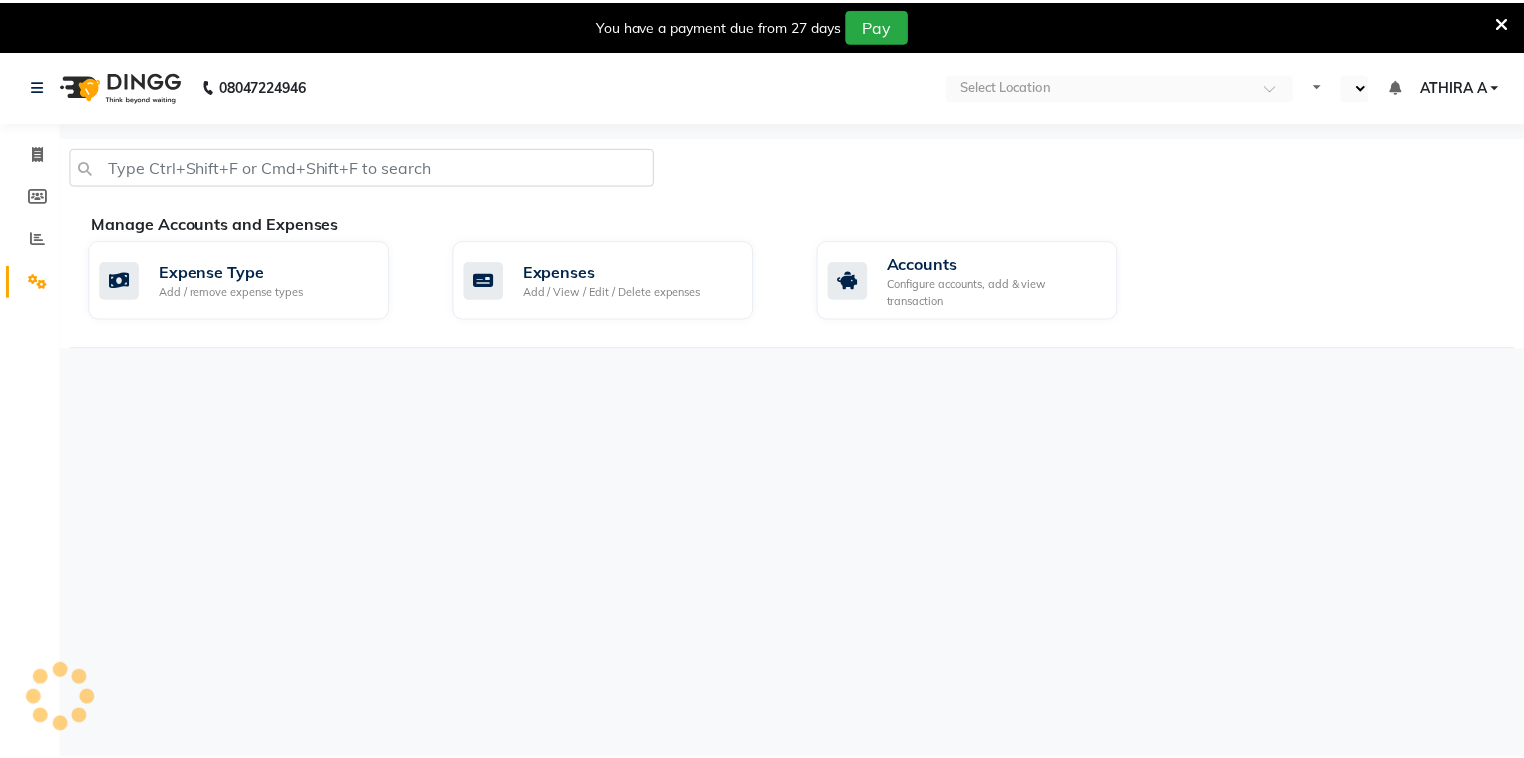 scroll, scrollTop: 0, scrollLeft: 0, axis: both 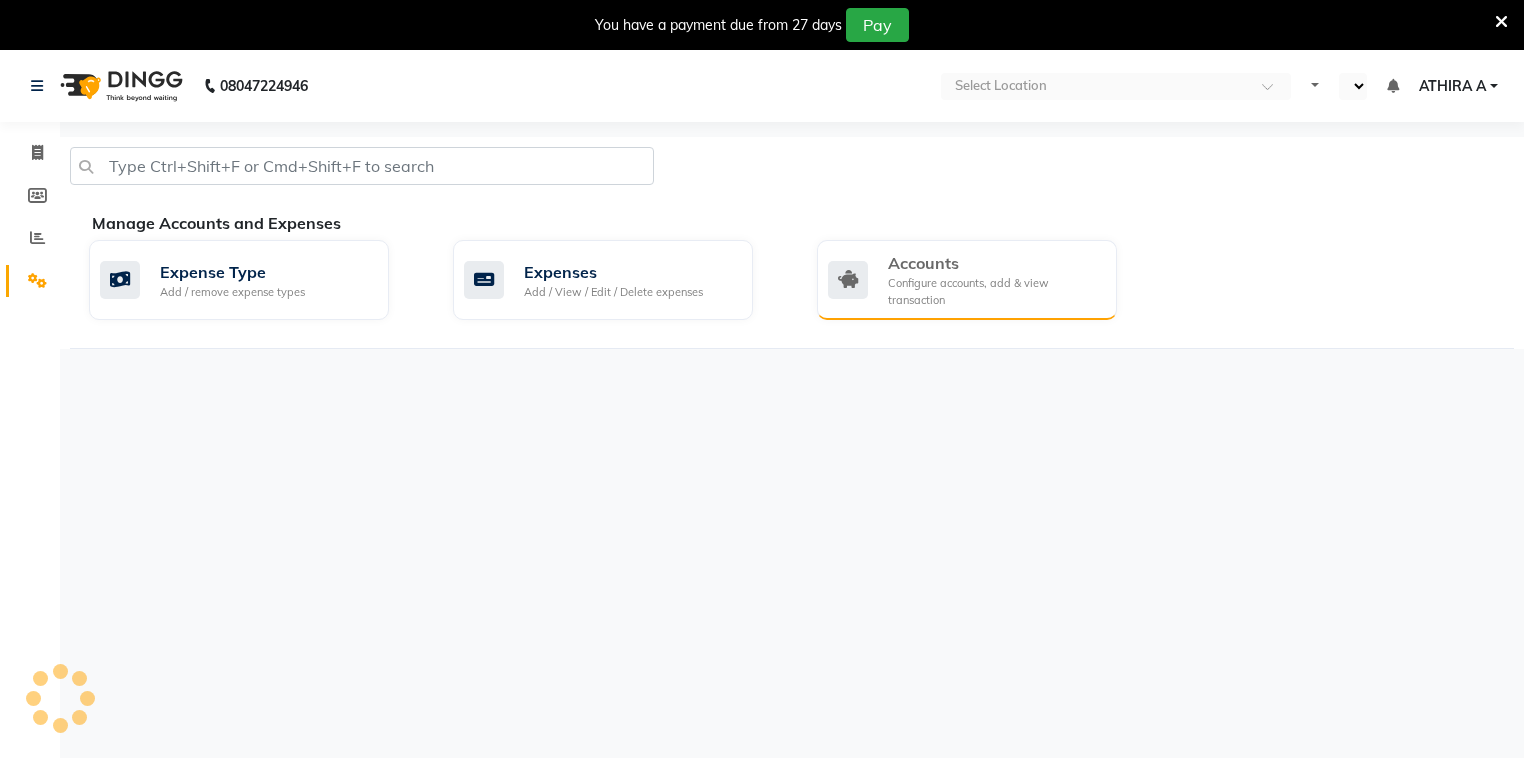 select on "en" 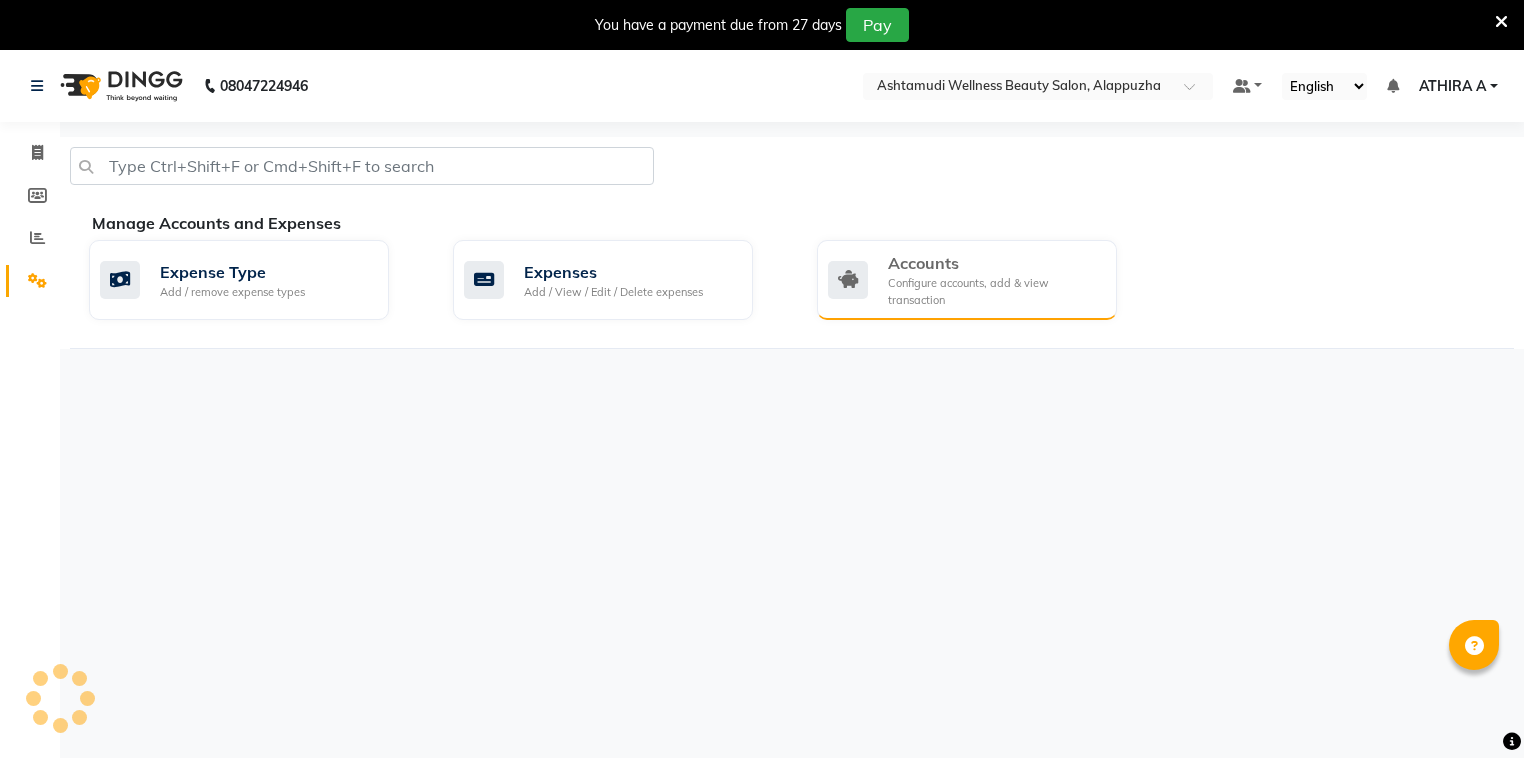 click on "Accounts" 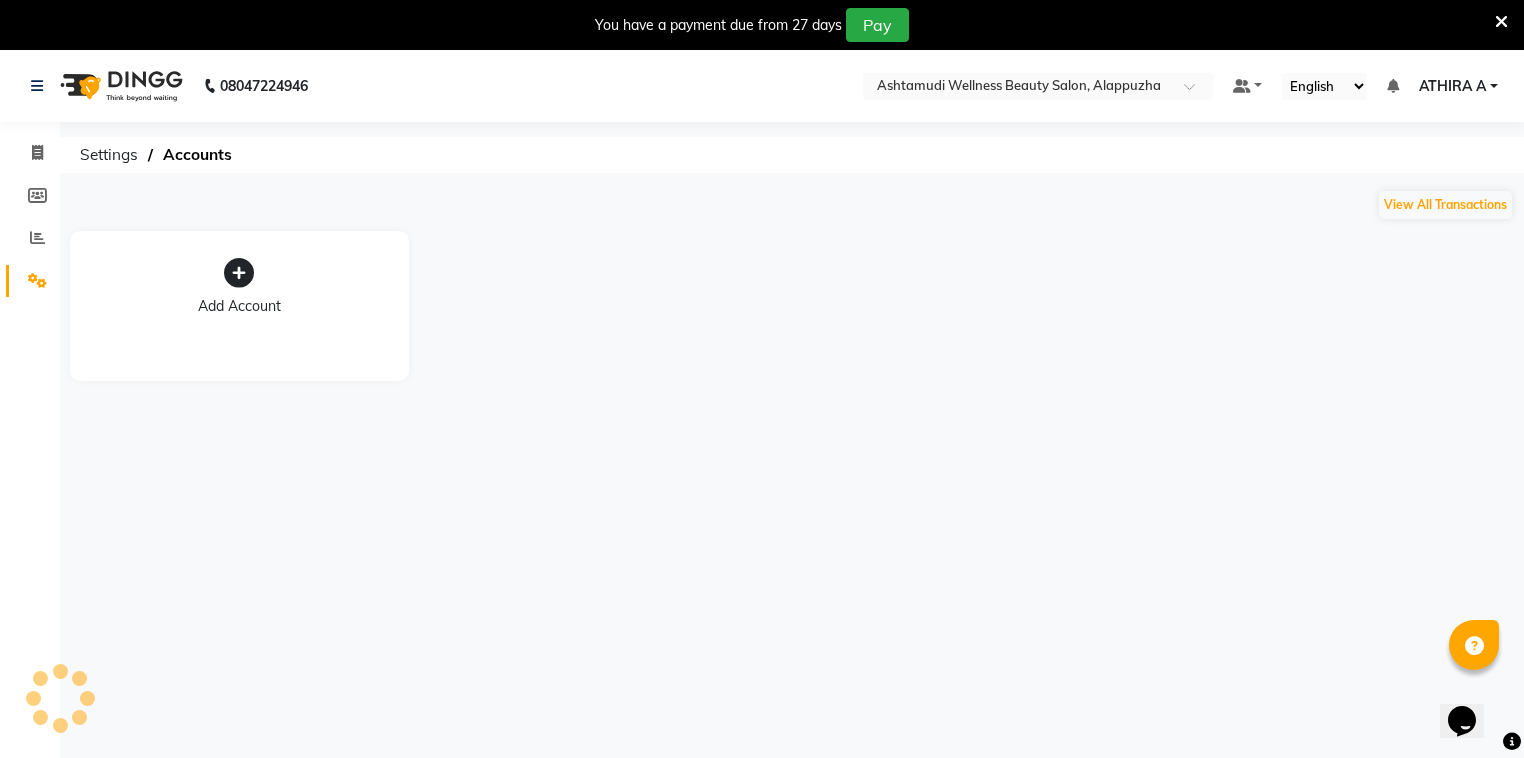 scroll, scrollTop: 0, scrollLeft: 0, axis: both 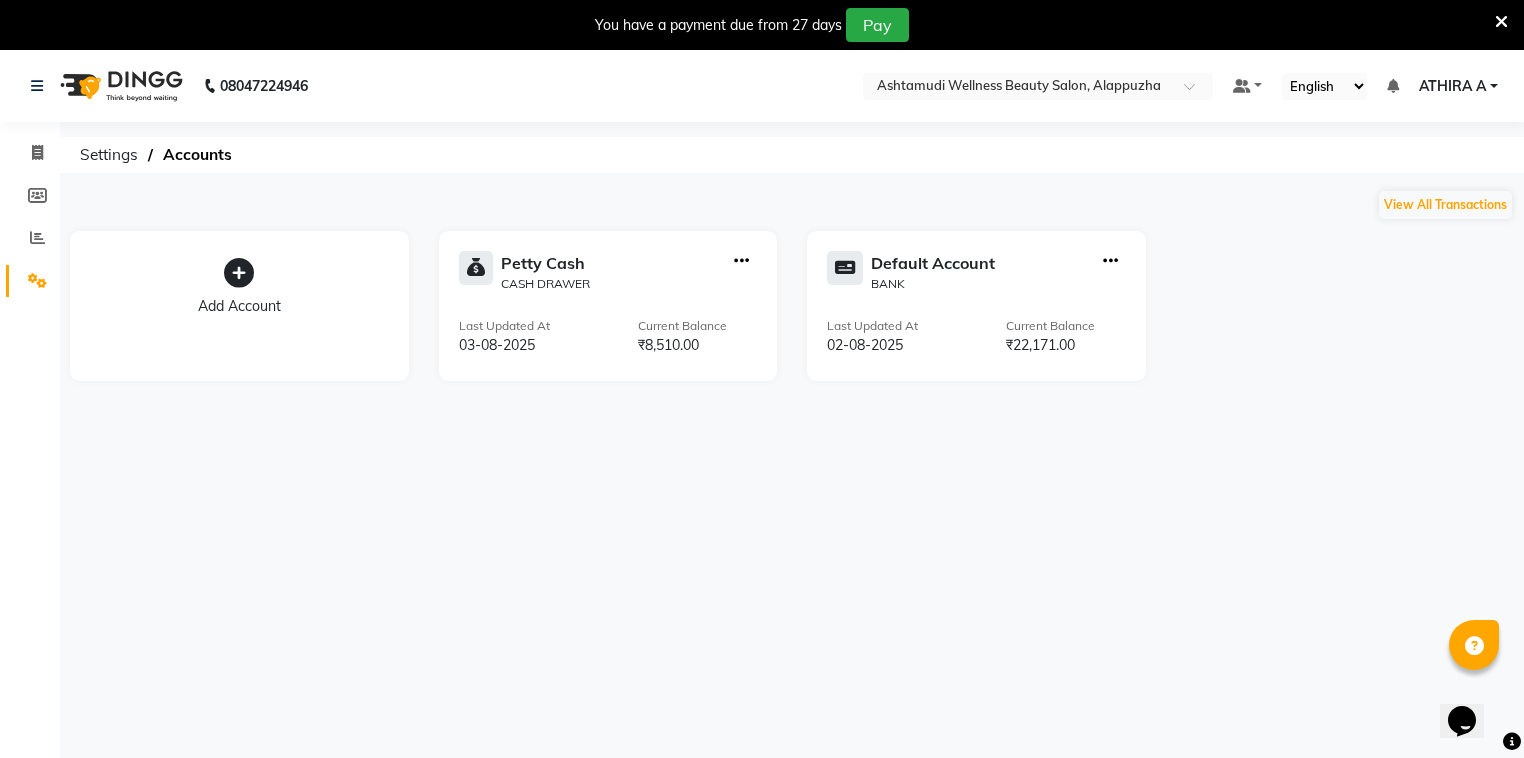 click 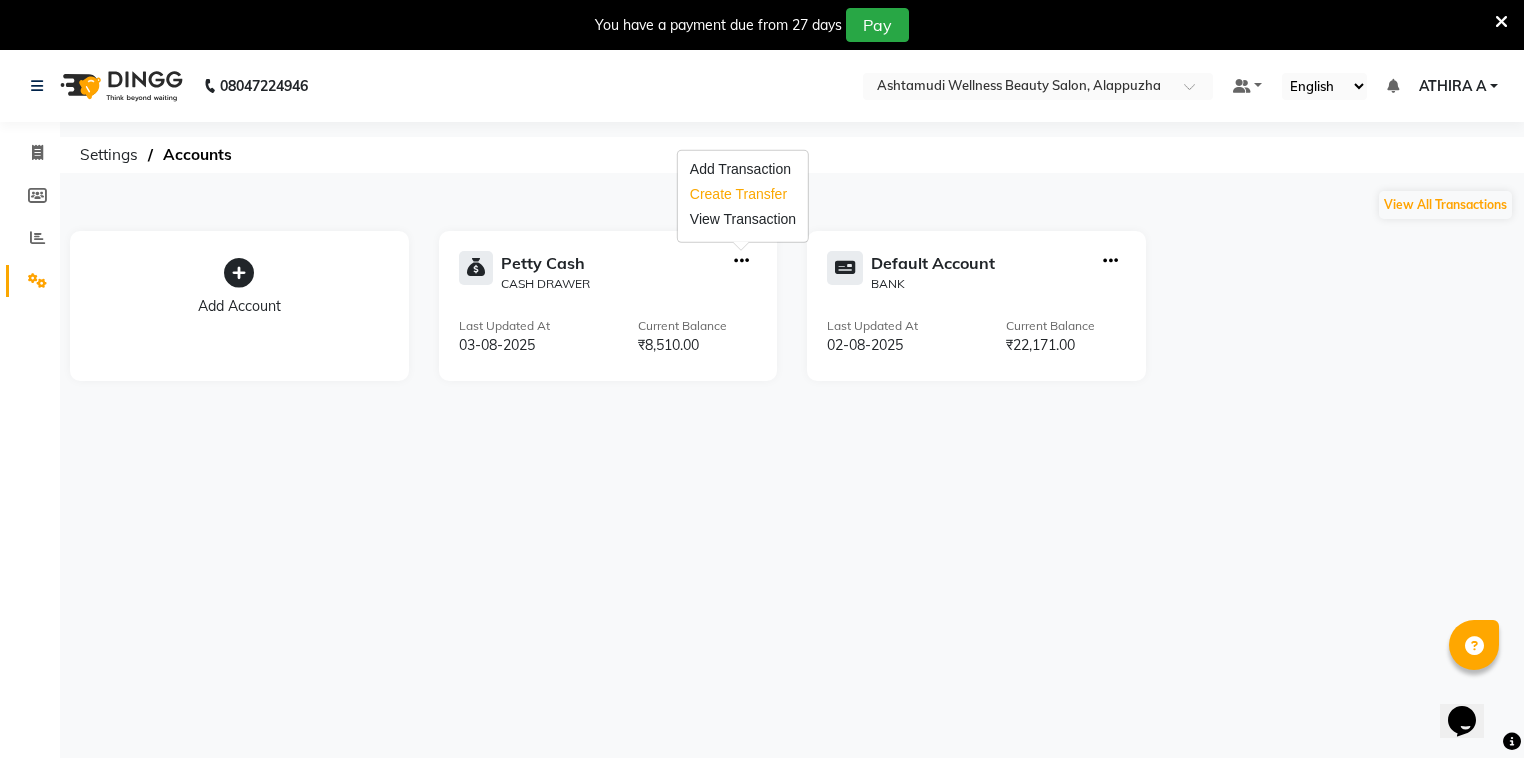 click on "Create Transfer" at bounding box center [743, 194] 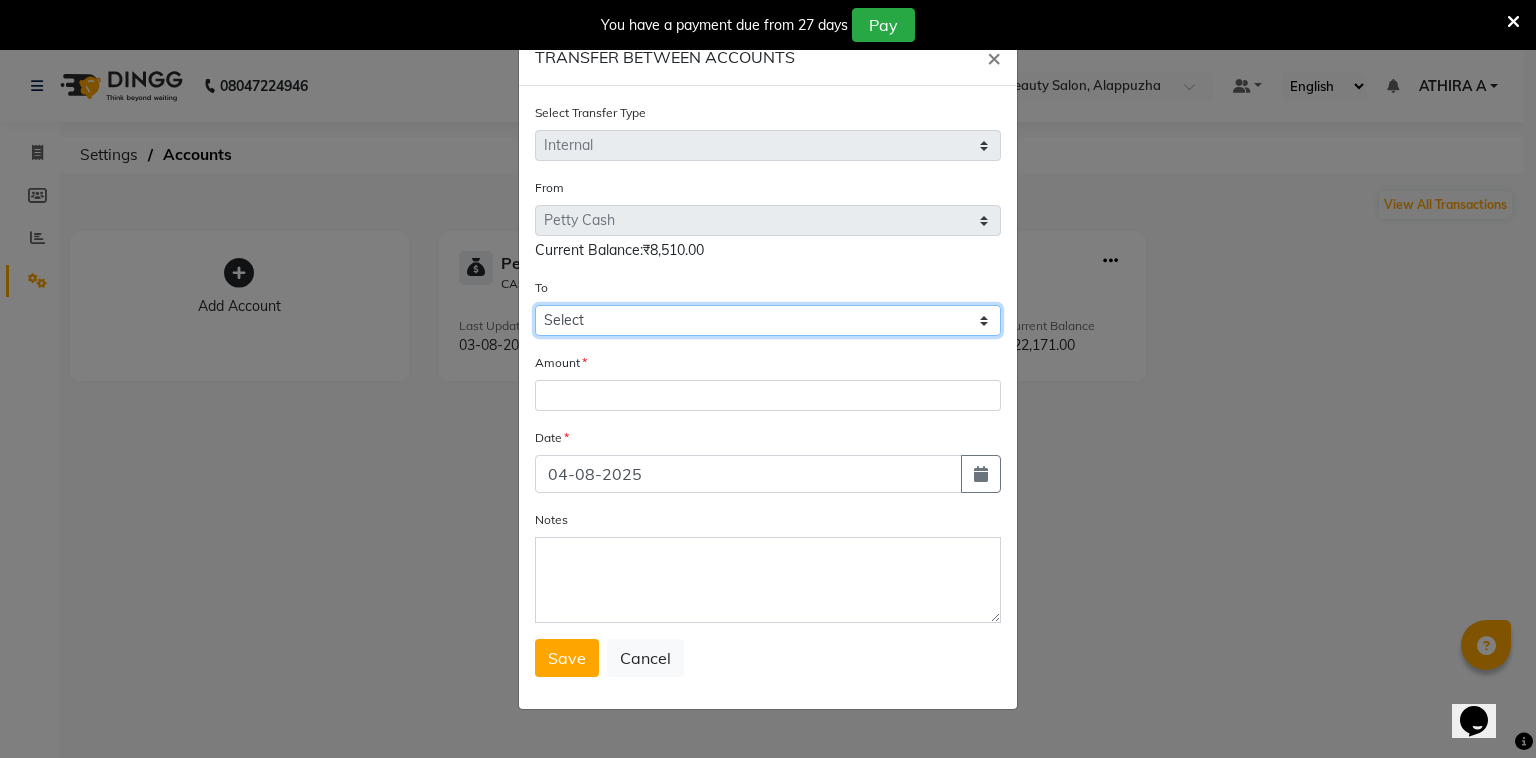 click on "Select Petty Cash Default Account" 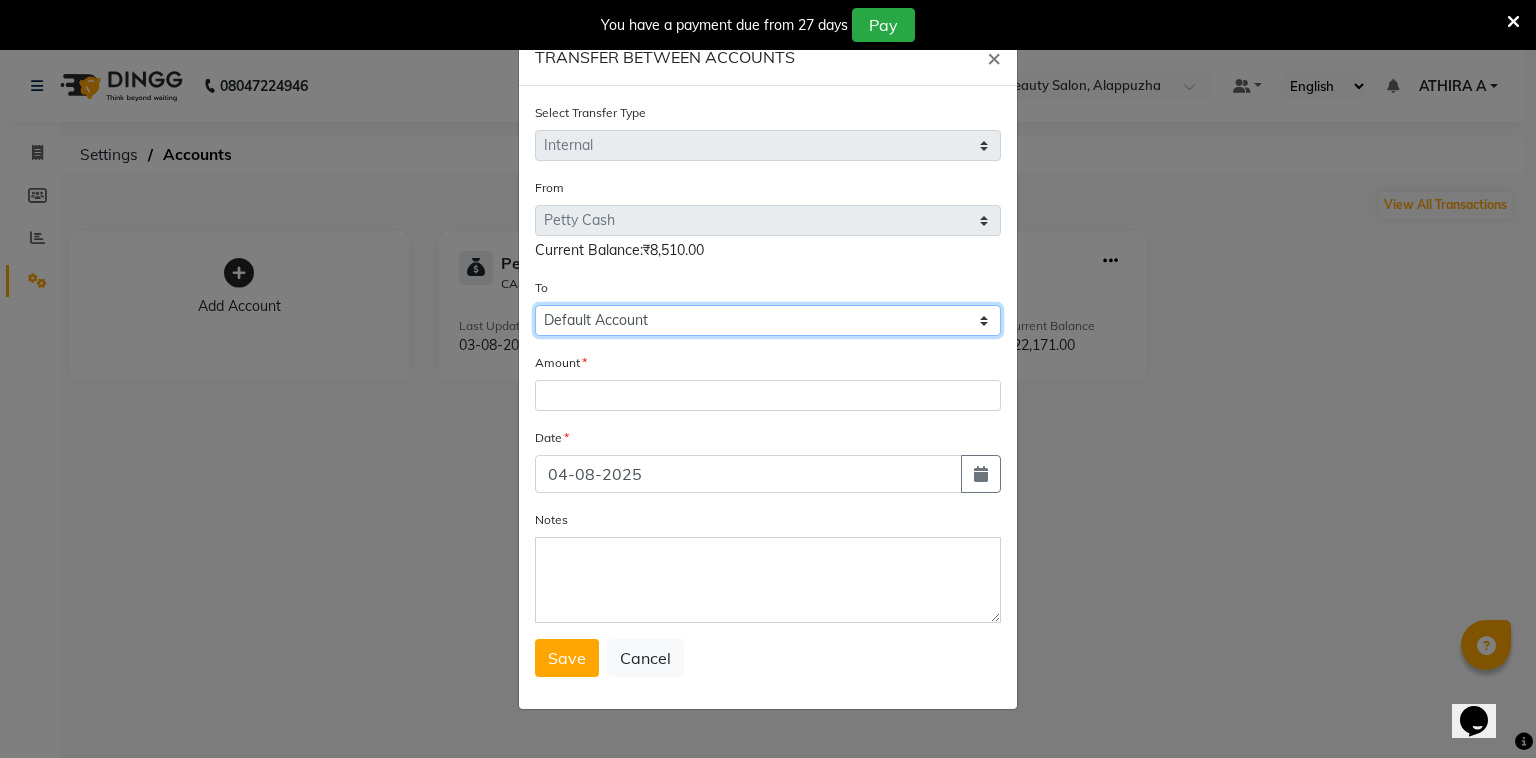click on "Select Petty Cash Default Account" 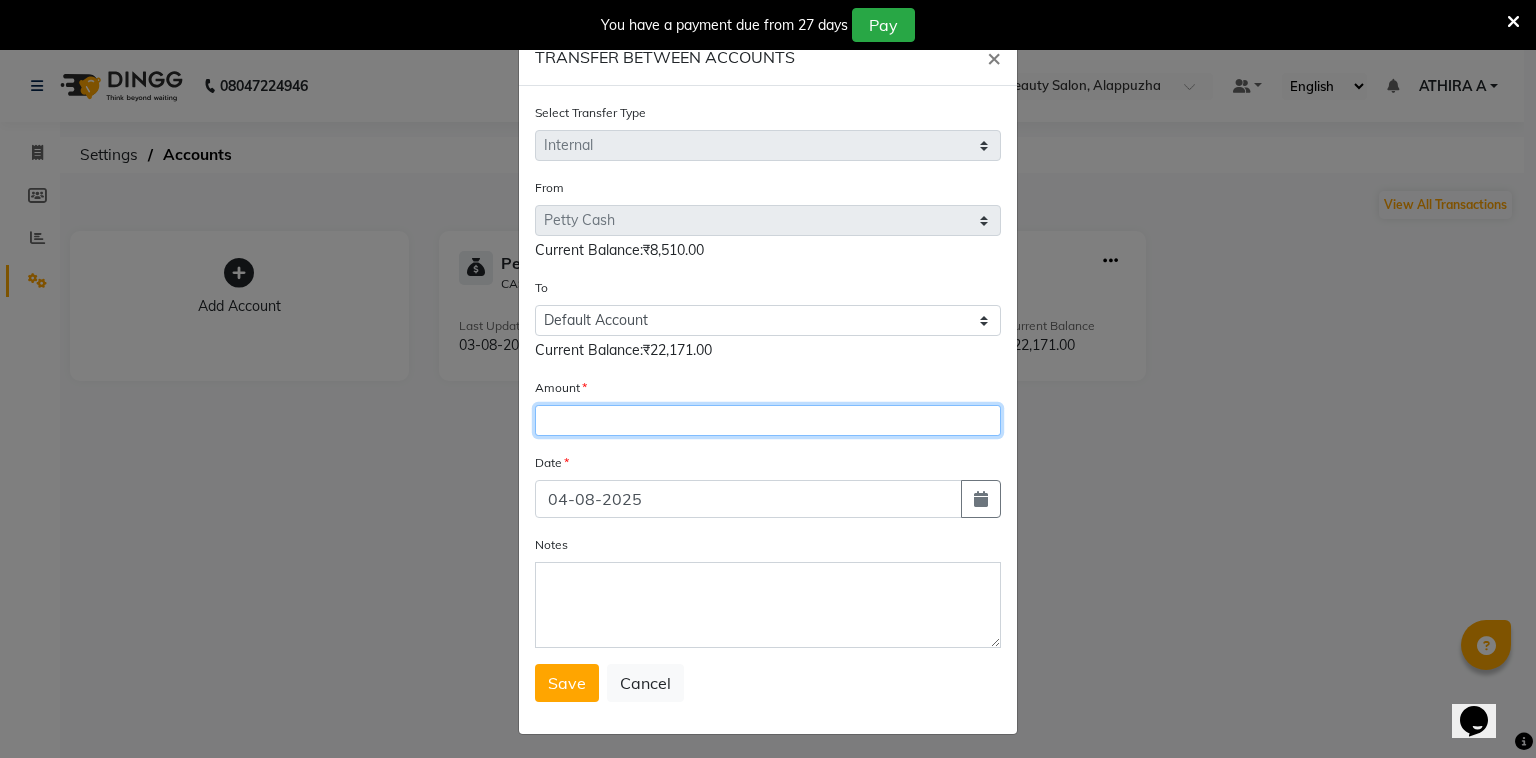 click 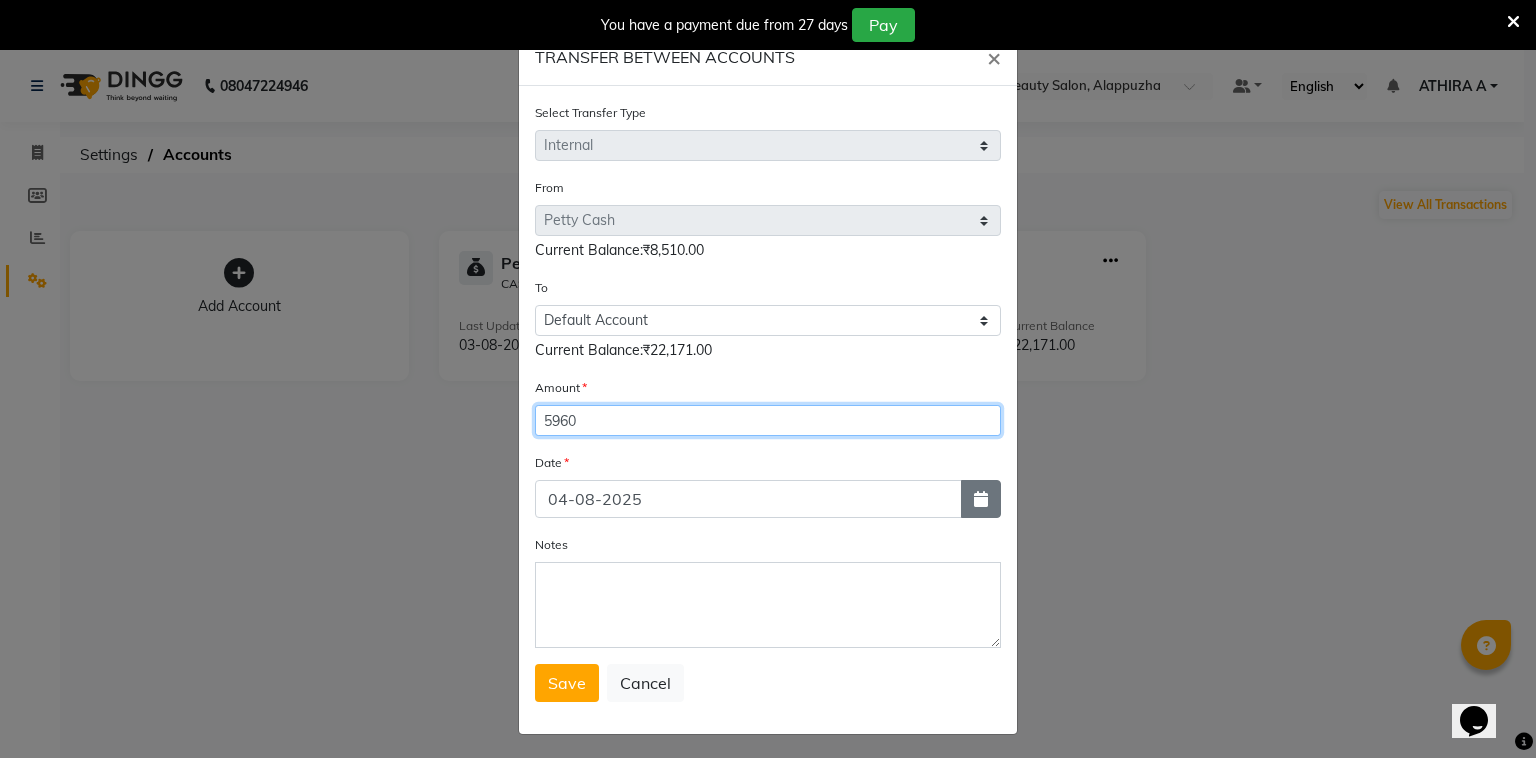 type on "5960" 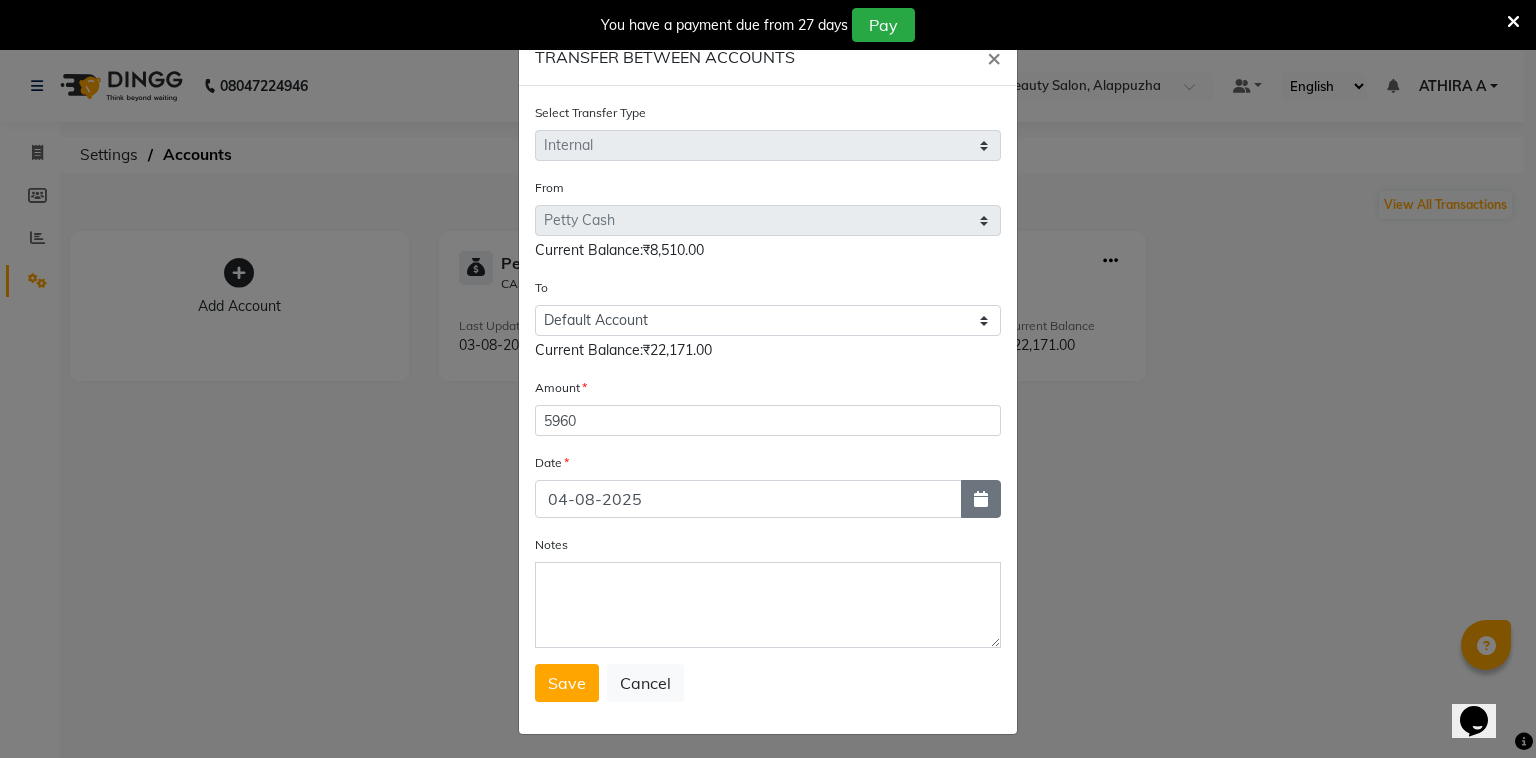 click 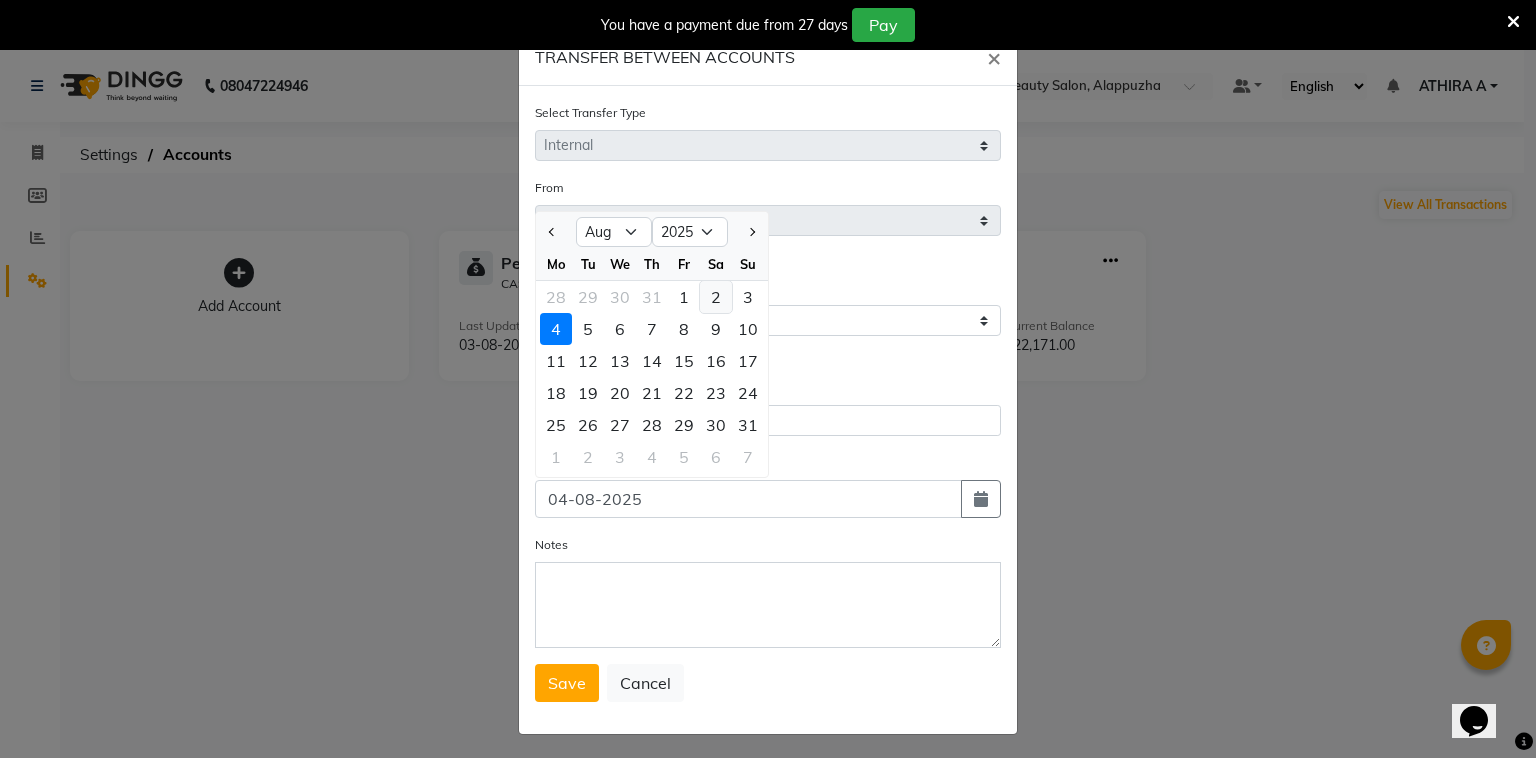 click on "2" 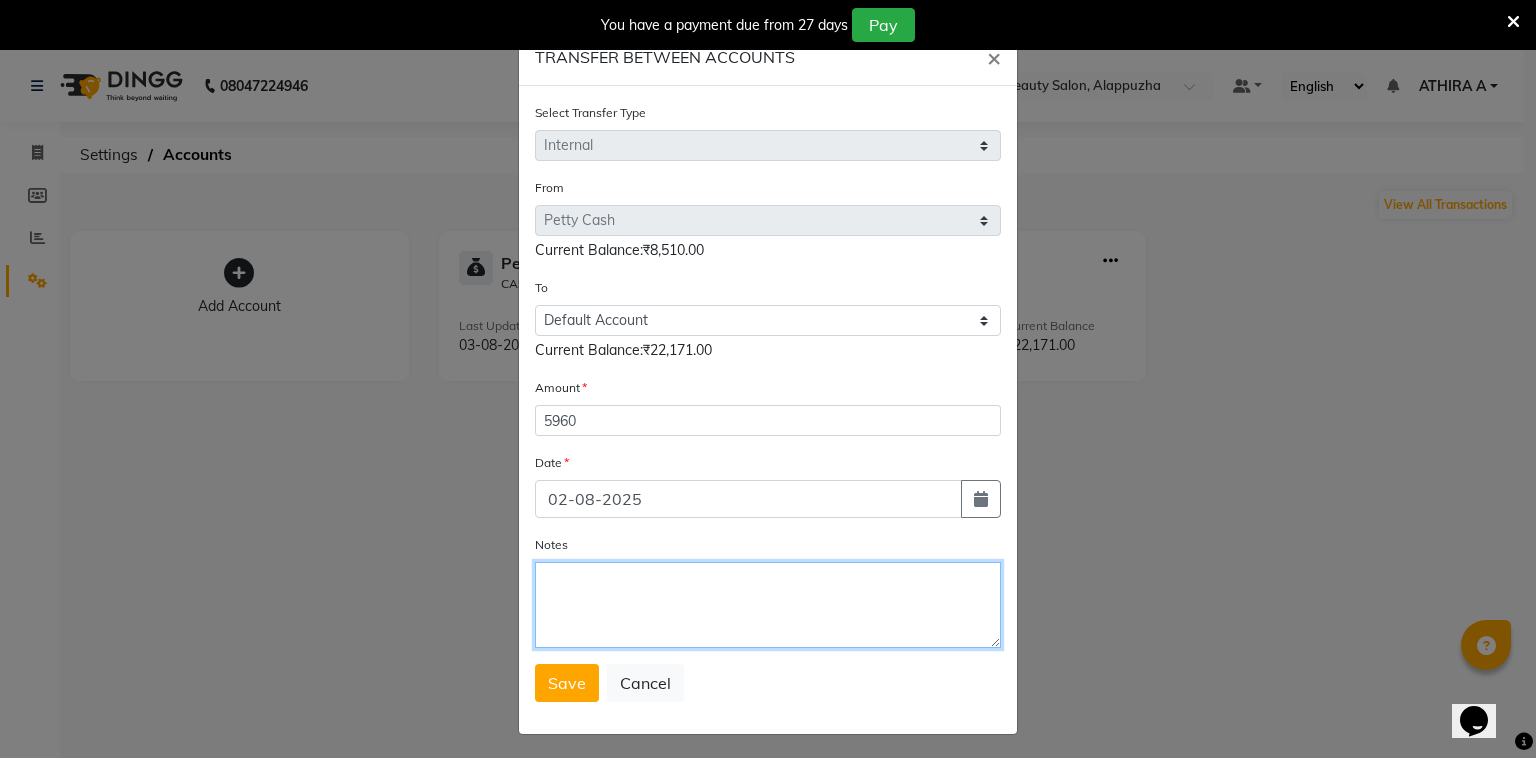 click on "Notes" at bounding box center (768, 605) 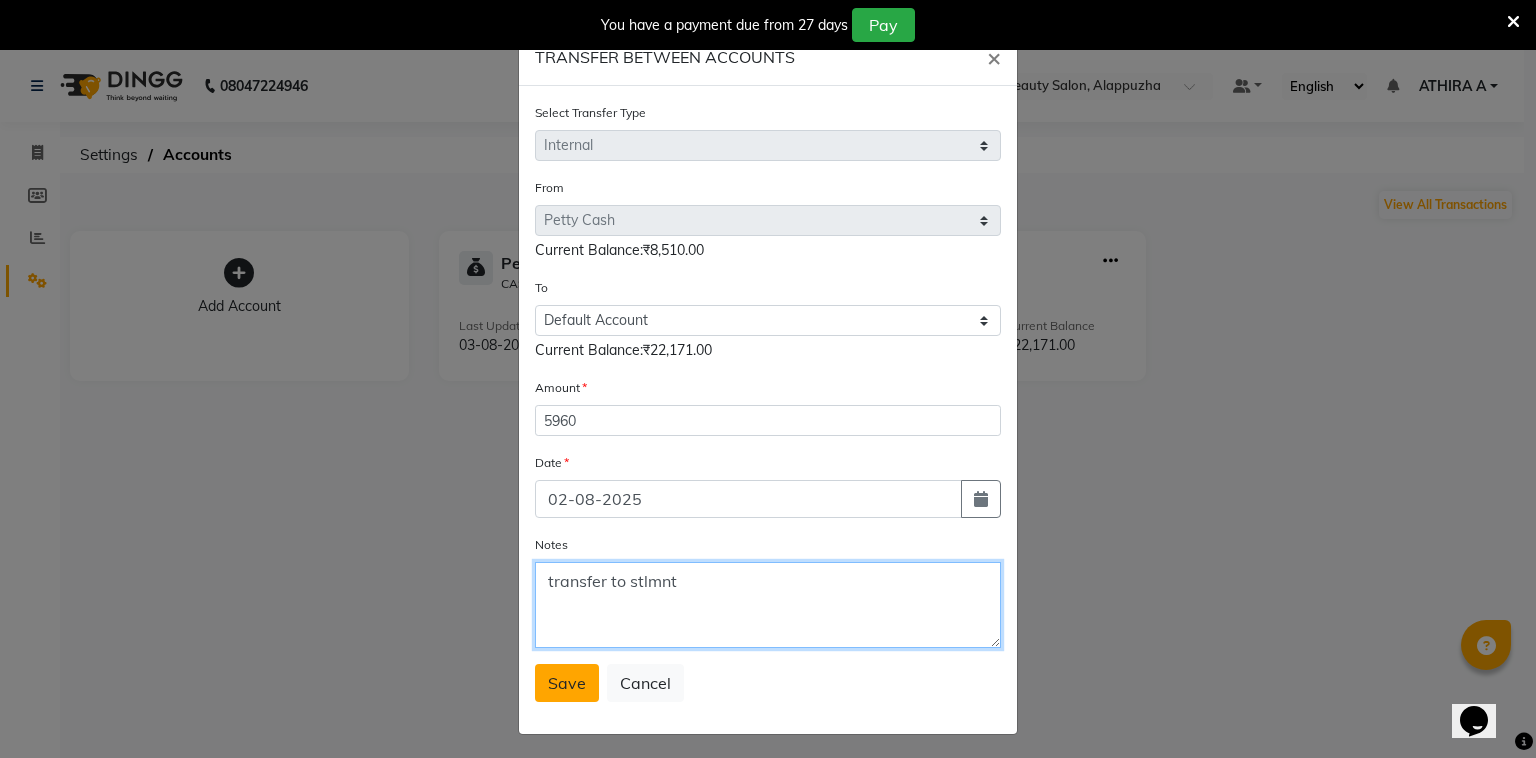 type on "transfer to stlmnt" 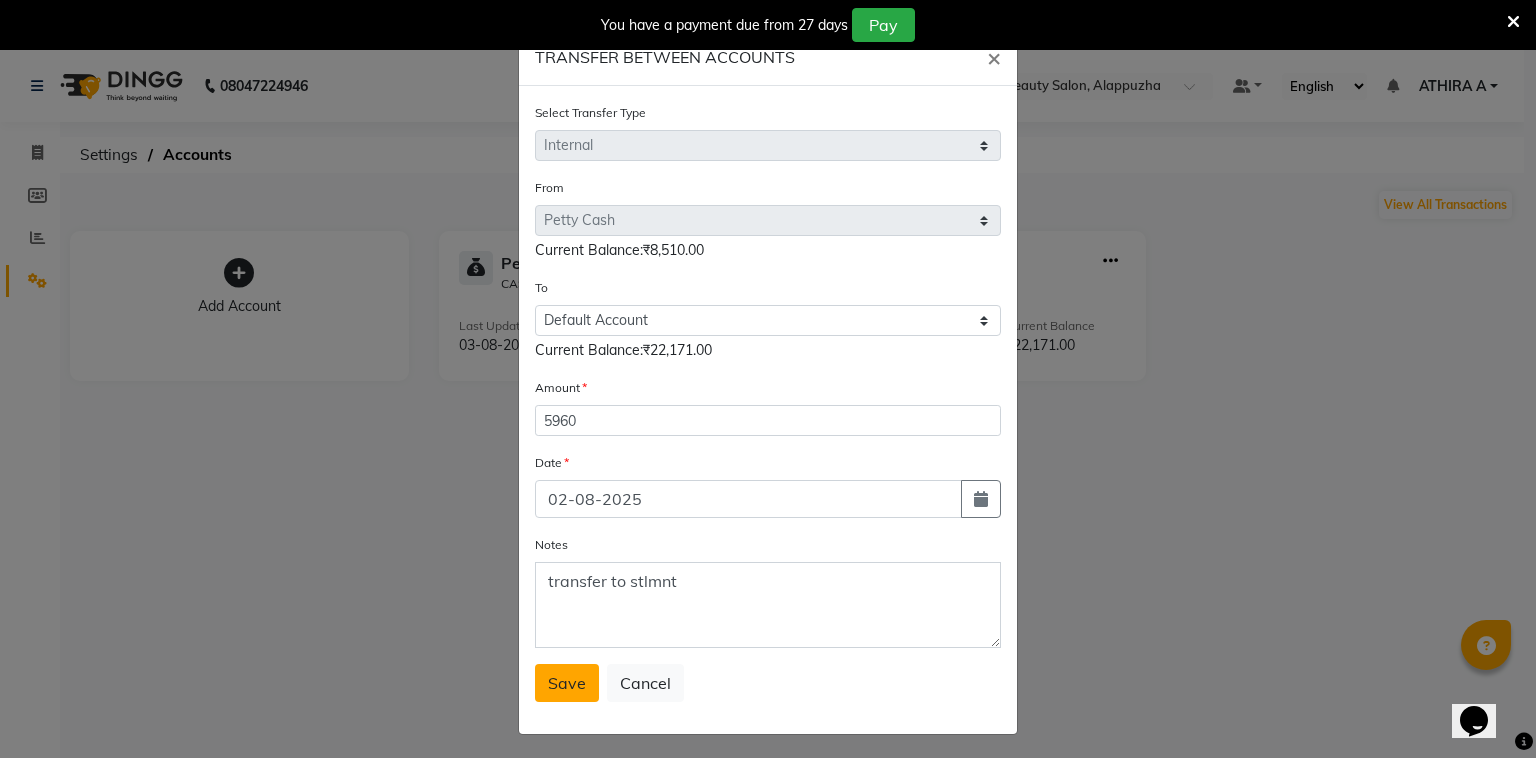 click on "Save" at bounding box center (567, 683) 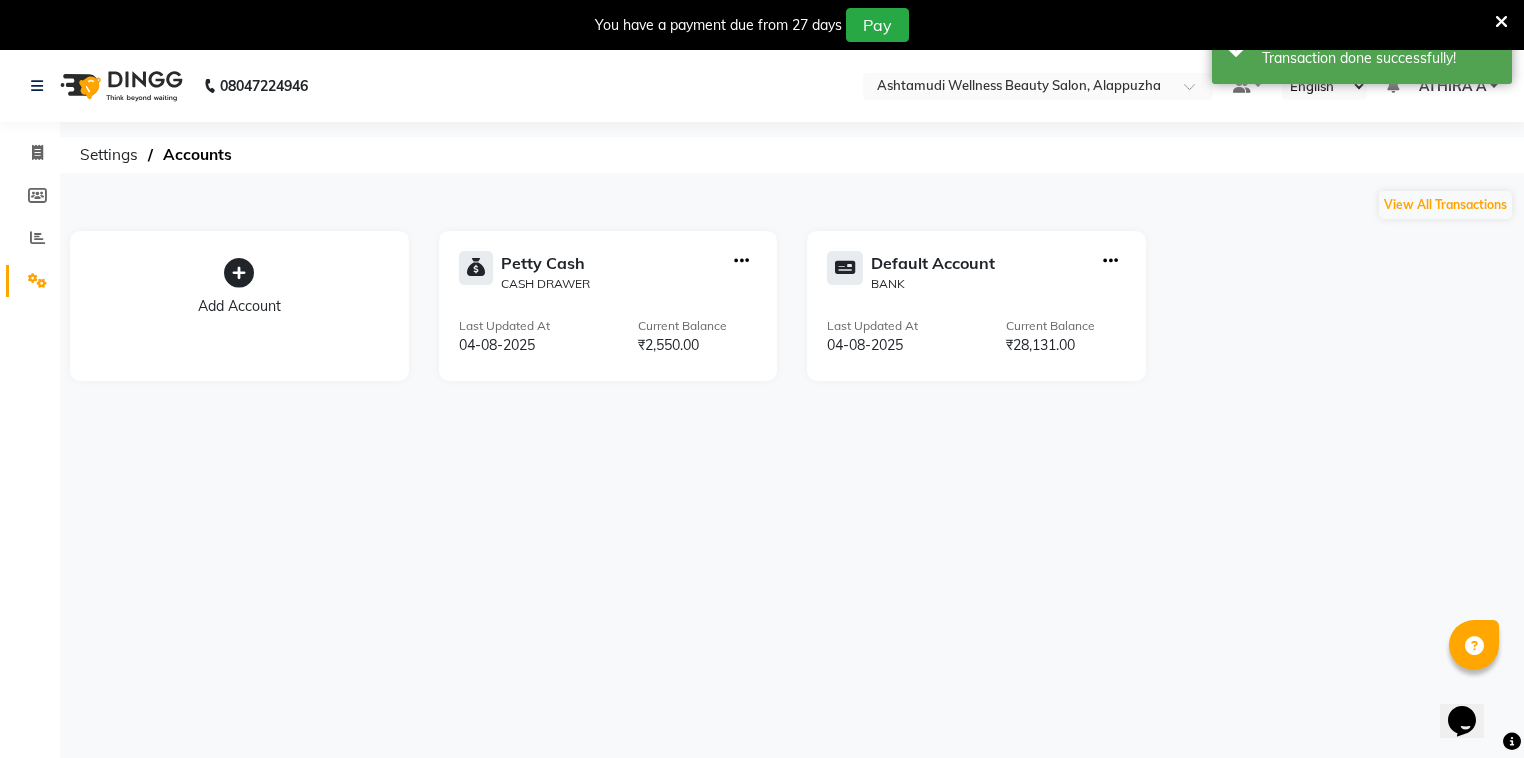 click 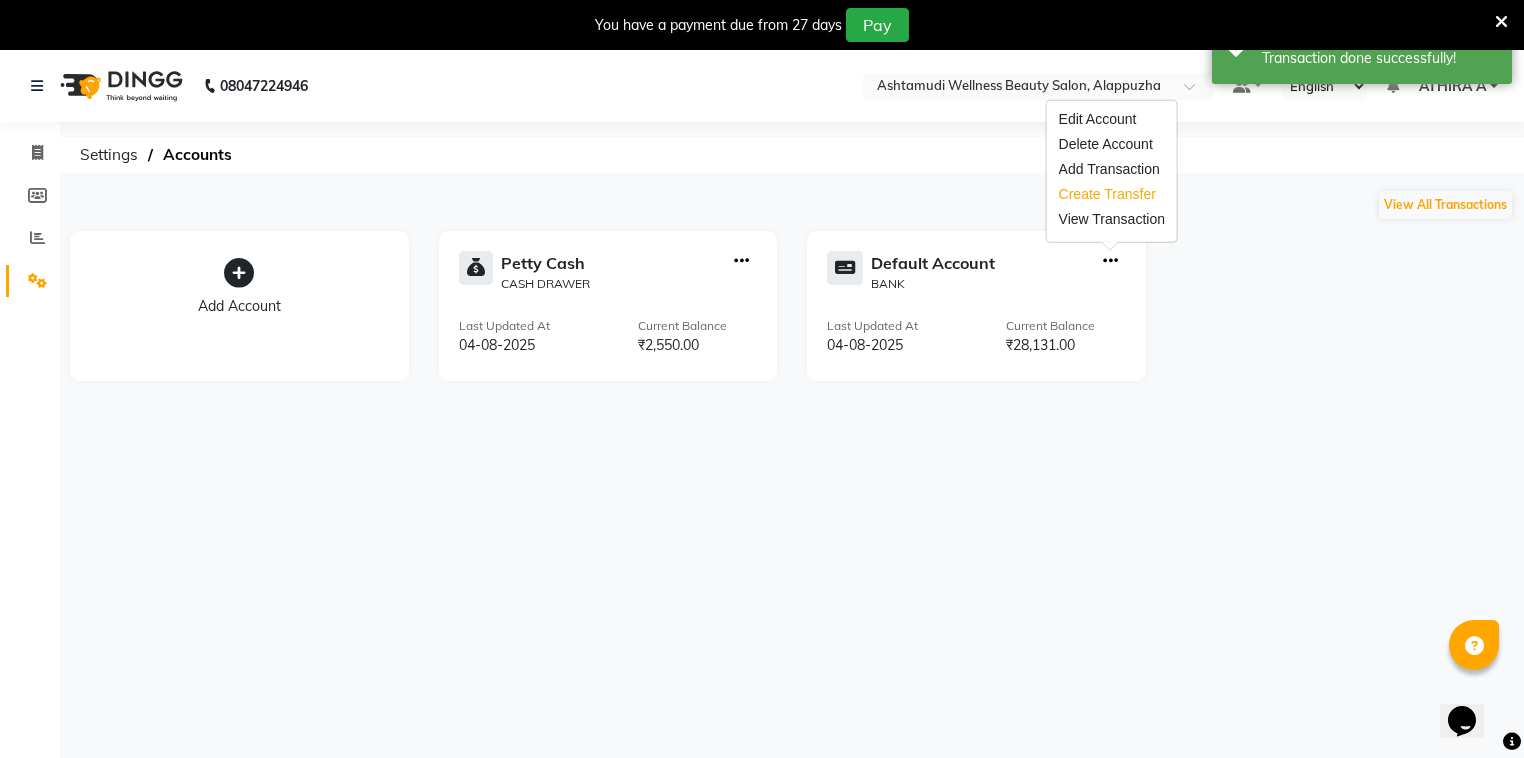 click on "Create Transfer" at bounding box center [1112, 194] 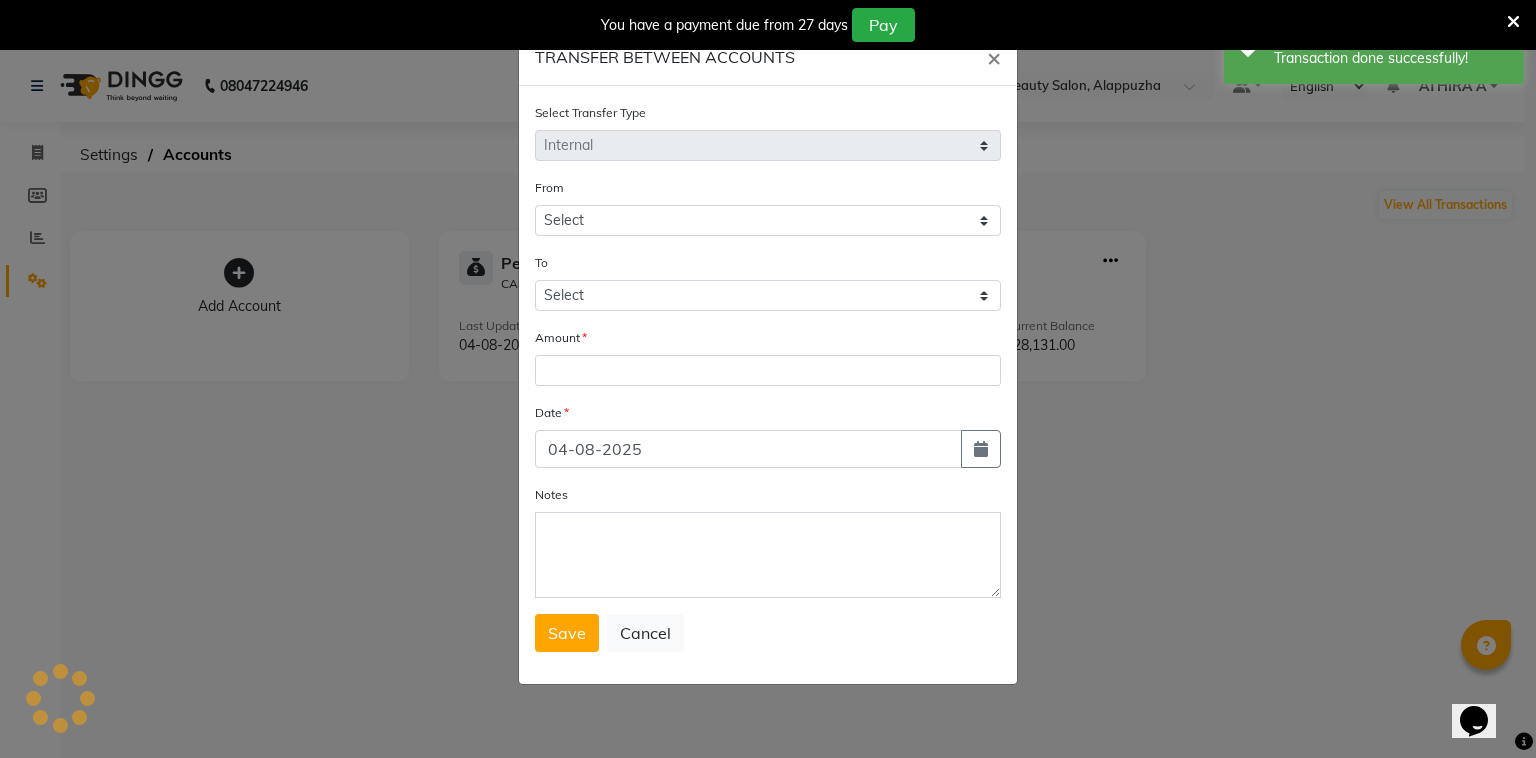 select on "3458" 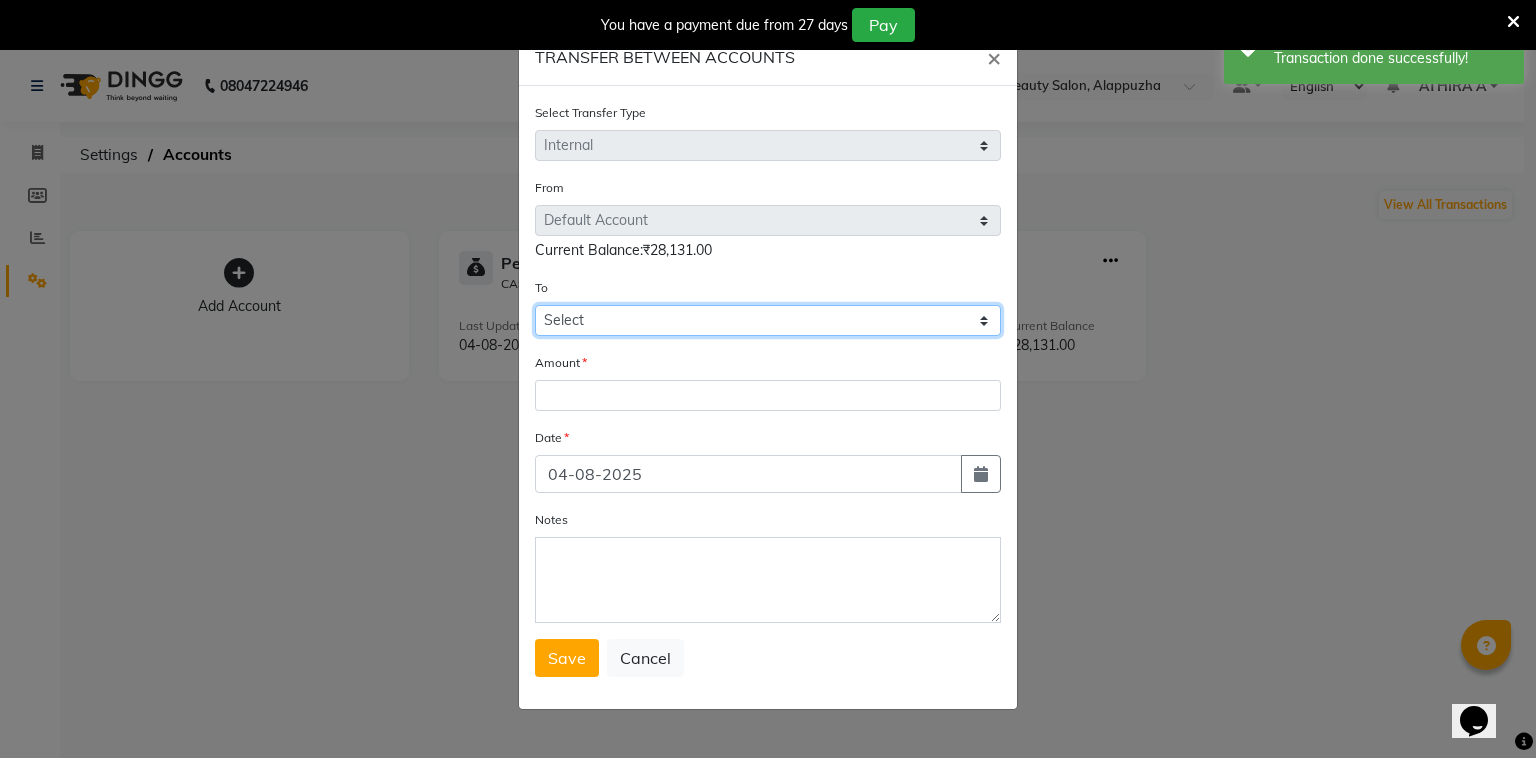 drag, startPoint x: 596, startPoint y: 310, endPoint x: 593, endPoint y: 333, distance: 23.194826 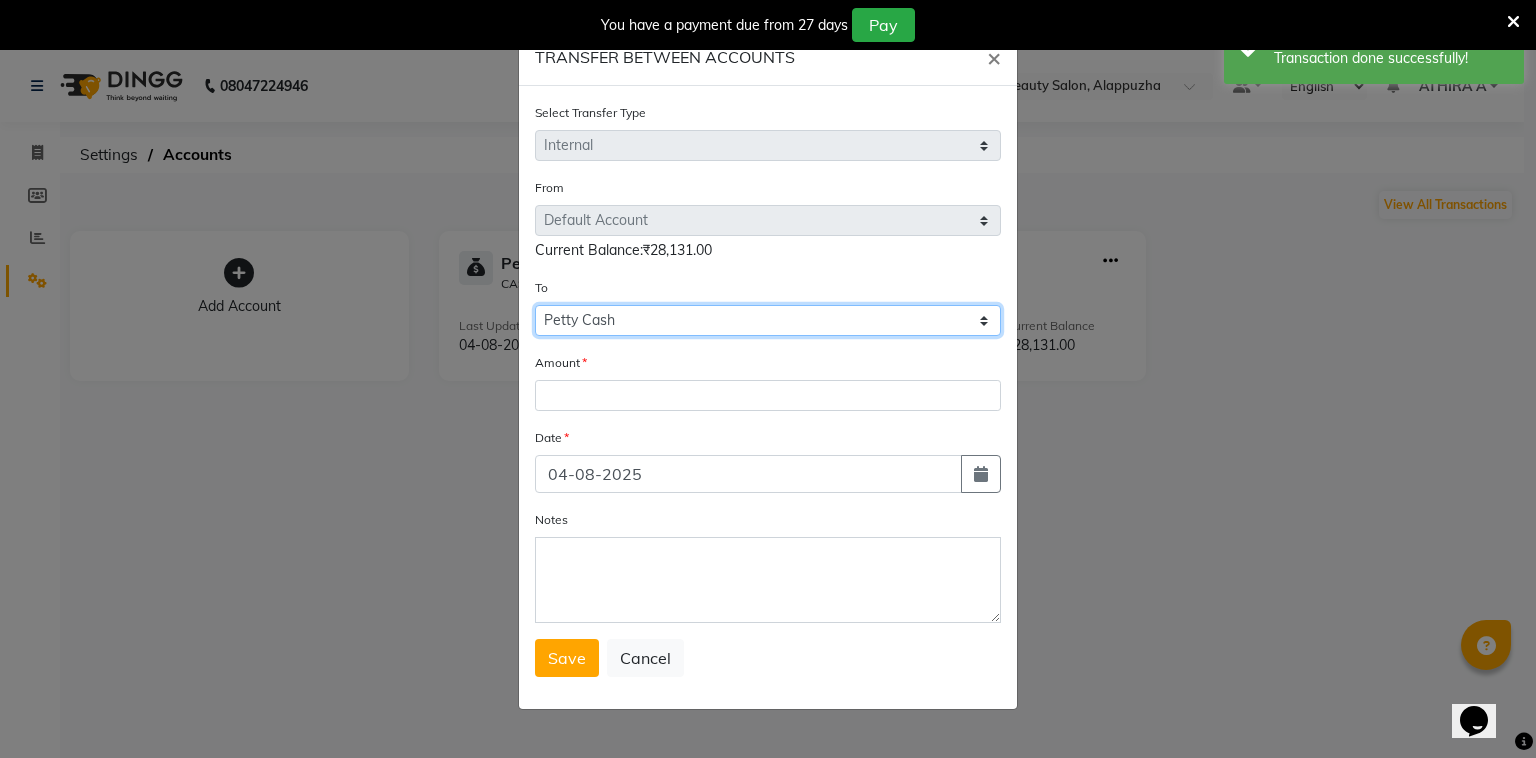 click on "Select Petty Cash Default Account" 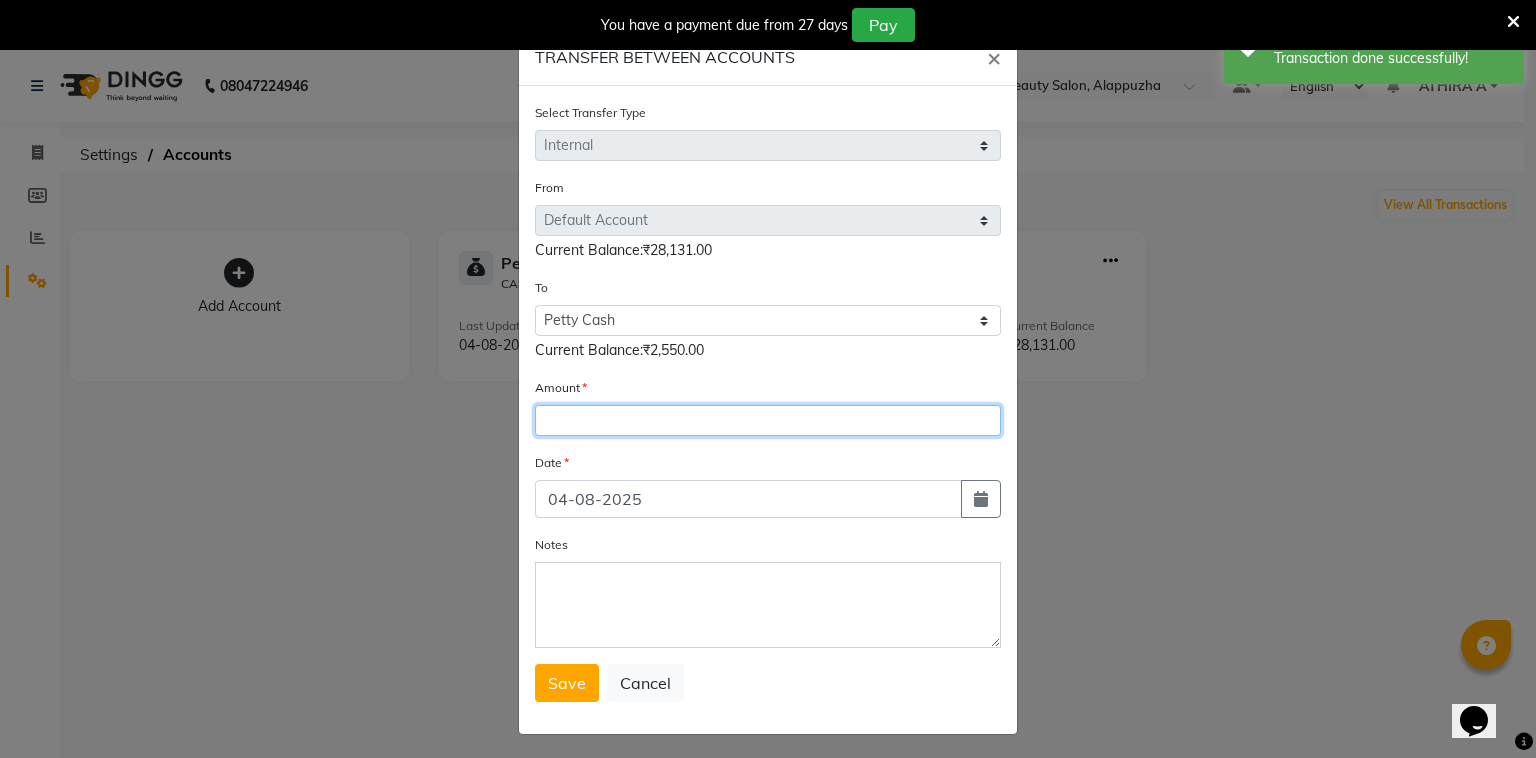 click 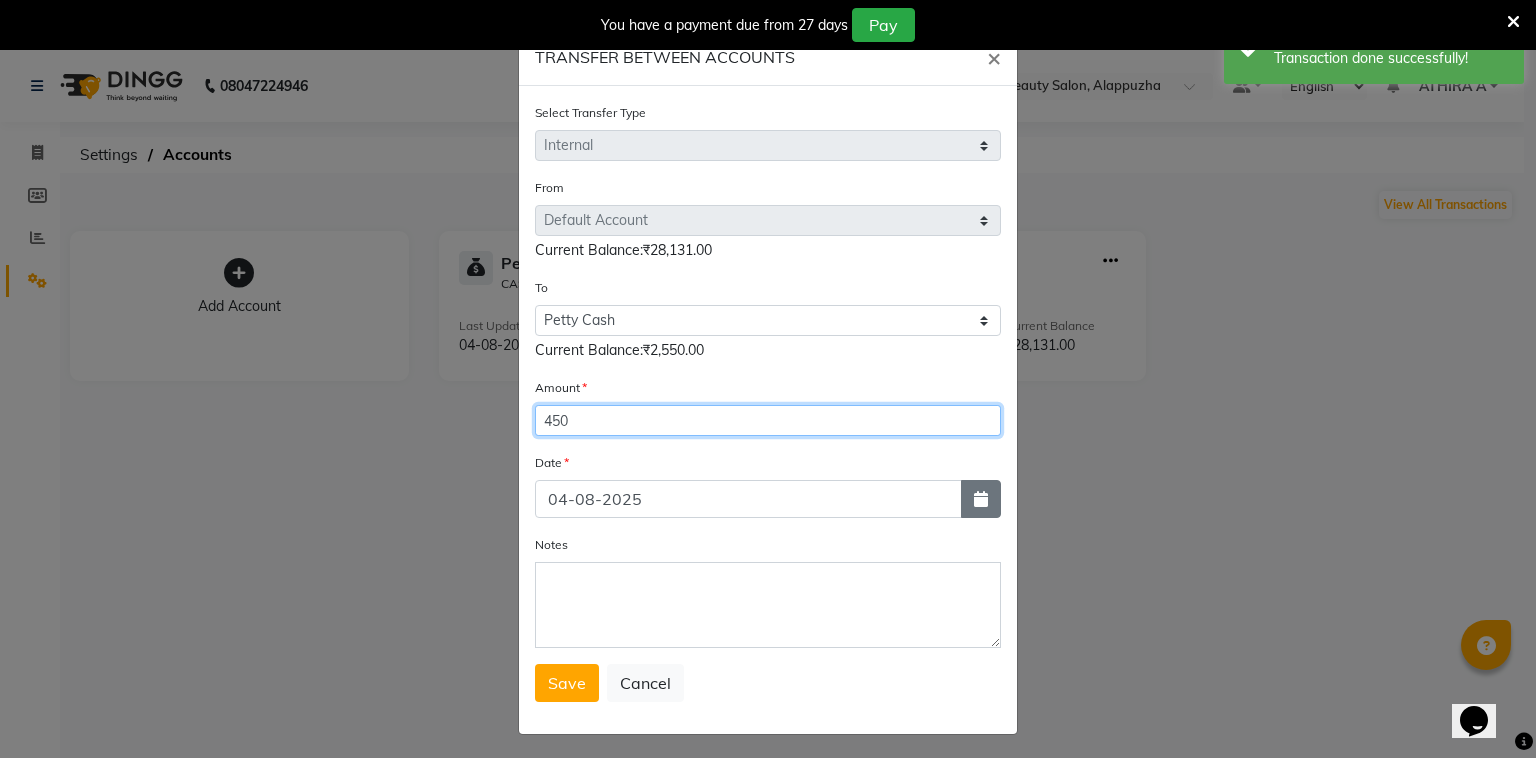 type on "450" 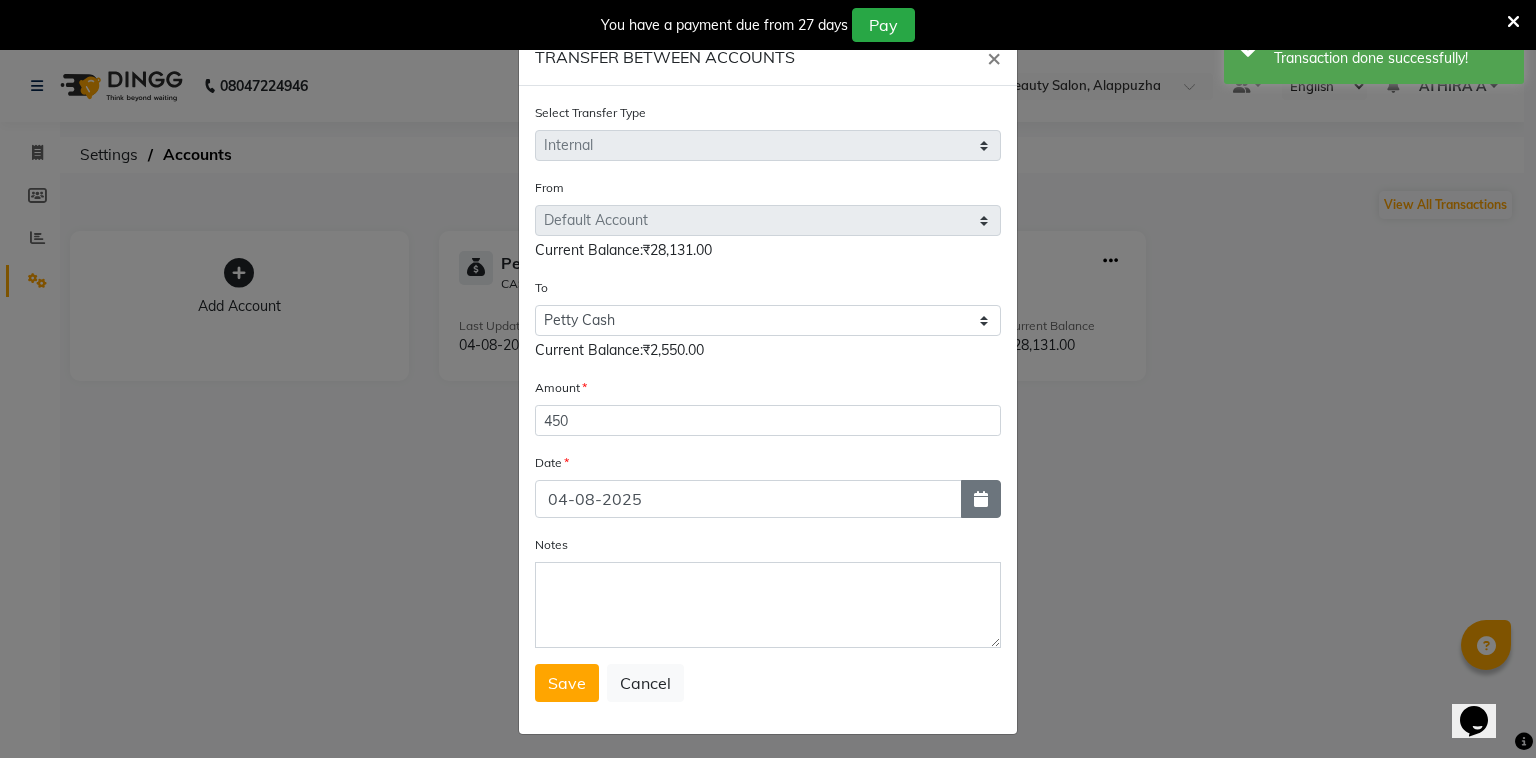 click 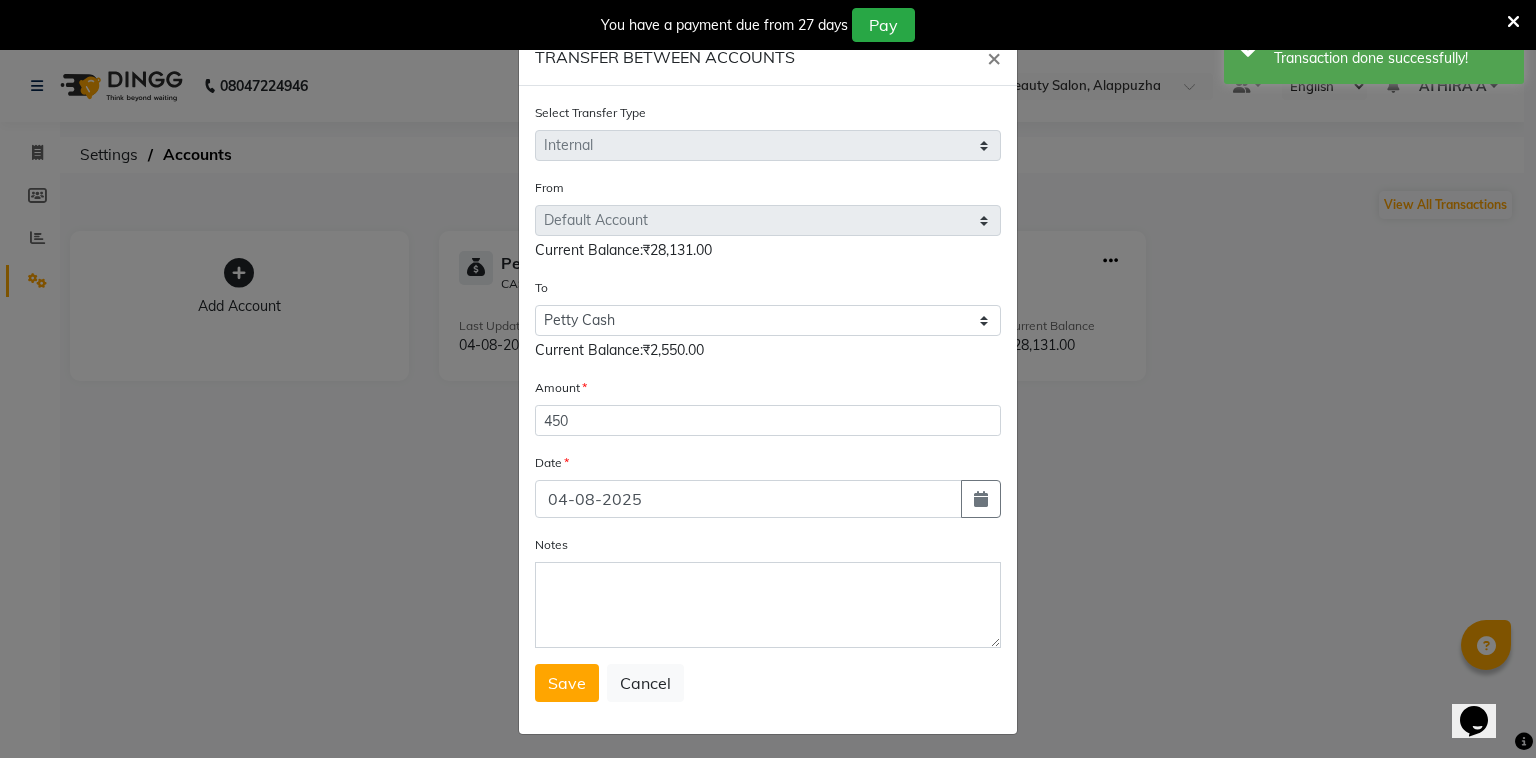 select on "8" 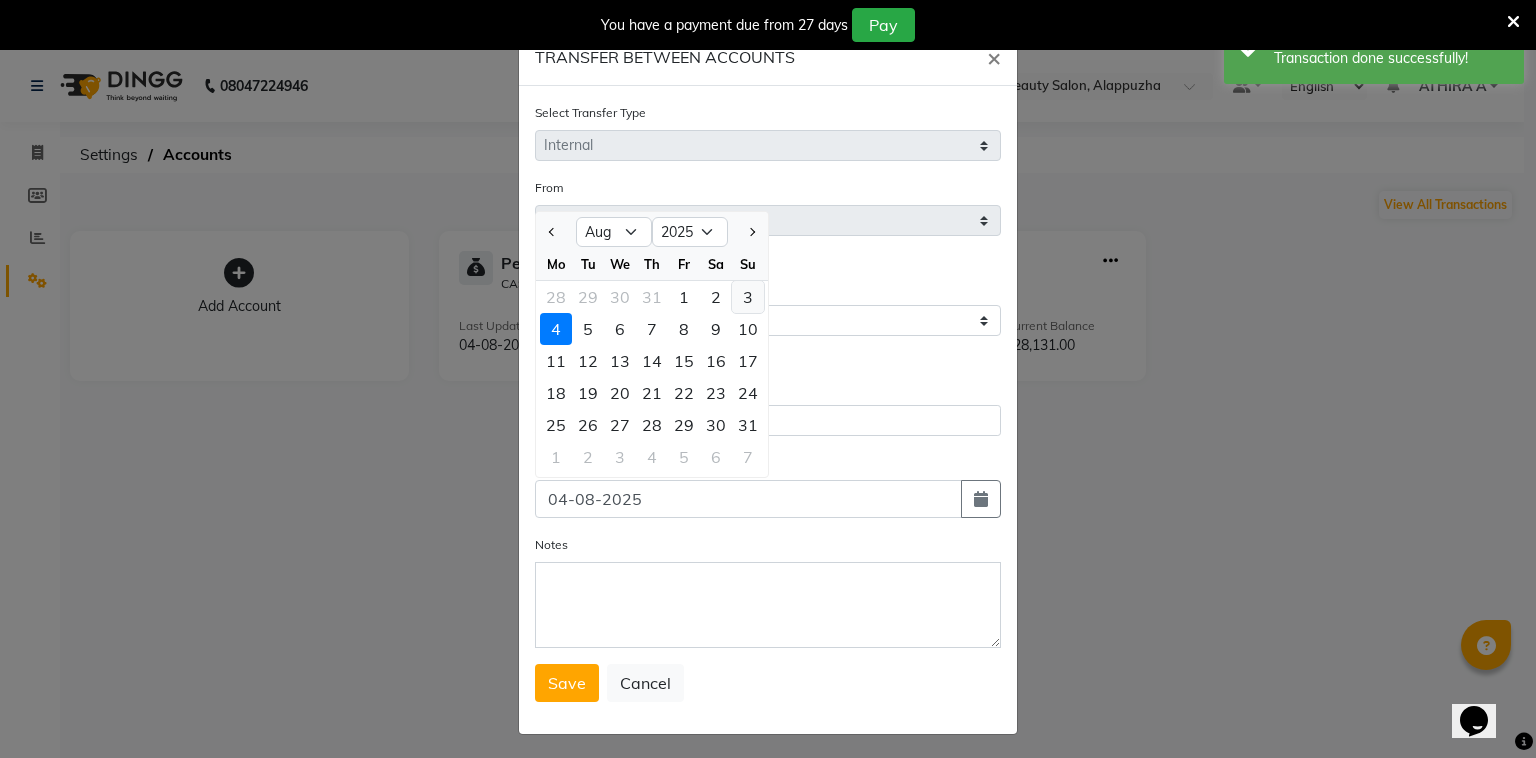 click on "3" 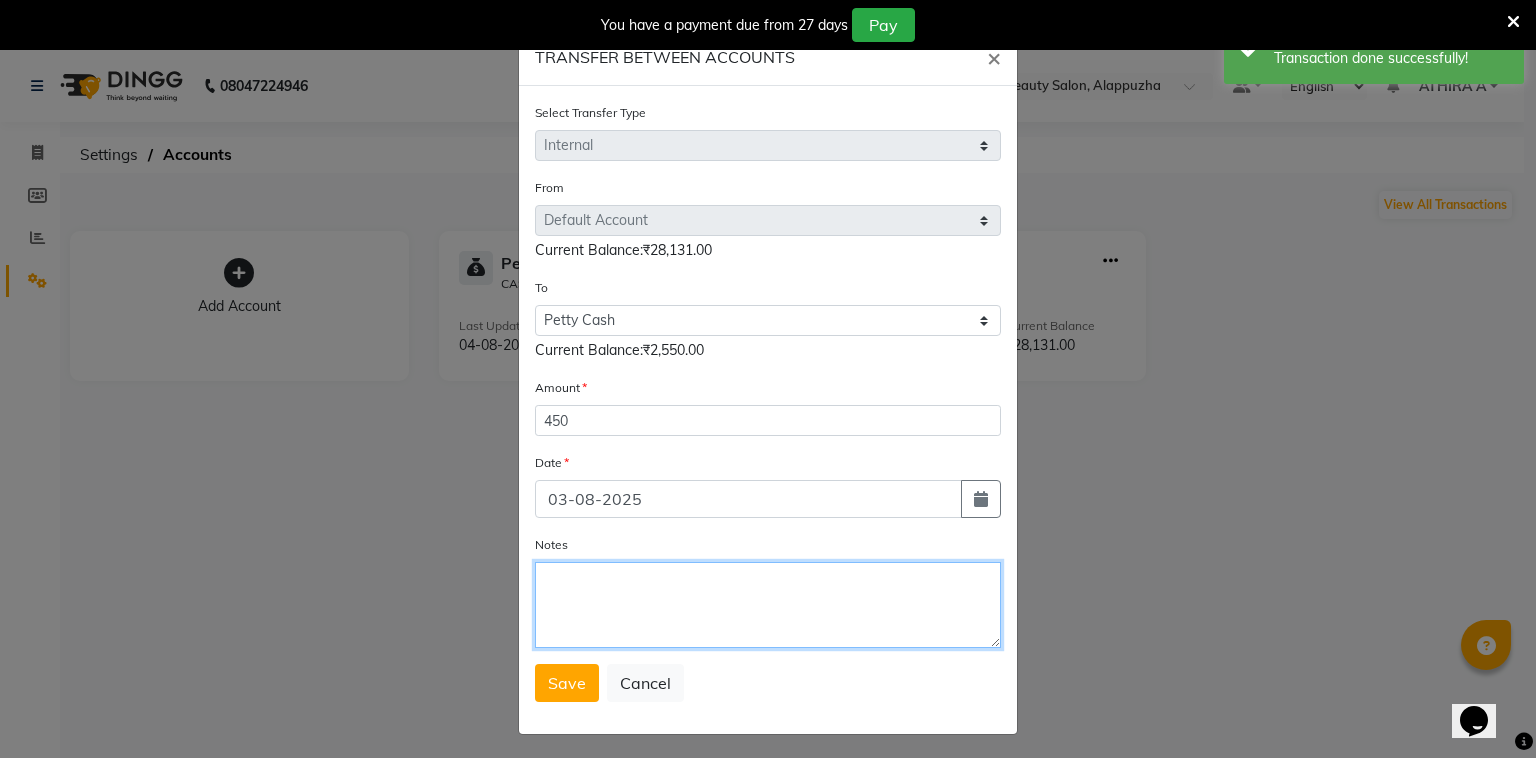 click on "Notes" at bounding box center [768, 605] 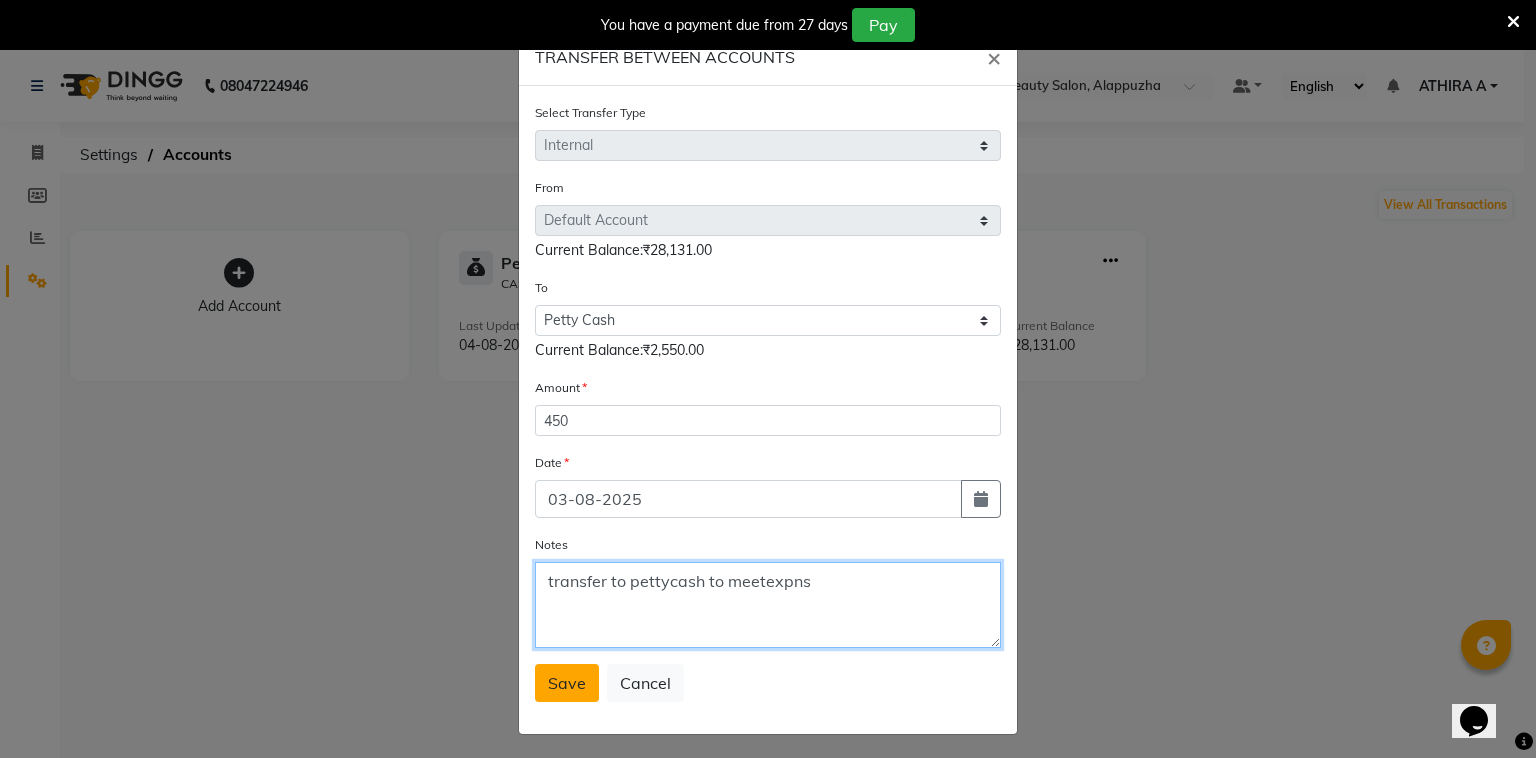 type on "transfer to pettycash to meetexpns" 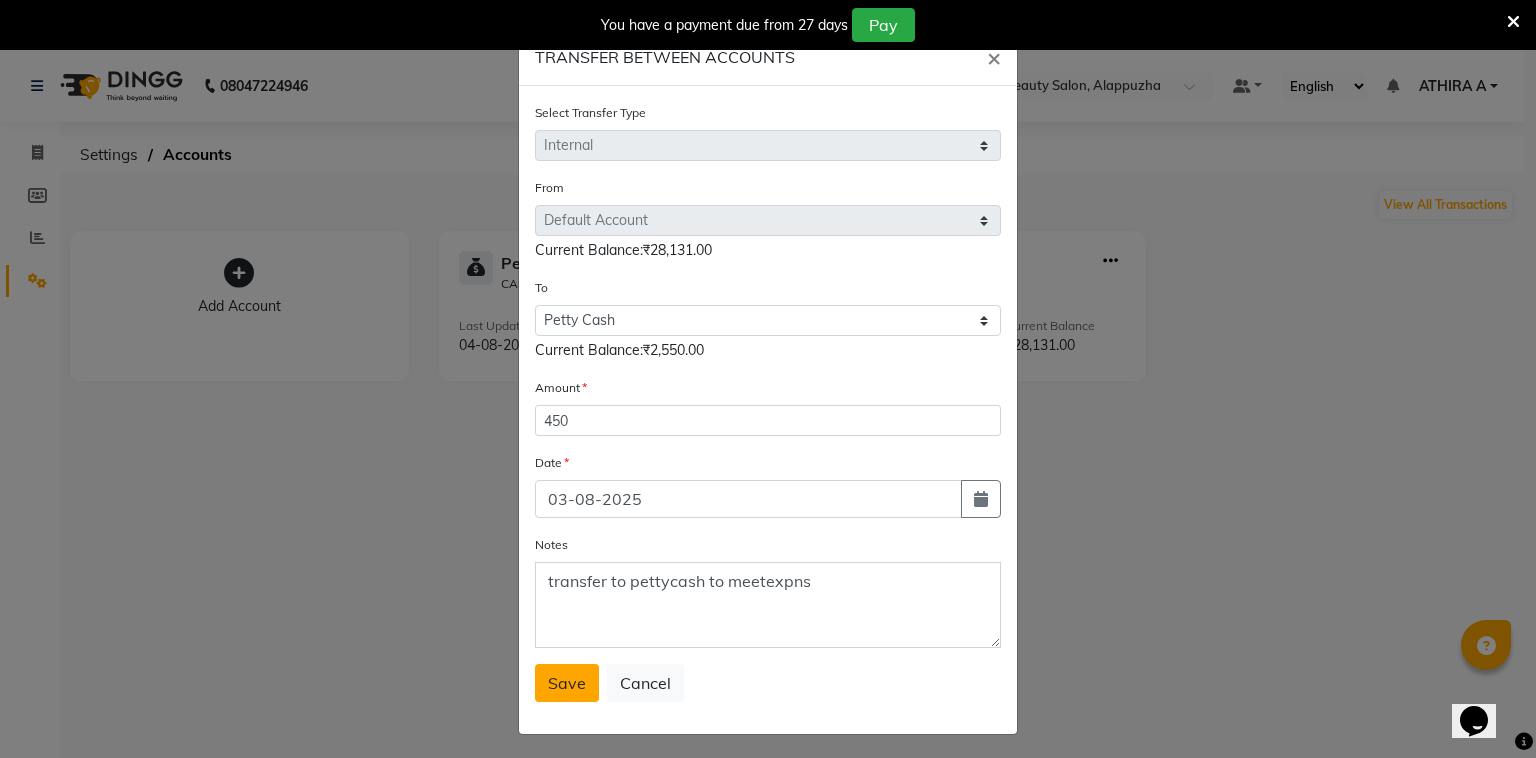 click on "Save" at bounding box center [567, 683] 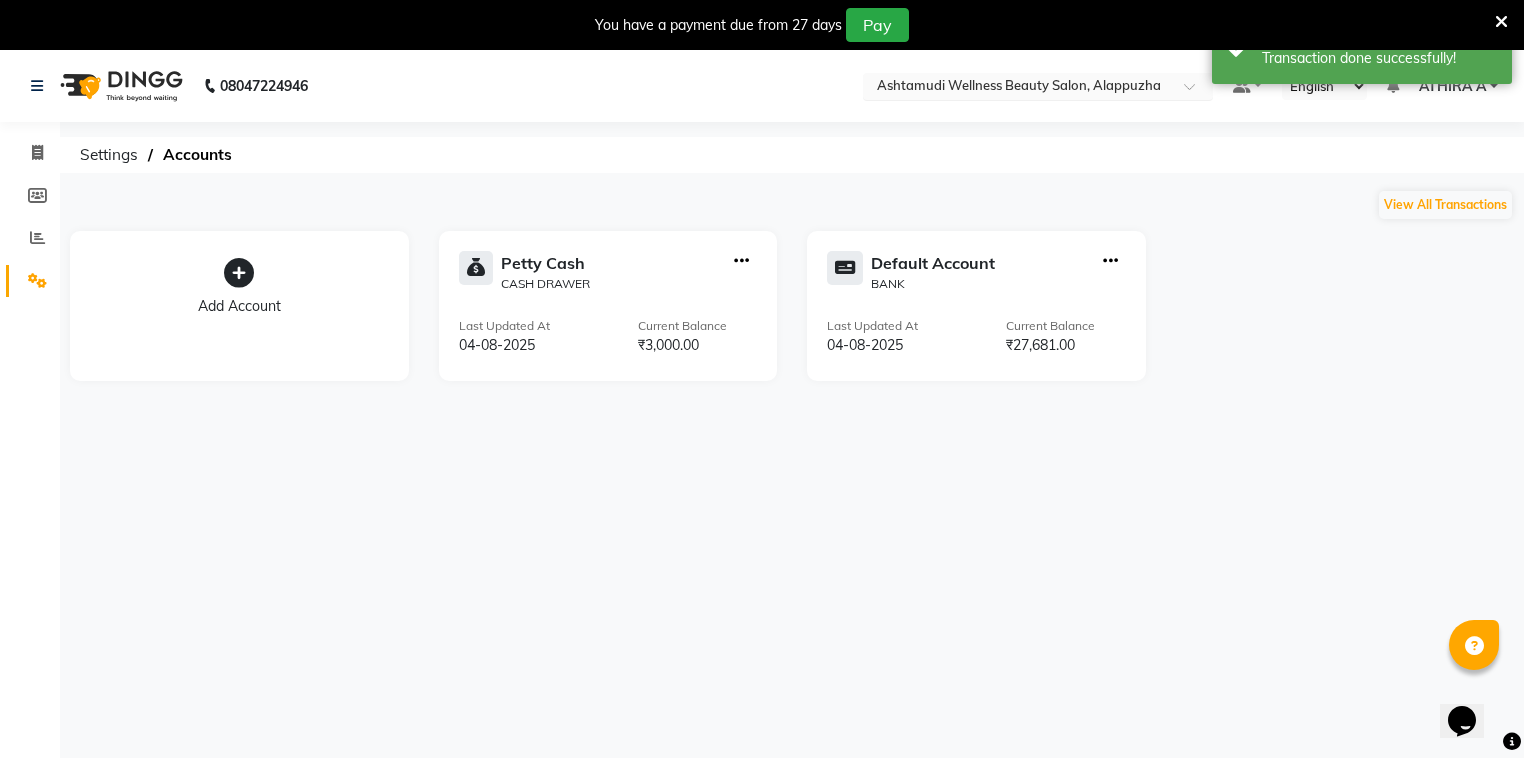 click on "Select Location × Ashtamudi Wellness Beauty Salon, Alappuzha" at bounding box center (1038, 86) 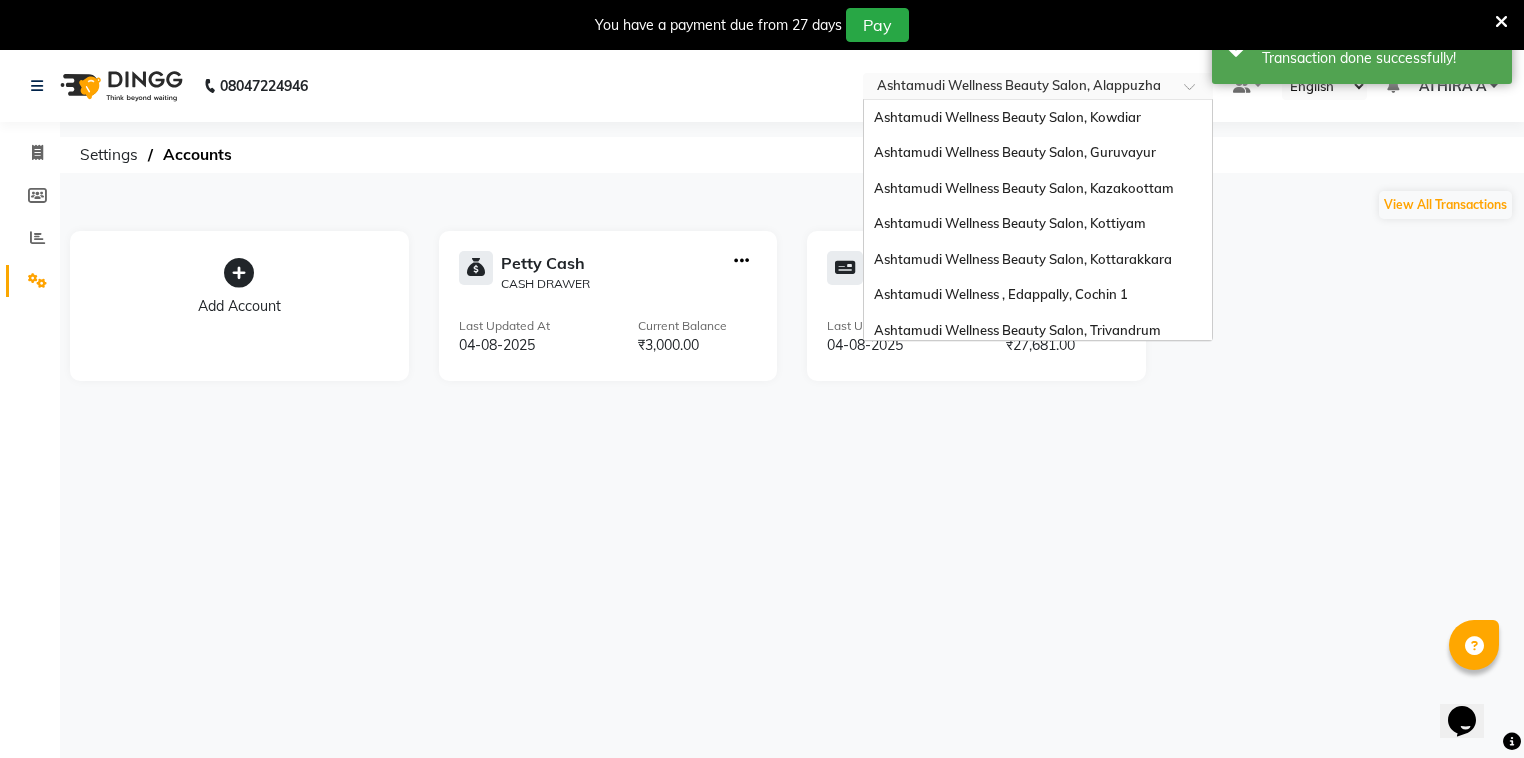 scroll, scrollTop: 312, scrollLeft: 0, axis: vertical 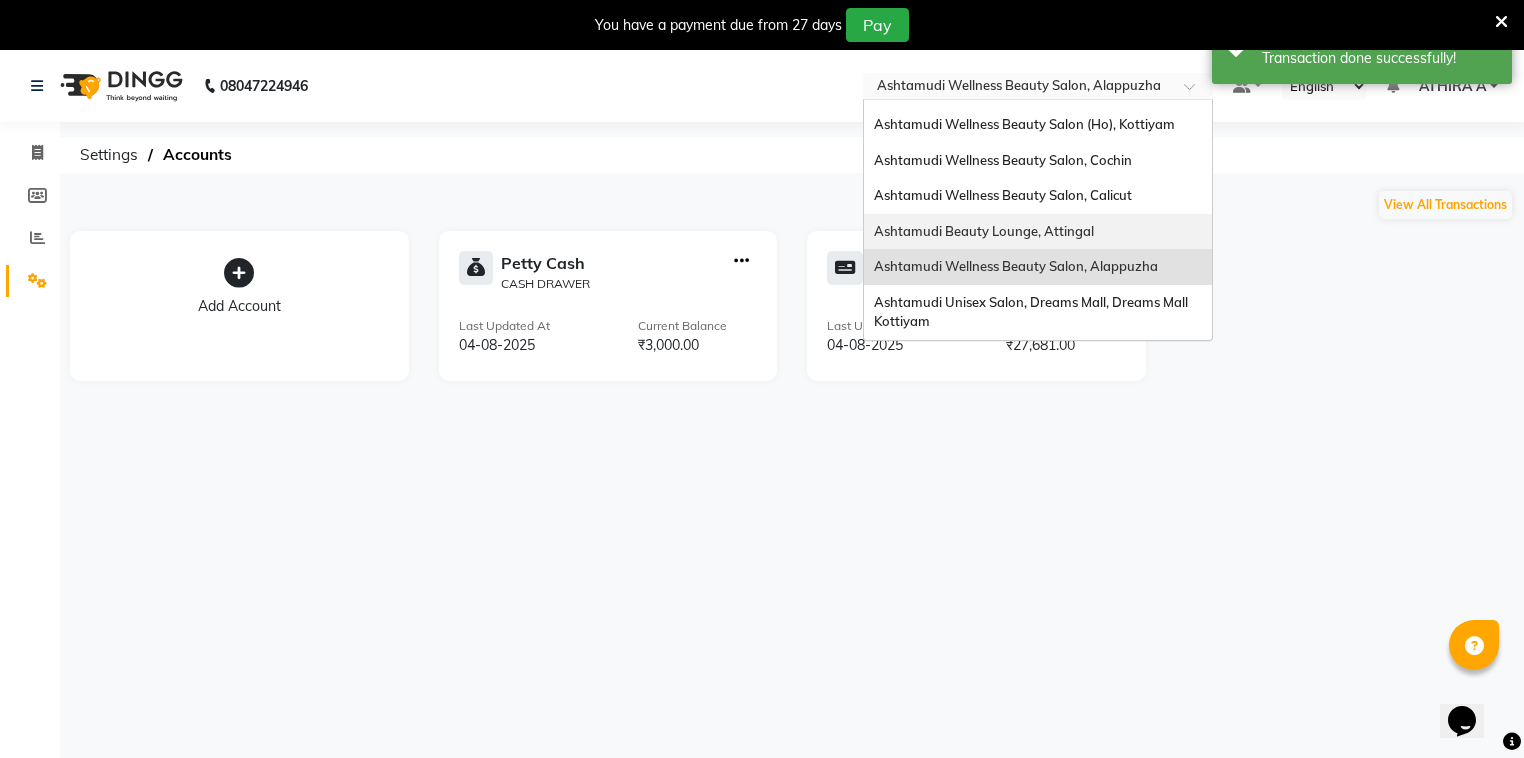 click on "Ashtamudi Beauty Lounge, Attingal" at bounding box center (1038, 232) 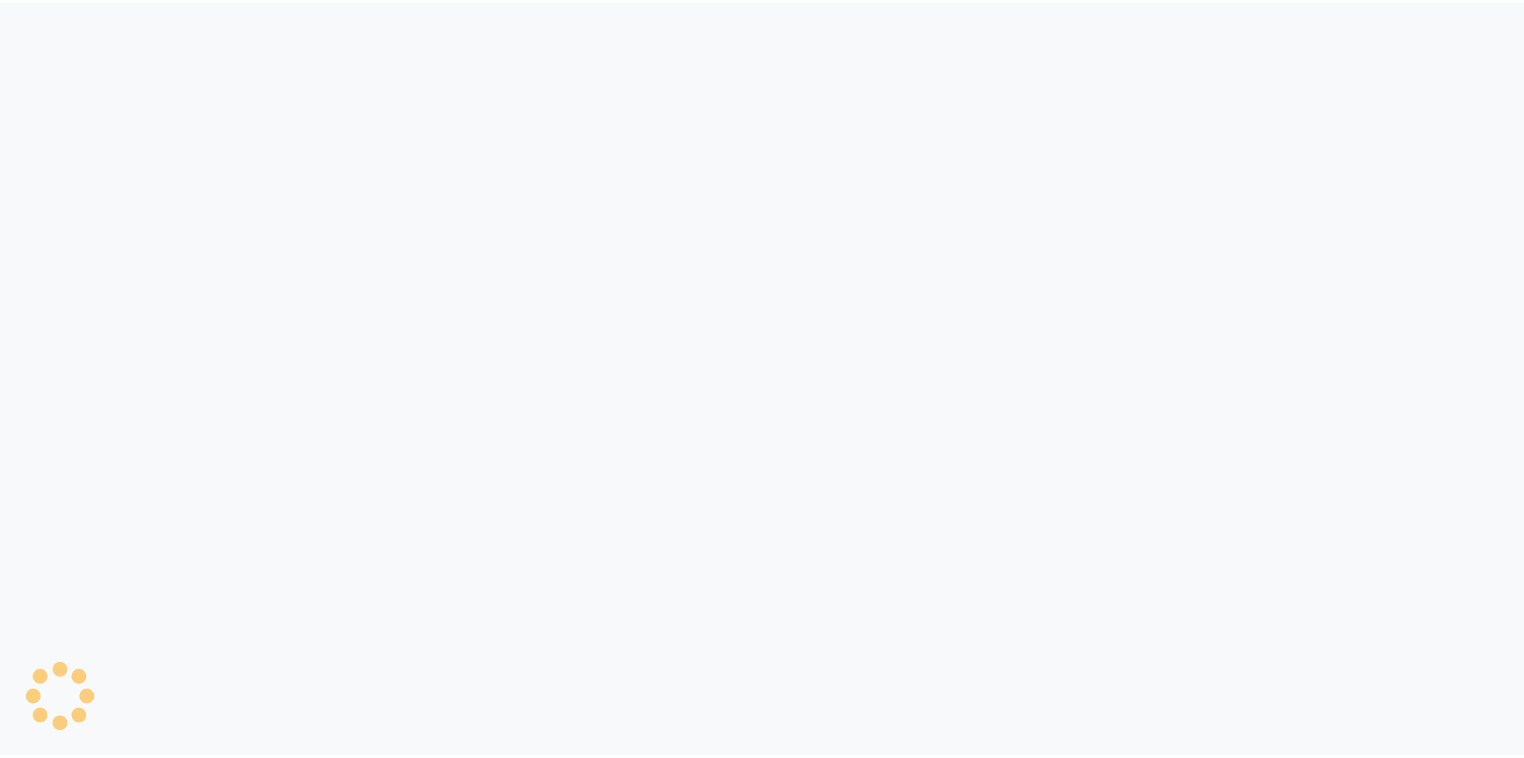 scroll, scrollTop: 0, scrollLeft: 0, axis: both 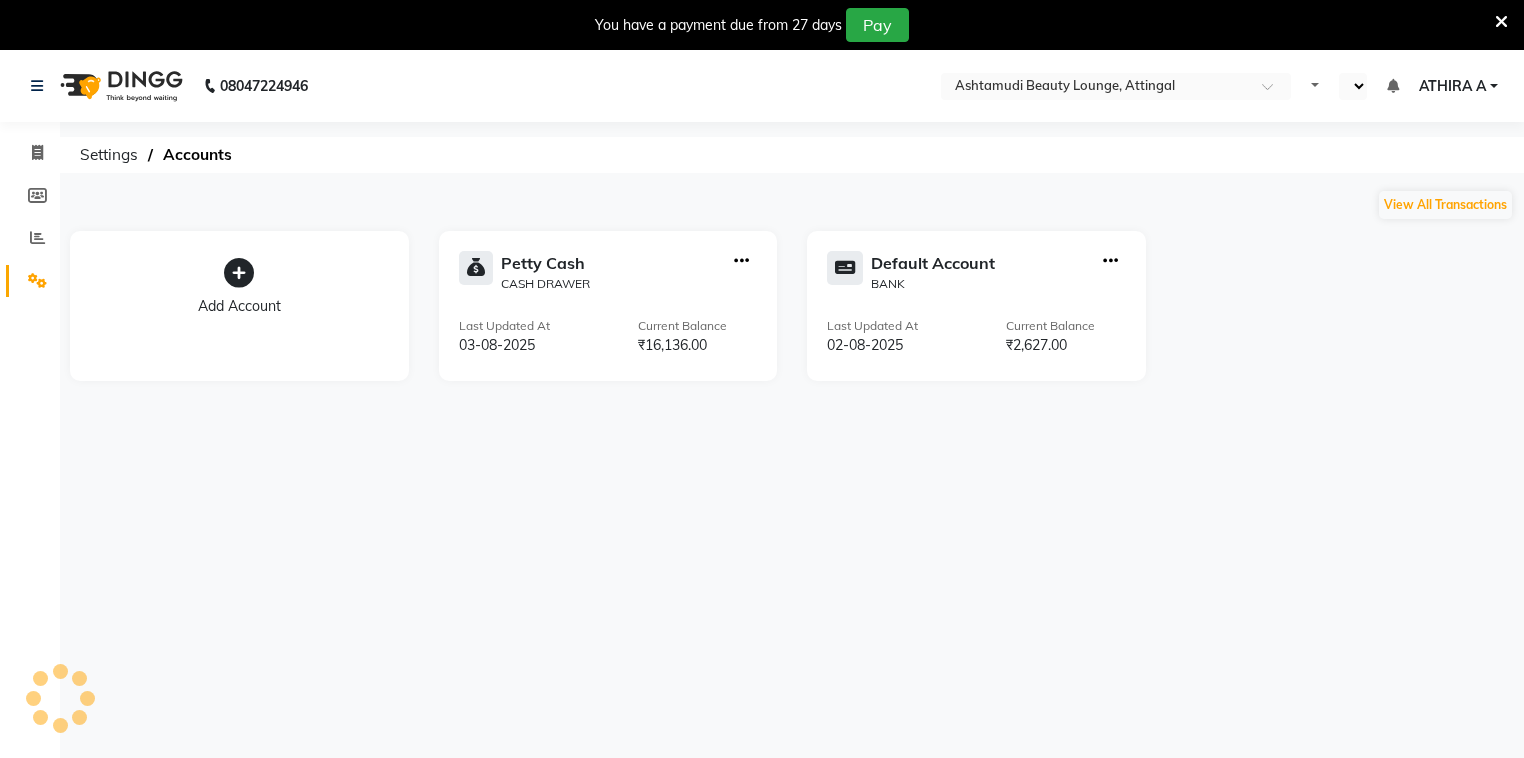 select on "en" 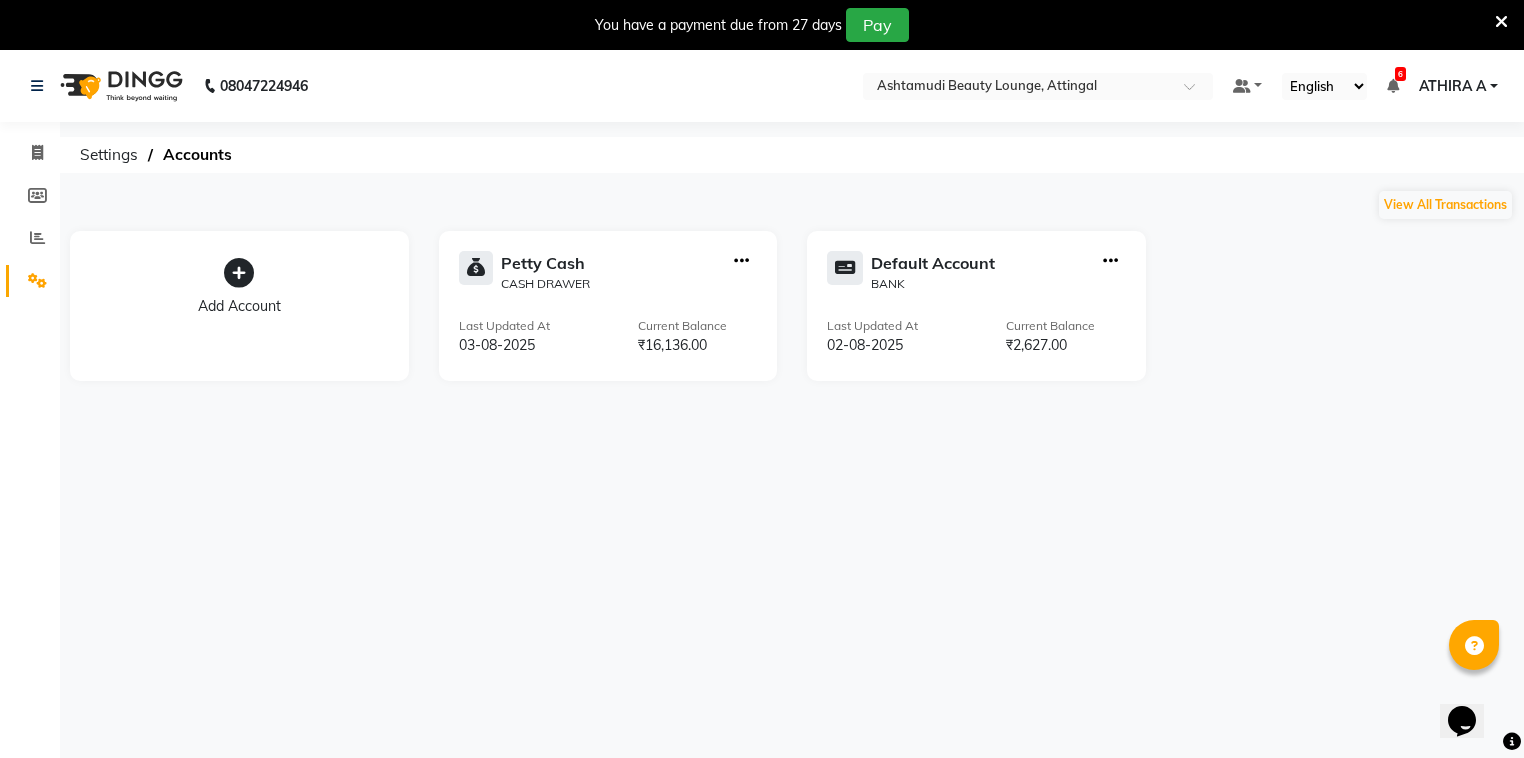 scroll, scrollTop: 0, scrollLeft: 0, axis: both 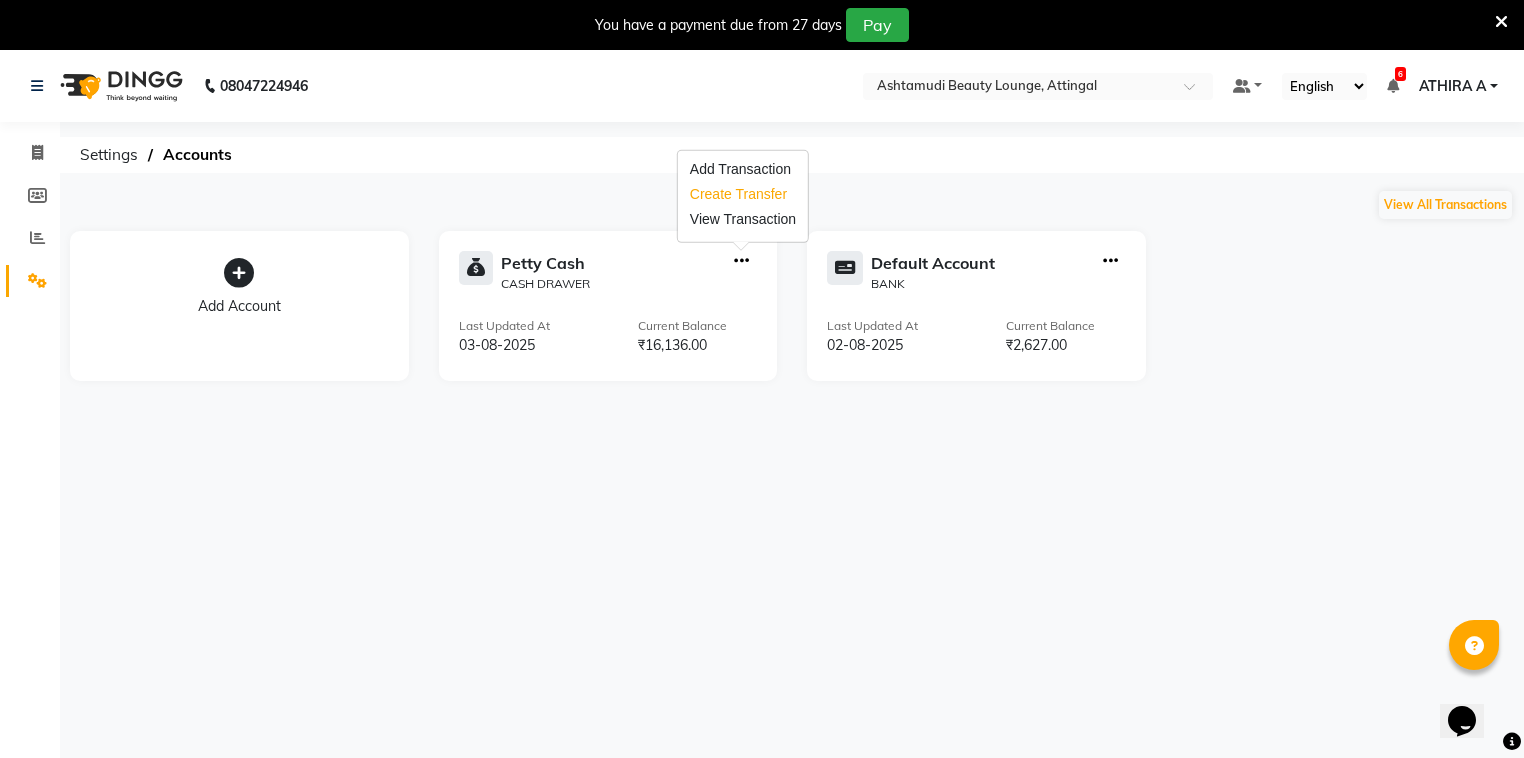 click on "Create Transfer" at bounding box center [743, 194] 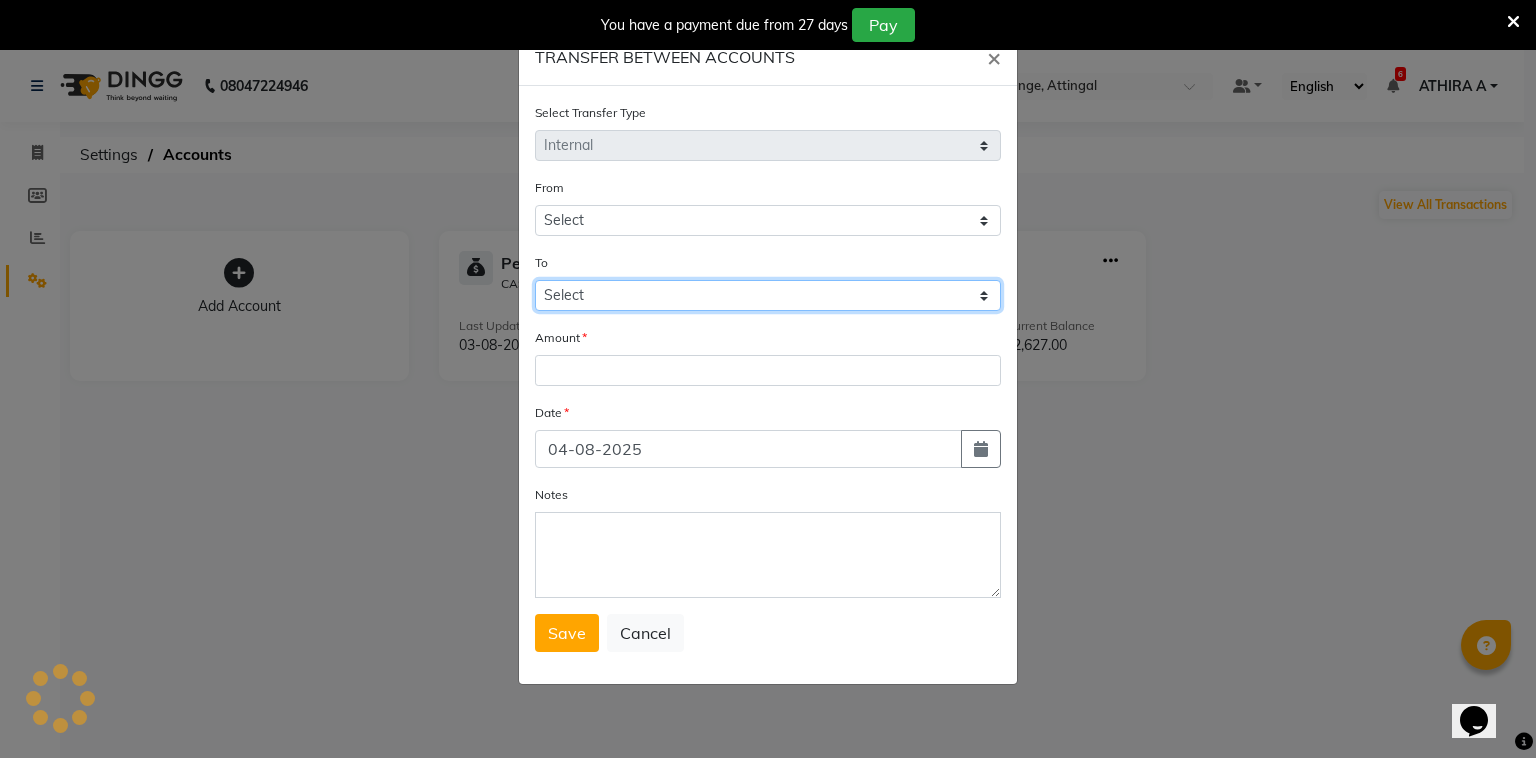 click on "Select" 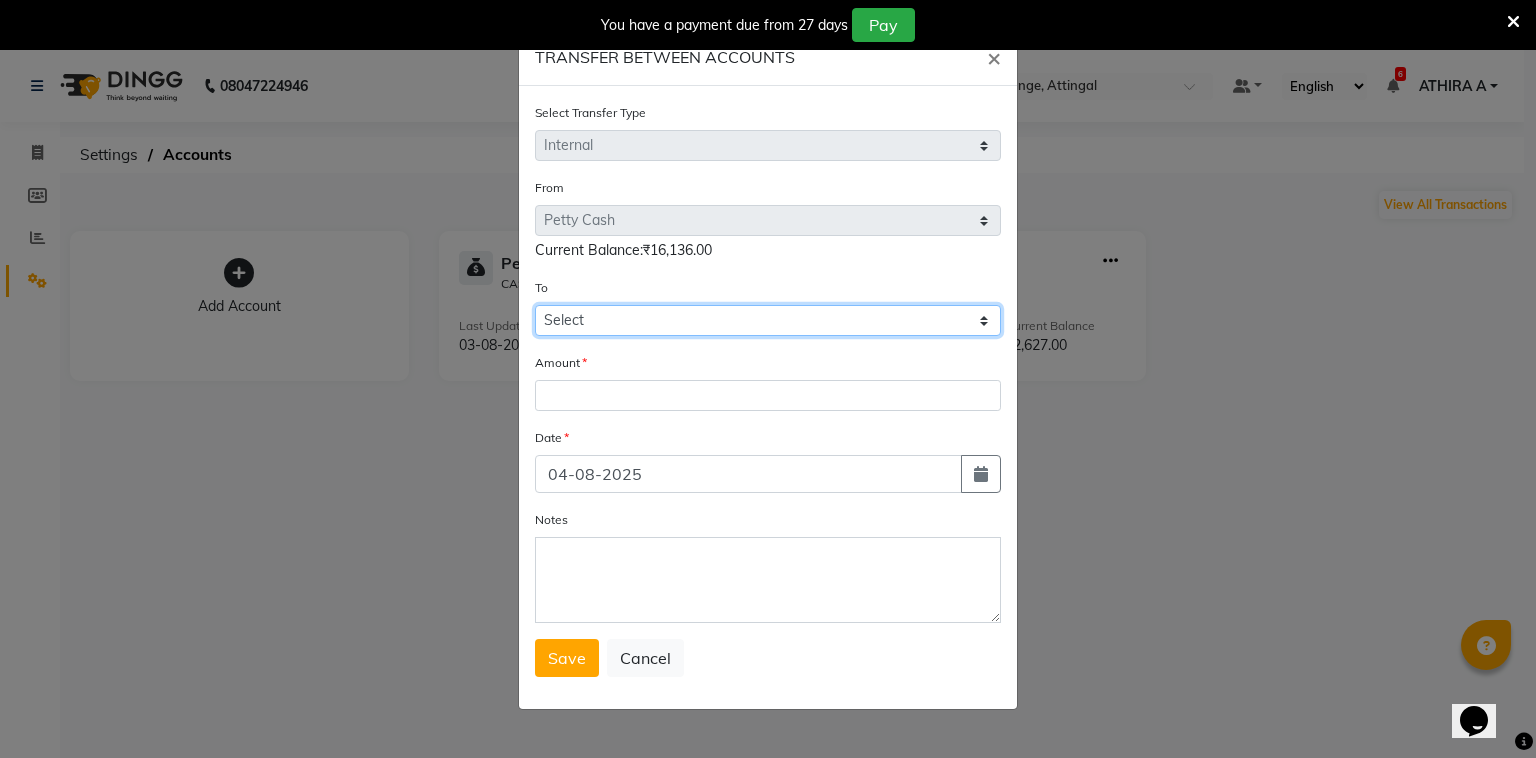 select on "3460" 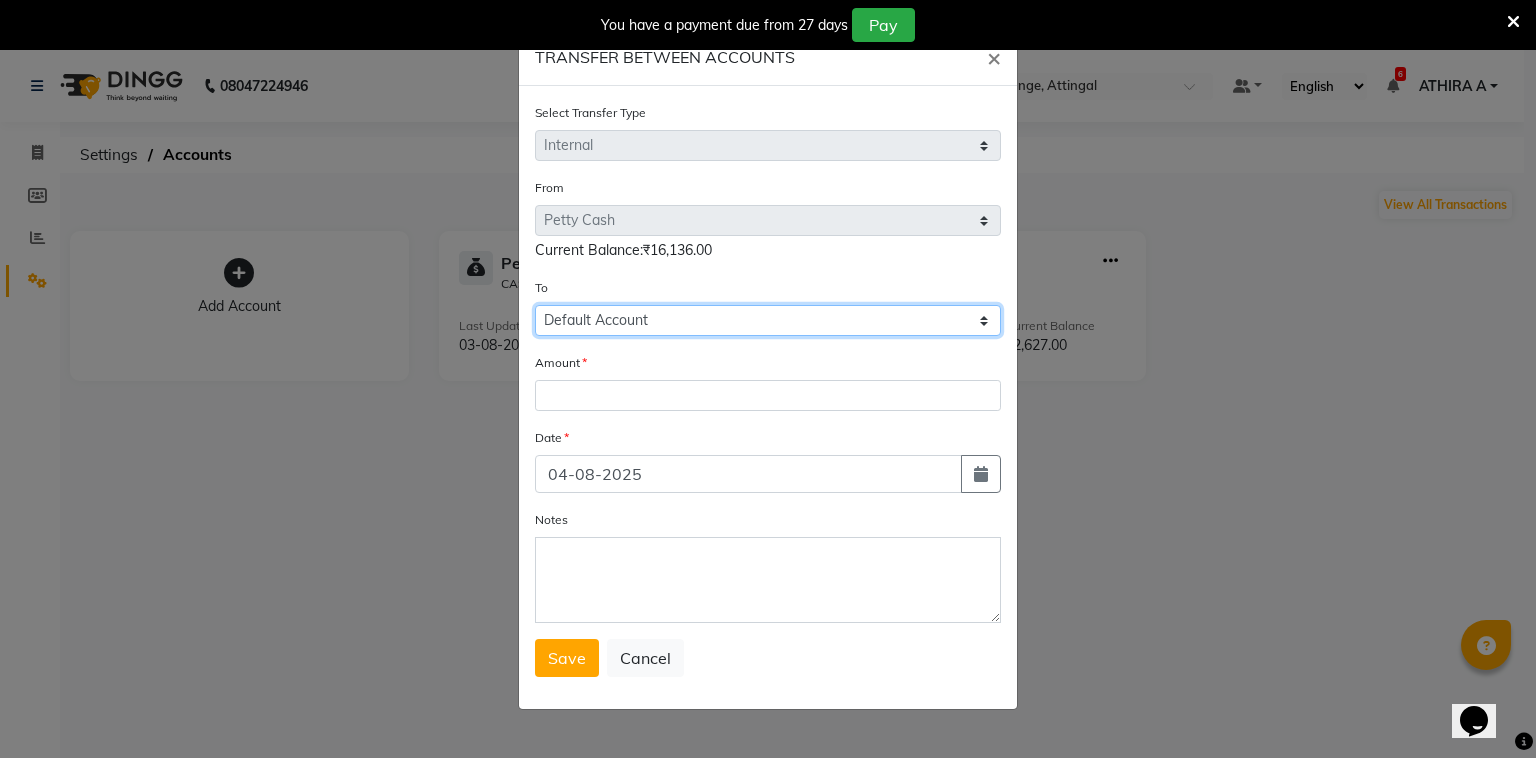 click on "Select Petty Cash Default Account" 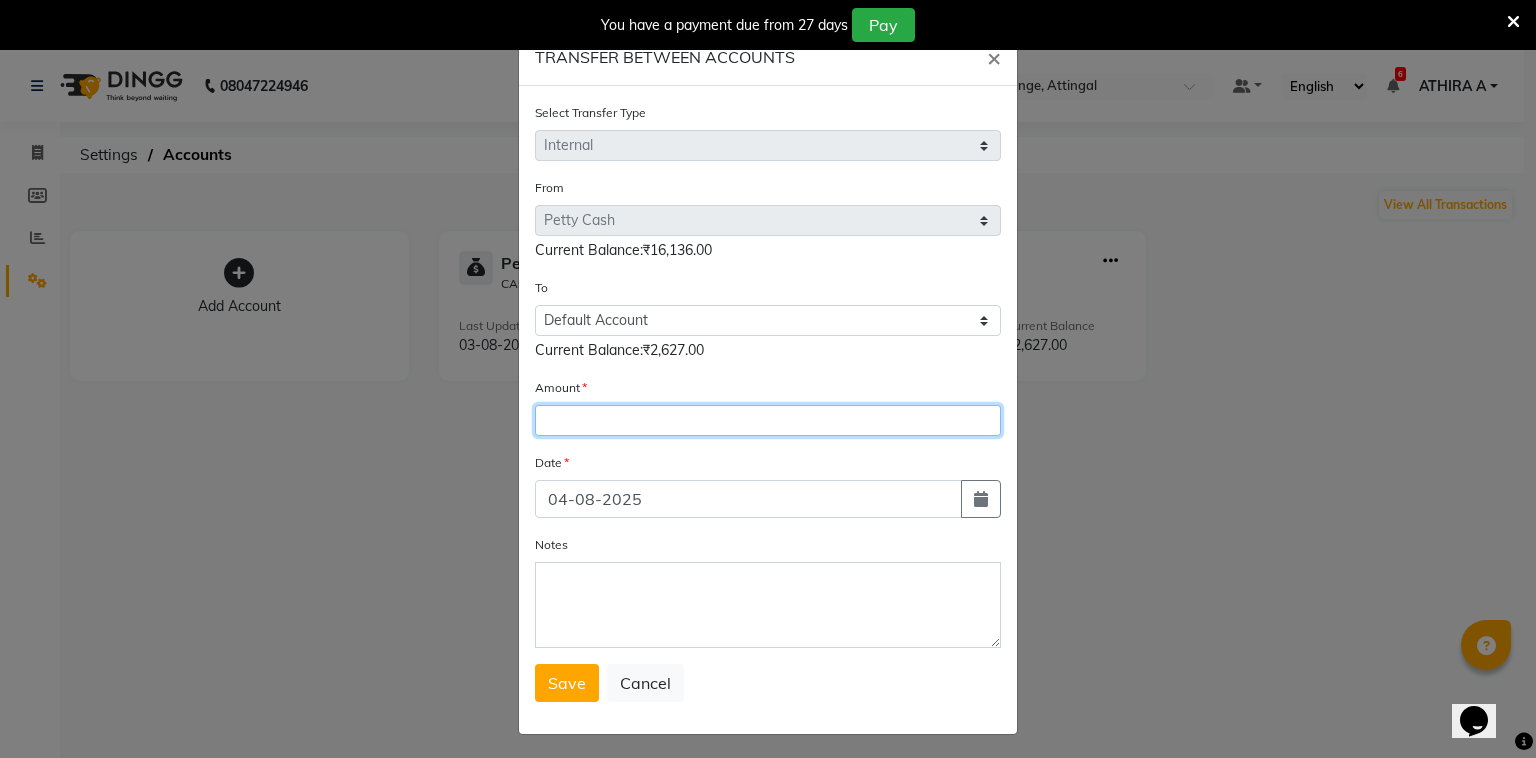 click 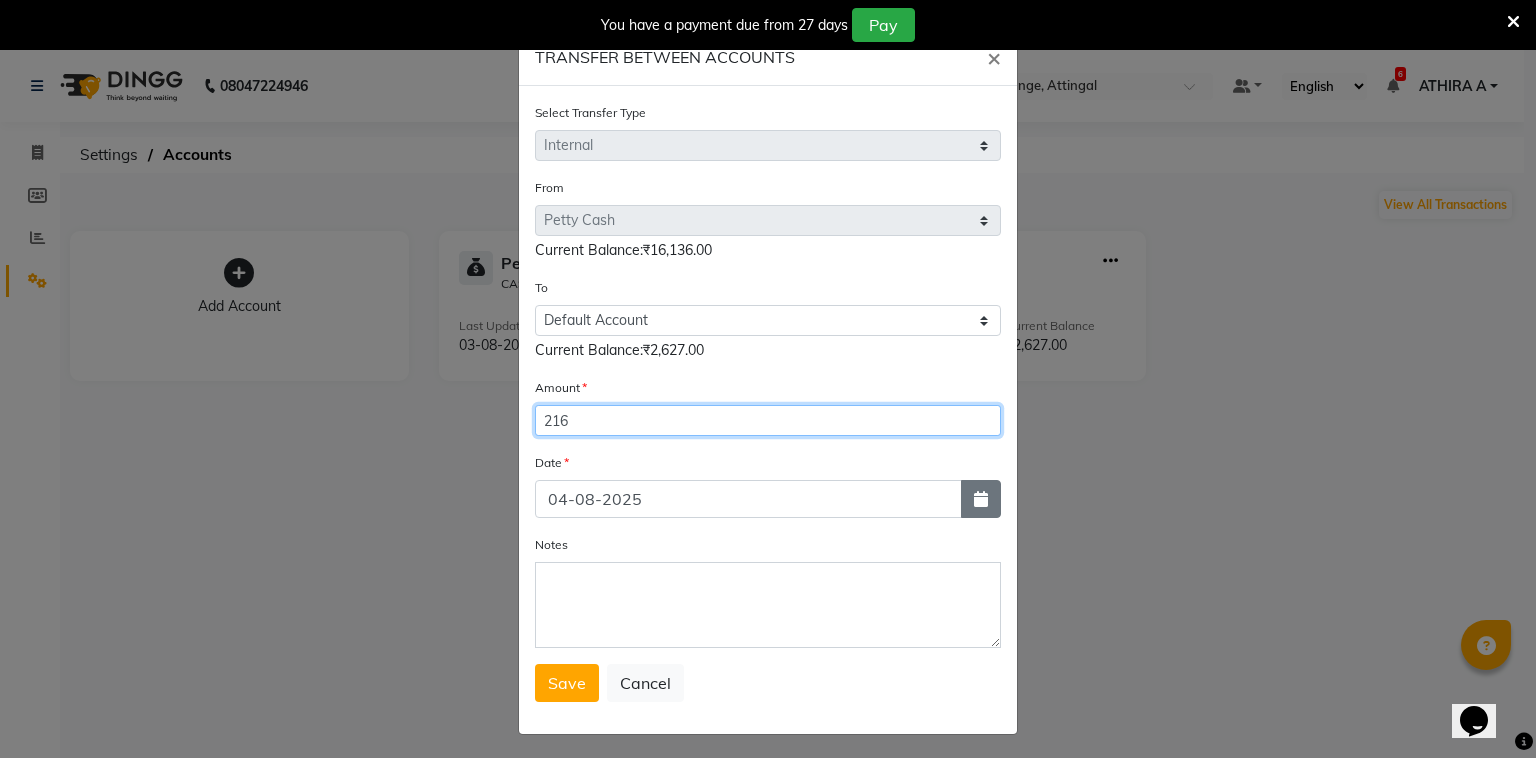 type on "216" 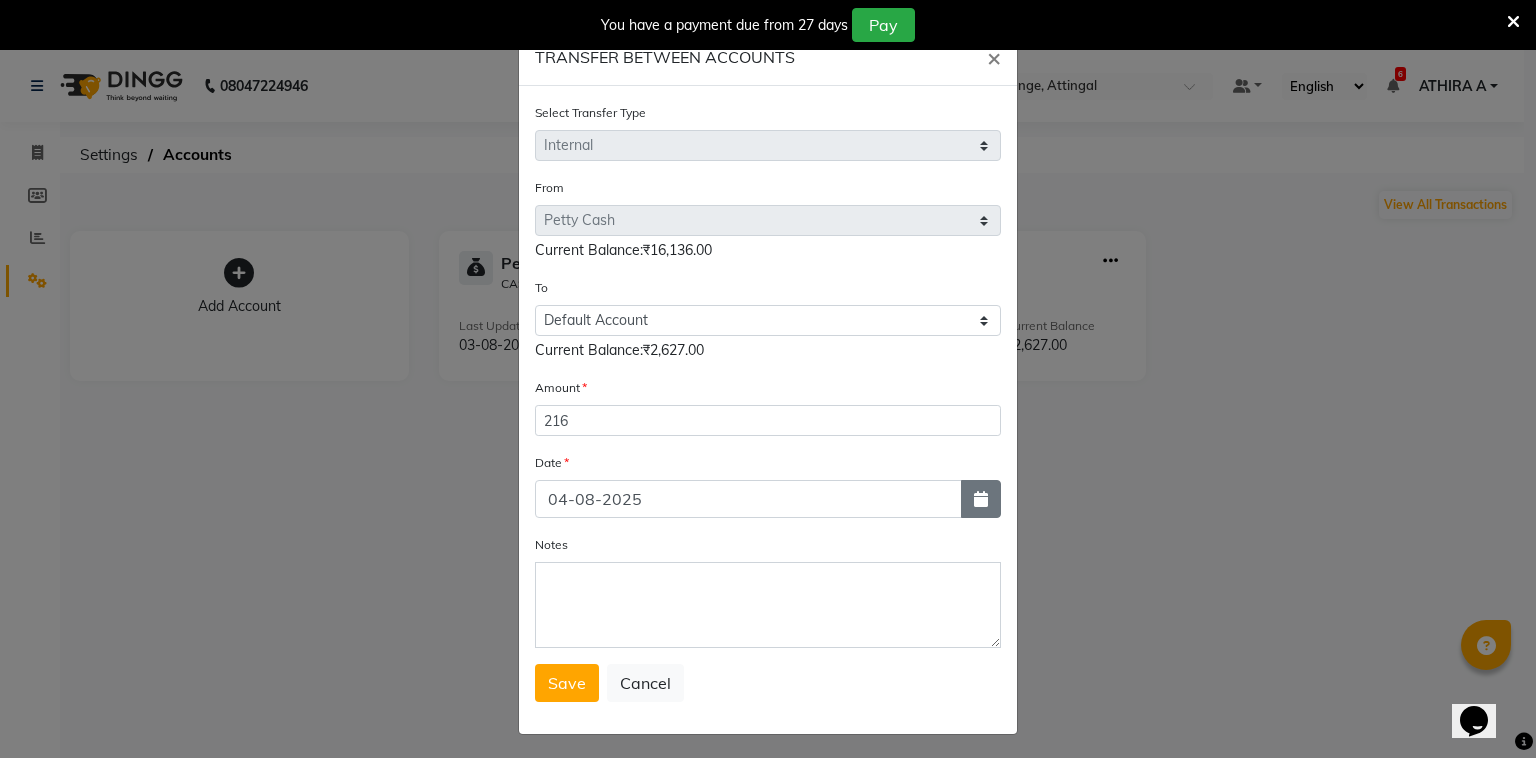 click 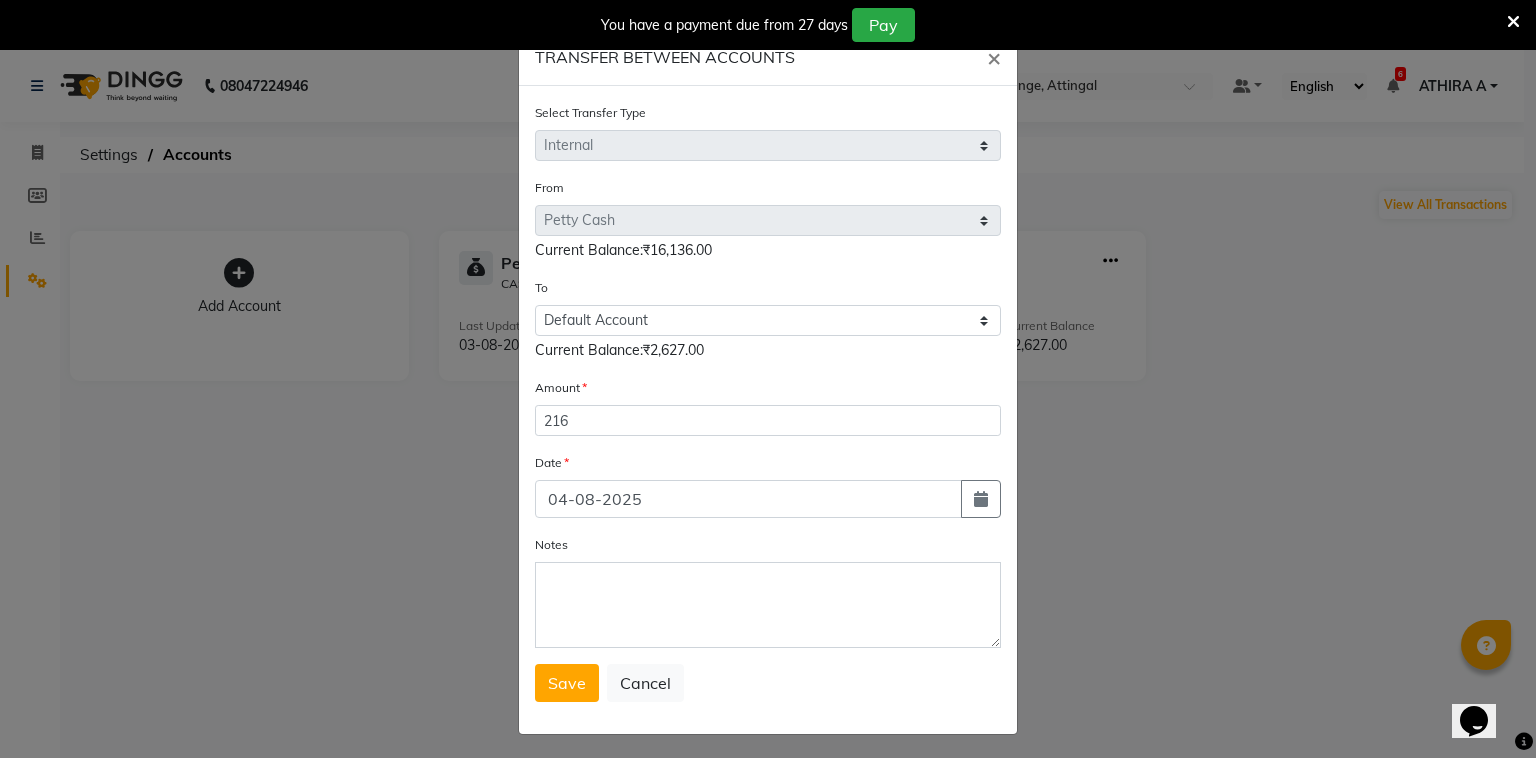 select on "8" 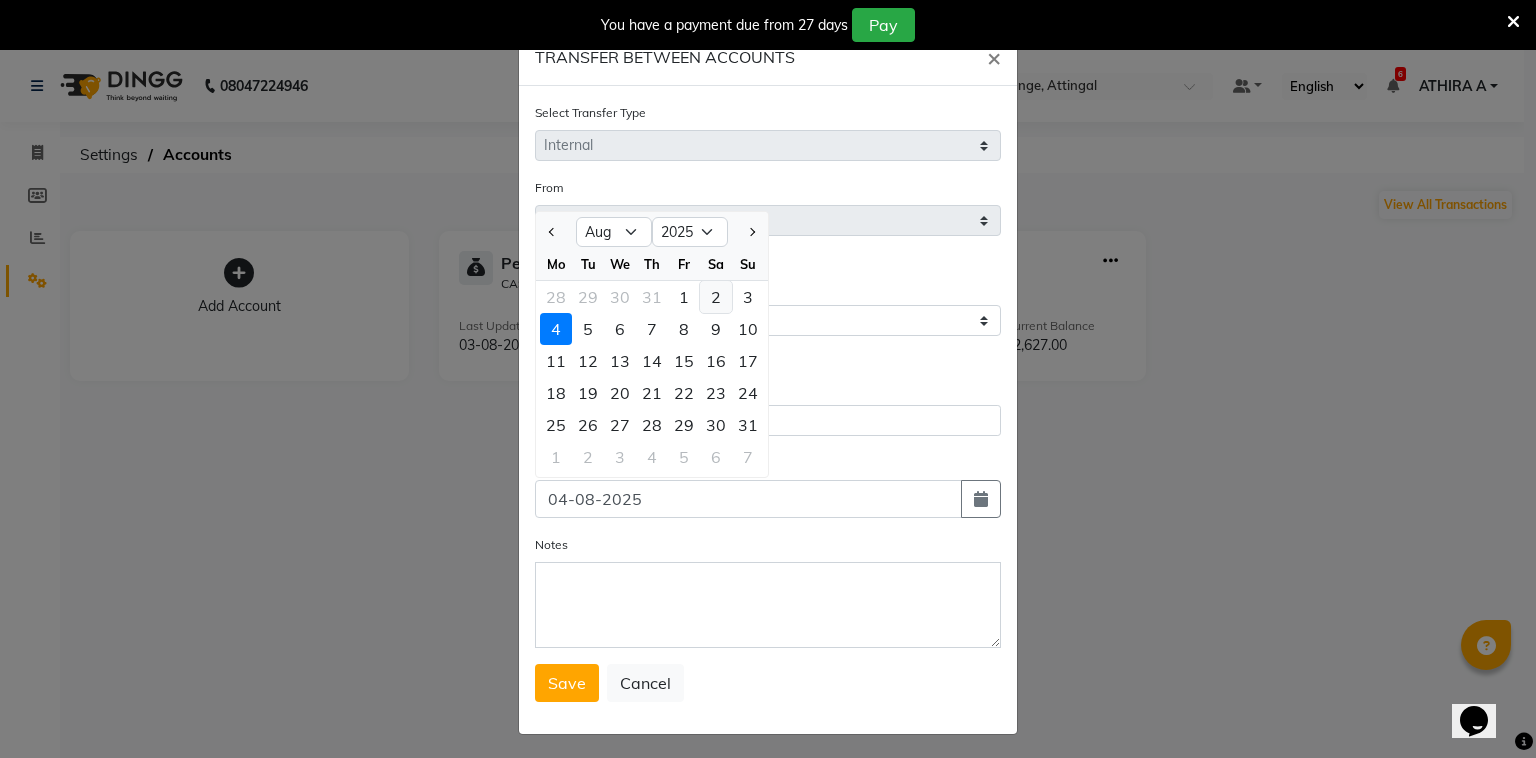 click on "2" 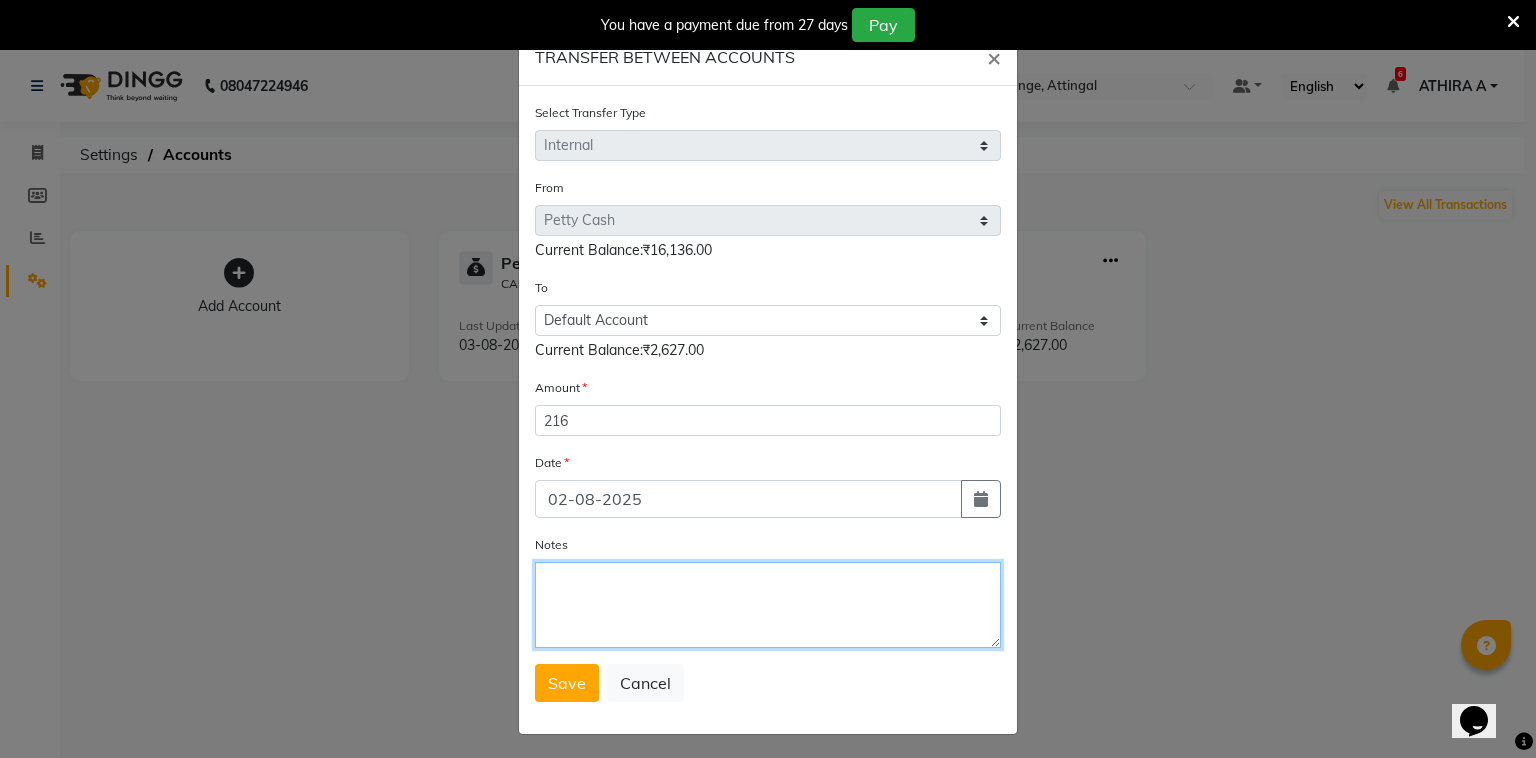 click on "Notes" at bounding box center [768, 605] 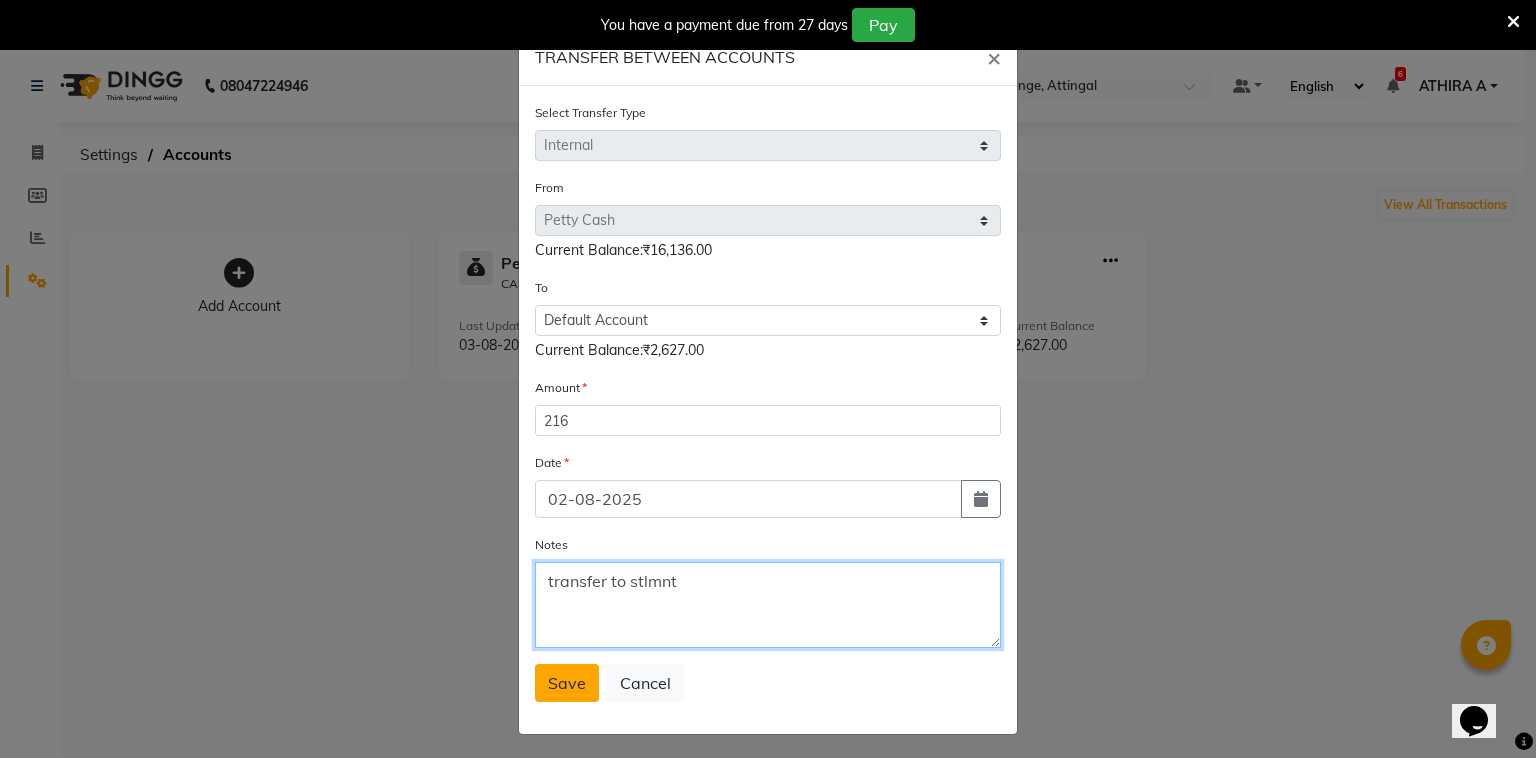 type on "transfer to stlmnt" 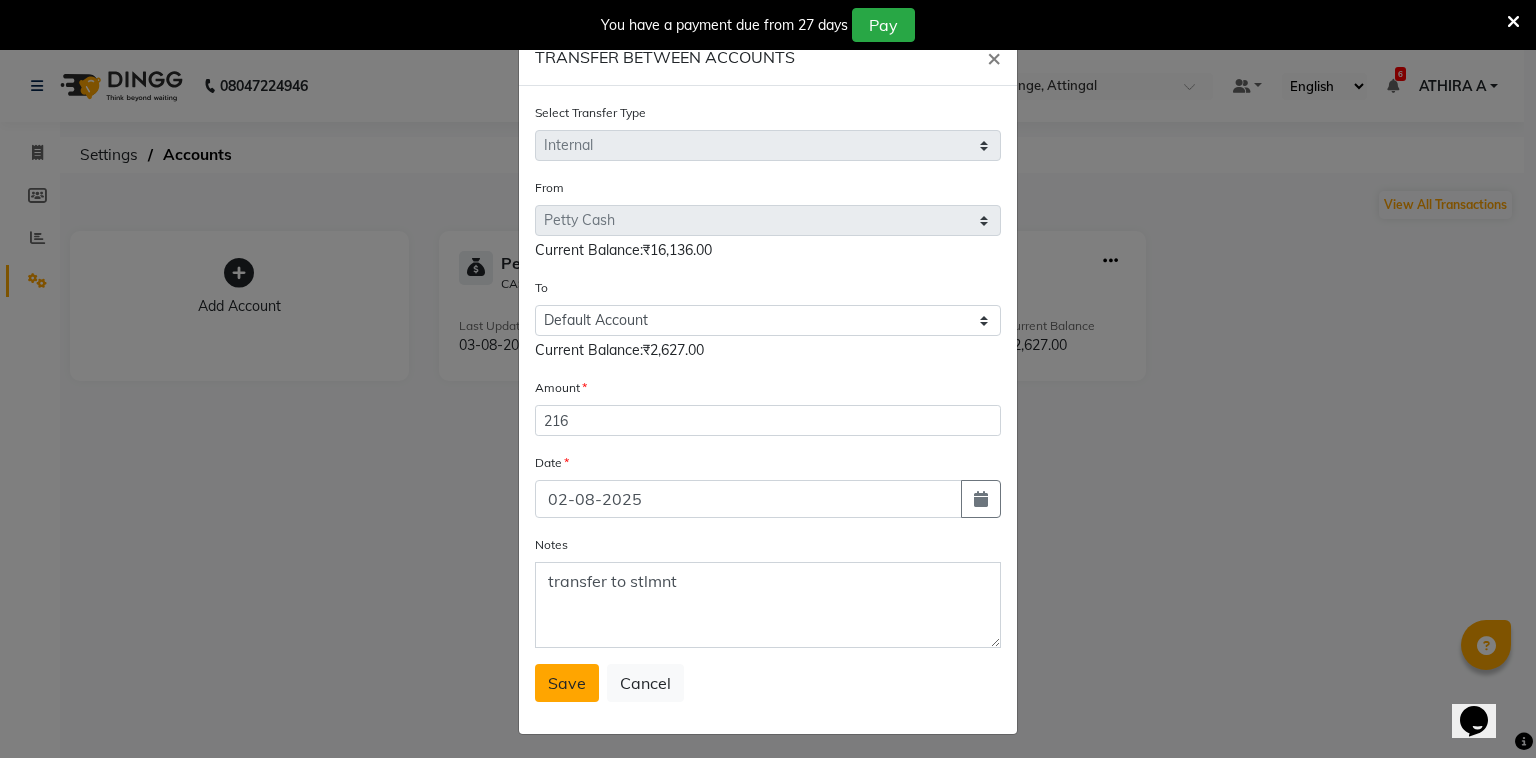 click on "Save" at bounding box center (567, 683) 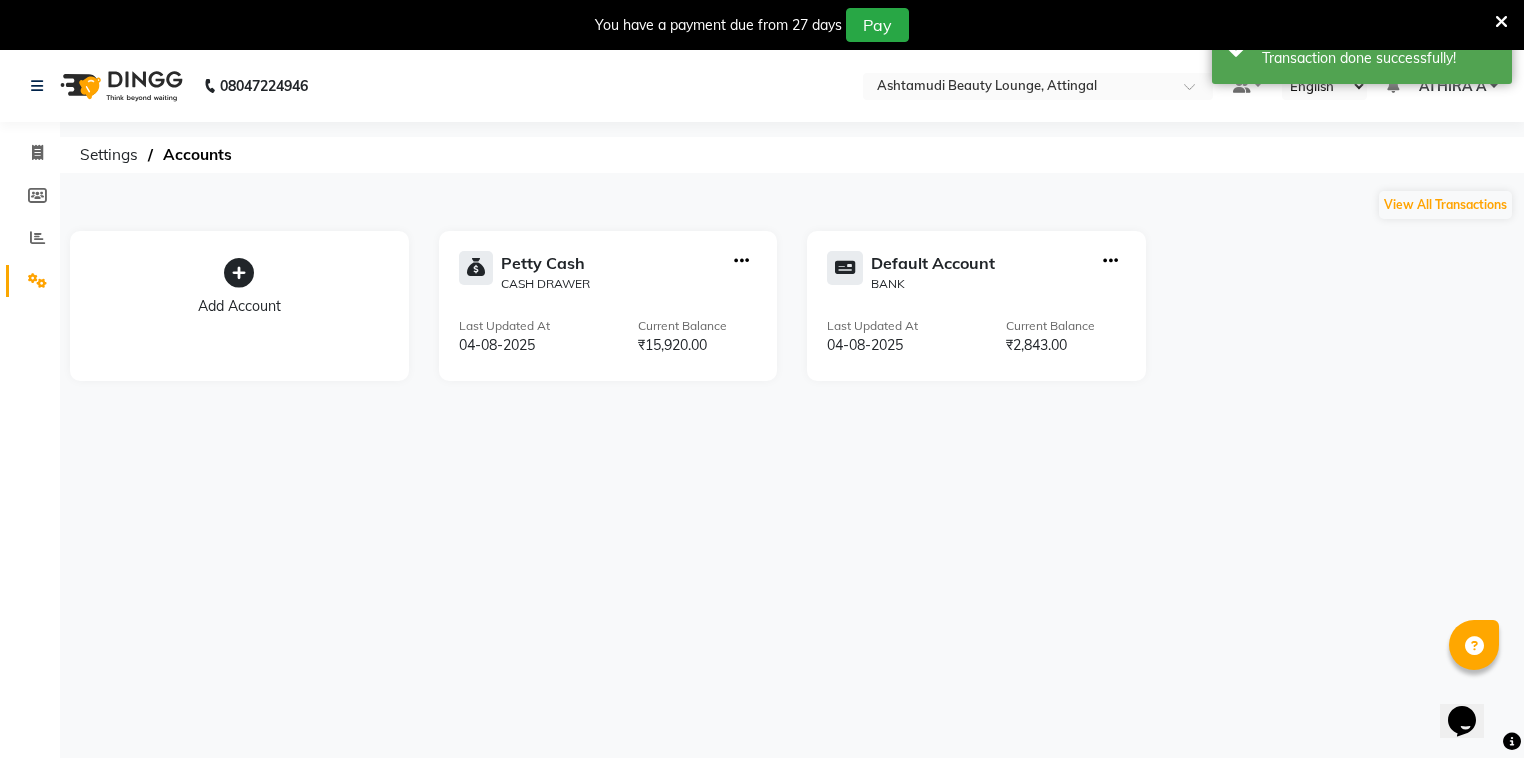 click 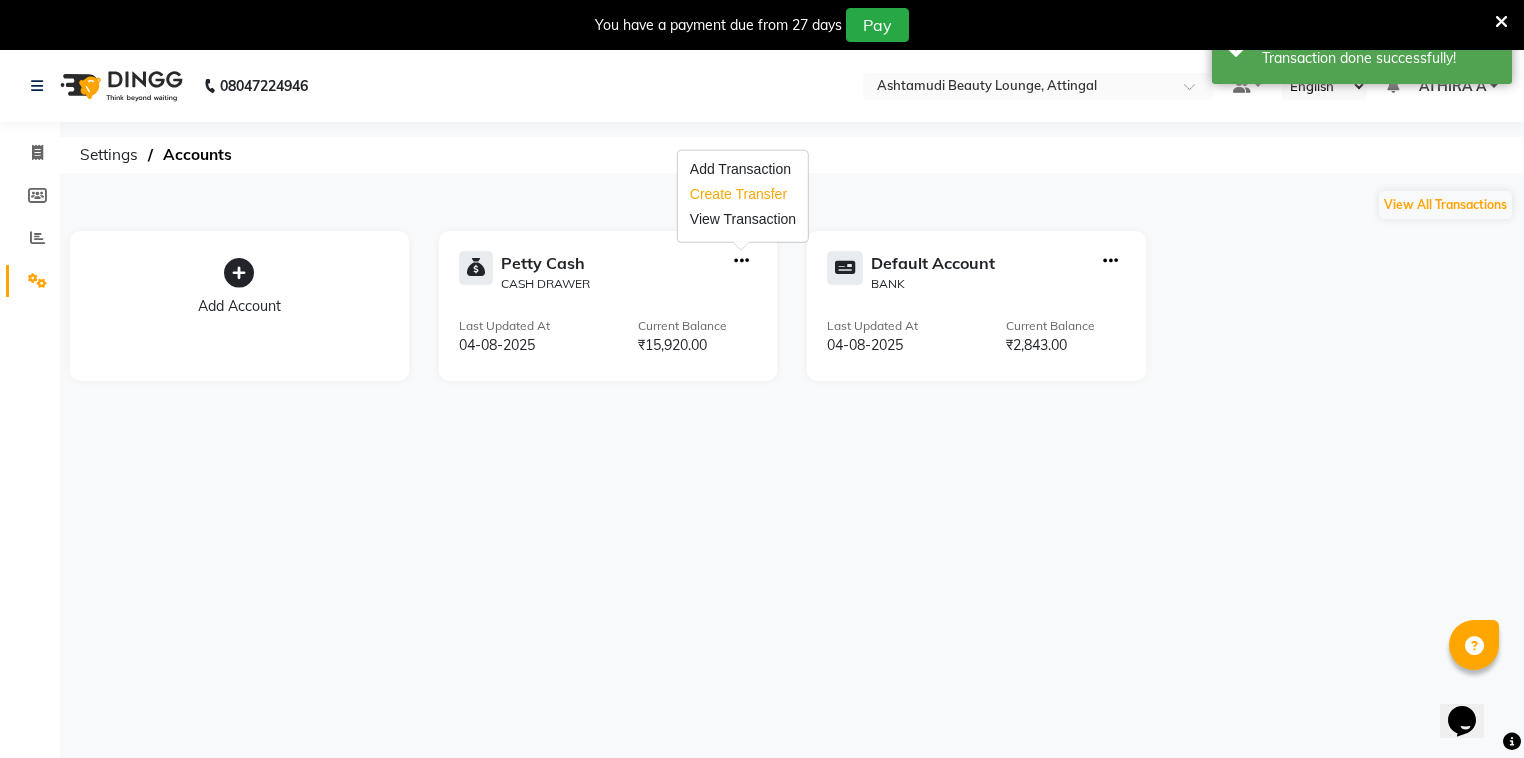 click on "Create Transfer" at bounding box center (743, 194) 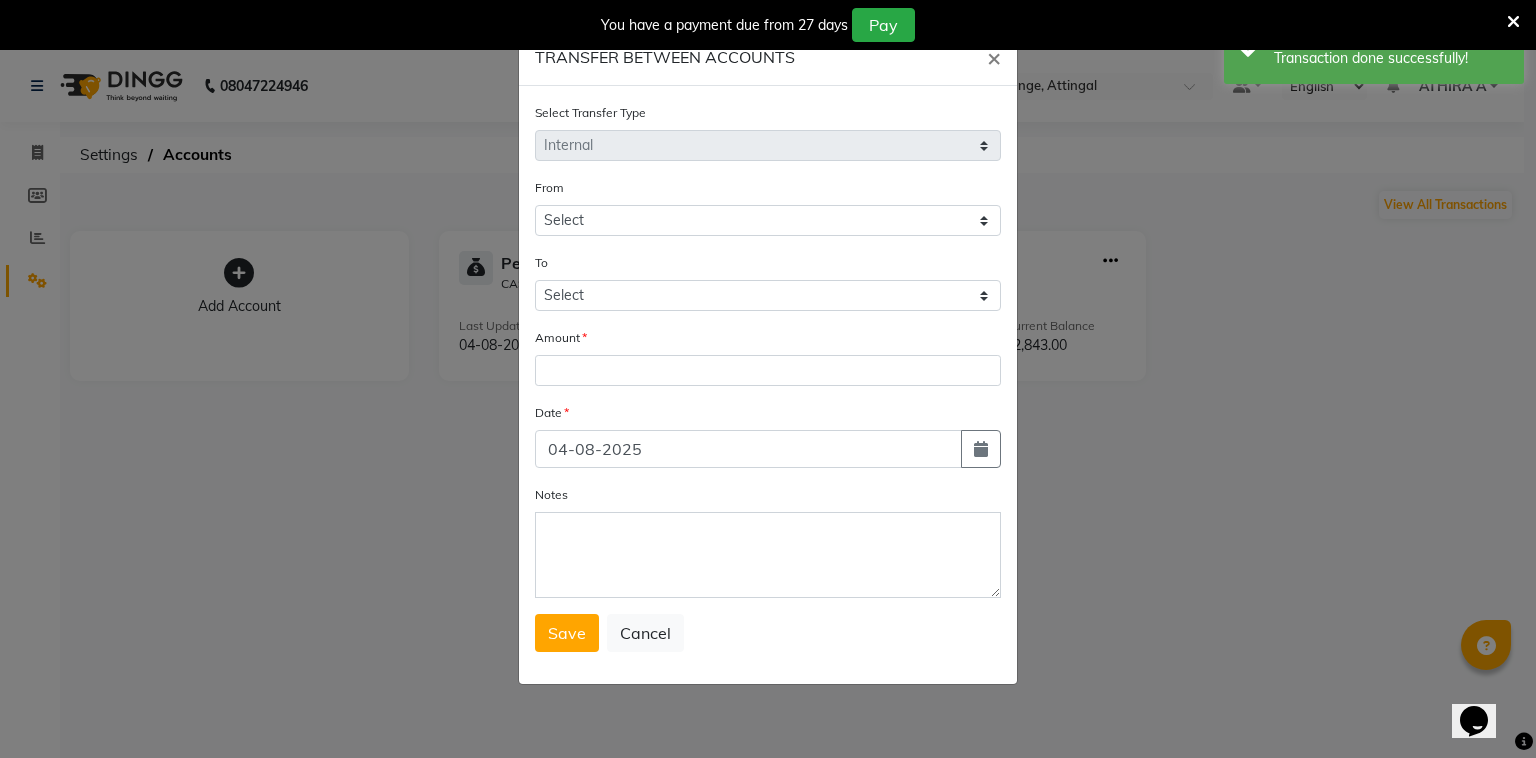 select on "3459" 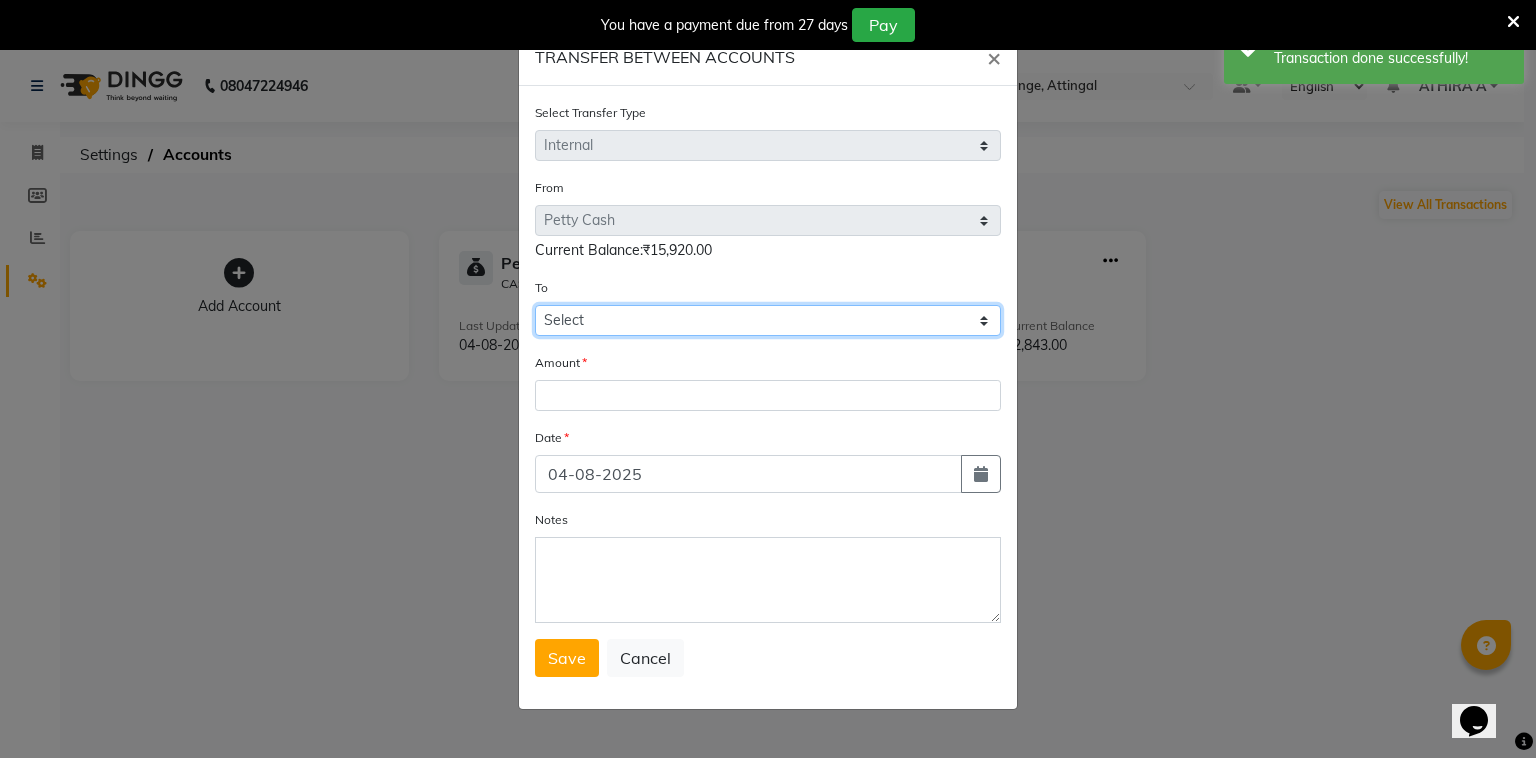 click on "Select Petty Cash Default Account" 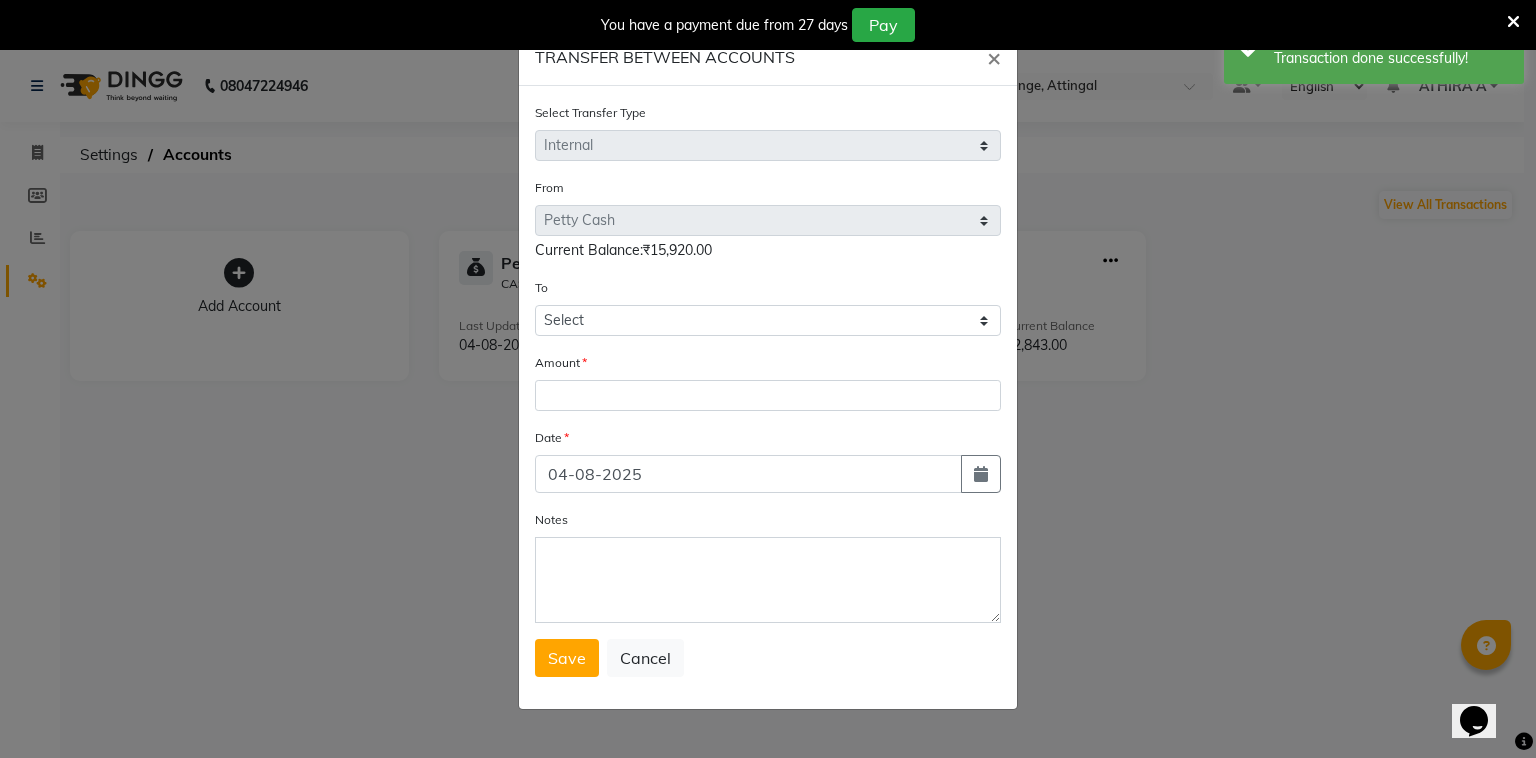 click on "Select Transfer Type Select Direct Internal From Select Petty Cash Default Account  Current Balance:₹15,920.00 To Select Petty Cash Default Account Amount Date 04-08-2025 Notes  Save   Cancel" 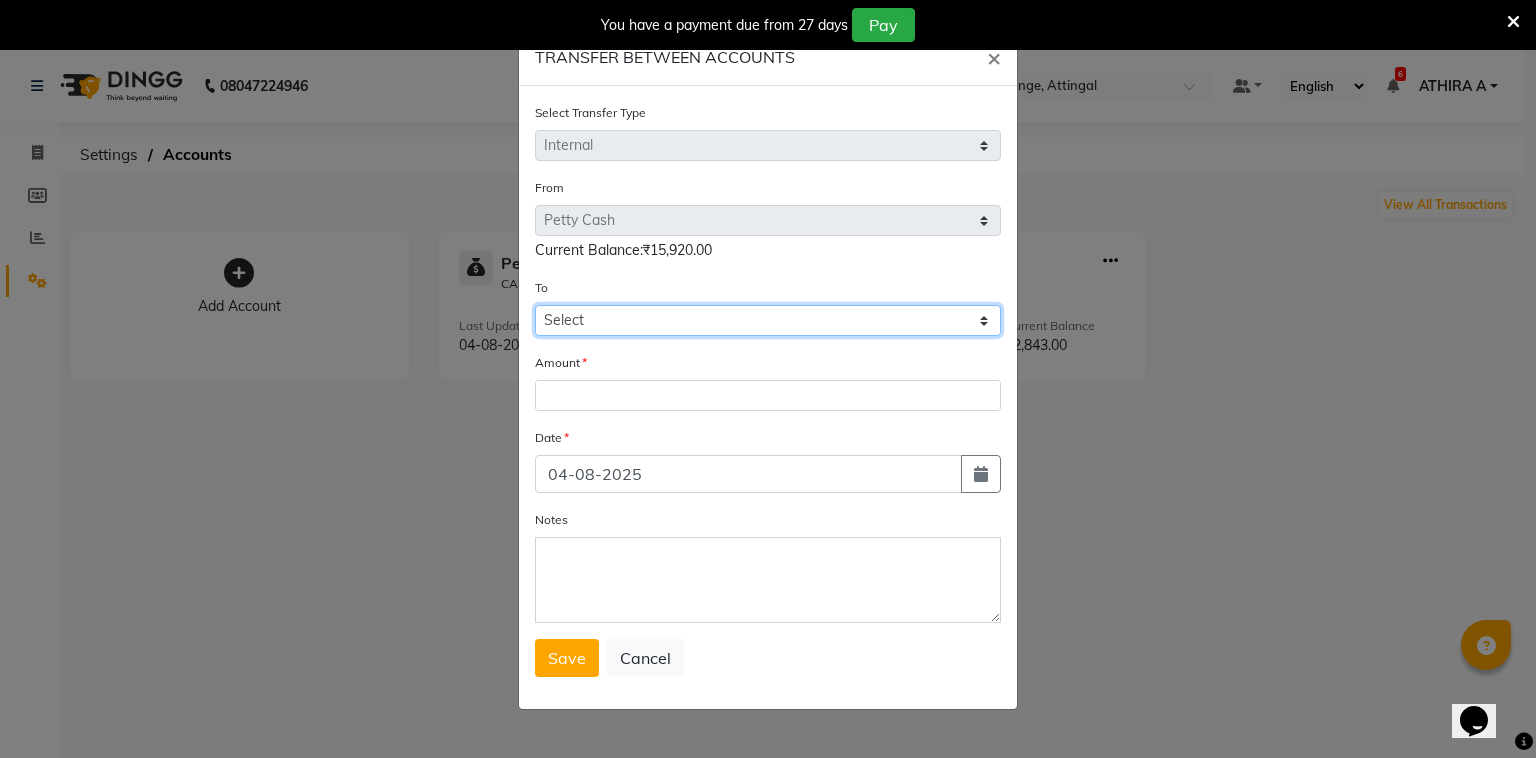 click on "Select Petty Cash Default Account" 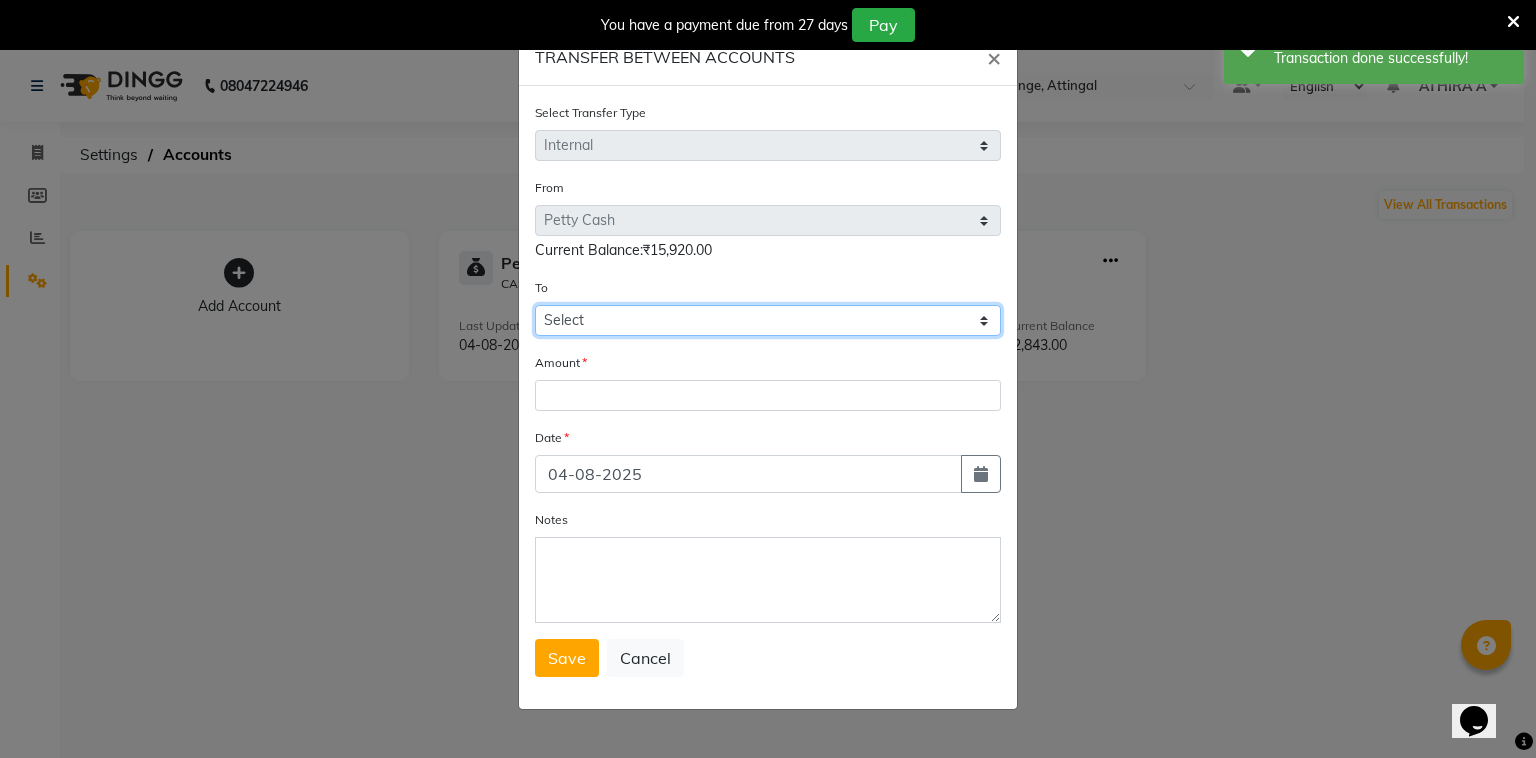 select on "3460" 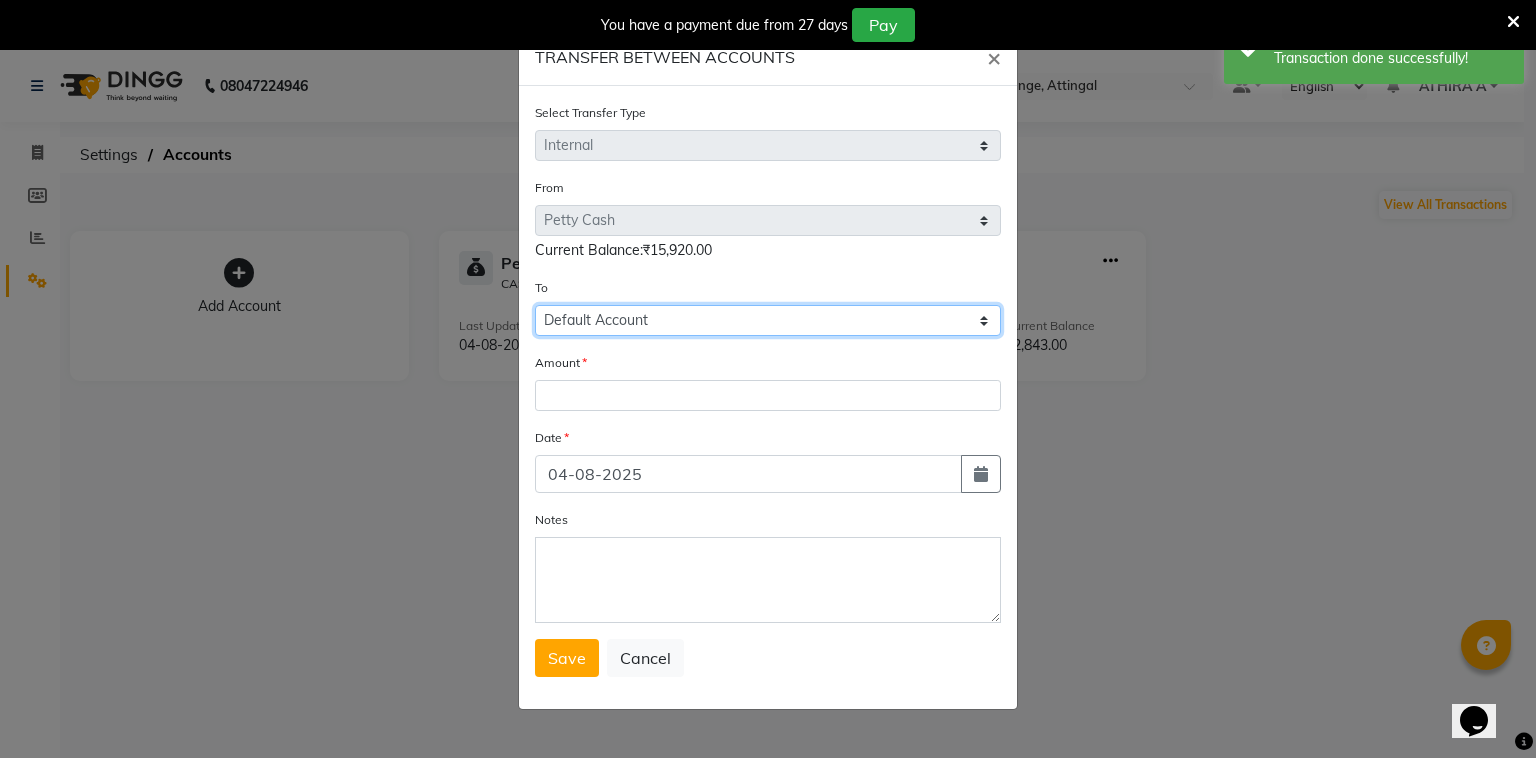 click on "Select Petty Cash Default Account" 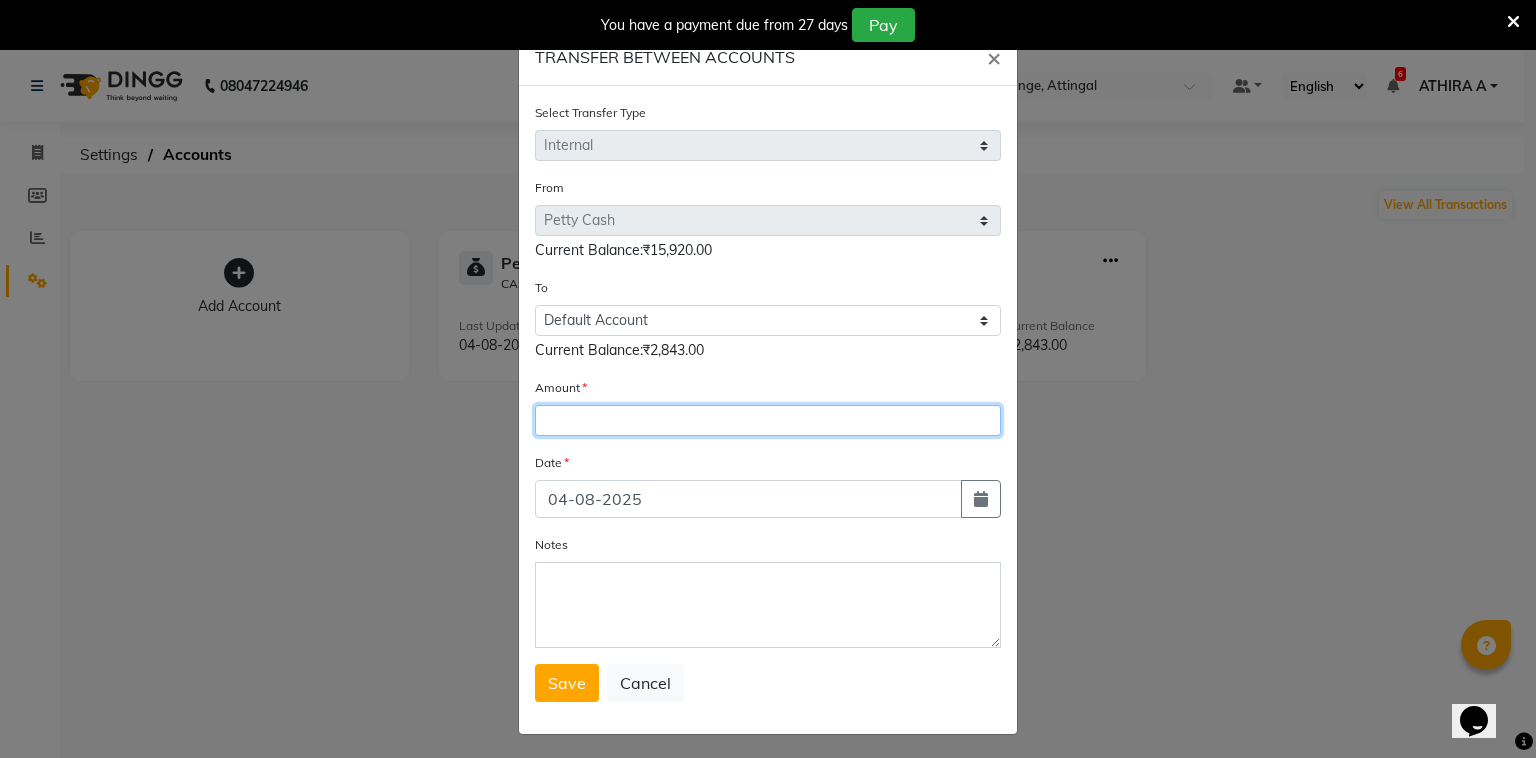 click 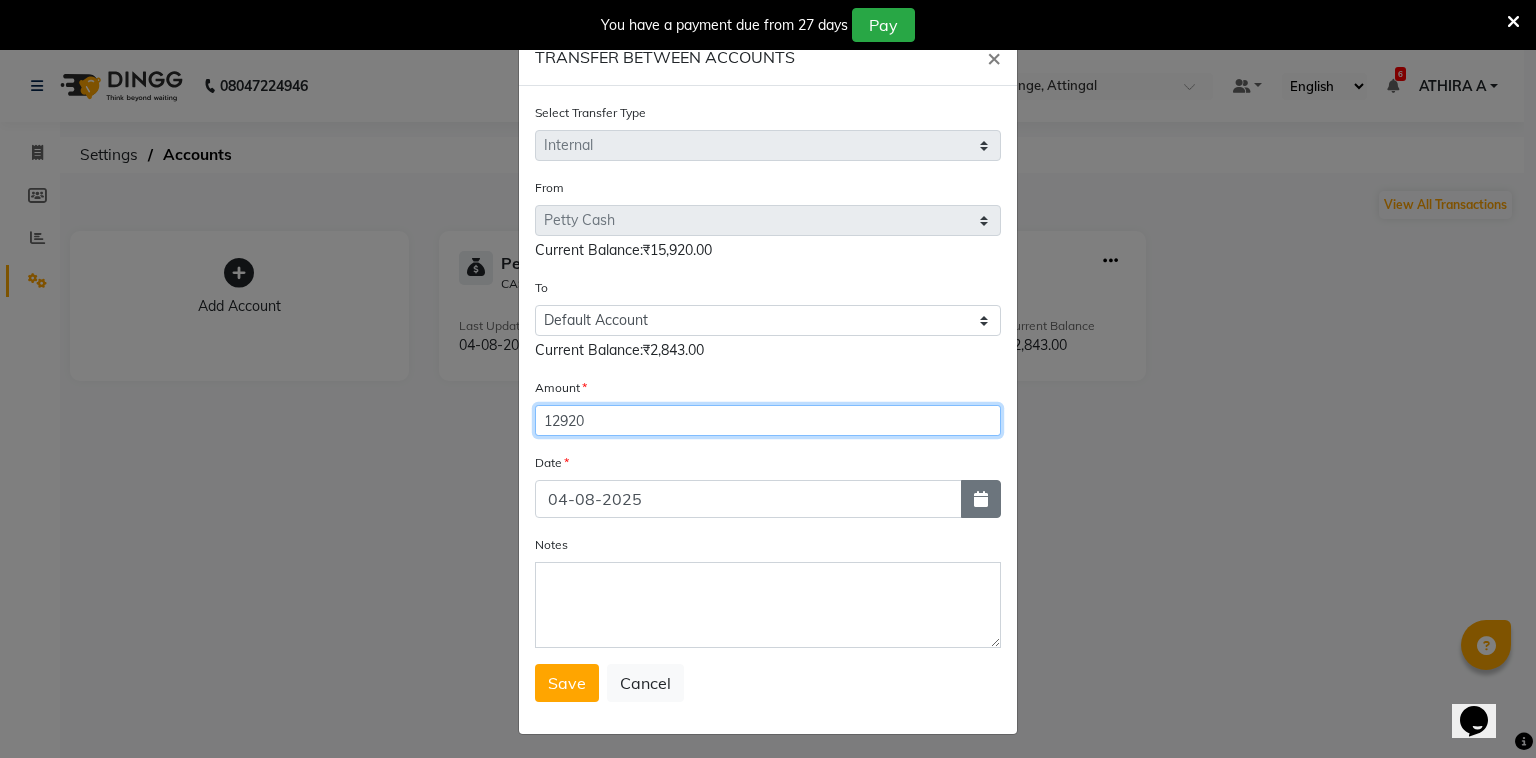type on "12920" 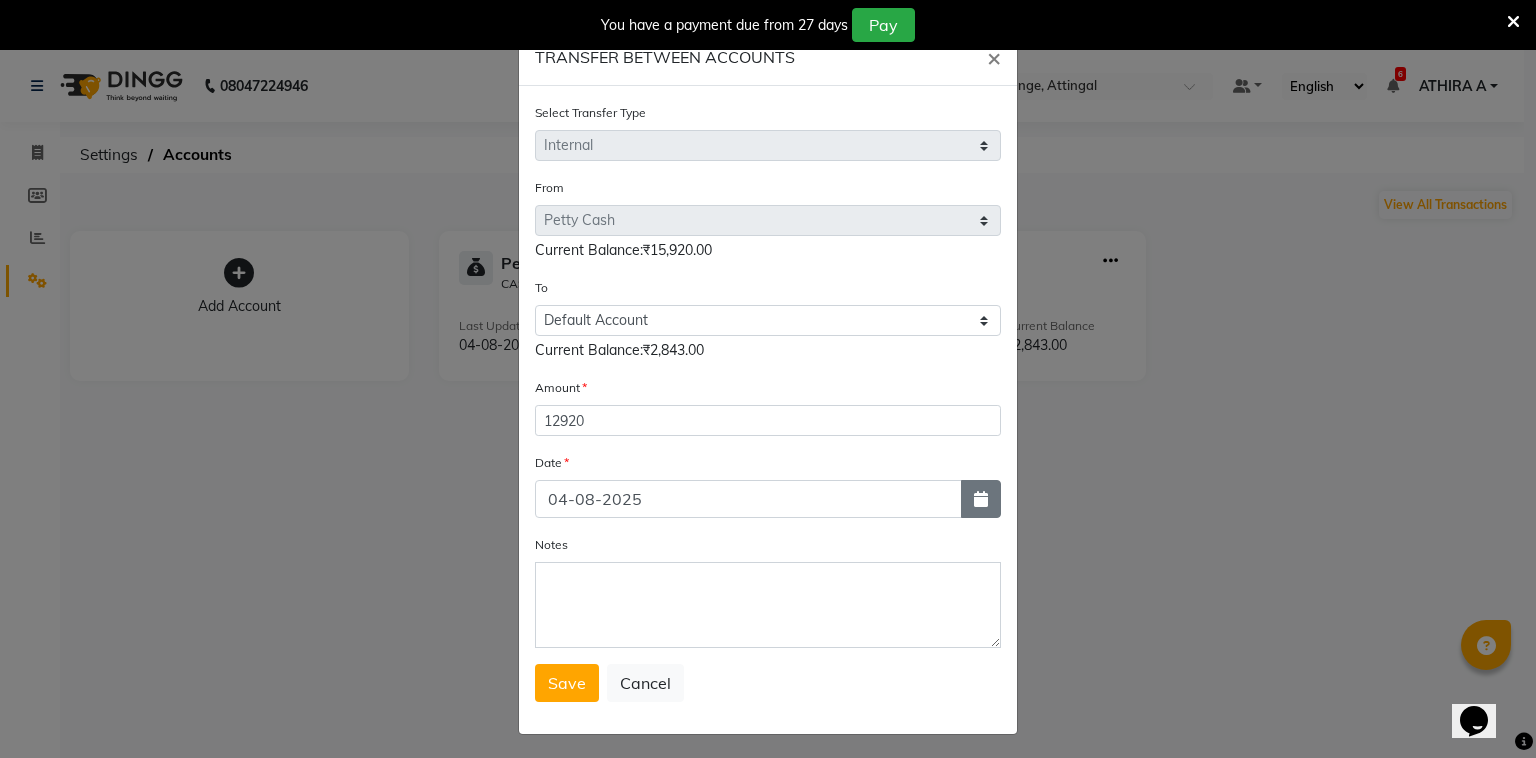 click 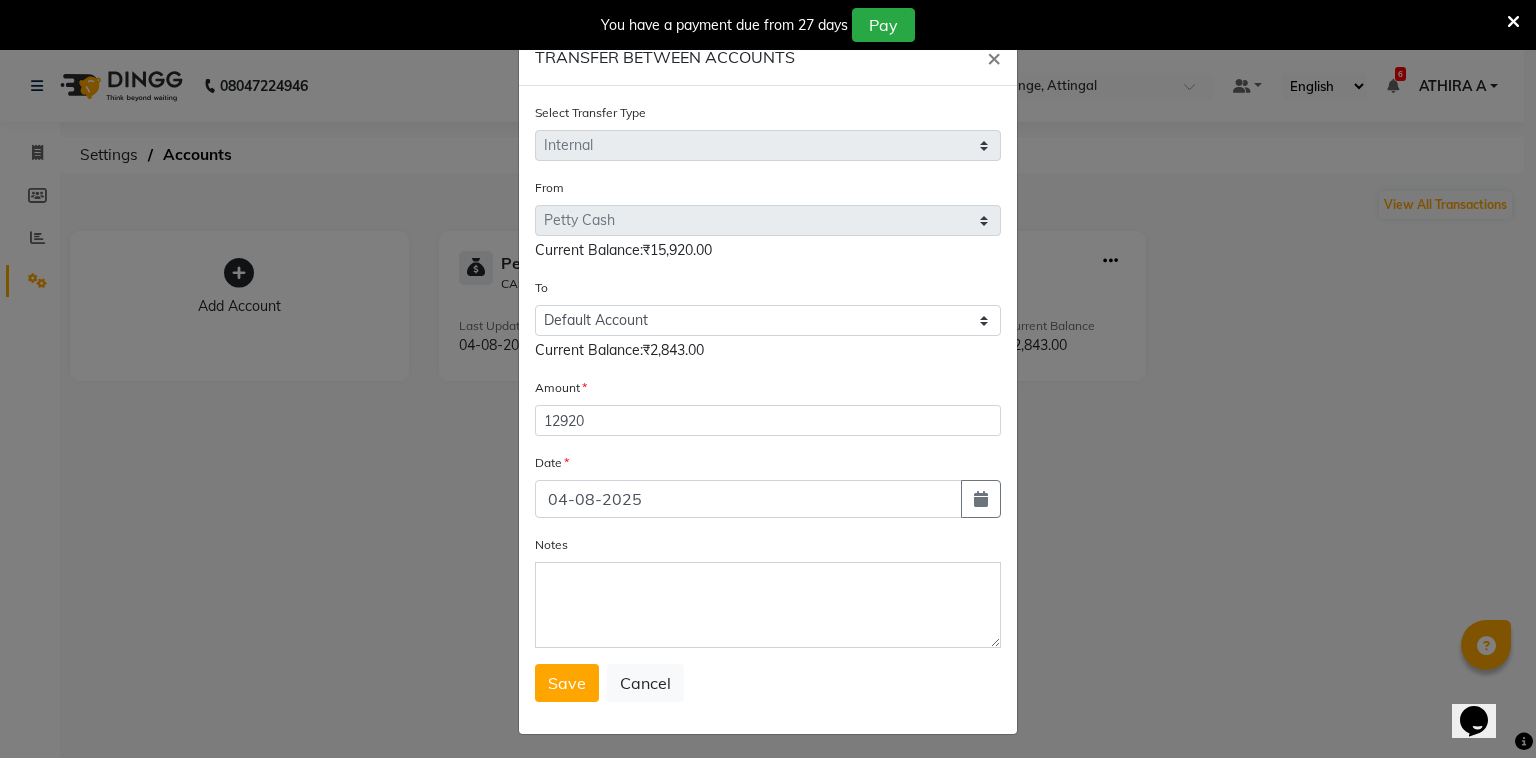 select on "8" 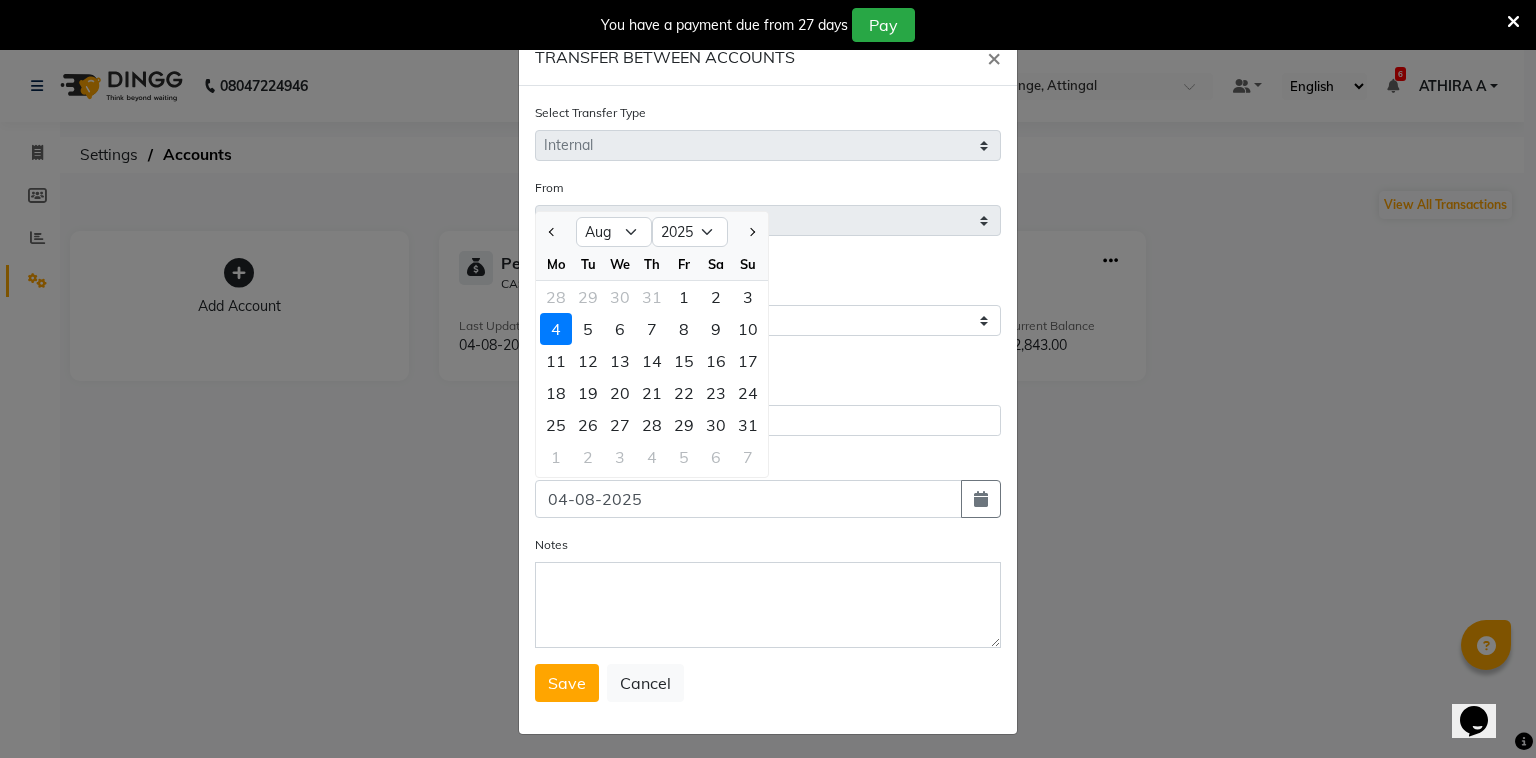 click on "3" 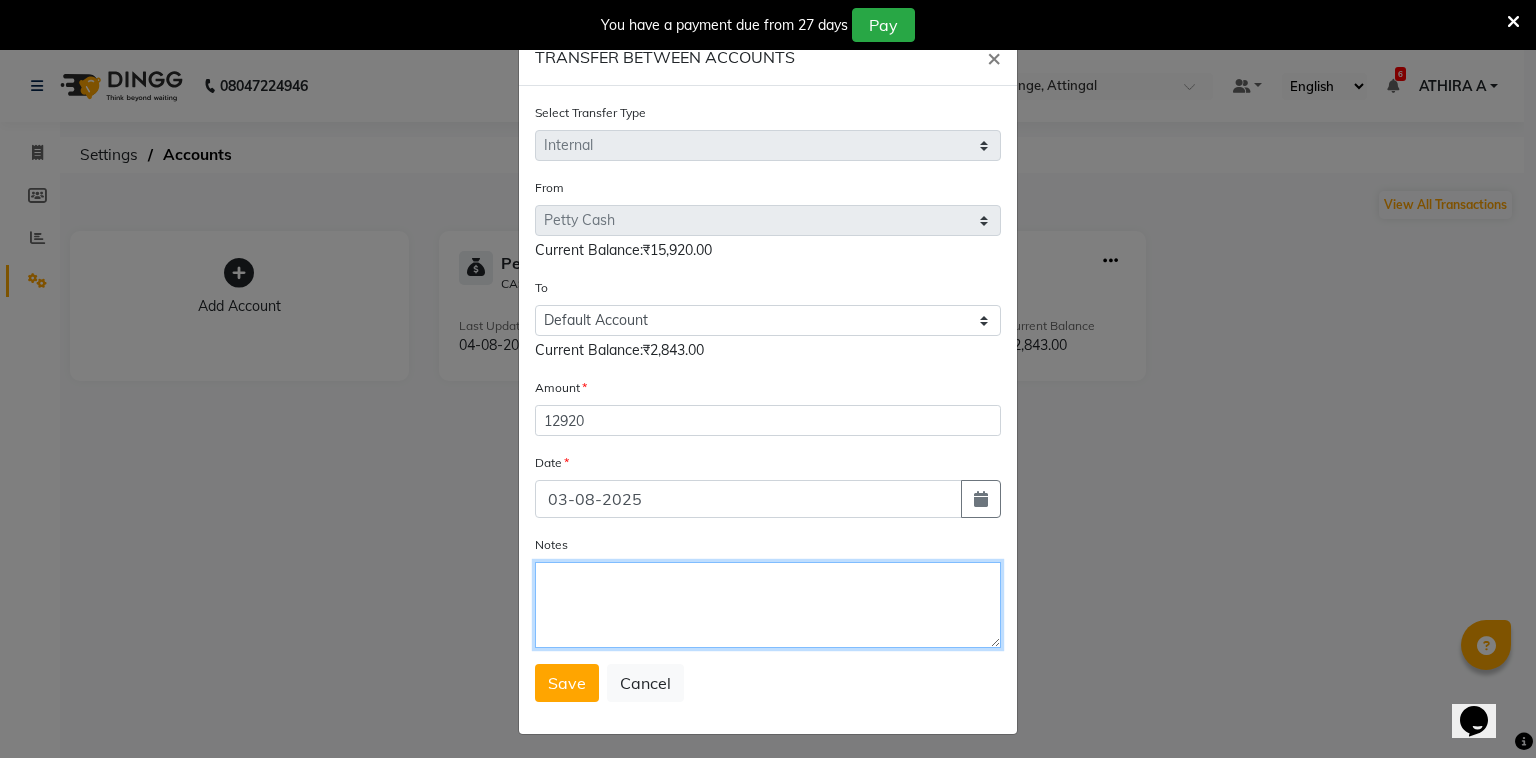 click on "Notes" at bounding box center [768, 605] 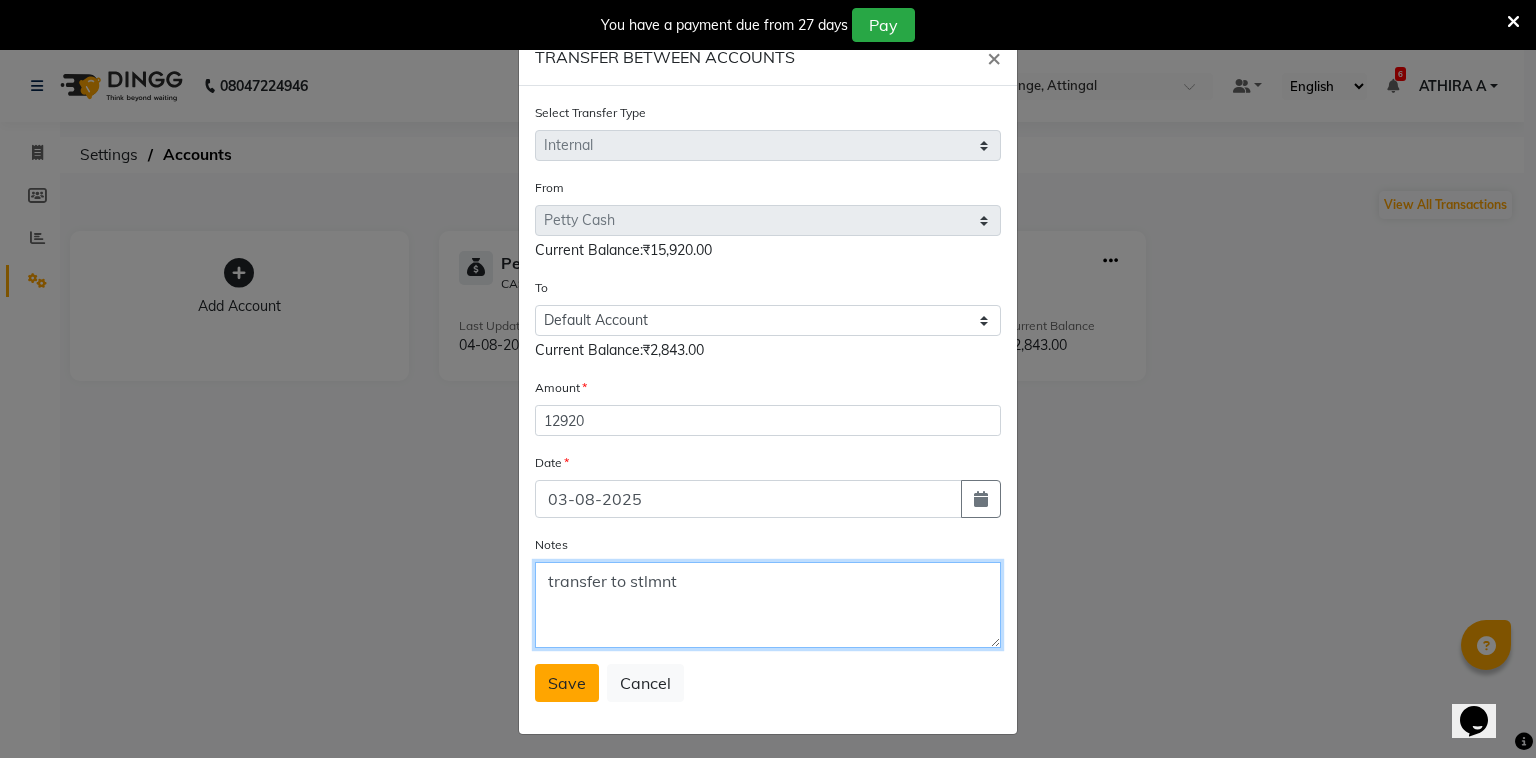type on "transfer to stlmnt" 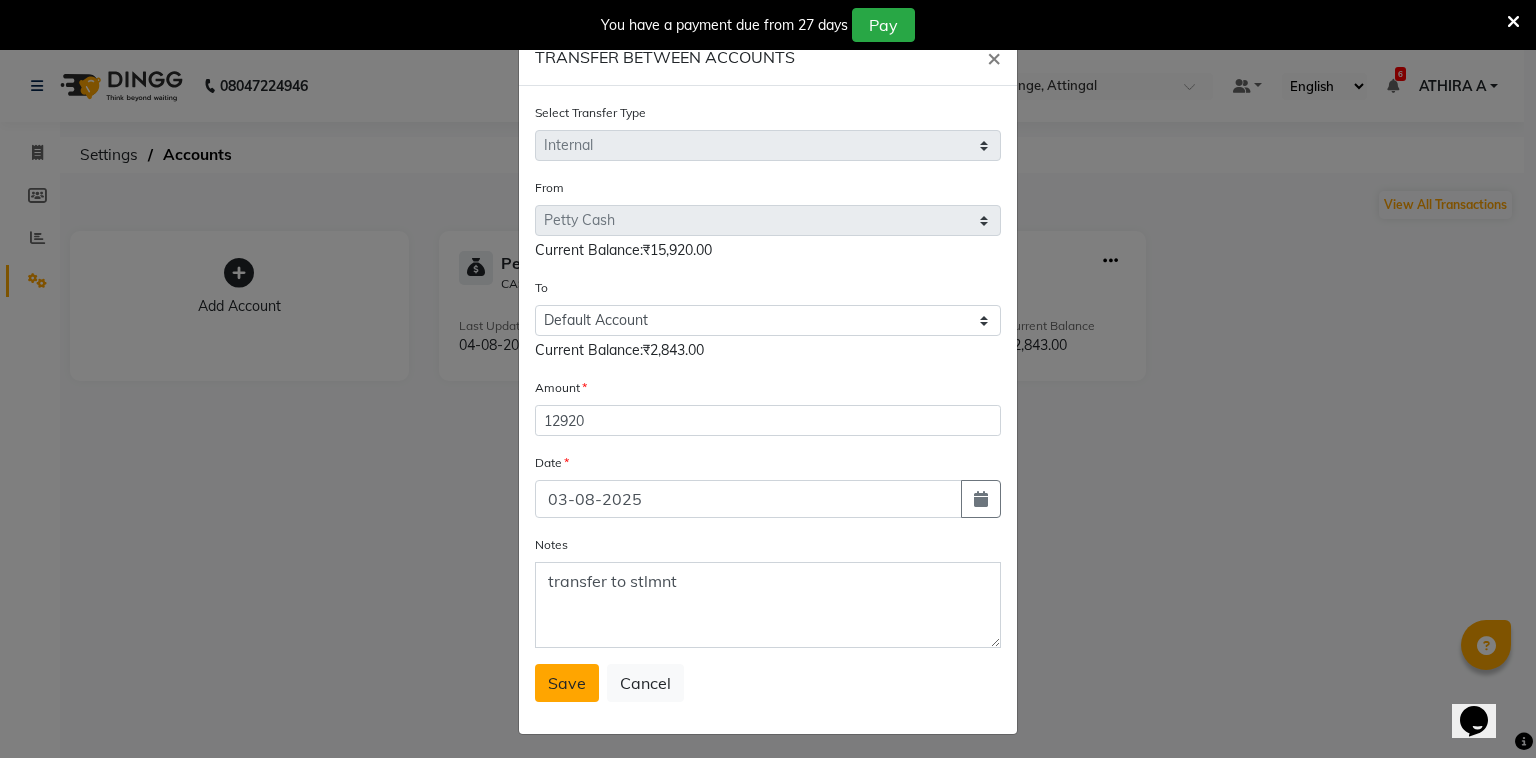 click on "Save" at bounding box center (567, 683) 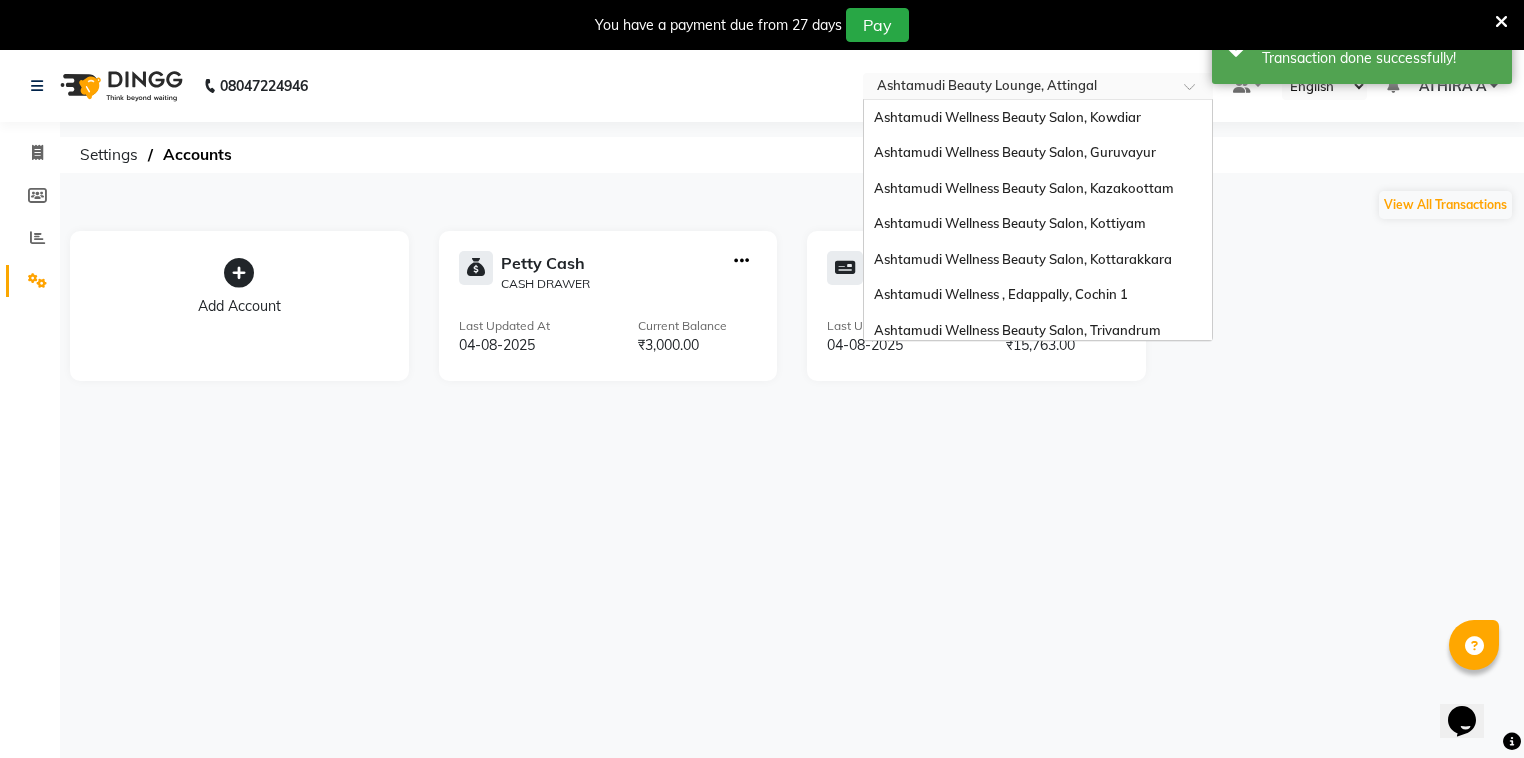 click at bounding box center [1018, 88] 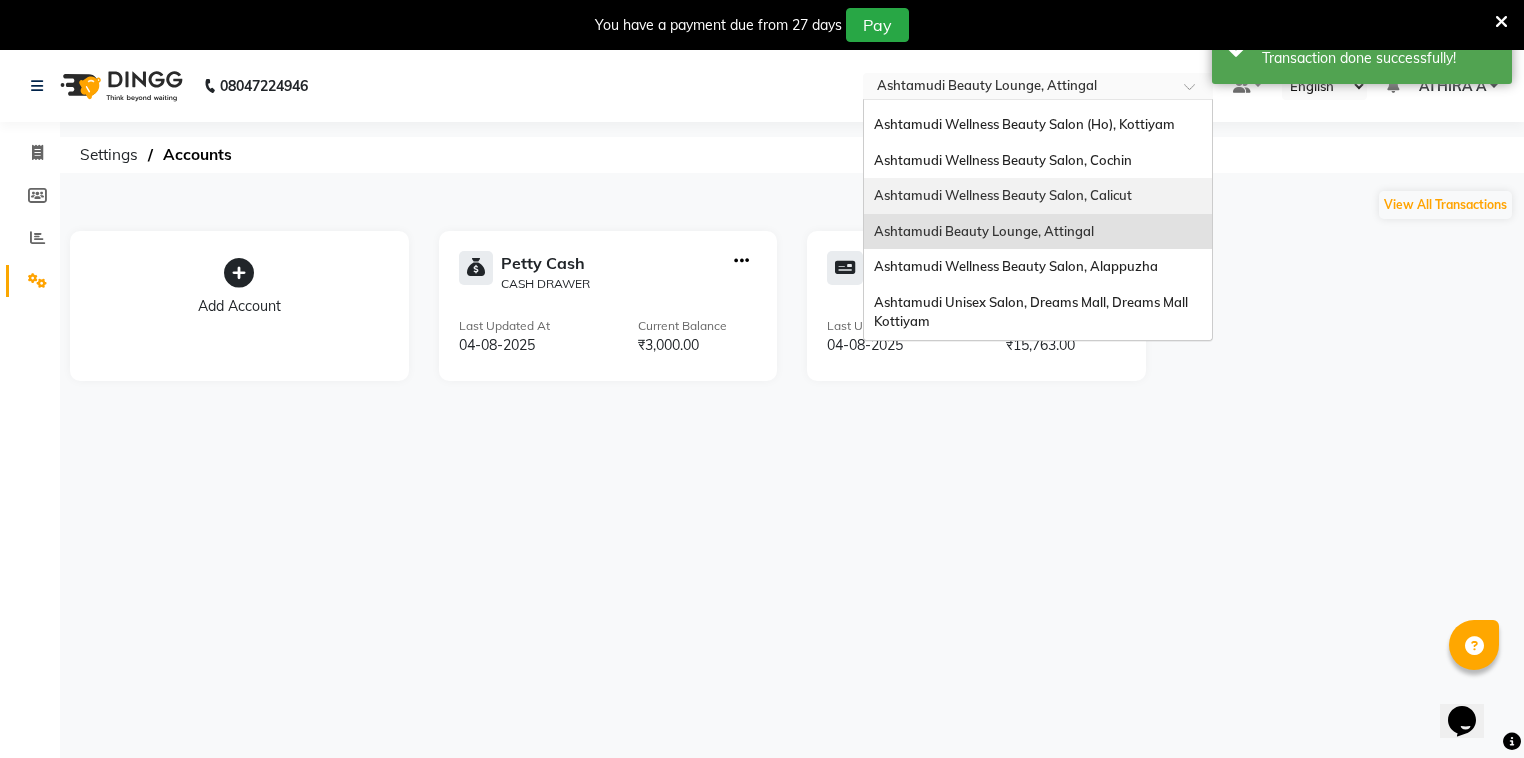 click on "Ashtamudi Wellness Beauty Salon, Calicut" at bounding box center [1003, 195] 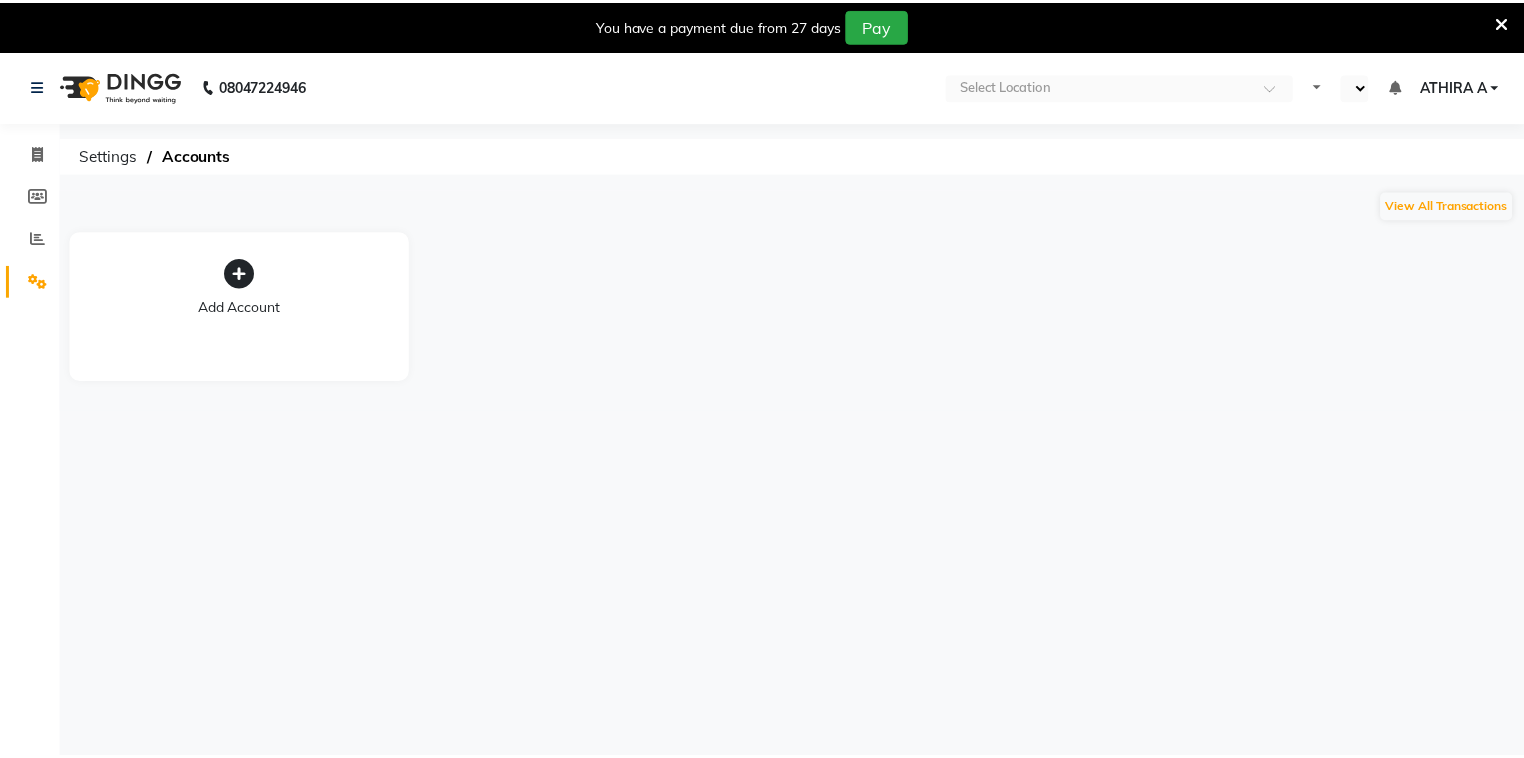 scroll, scrollTop: 0, scrollLeft: 0, axis: both 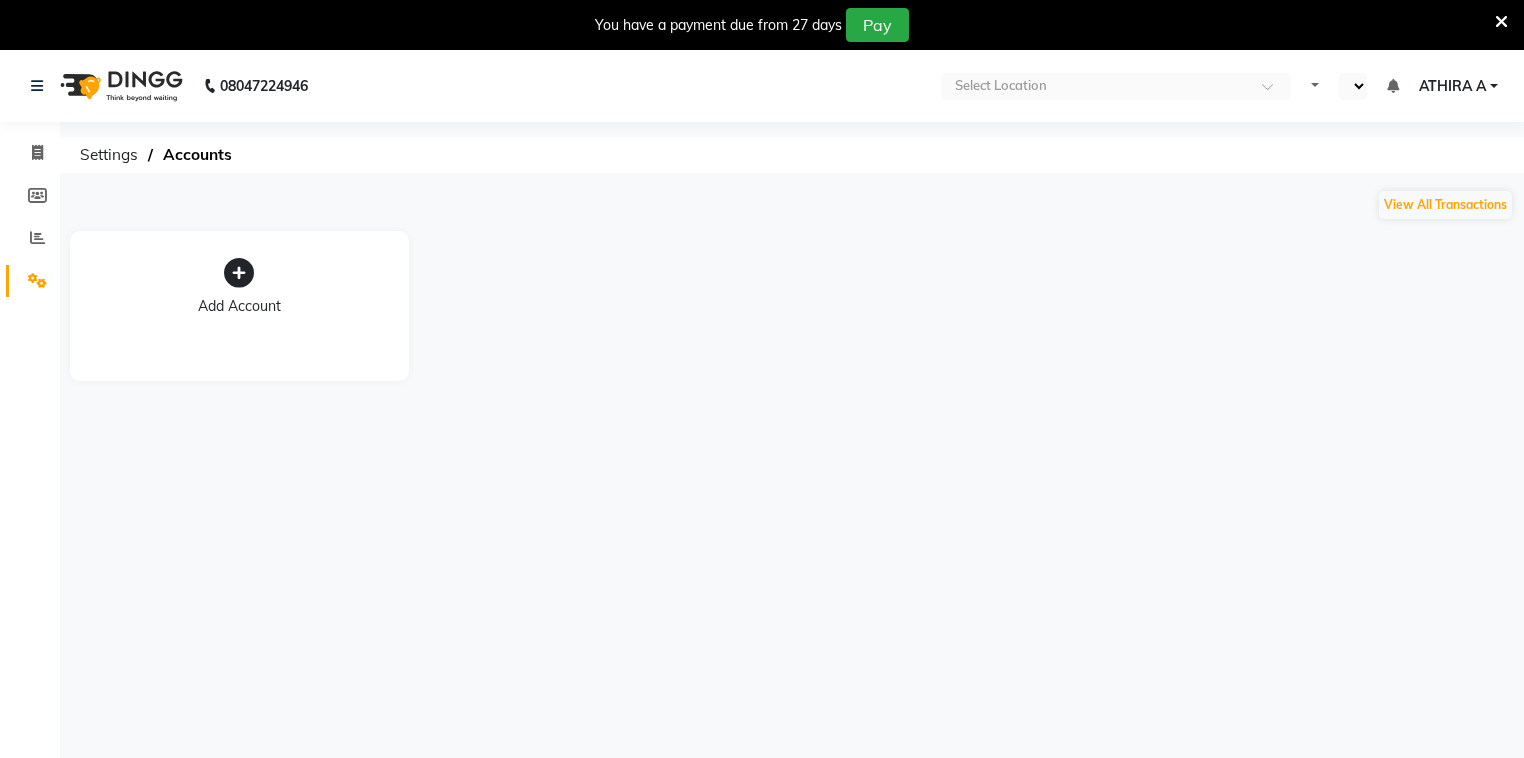 select on "en" 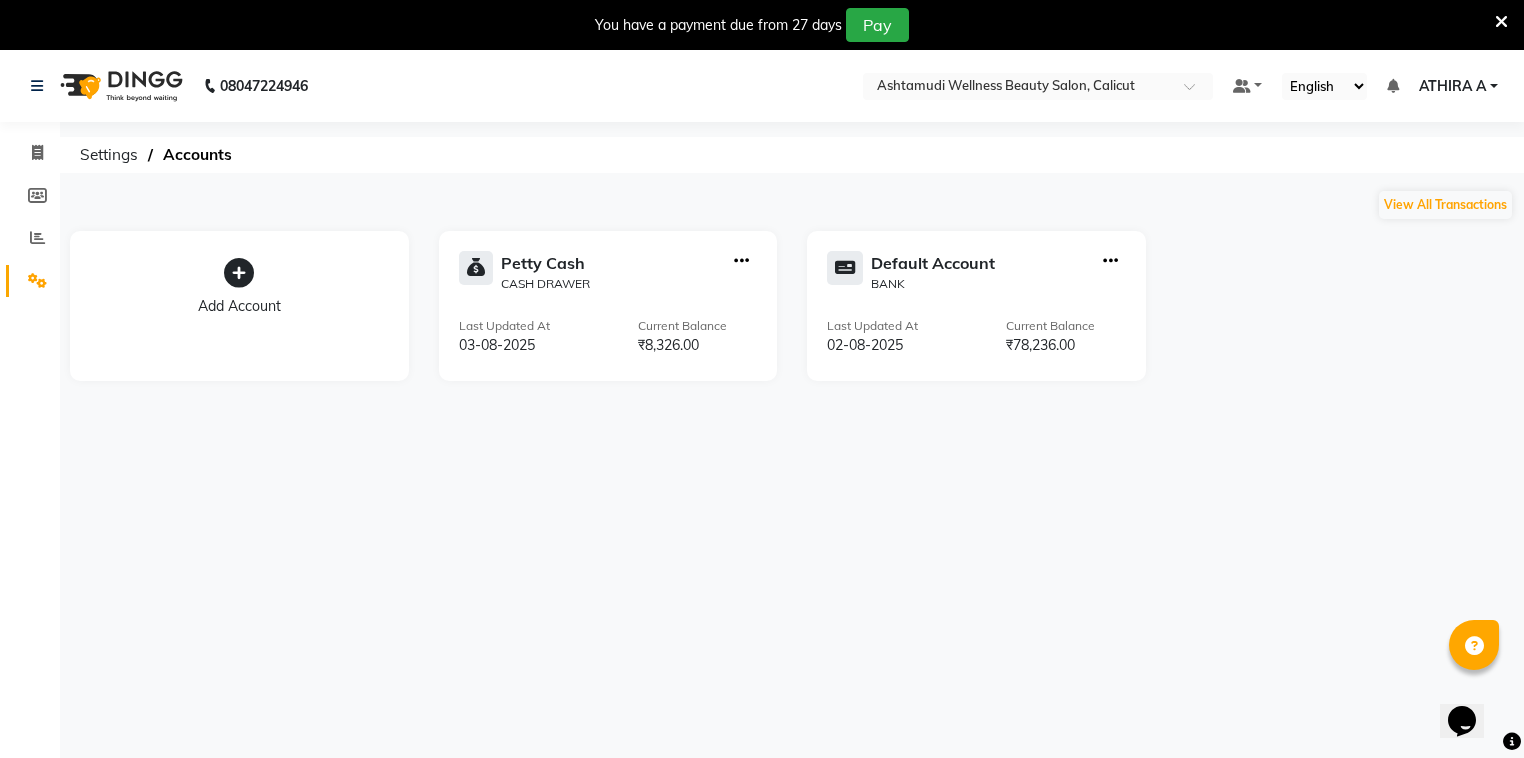 scroll, scrollTop: 0, scrollLeft: 0, axis: both 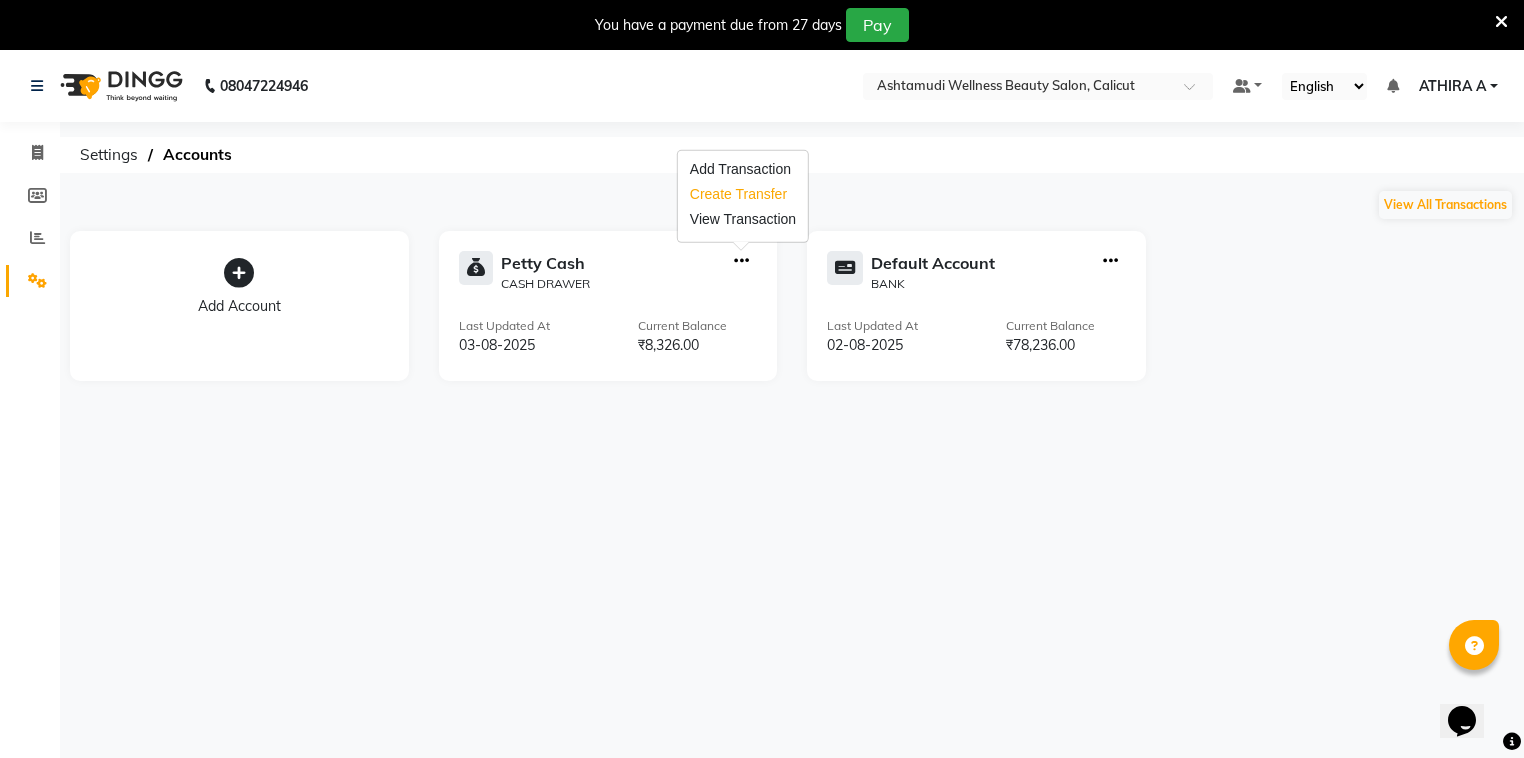 click on "Create Transfer" at bounding box center (743, 194) 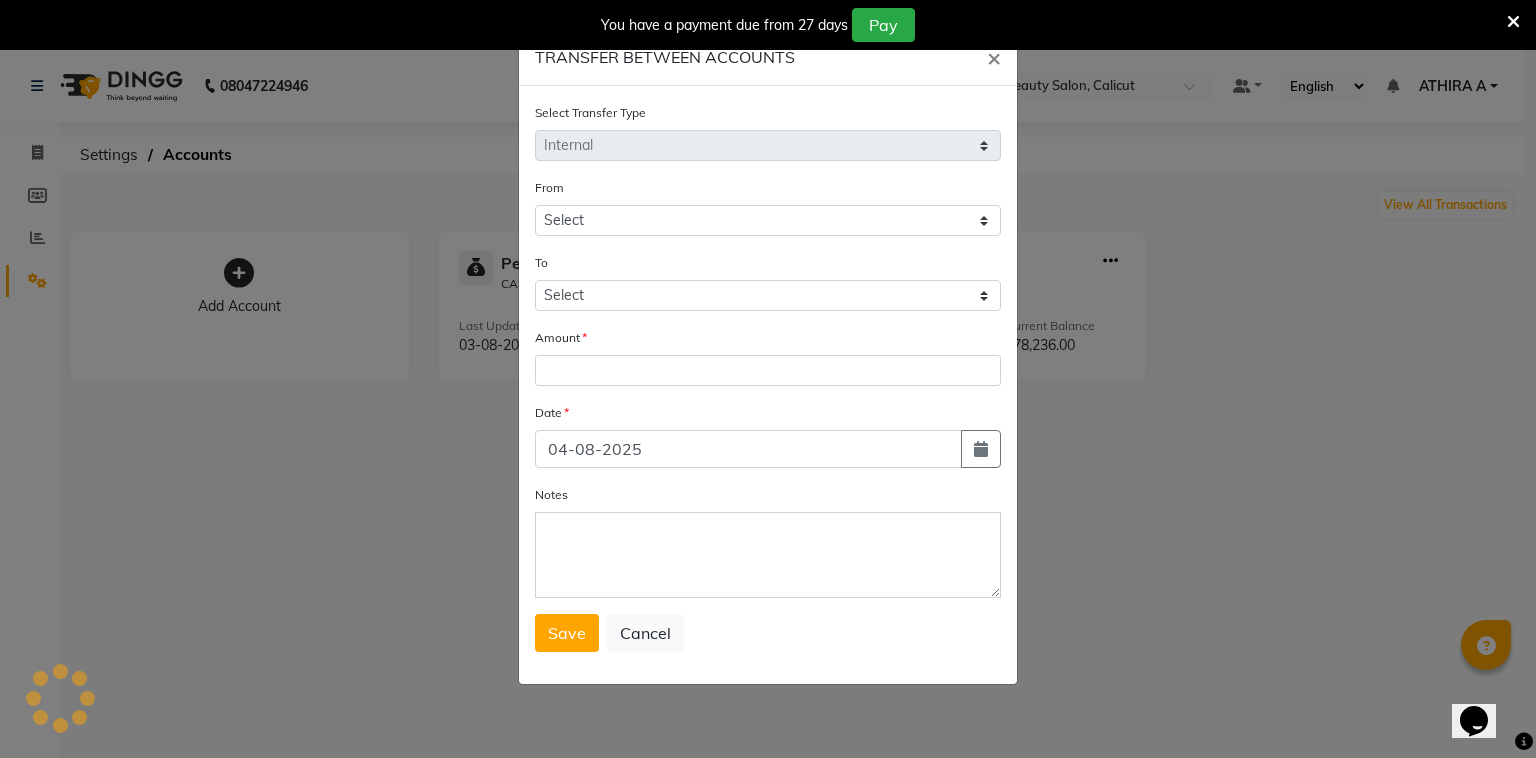 select on "3461" 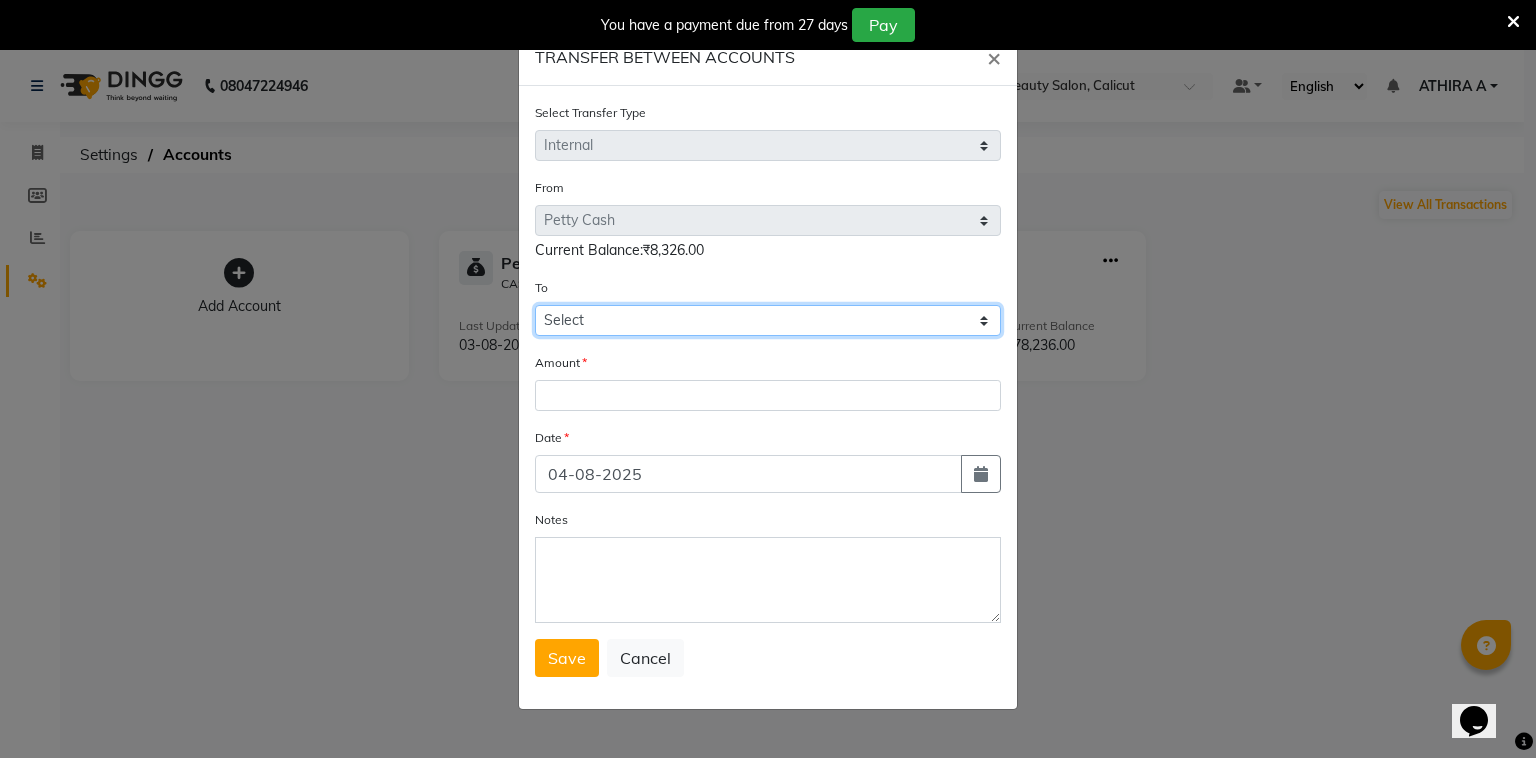 click on "Select Petty Cash Default Account" 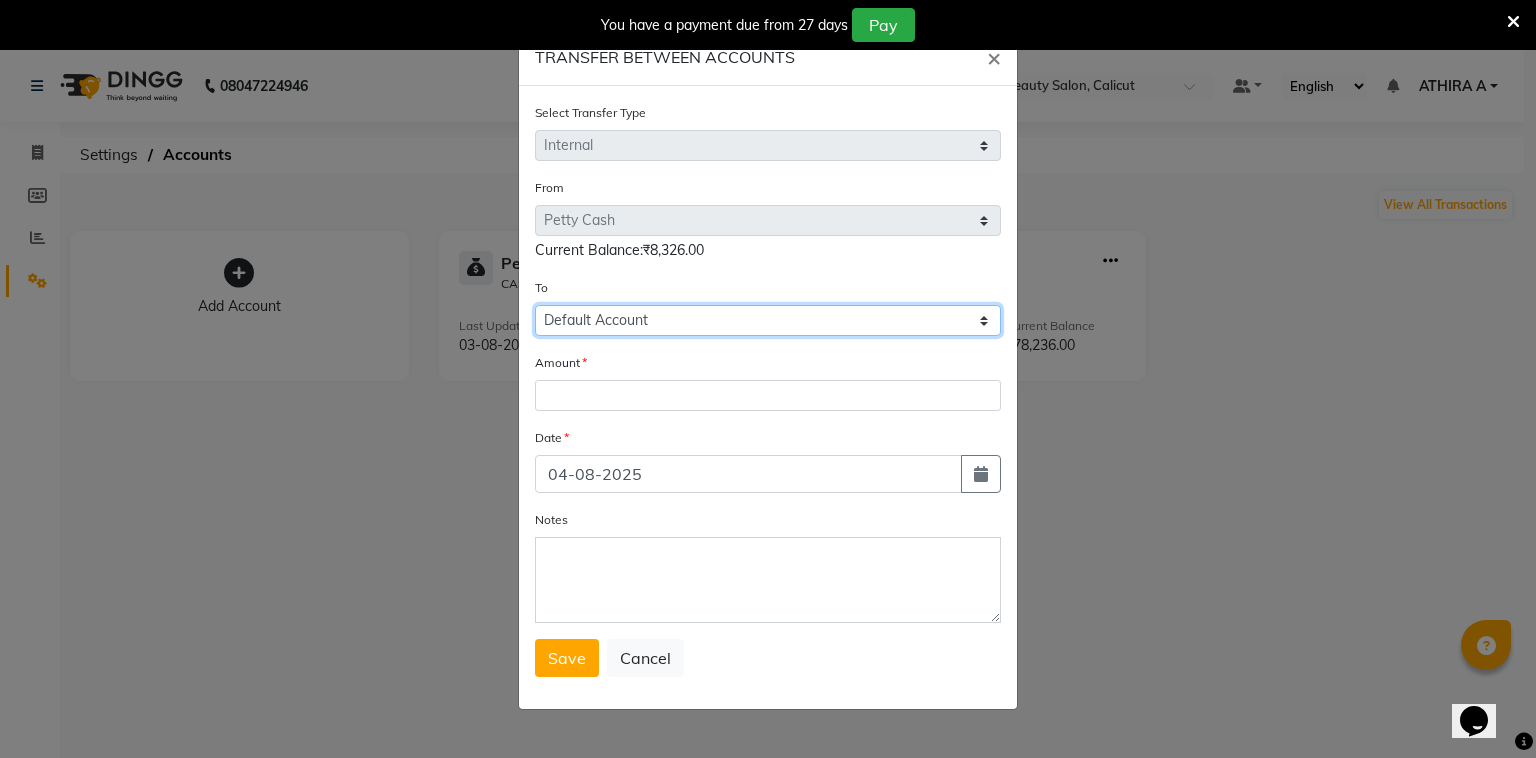 click on "Select Petty Cash Default Account" 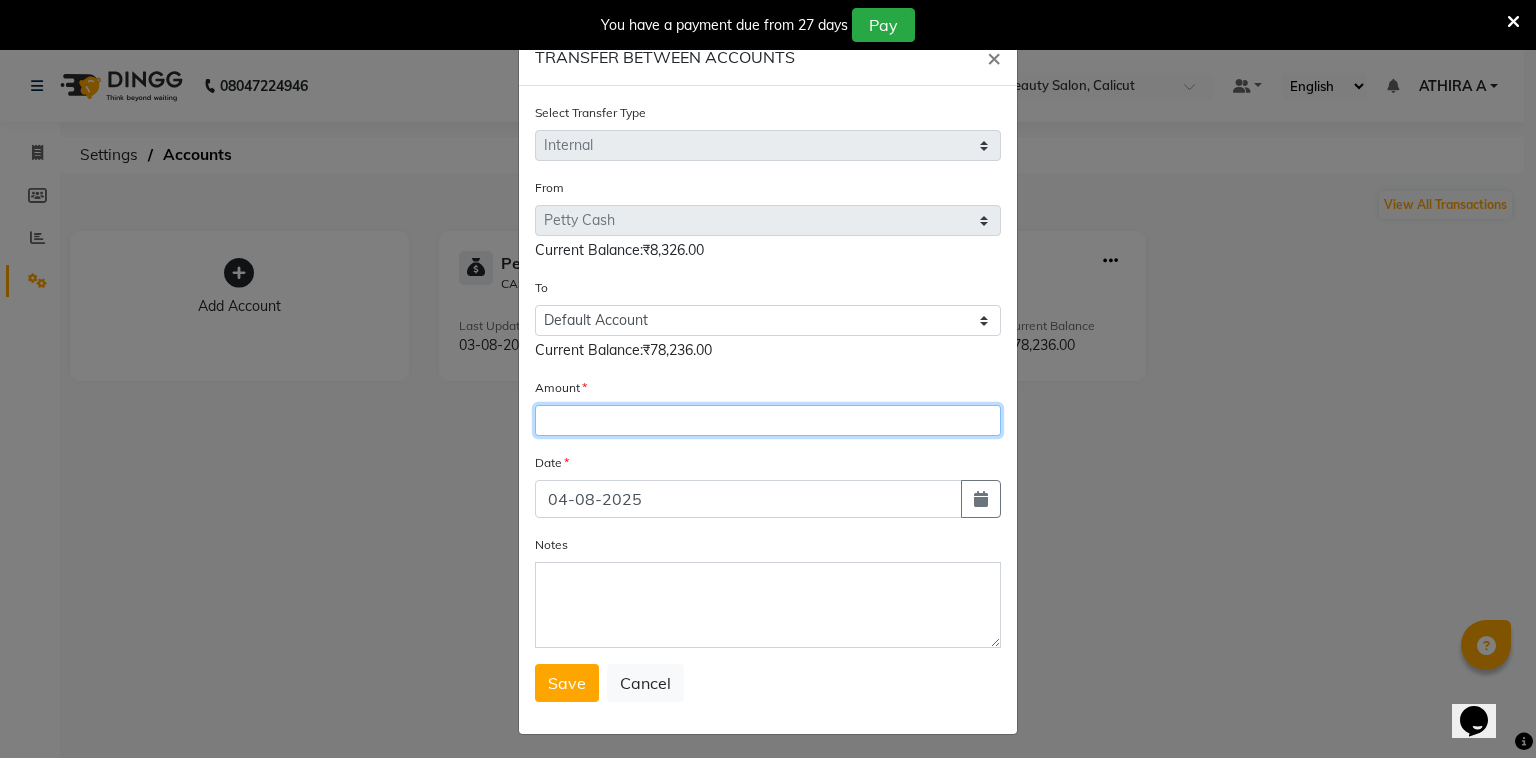 click 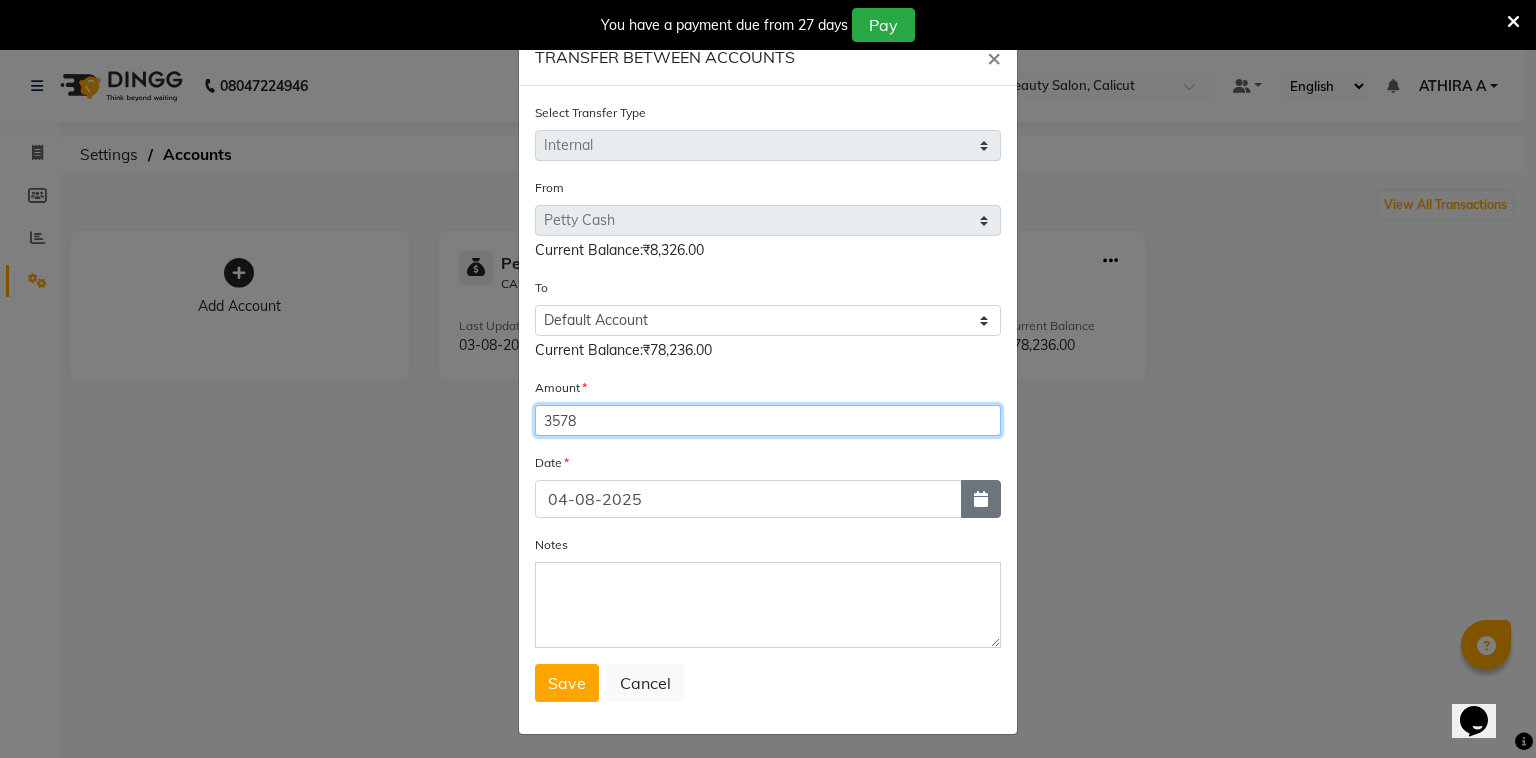 type on "3578" 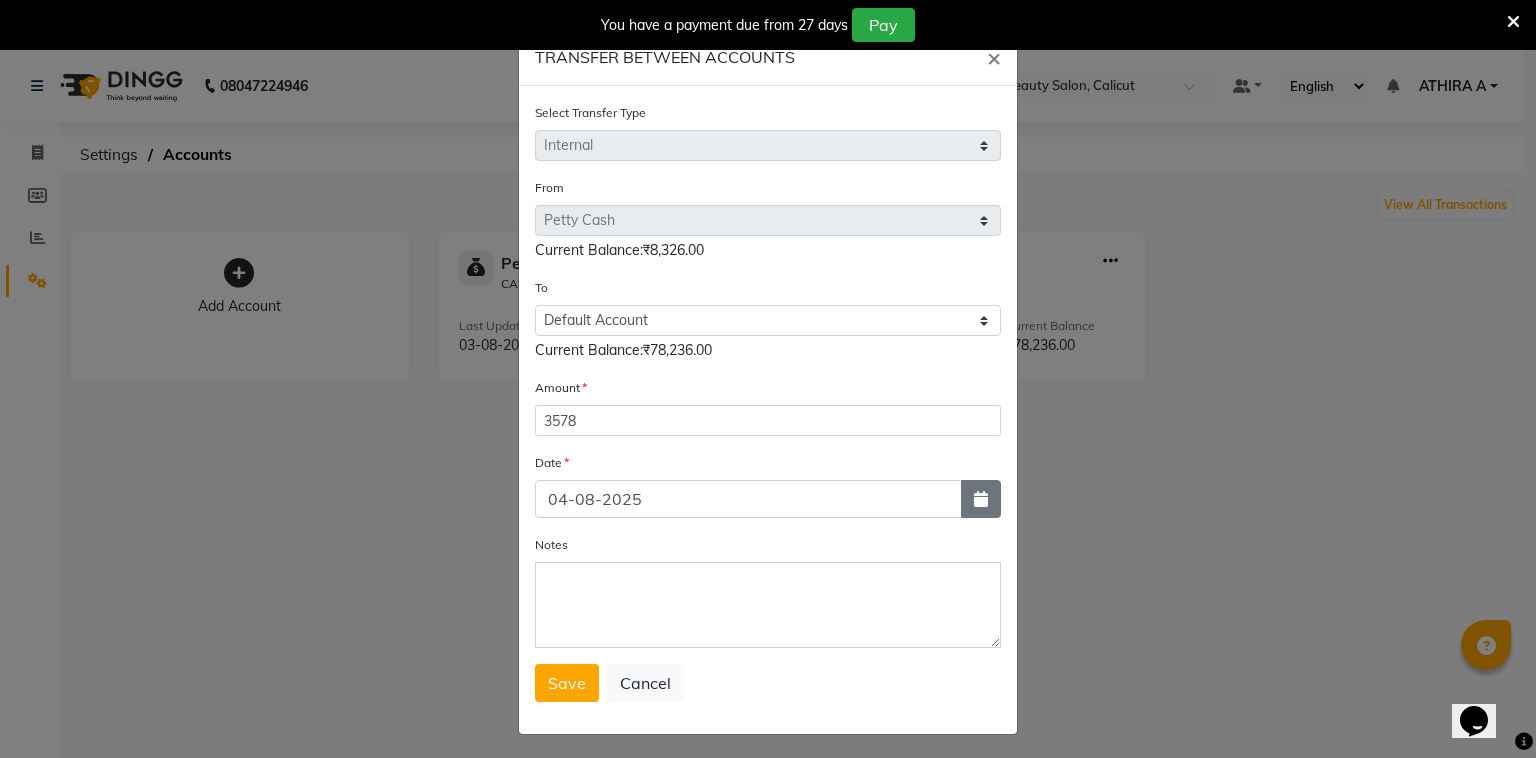 click 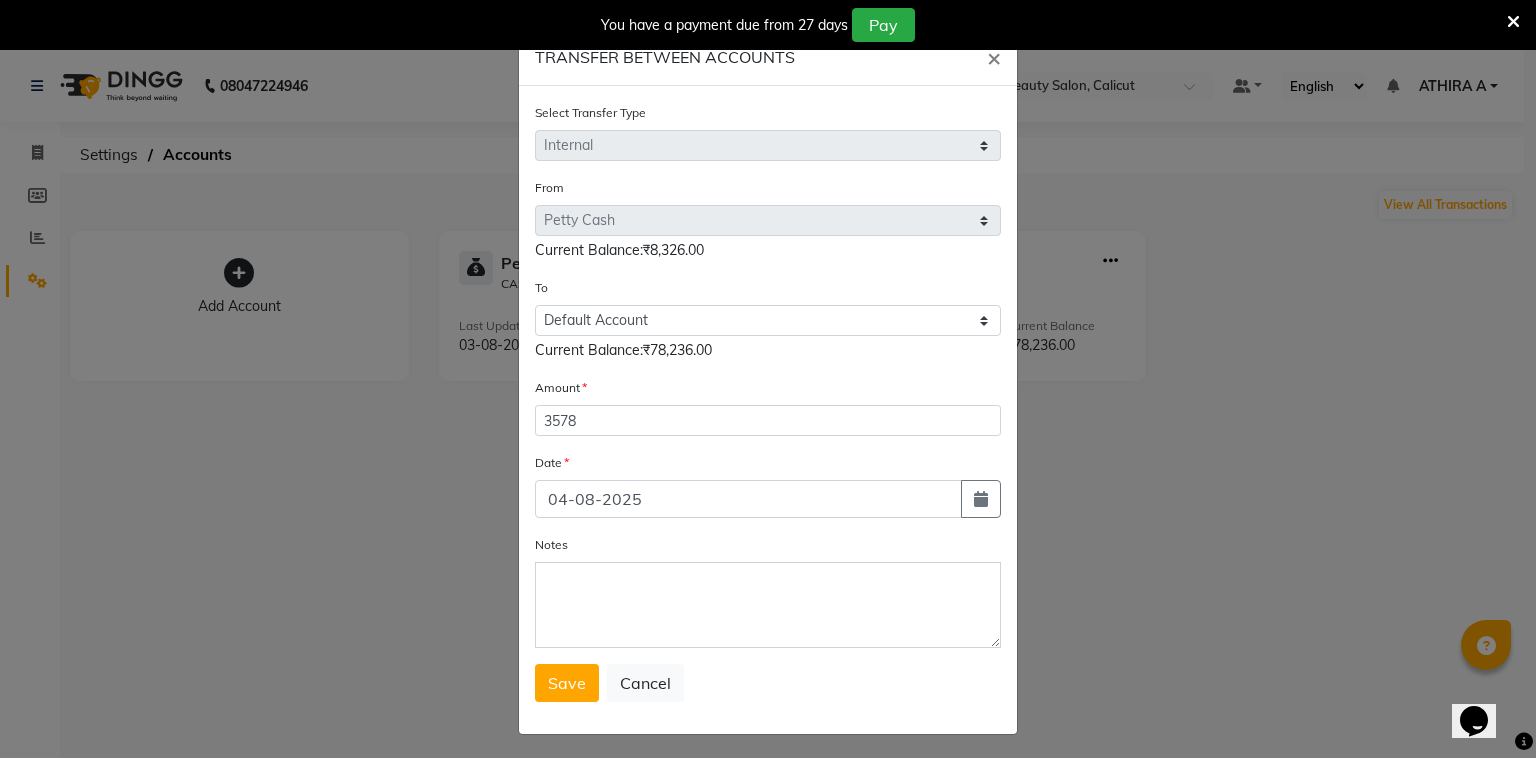 select on "8" 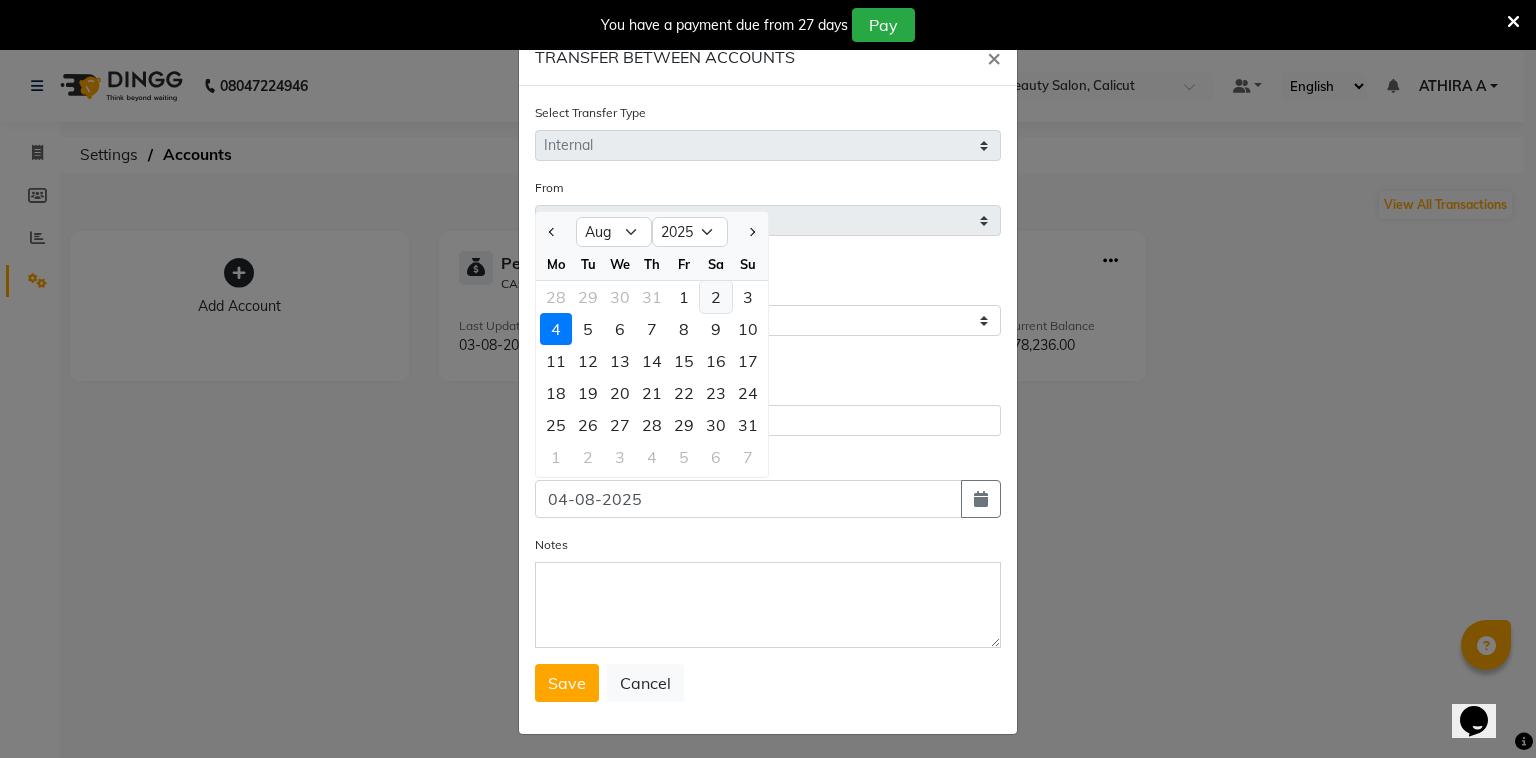 click on "2" 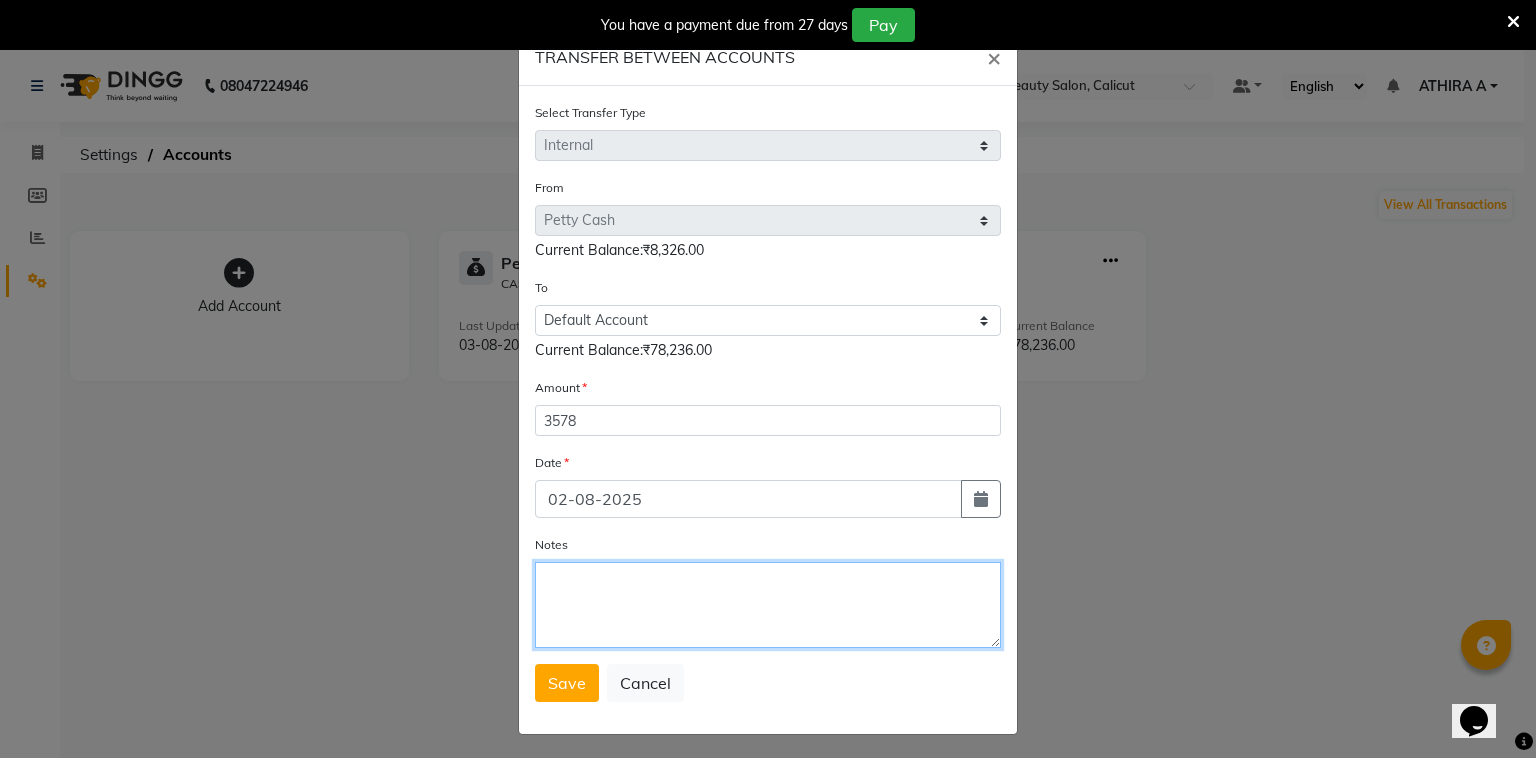 click on "Notes" at bounding box center (768, 605) 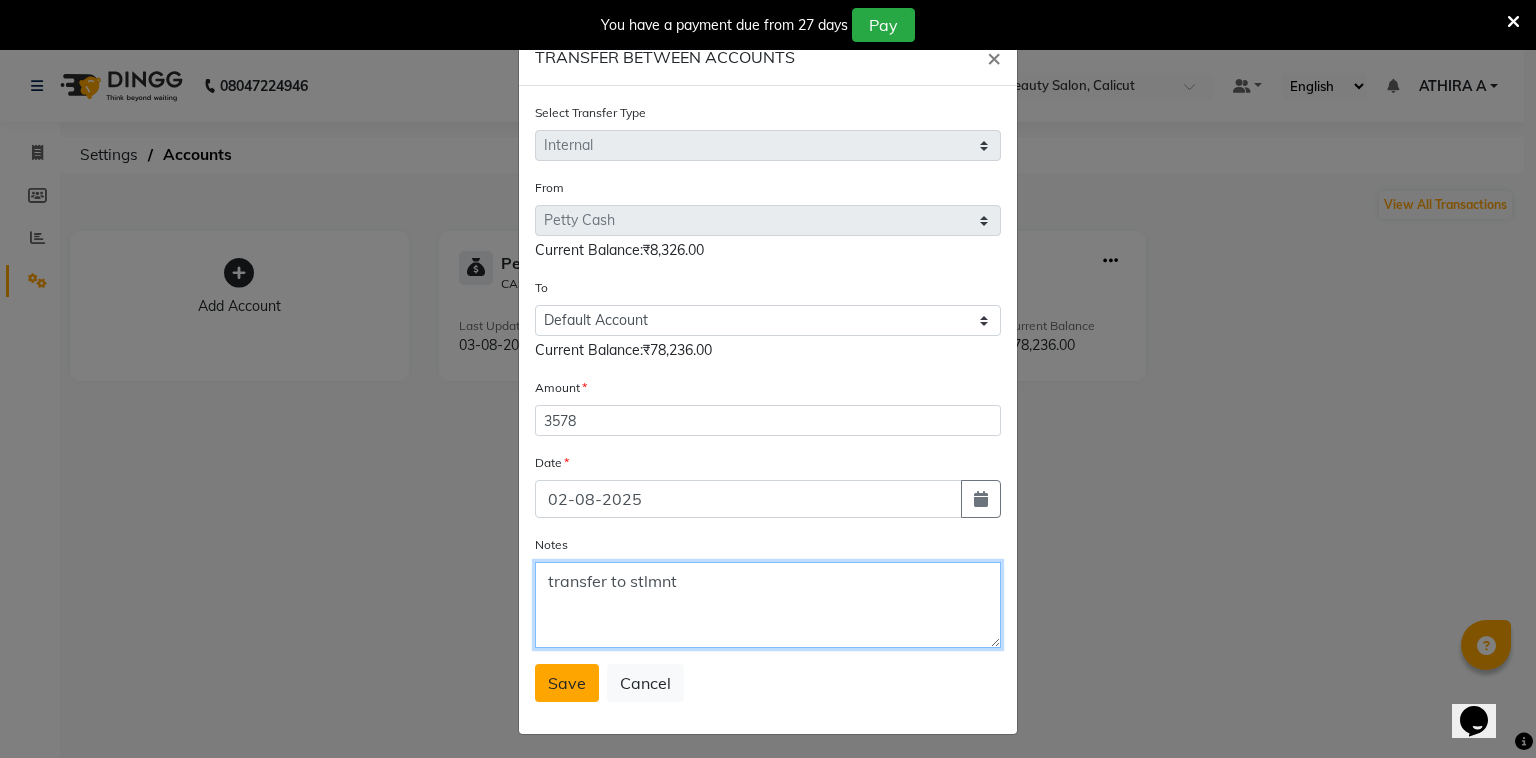 type on "transfer to stlmnt" 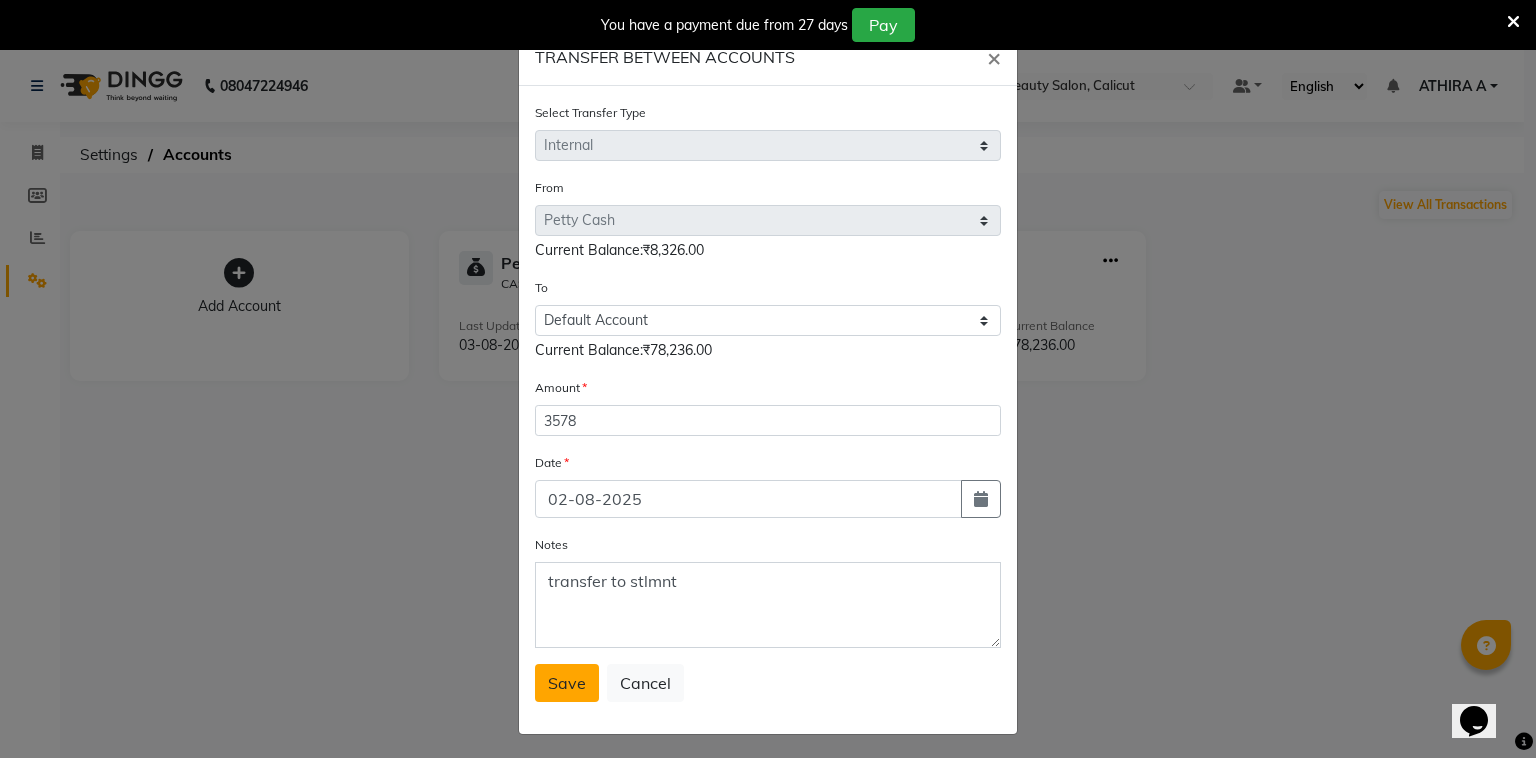 click on "Save" at bounding box center (567, 683) 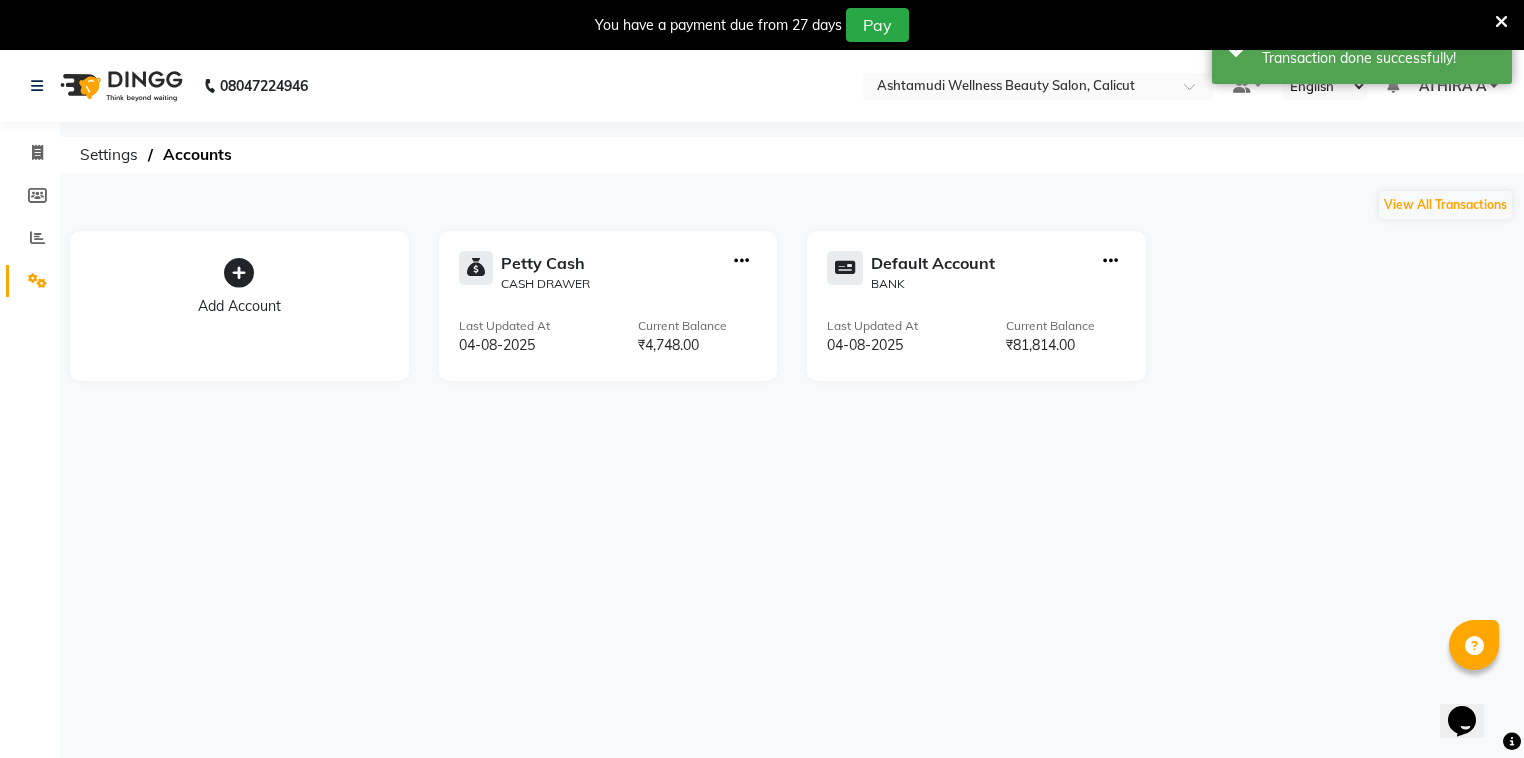 click 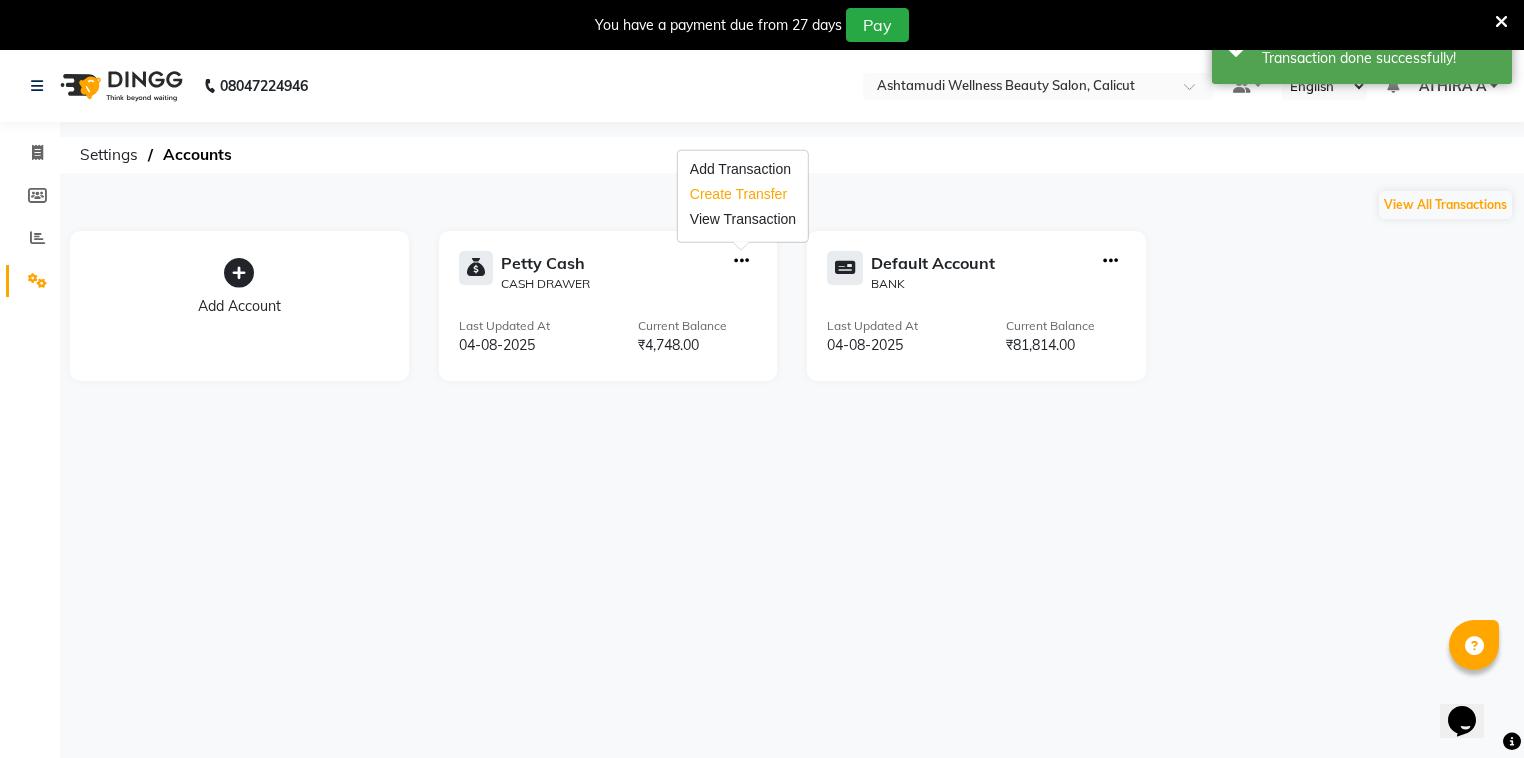 click on "Create Transfer" at bounding box center [743, 194] 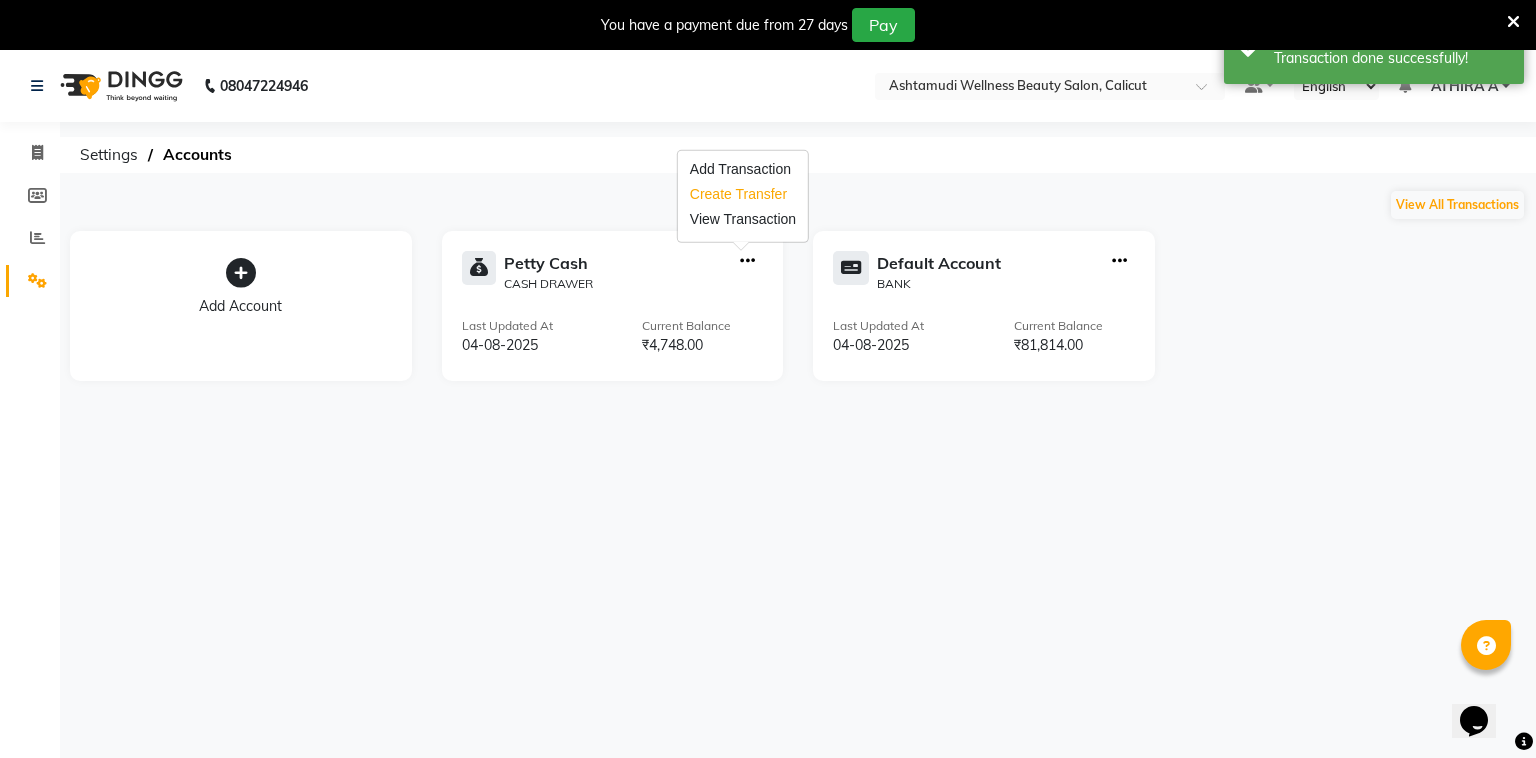select on "internal transfer" 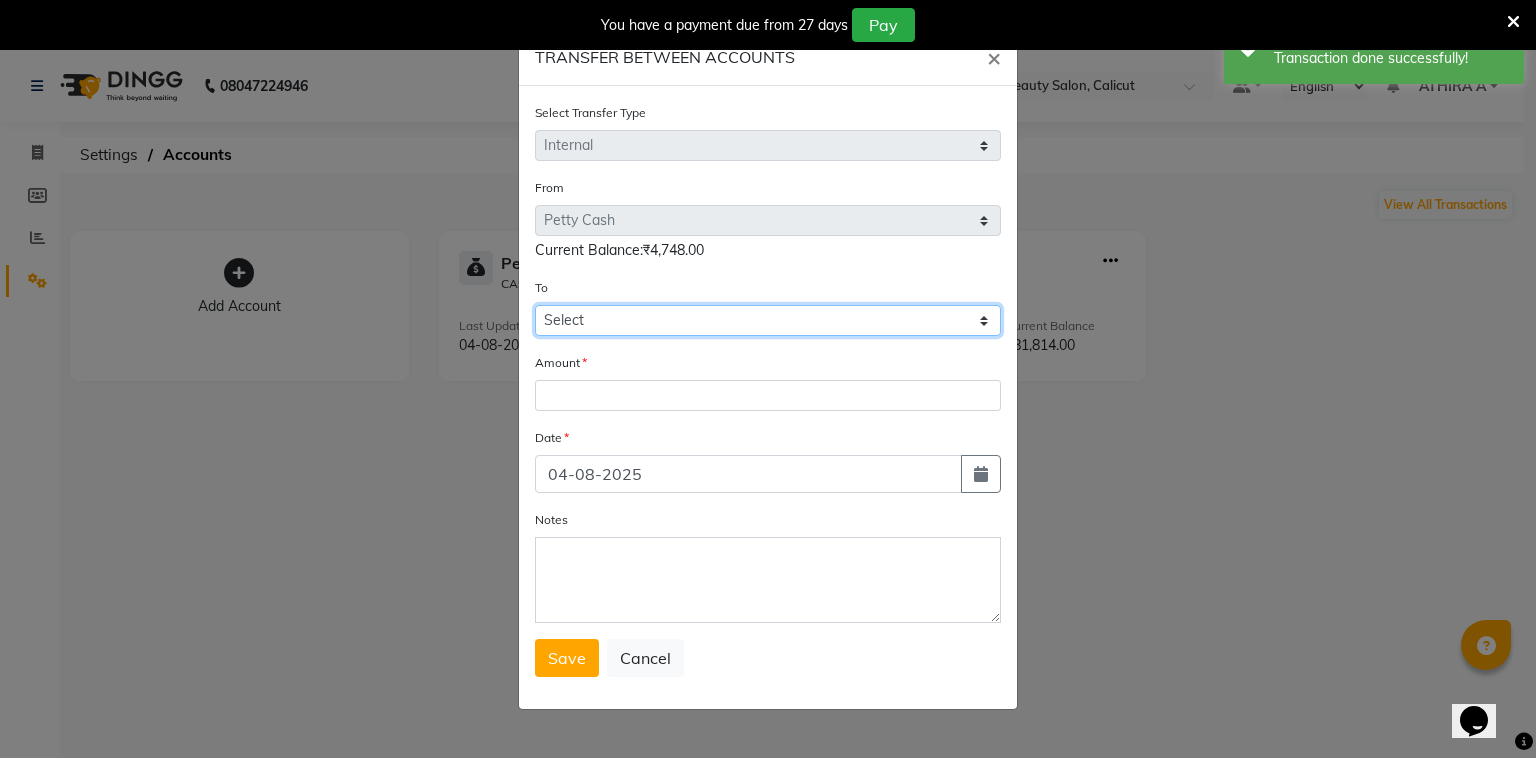 drag, startPoint x: 622, startPoint y: 320, endPoint x: 624, endPoint y: 335, distance: 15.132746 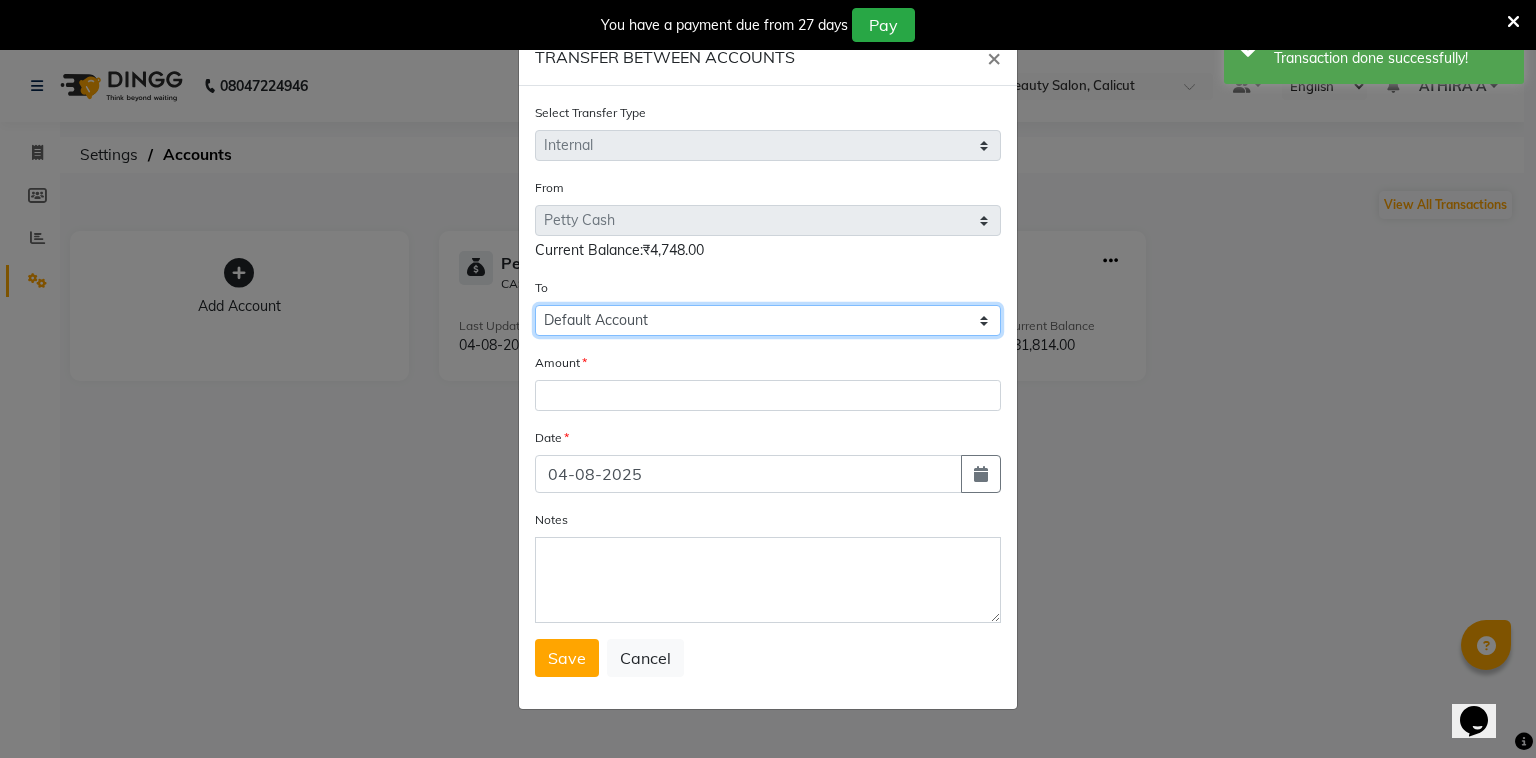 click on "Select Petty Cash Default Account" 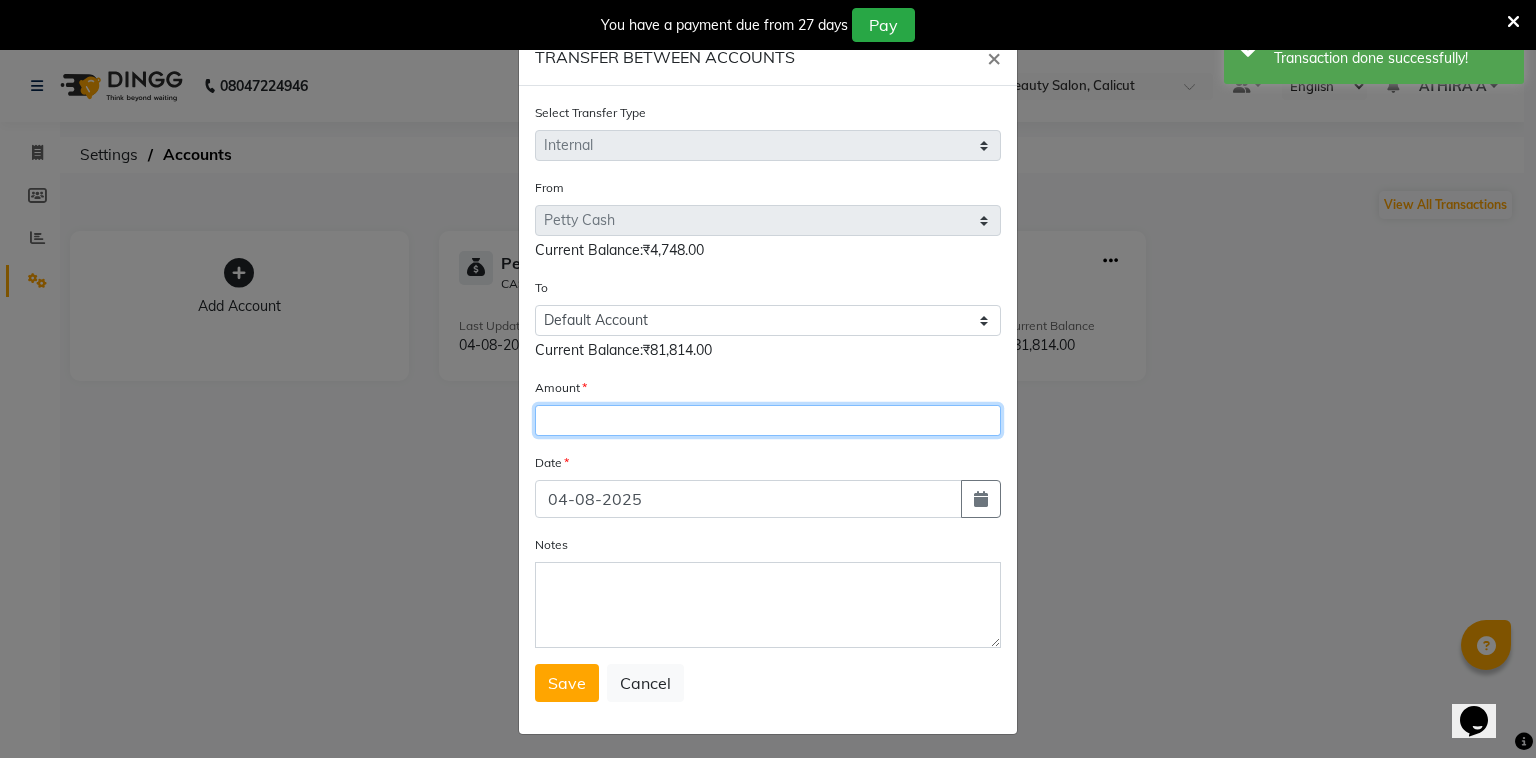 click 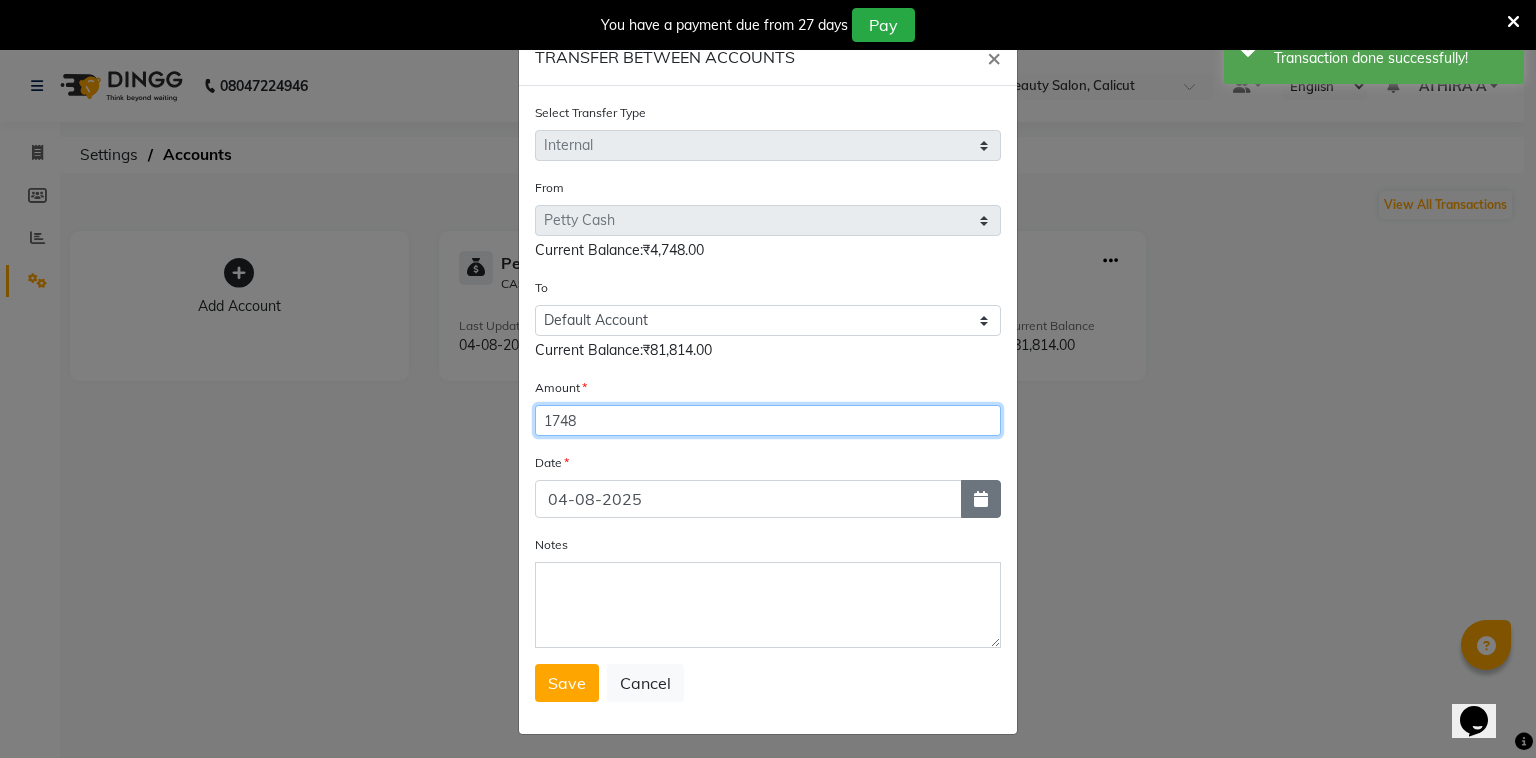 type on "1748" 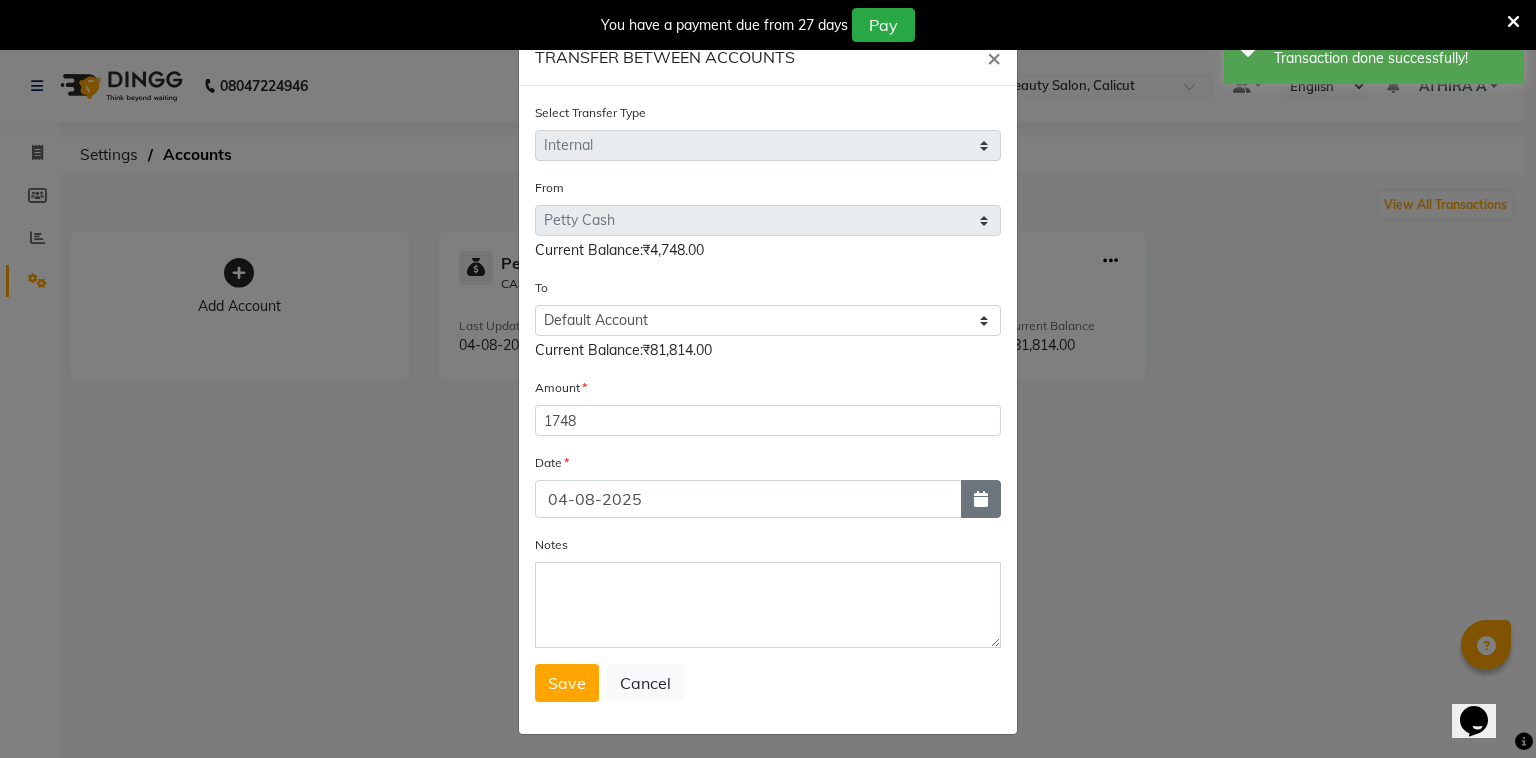 click 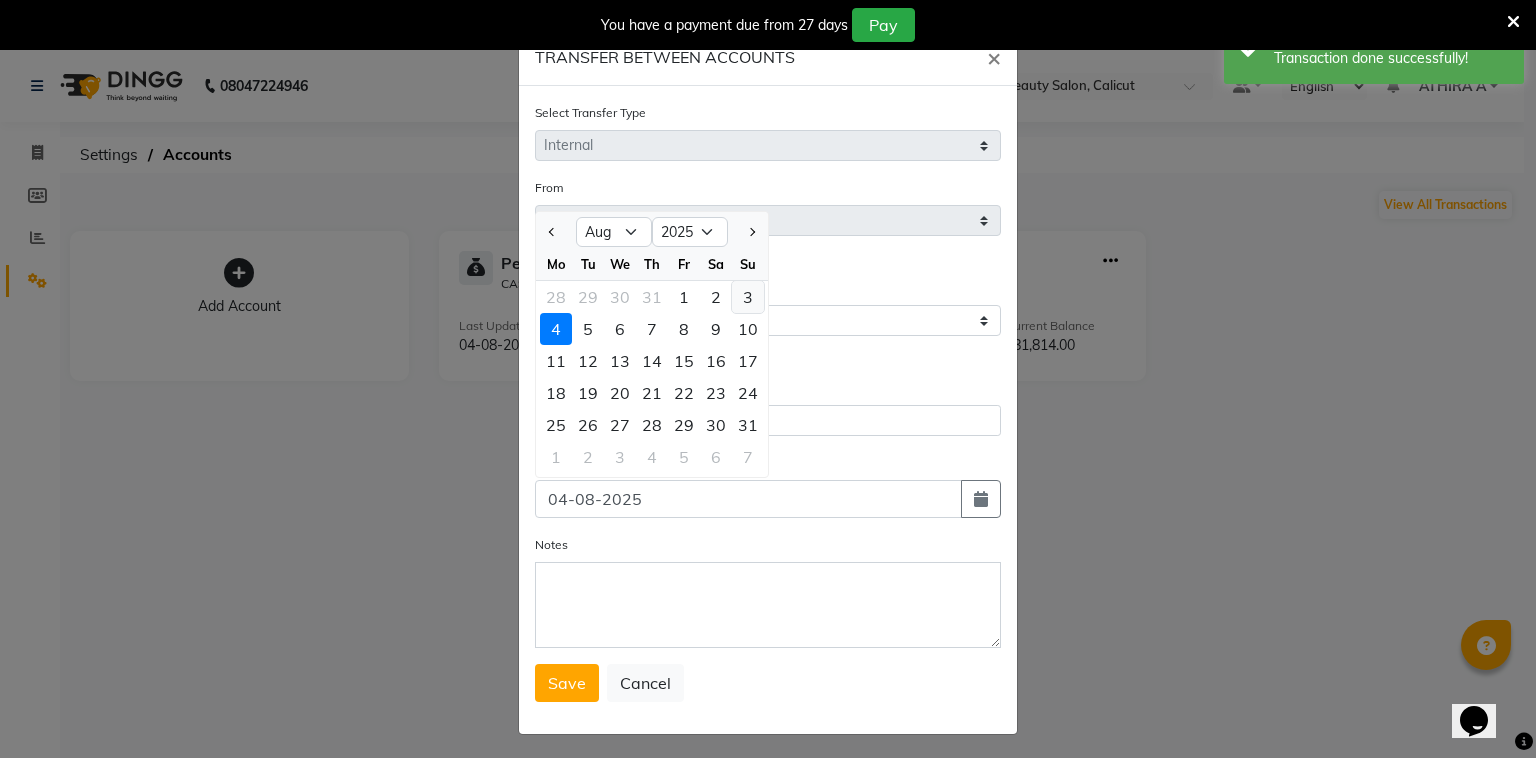 click on "3" 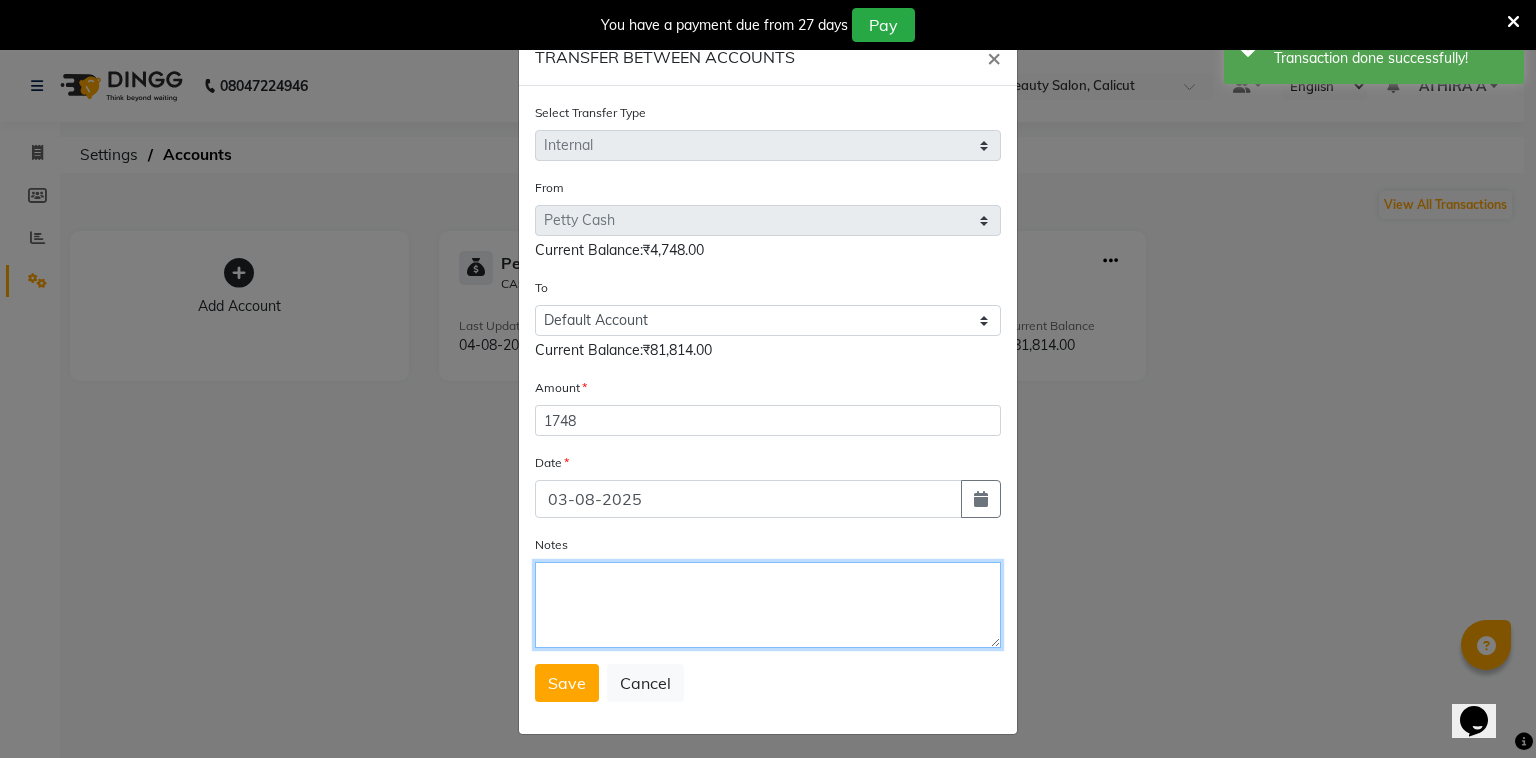 click on "Notes" at bounding box center (768, 605) 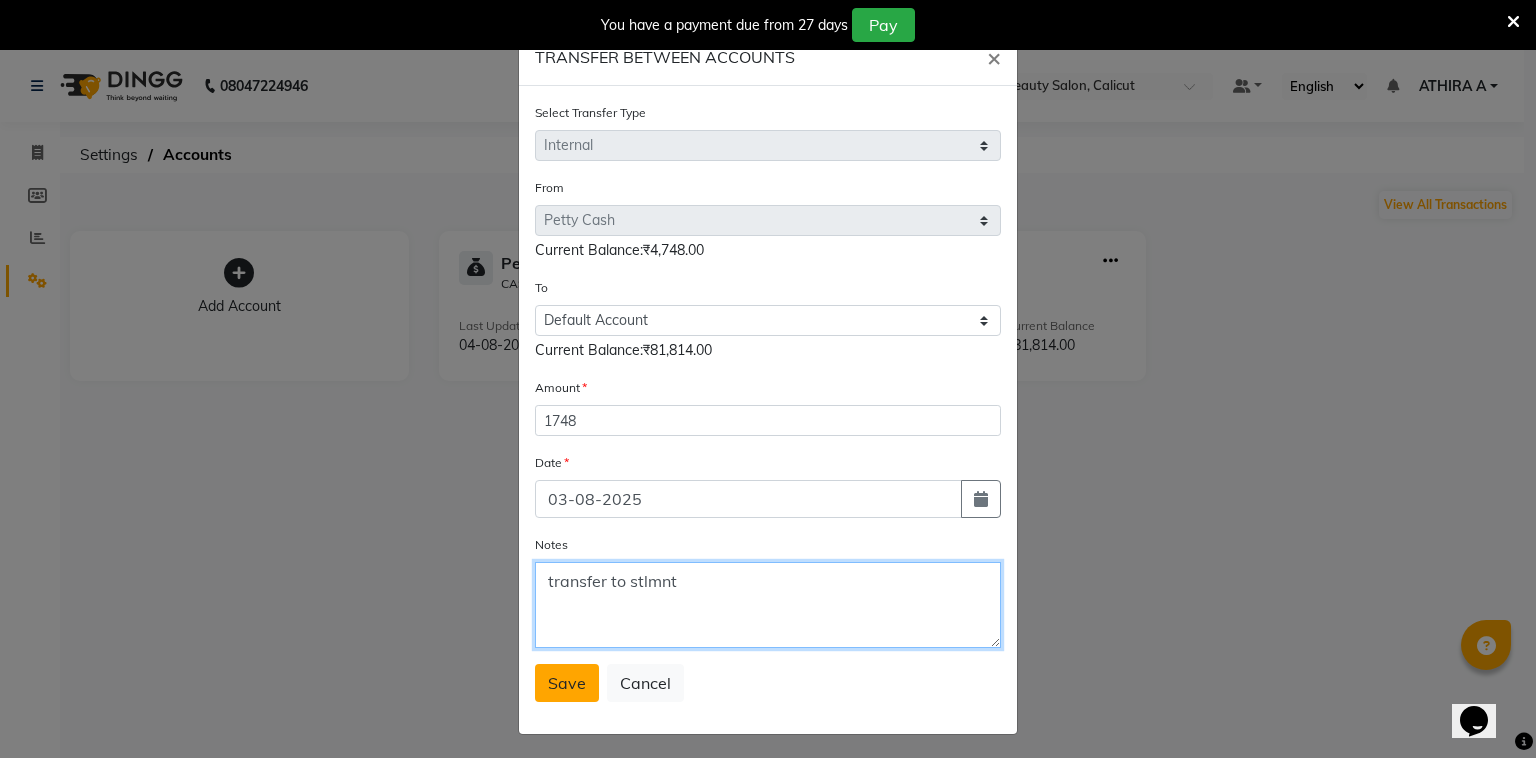 type on "transfer to stlmnt" 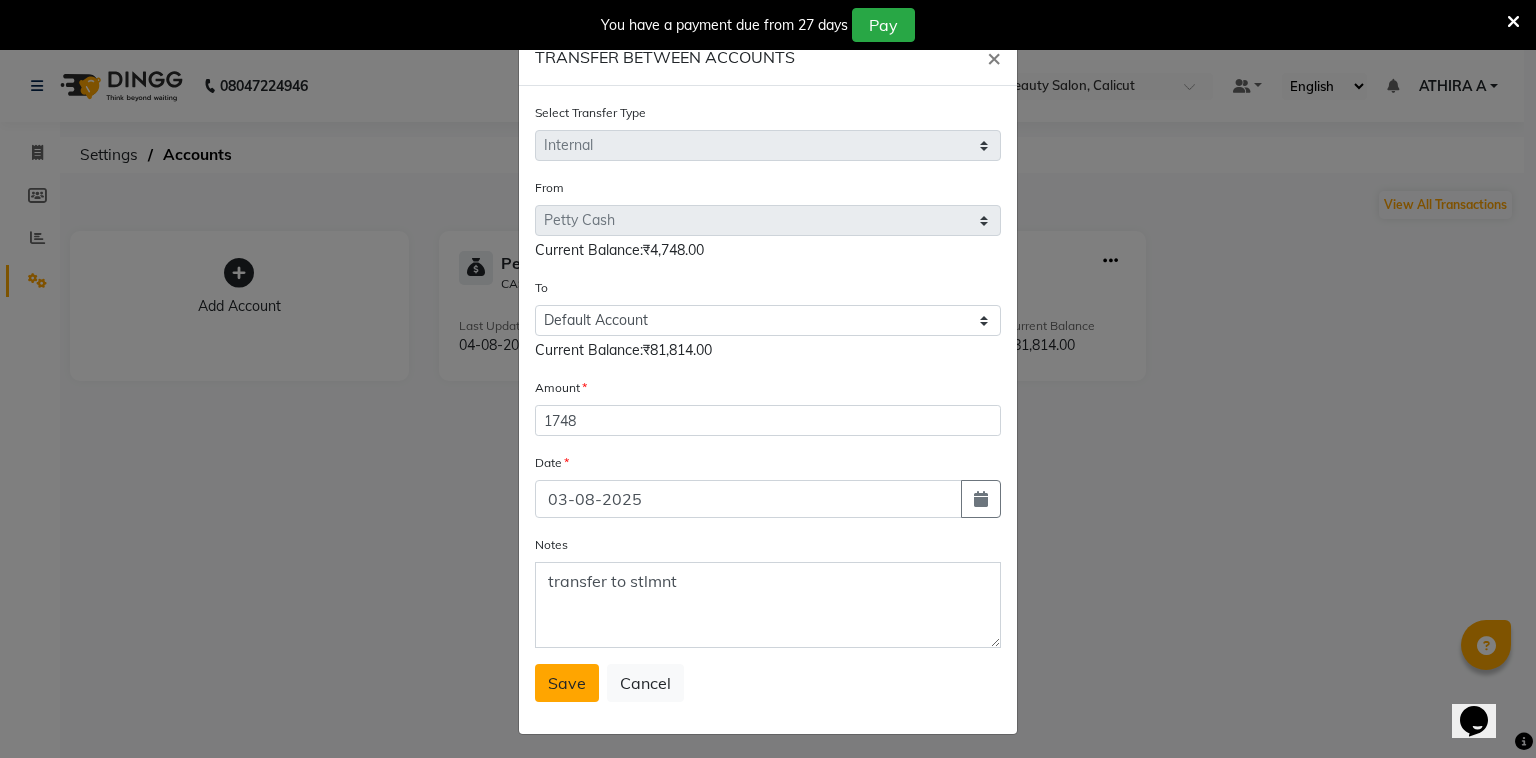 click on "Save" at bounding box center [567, 683] 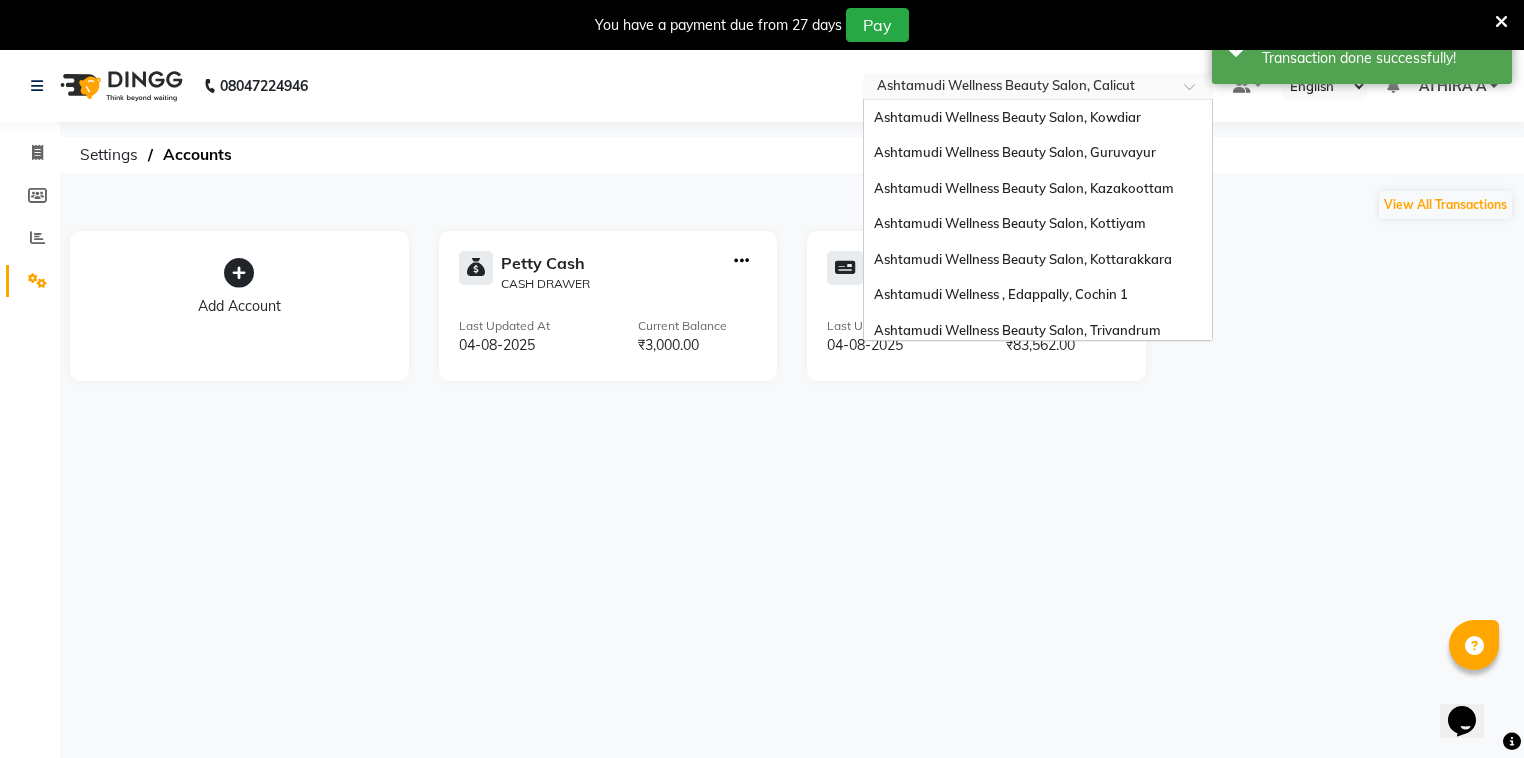 click on "Select Location × Ashtamudi Wellness Beauty Salon, Calicut" at bounding box center (1038, 86) 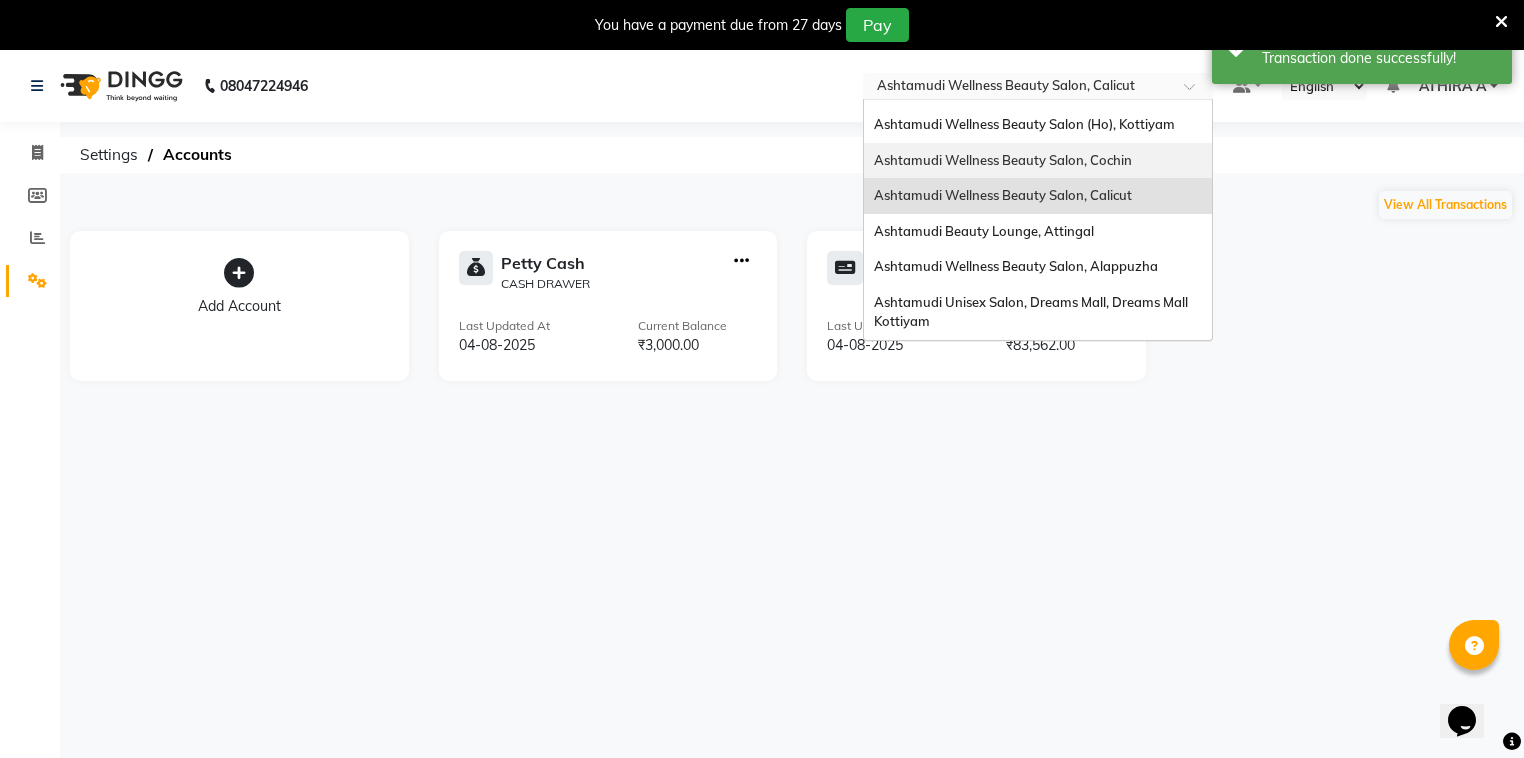 click on "Ashtamudi Wellness Beauty Salon, Cochin" at bounding box center (1038, 161) 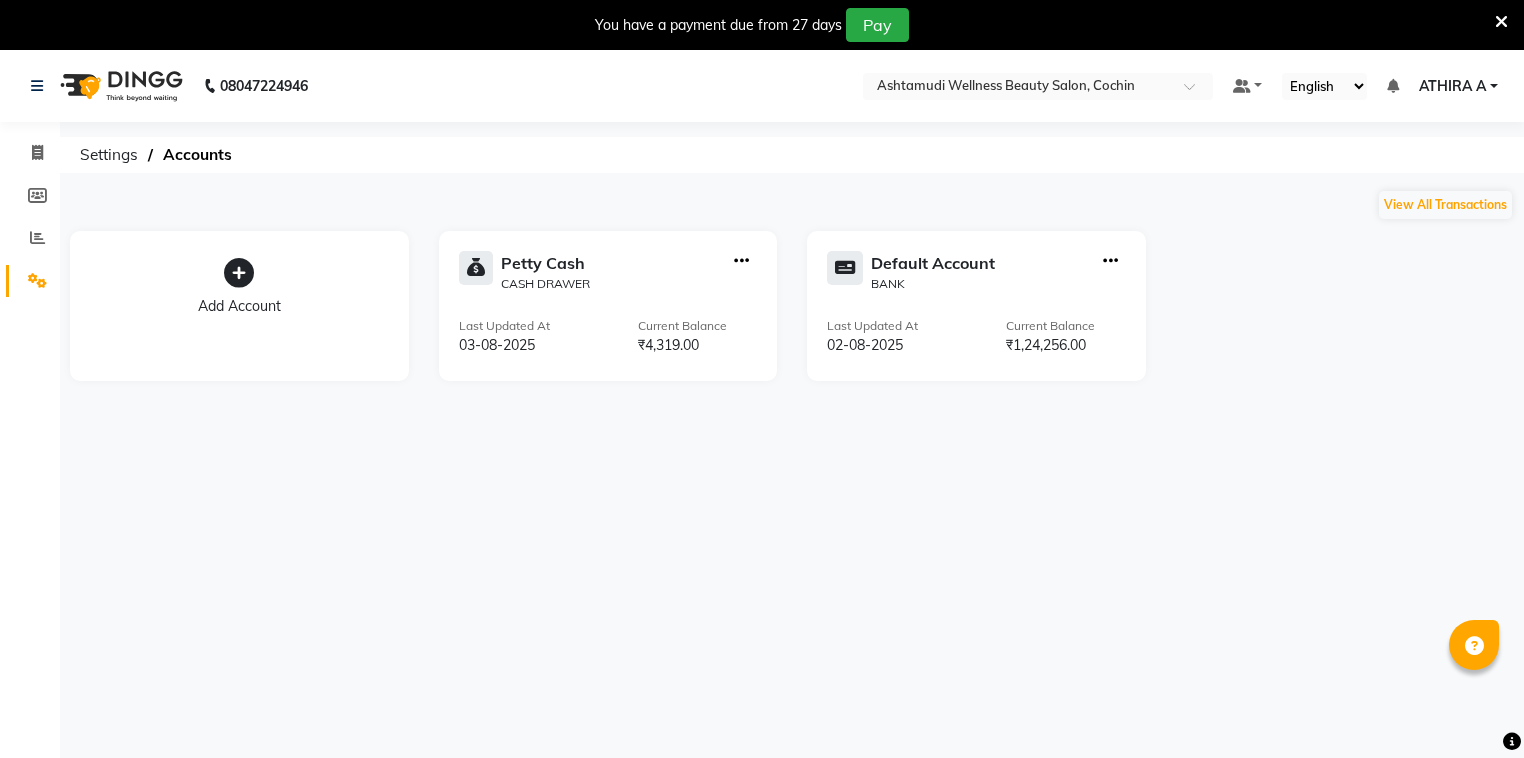scroll, scrollTop: 0, scrollLeft: 0, axis: both 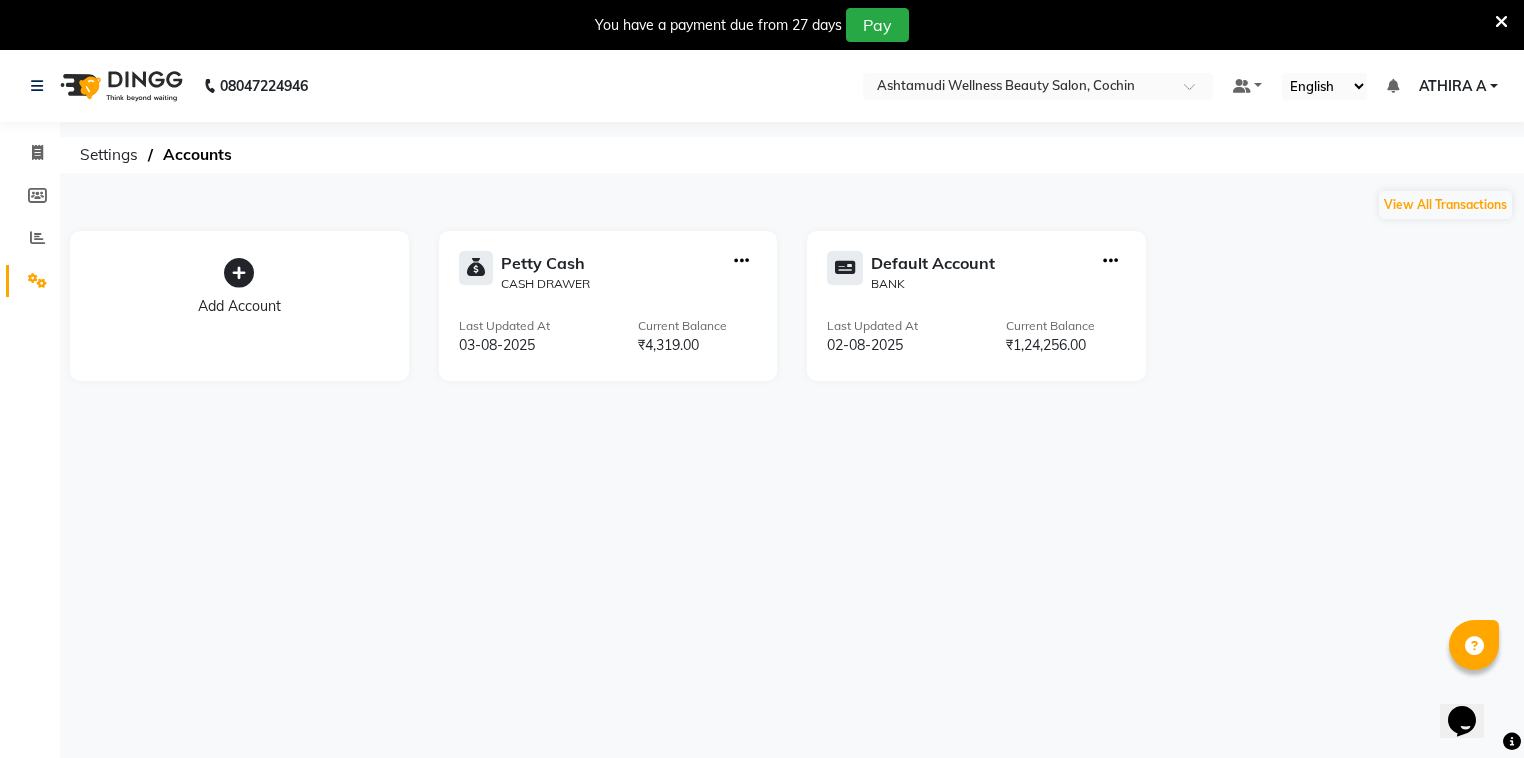 click on "Petty Cash  CASH DRAWER Last Updated At  [DATE] Current Balance  ₹4,319.00" 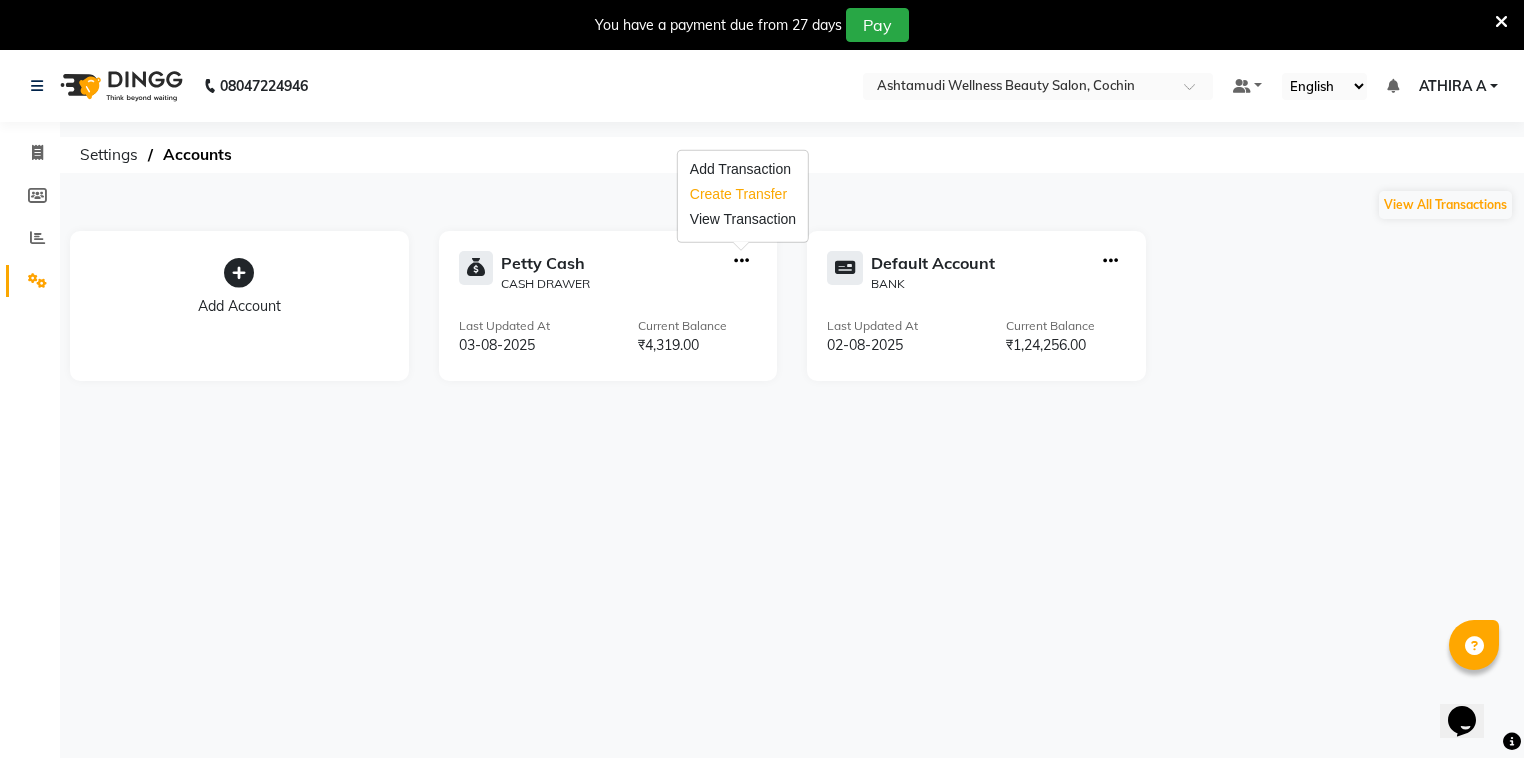 click on "Create Transfer" at bounding box center (743, 194) 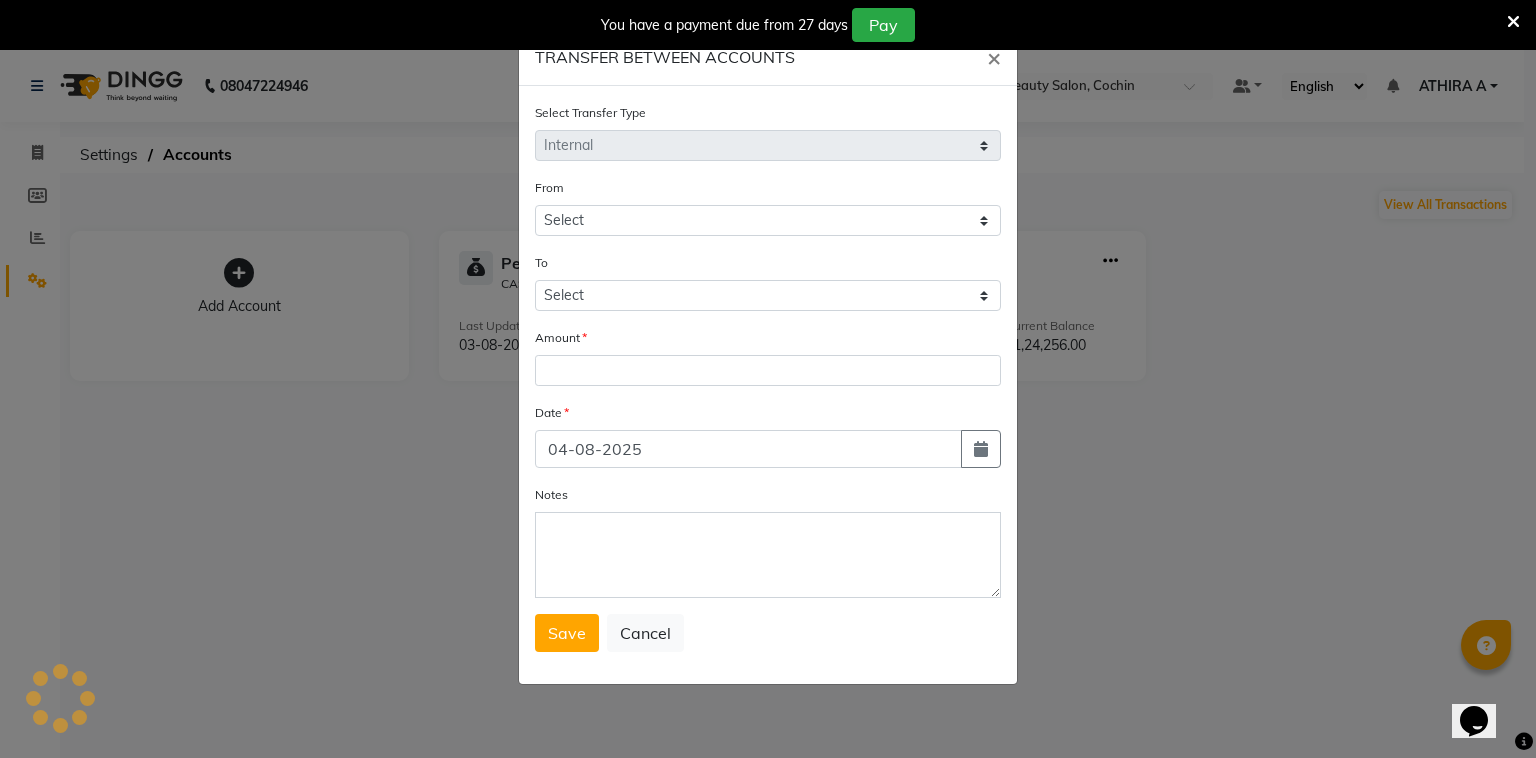 select on "3463" 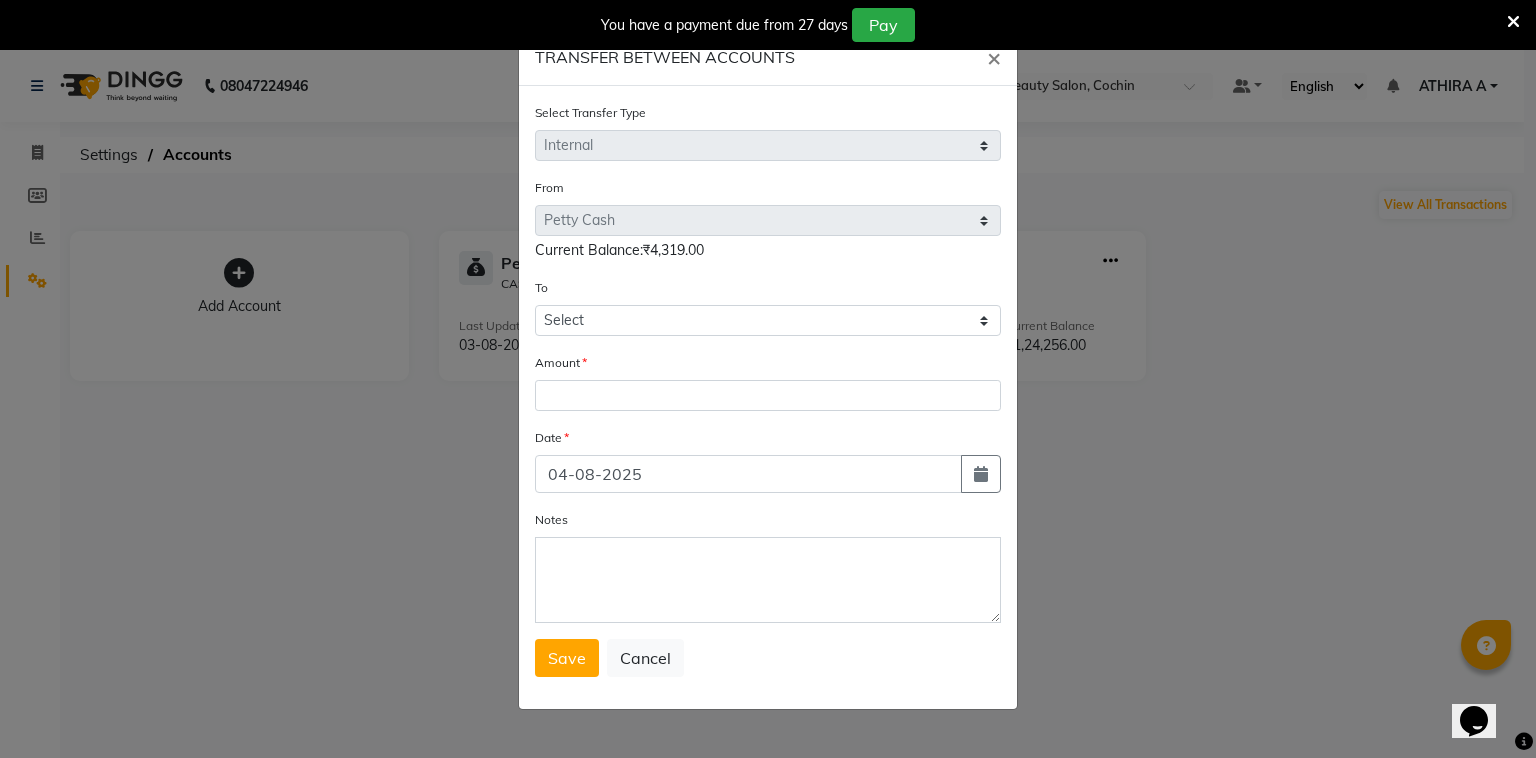 drag, startPoint x: 688, startPoint y: 300, endPoint x: 668, endPoint y: 337, distance: 42.059483 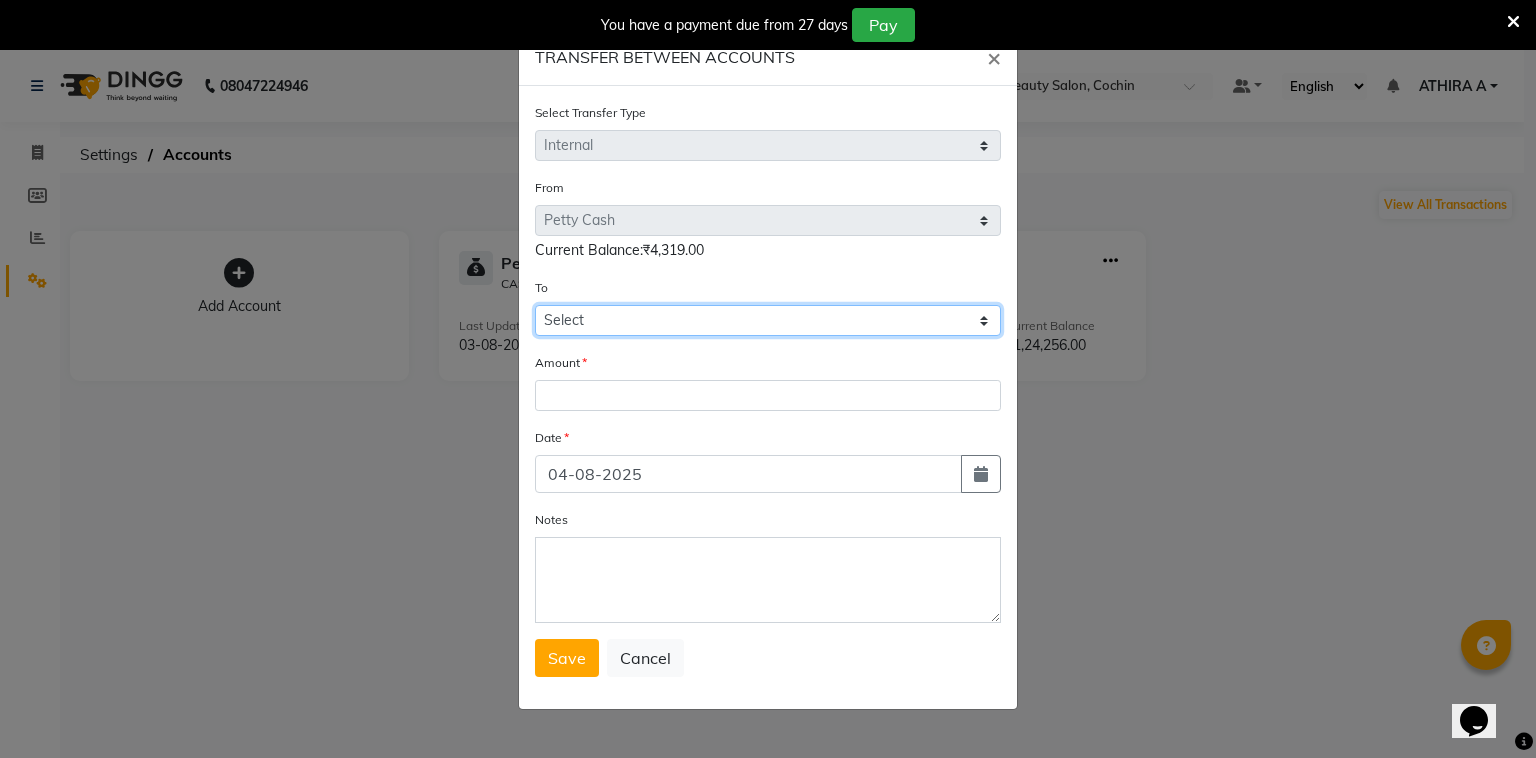 click on "Select Petty Cash Default Account" 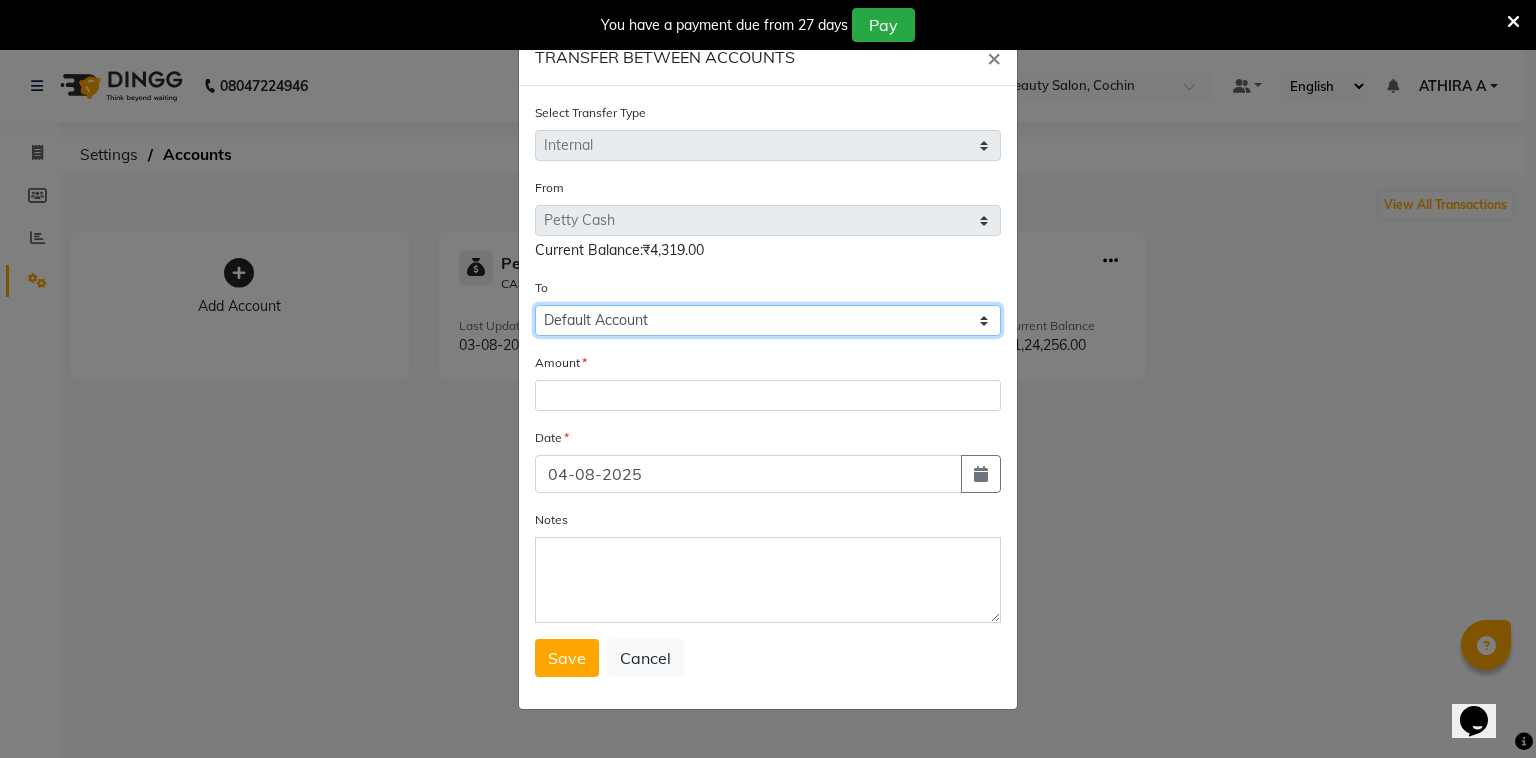 click on "Select Petty Cash Default Account" 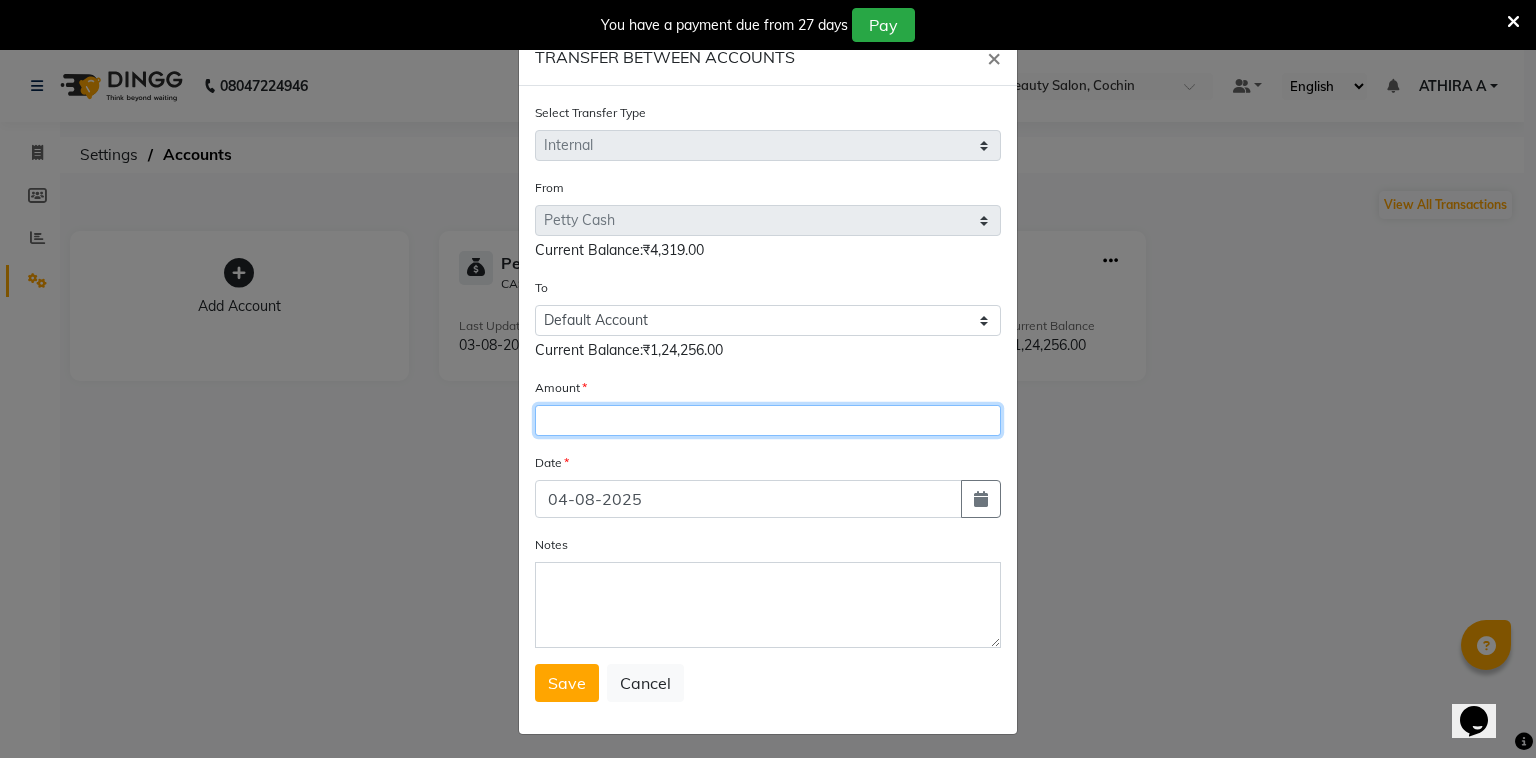 click 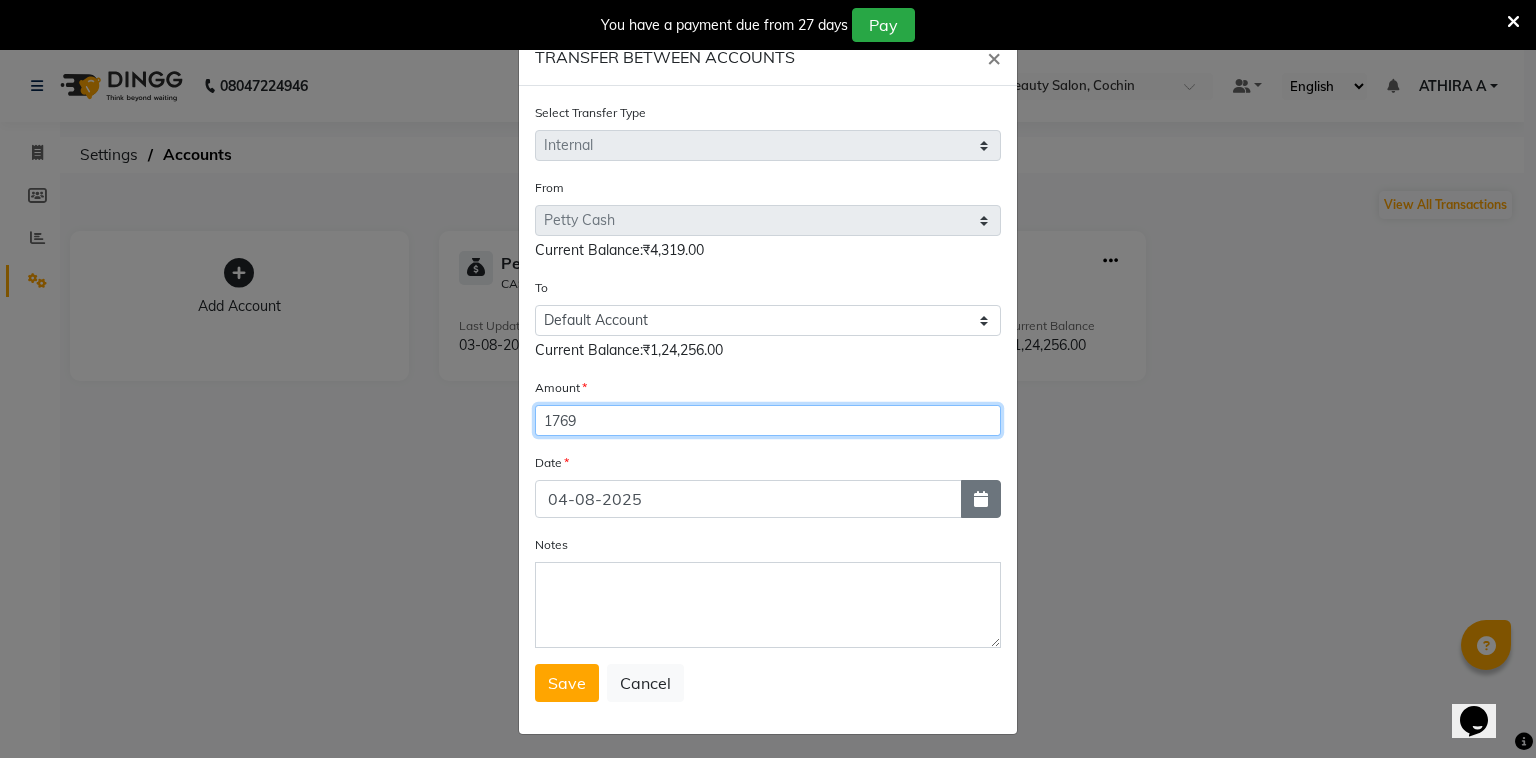 type on "1769" 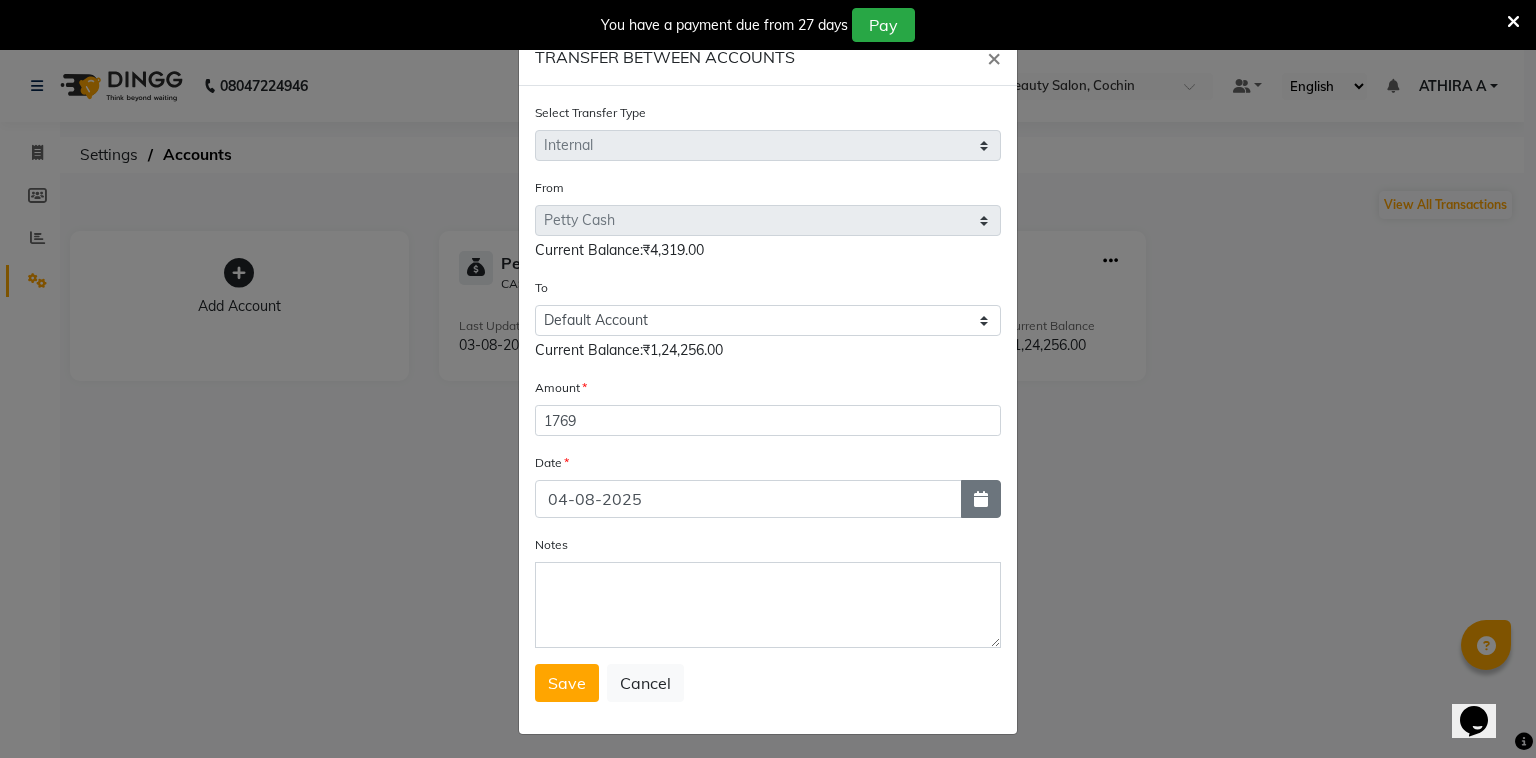click 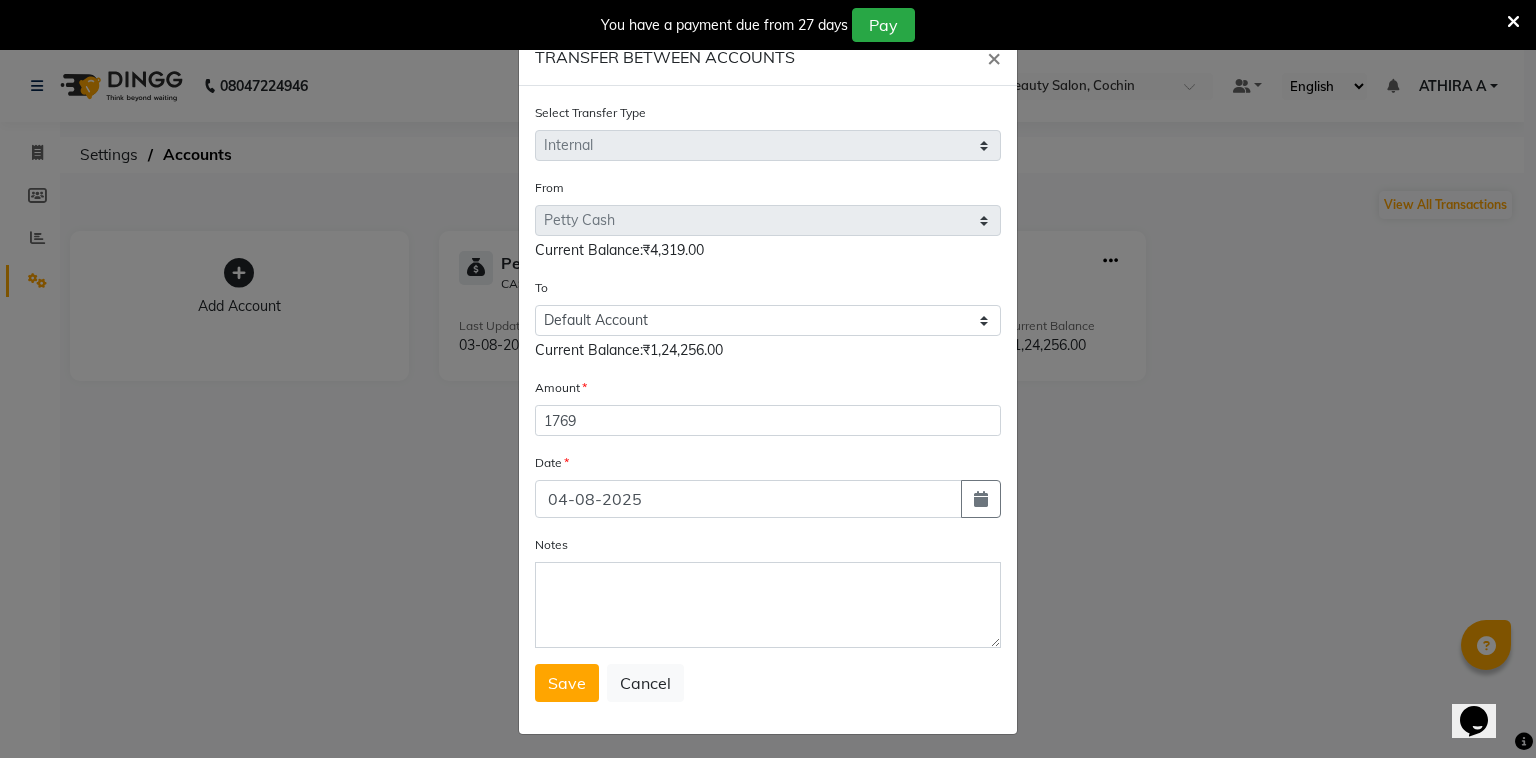 select on "8" 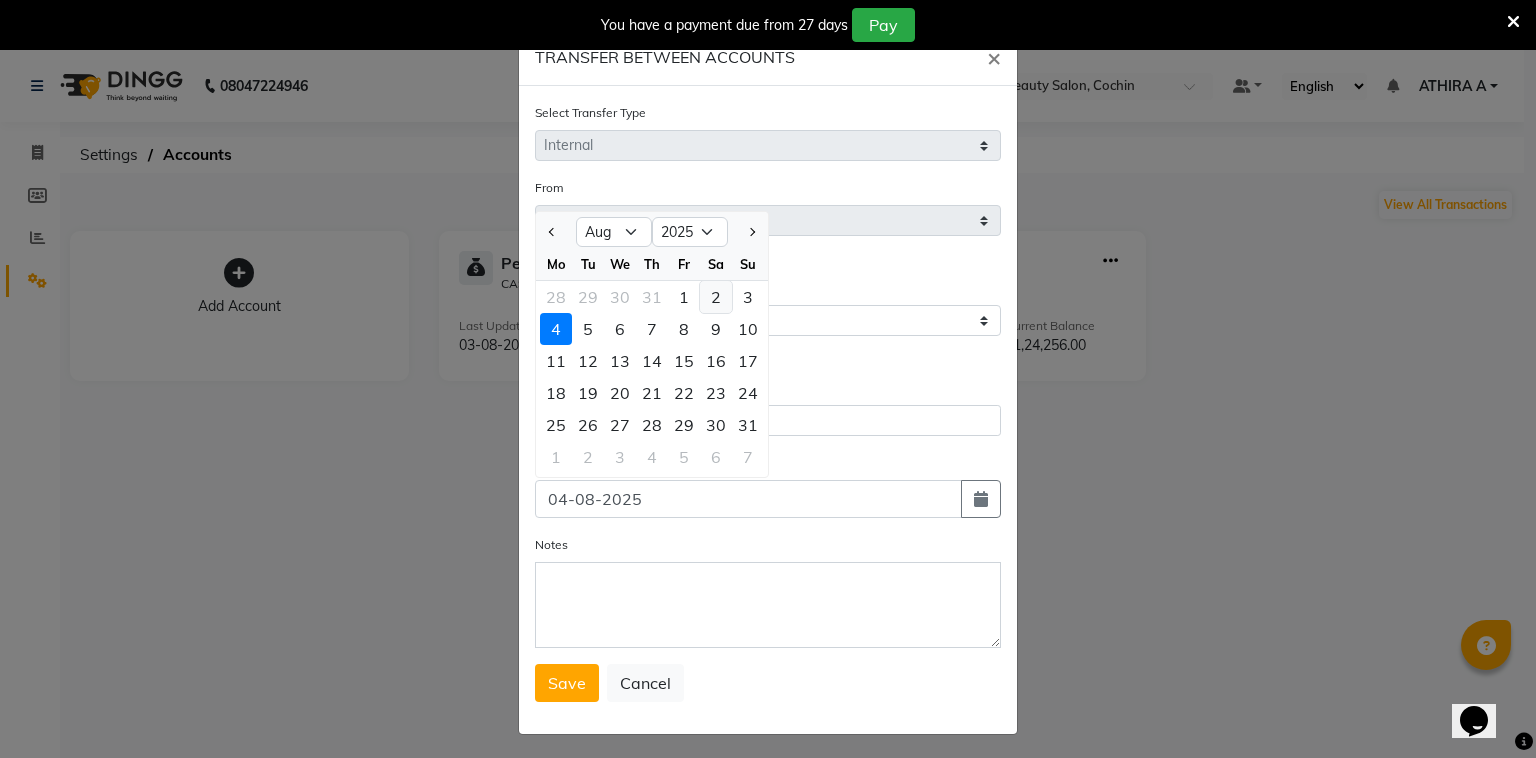 click on "2" 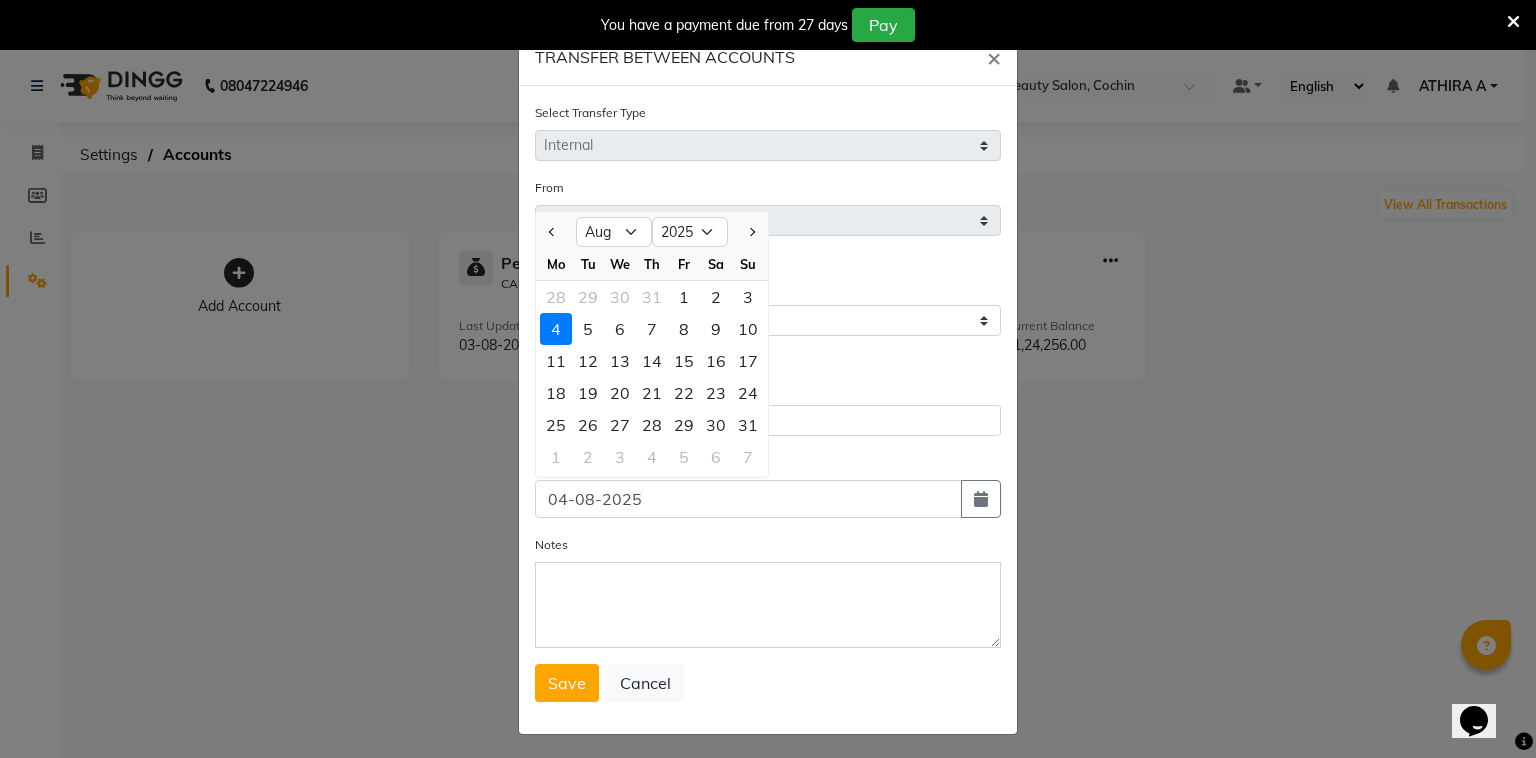 type on "02-08-2025" 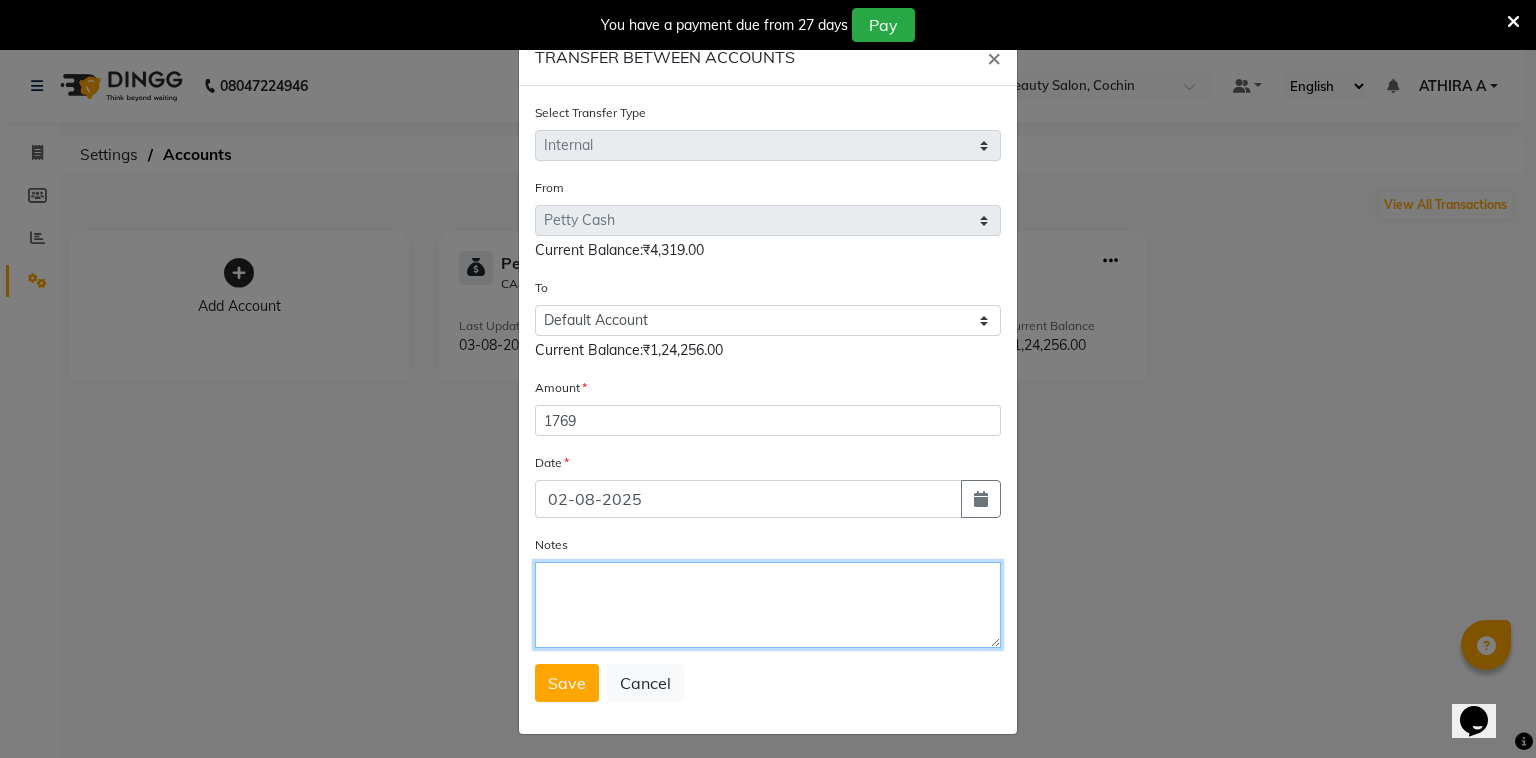 click on "Notes" at bounding box center (768, 605) 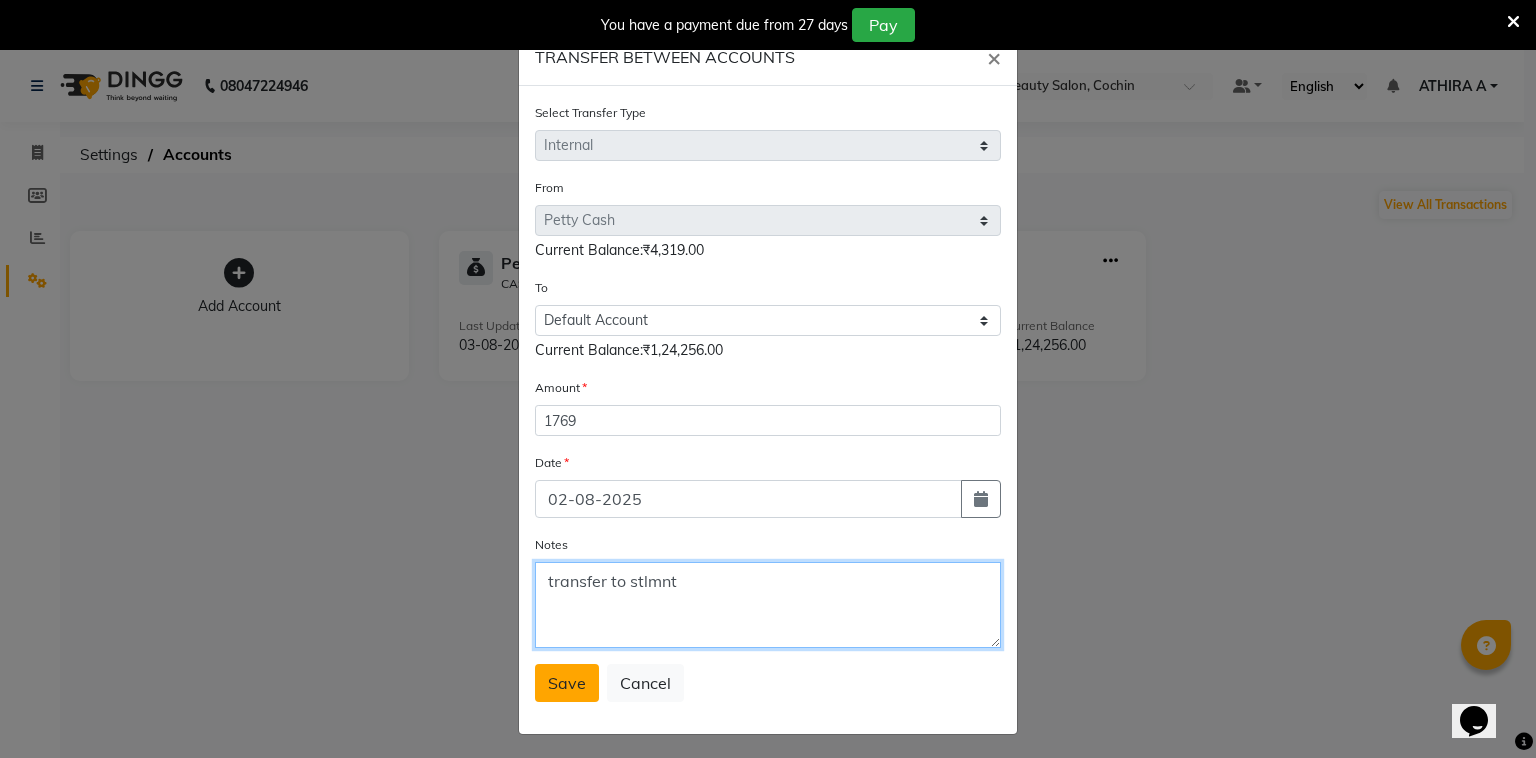 type on "transfer to stlmnt" 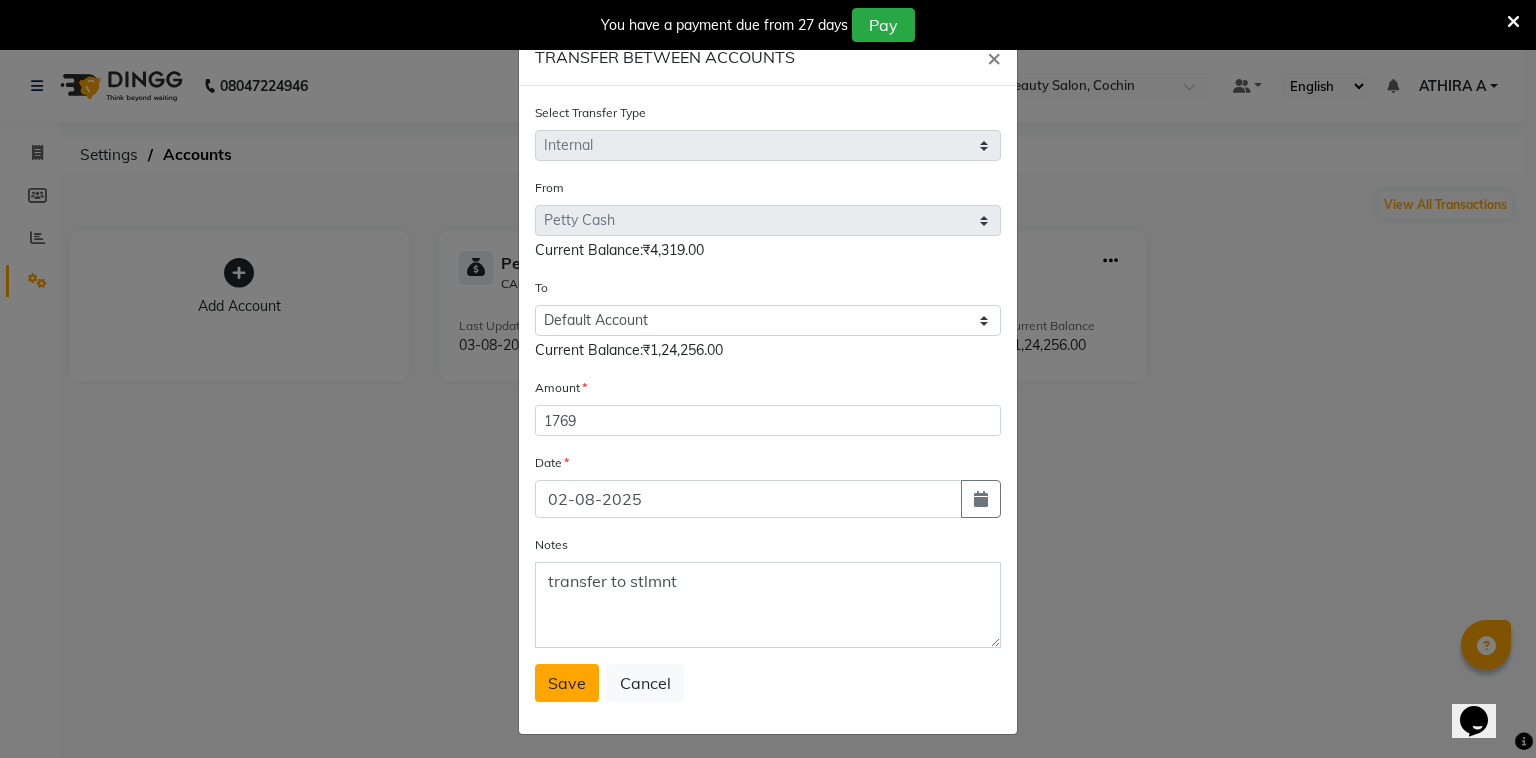 click on "Save" at bounding box center [567, 683] 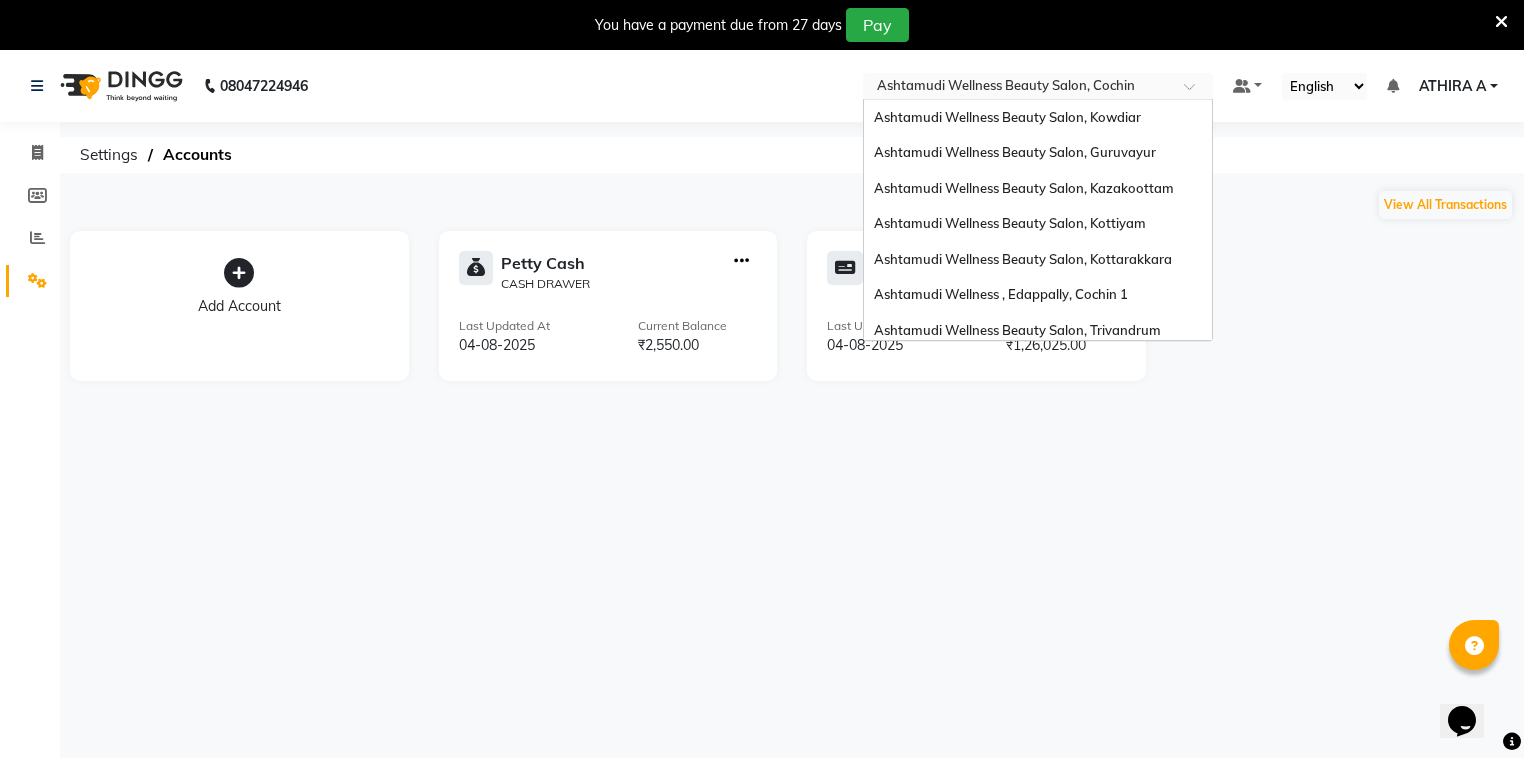 click at bounding box center [1018, 88] 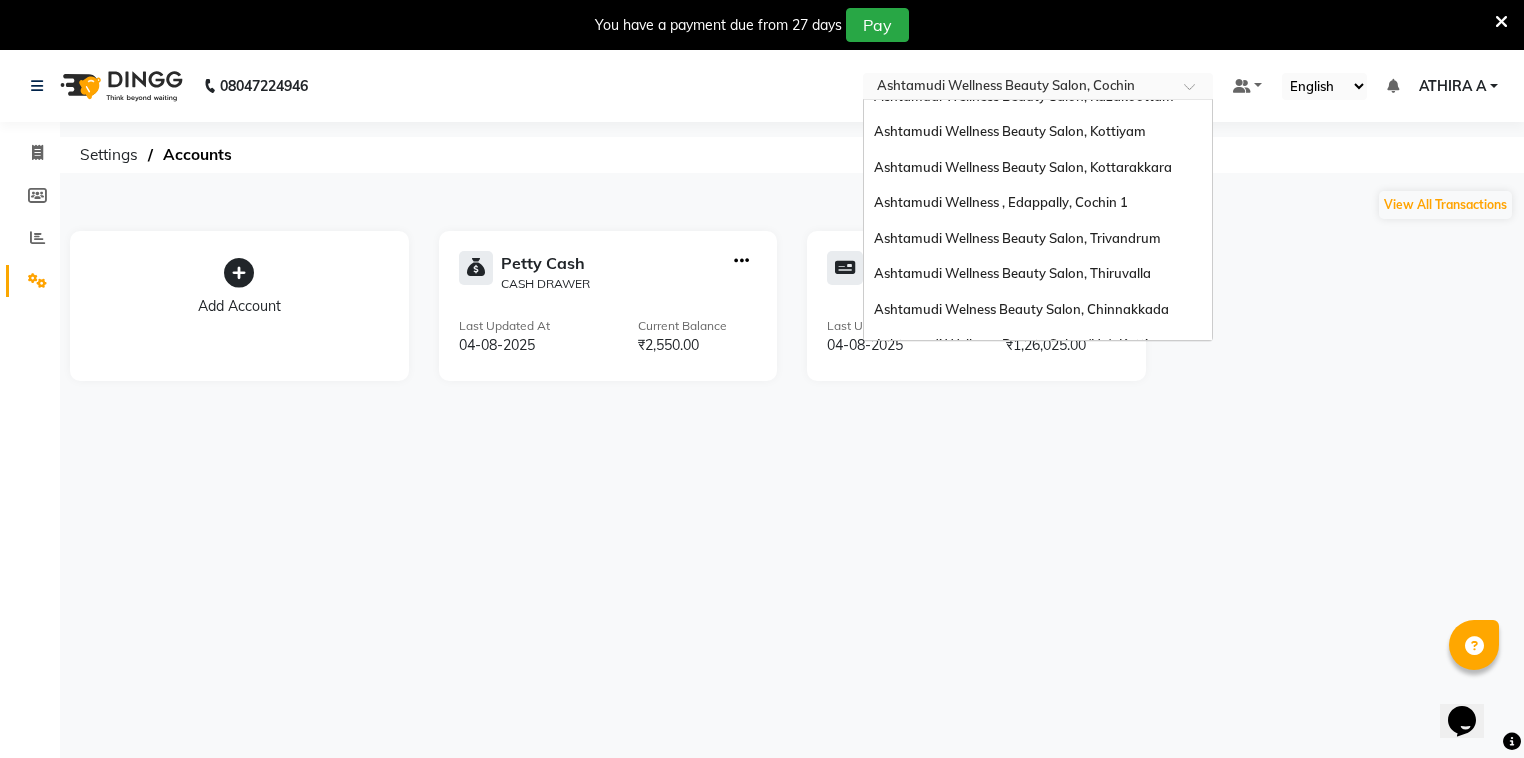 scroll, scrollTop: 0, scrollLeft: 0, axis: both 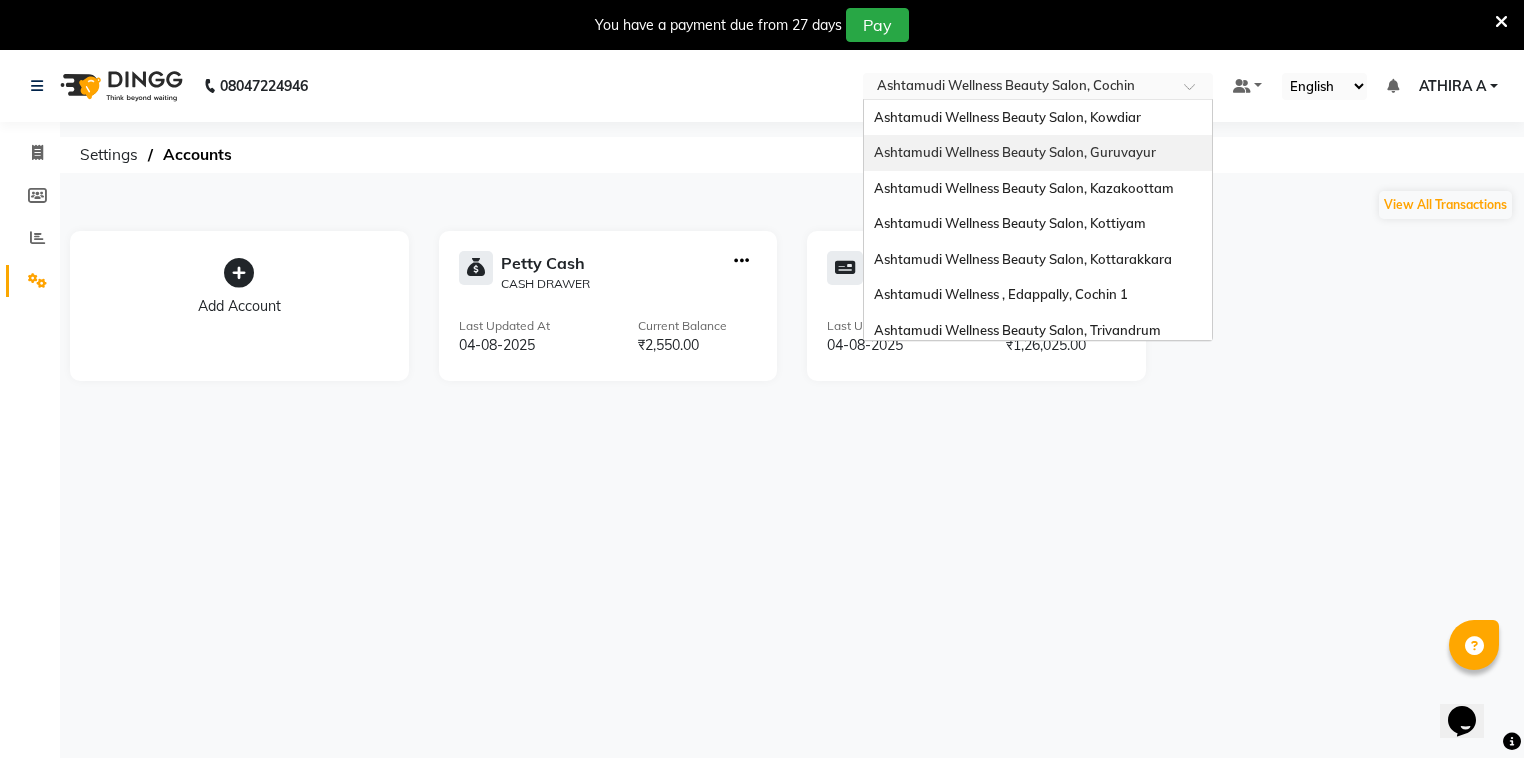 click on "Settings  Accounts" 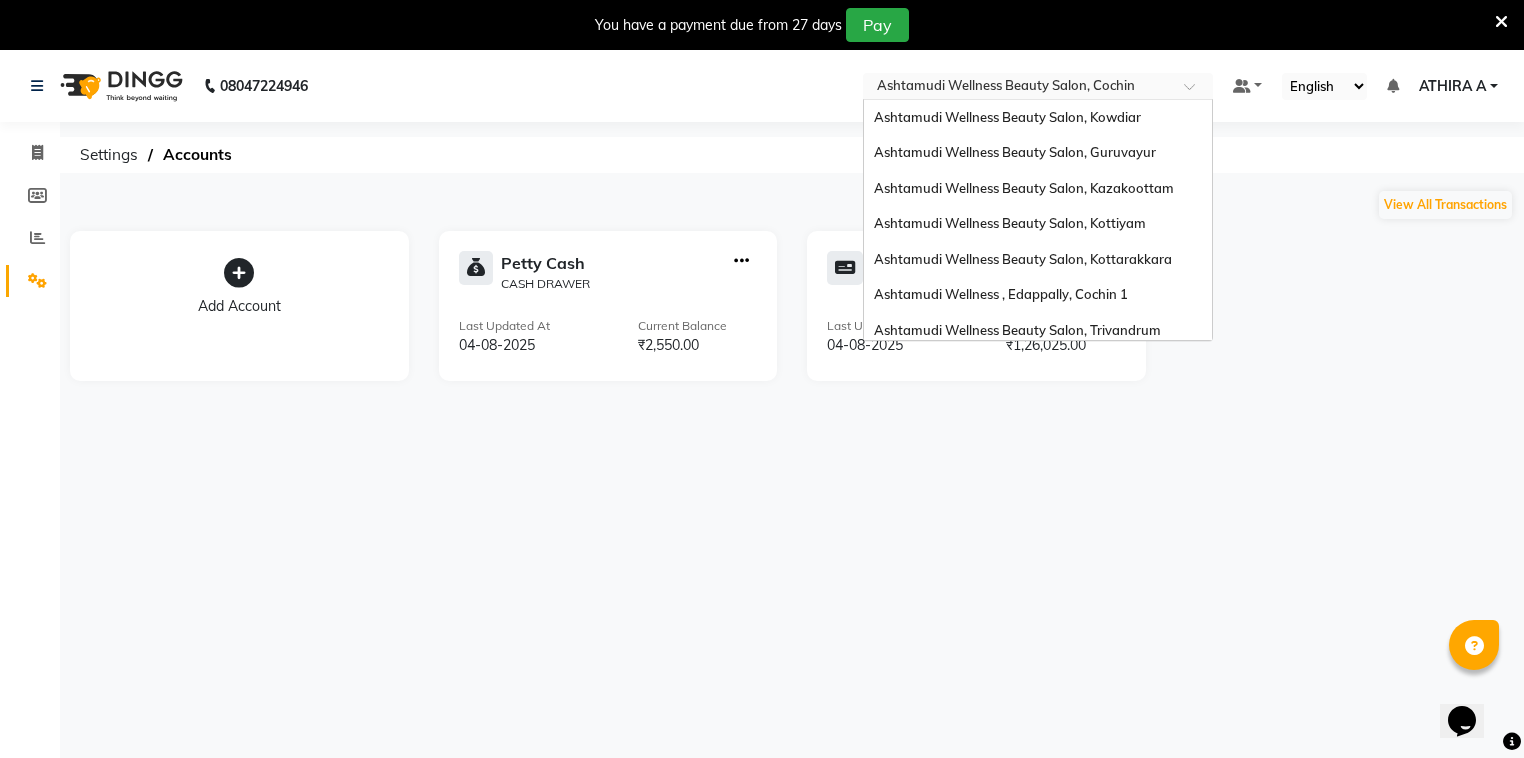 click at bounding box center (1018, 88) 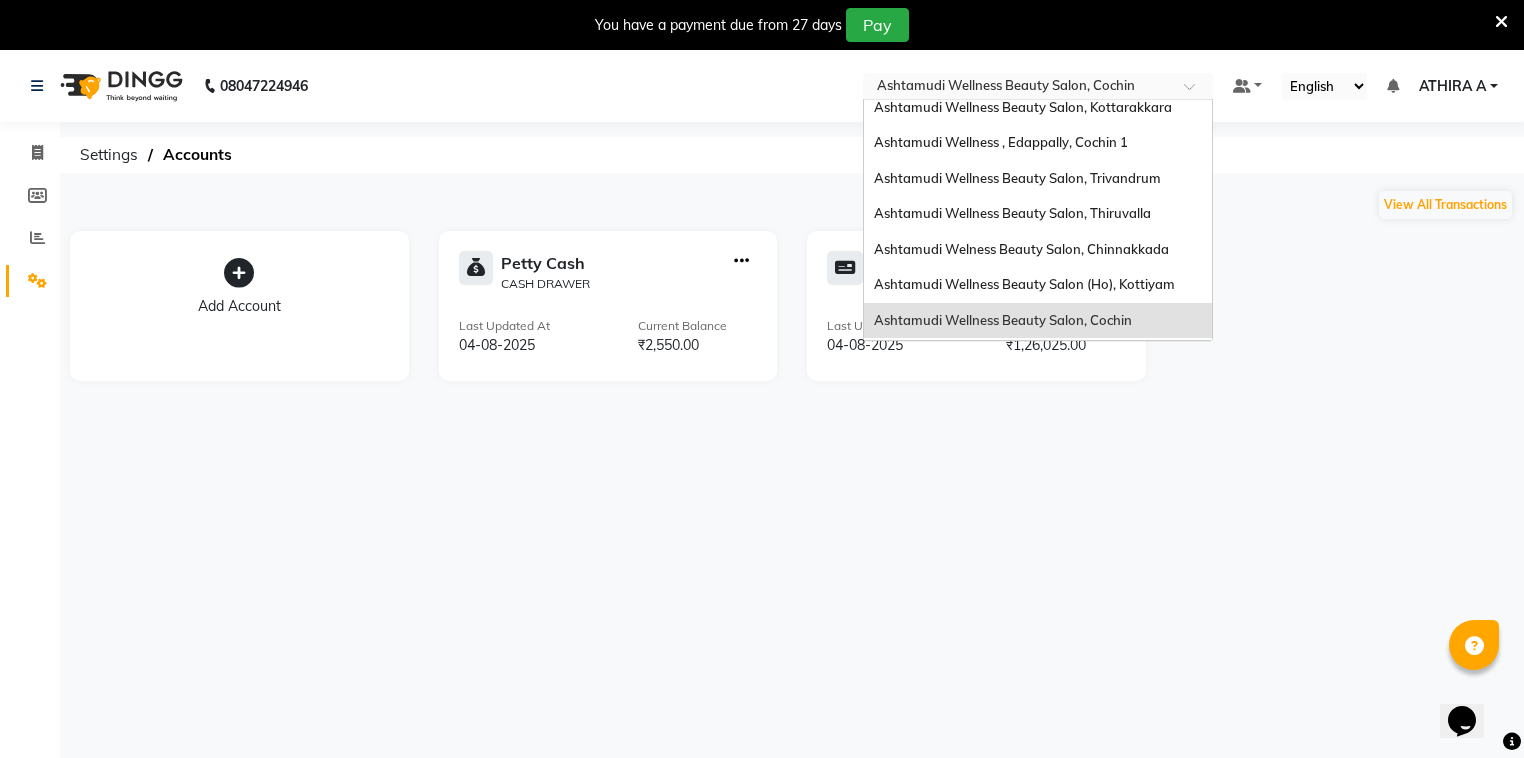 scroll, scrollTop: 0, scrollLeft: 0, axis: both 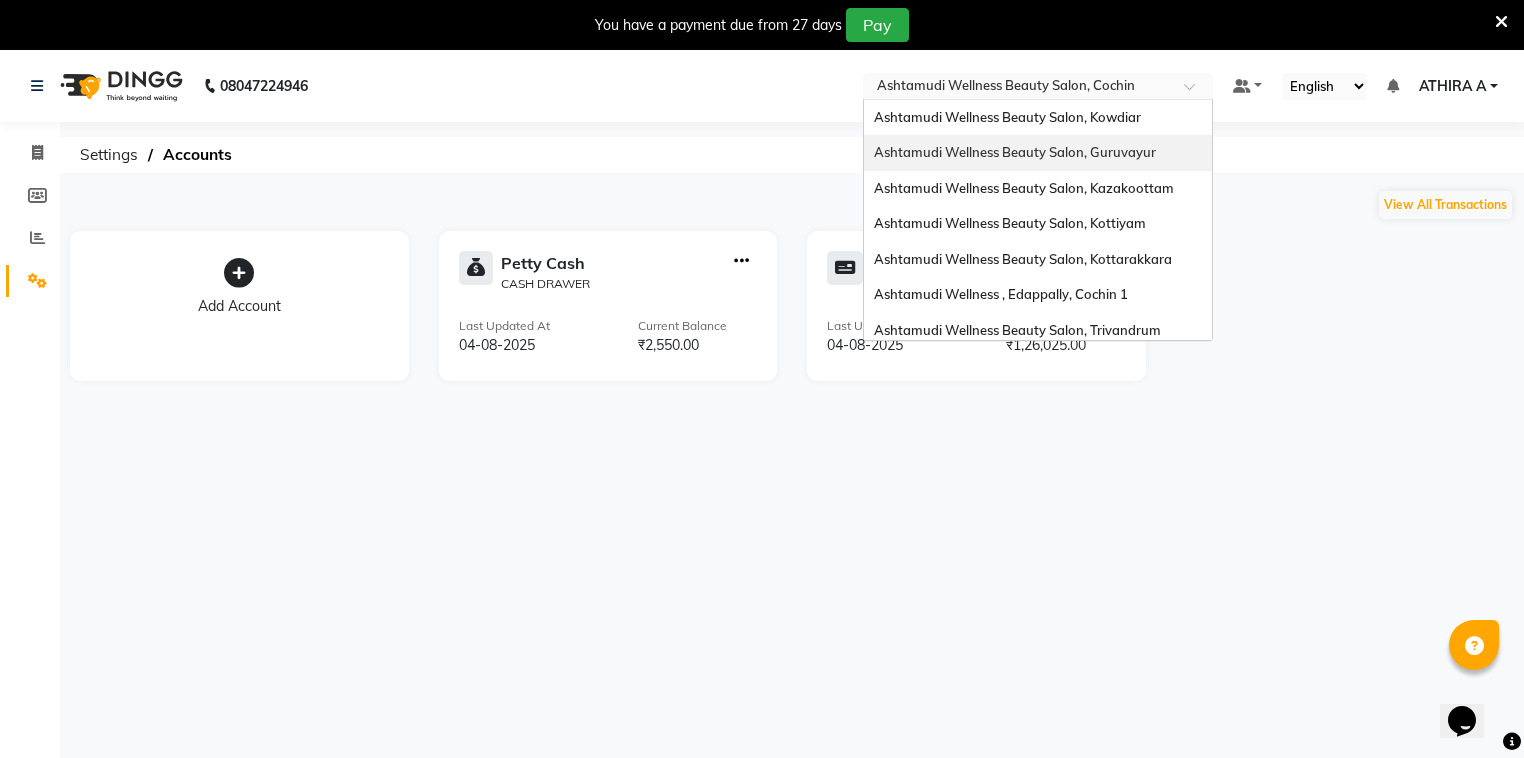 click on "Ashtamudi Wellness Beauty Salon, Guruvayur" at bounding box center (1015, 152) 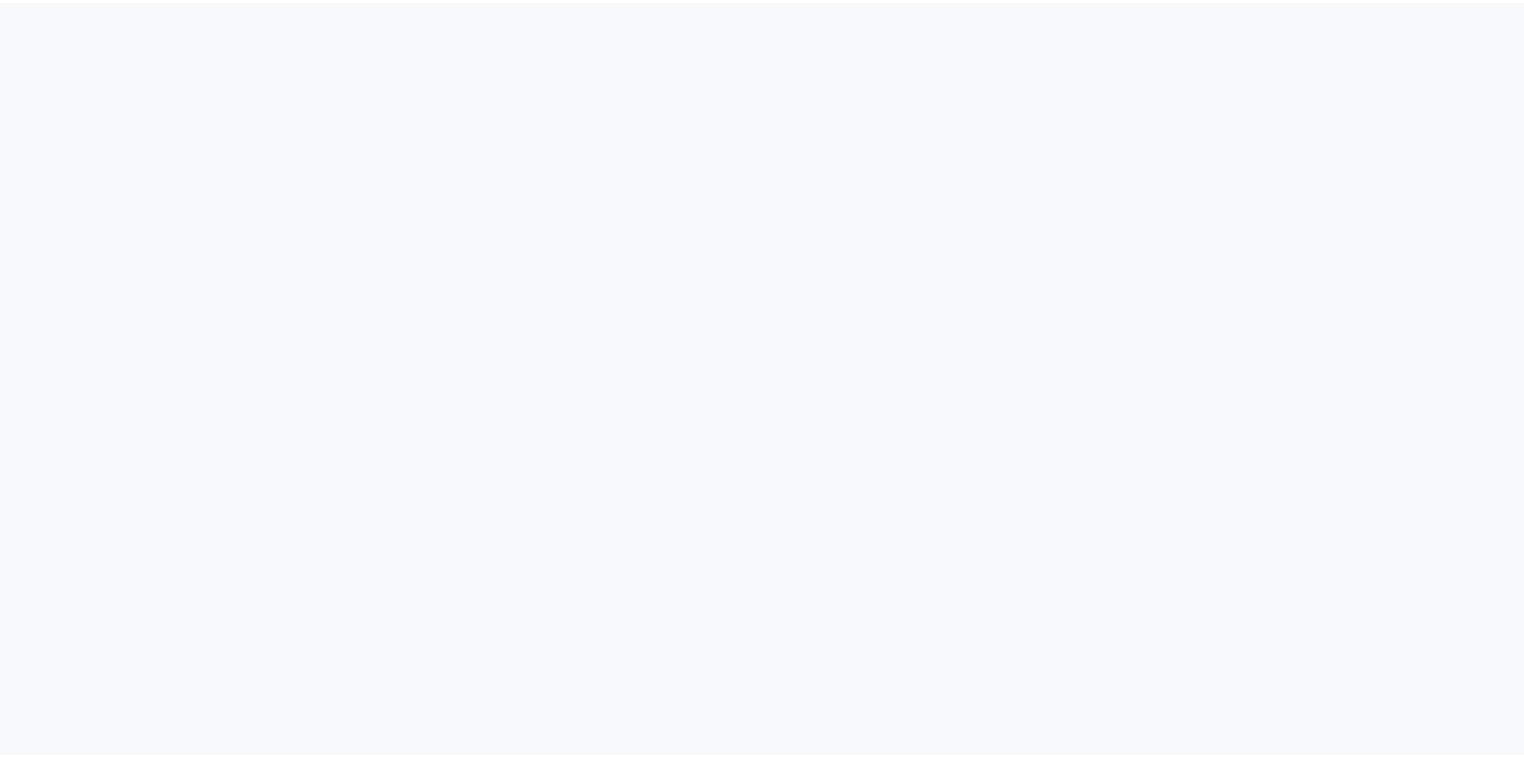scroll, scrollTop: 0, scrollLeft: 0, axis: both 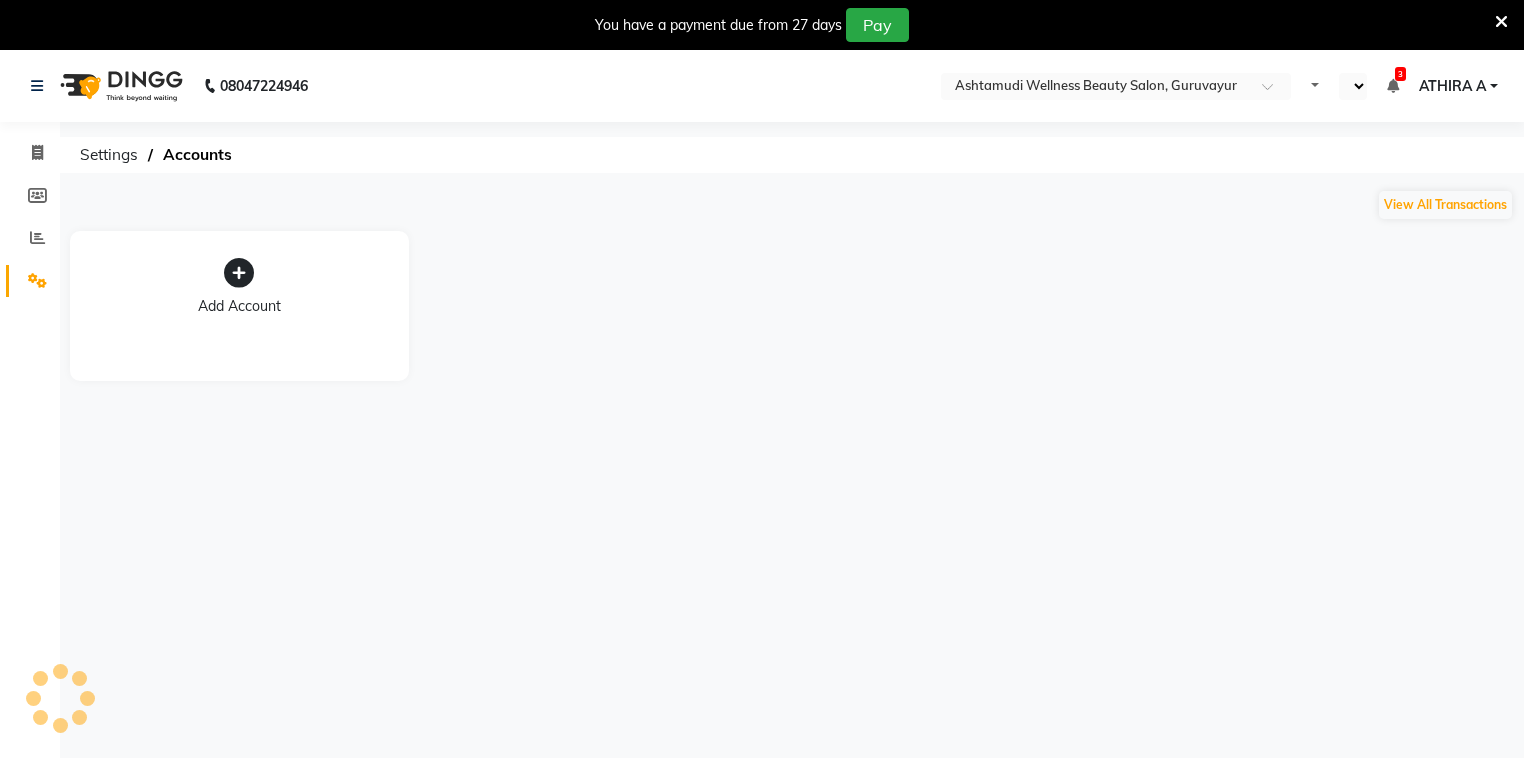select on "en" 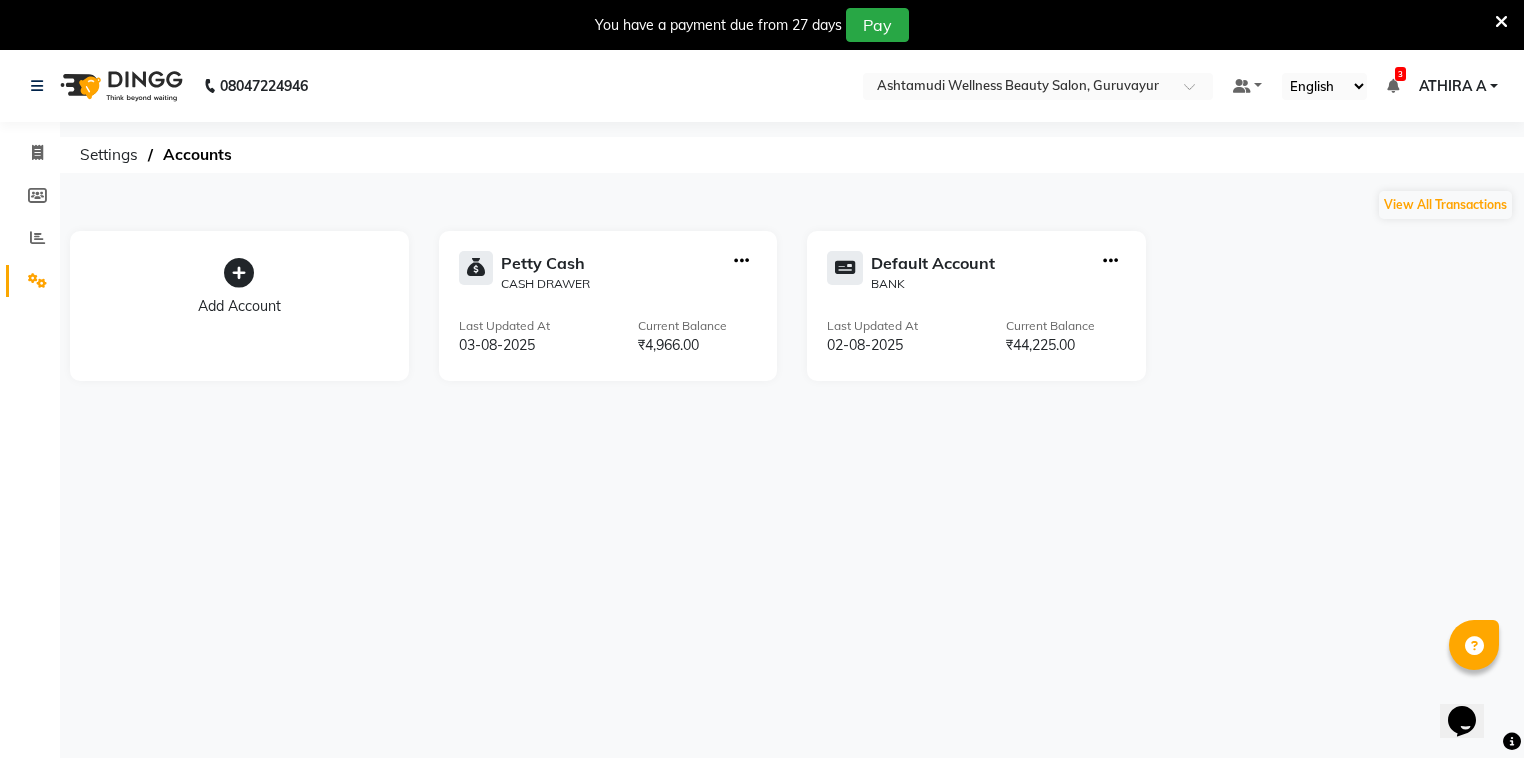 scroll, scrollTop: 0, scrollLeft: 0, axis: both 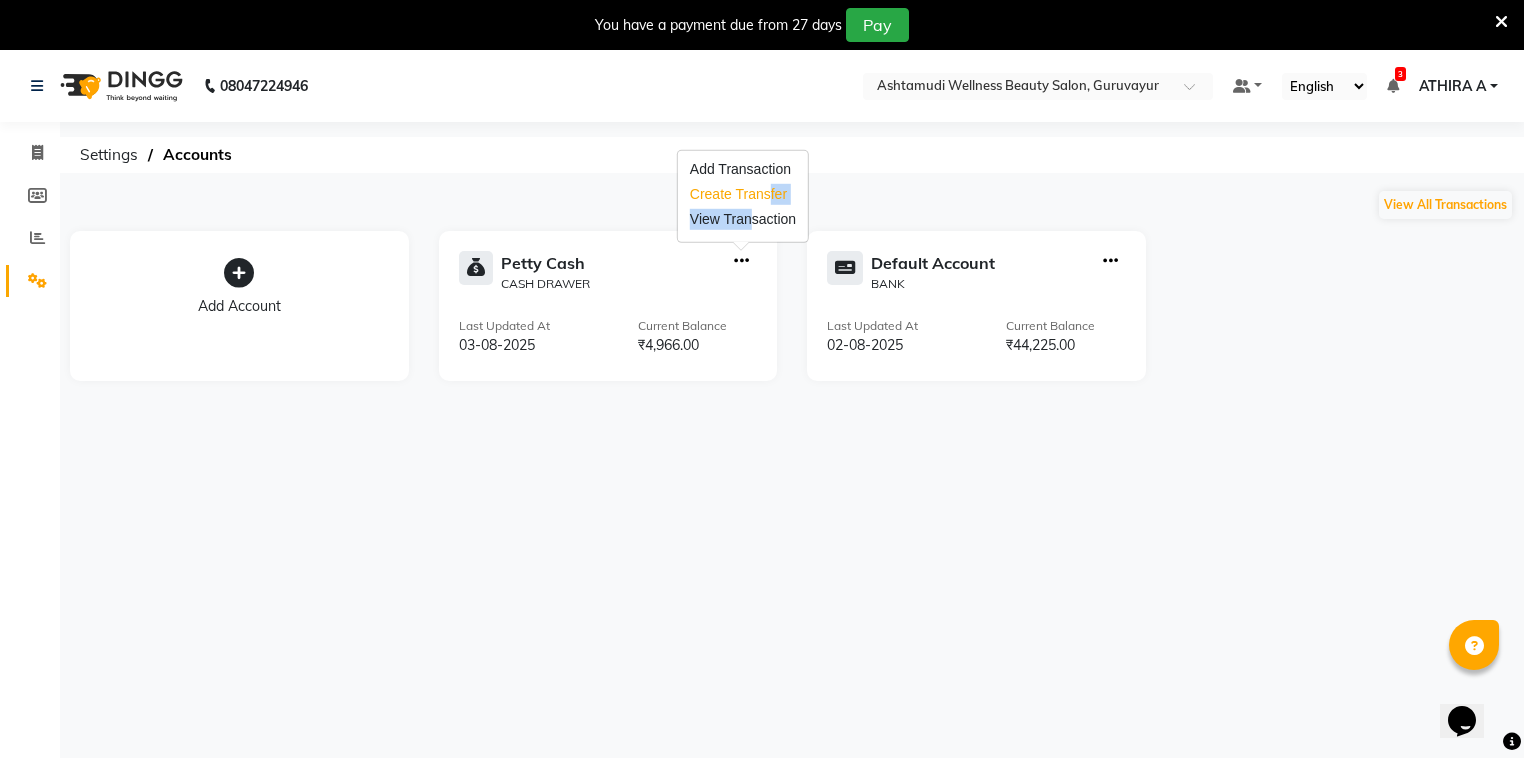 drag, startPoint x: 746, startPoint y: 213, endPoint x: 756, endPoint y: 200, distance: 16.40122 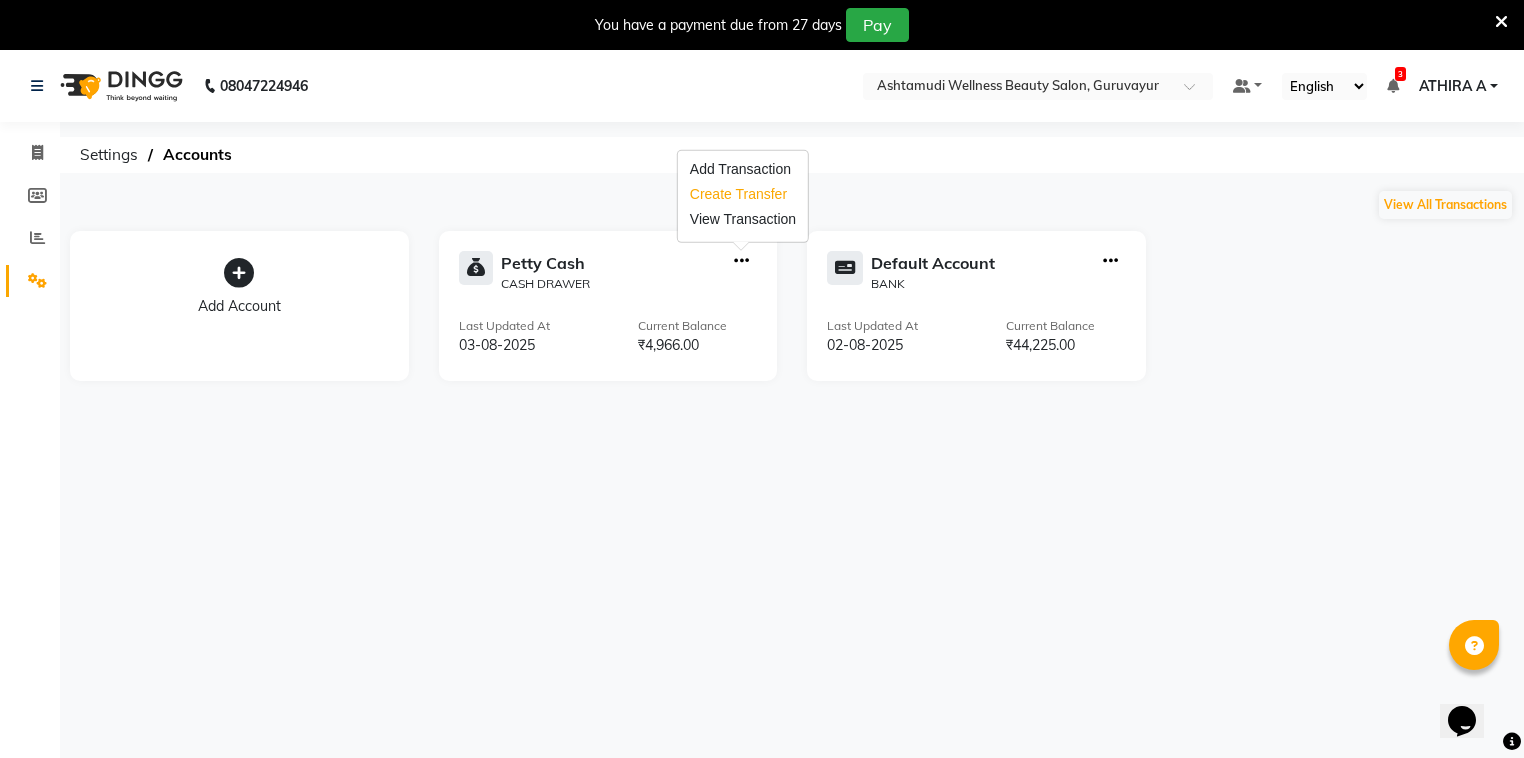 click on "Create Transfer" at bounding box center (743, 194) 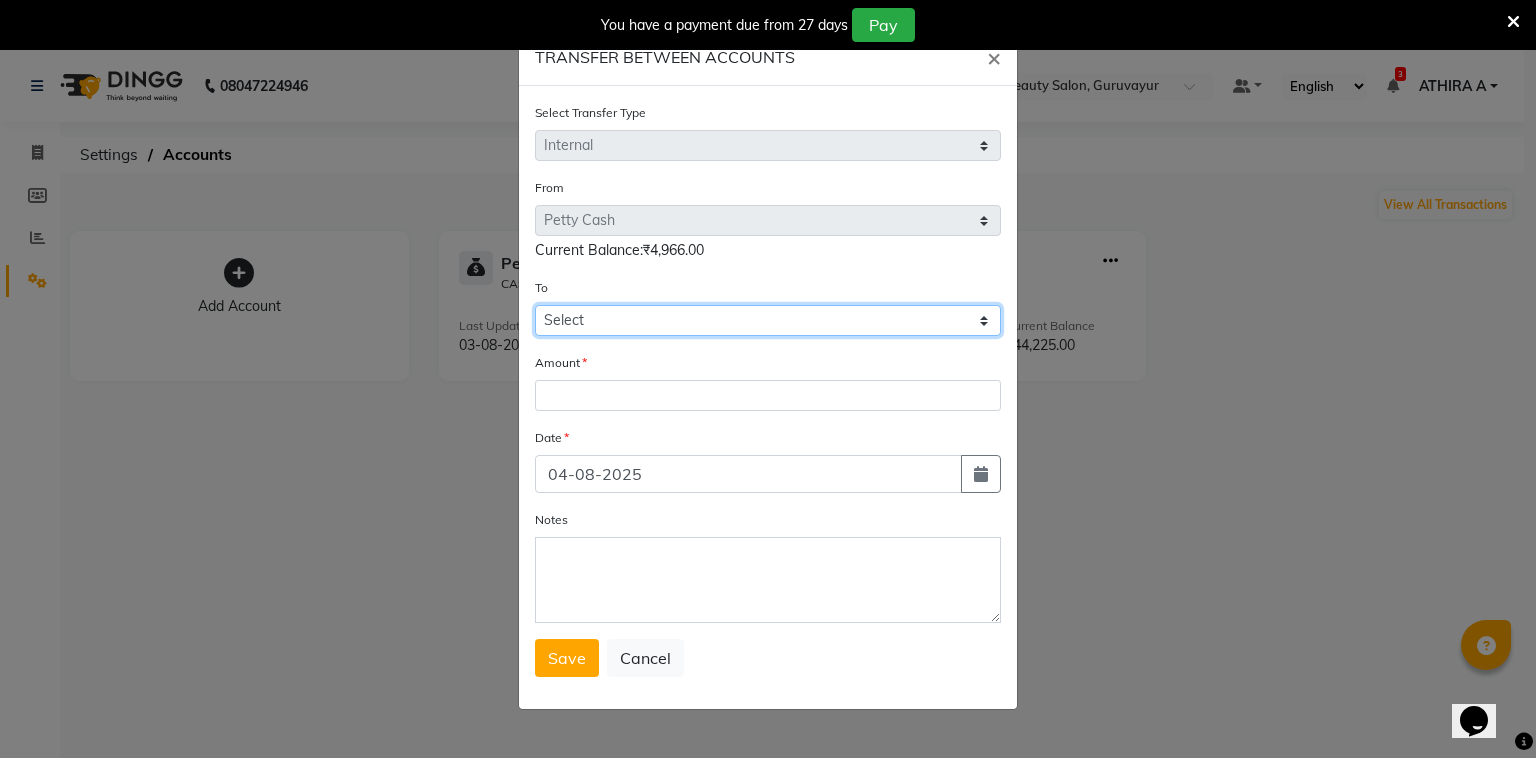 click on "Select Petty Cash Default Account" 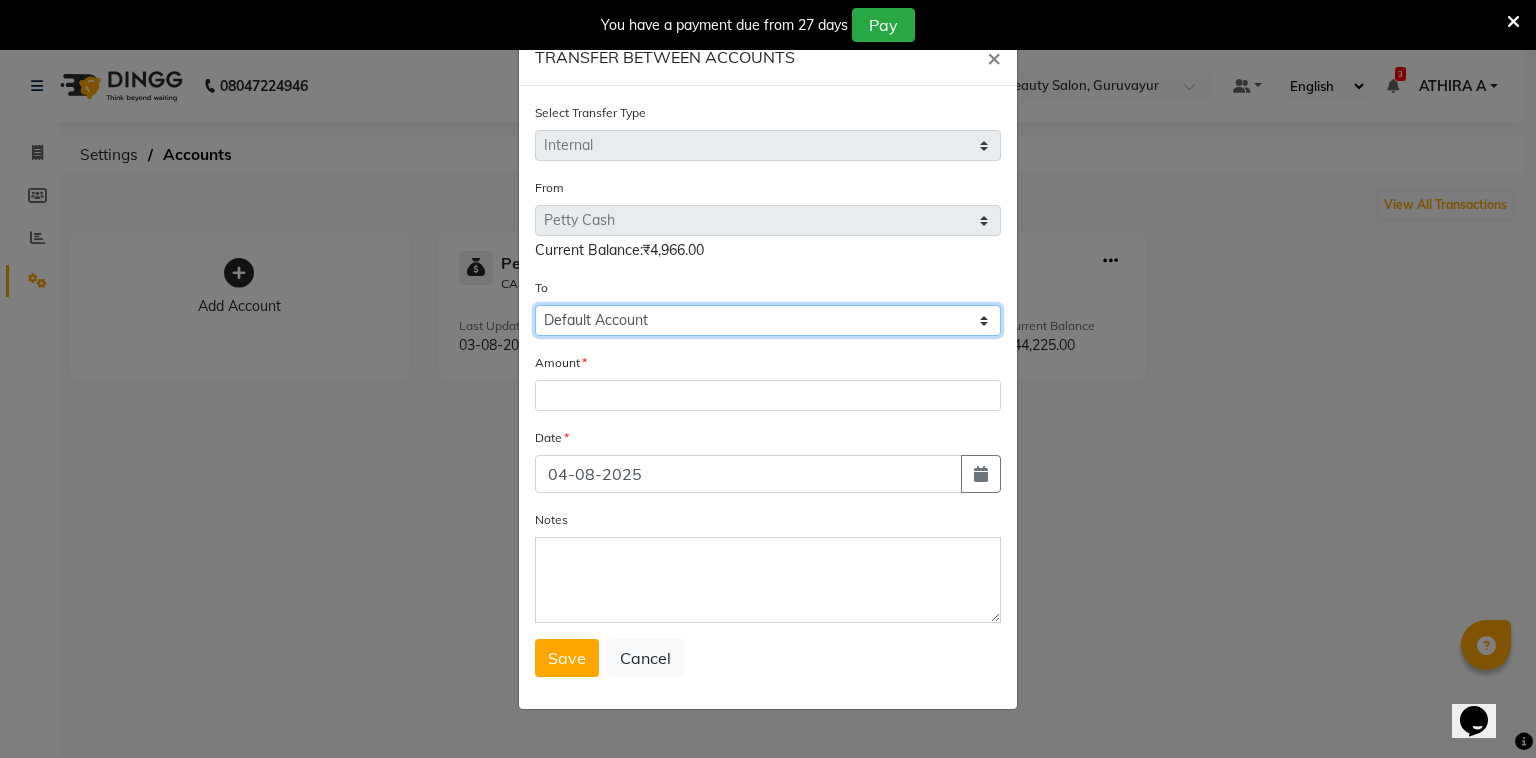 click on "Select Petty Cash Default Account" 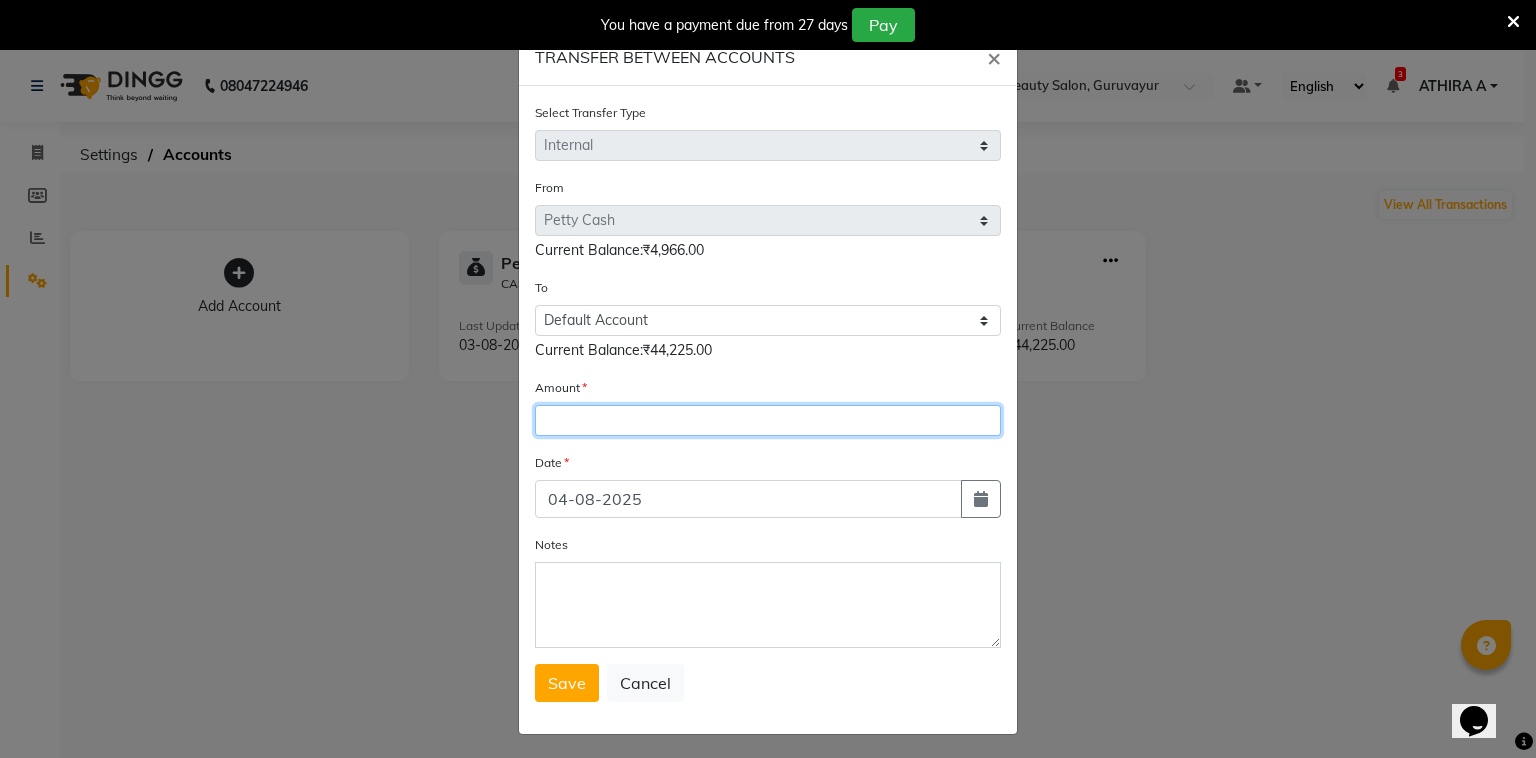 click 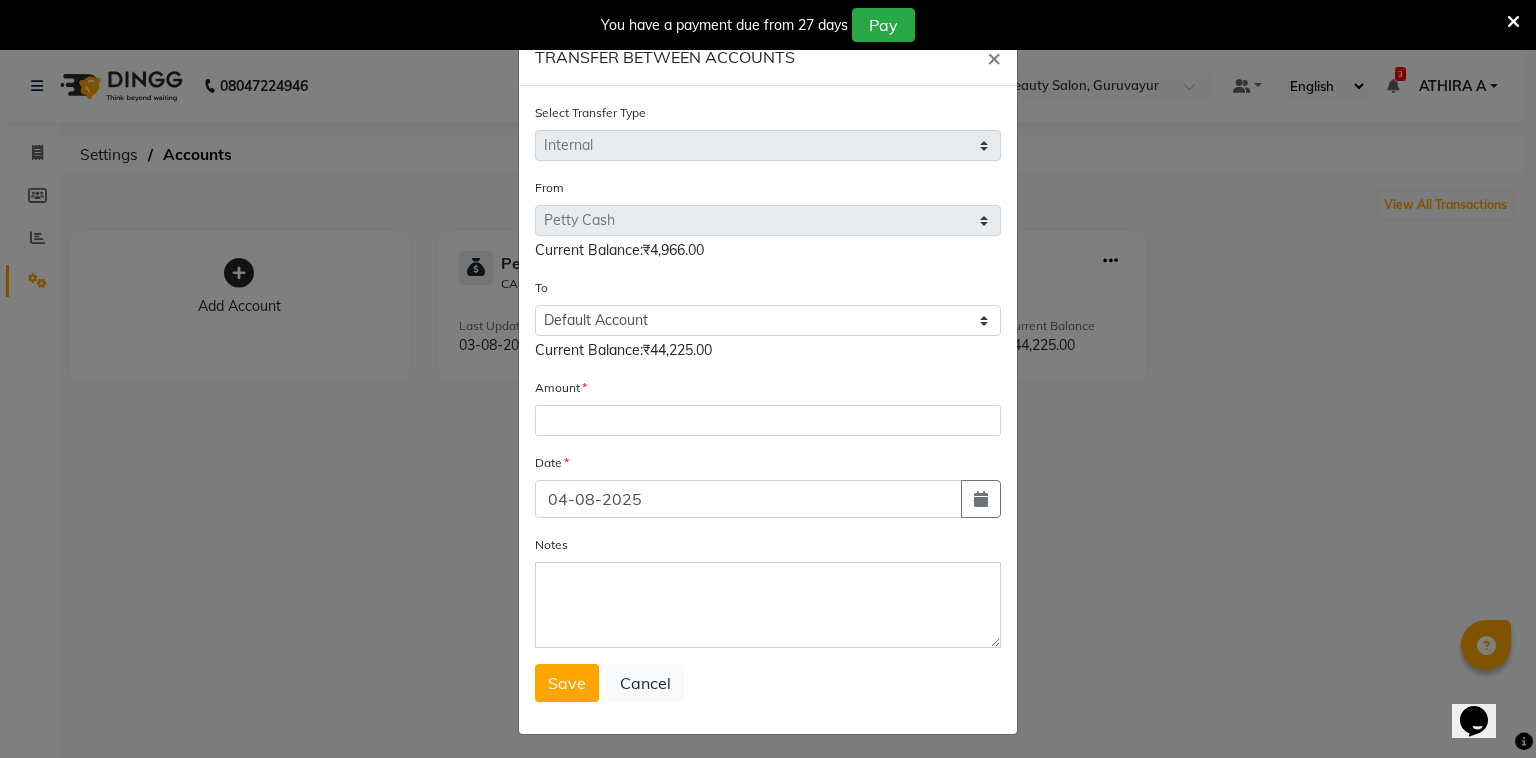 click on "Date" 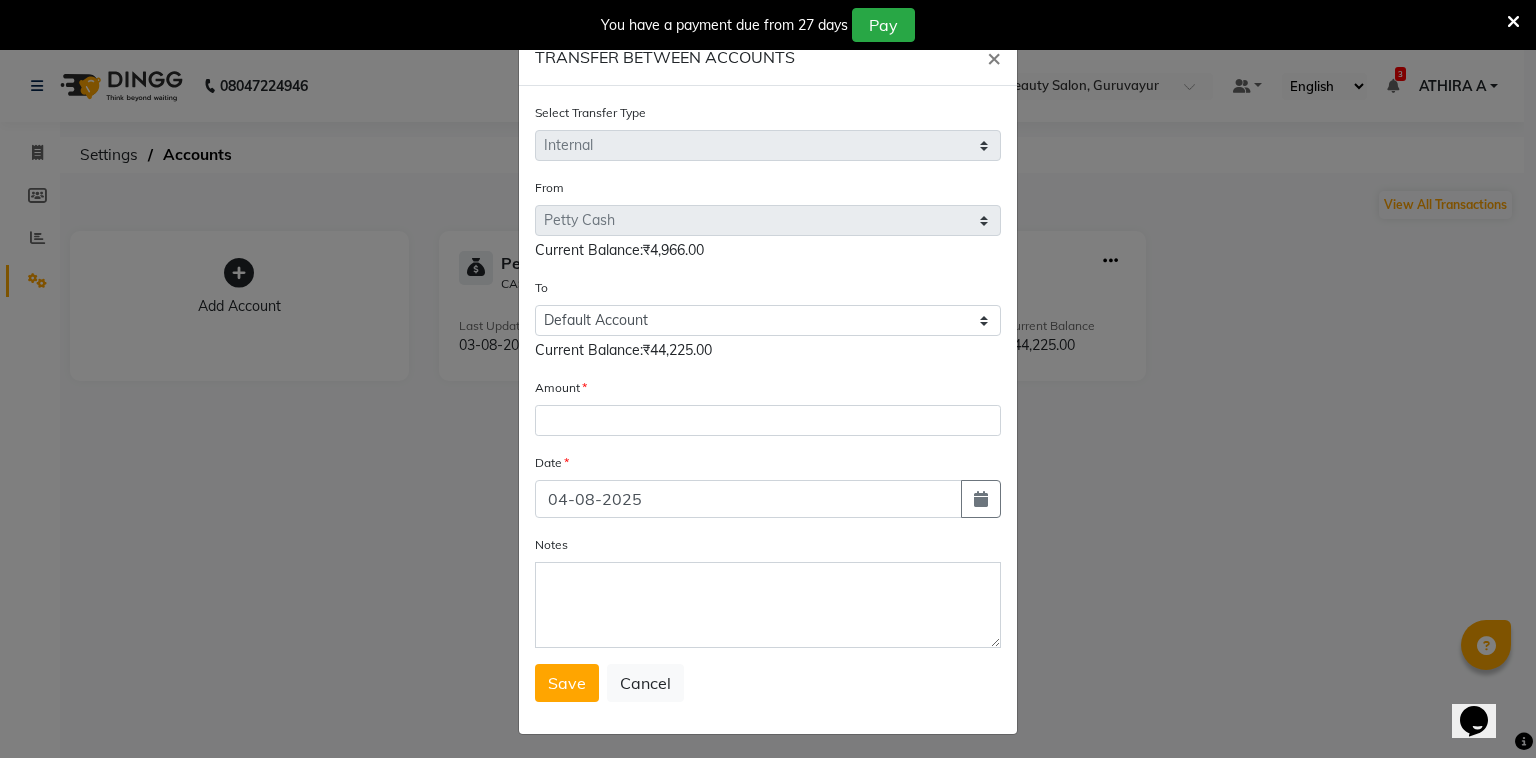 drag, startPoint x: 692, startPoint y: 350, endPoint x: 651, endPoint y: 430, distance: 89.89438 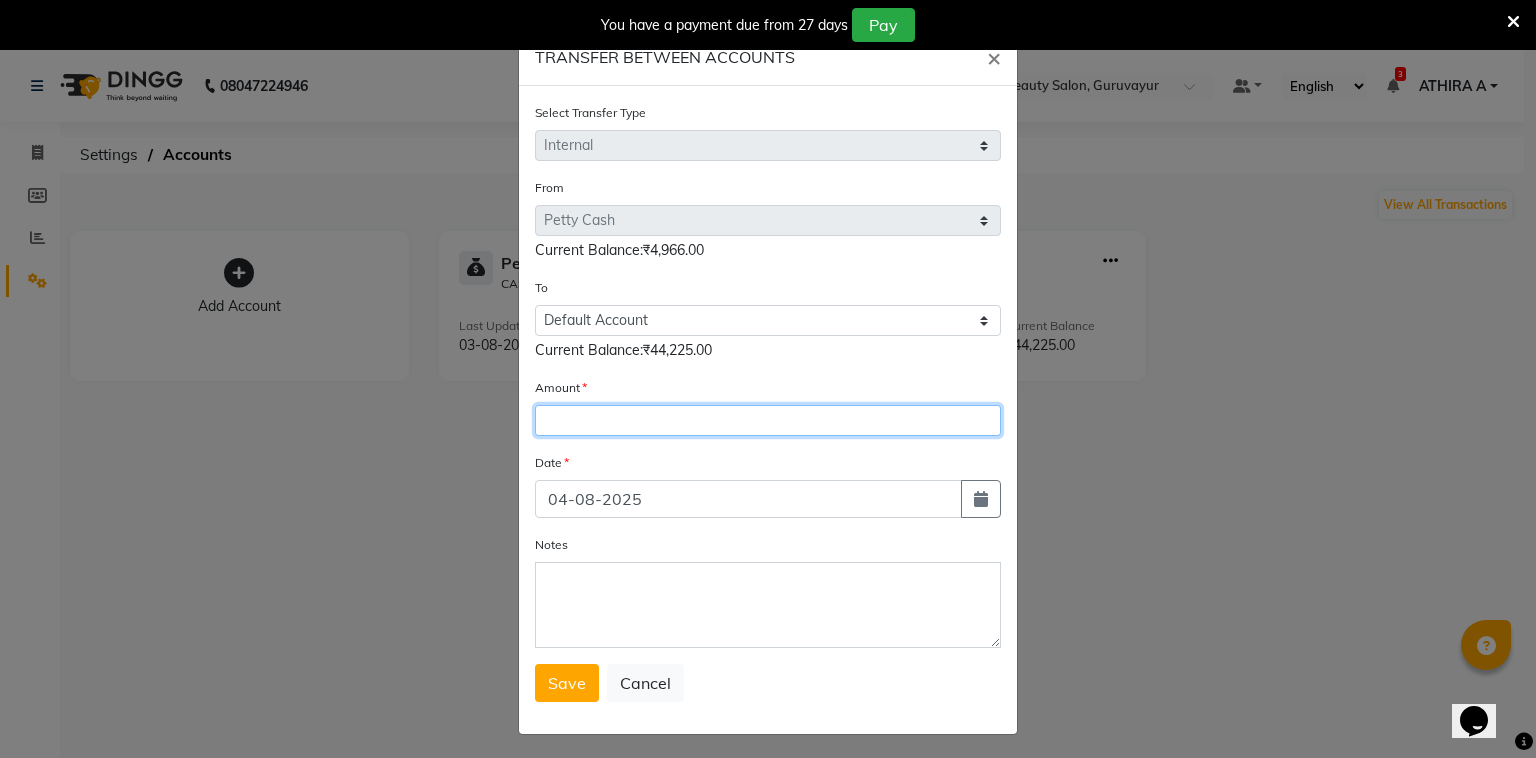 click 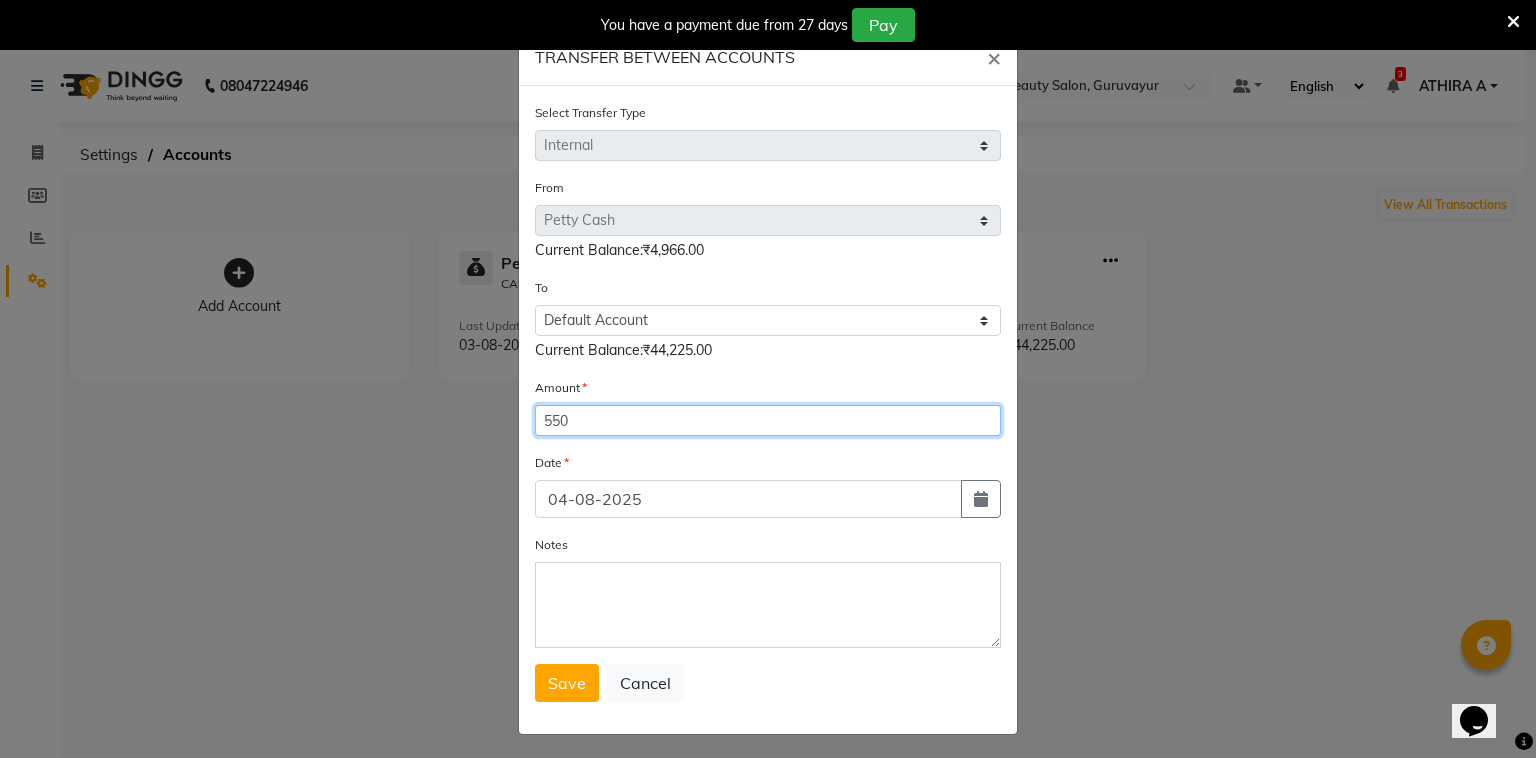 type on "550" 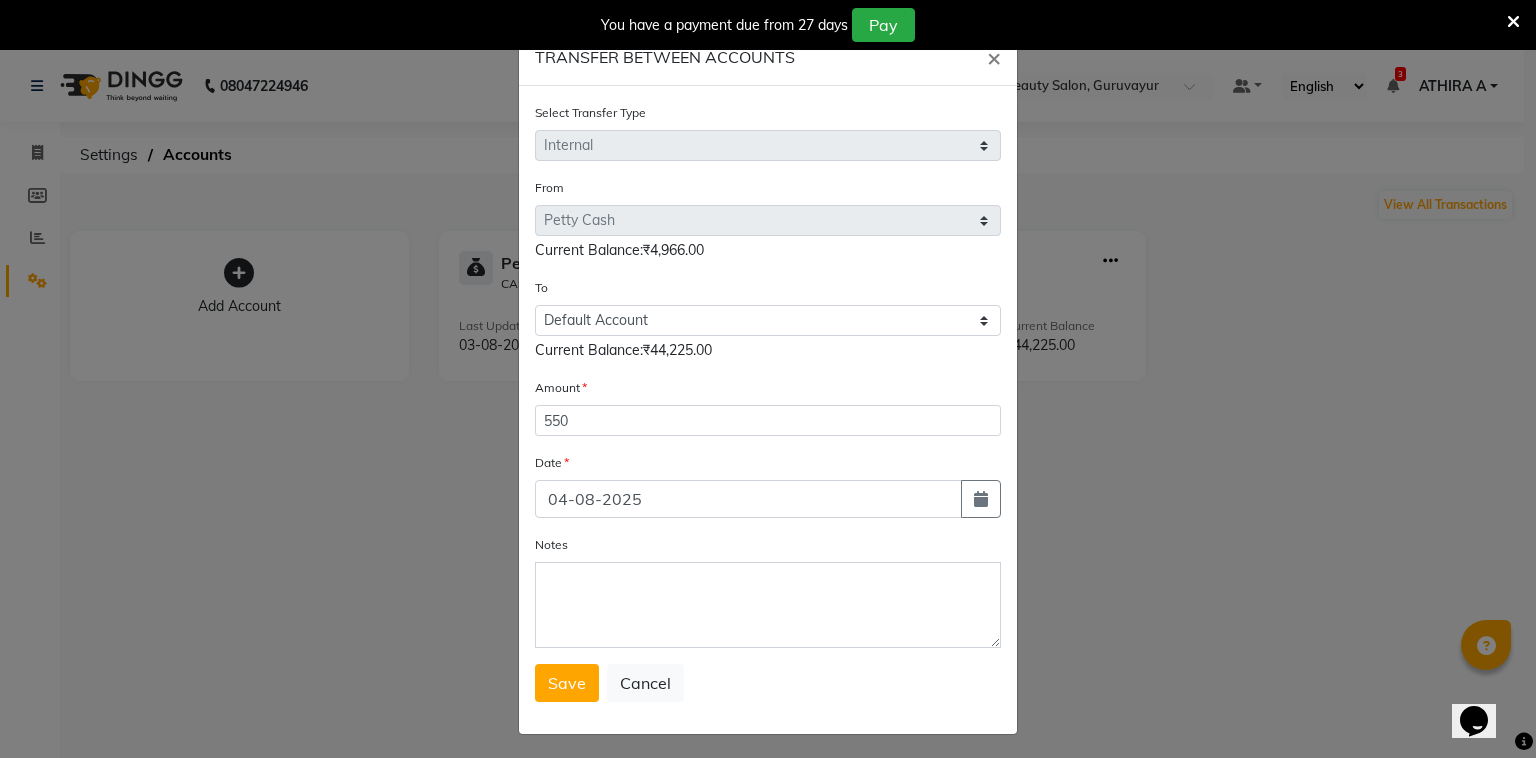 click on "TRANSFER BETWEEN ACCOUNTS × Select Transfer Type Select Direct Internal From Select Petty Cash Default Account  Current Balance:₹4,966.00 To Select Petty Cash Default Account Current Balance:₹44,225.00 Amount 550 Date 04-08-2025 Notes  Save   Cancel" 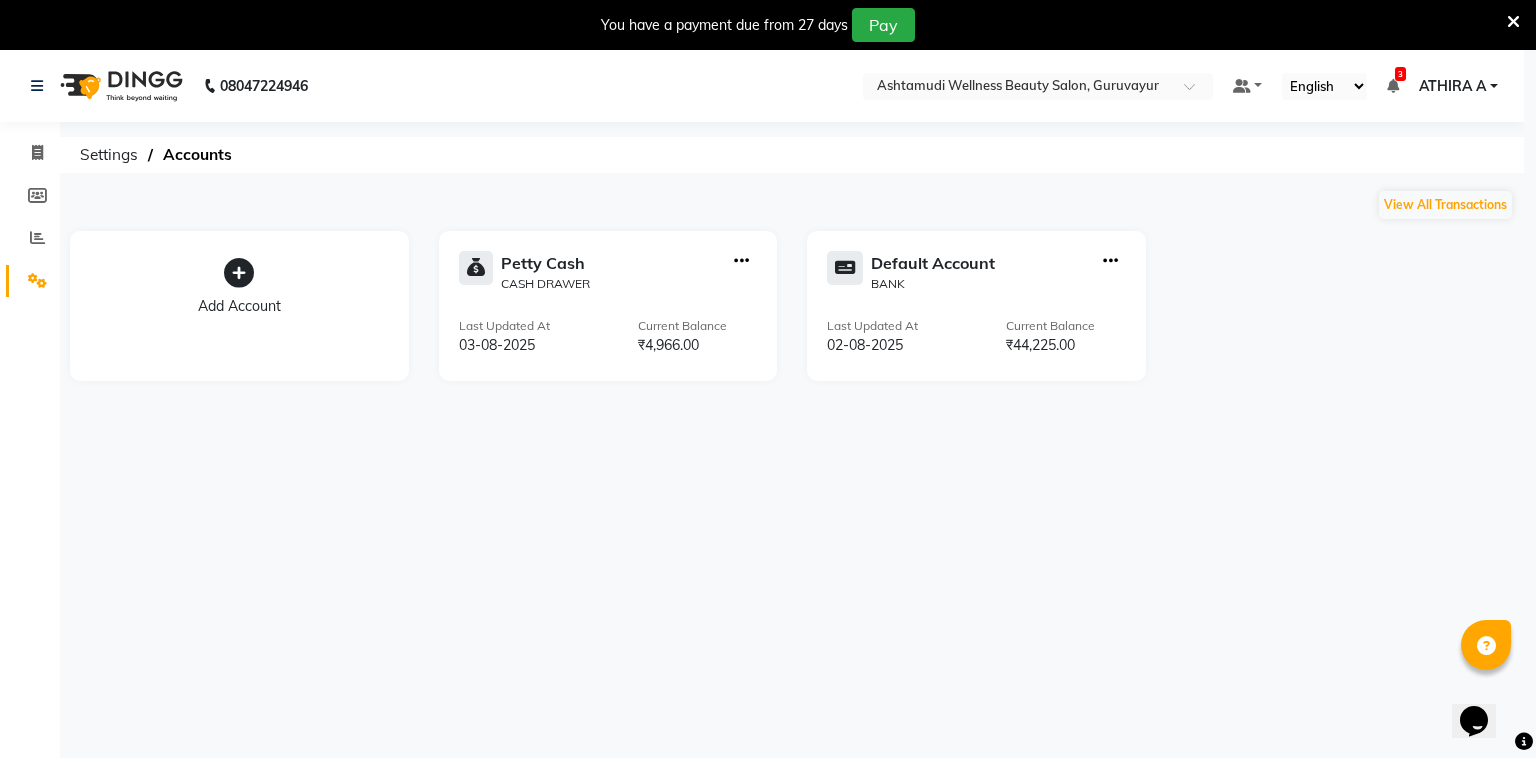 click on "Select Transfer Type Select Direct Internal From Select Petty Cash Default Account  Current Balance:₹4,966.00 To Select Petty Cash Default Account Current Balance:₹44,225.00 Amount 550 Date 04-08-2025 Notes  Save   Cancel" 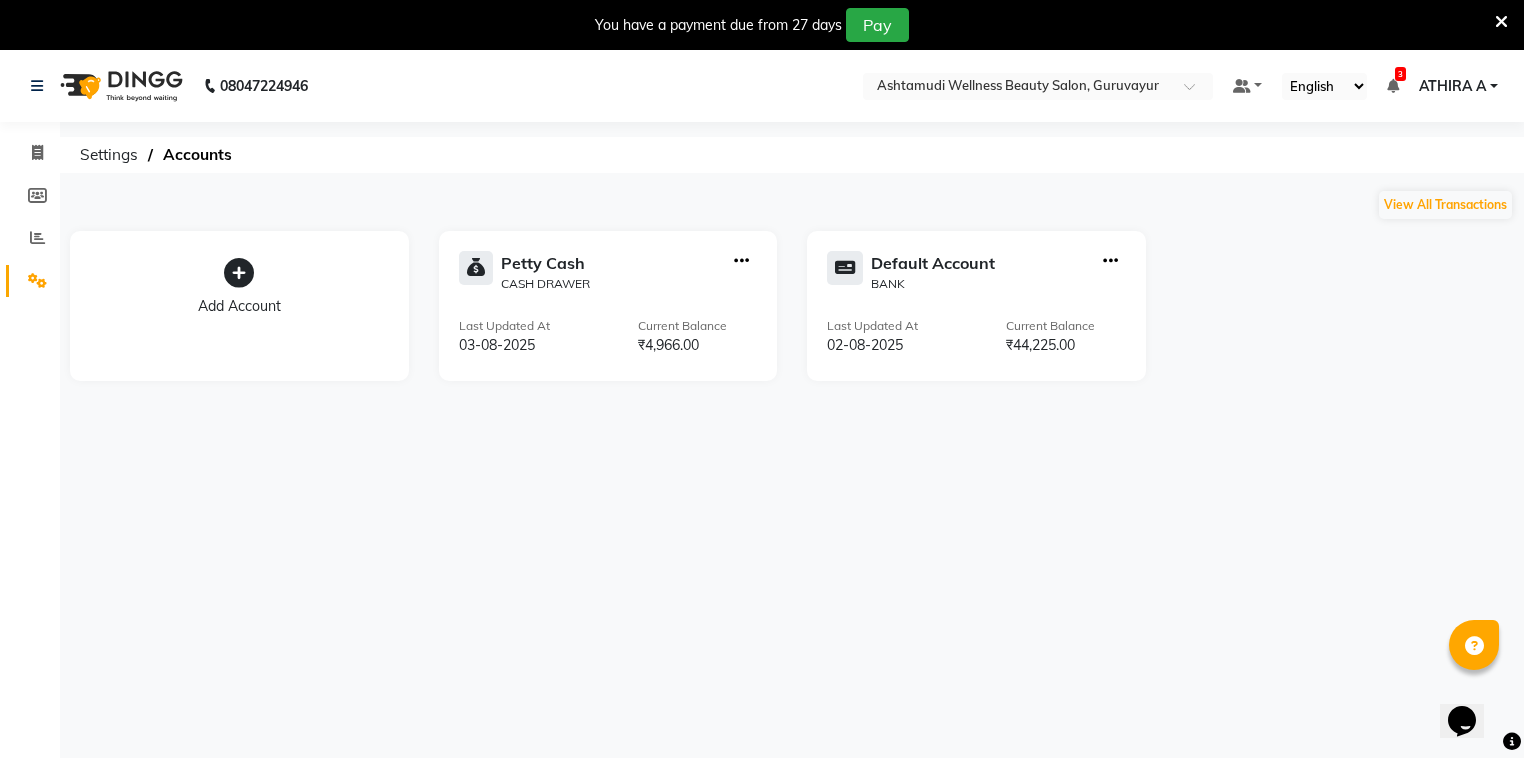 click 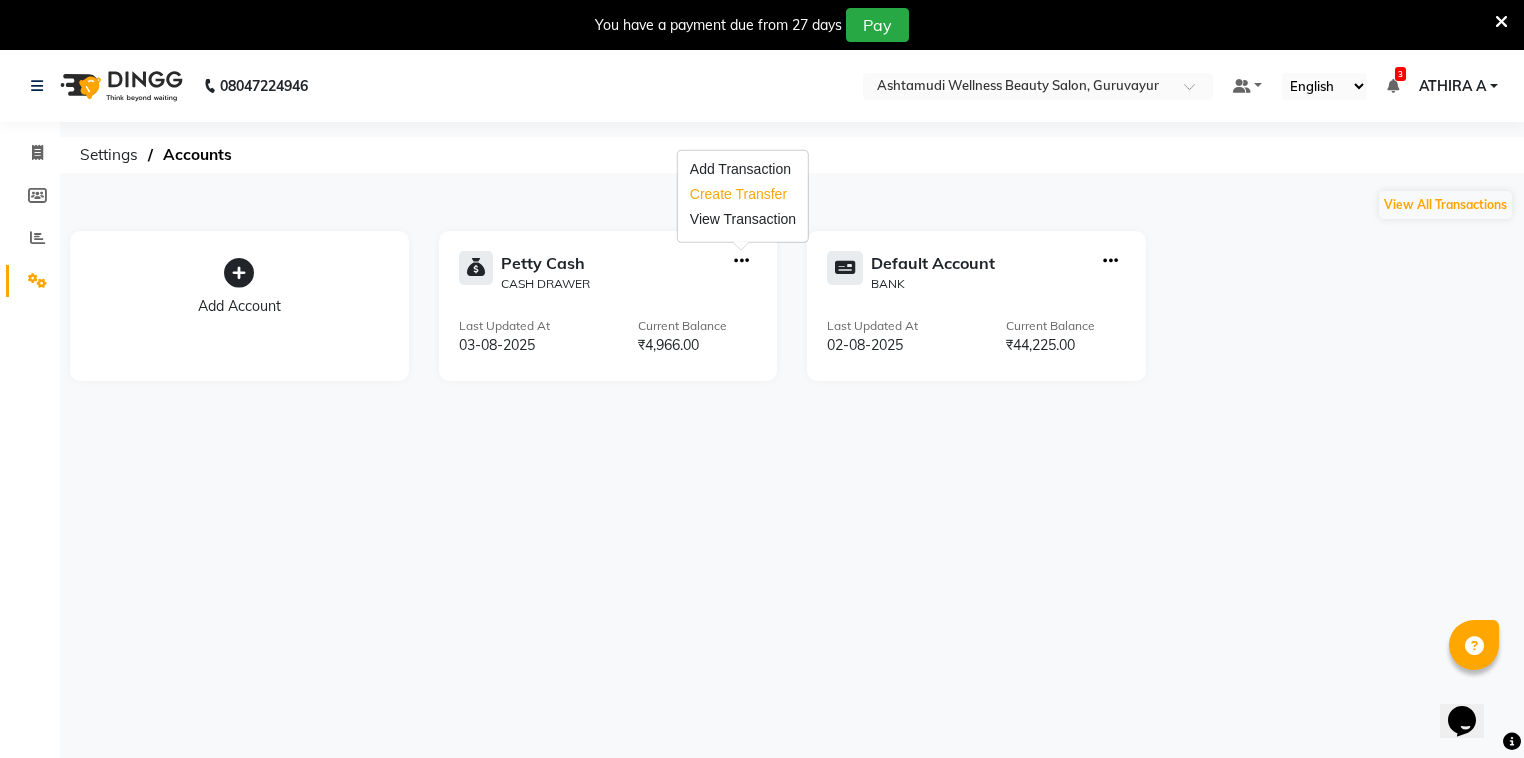 click on "Create Transfer" at bounding box center [743, 194] 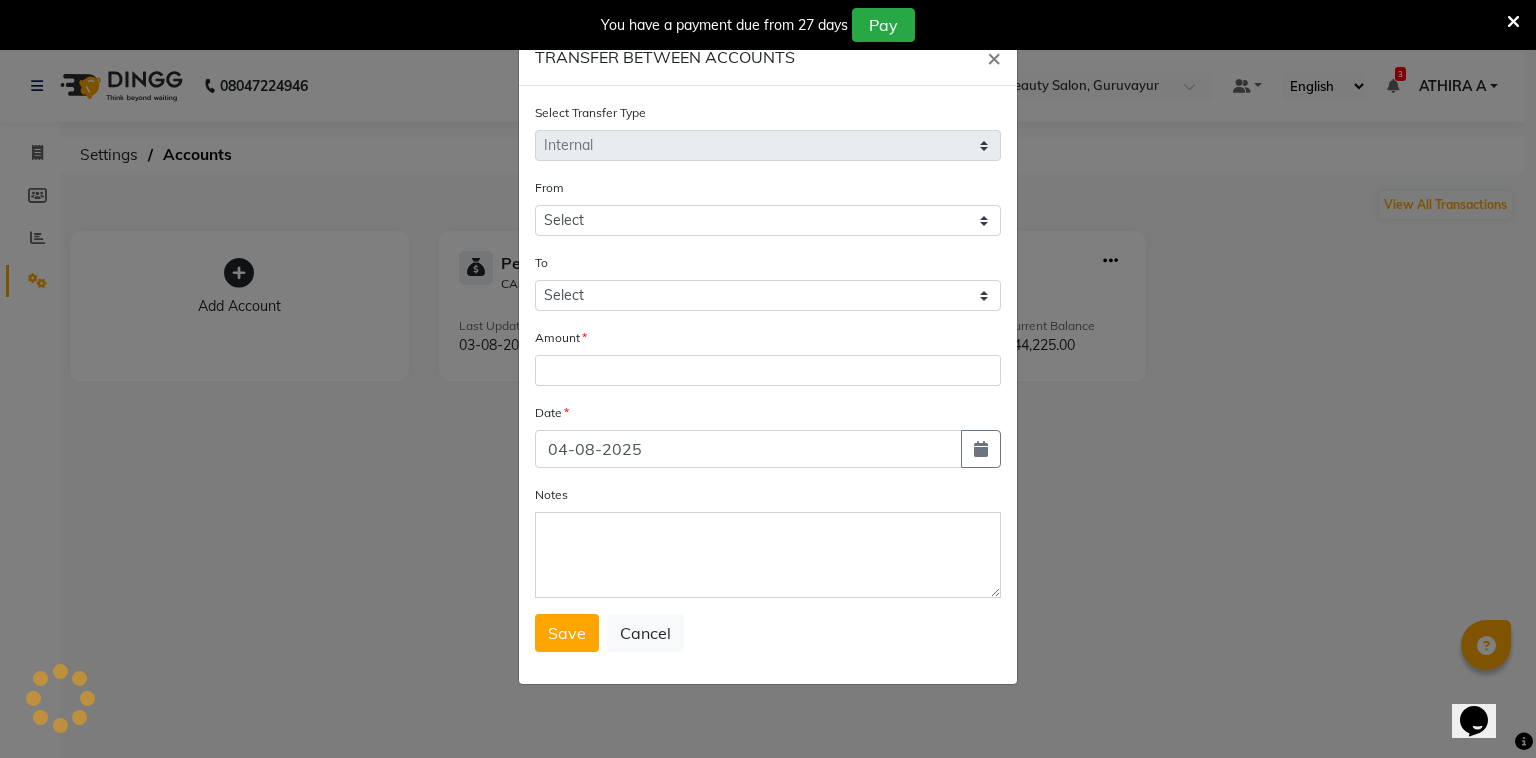 select on "3492" 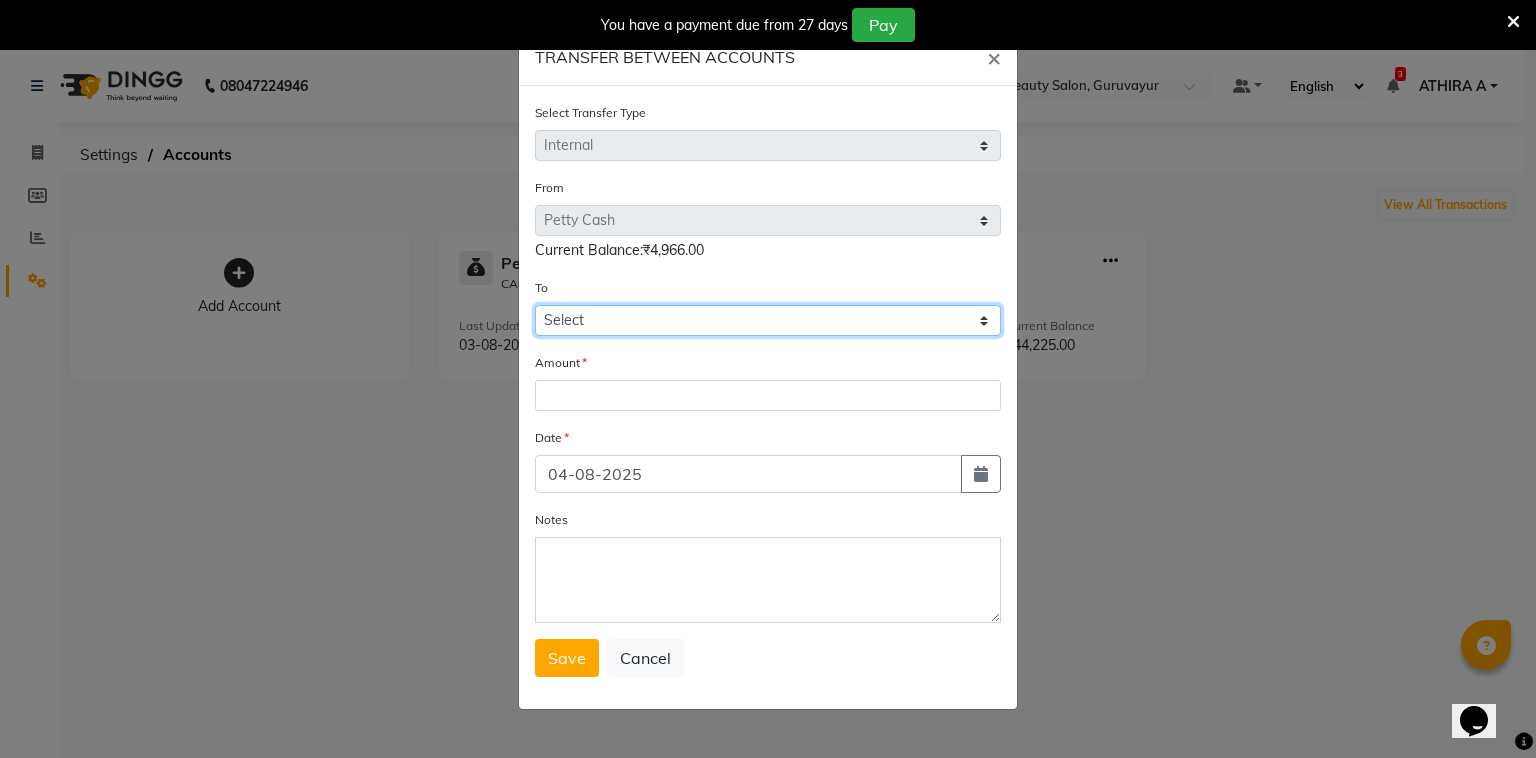 click on "Select Petty Cash Default Account" 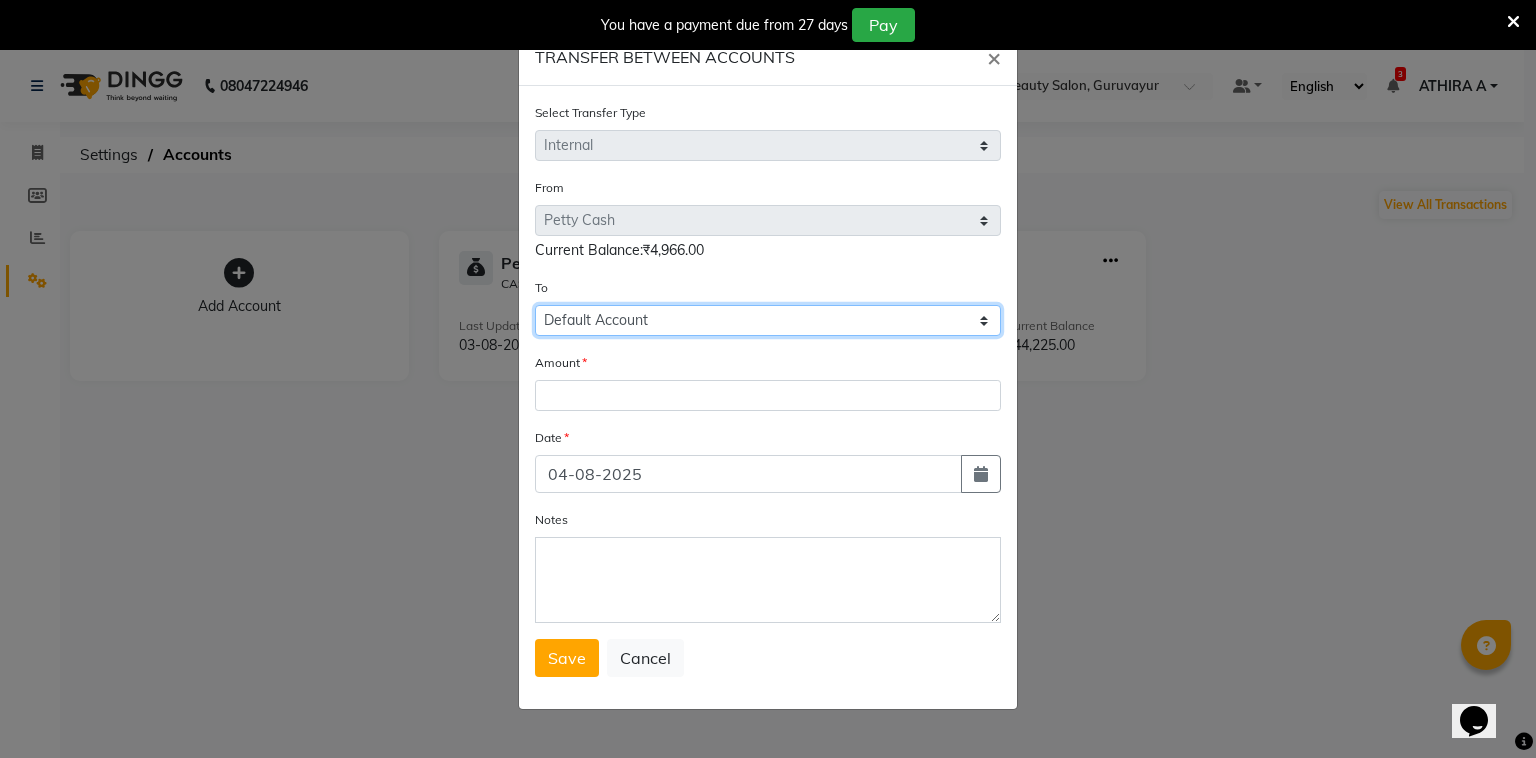click on "Select Petty Cash Default Account" 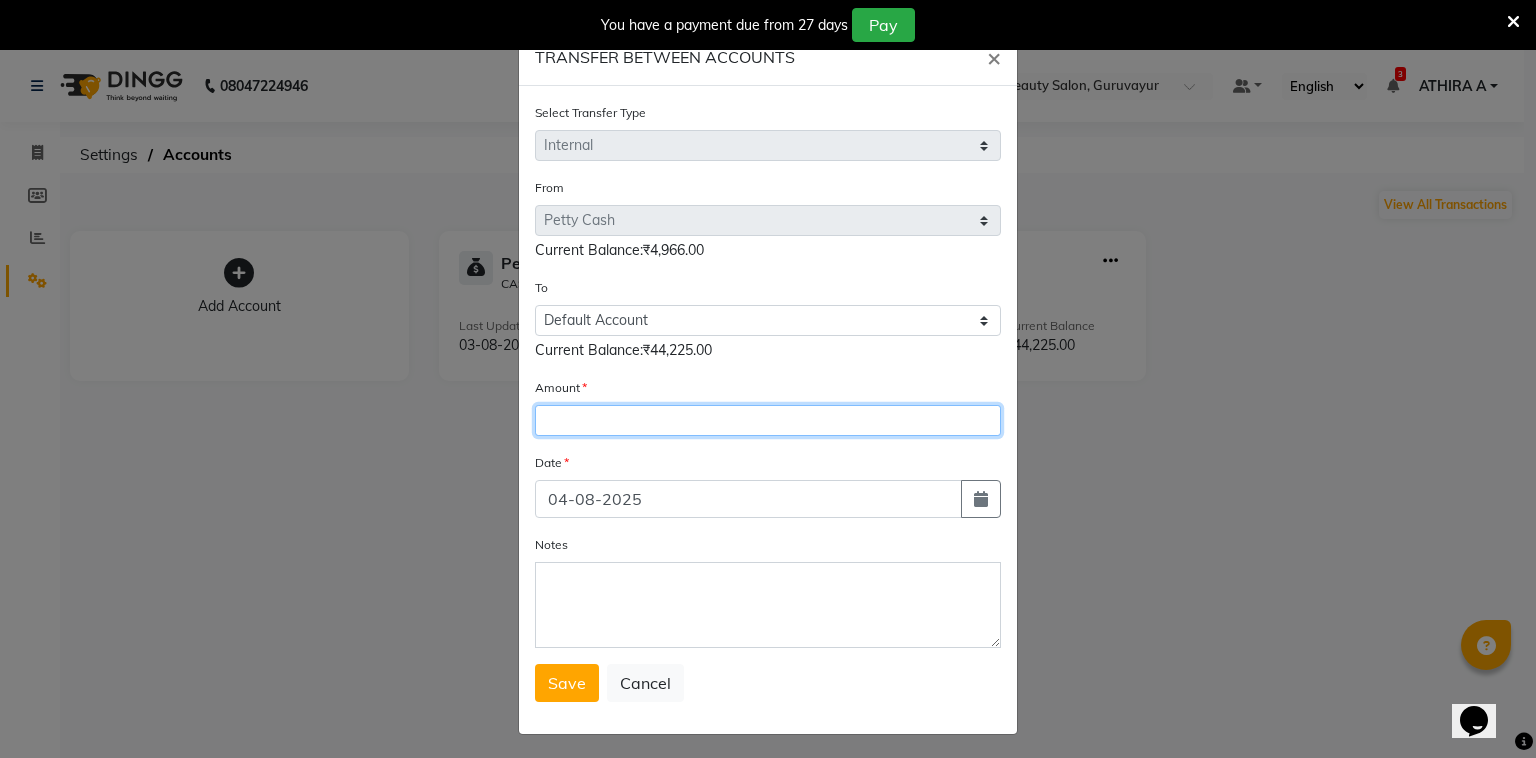 click 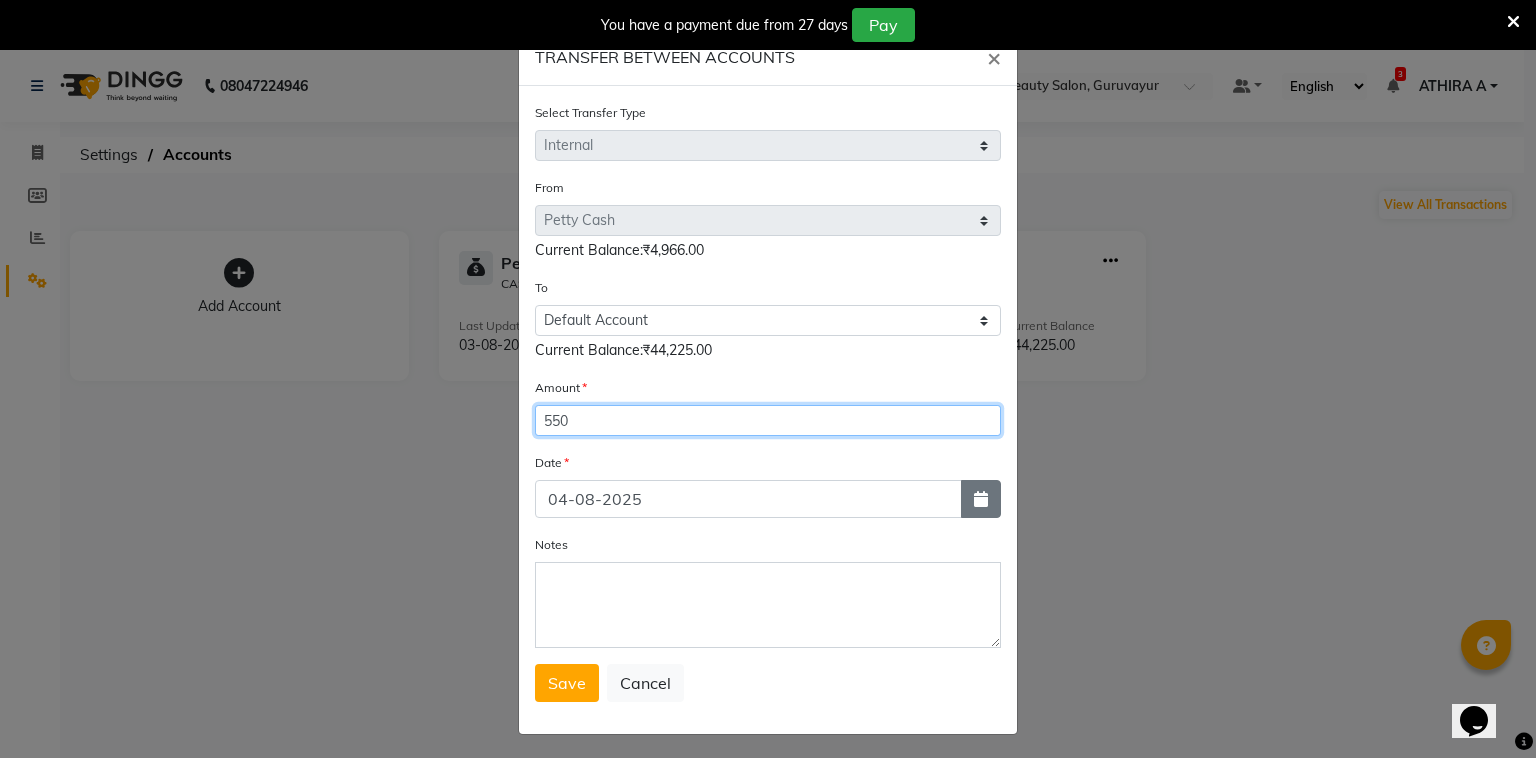 type on "550" 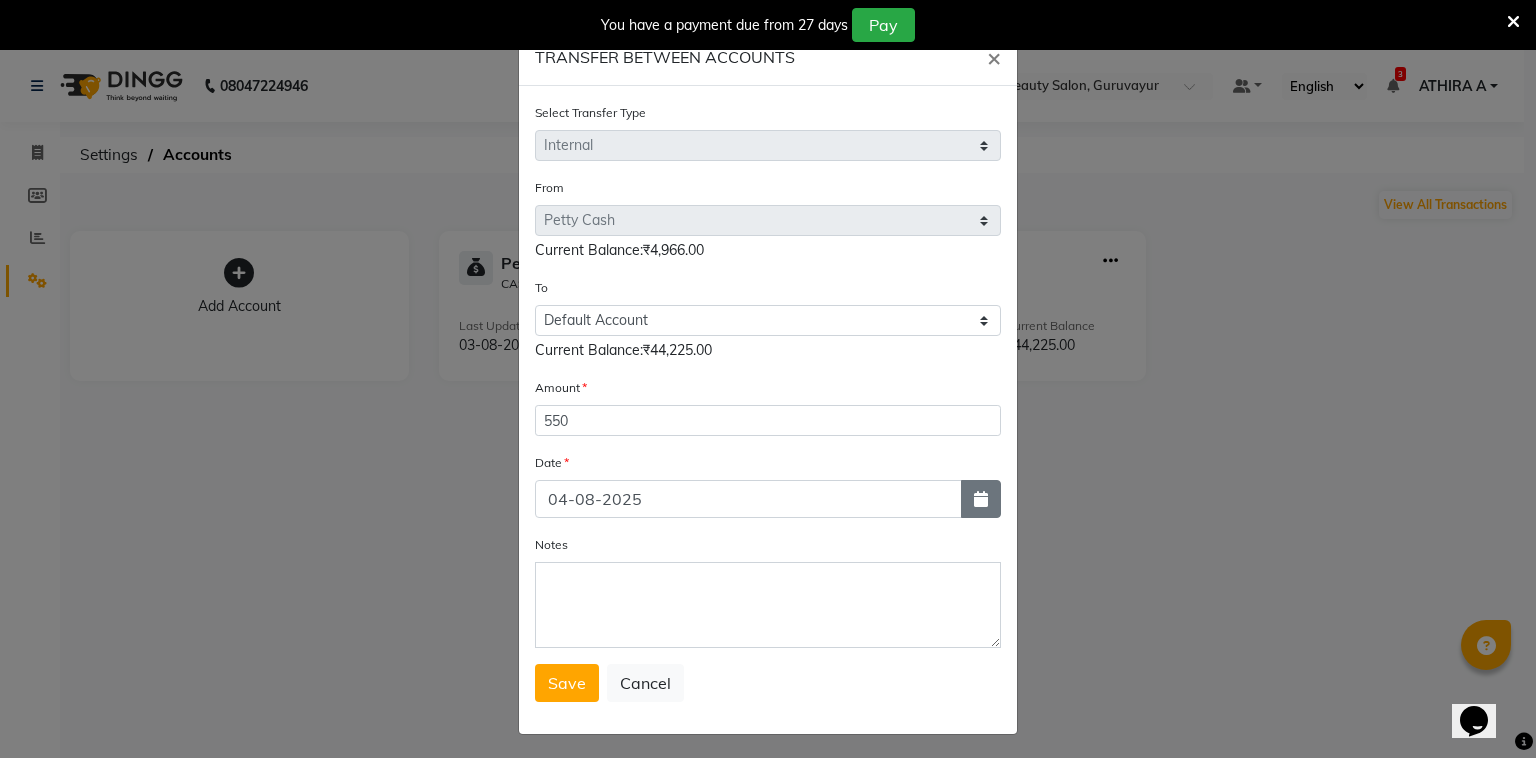 click 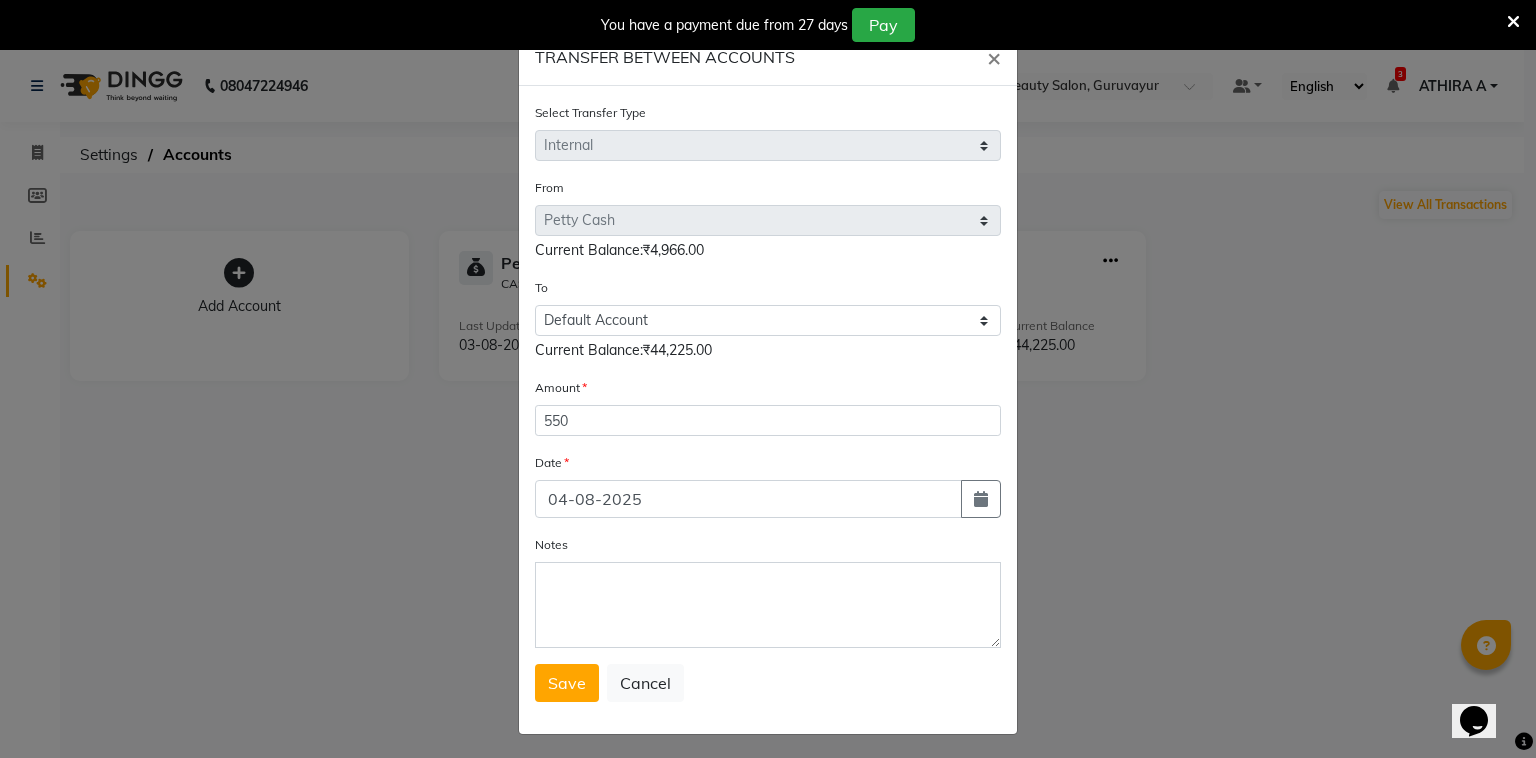 select on "8" 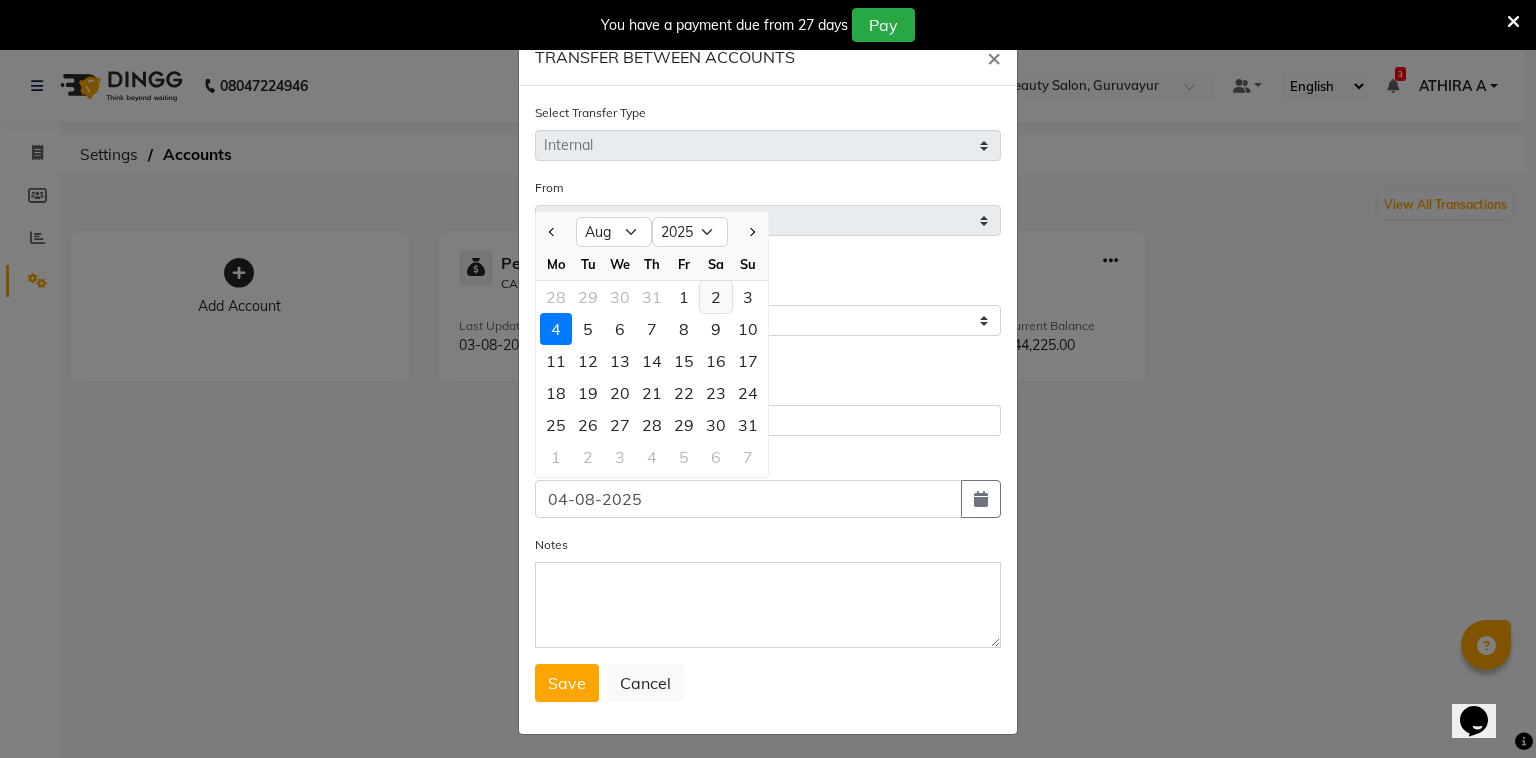 click on "2" 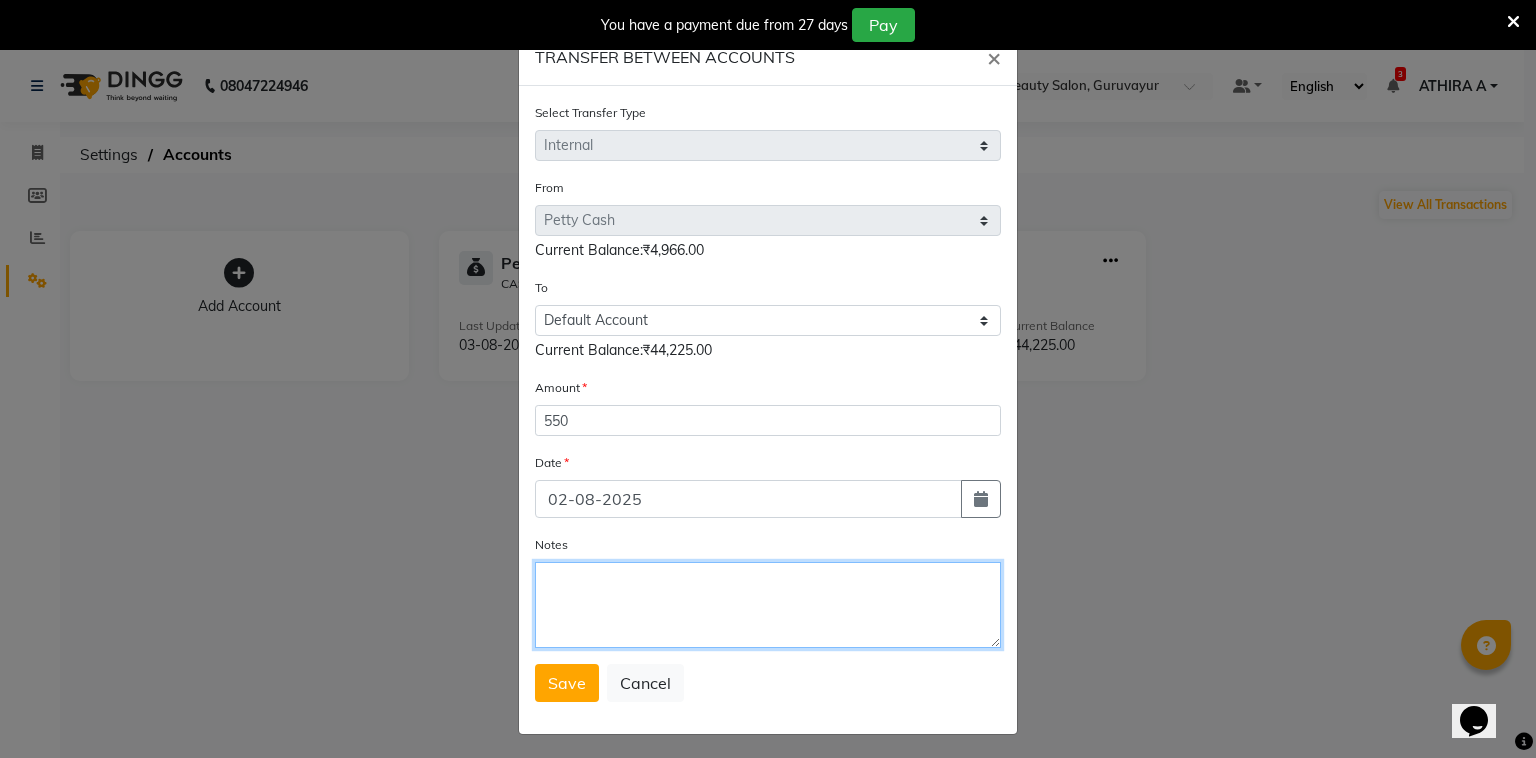 click on "Notes" at bounding box center [768, 605] 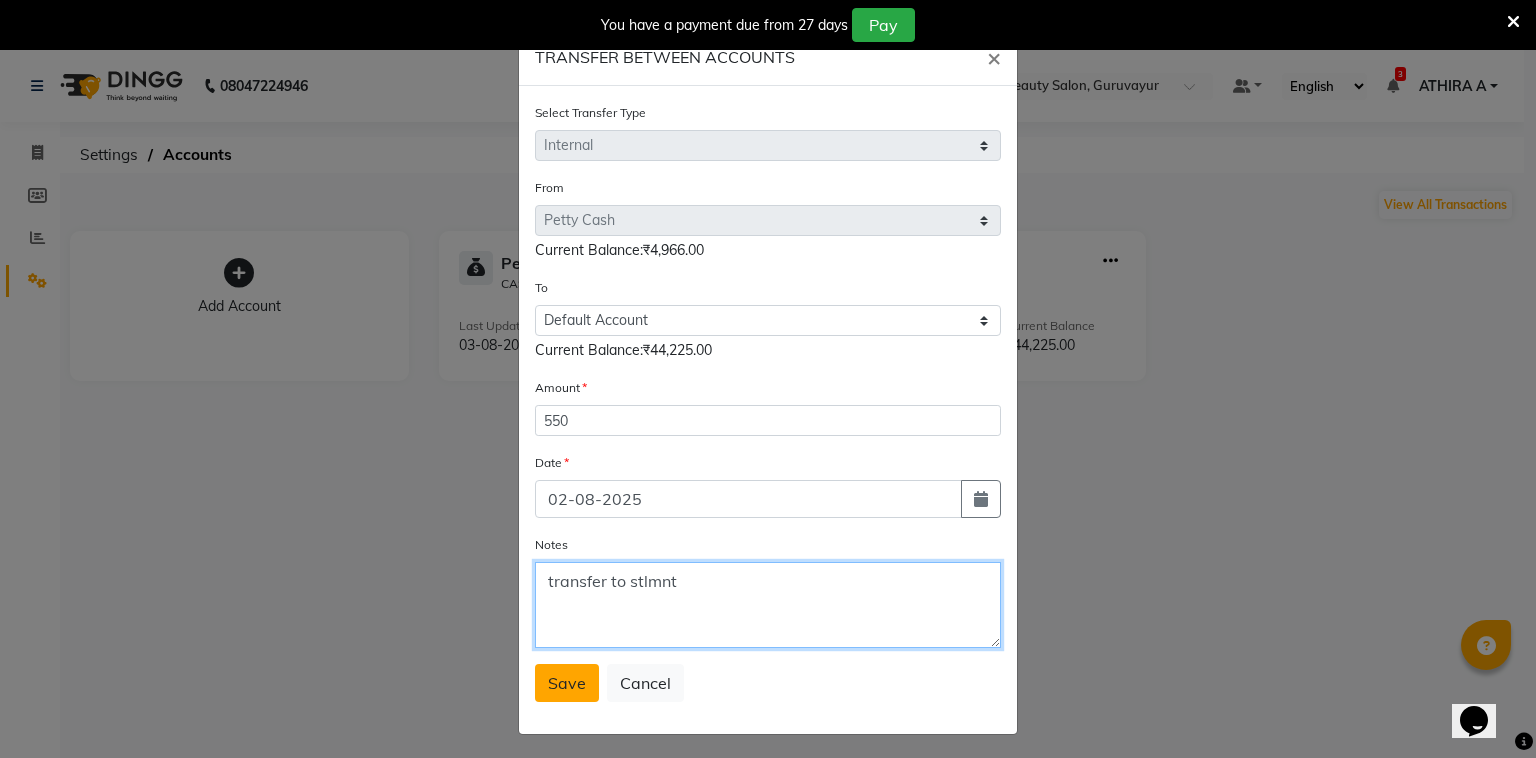 type on "transfer to stlmnt" 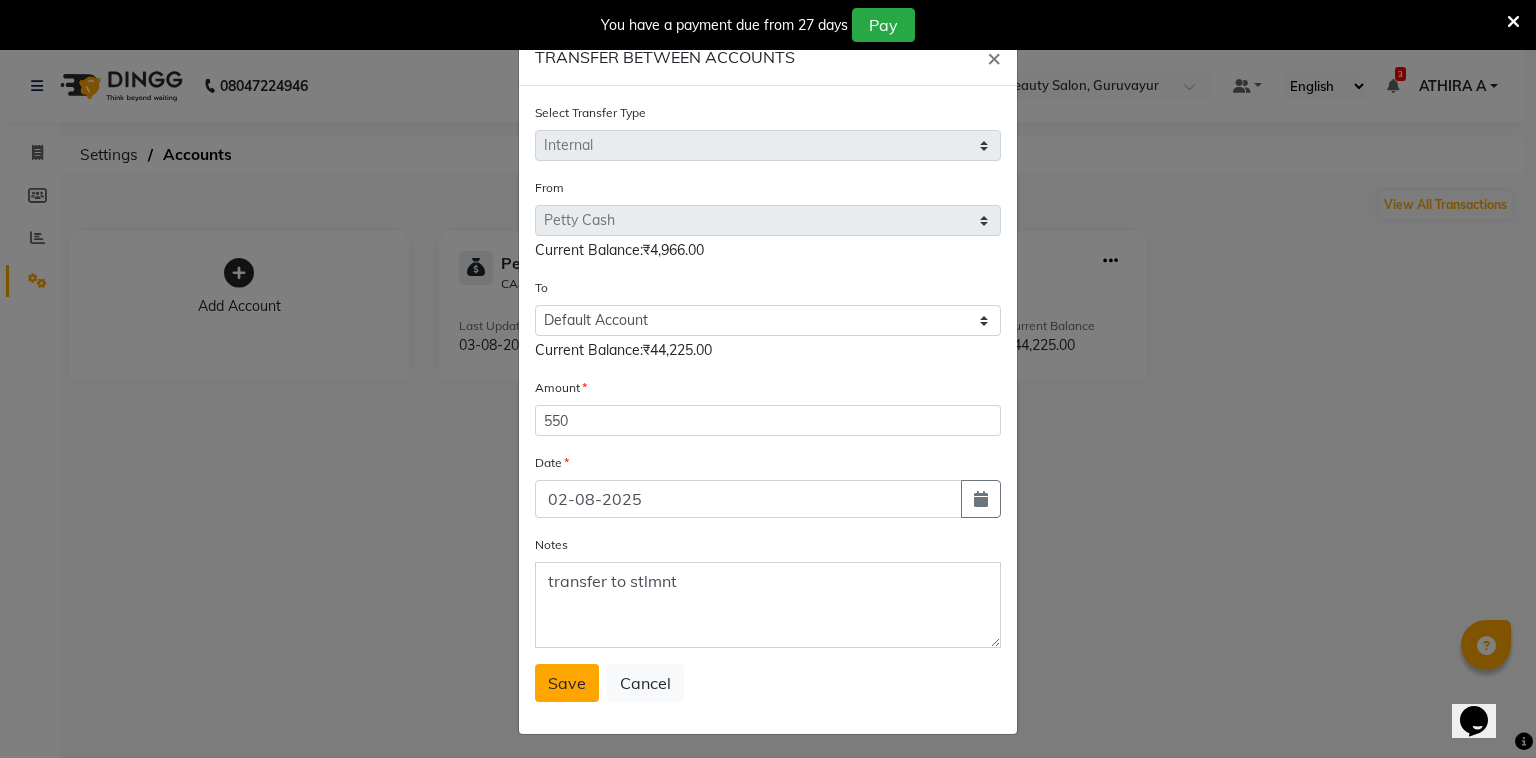 click on "Save" at bounding box center (567, 683) 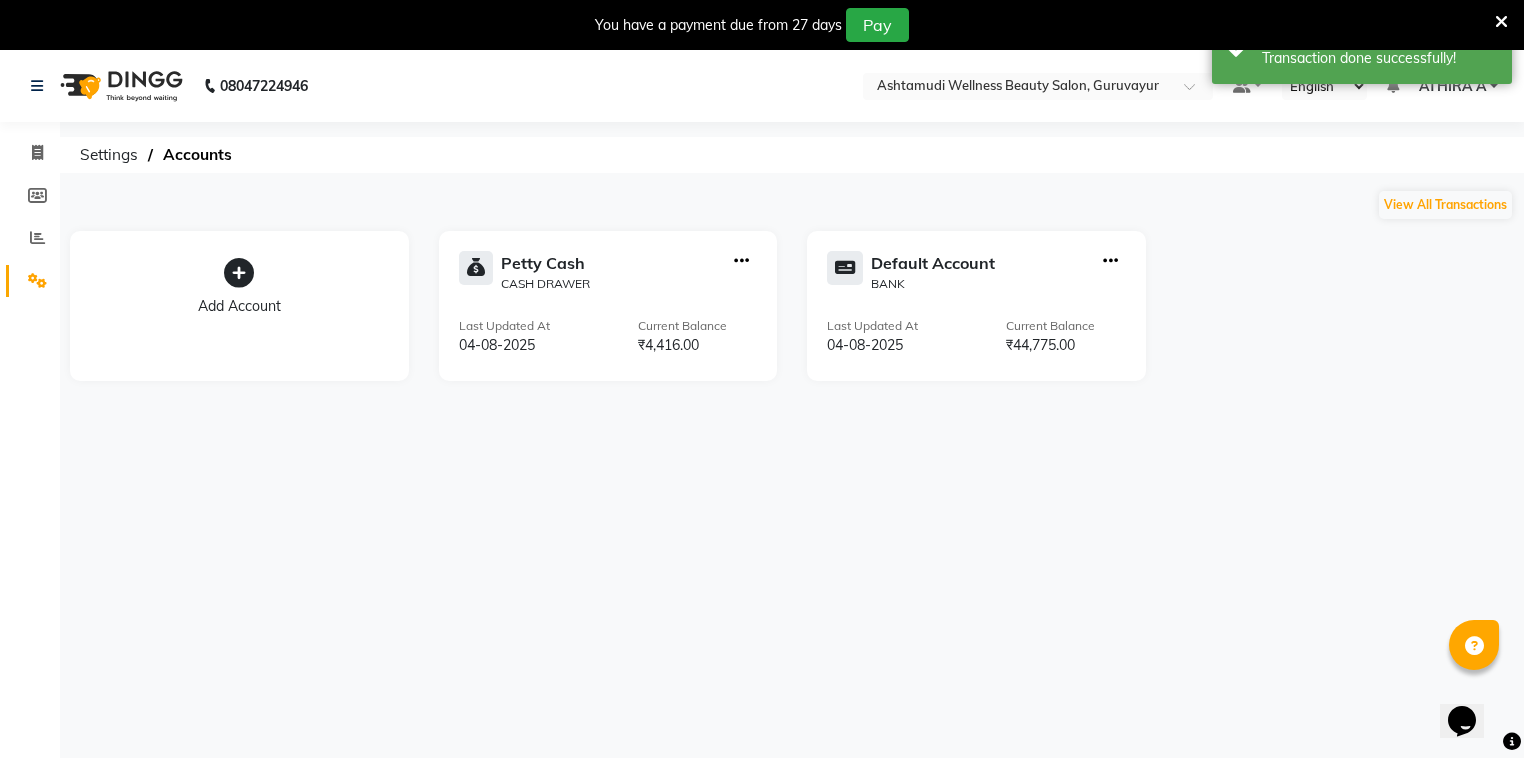 click 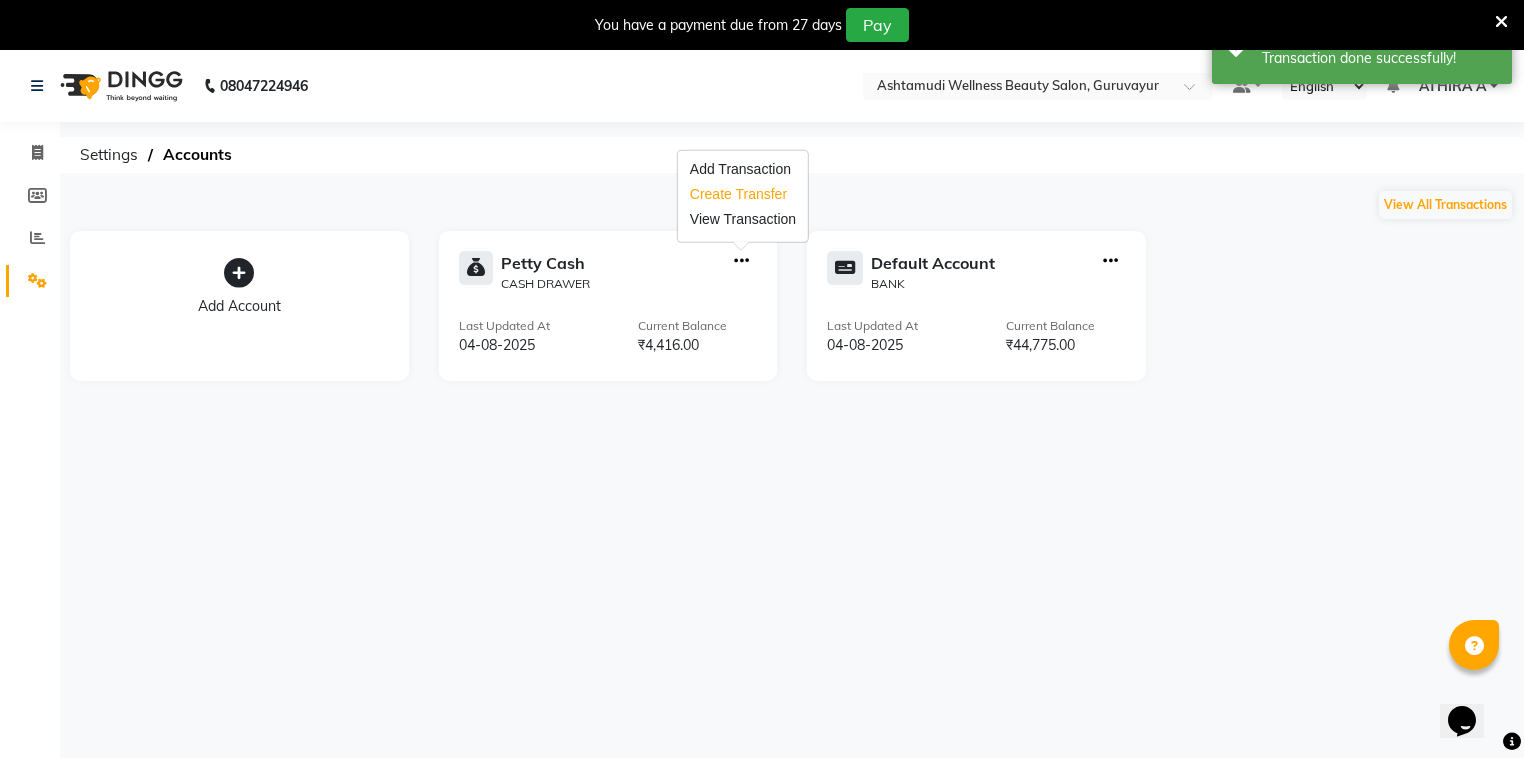 click on "Create Transfer" at bounding box center [743, 194] 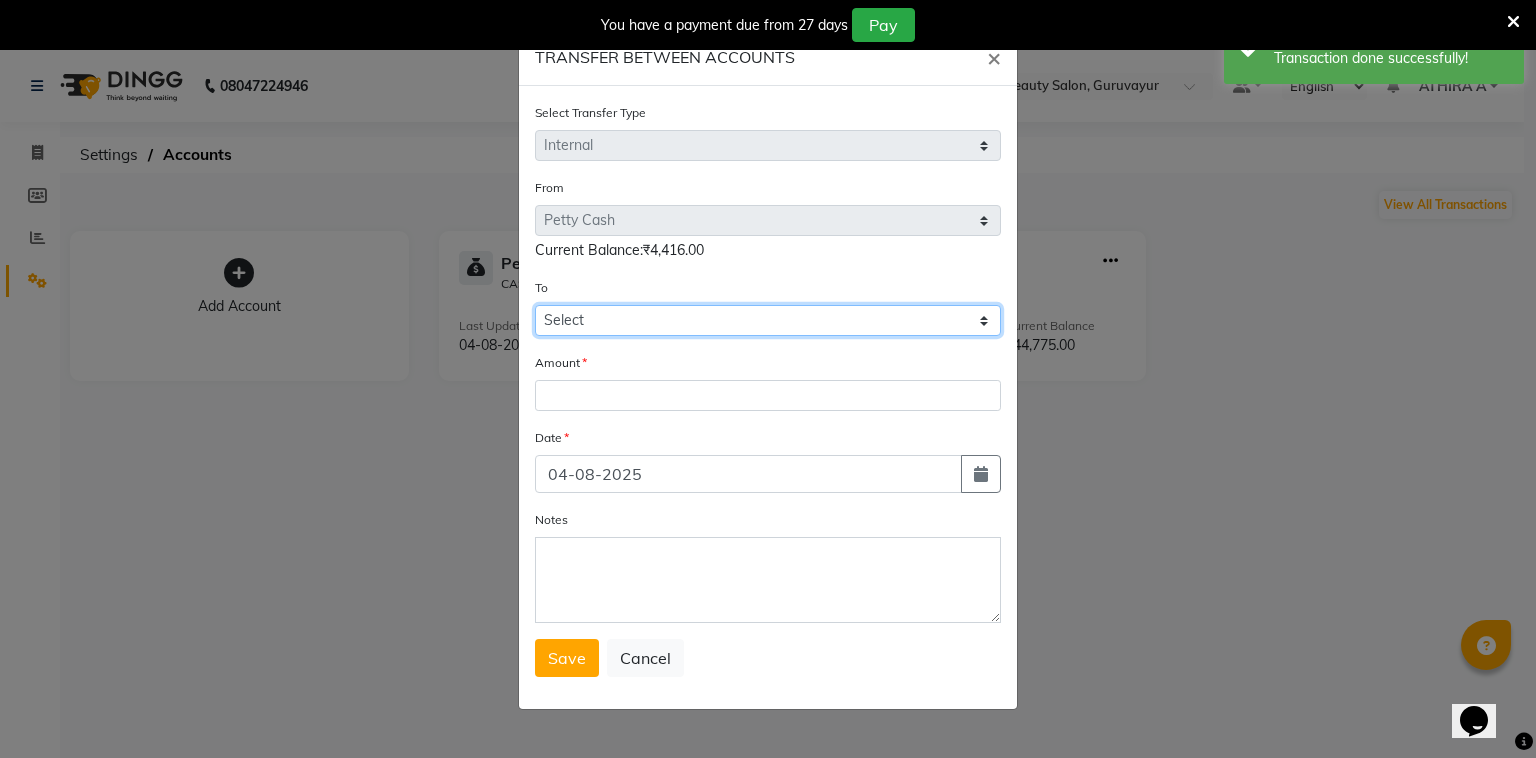 click on "Select Petty Cash Default Account" 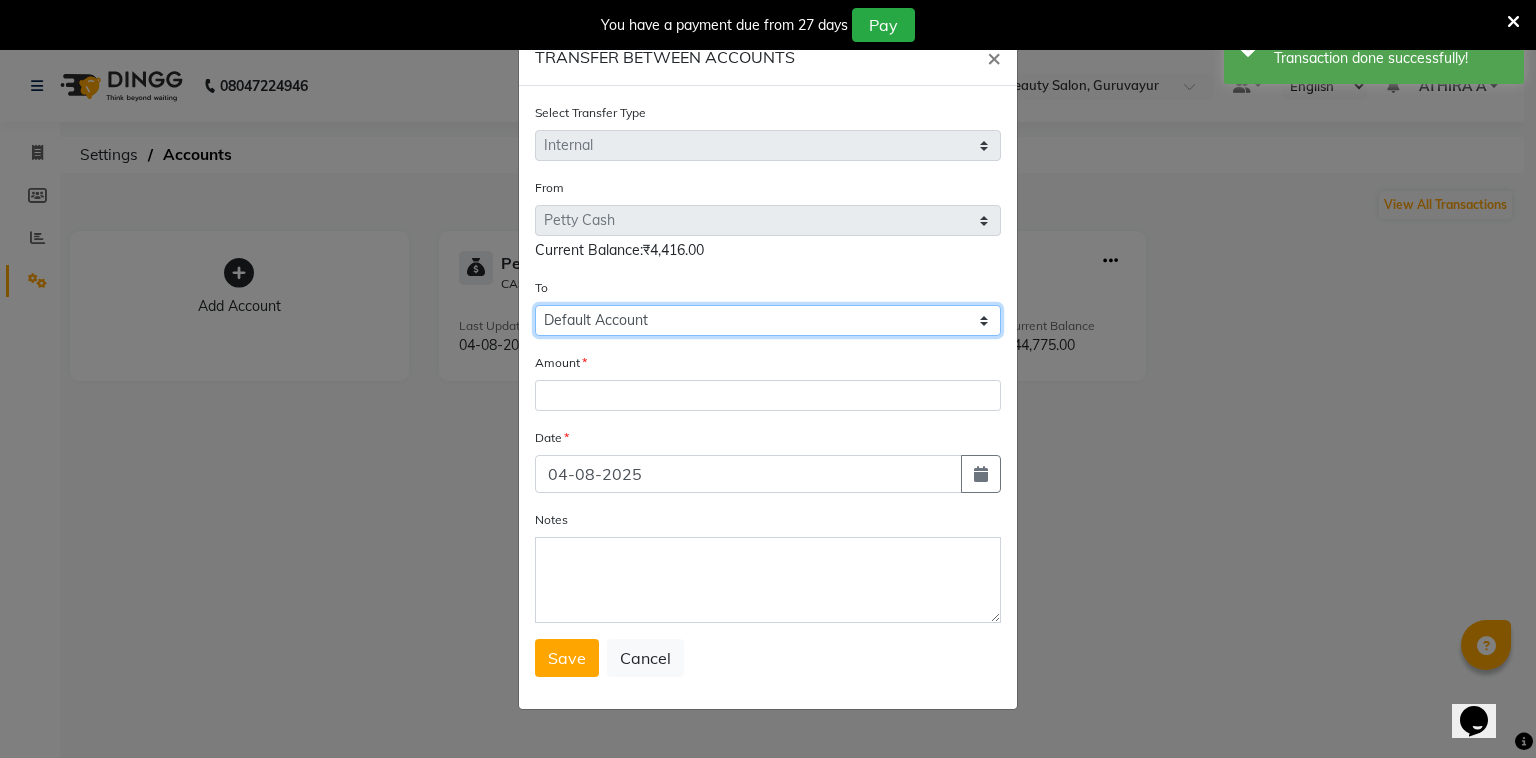 click on "Select Petty Cash Default Account" 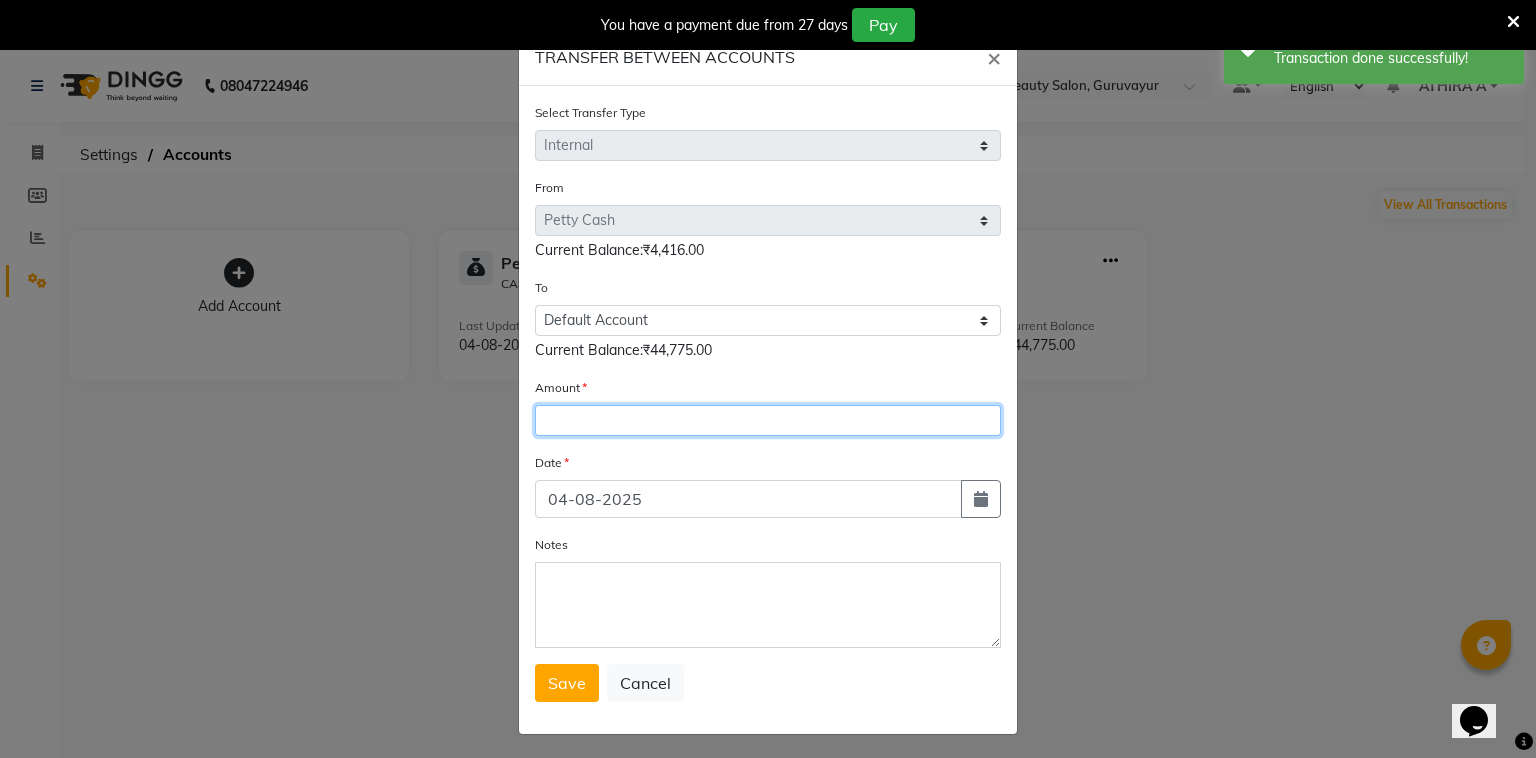 click 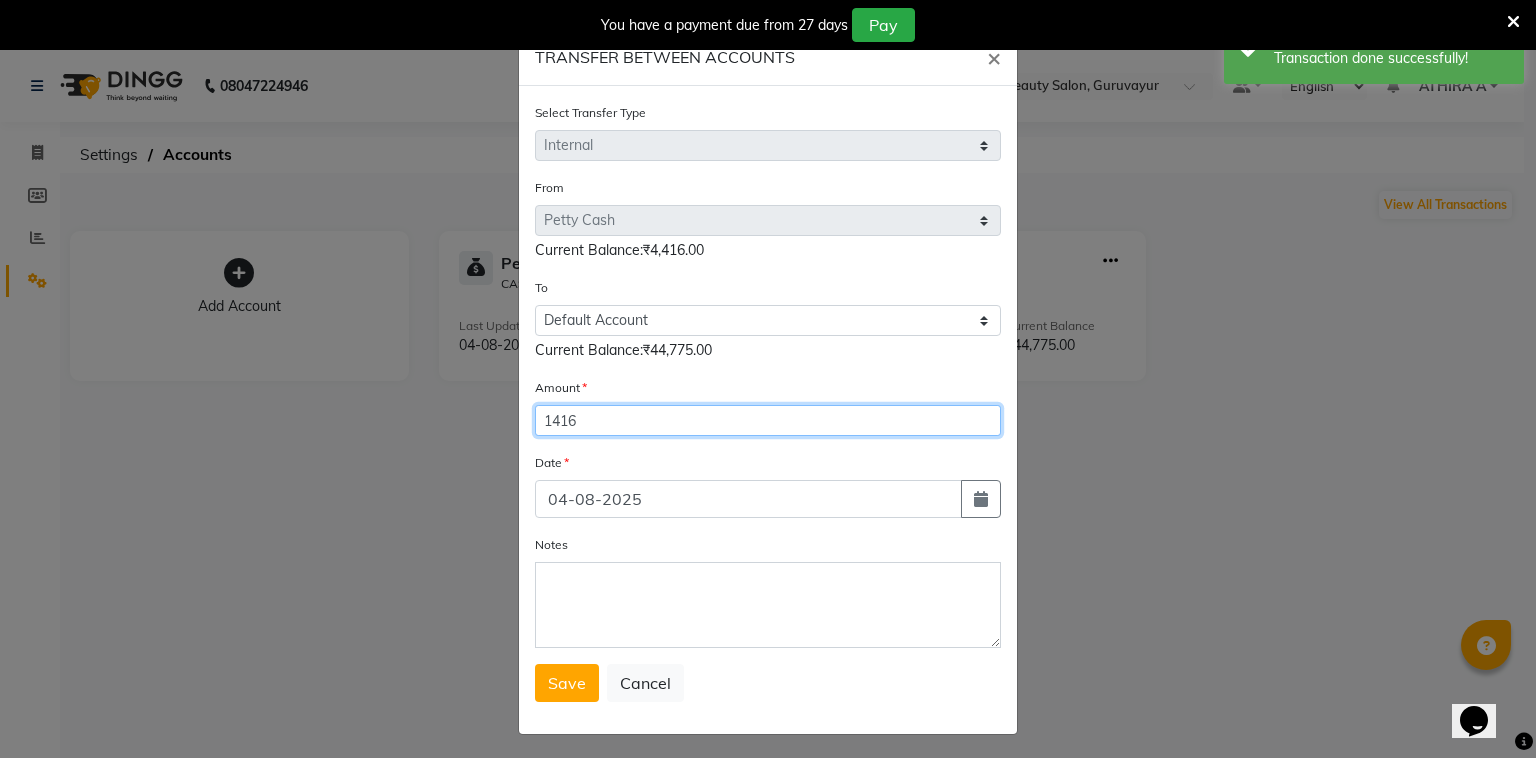 type on "1416" 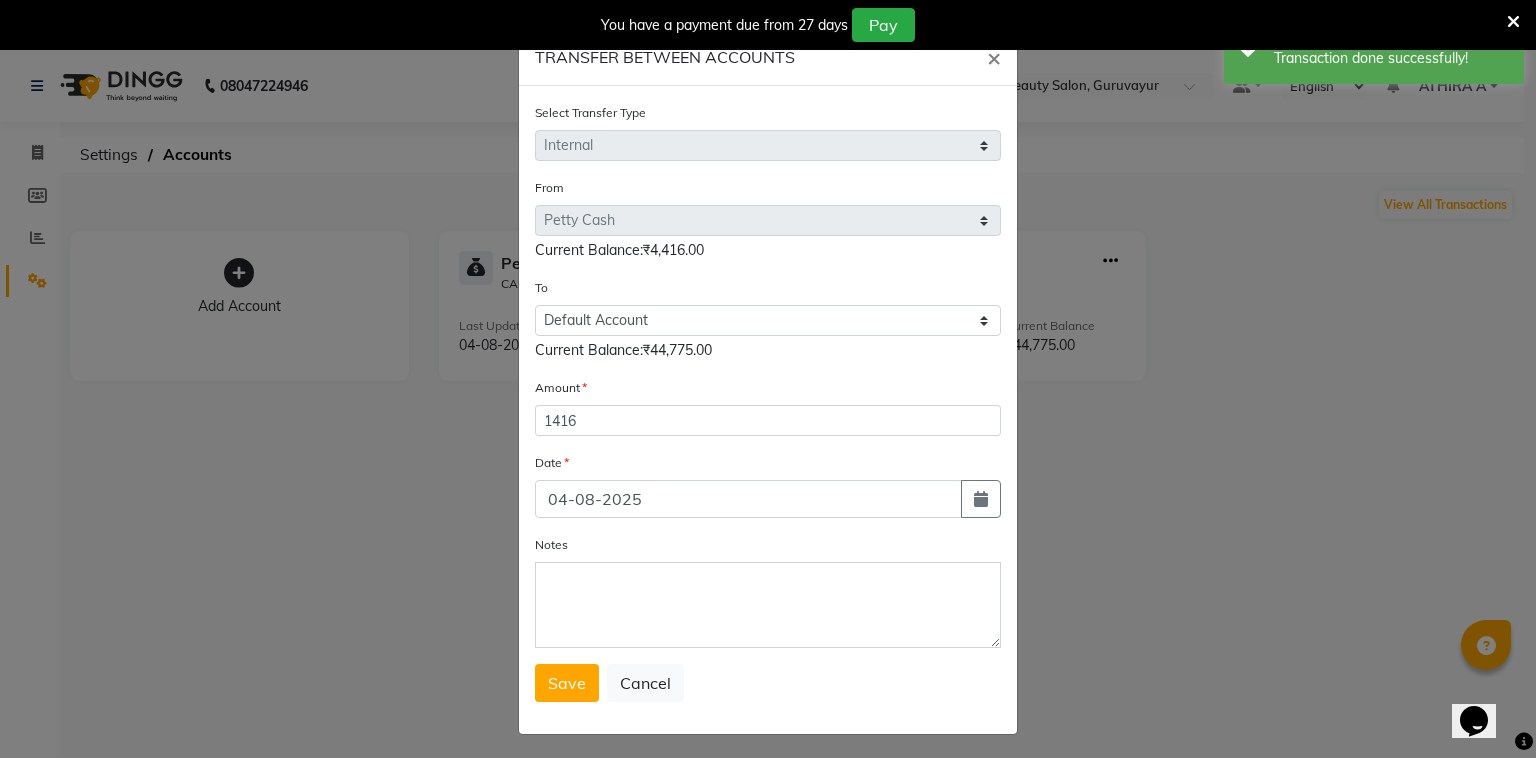 click on "Select Transfer Type Select Direct Internal From Select Petty Cash Default Account  Current Balance:₹4,416.00 To Select Petty Cash Default Account Current Balance:₹44,775.00 Amount 1416 Date 04-08-2025 Notes  Save   Cancel" 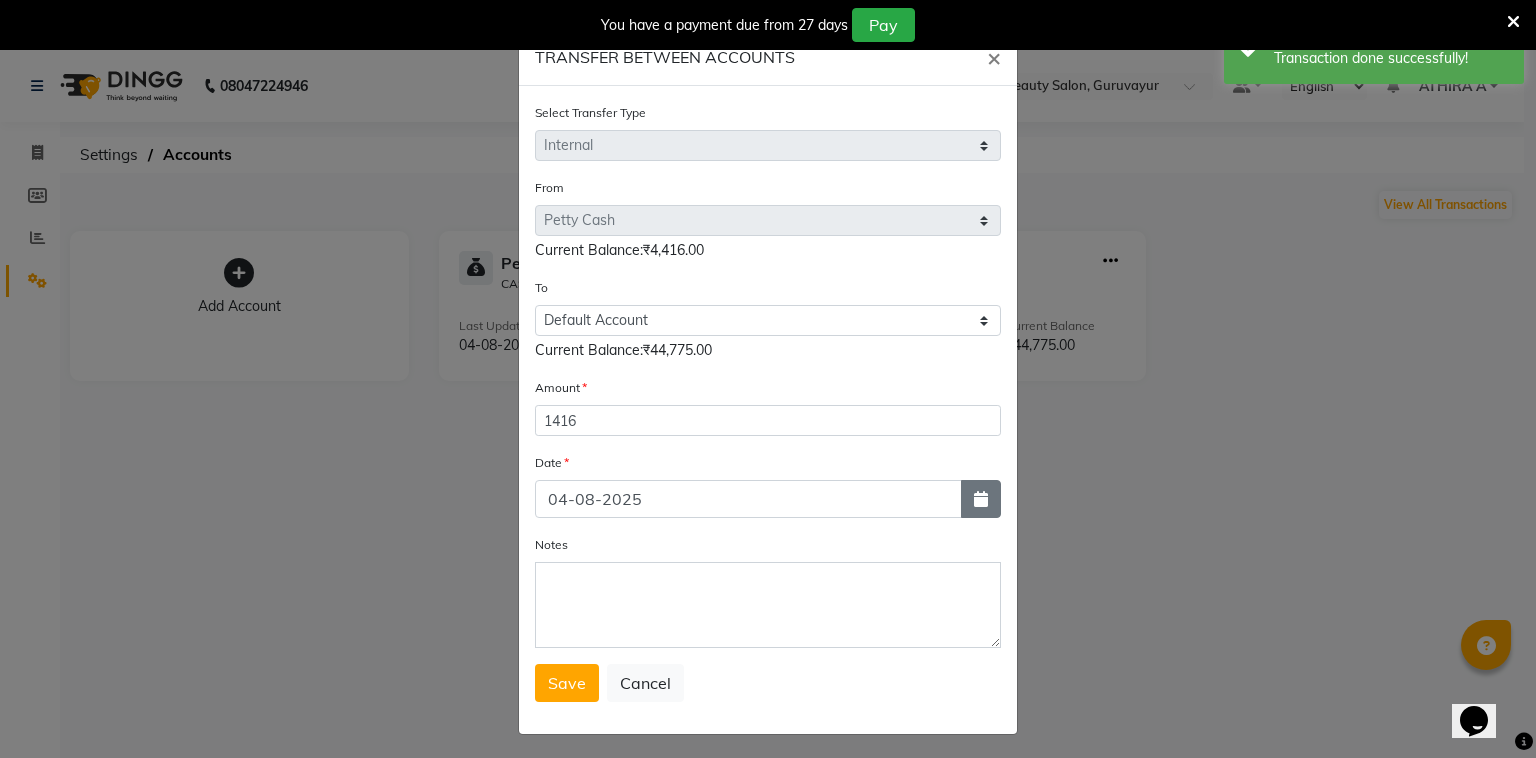 click 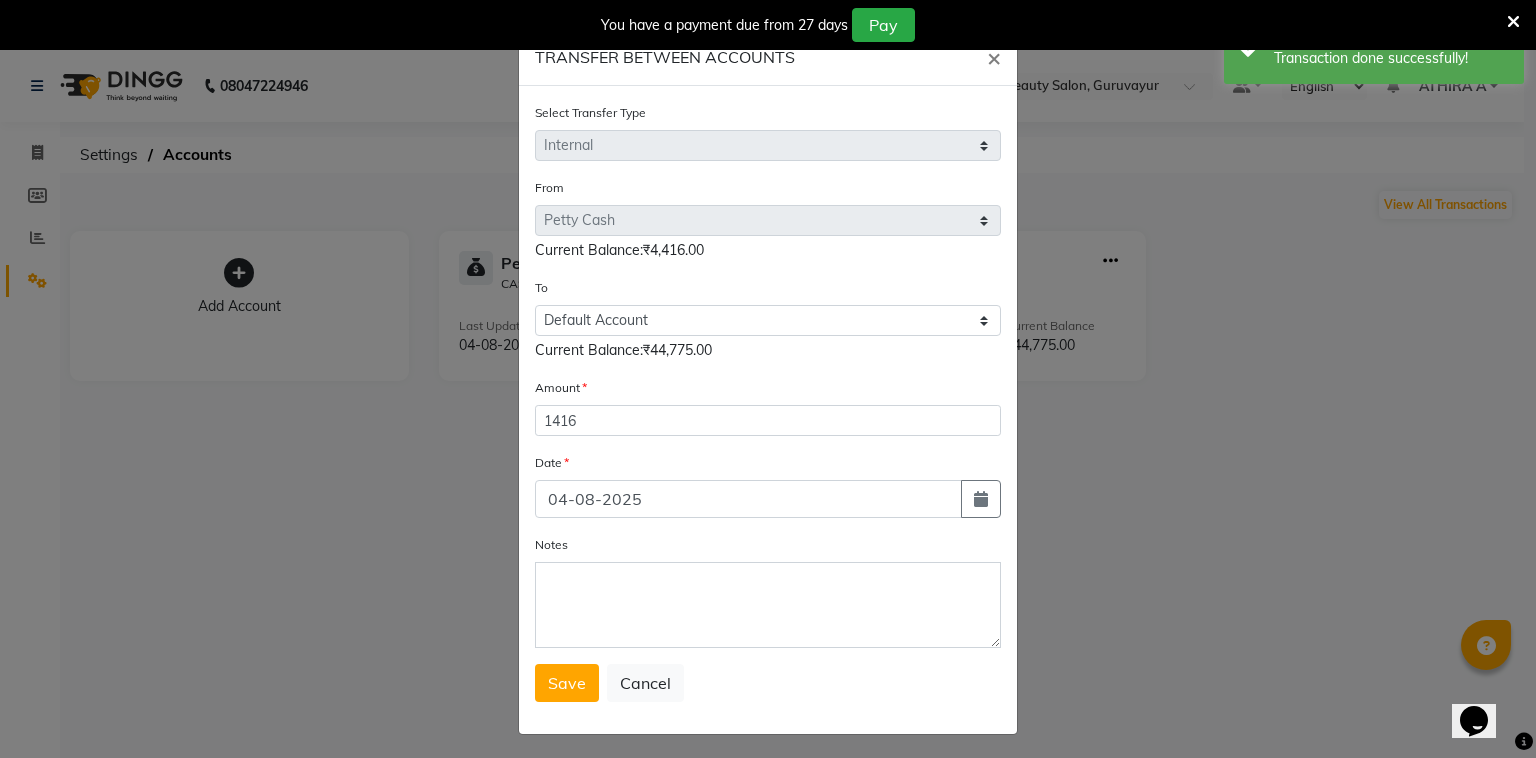 select on "8" 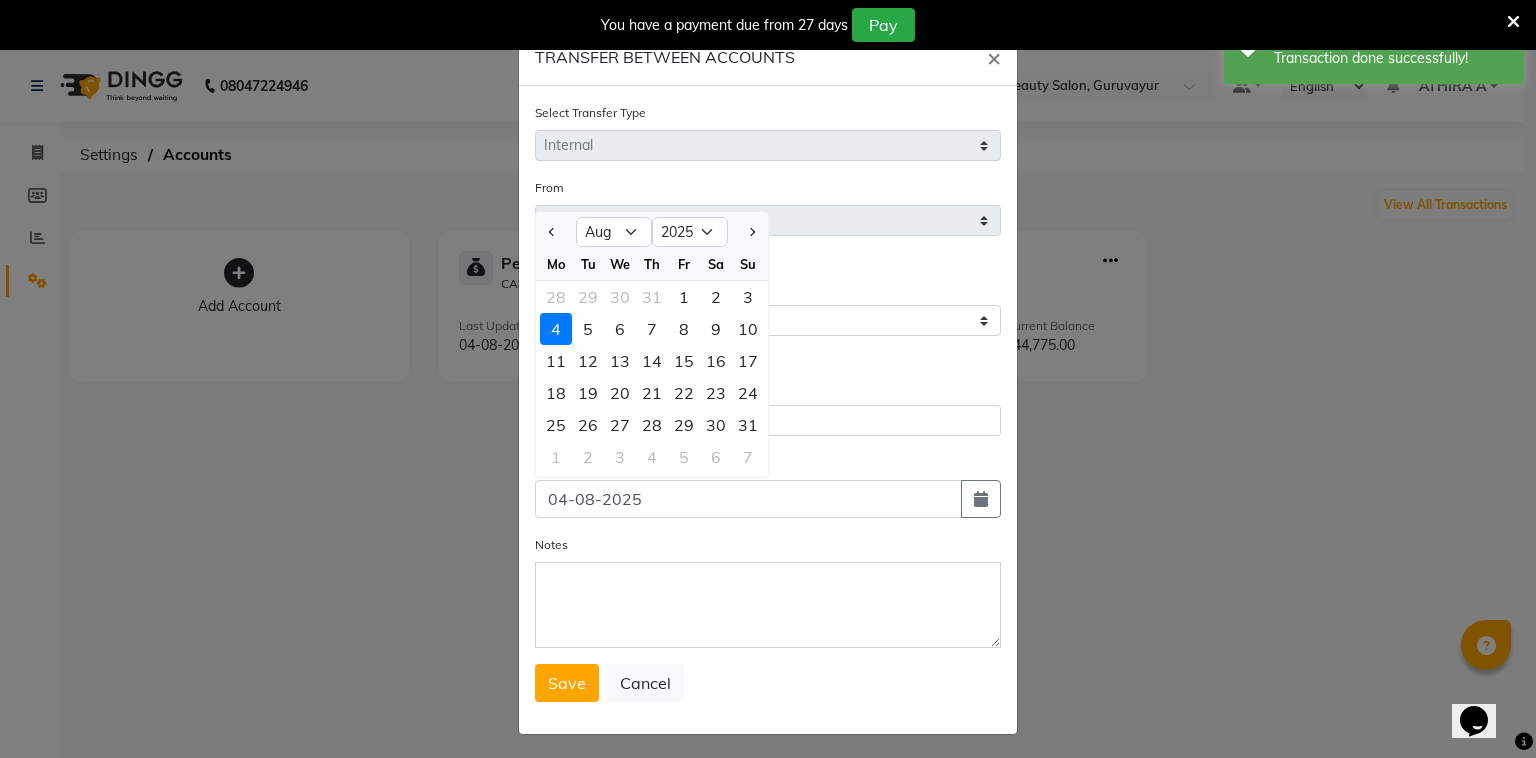 click on "3" 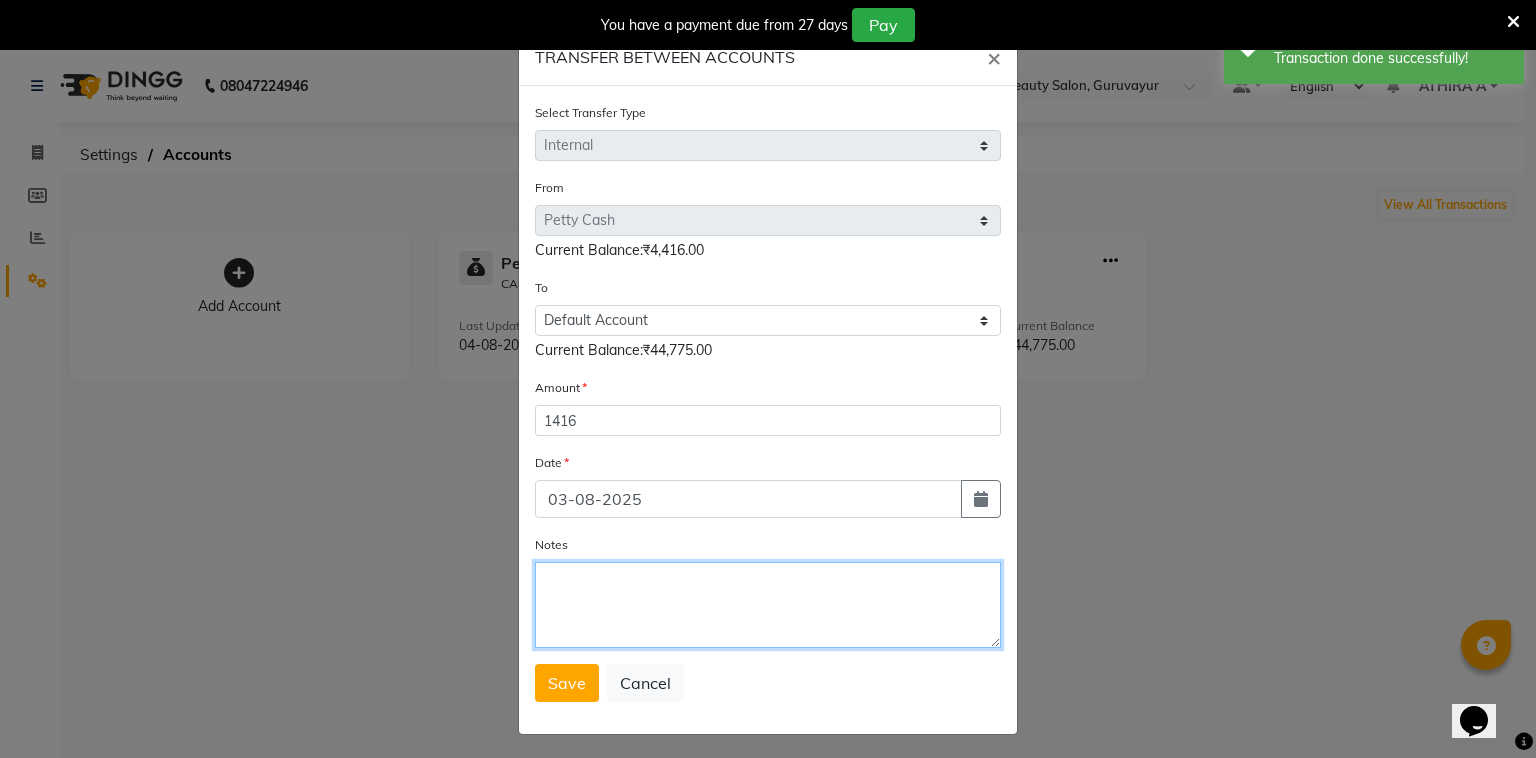 click on "Notes" at bounding box center [768, 605] 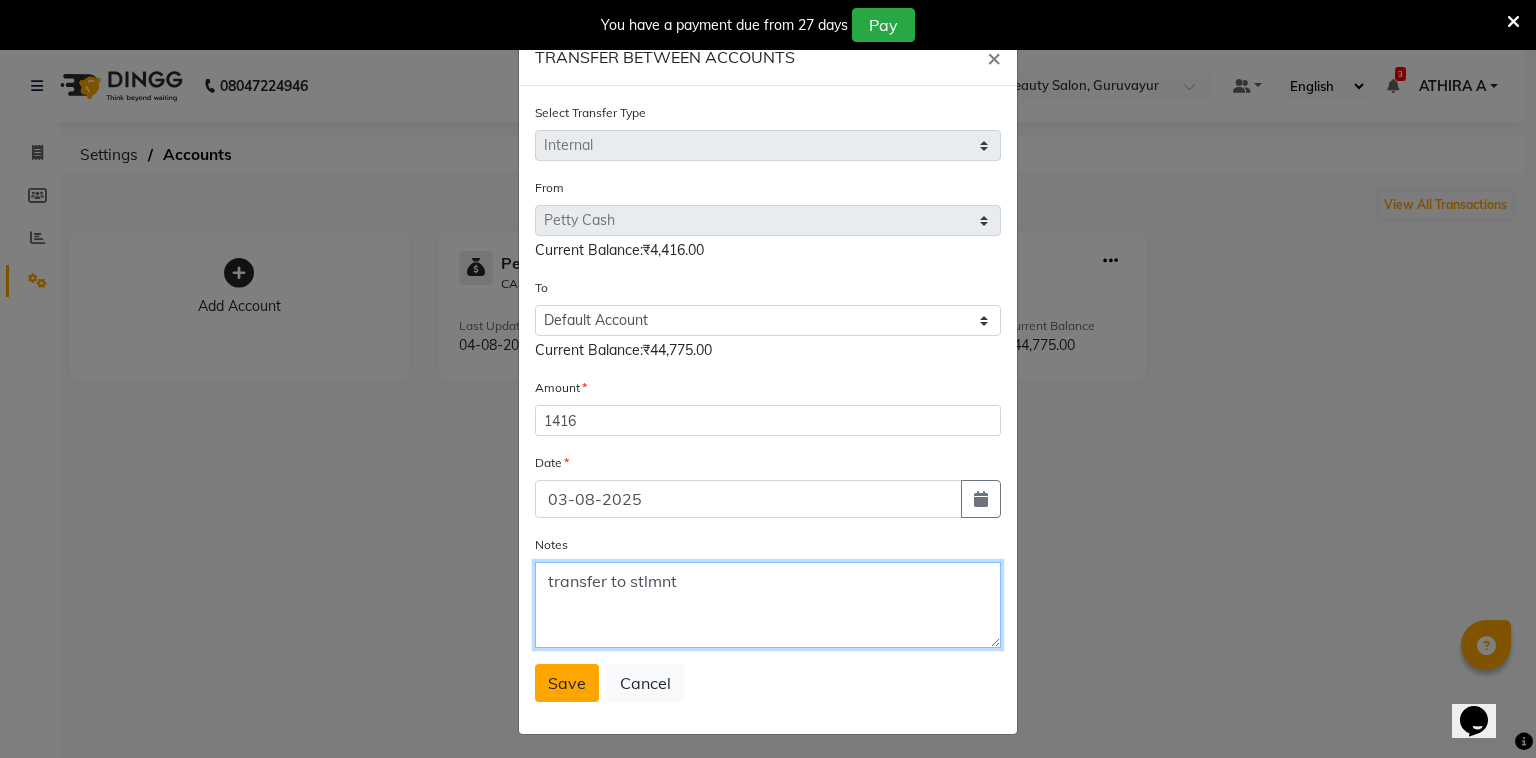 type on "transfer to stlmnt" 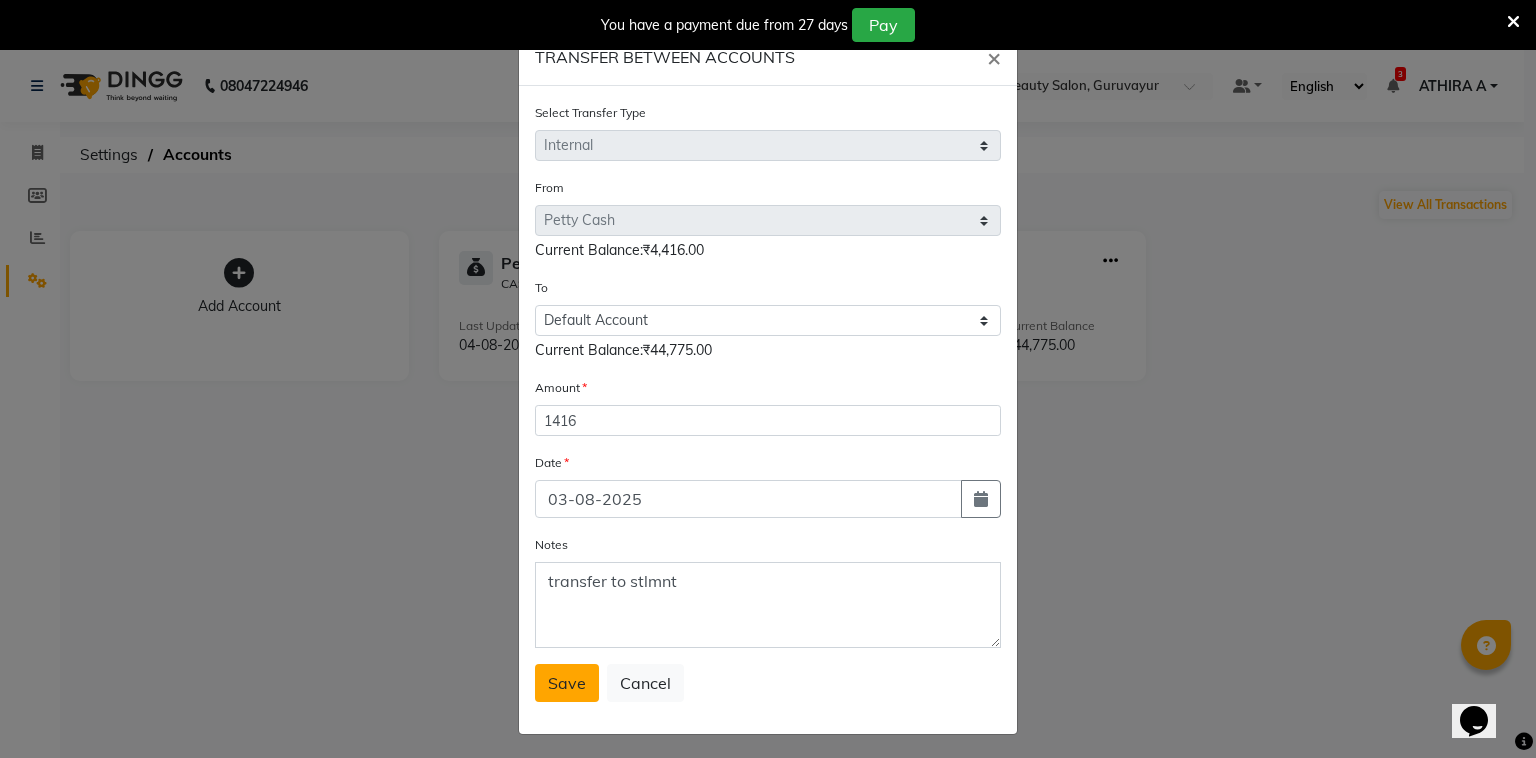 click on "Save" at bounding box center (567, 683) 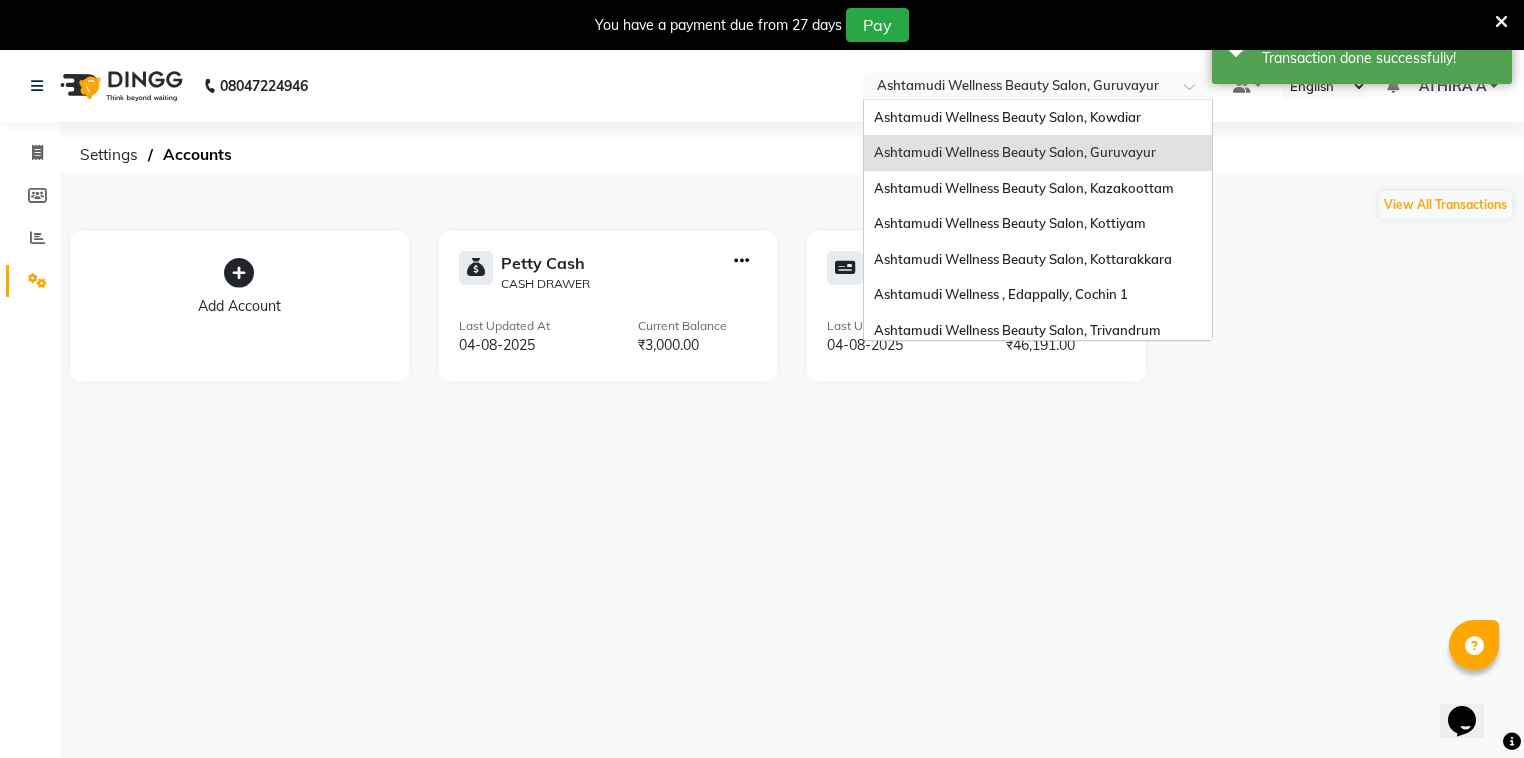 click at bounding box center [1018, 88] 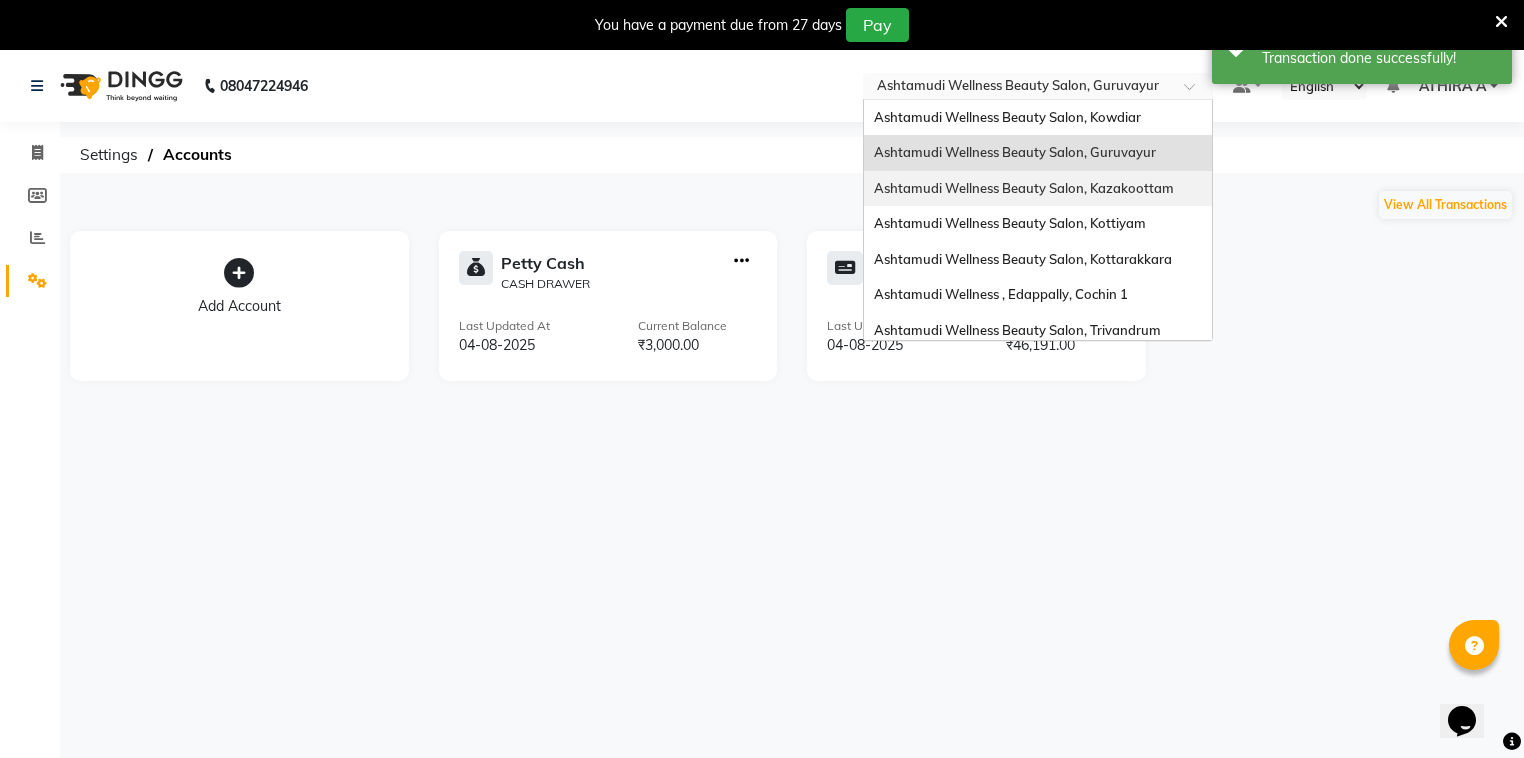 click on "Ashtamudi Wellness Beauty Salon, Kazakoottam" at bounding box center (1024, 188) 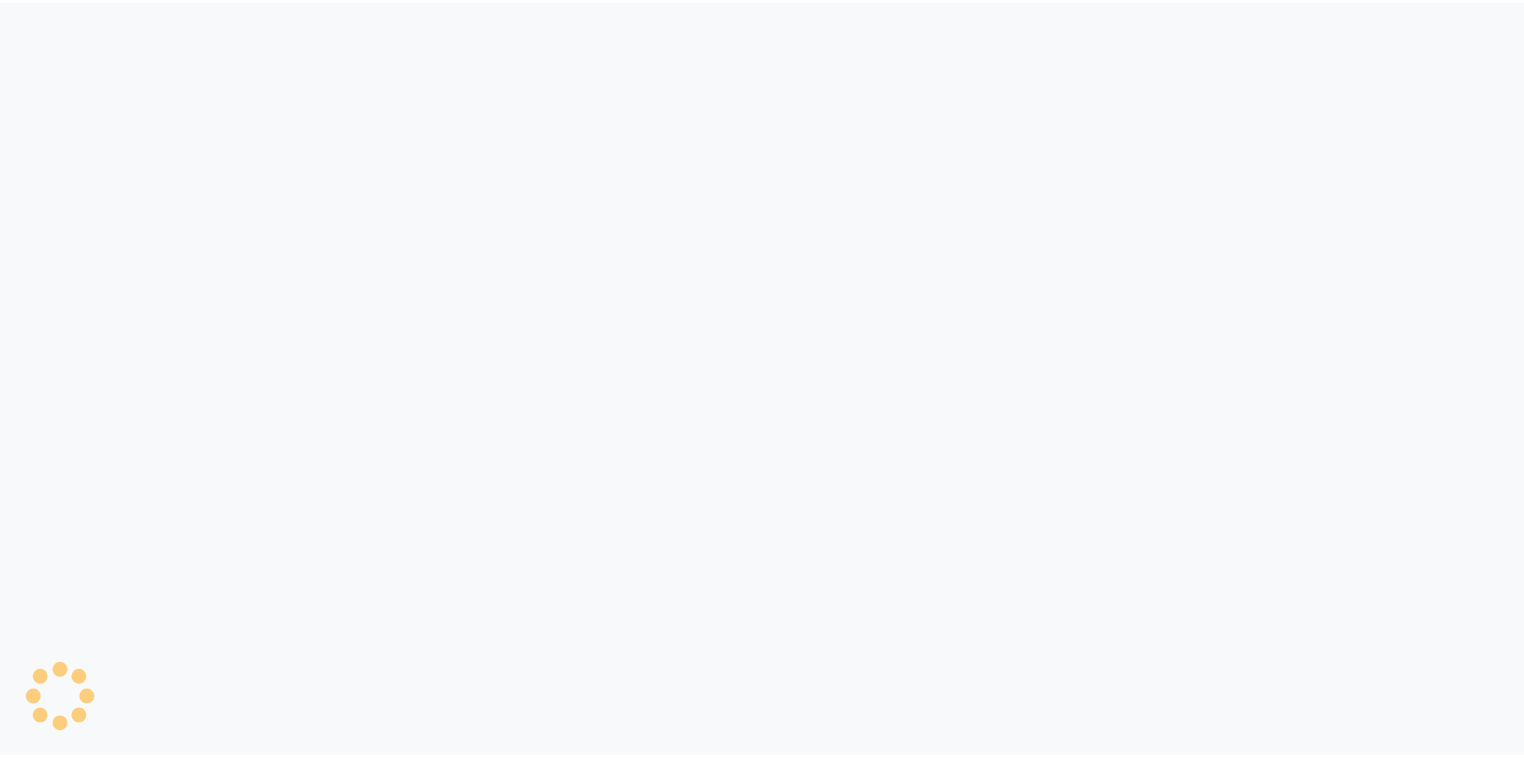 scroll, scrollTop: 0, scrollLeft: 0, axis: both 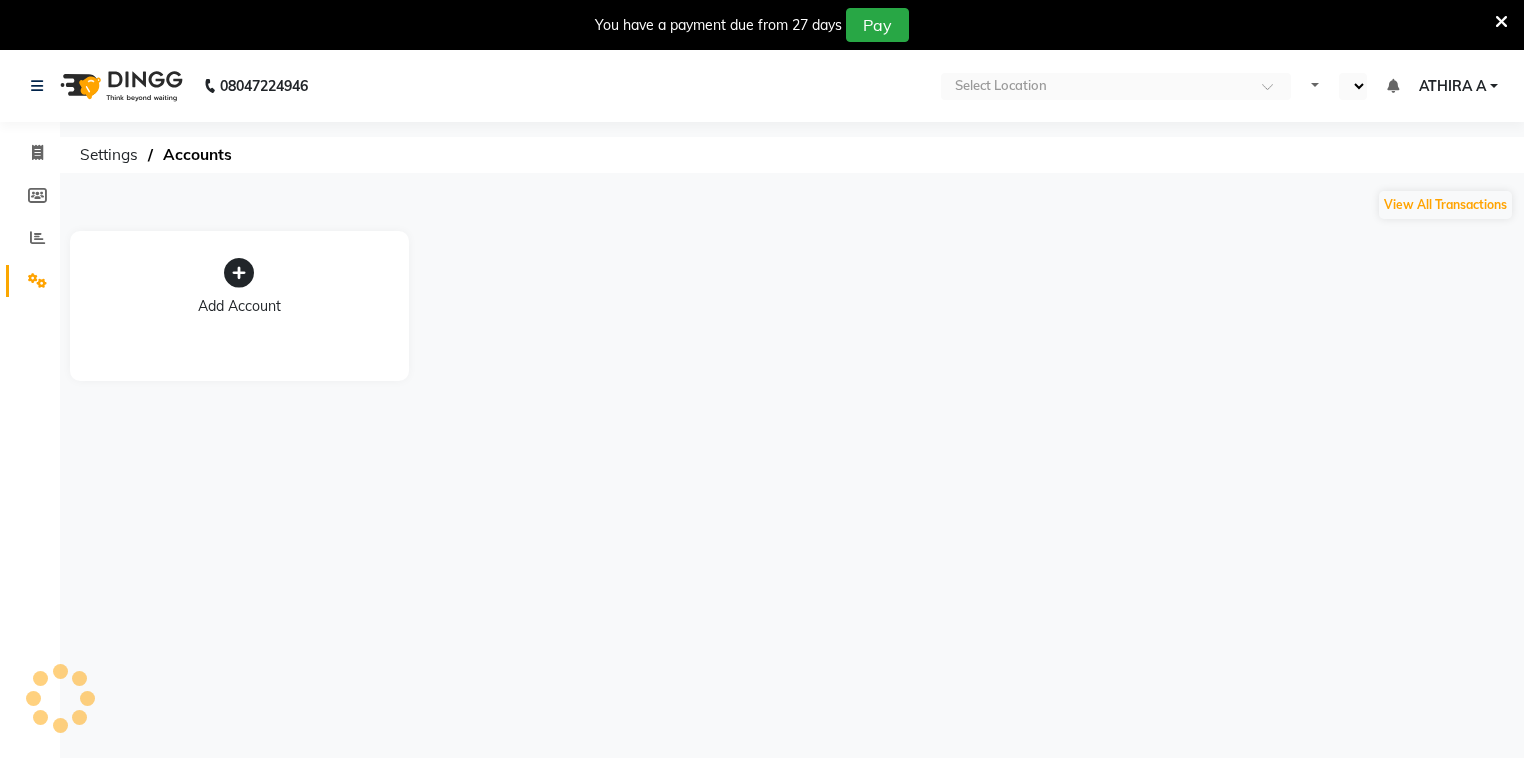 select on "en" 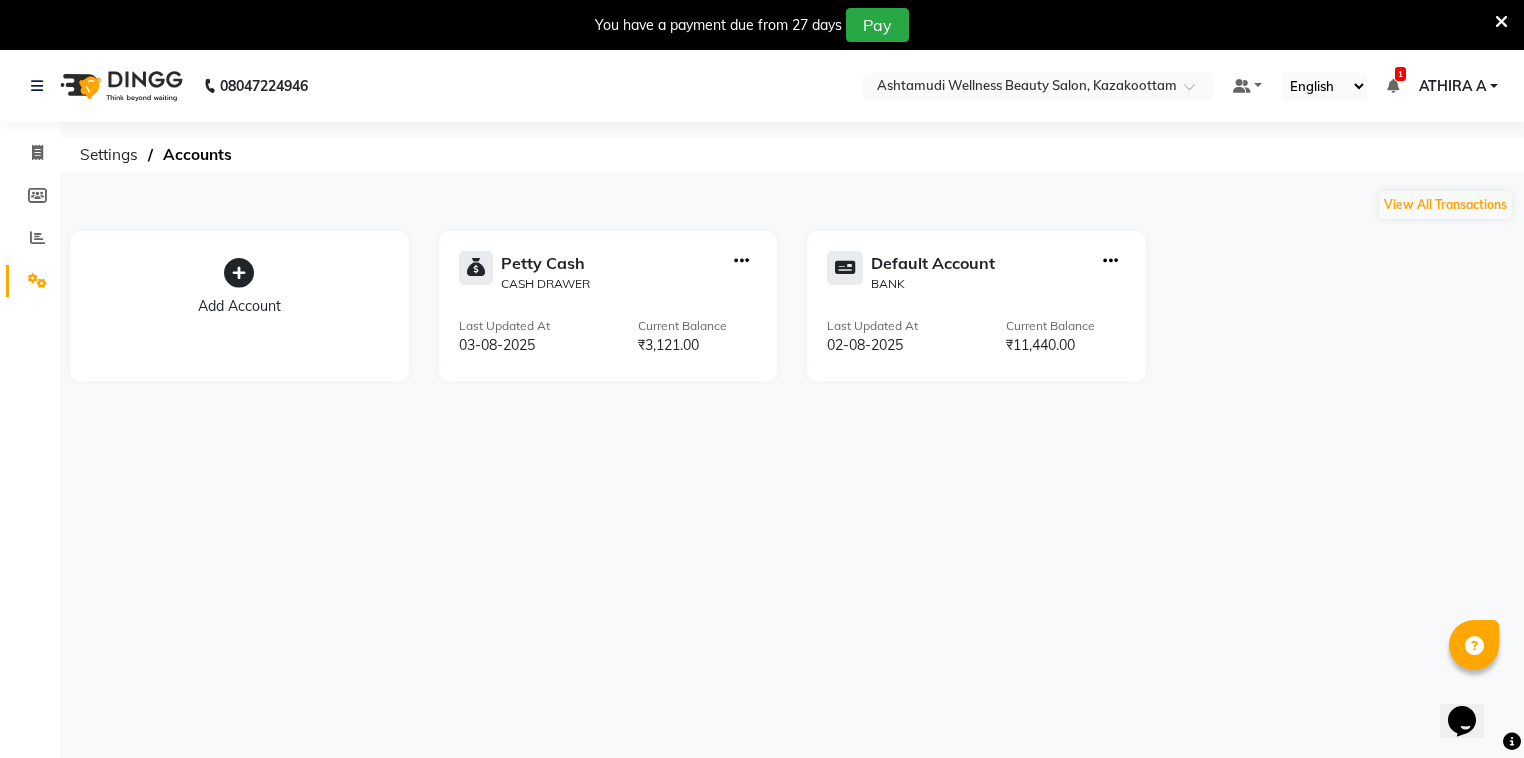 scroll, scrollTop: 0, scrollLeft: 0, axis: both 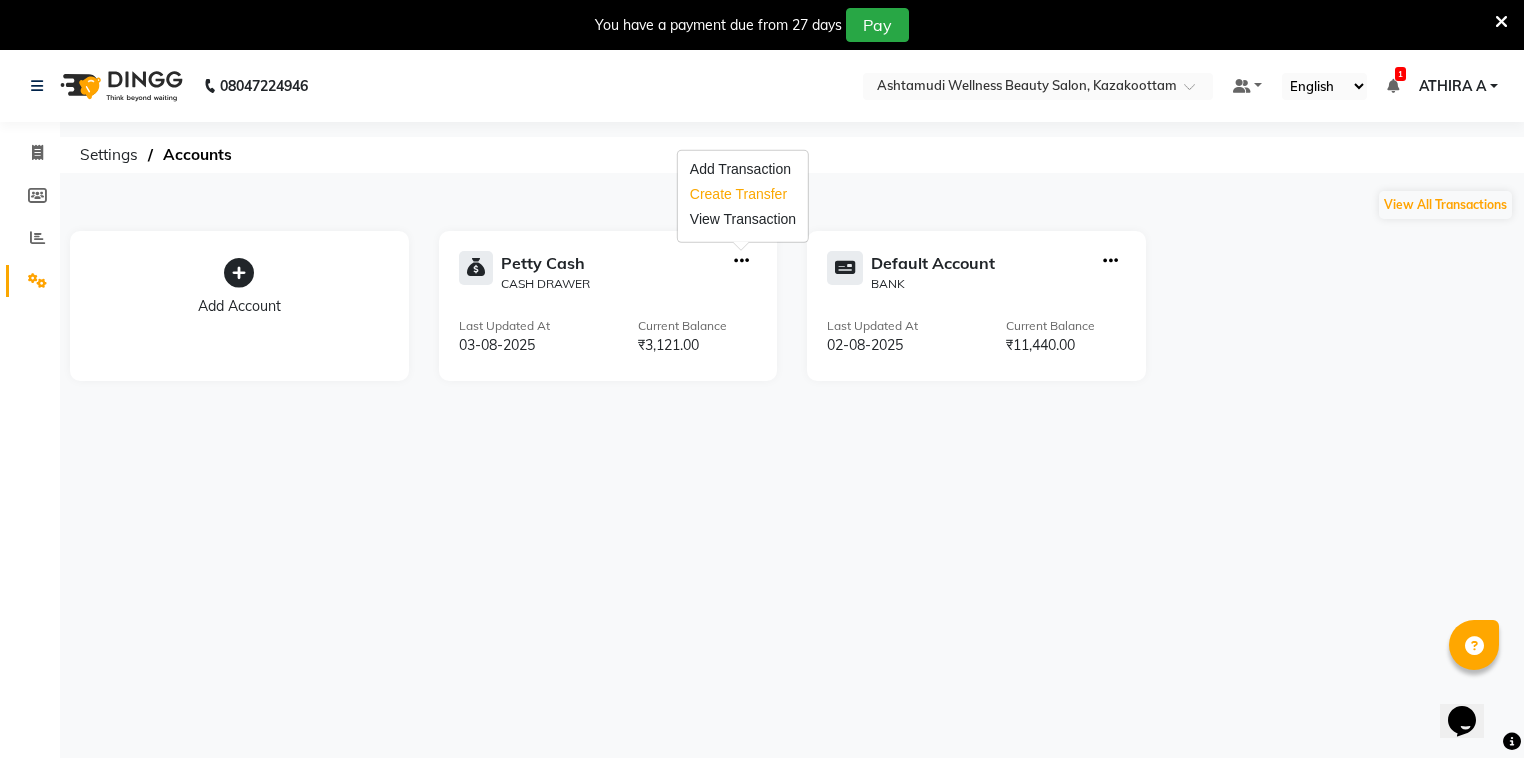 click on "Create Transfer" at bounding box center (743, 194) 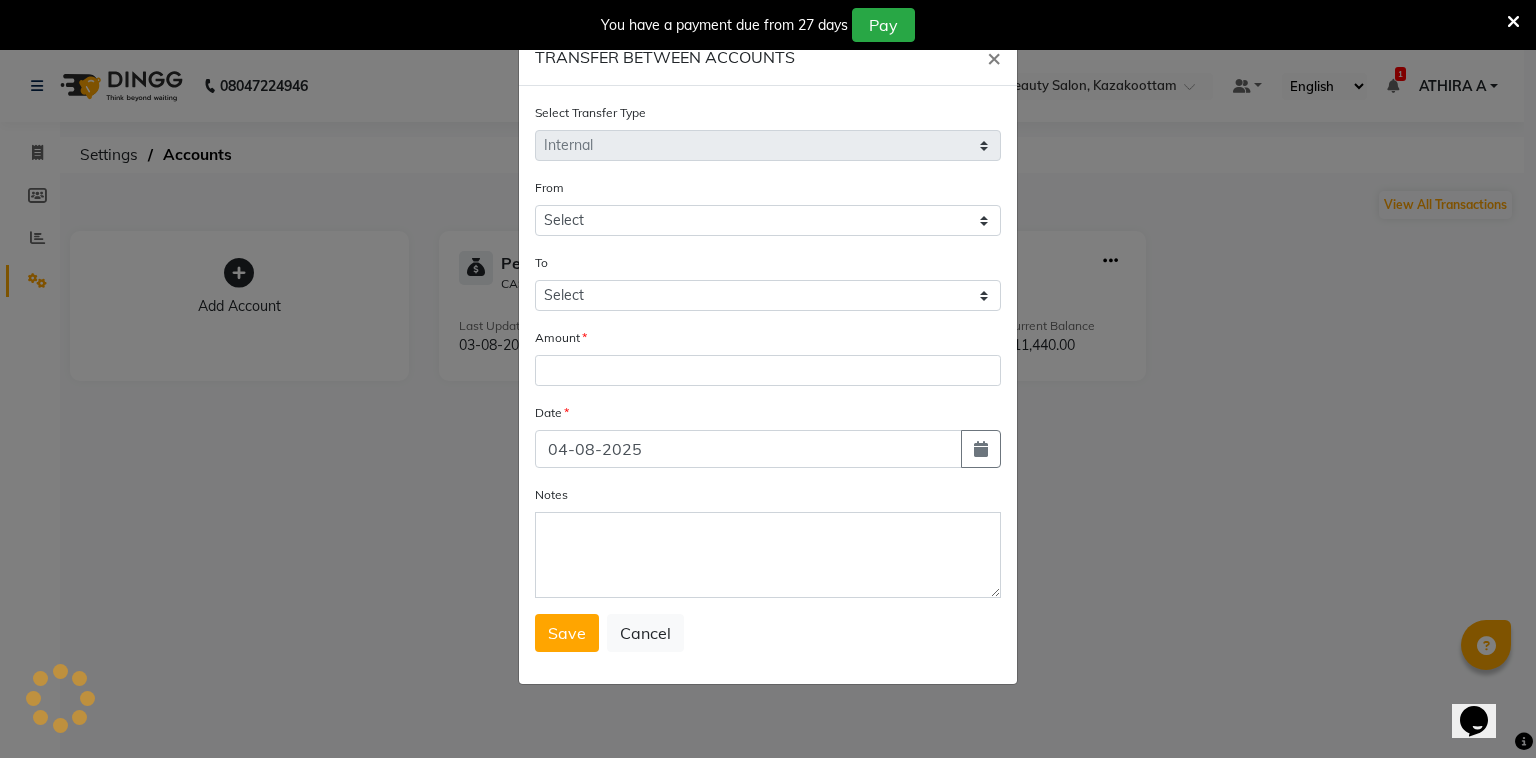 select on "3494" 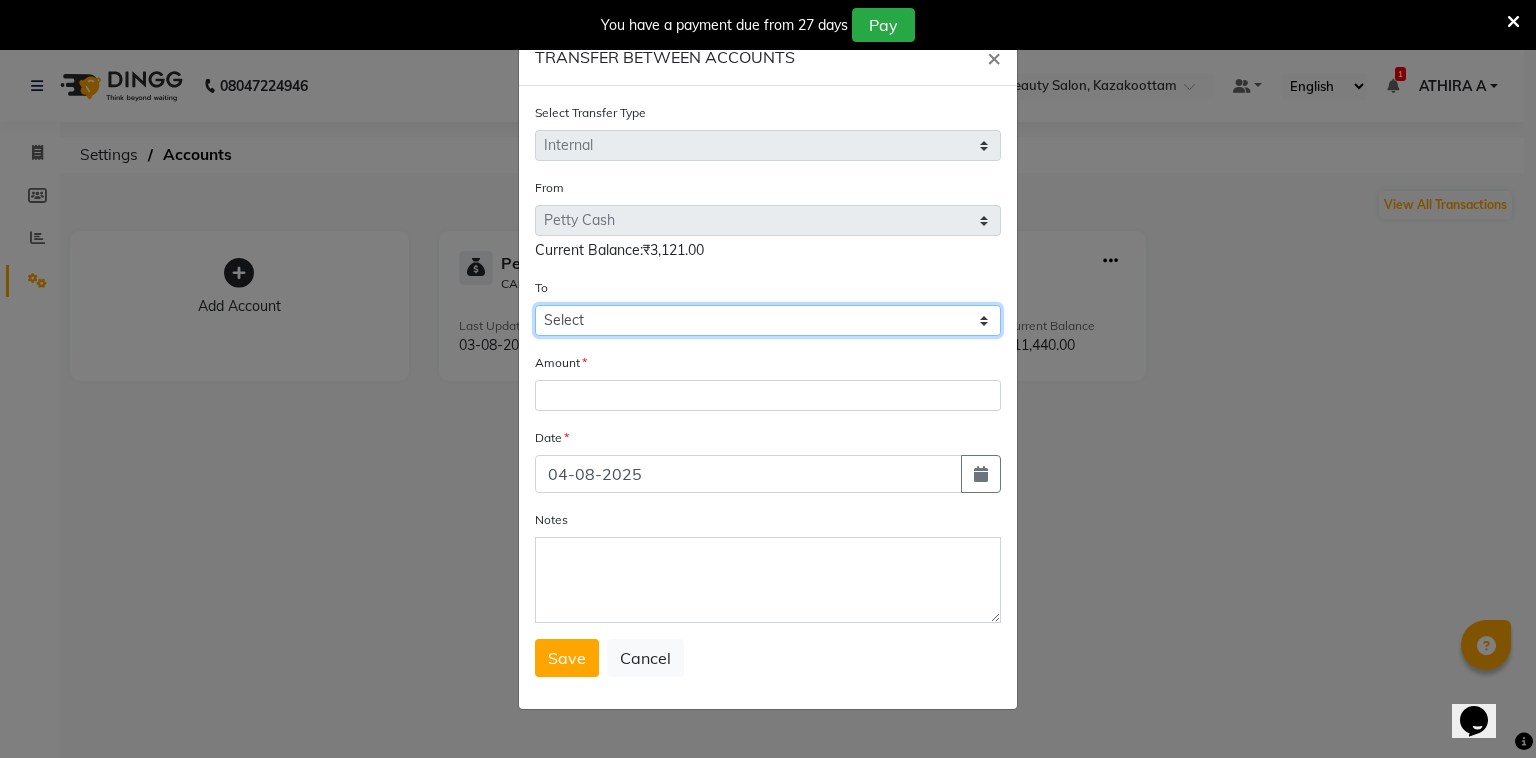drag, startPoint x: 646, startPoint y: 328, endPoint x: 646, endPoint y: 342, distance: 14 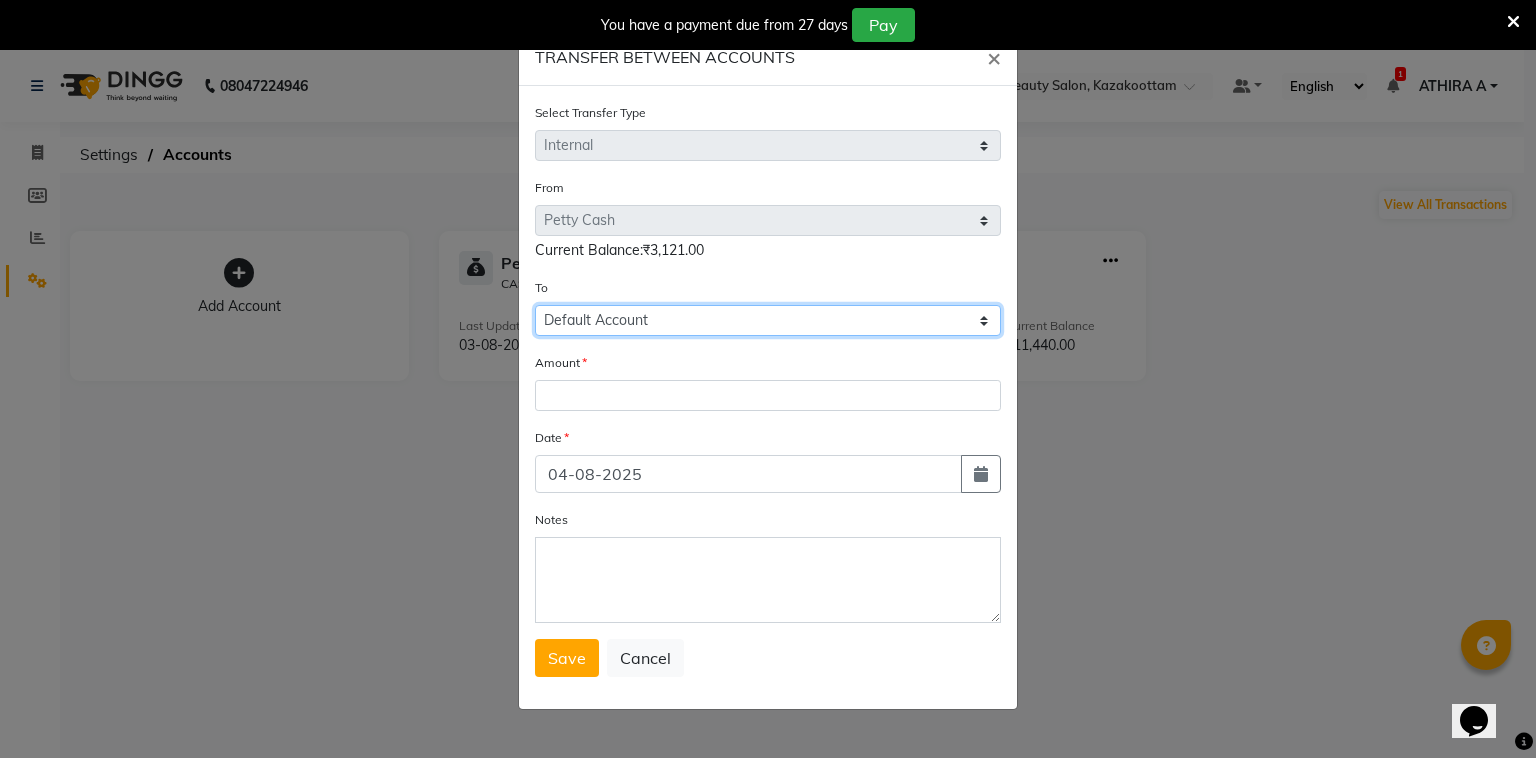 click on "Select Petty Cash Default Account" 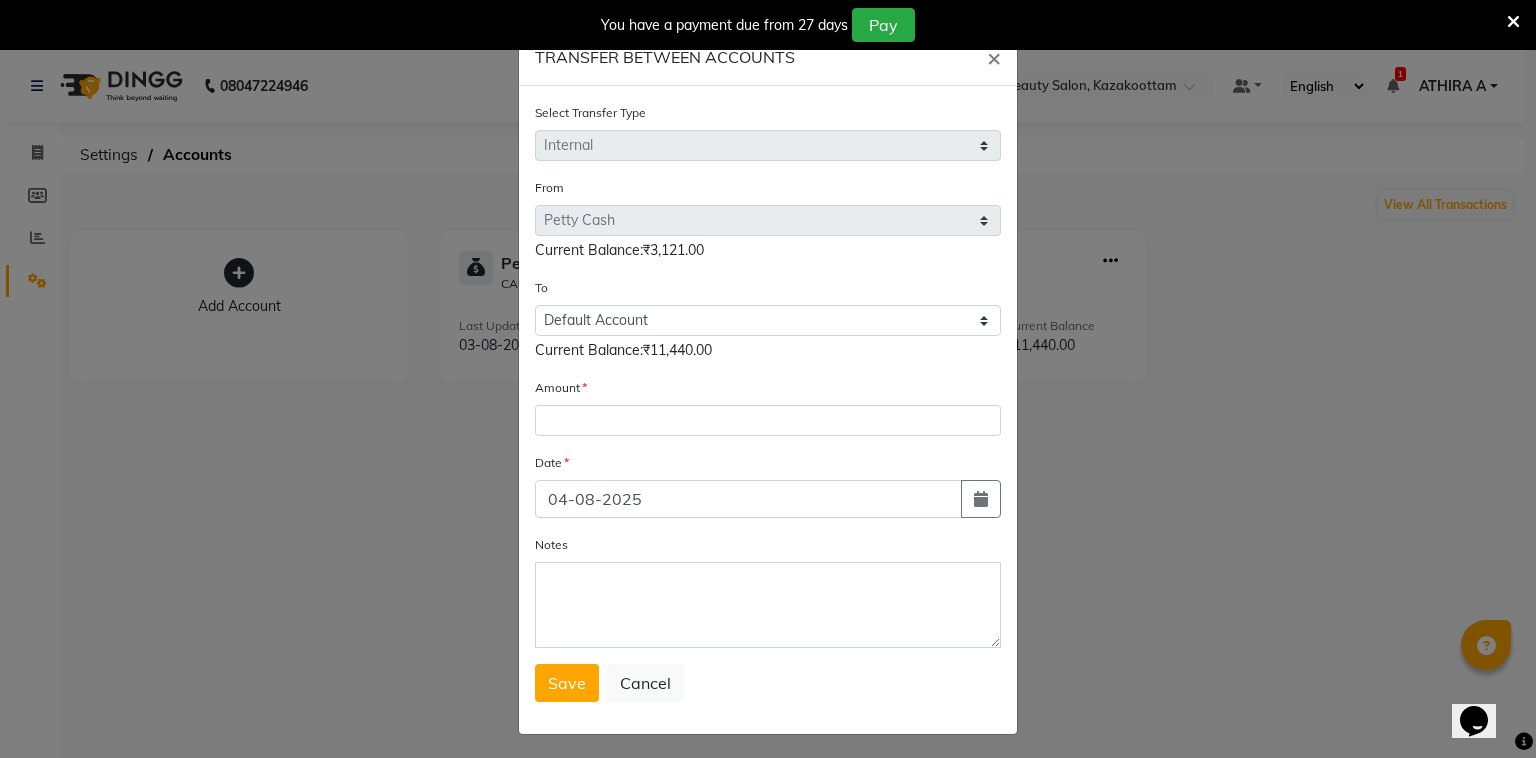 click on "Amount" 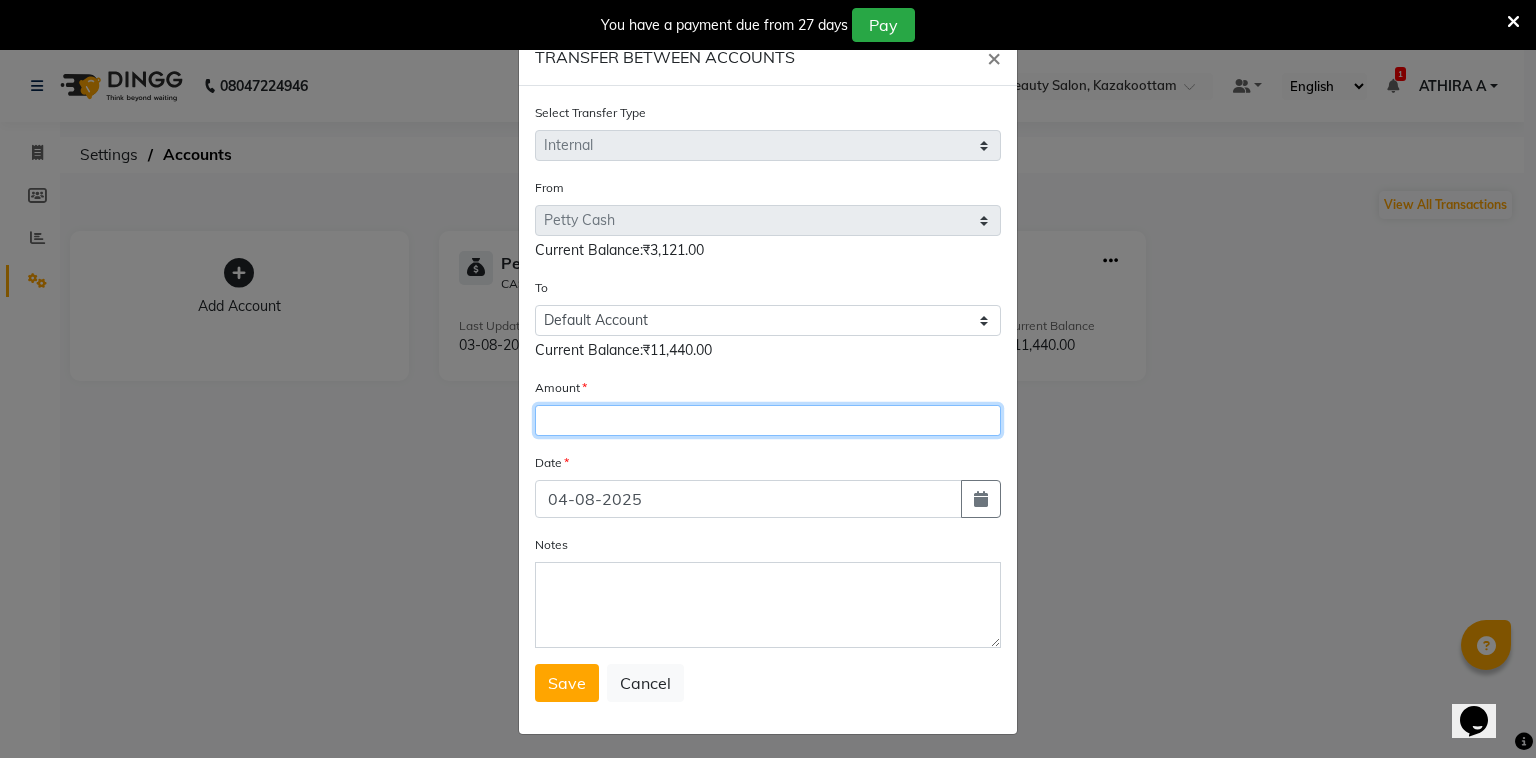 click 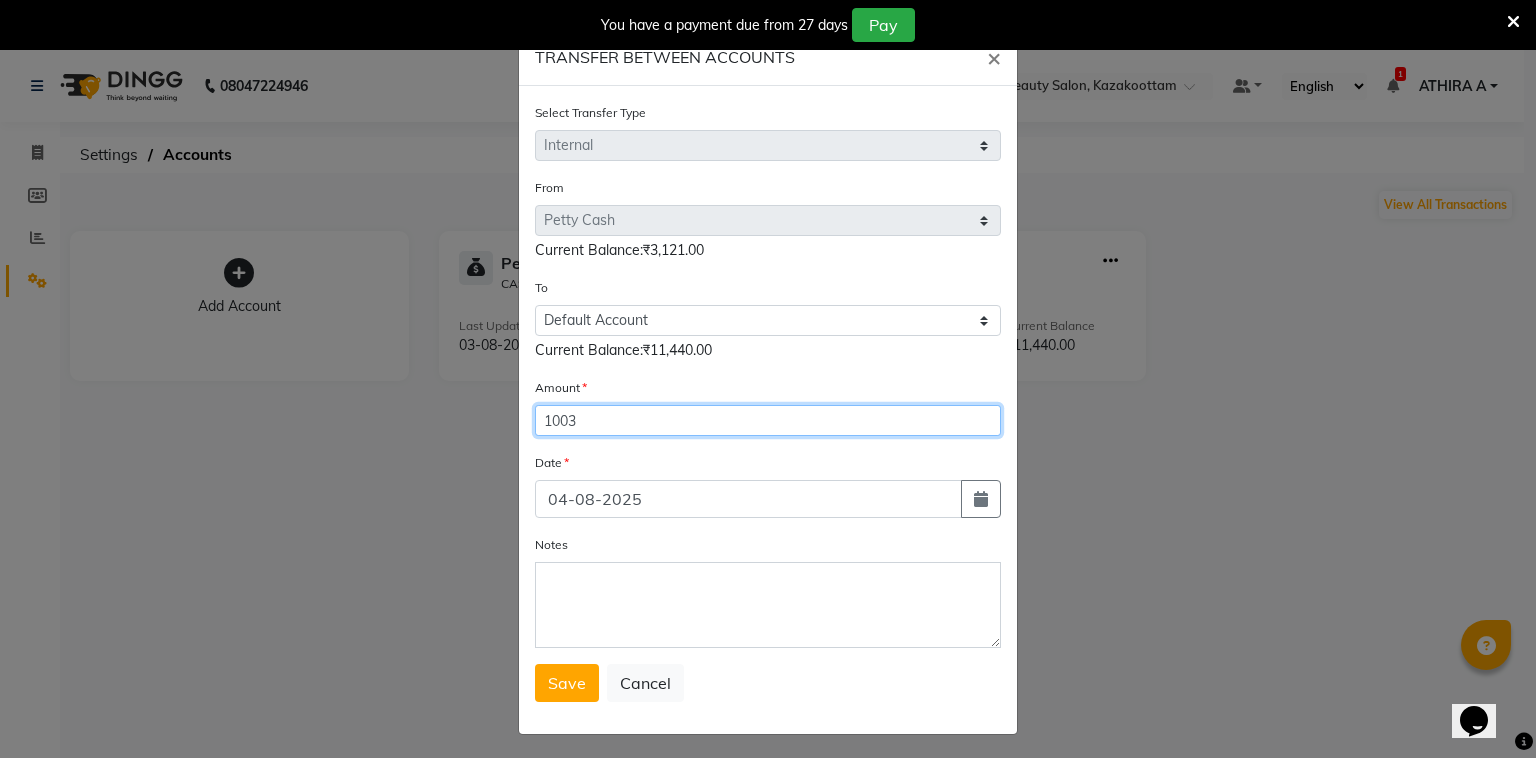 type on "1003" 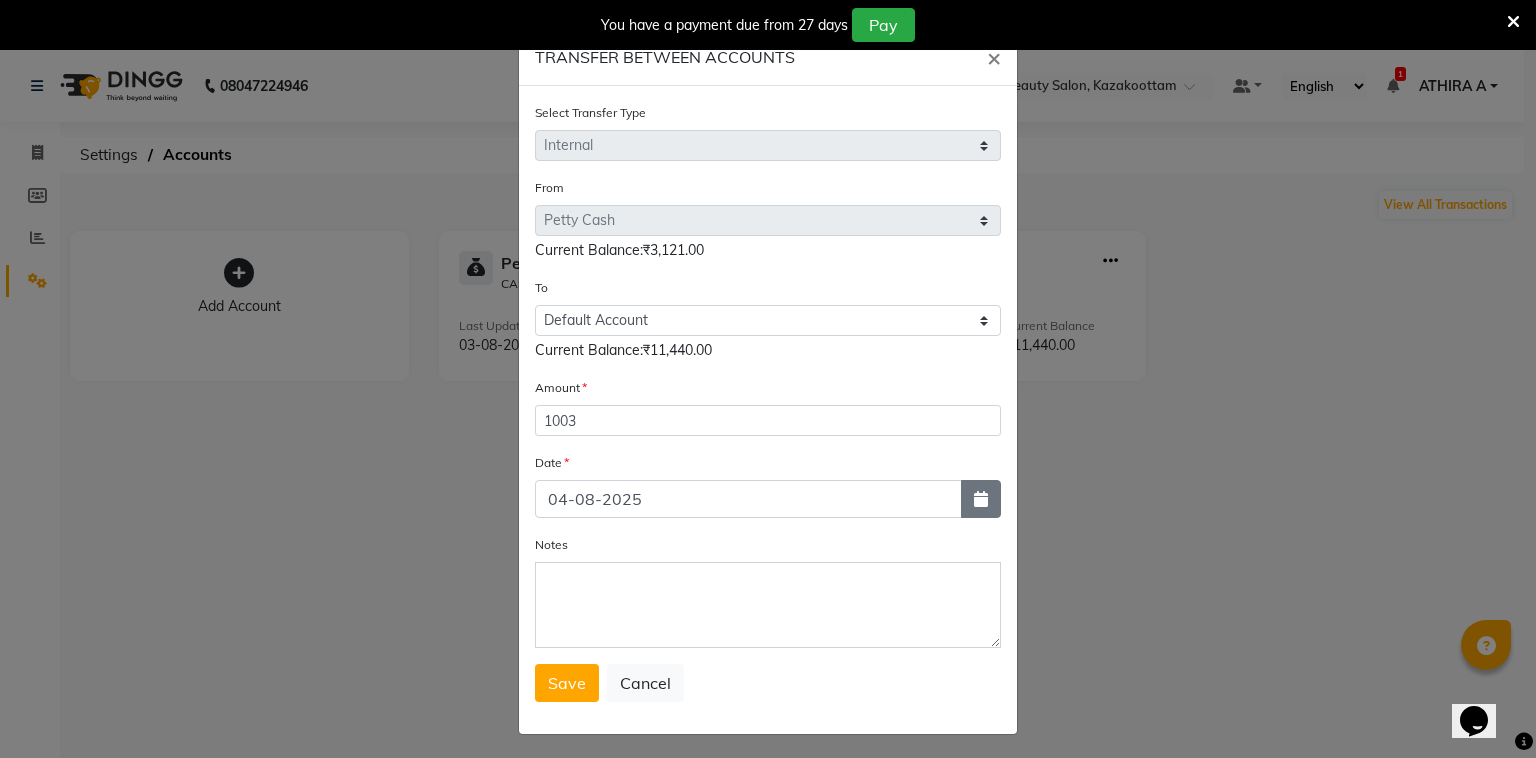 click 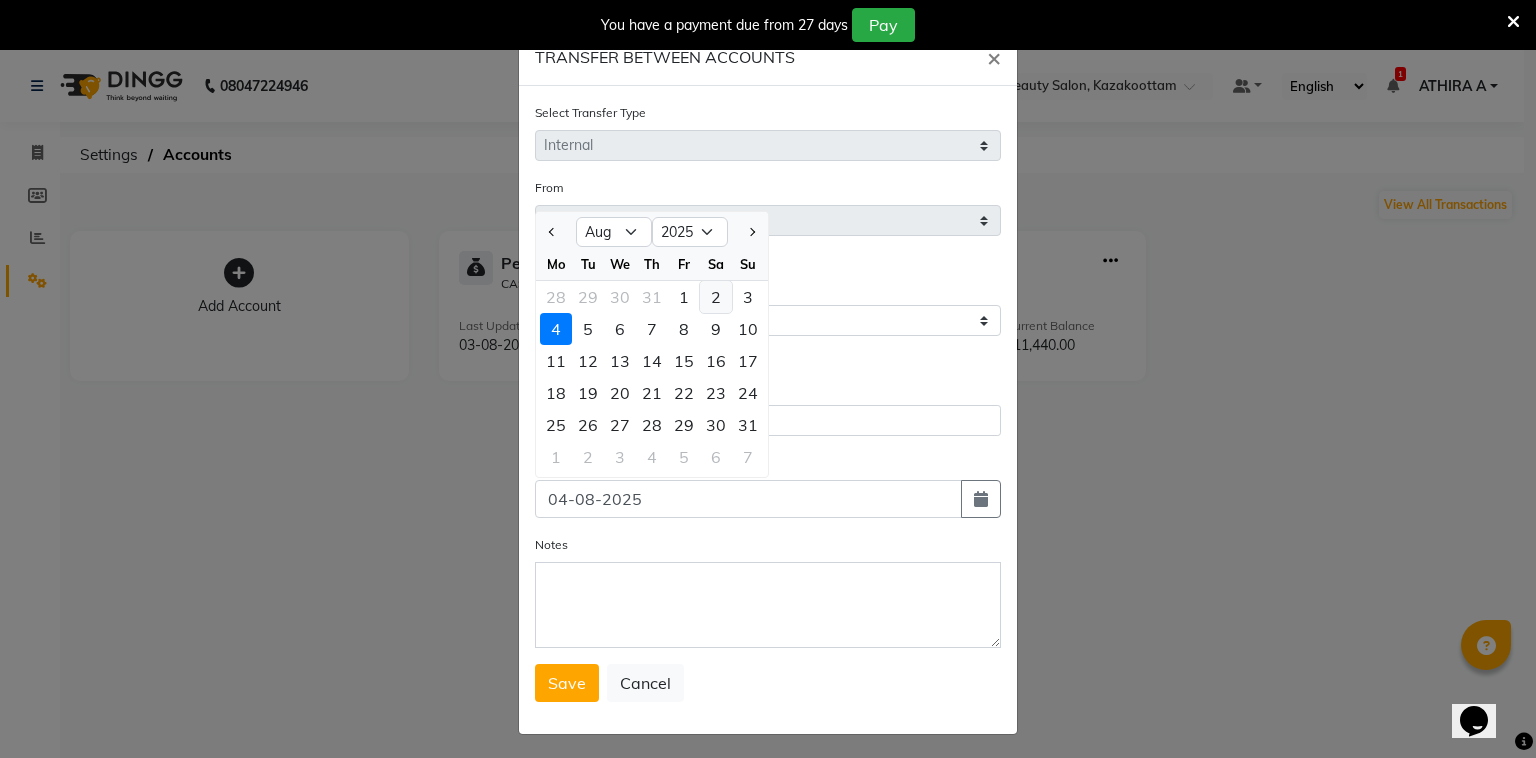 click on "2" 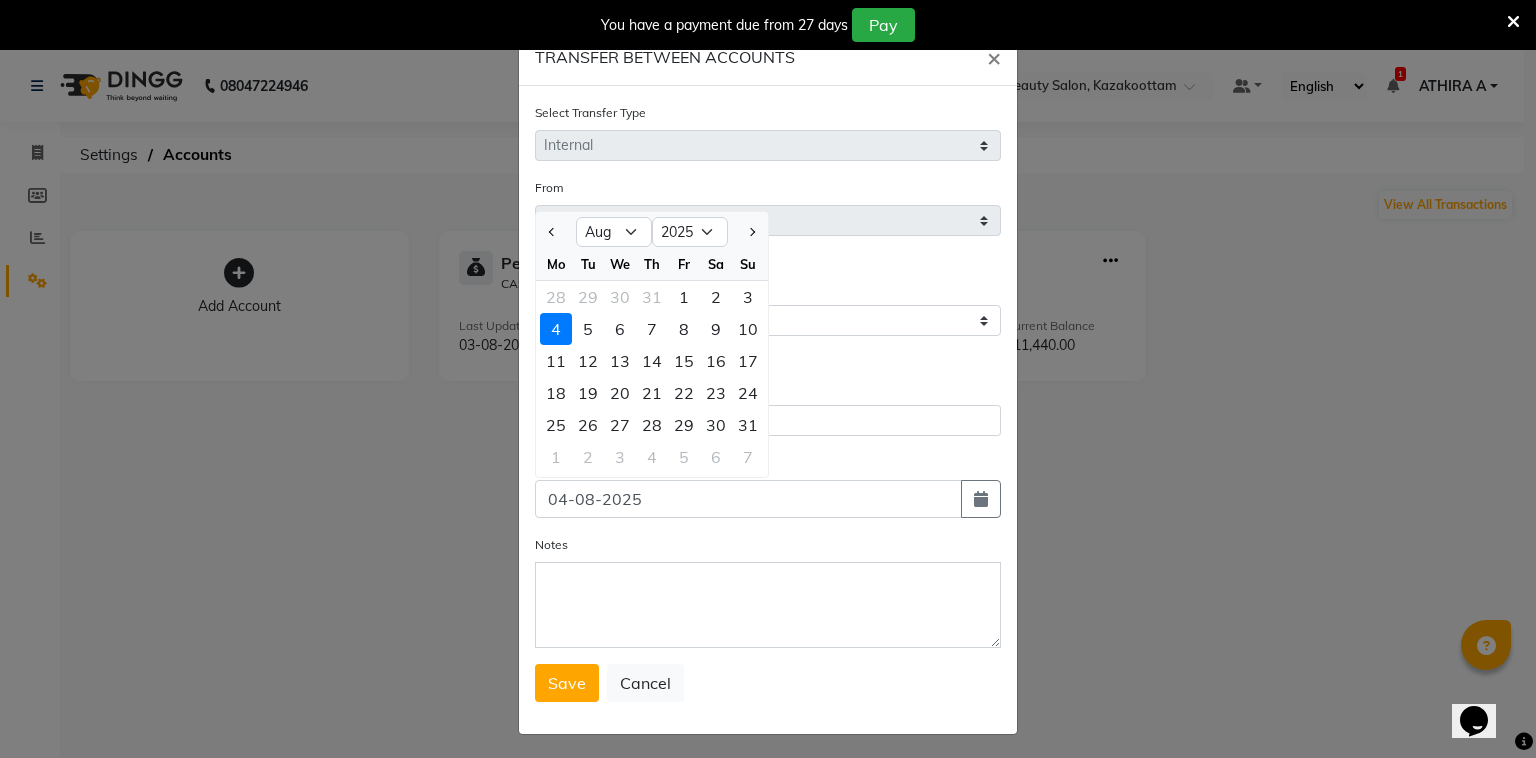 type on "02-08-2025" 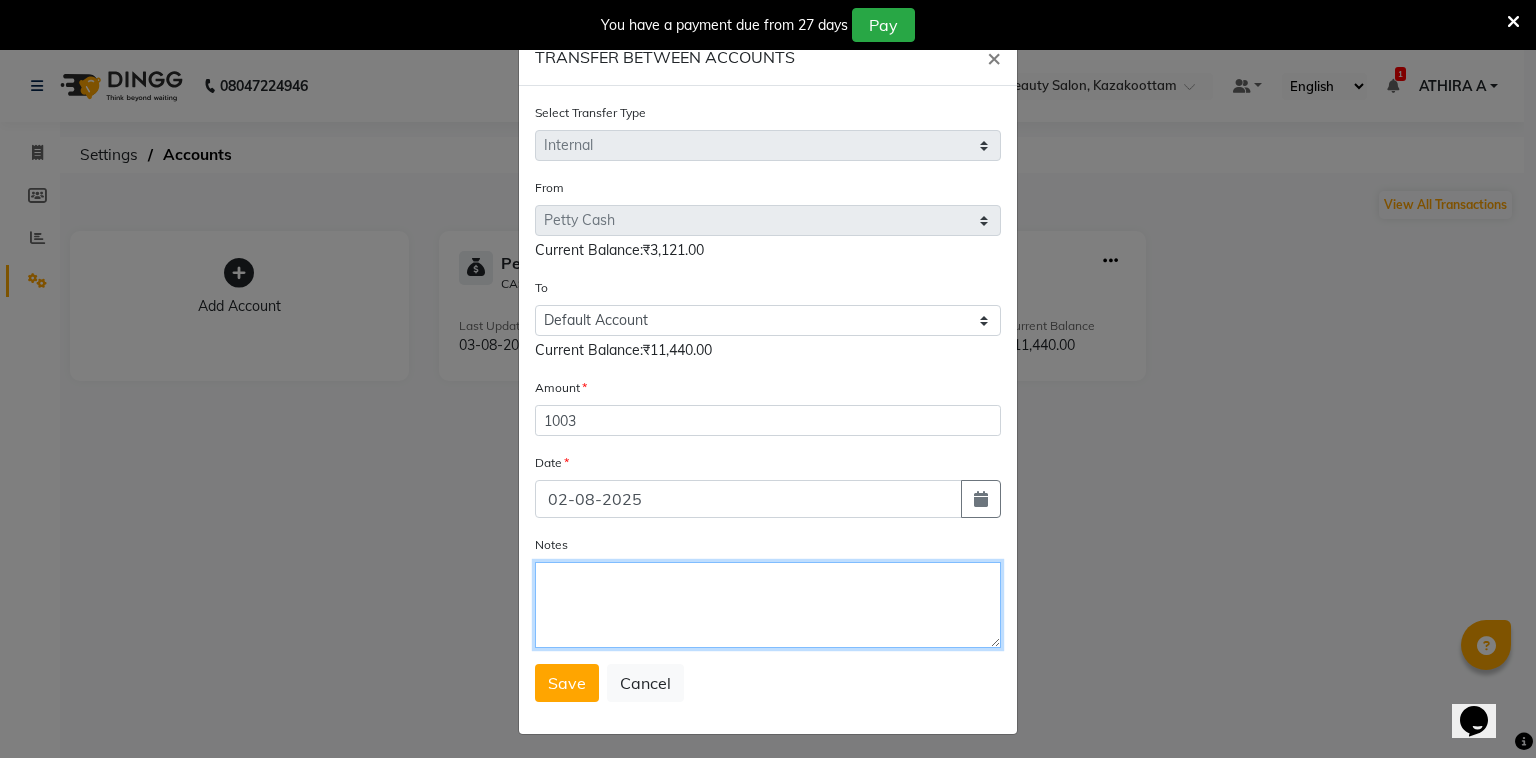 click on "Notes" at bounding box center (768, 605) 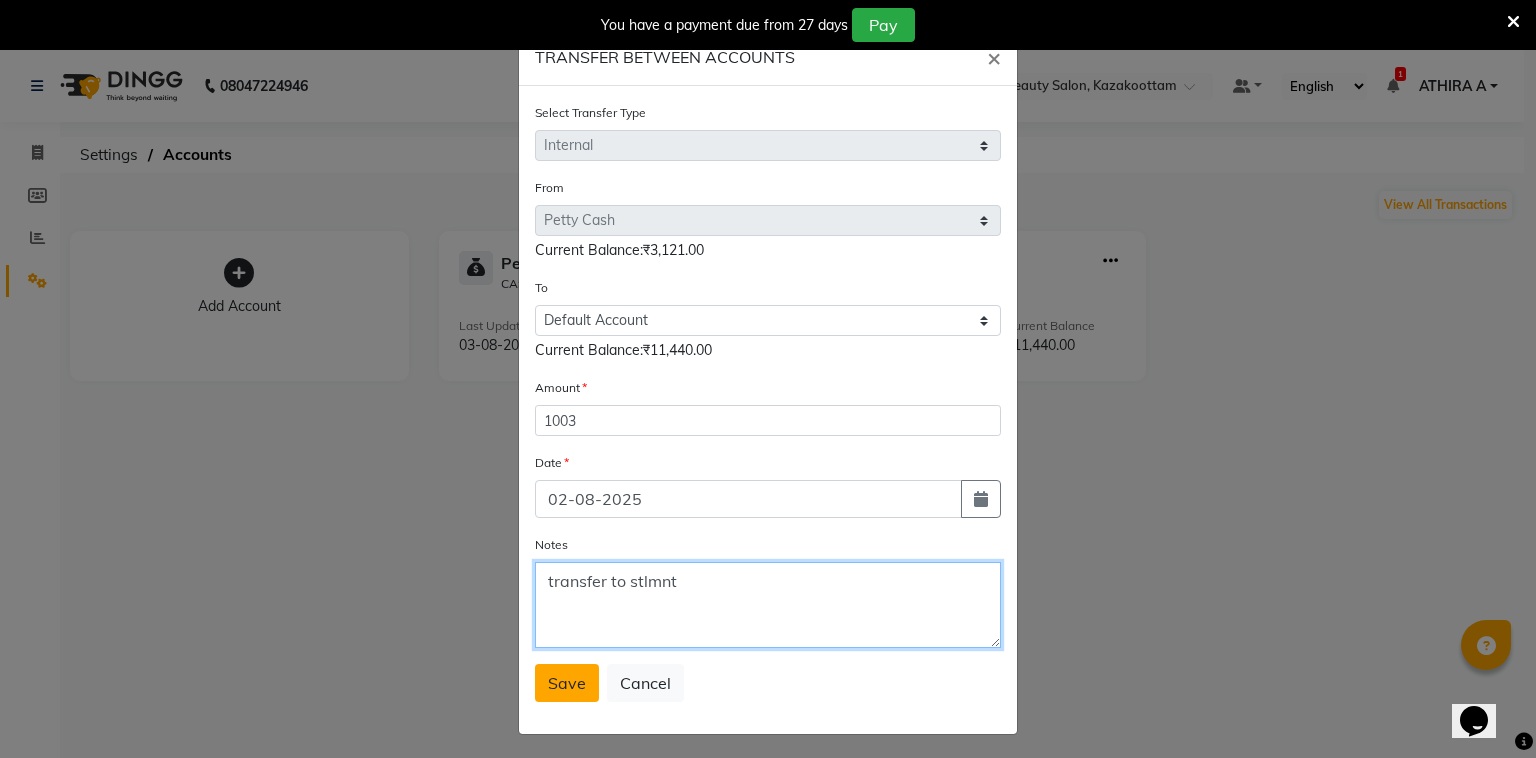 type on "transfer to stlmnt" 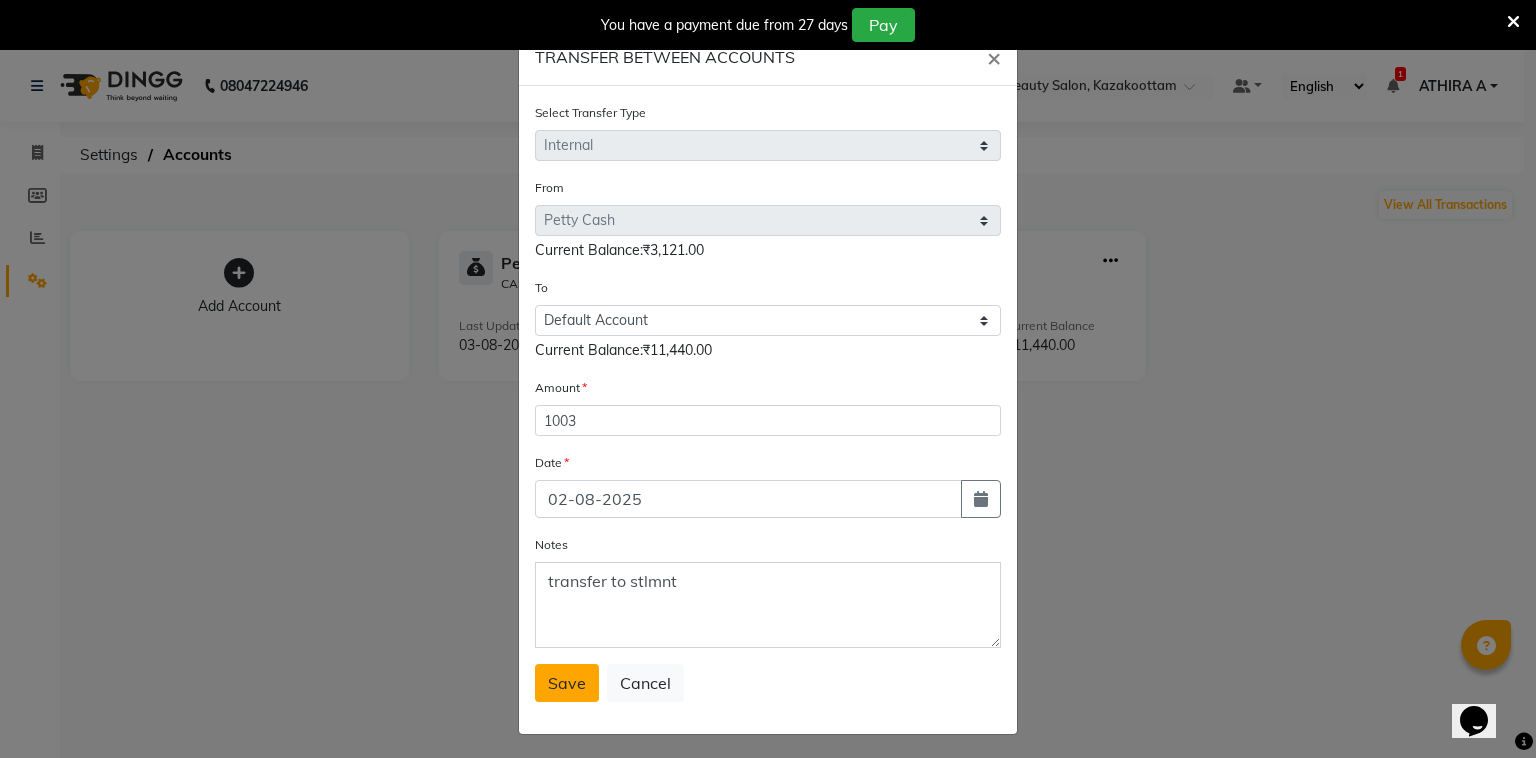 click on "Save" at bounding box center [567, 683] 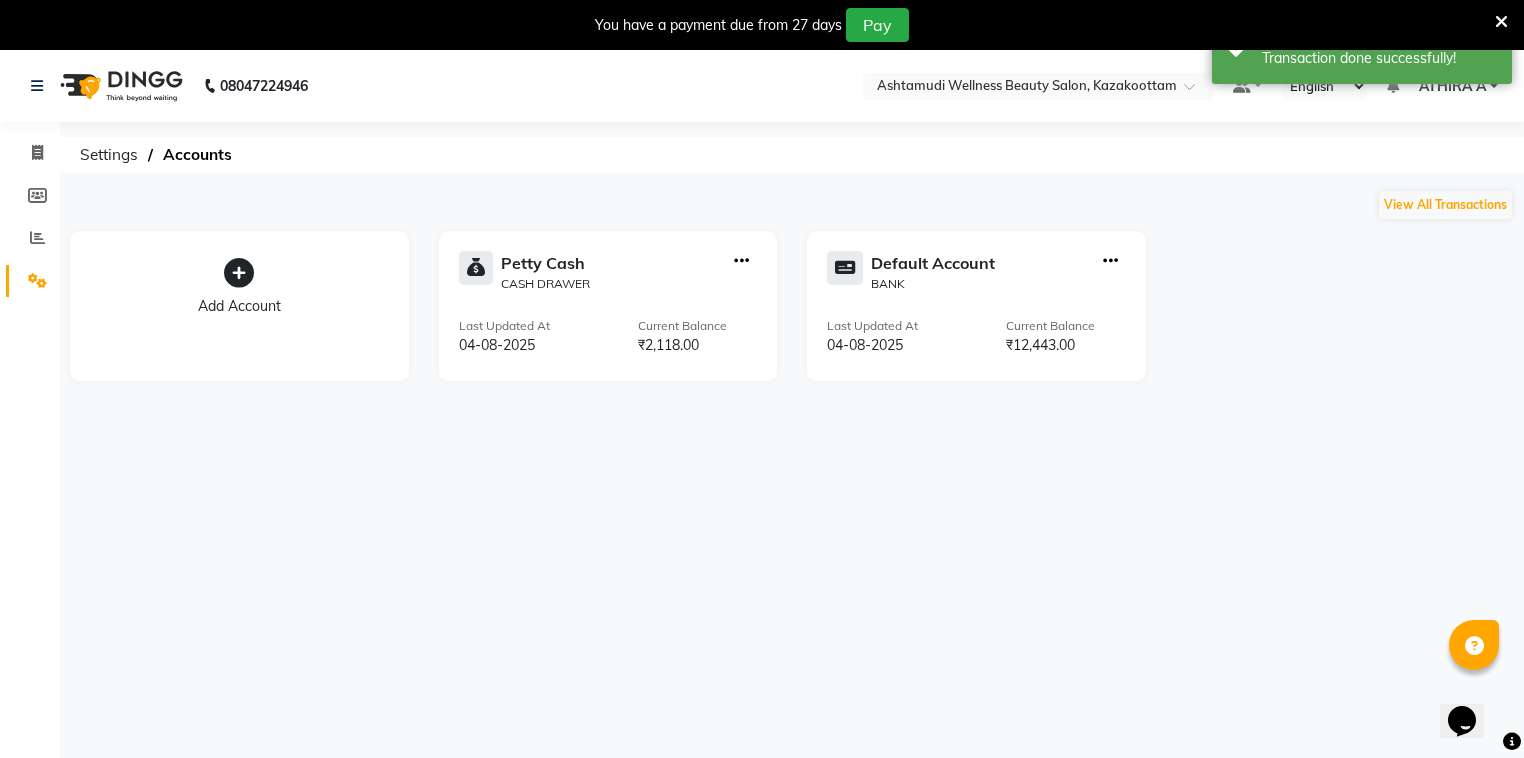 click 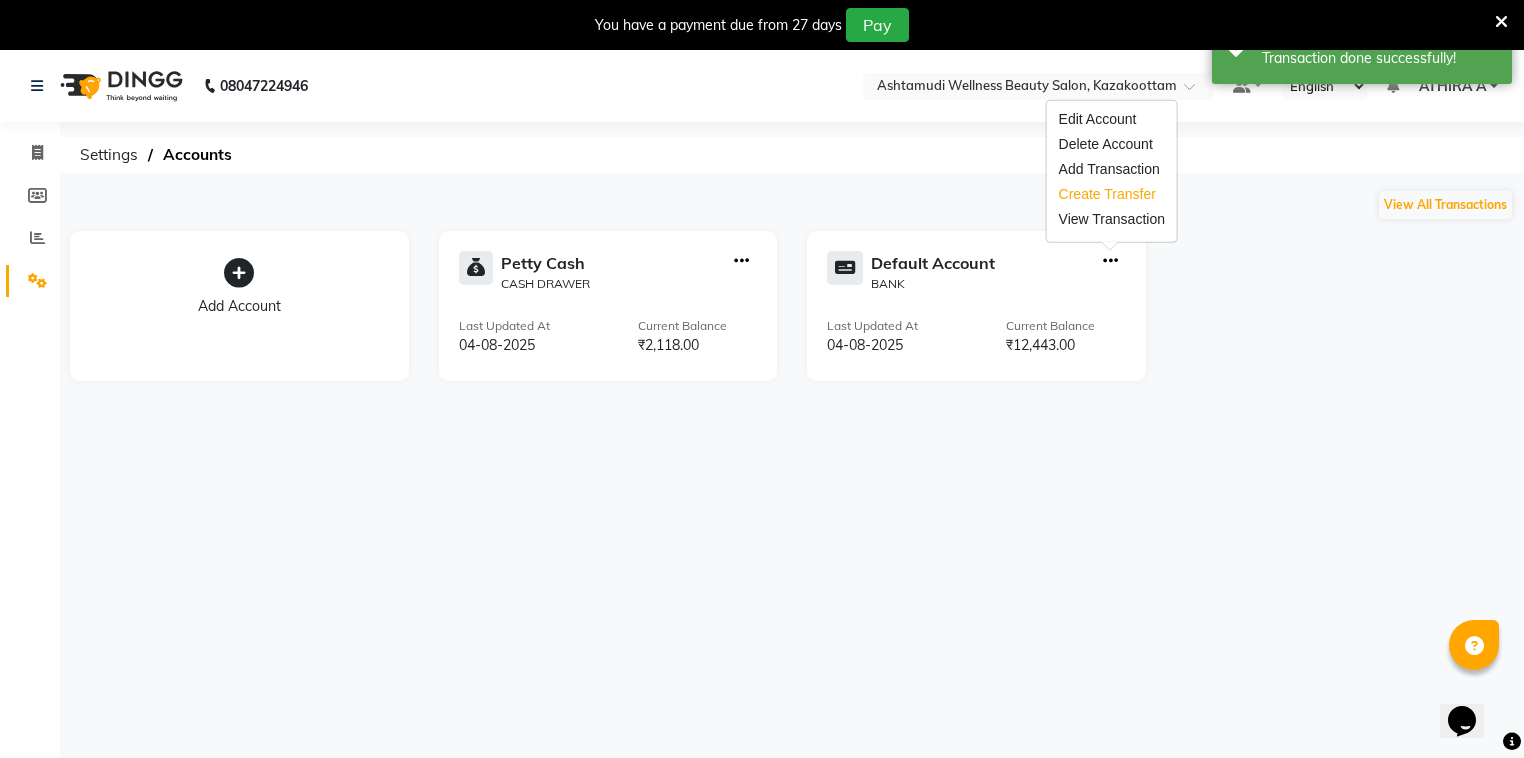 click on "Create Transfer" at bounding box center [1112, 194] 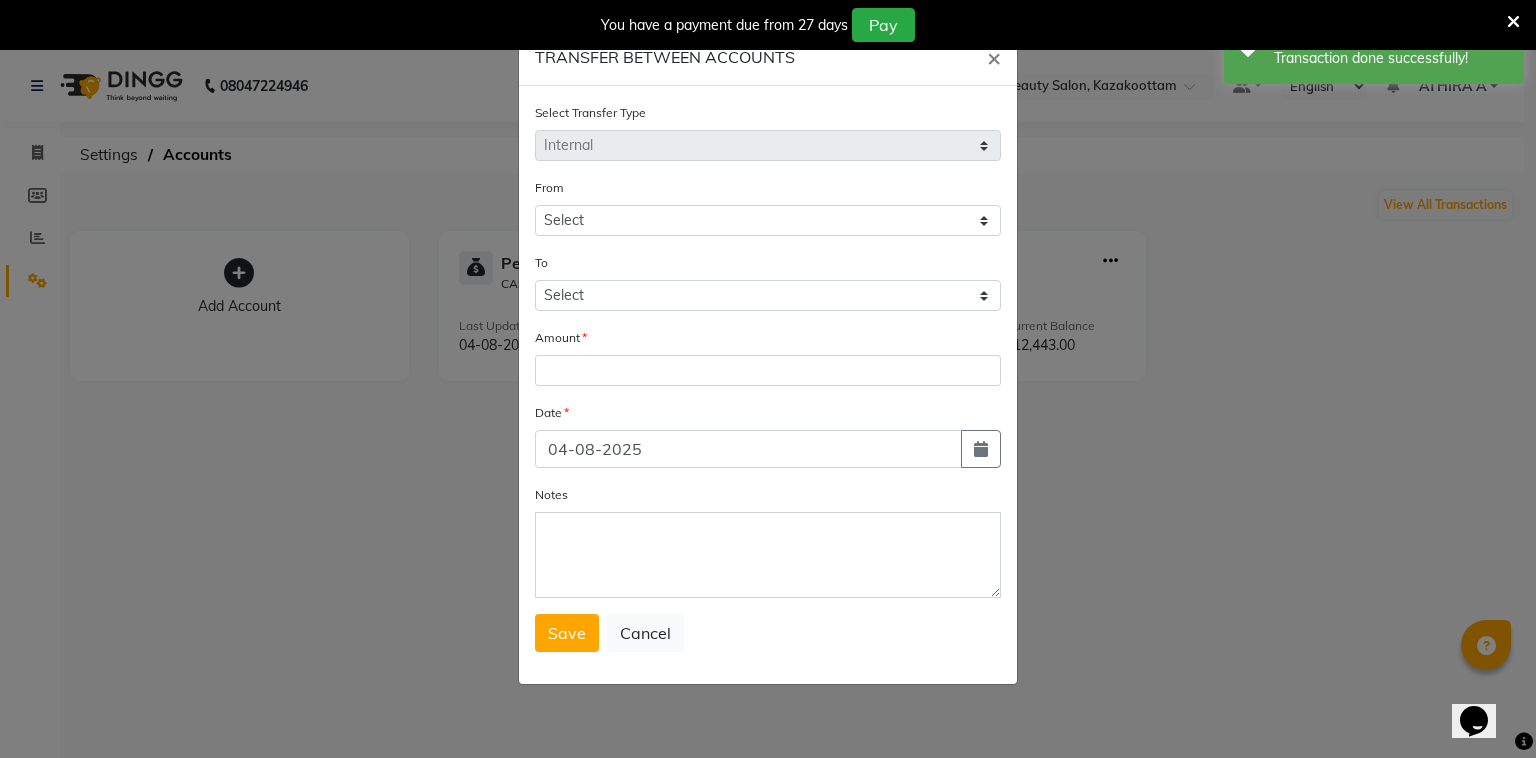 select on "3495" 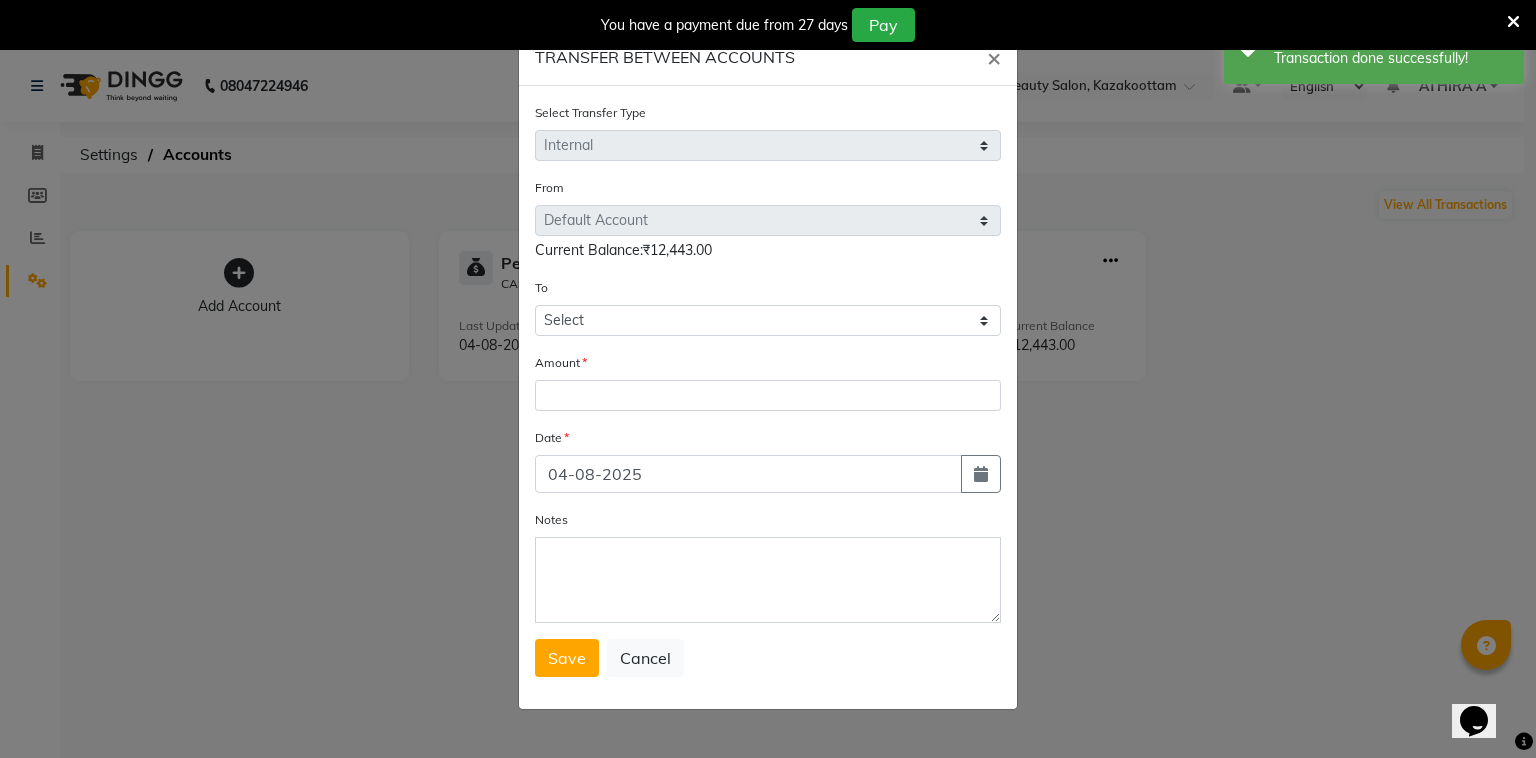 click on "To Select Petty Cash Default Account" 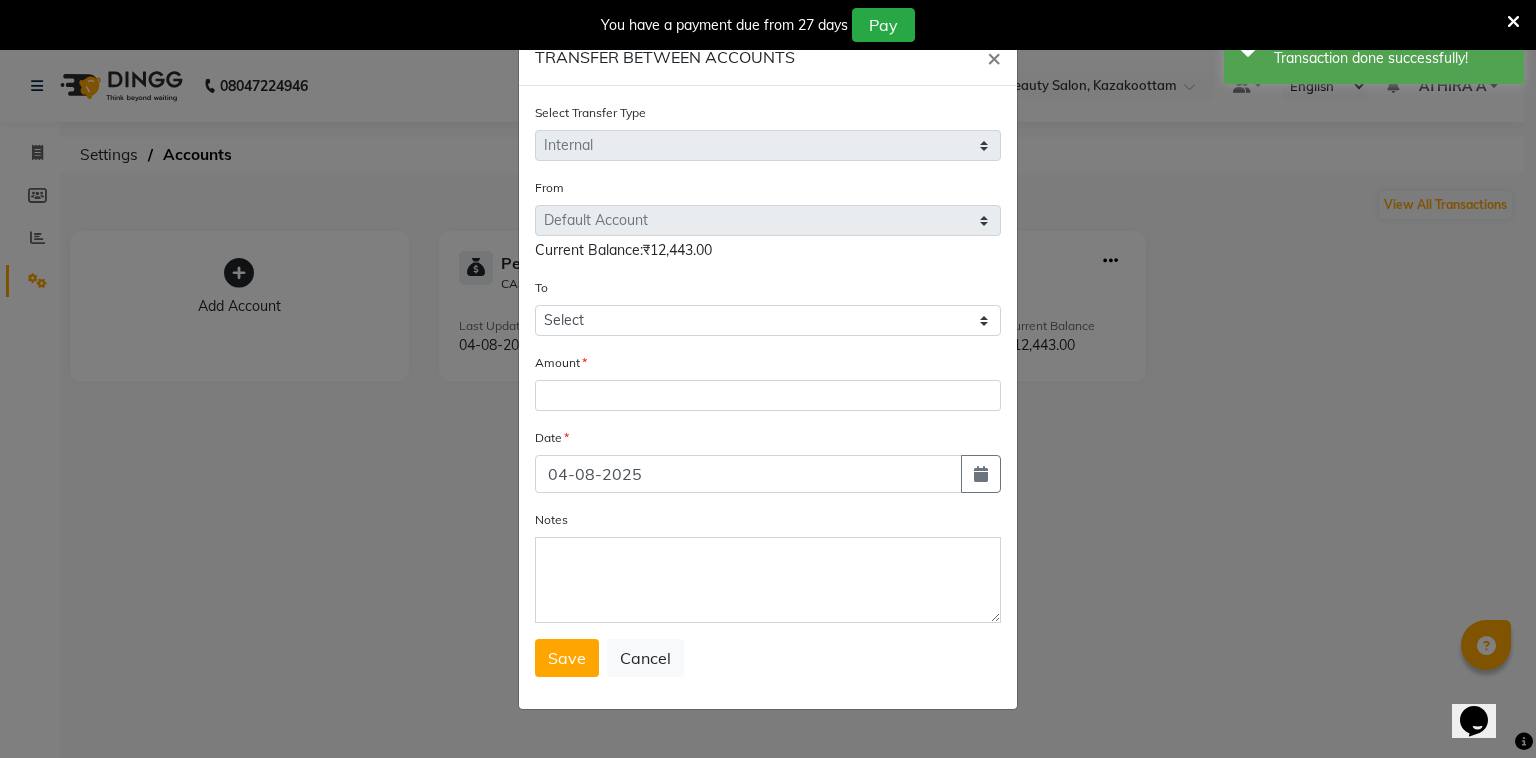 click on "Select Transfer Type Select Direct Internal From Select Petty Cash Default Account  Current Balance:₹12,443.00 To Select Petty Cash Default Account Amount Date 04-08-2025 Notes  Save   Cancel" 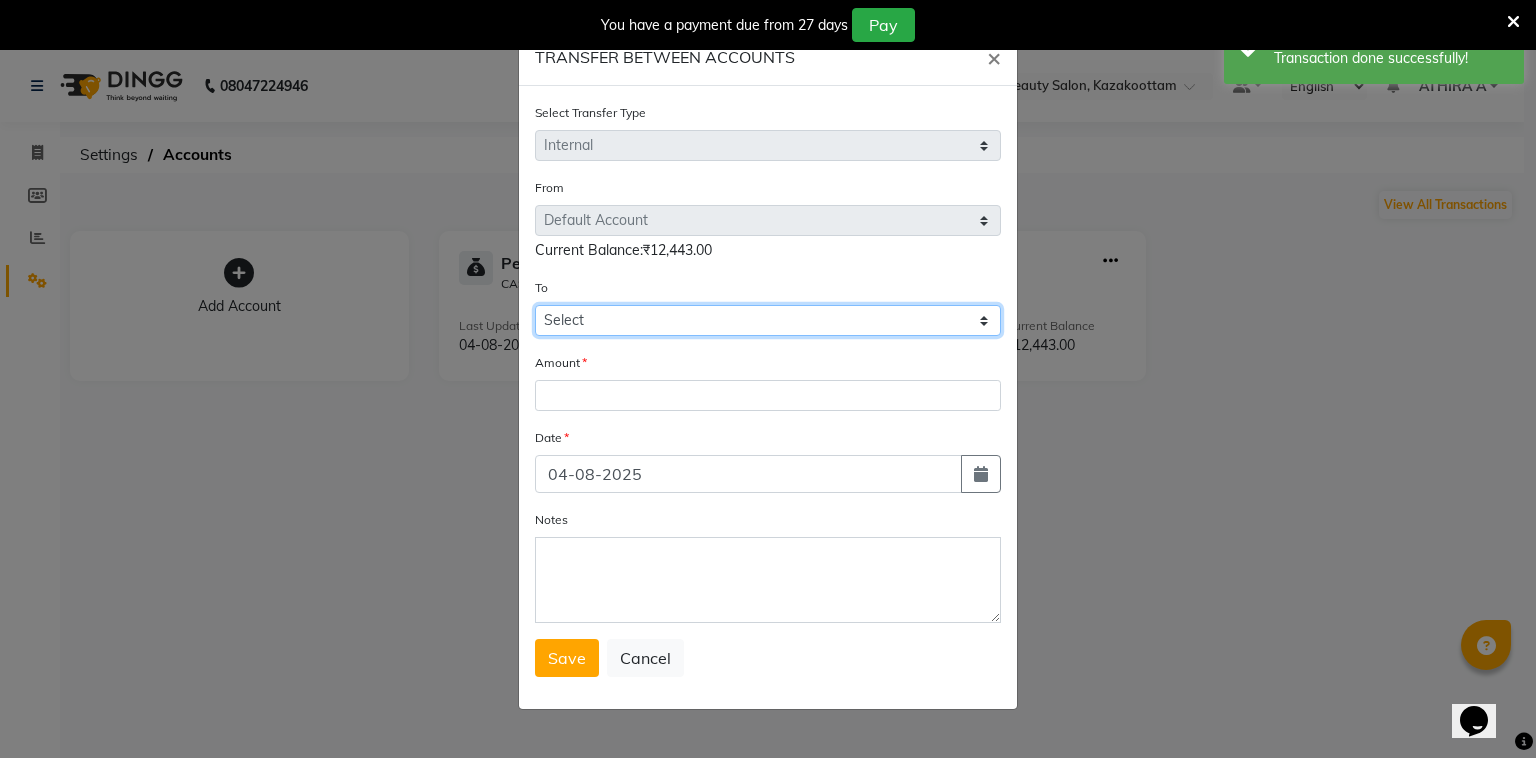click on "Select Petty Cash Default Account" 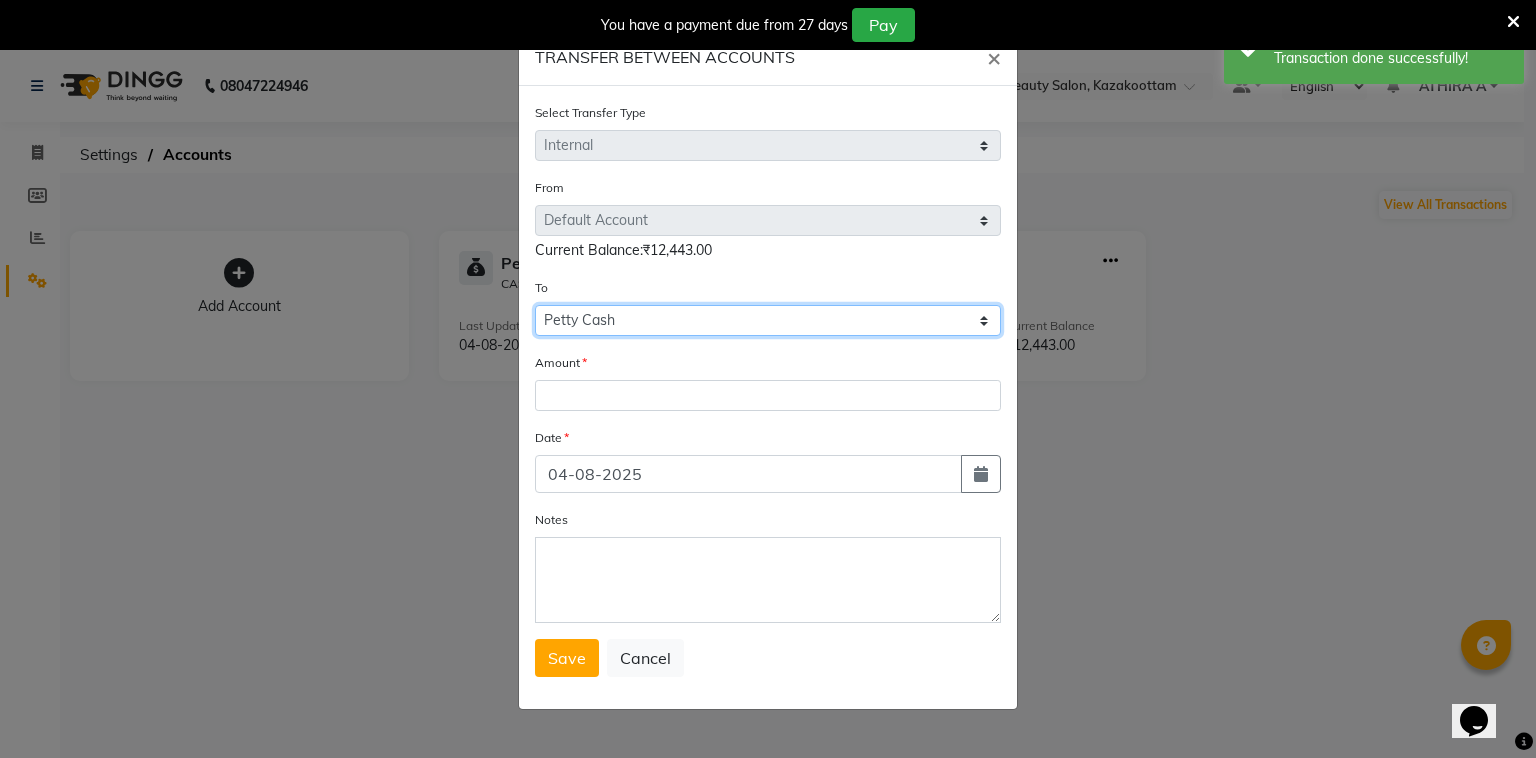 click on "Select Petty Cash Default Account" 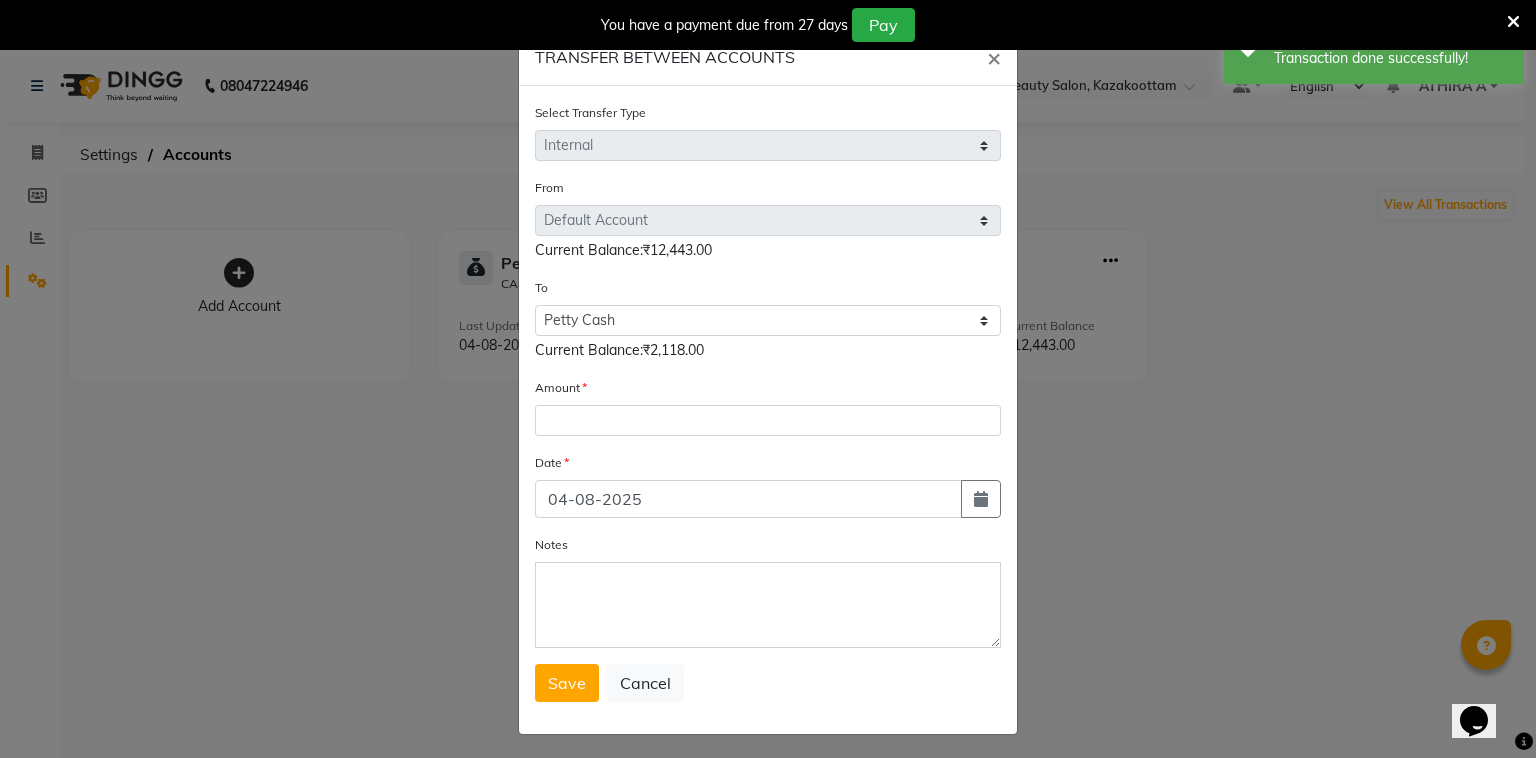 click on "Amount" 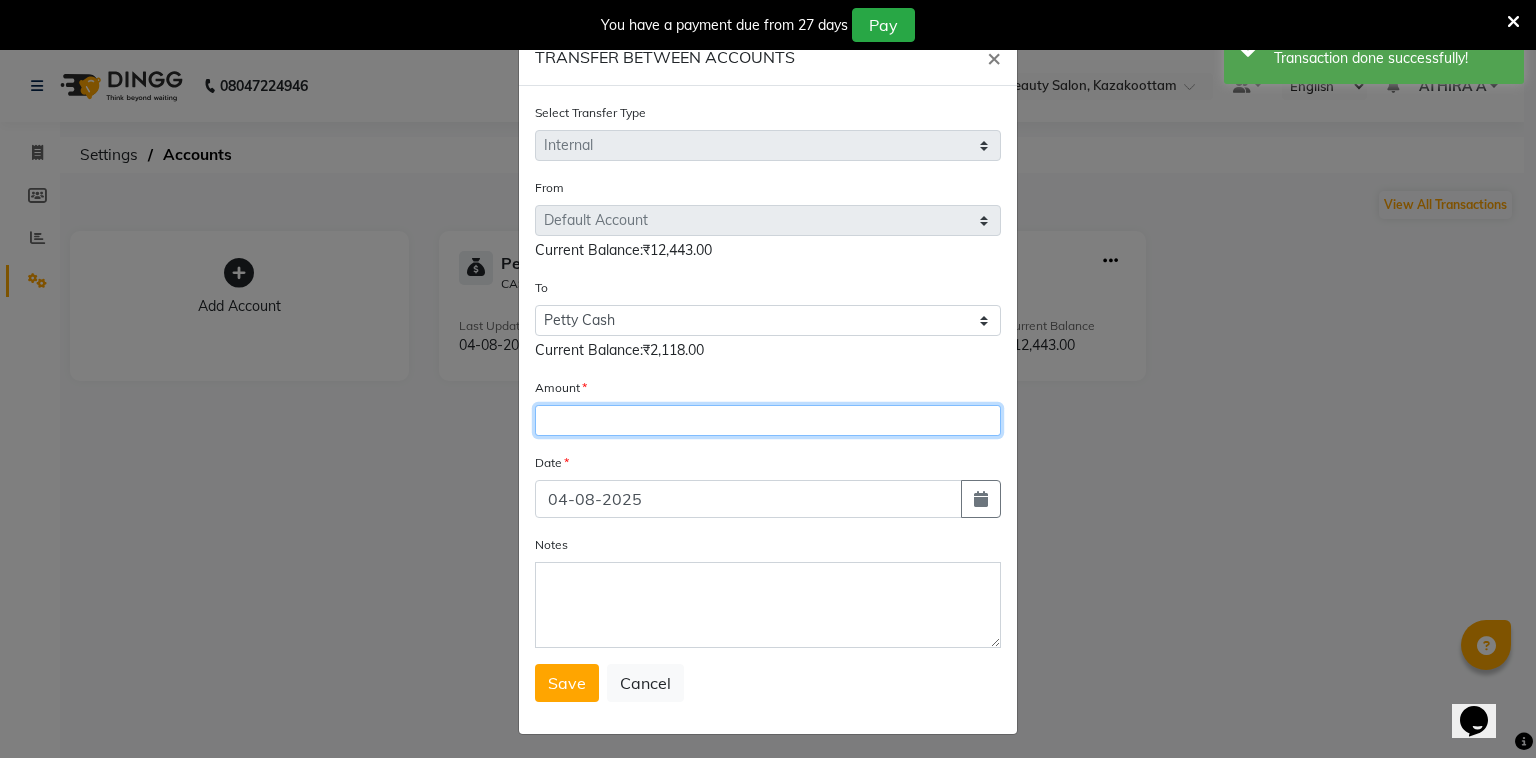 click 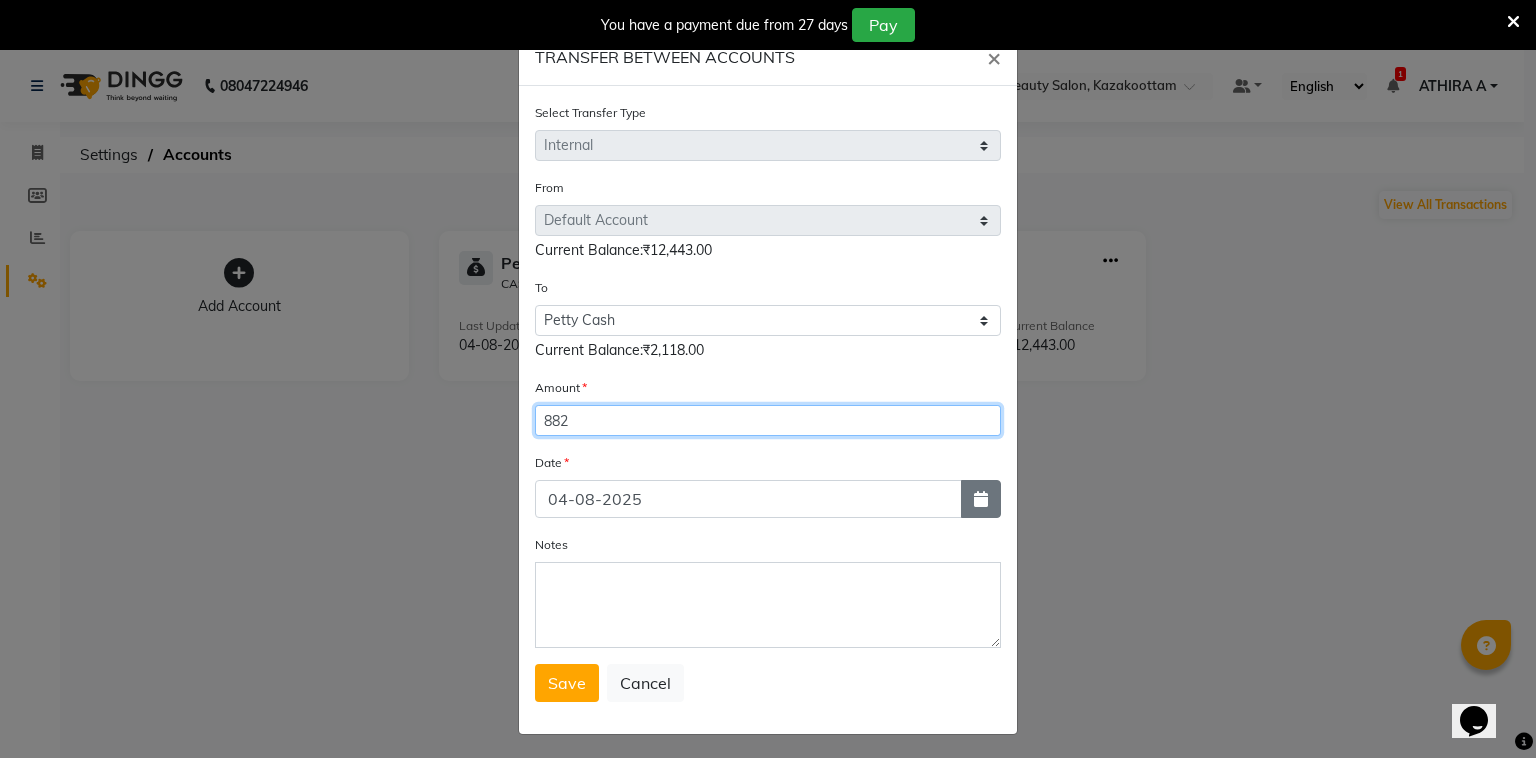 type on "882" 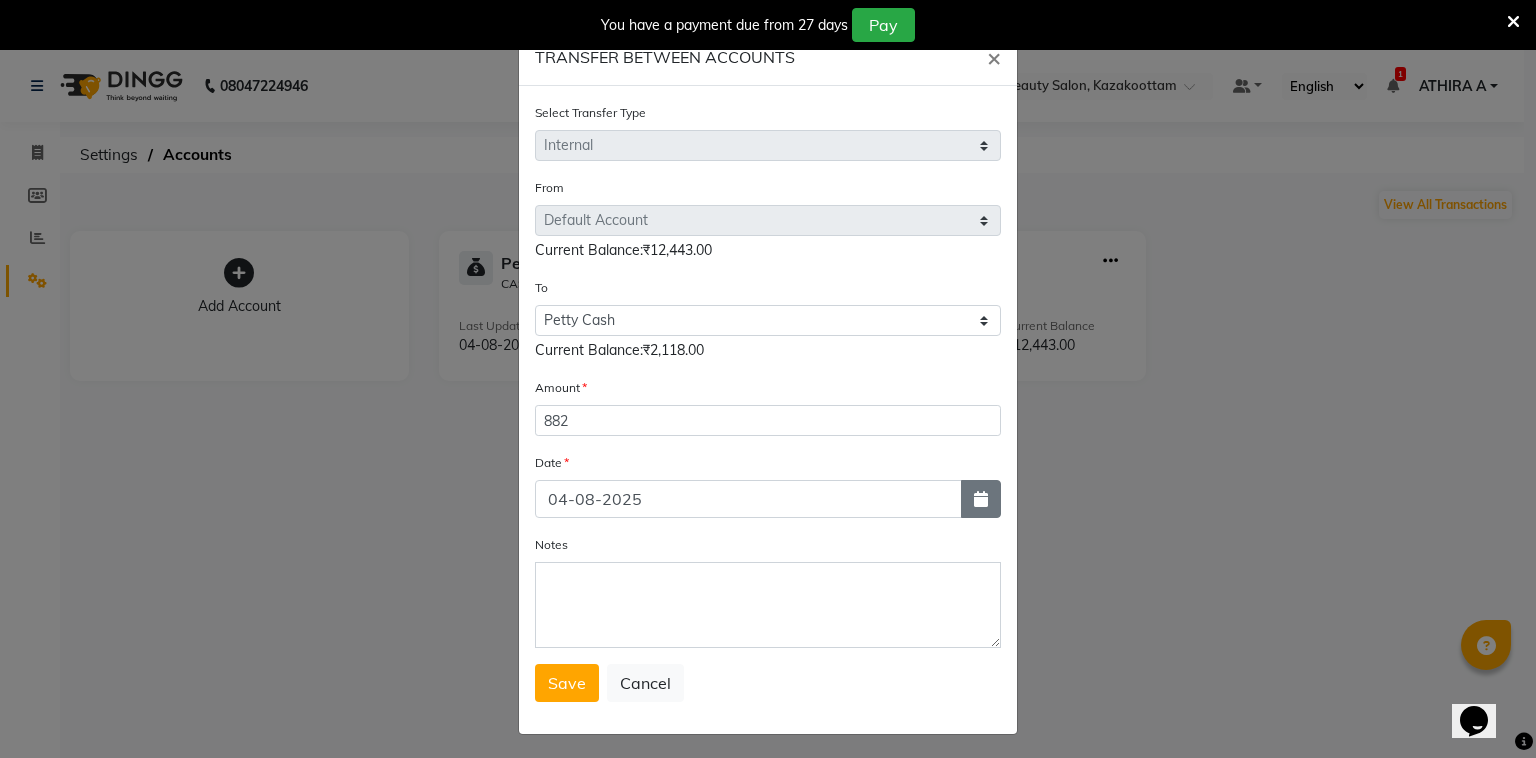 click 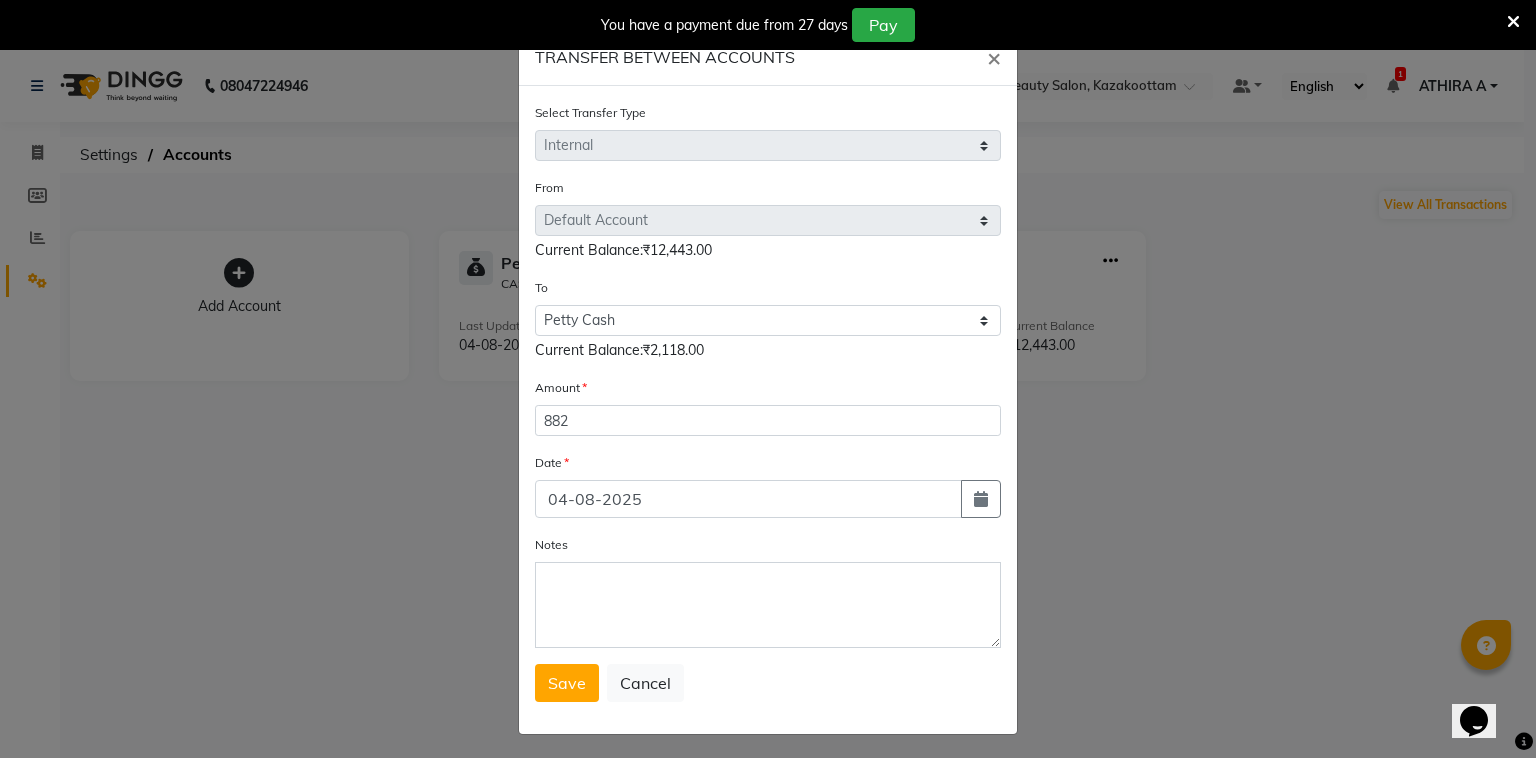 select on "8" 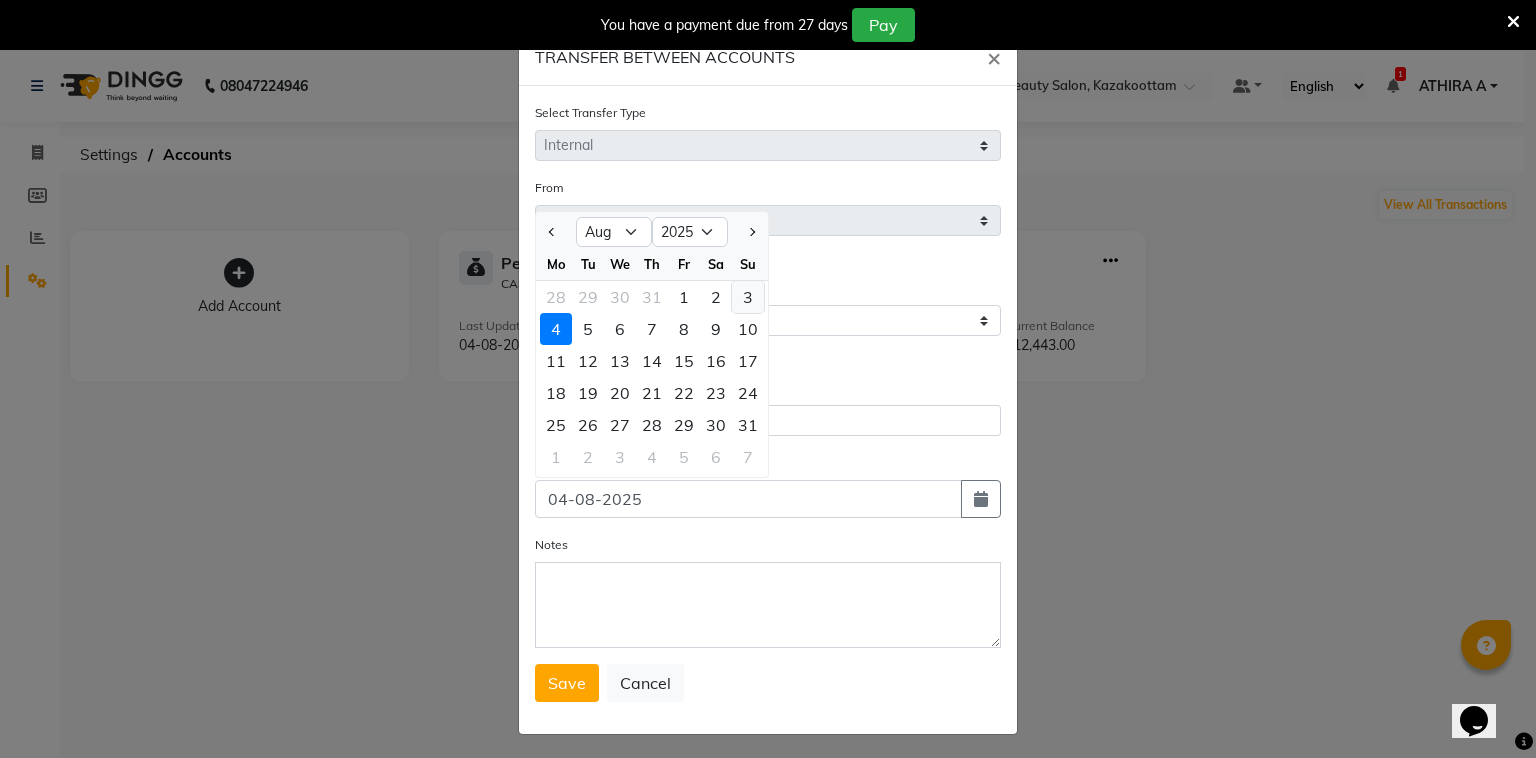 click on "3" 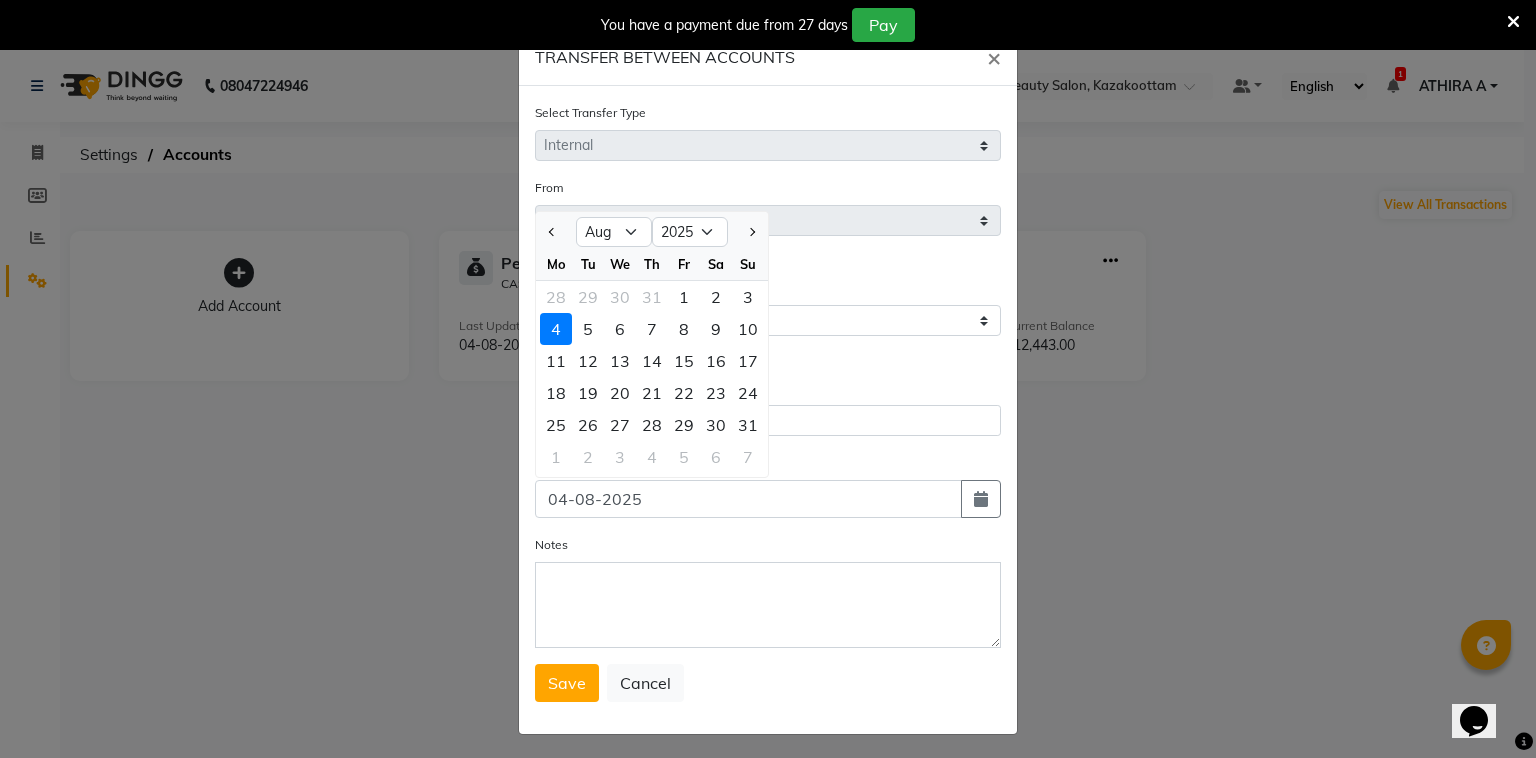 type on "03-08-2025" 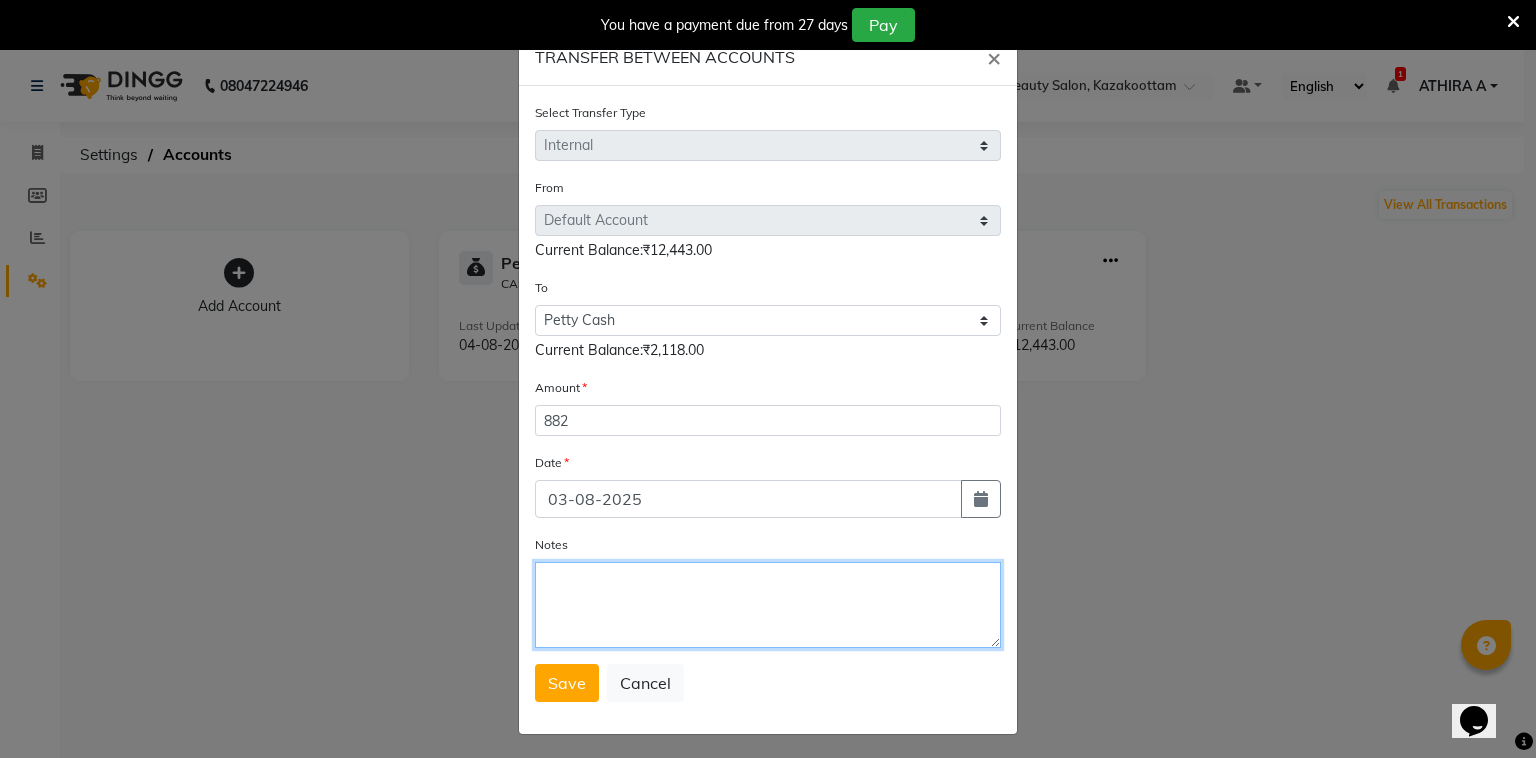 click on "Notes" at bounding box center (768, 605) 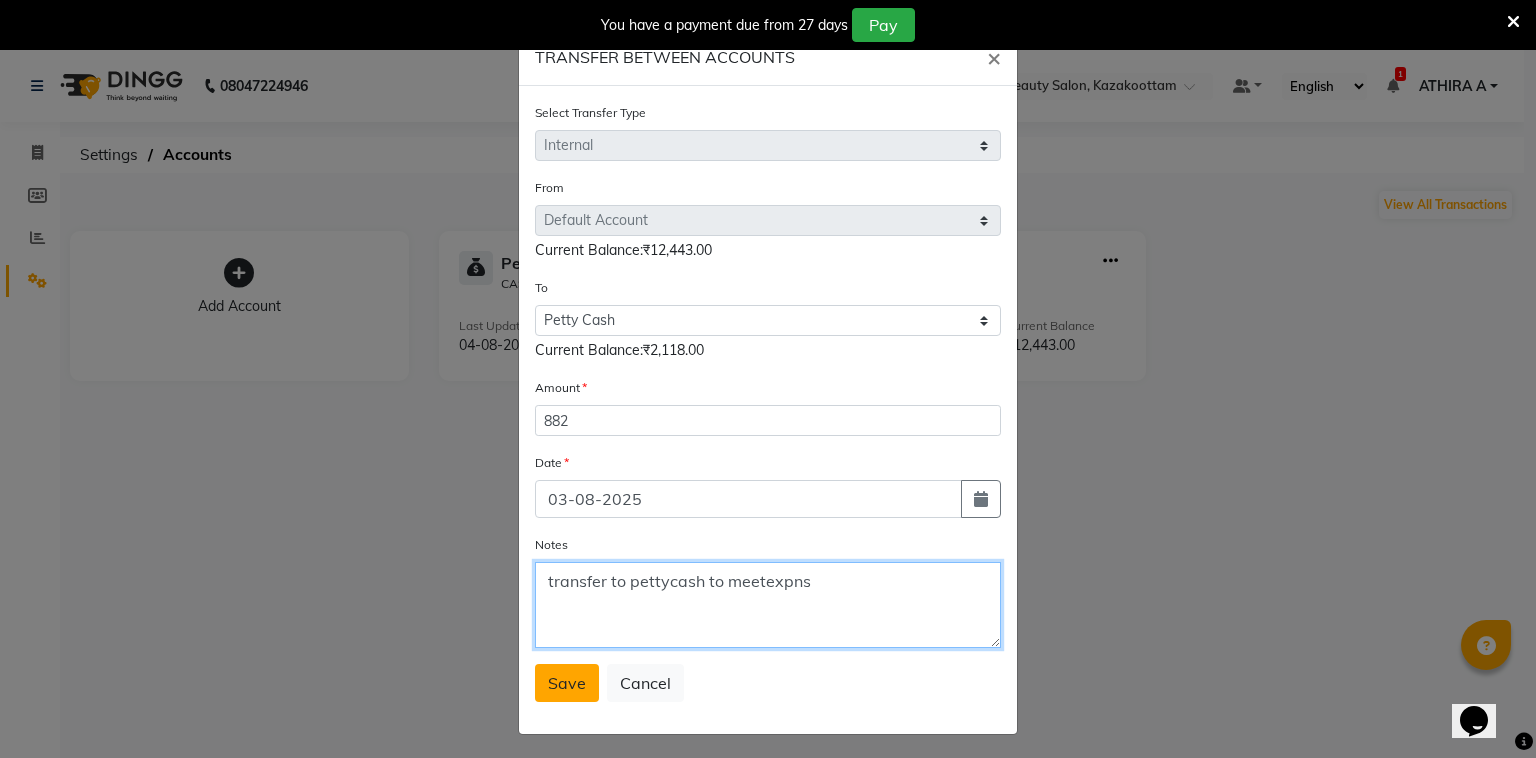 type on "transfer to pettycash to meetexpns" 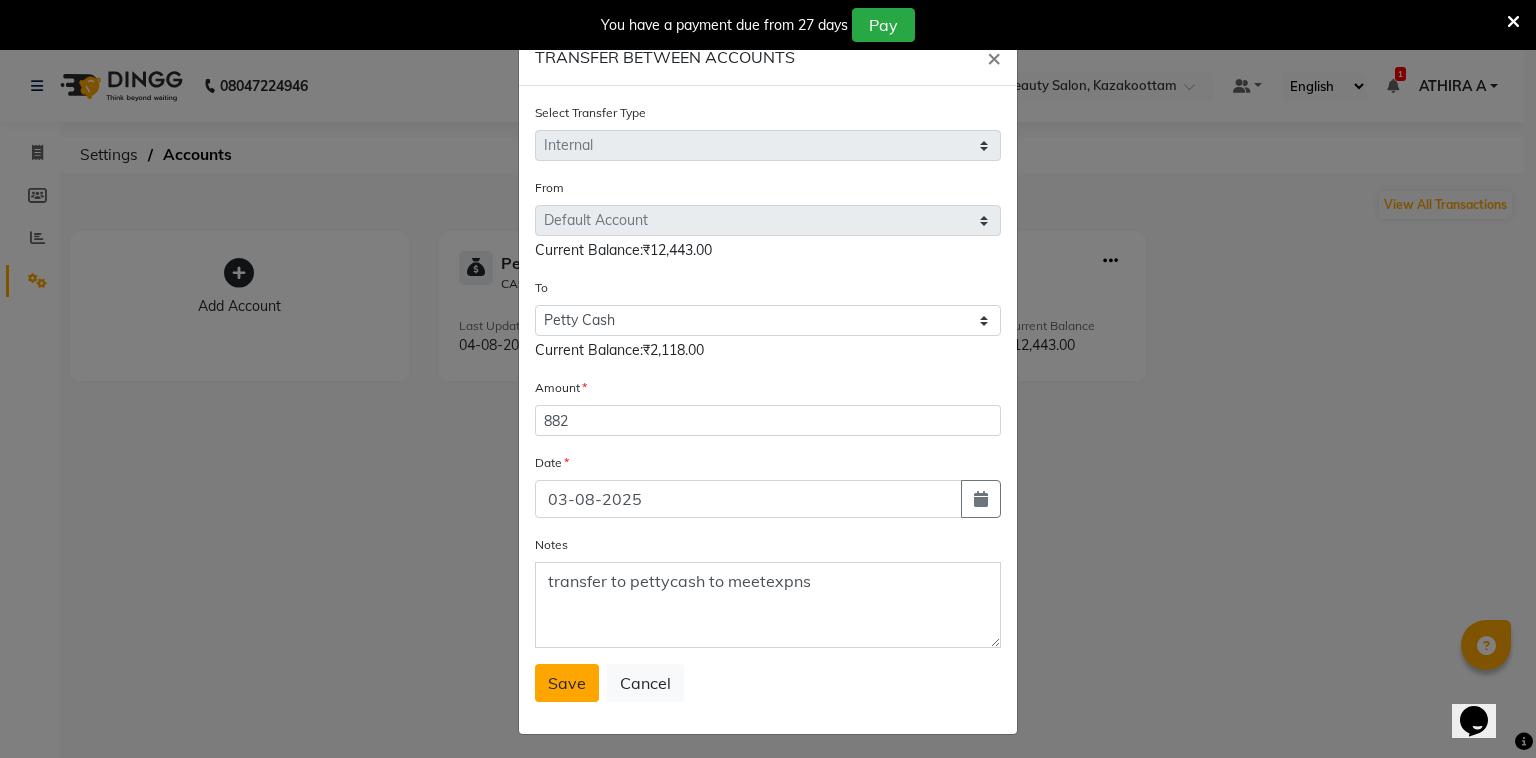click on "Save" at bounding box center (567, 683) 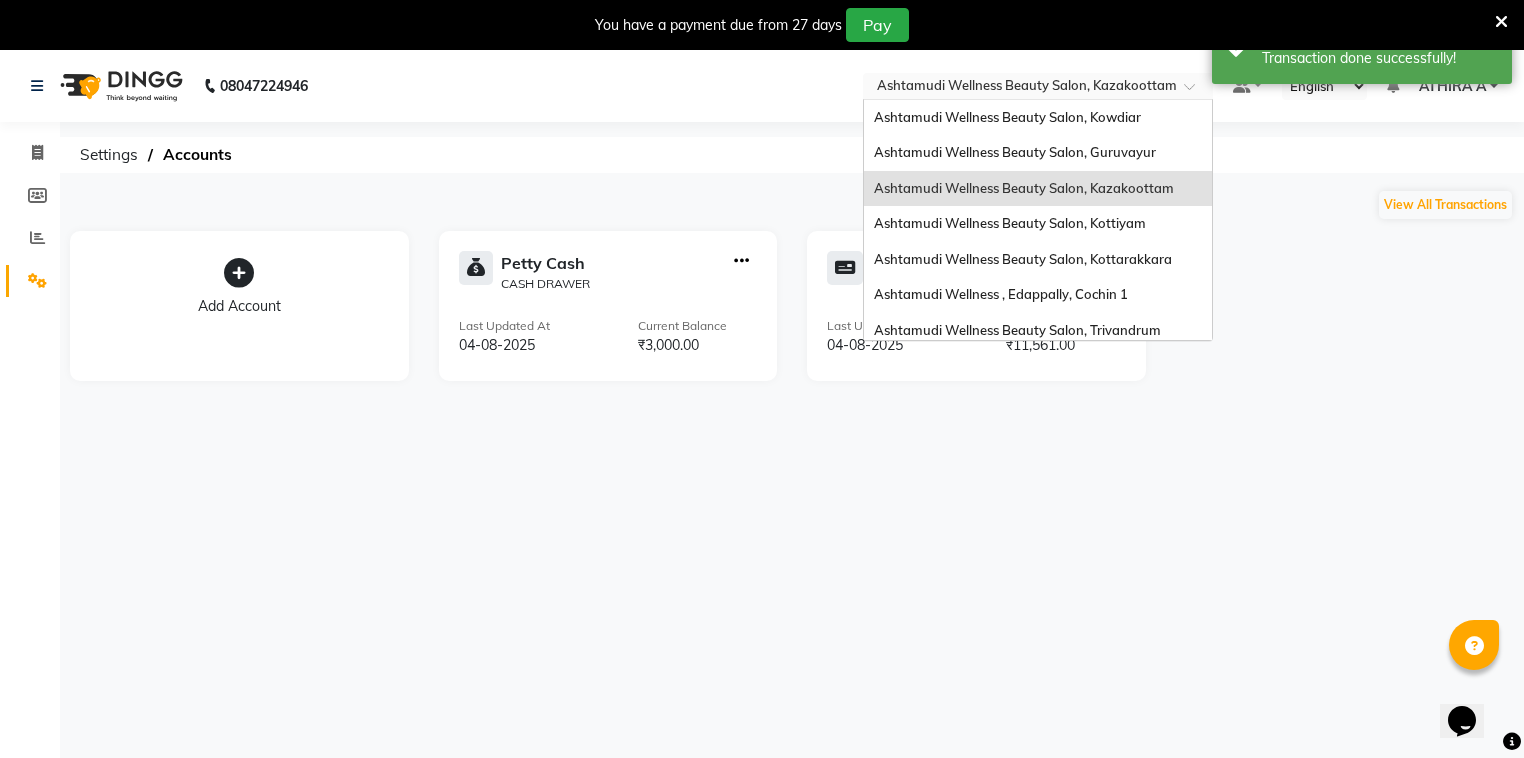 click at bounding box center (1018, 88) 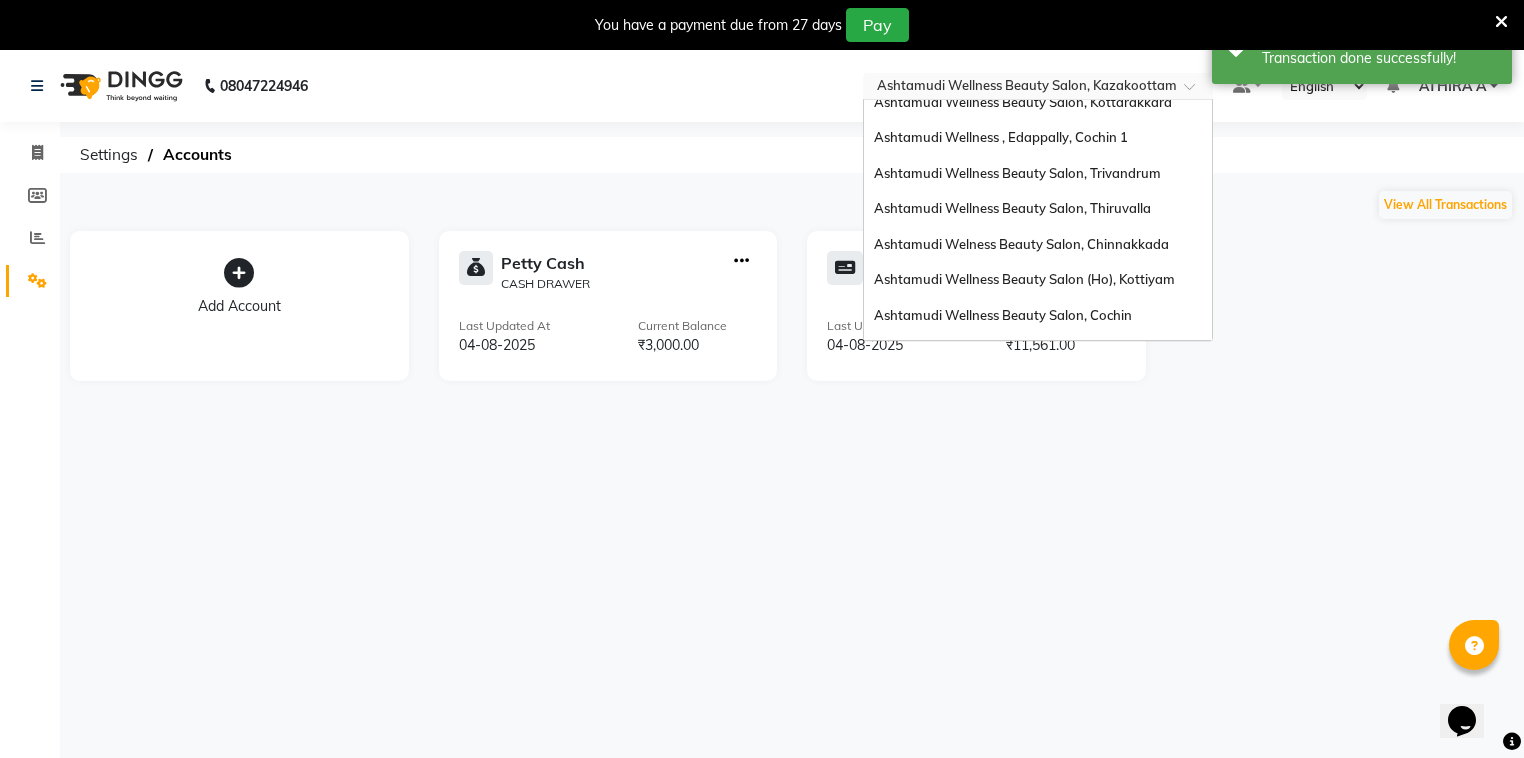 scroll, scrollTop: 160, scrollLeft: 0, axis: vertical 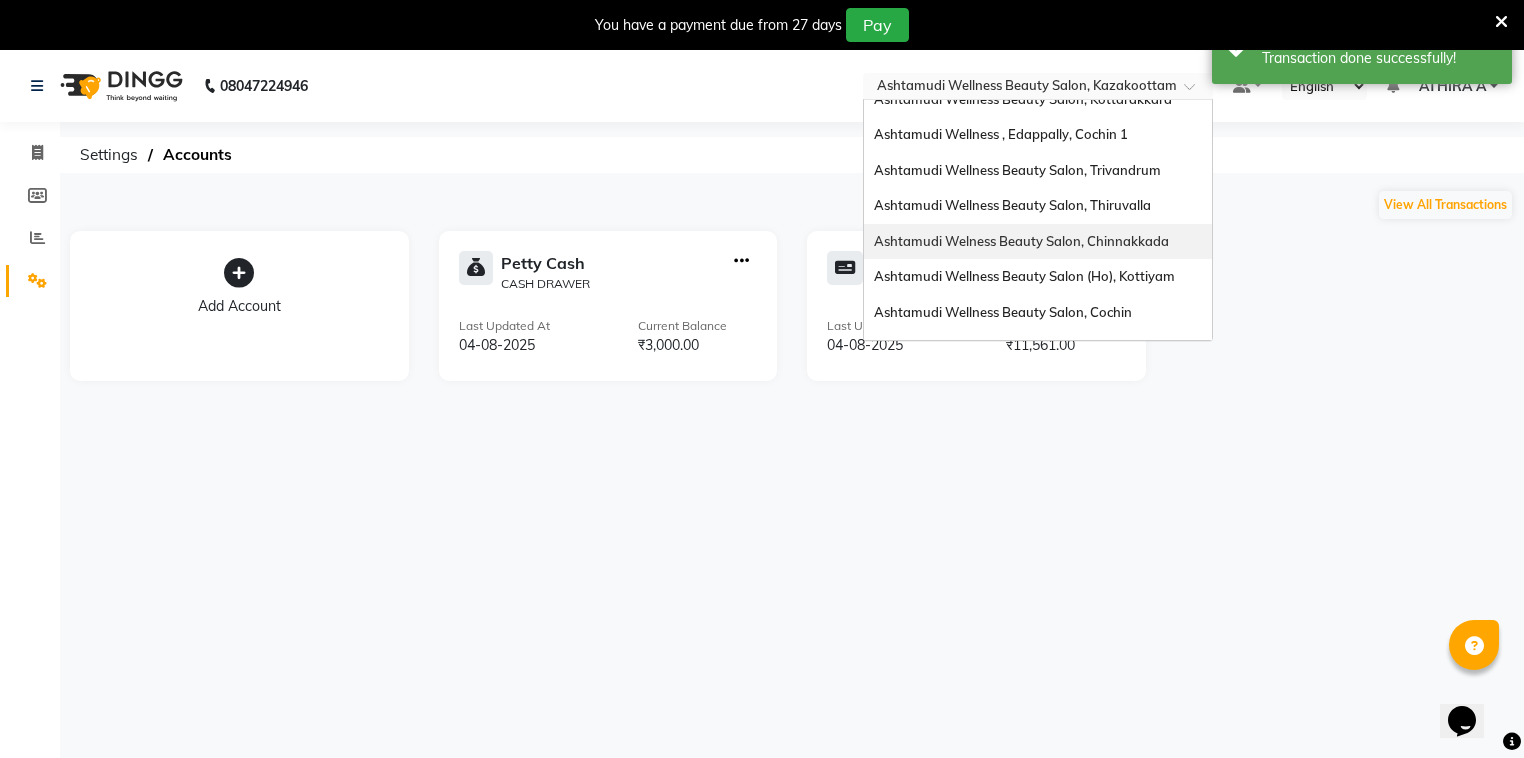 click on "Ashtamudi Welness Beauty Salon, Chinnakkada" at bounding box center [1038, 242] 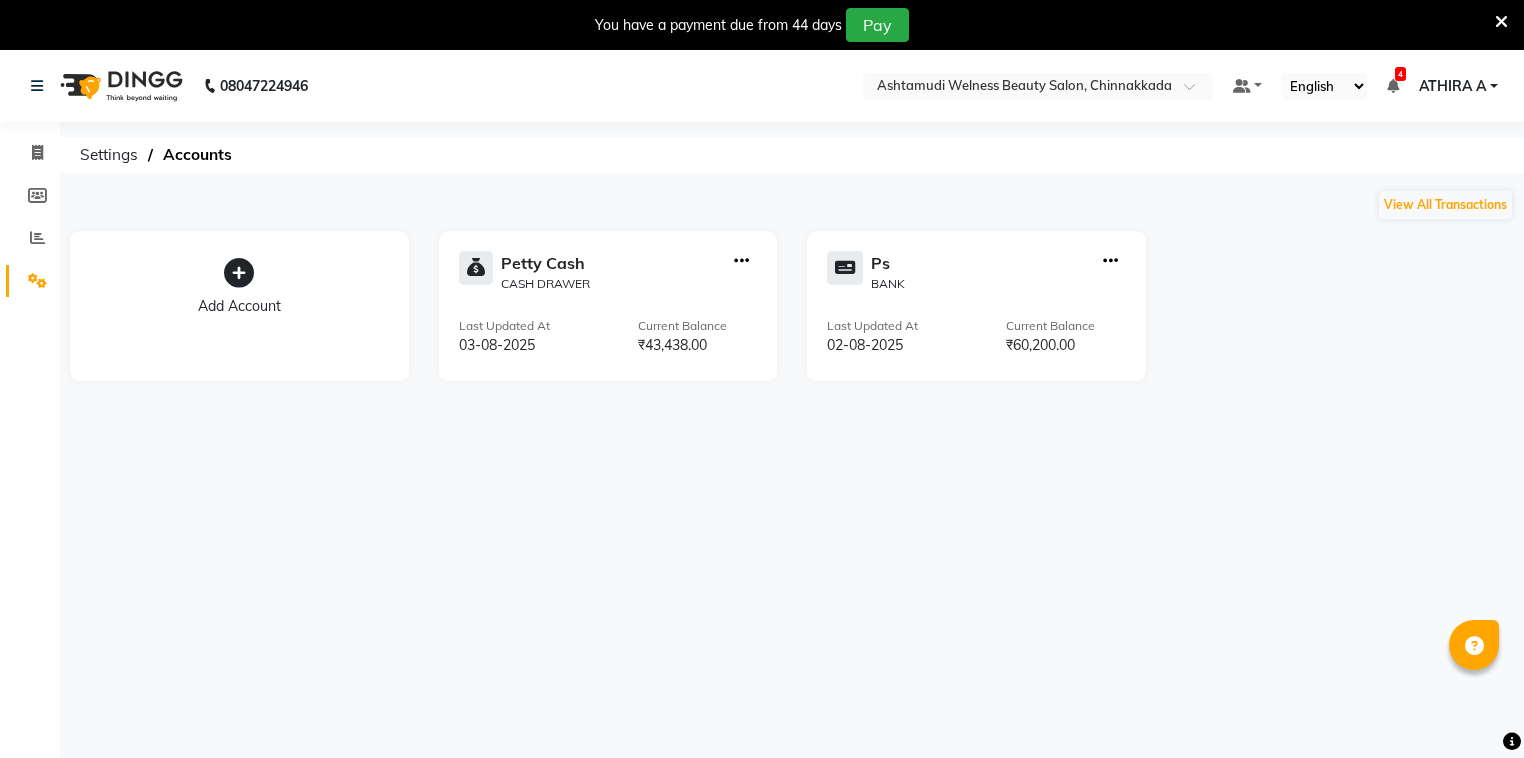 scroll, scrollTop: 0, scrollLeft: 0, axis: both 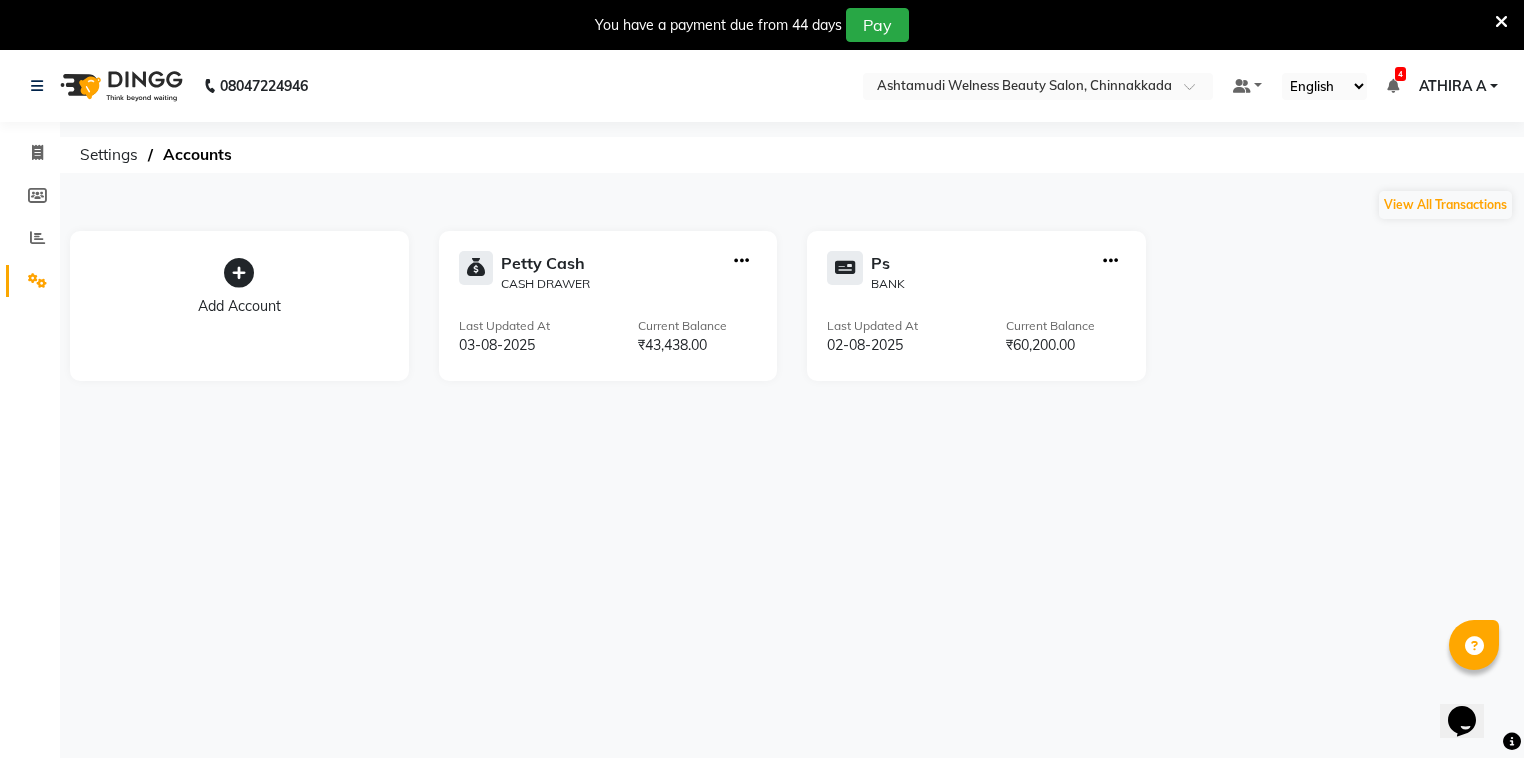 click 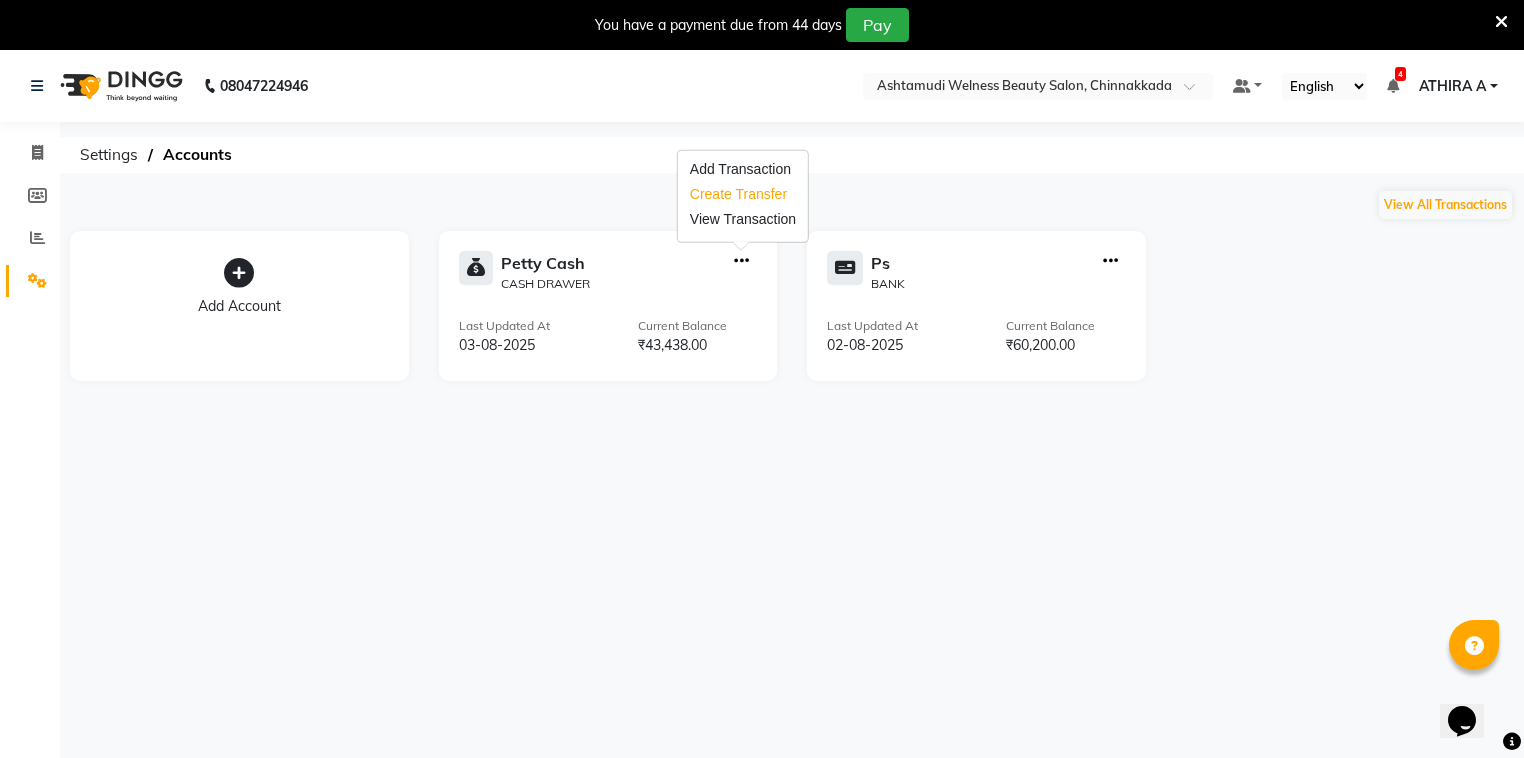click on "Create Transfer" at bounding box center (743, 194) 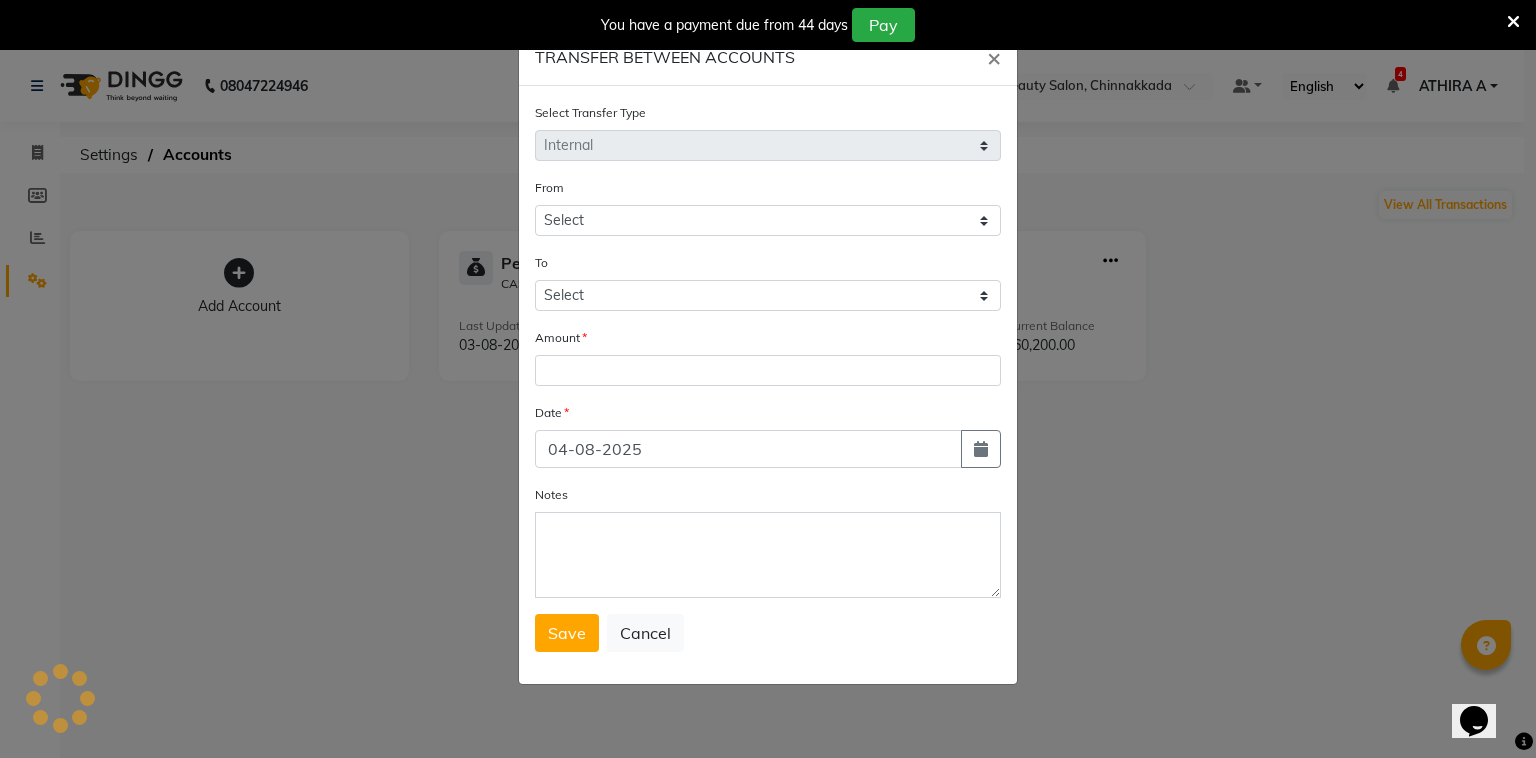 select on "3351" 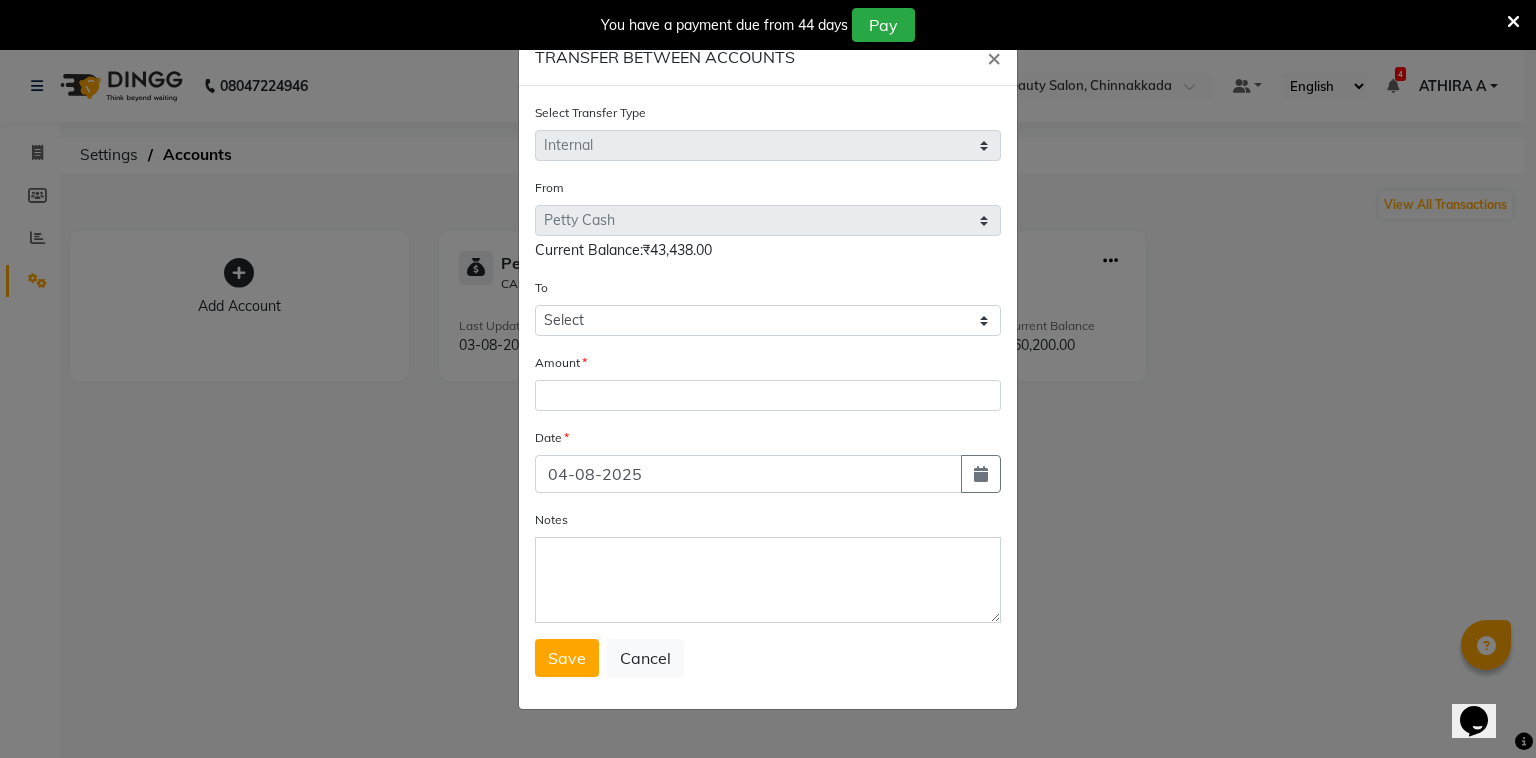 click on "To Select Petty Cash Ps" 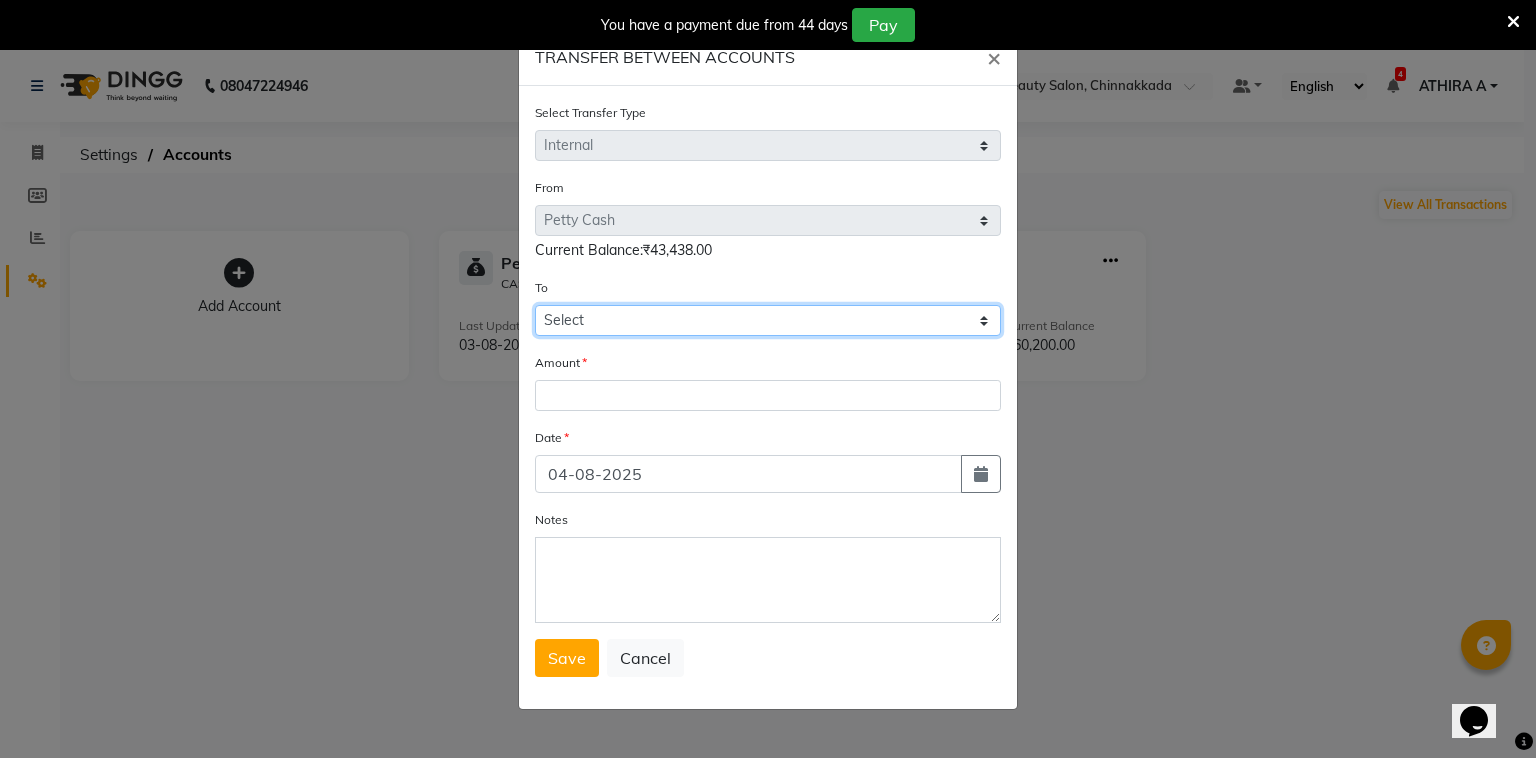 click on "Select Petty Cash Ps" 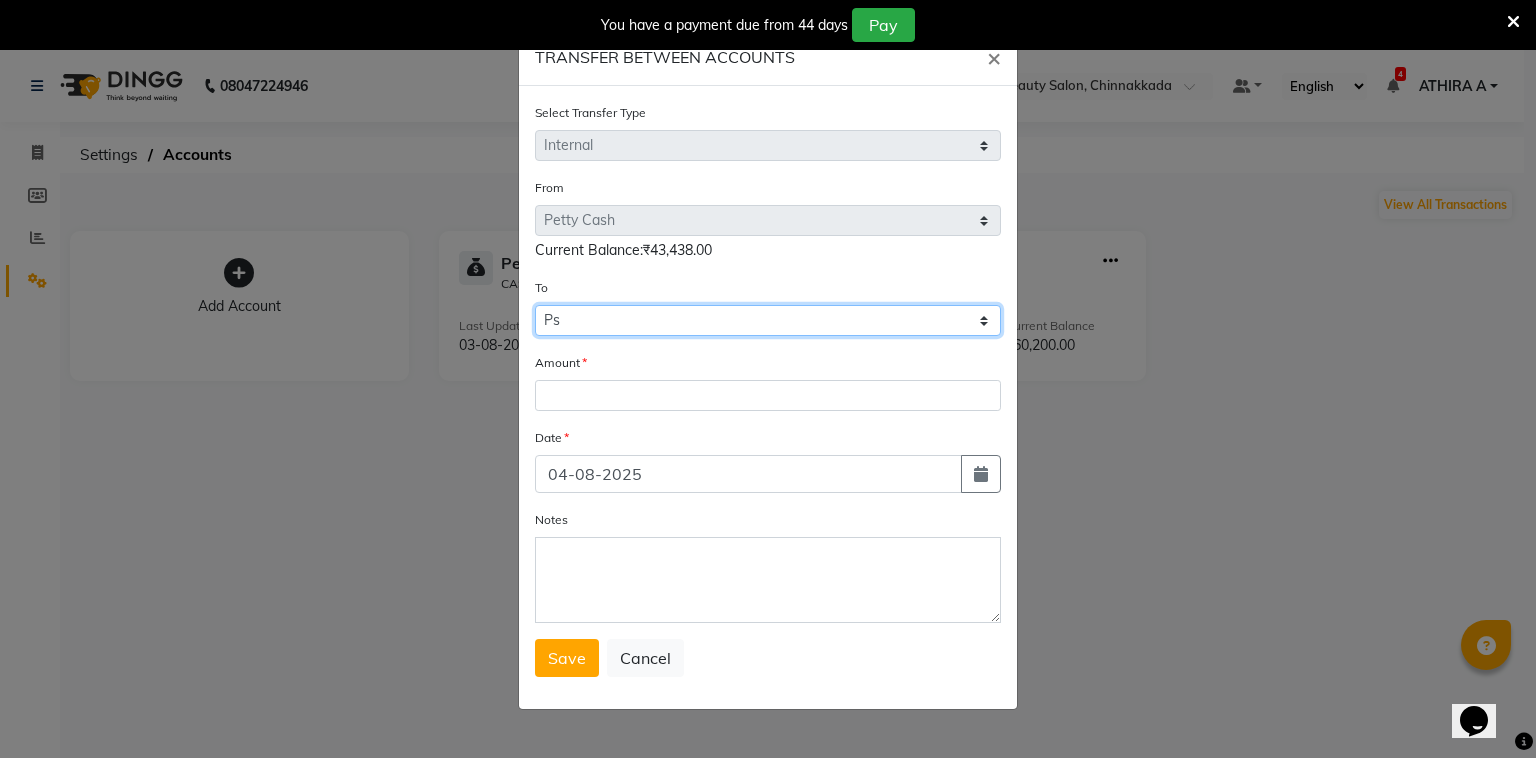 click on "Select Petty Cash Ps" 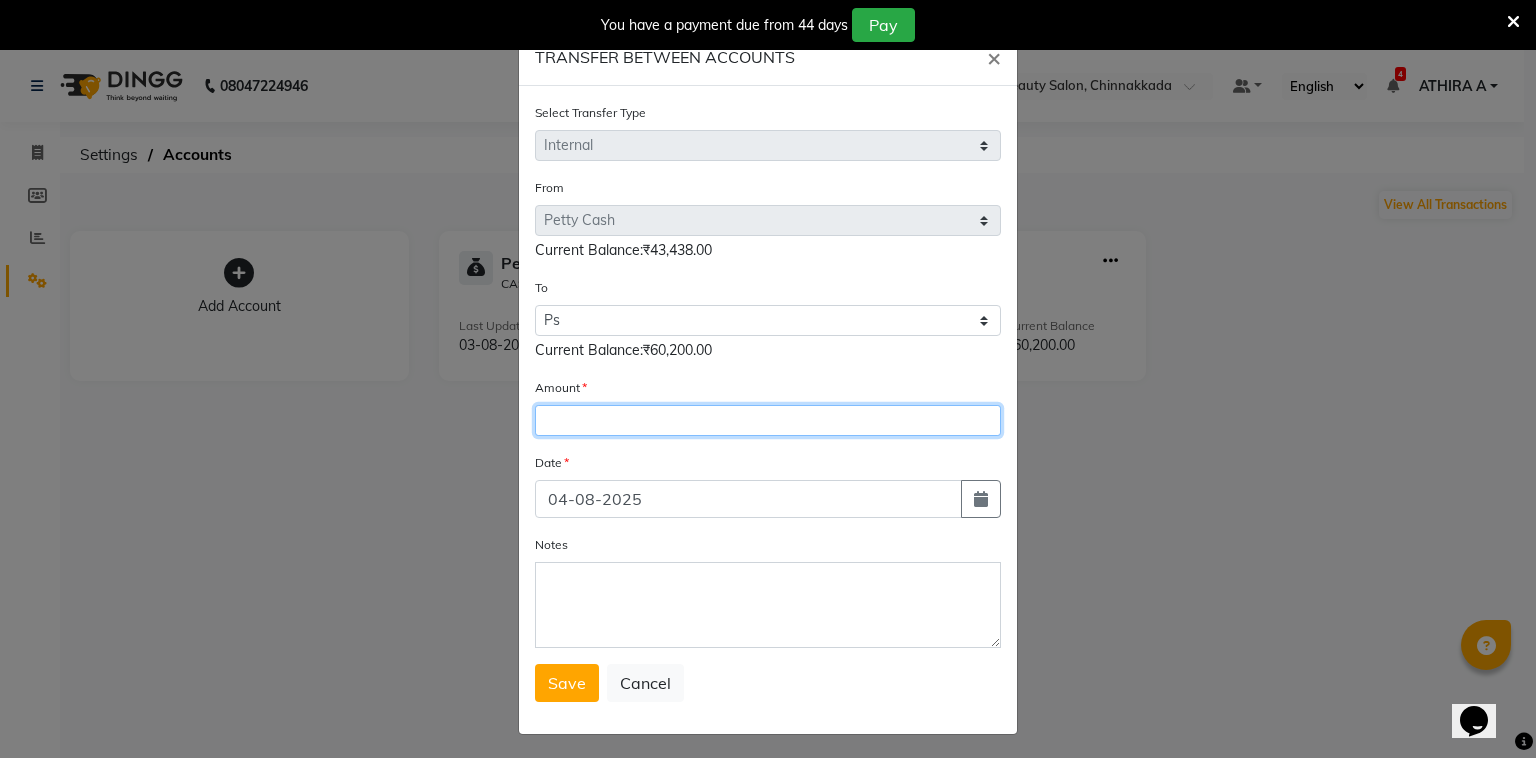 click 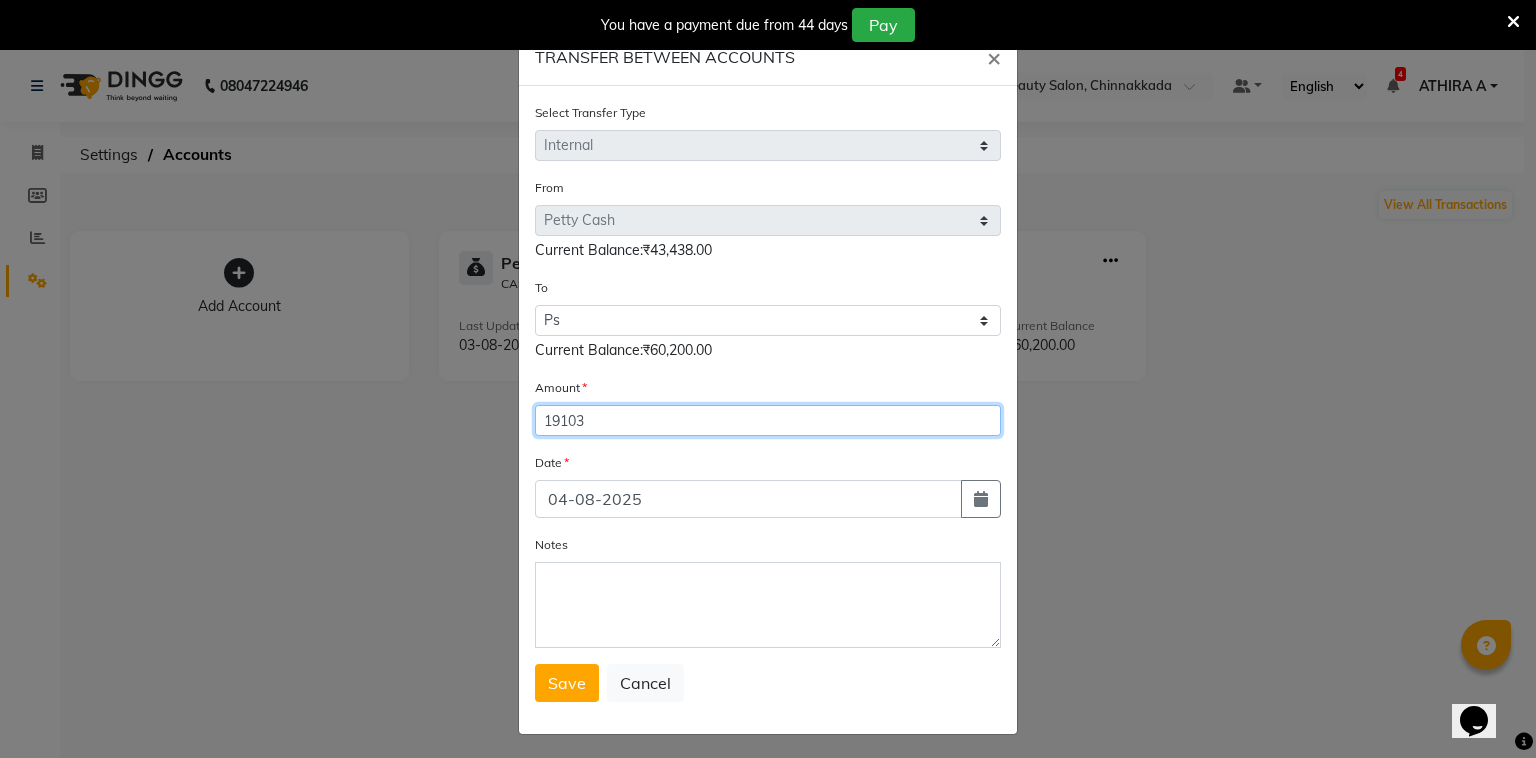 type on "19103" 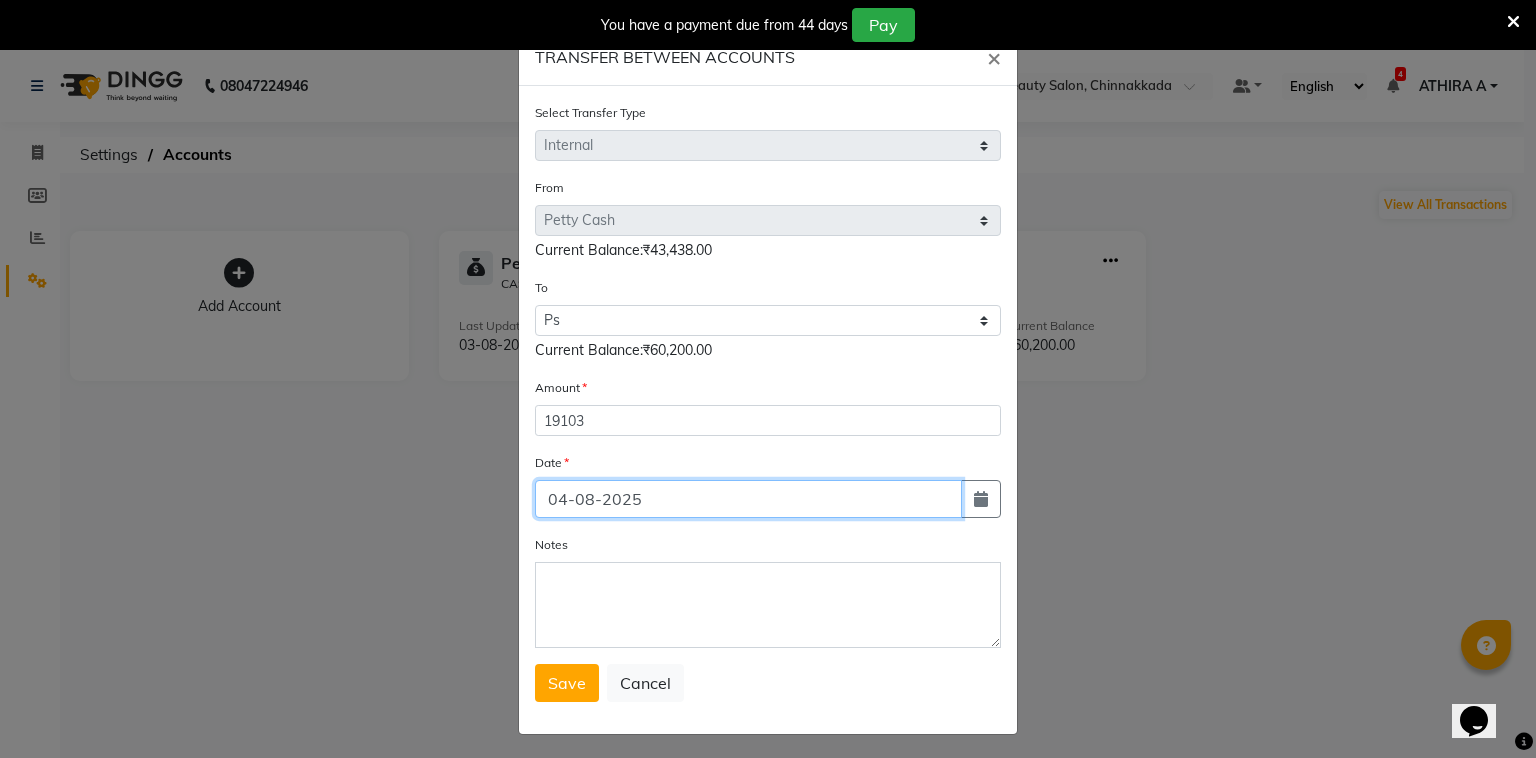 click on "04-08-2025" 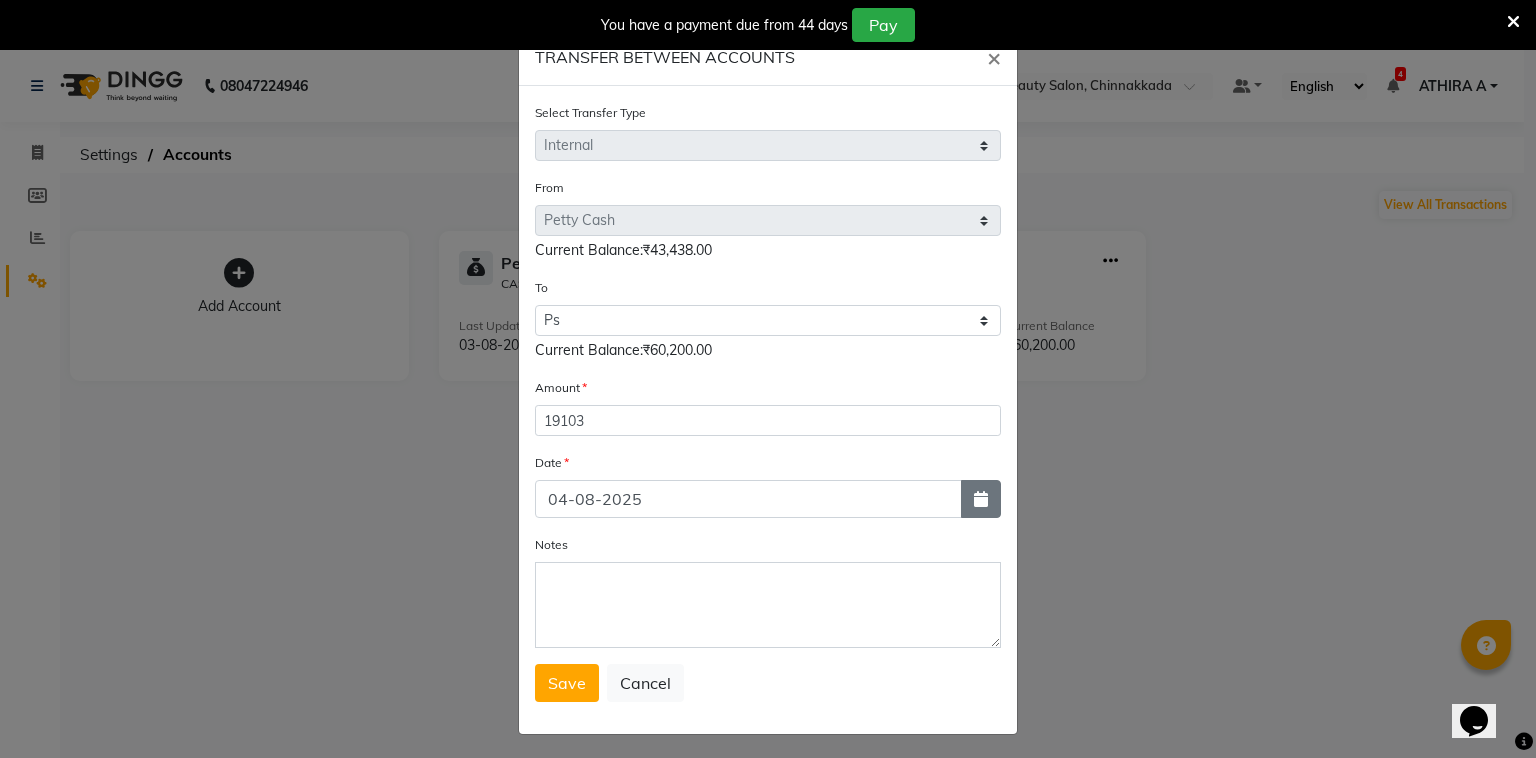 click 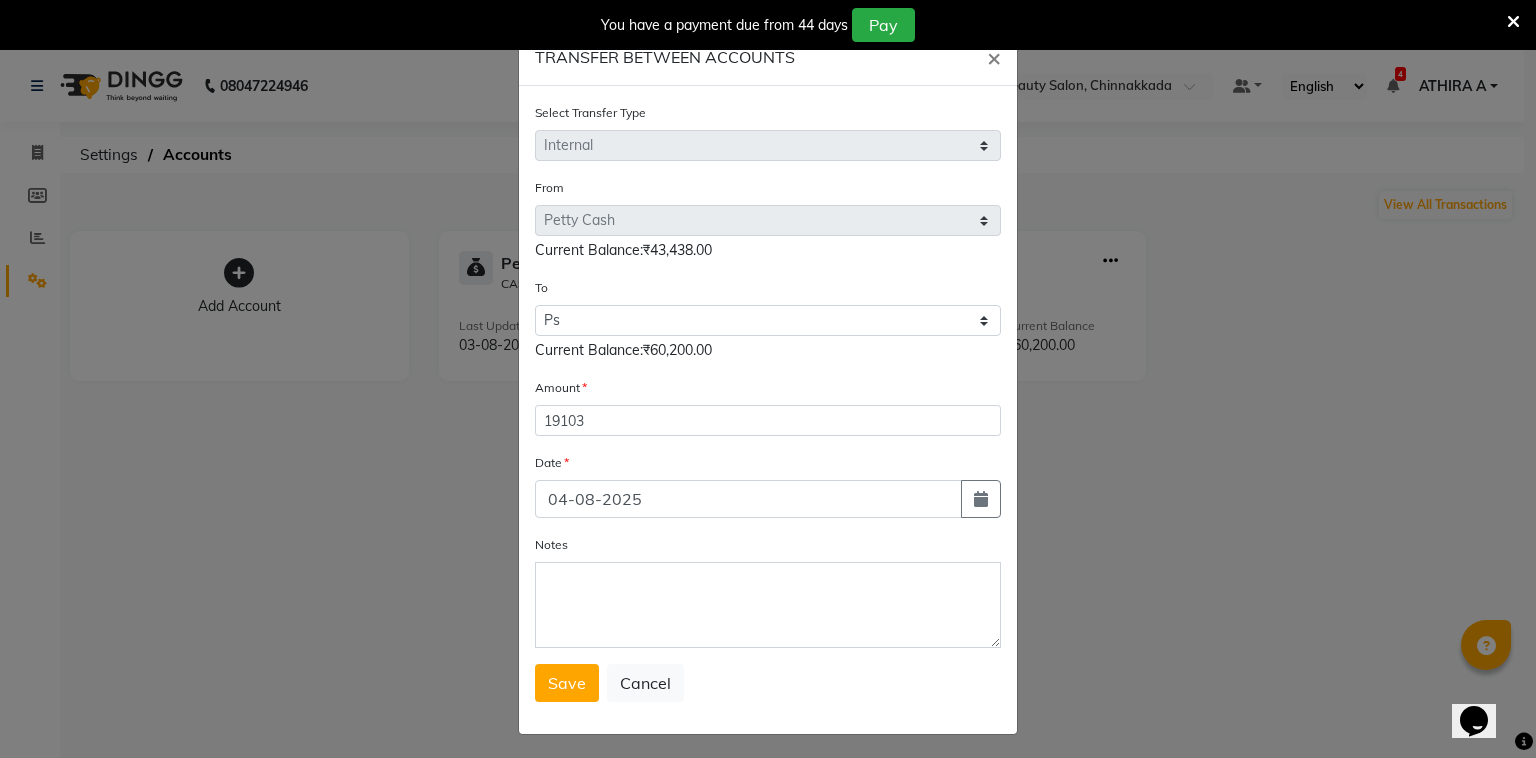 select on "8" 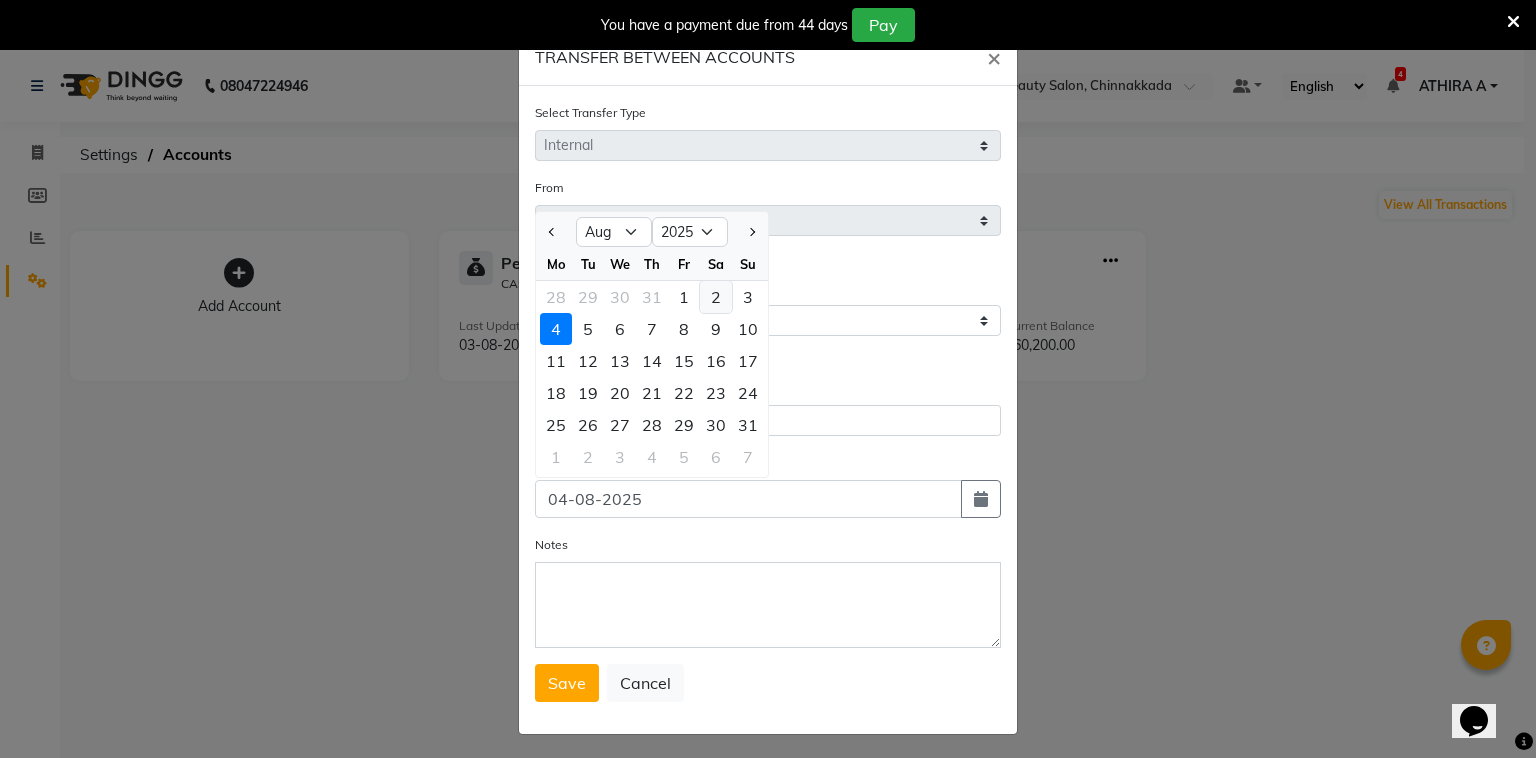 click on "2" 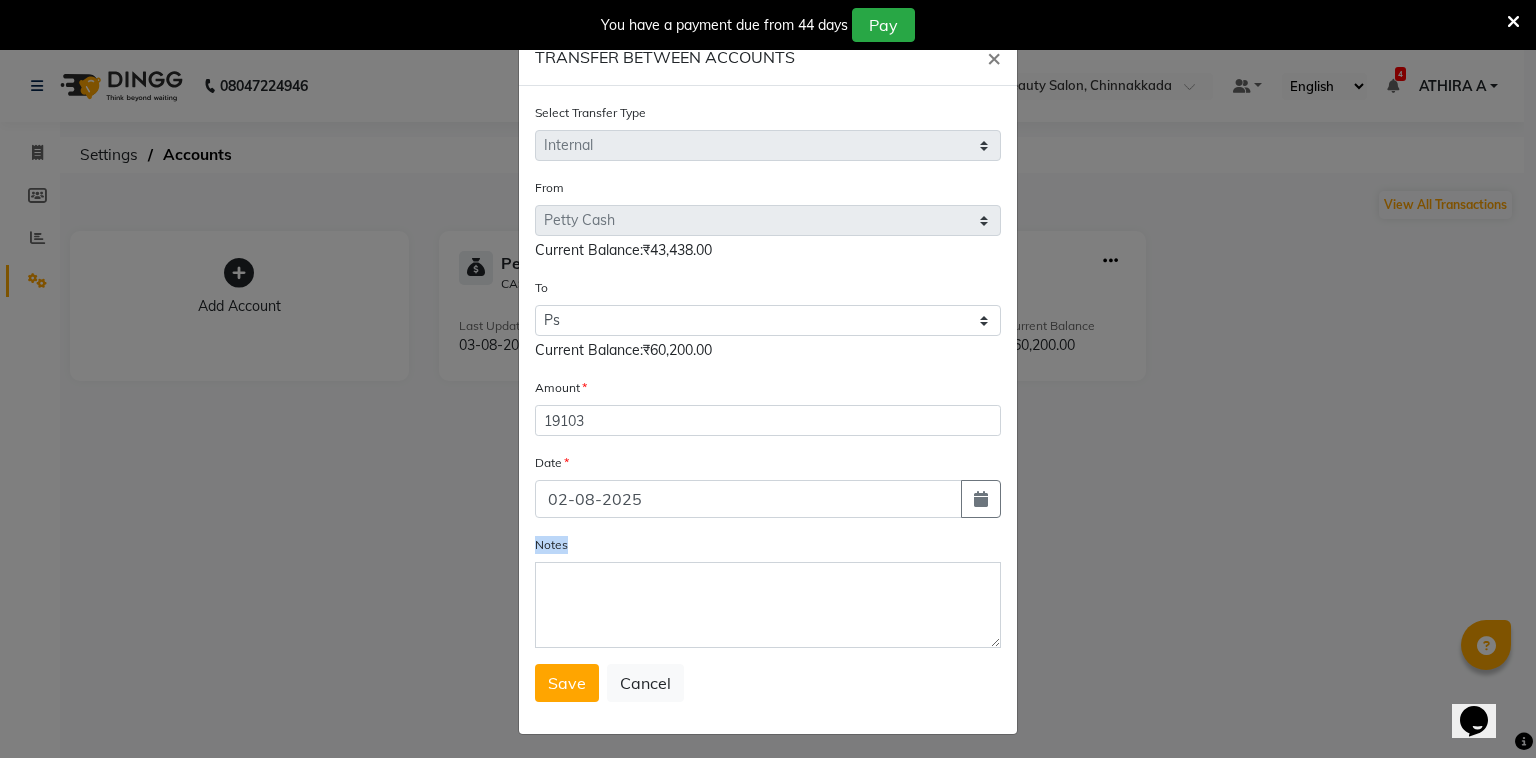 click on "Notes" 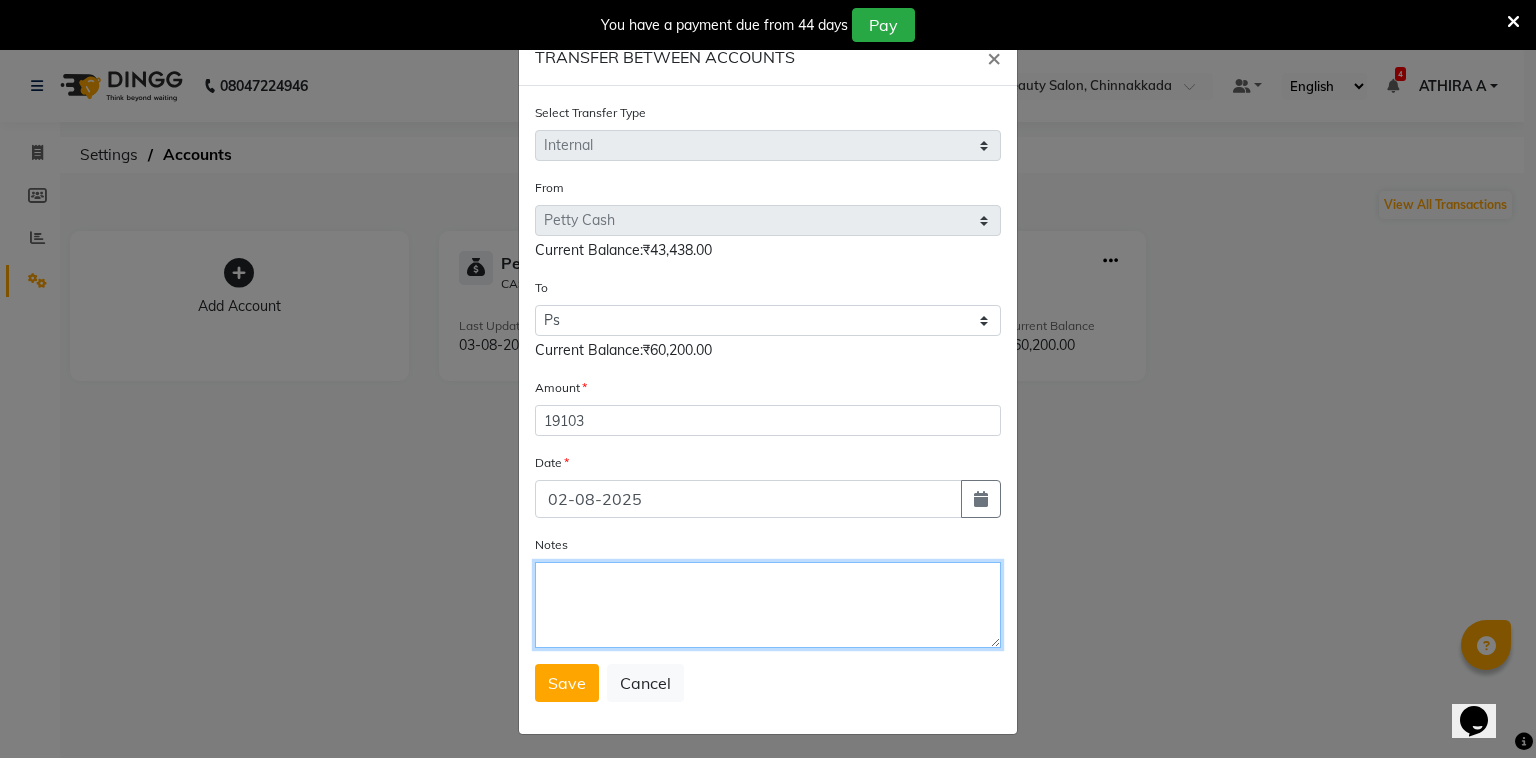 click on "Notes" at bounding box center [768, 605] 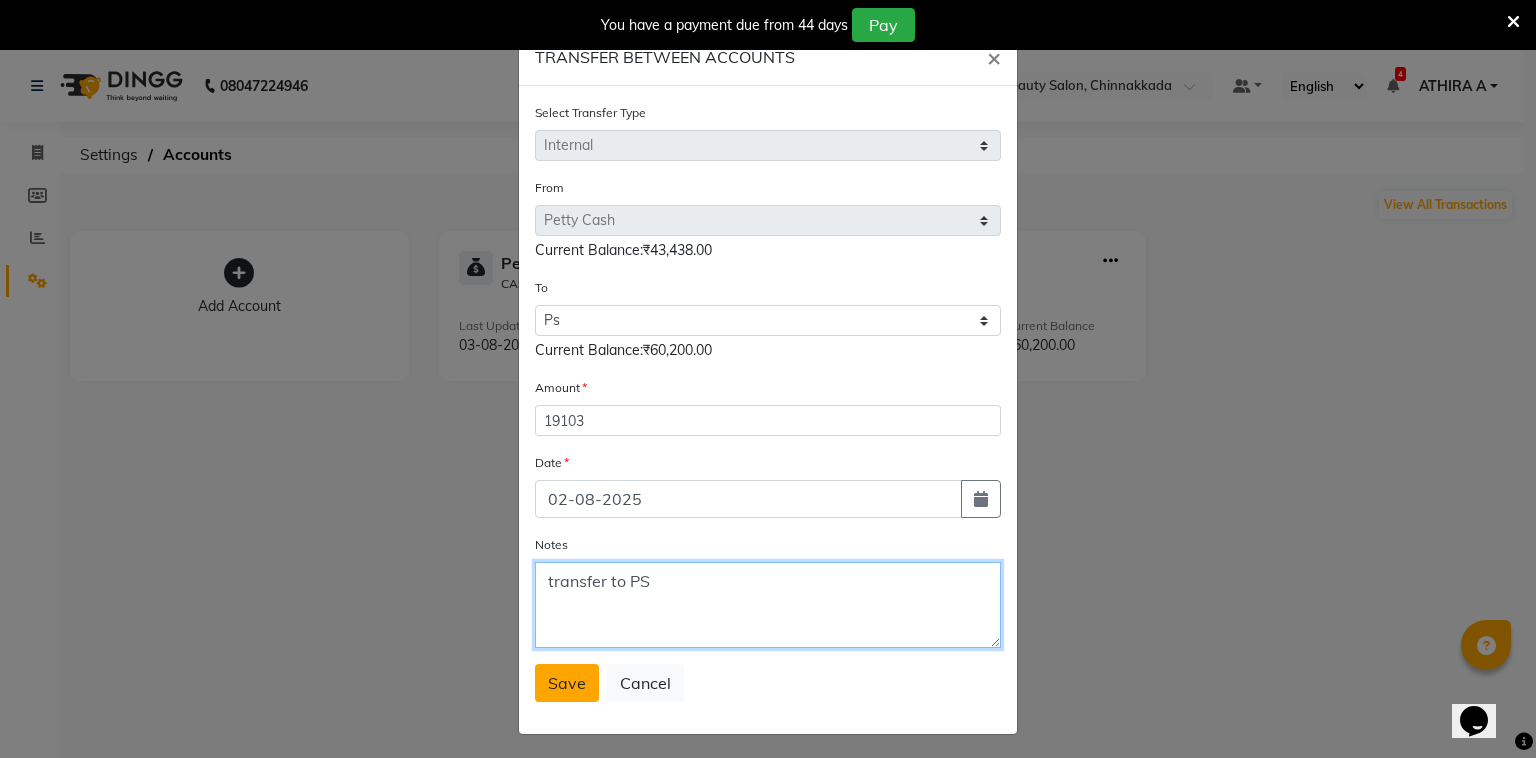 type on "transfer to PS" 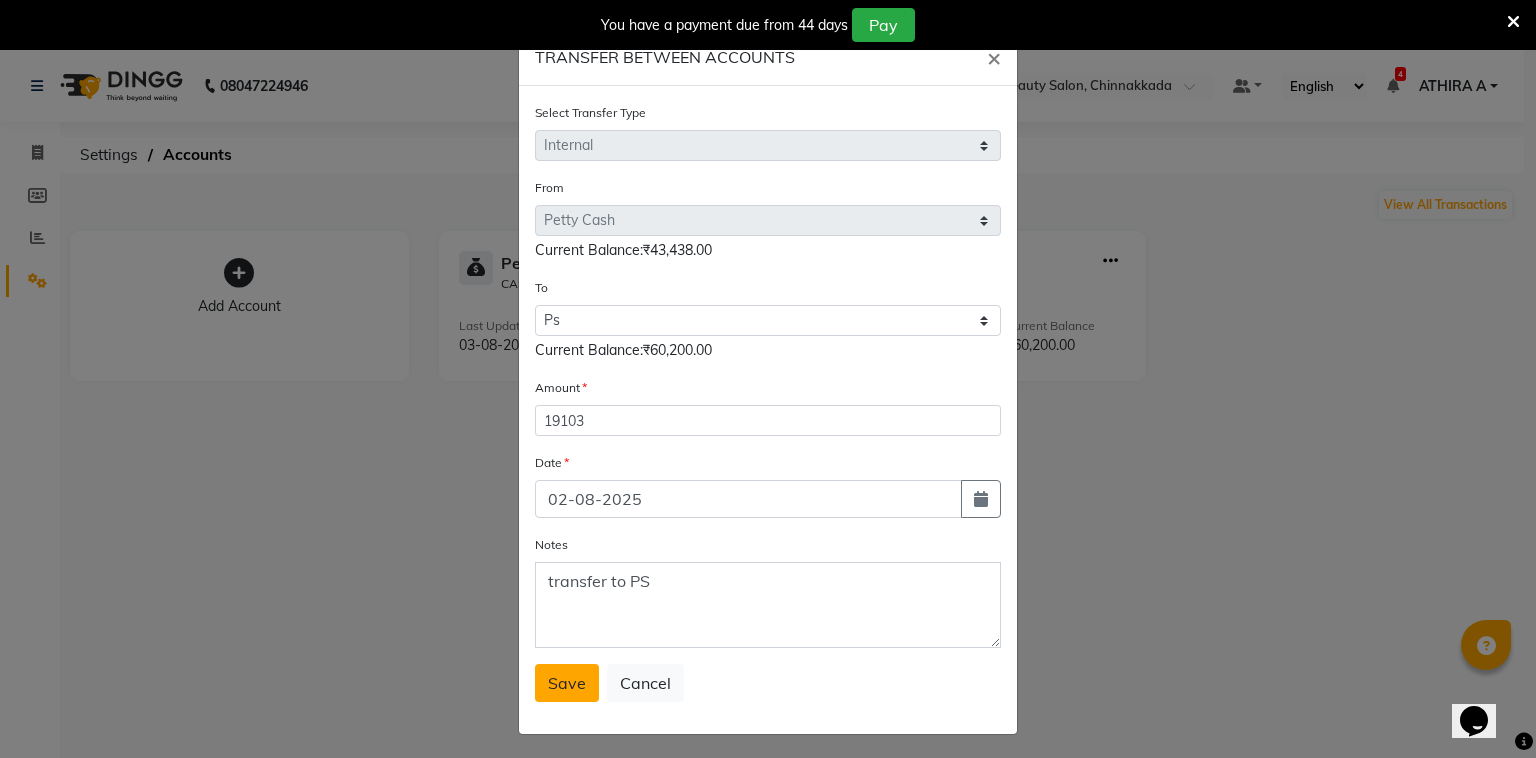 click on "Save" at bounding box center [567, 683] 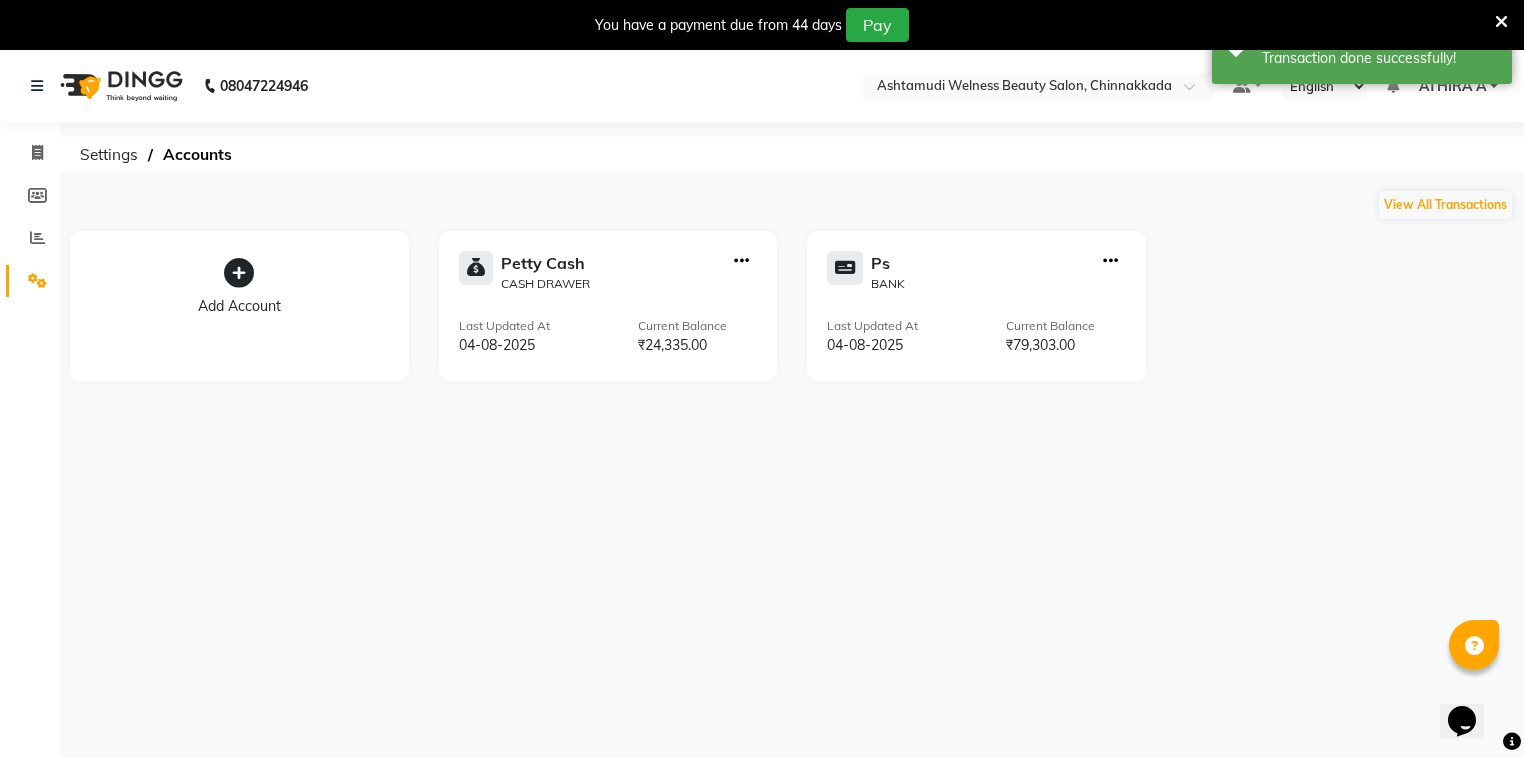click on "Ps  BANK Last Updated At  04-08-2025 Current Balance  ₹79,303.00" 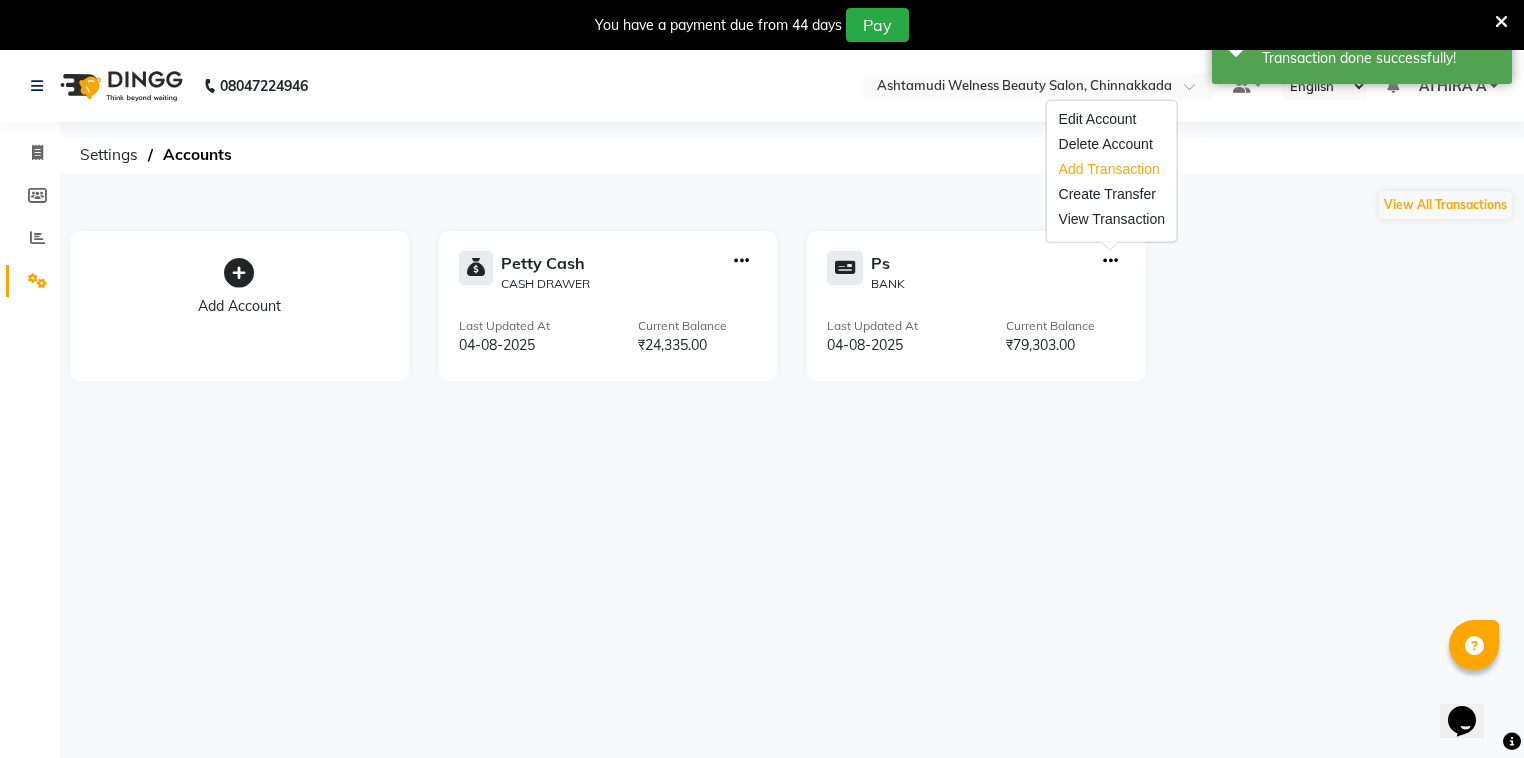 click on "Add Transaction" at bounding box center (1112, 169) 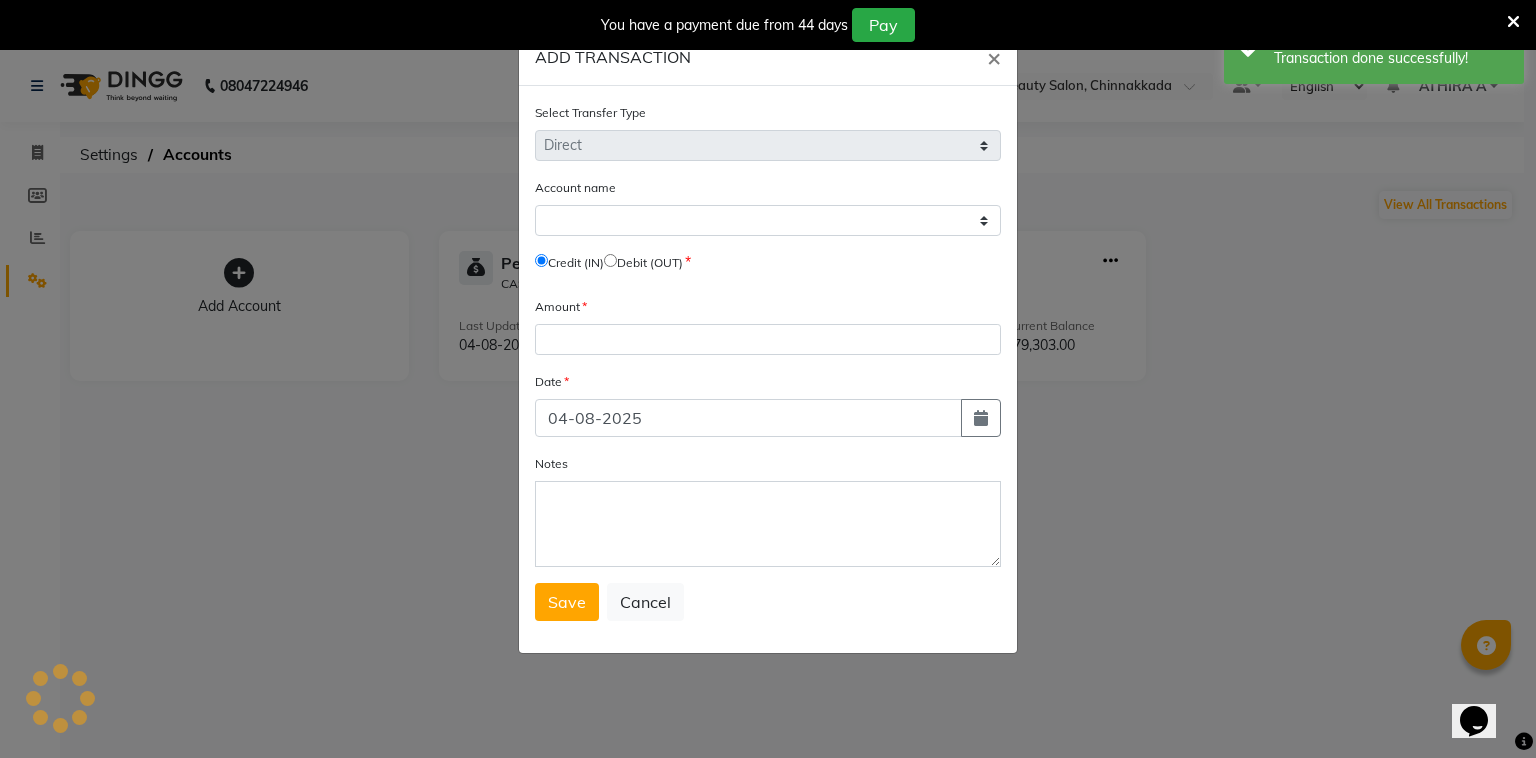 select on "3352" 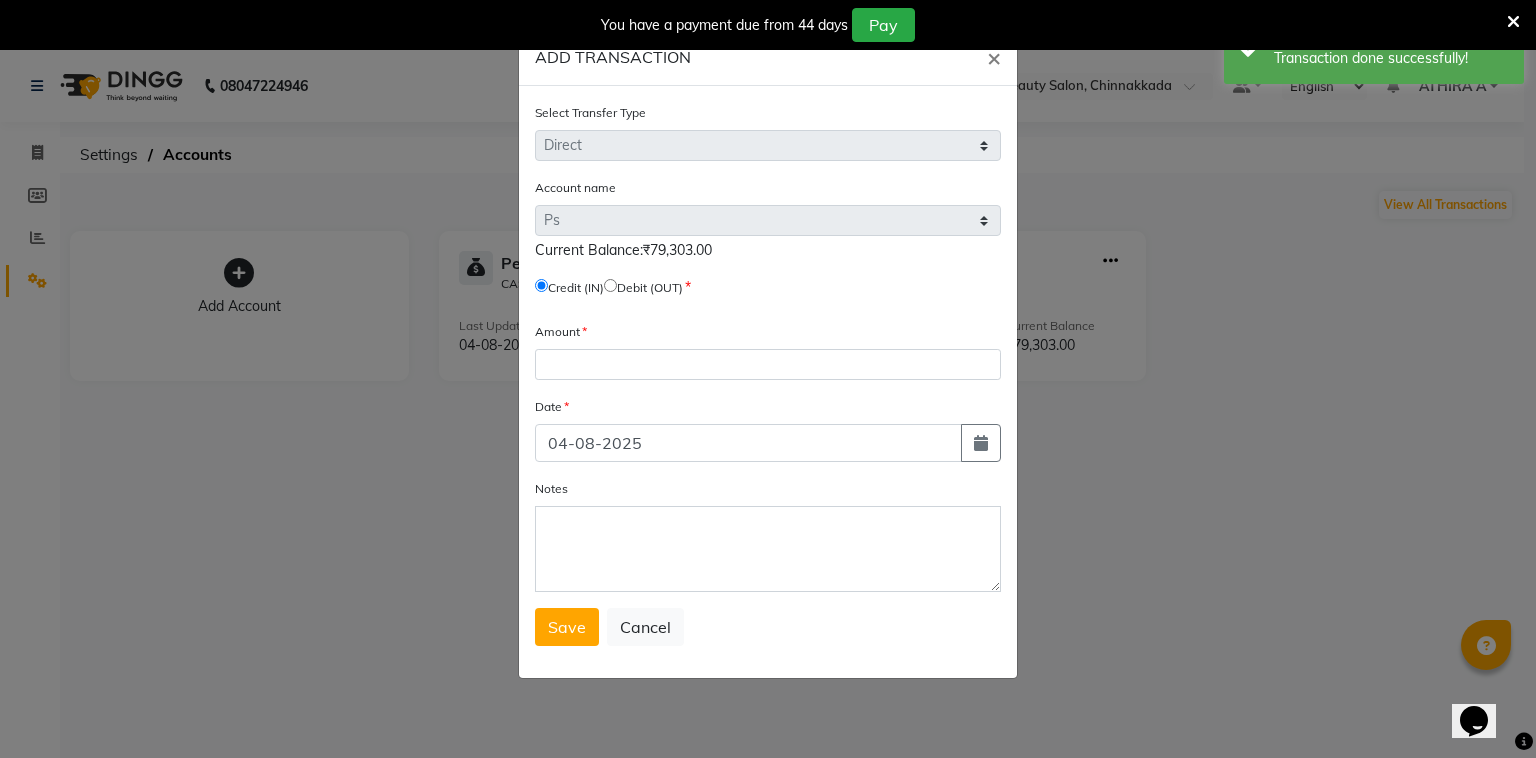 drag, startPoint x: 623, startPoint y: 287, endPoint x: 626, endPoint y: 341, distance: 54.08327 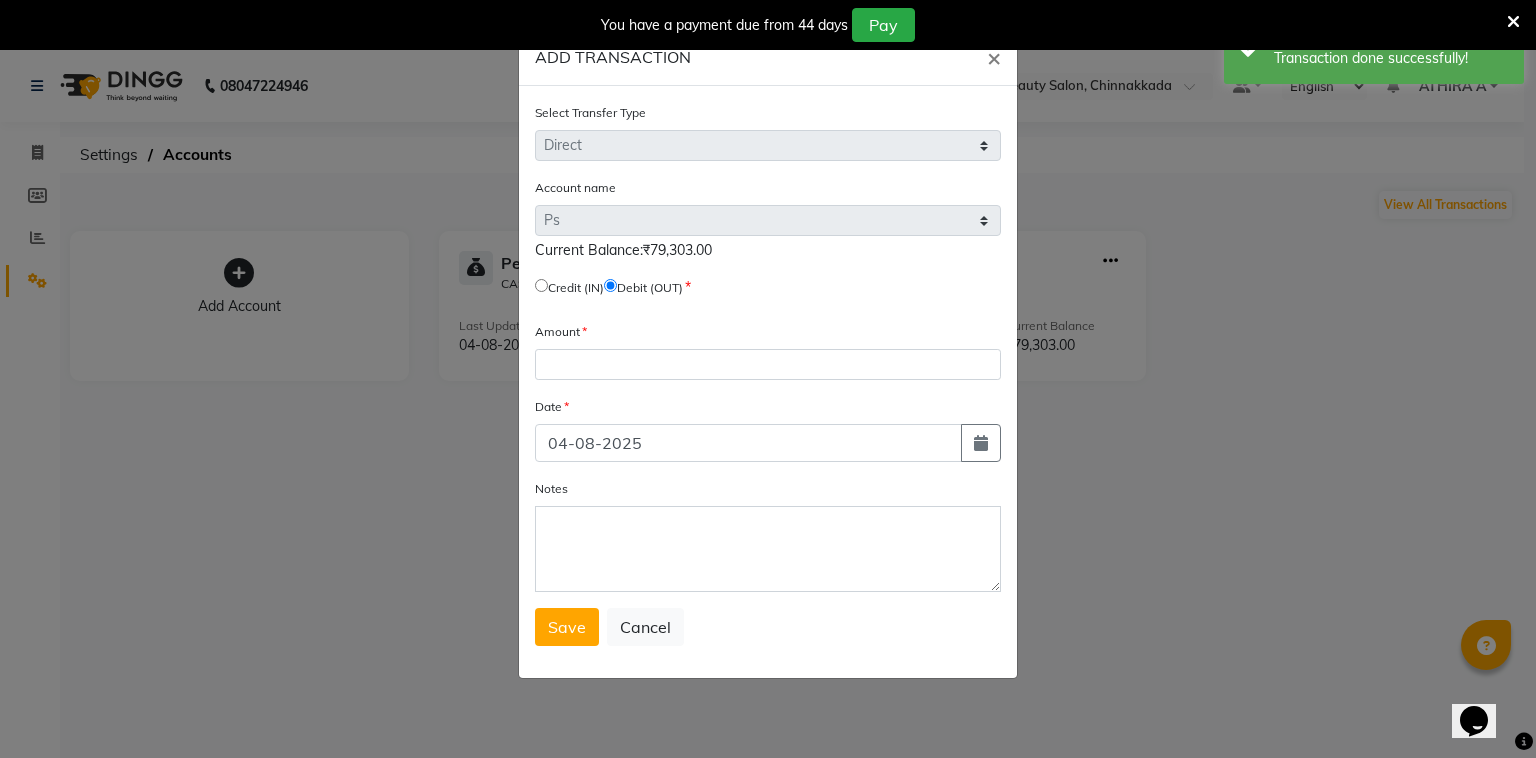 click on "Amount" 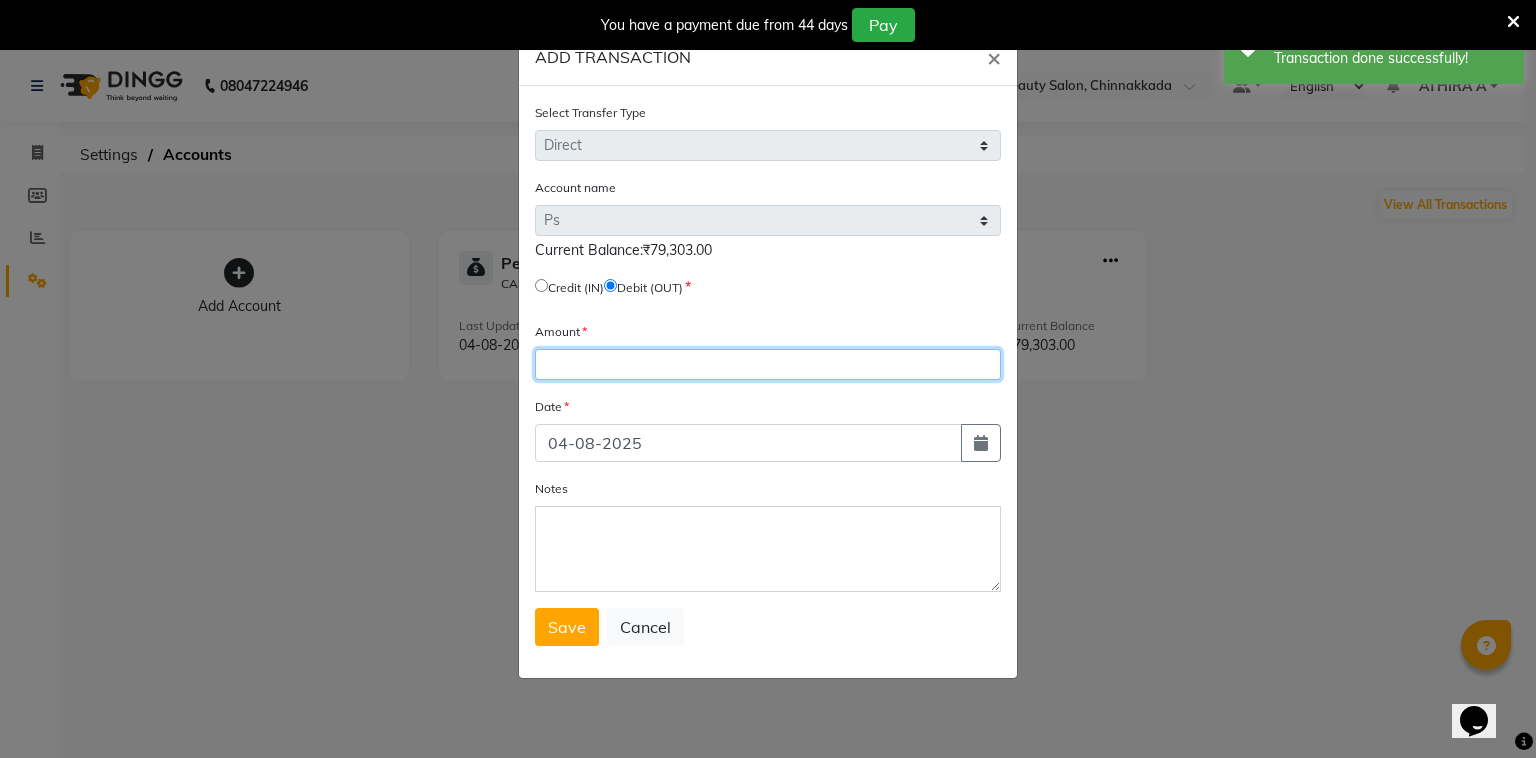 click 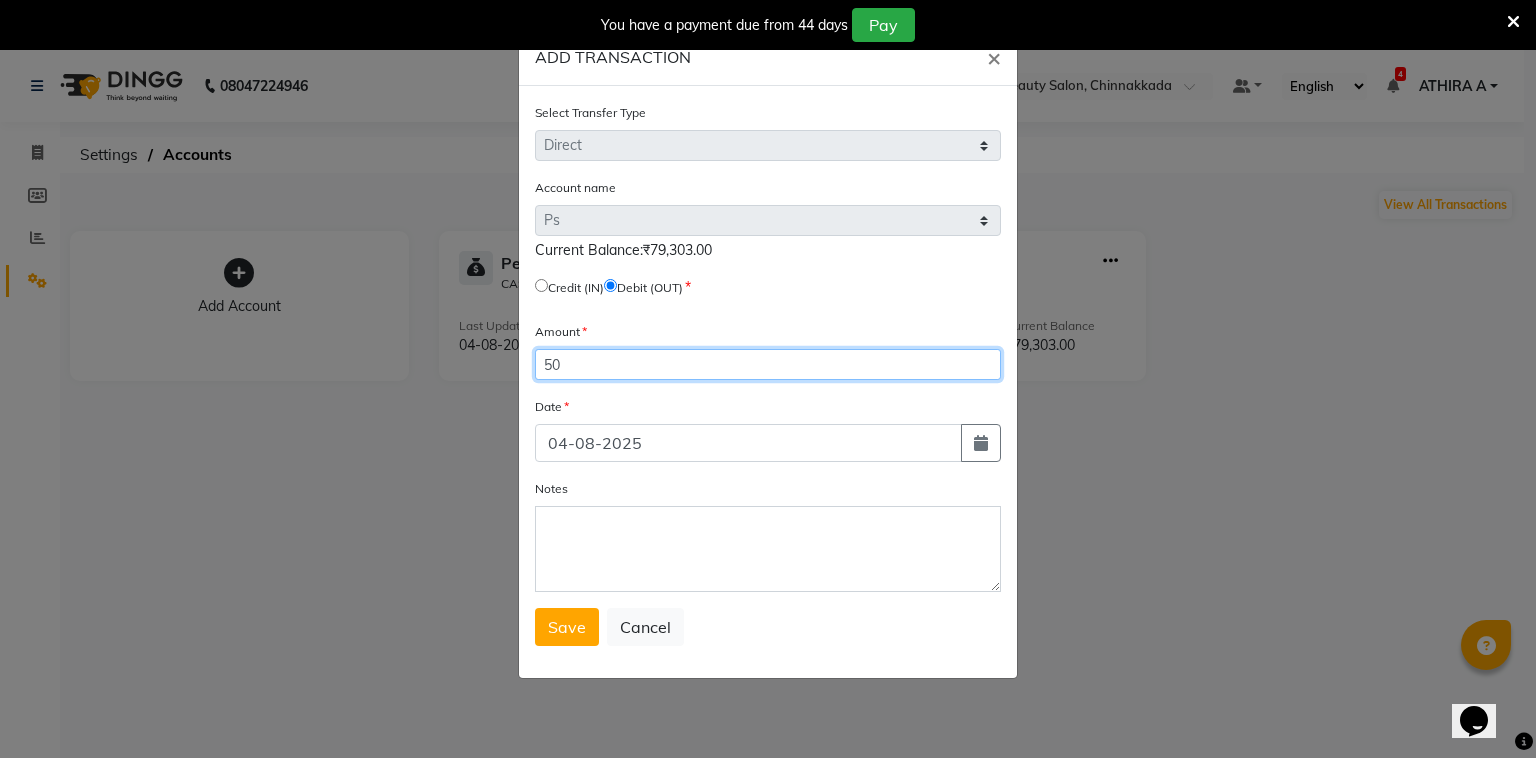 type on "5" 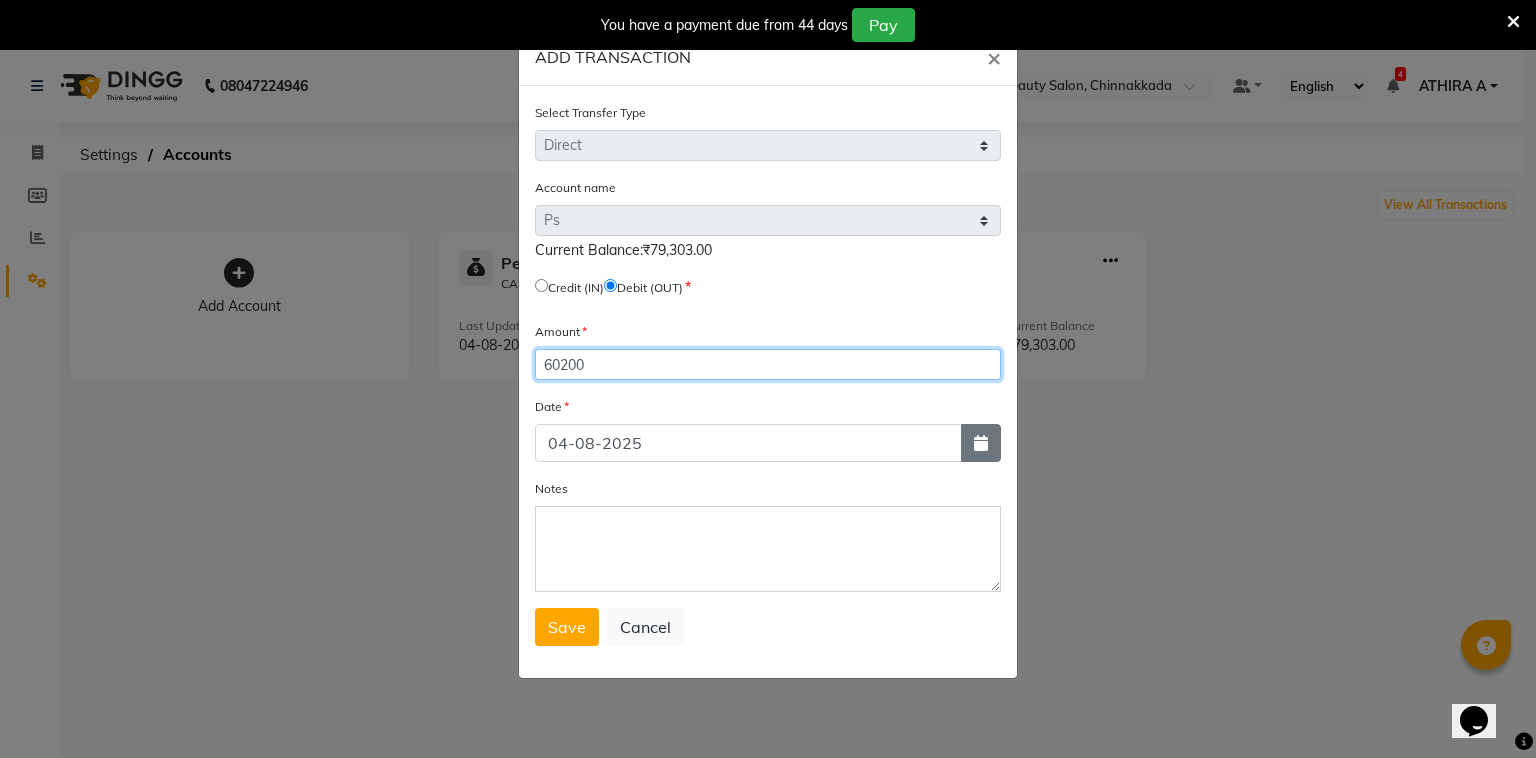 type on "60200" 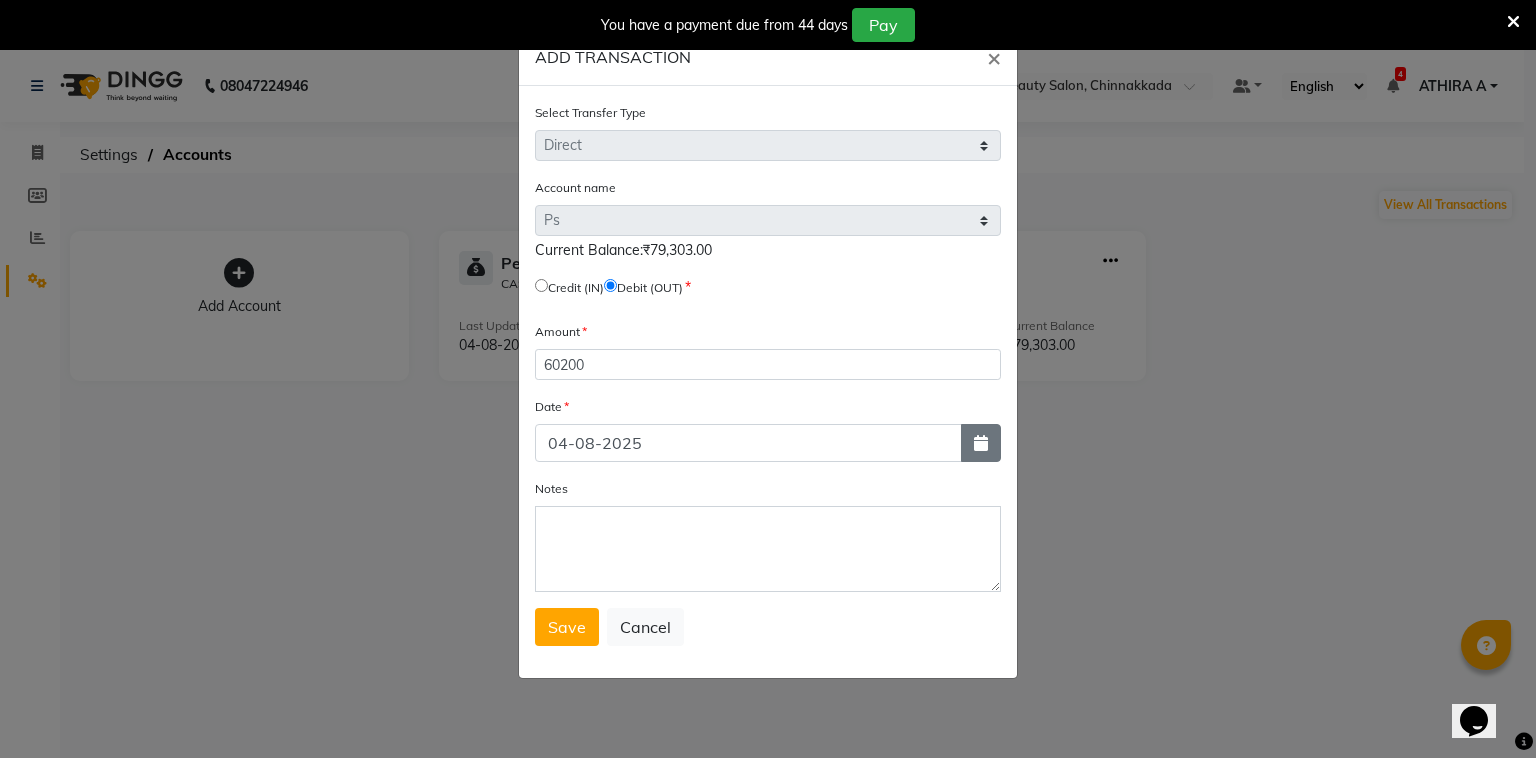 click 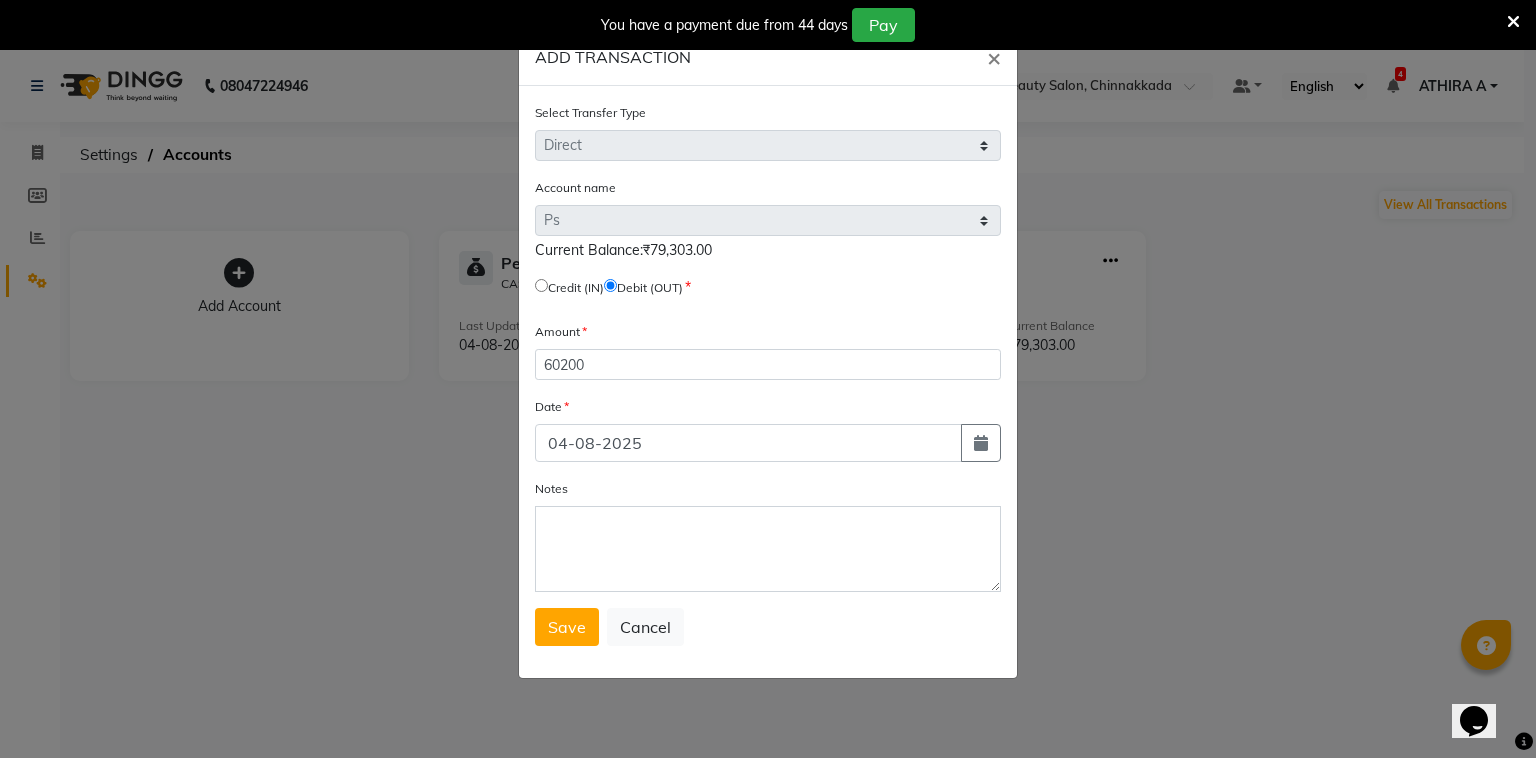 select on "8" 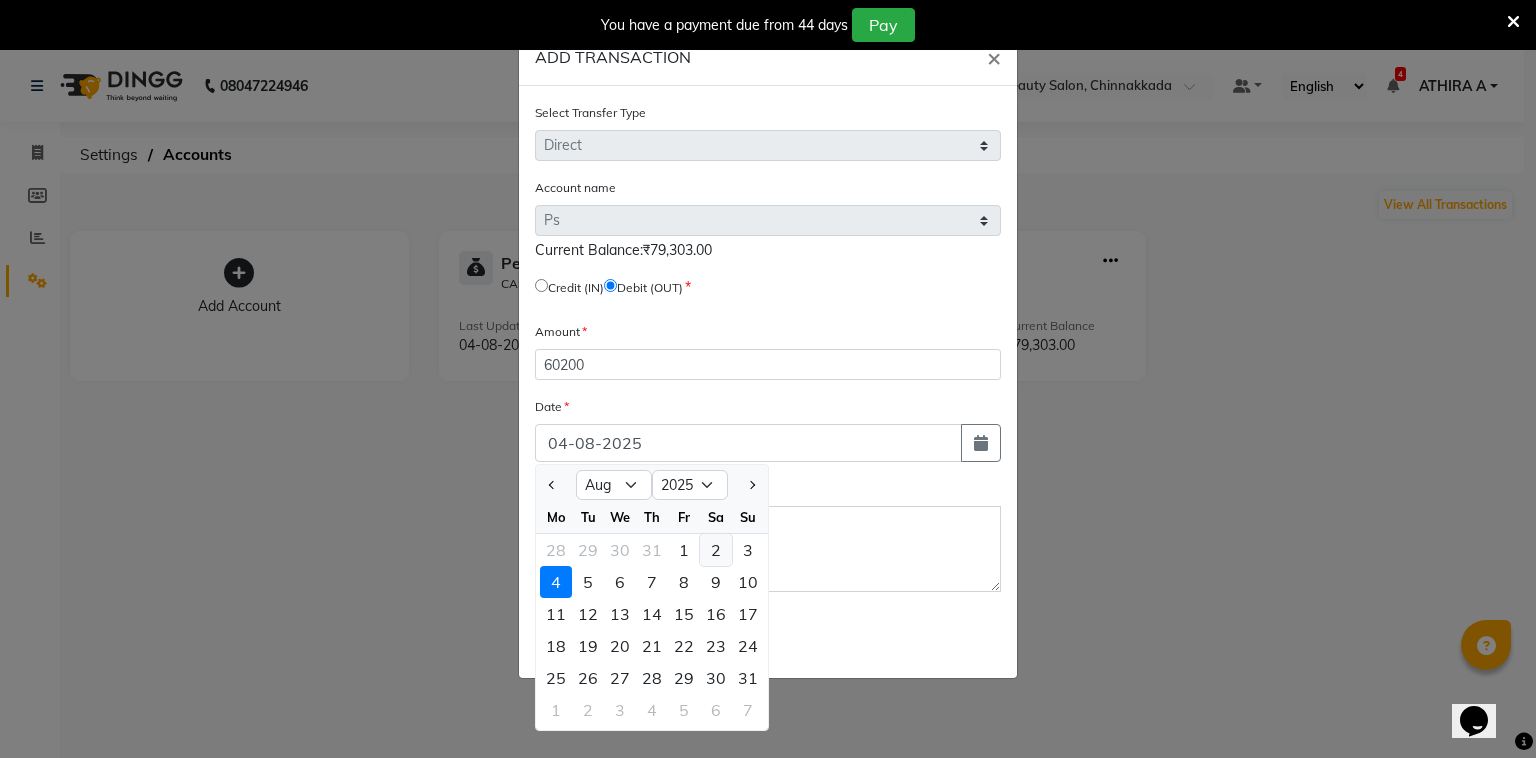 click on "2" 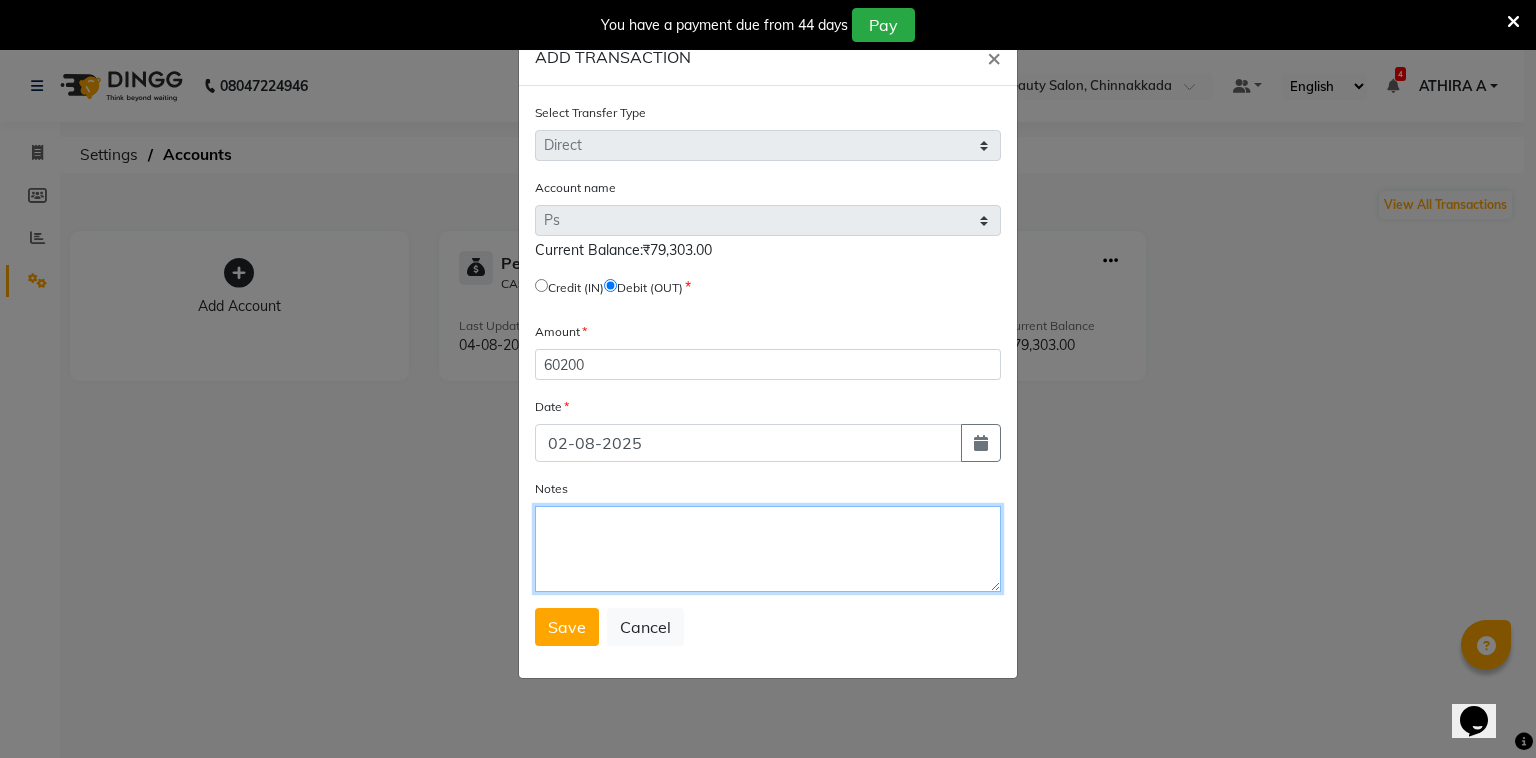 click on "Notes" at bounding box center (768, 549) 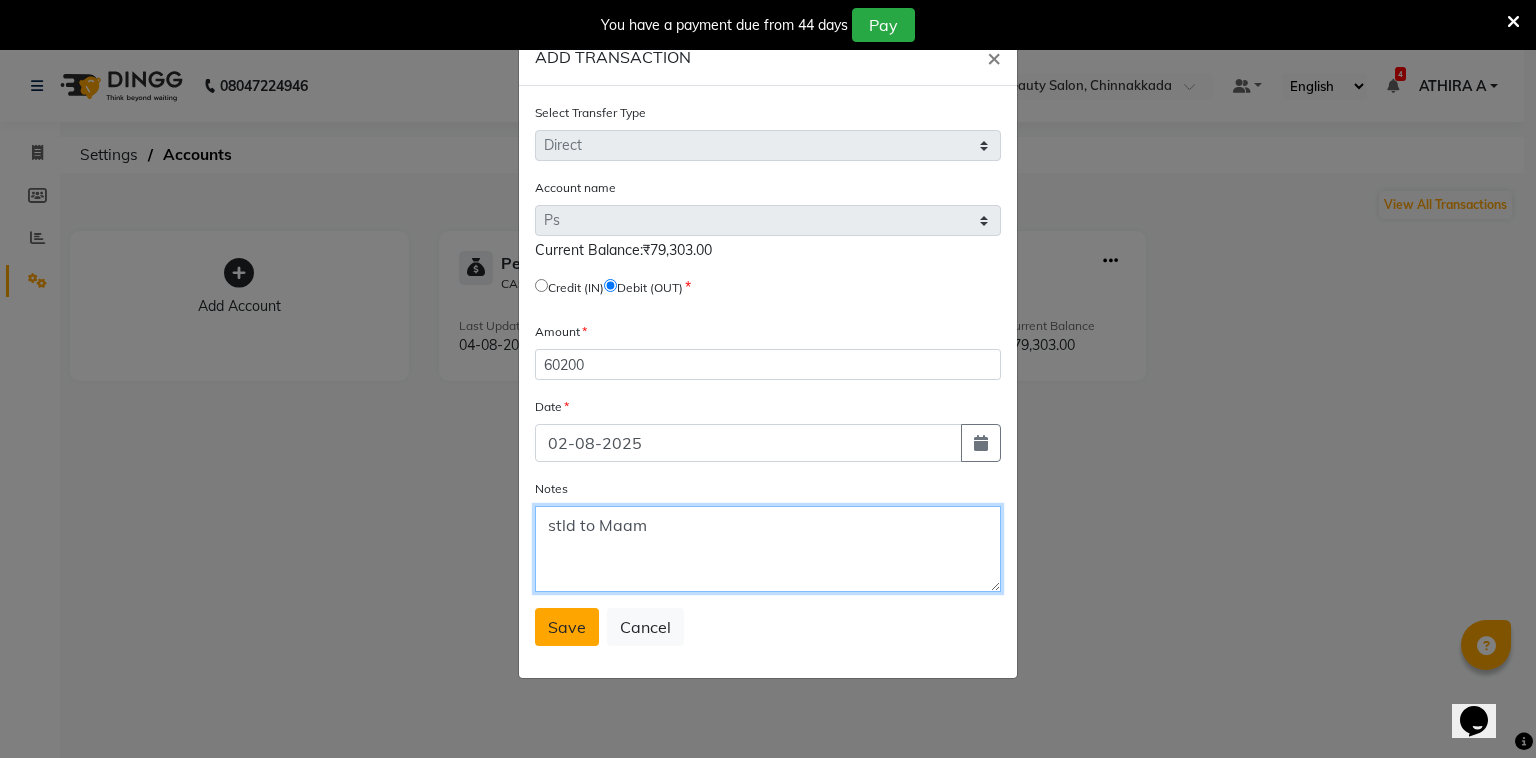 type on "stld to Maam" 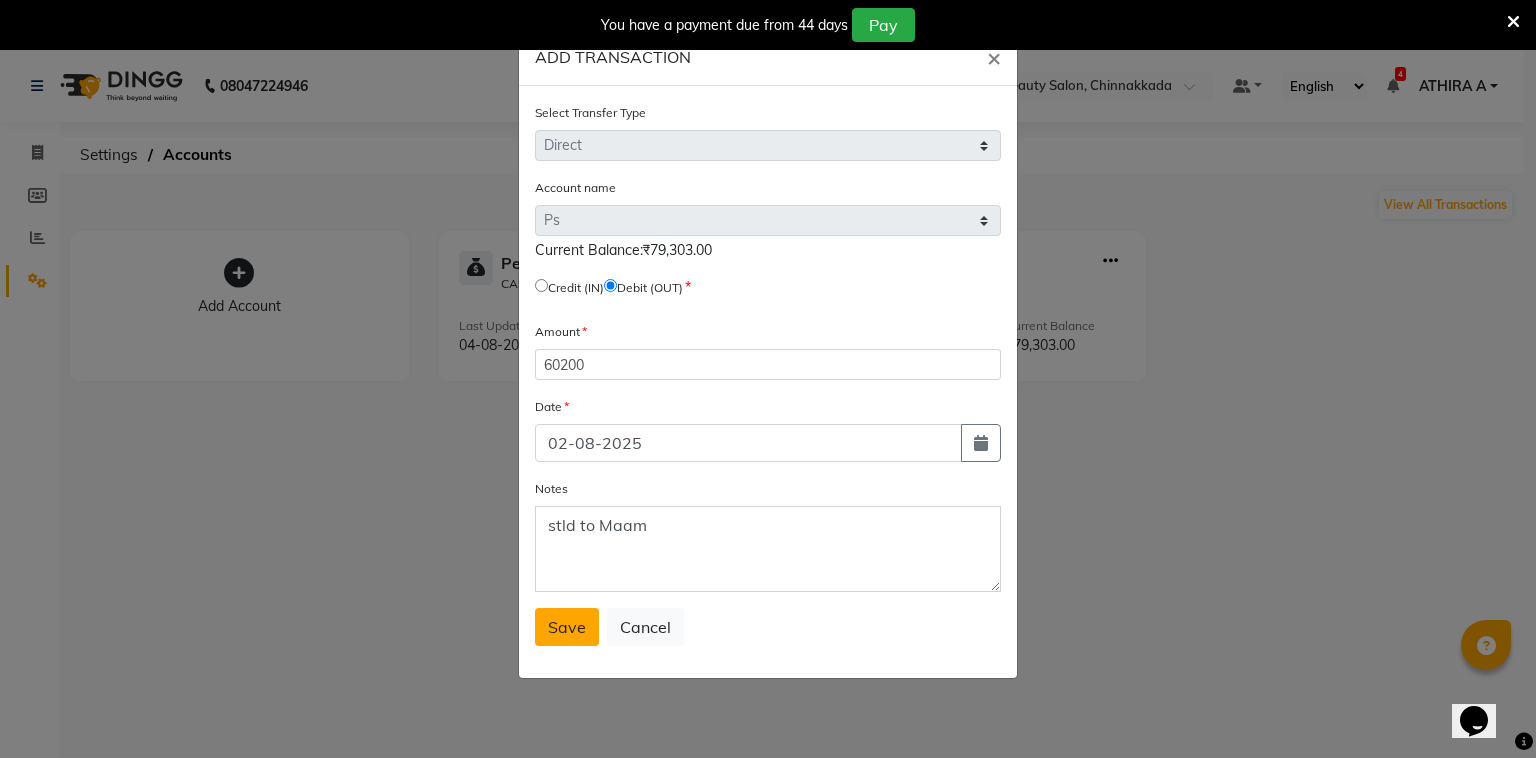 click on "Save" at bounding box center [567, 627] 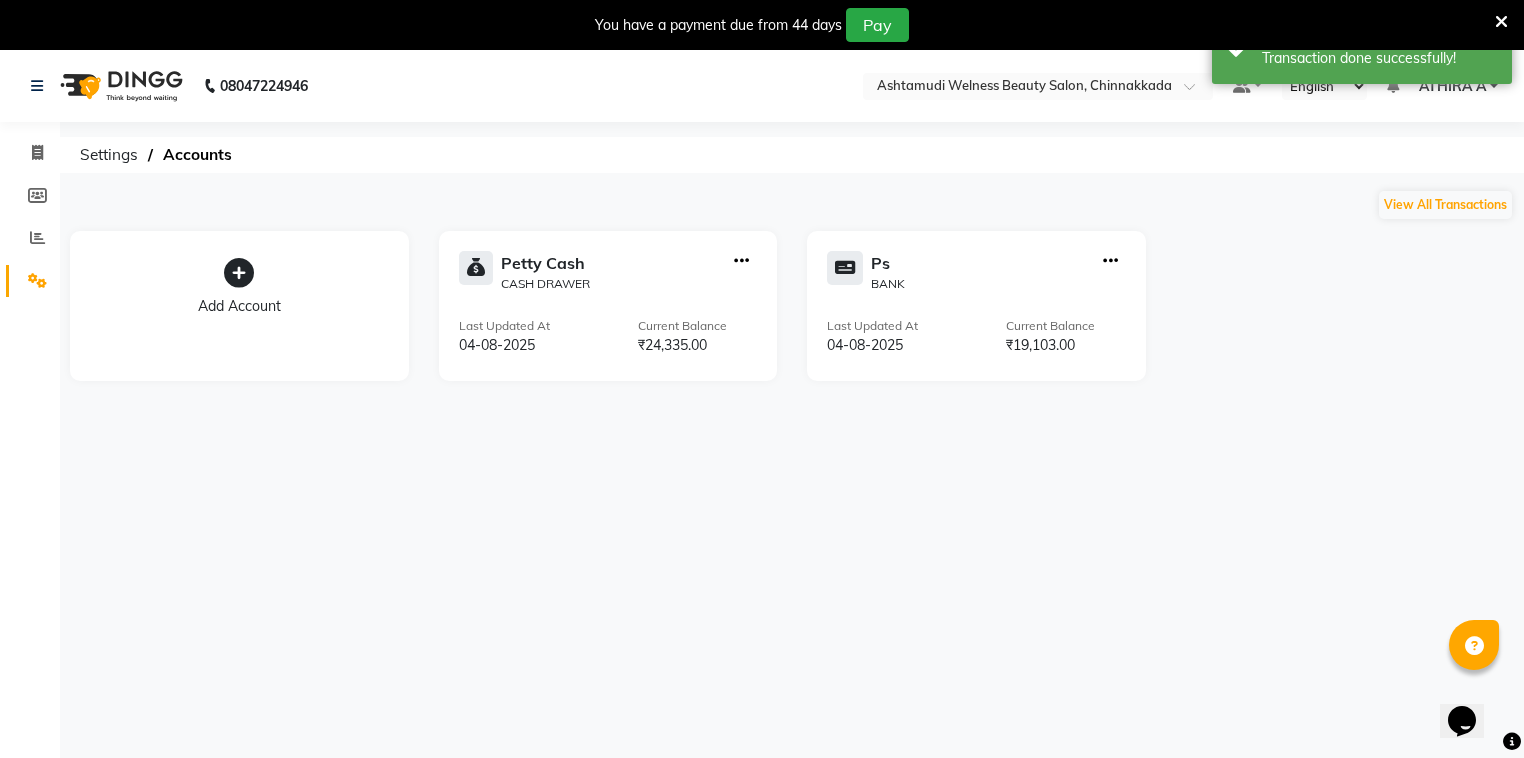 click 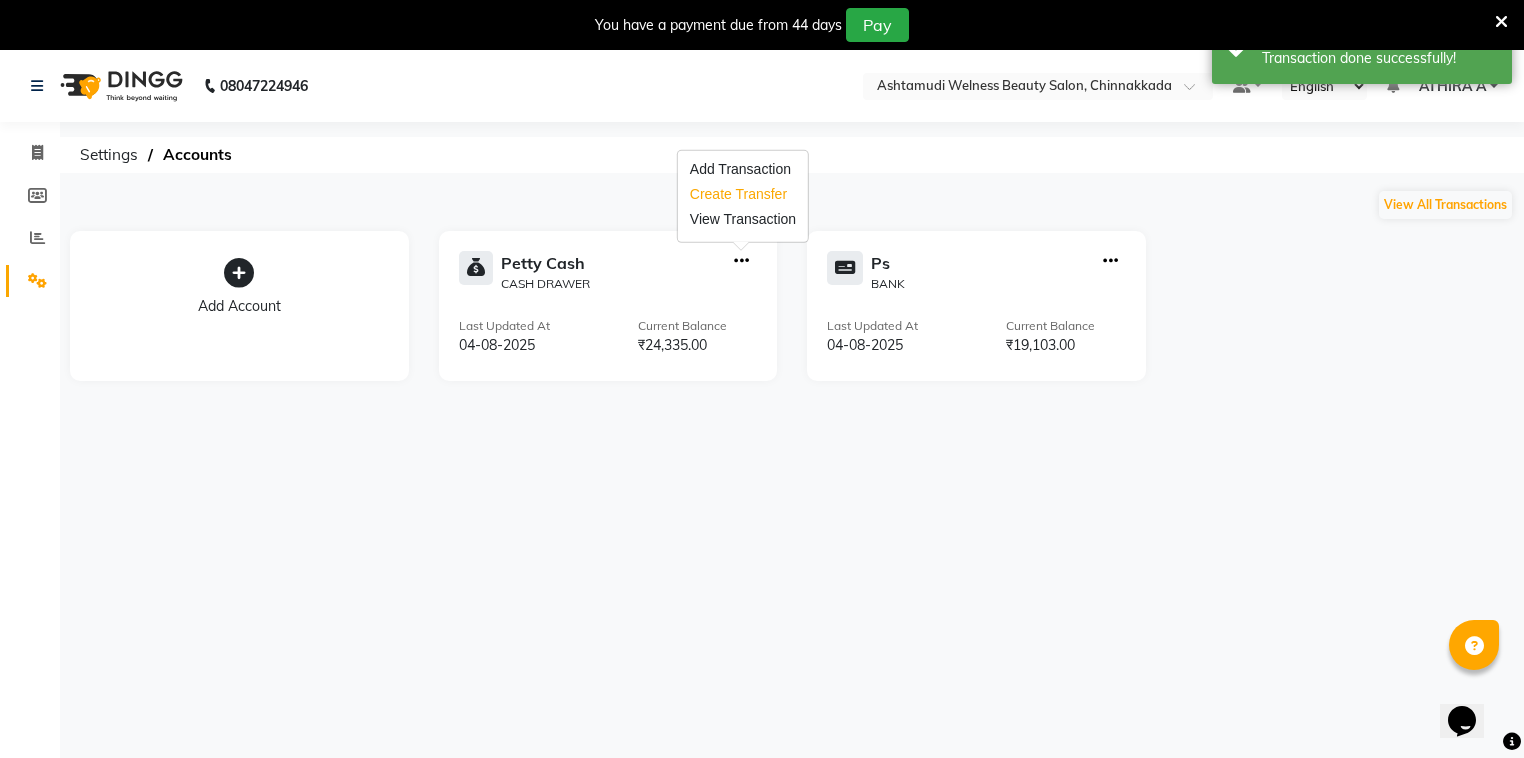 click on "Create Transfer" at bounding box center (743, 194) 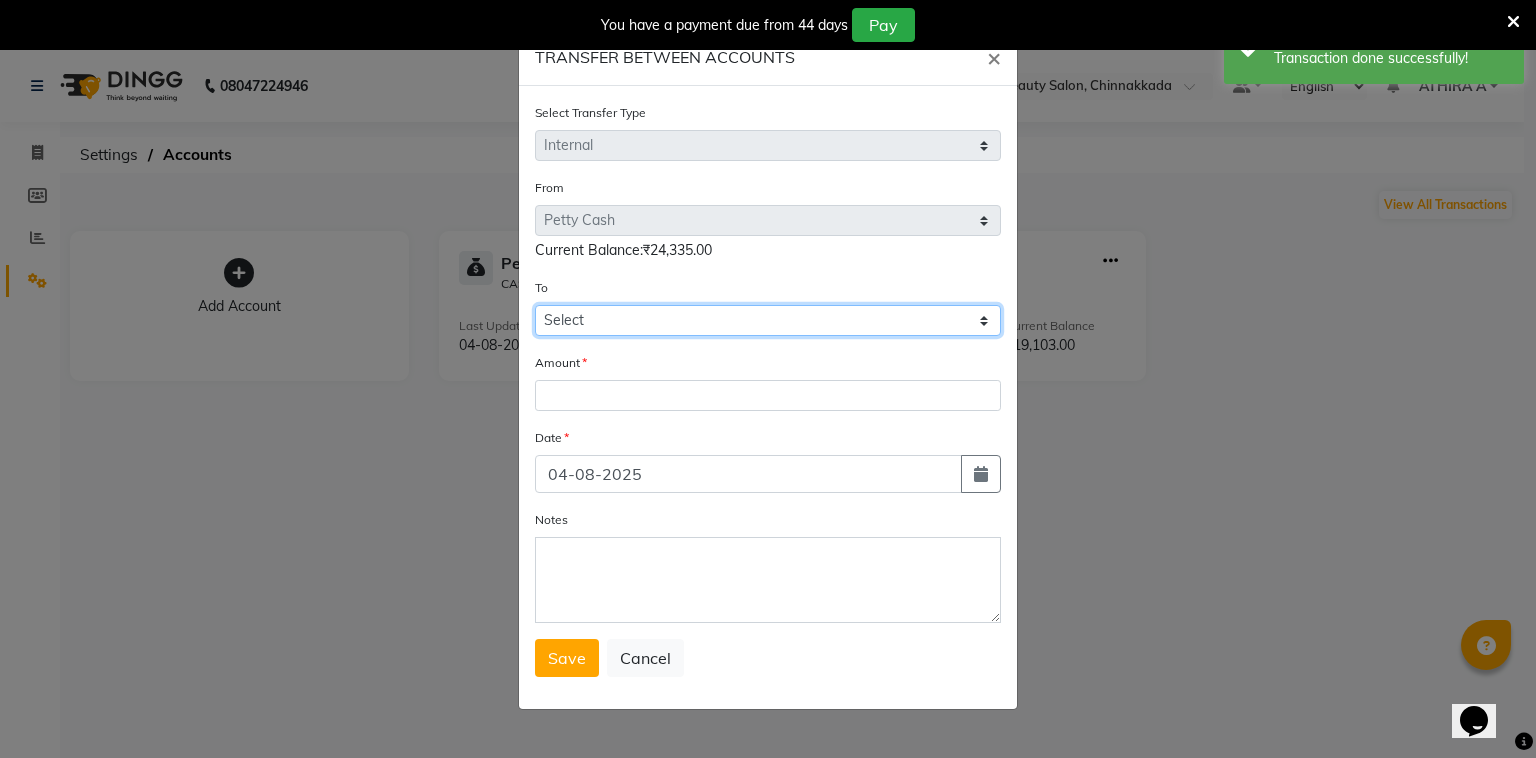 click on "Select Petty Cash Ps" 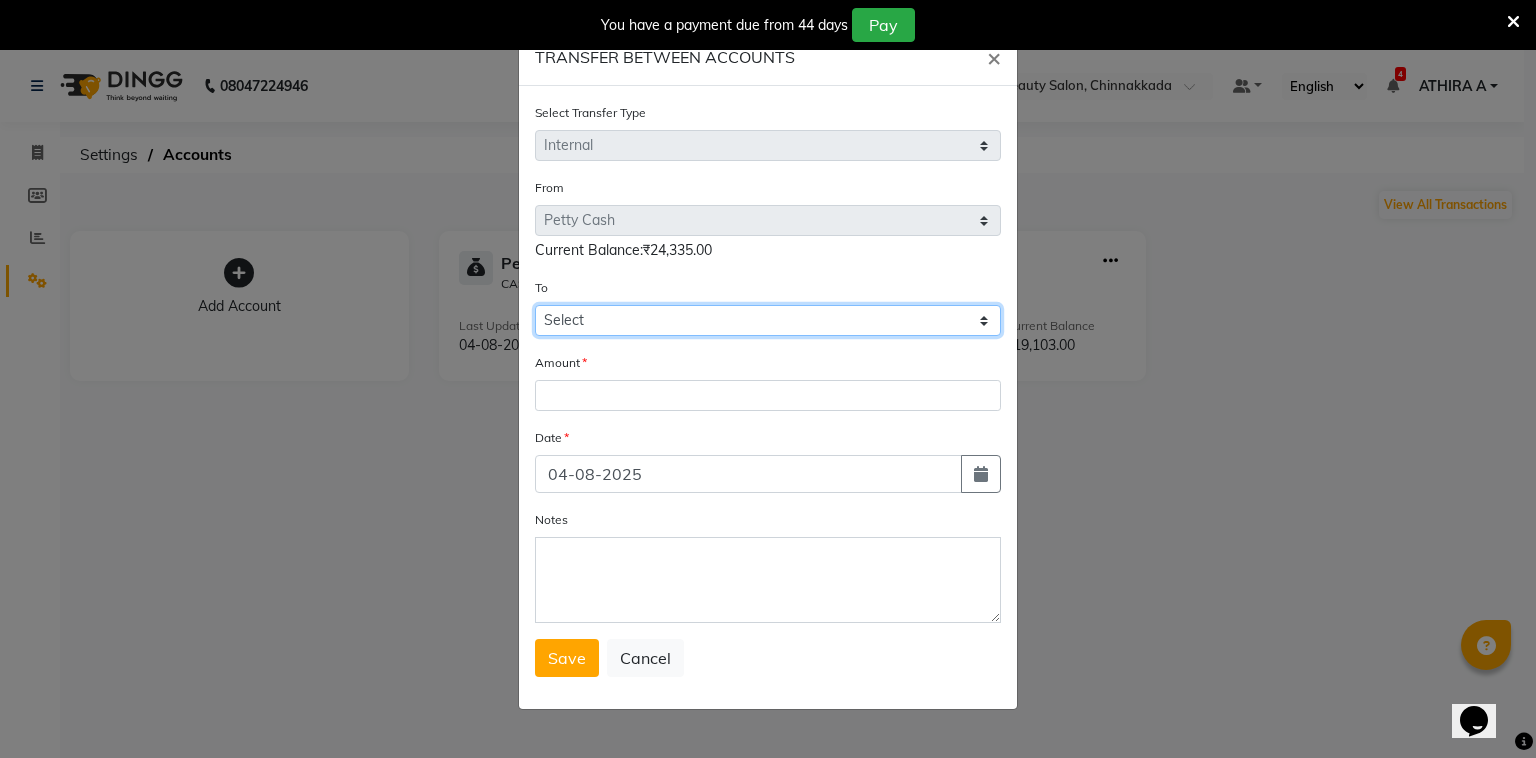 select on "3352" 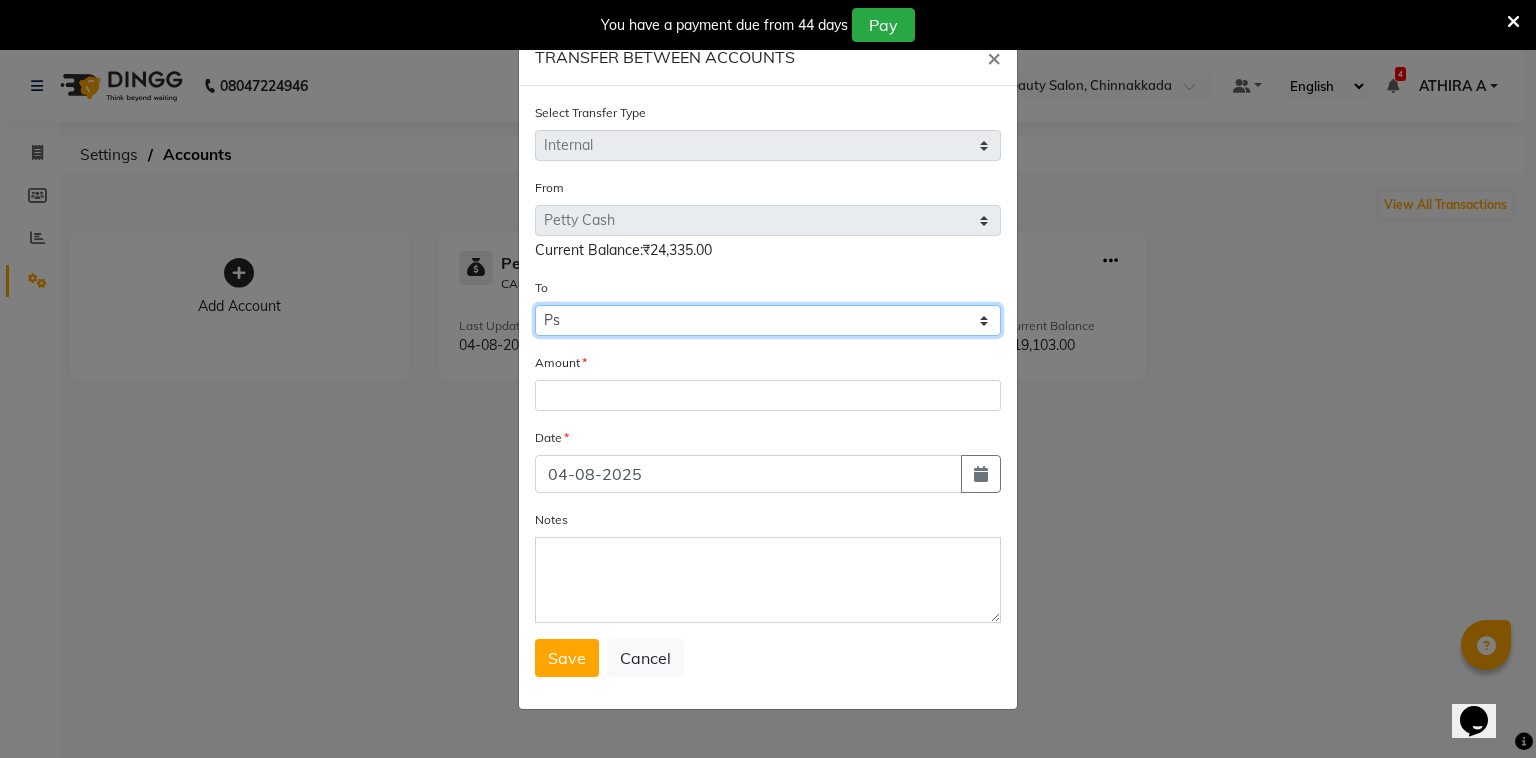 click on "Select Petty Cash Ps" 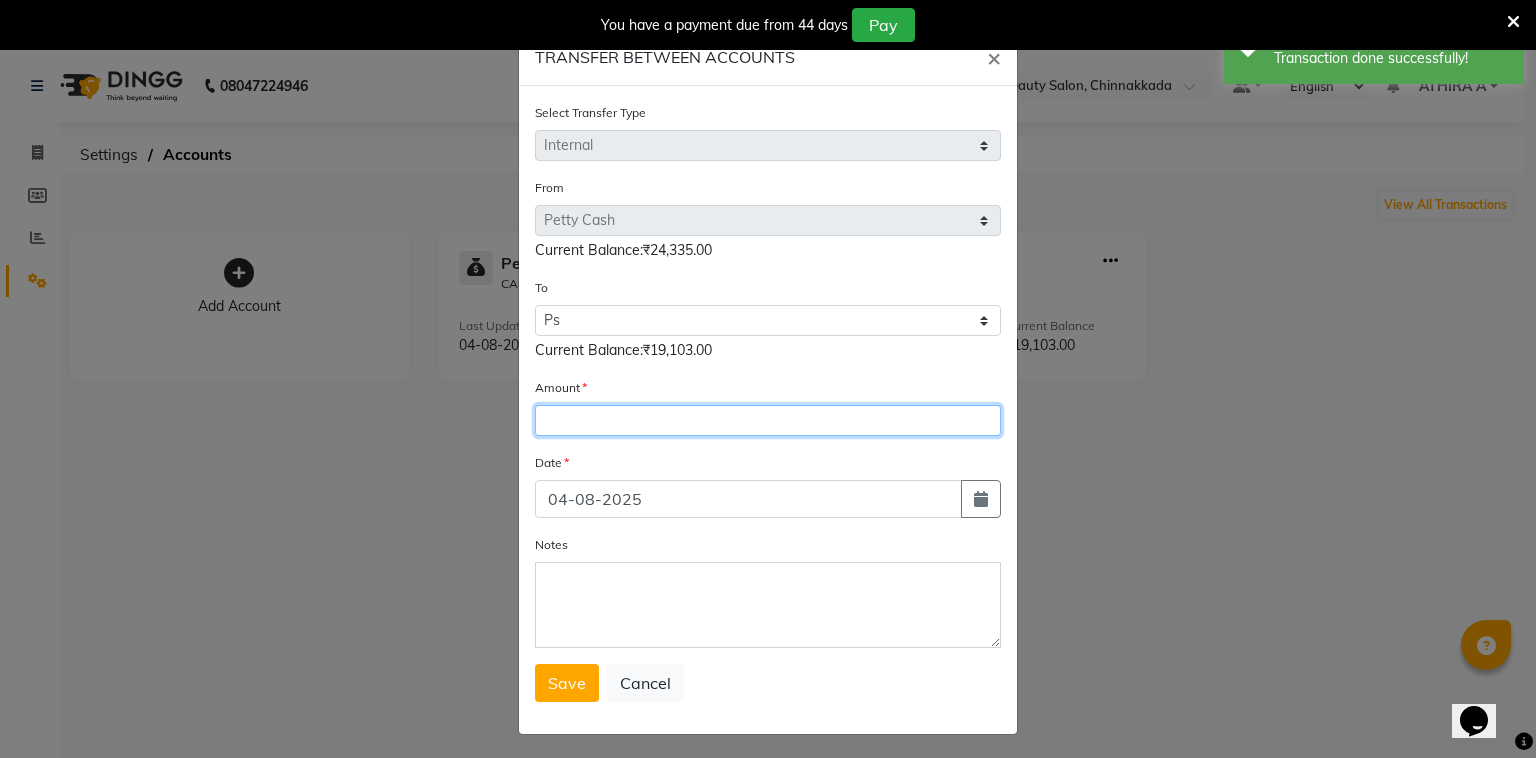 click 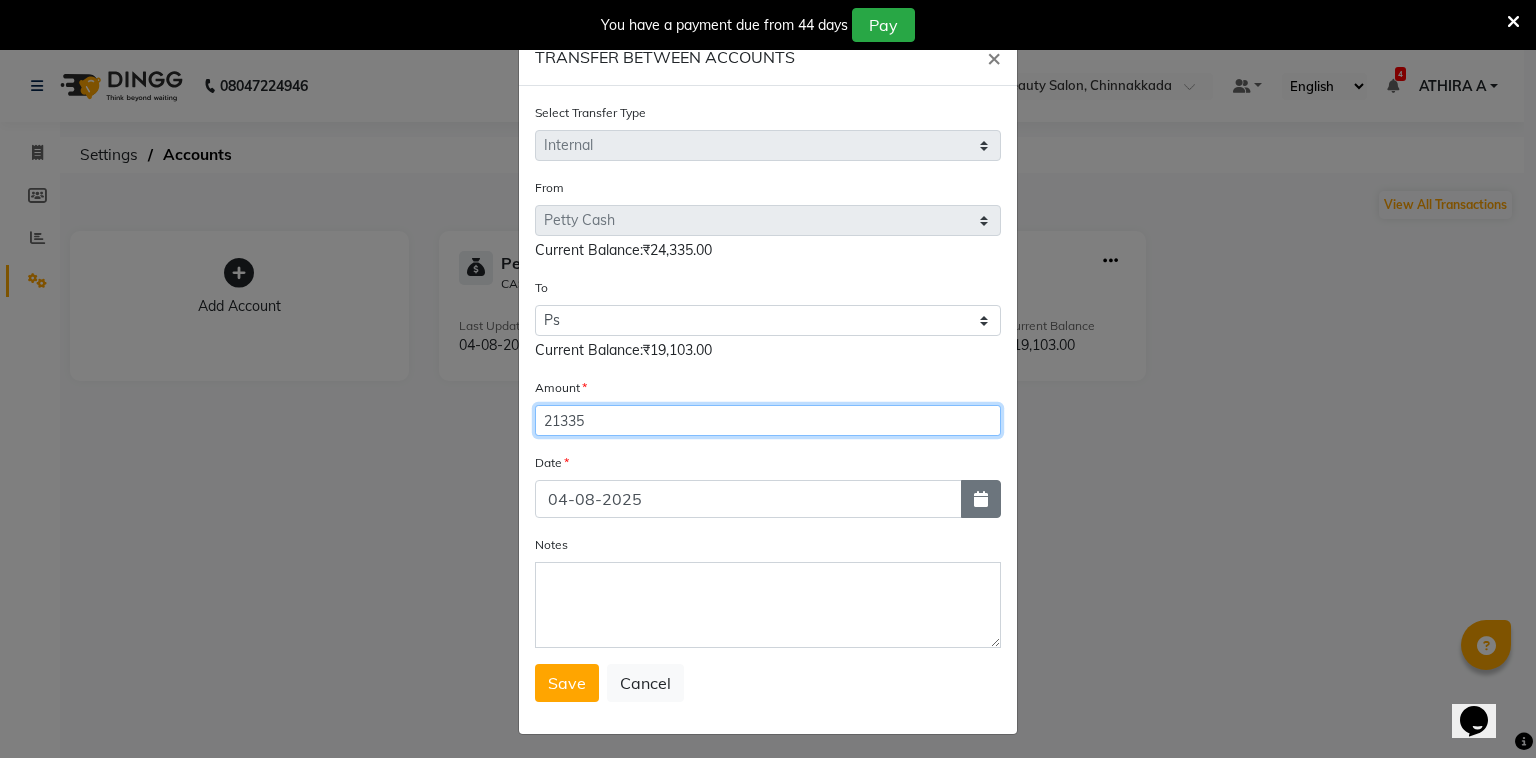 type on "21335" 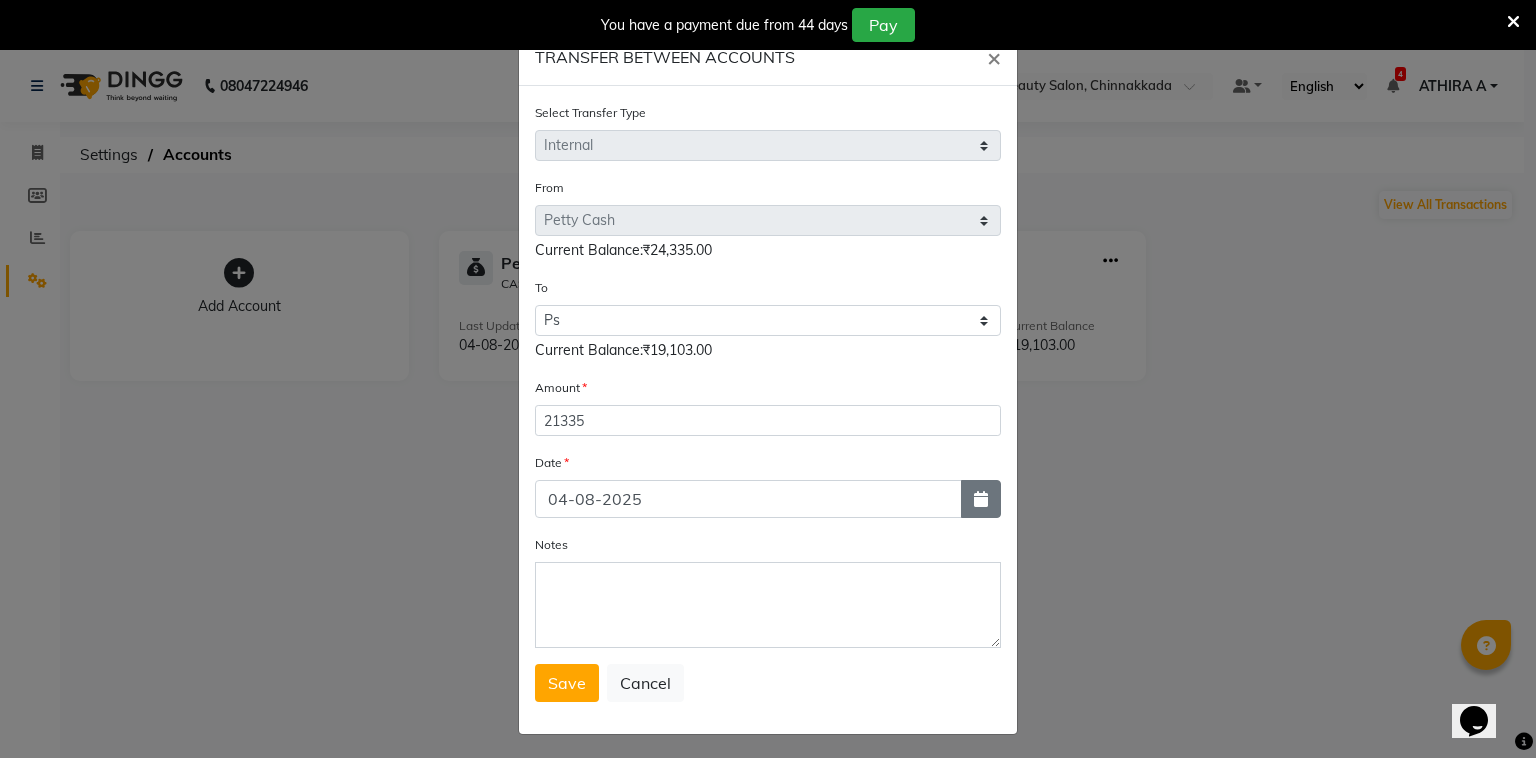 click 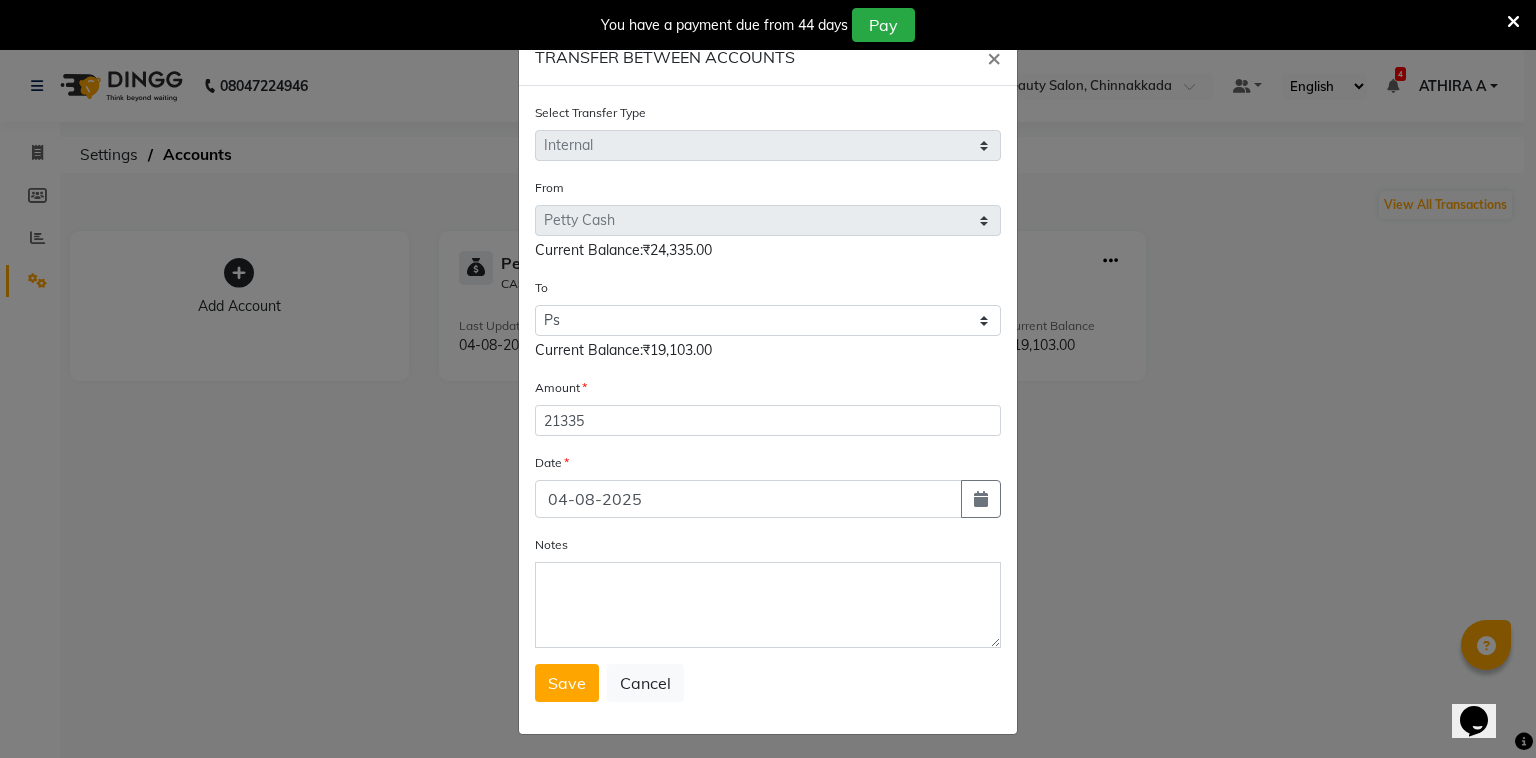 select on "8" 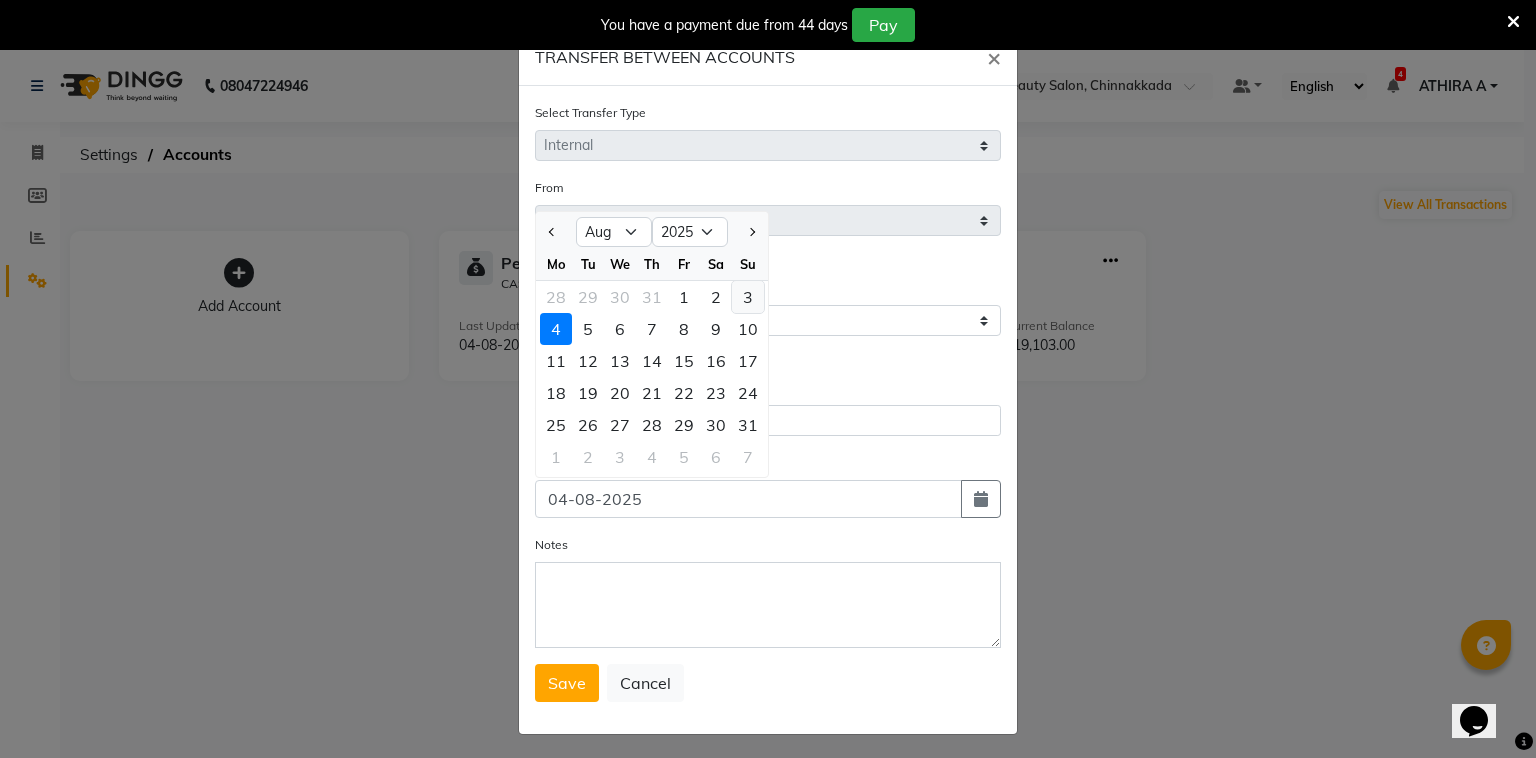 click on "3" 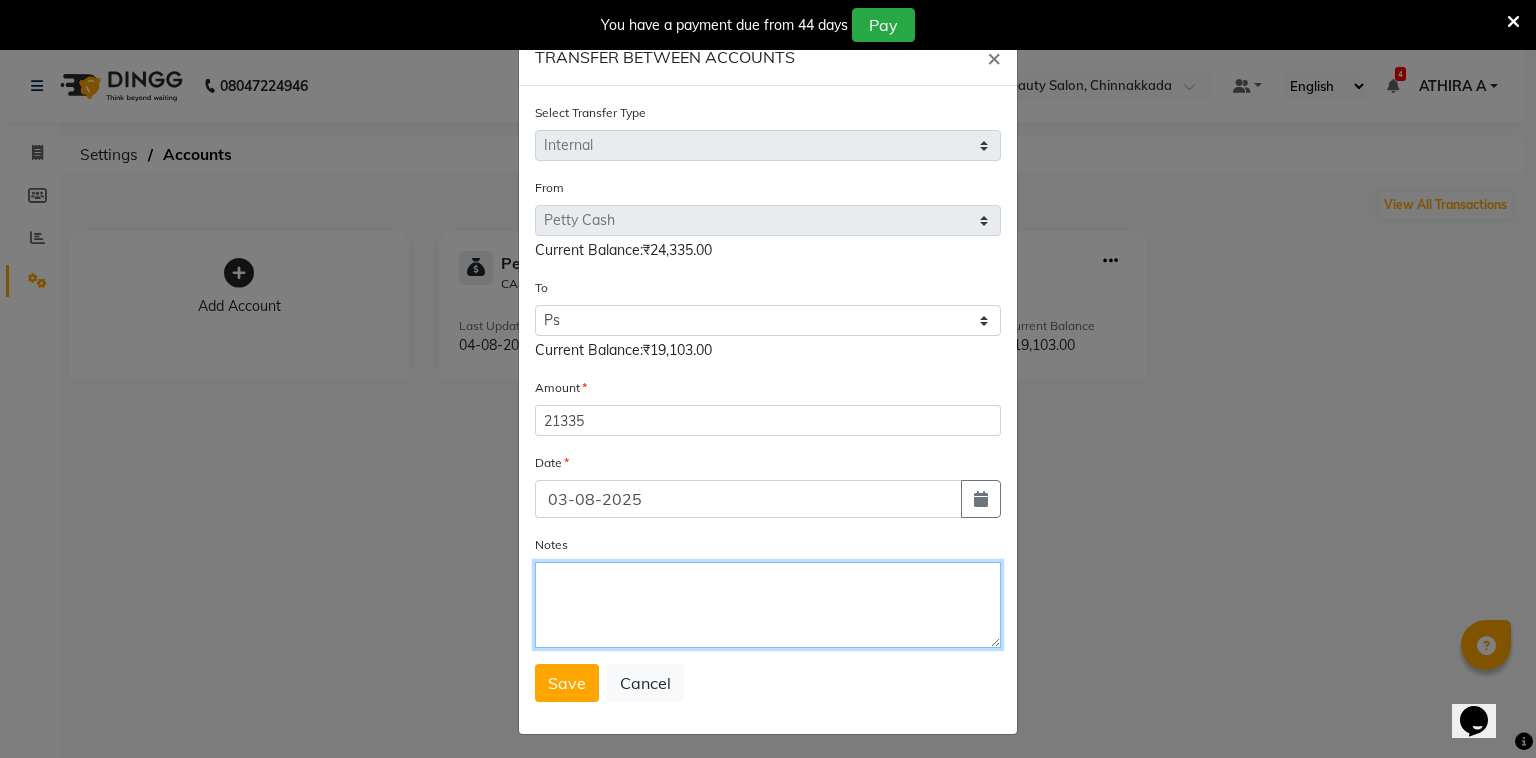 click on "Notes" at bounding box center (768, 605) 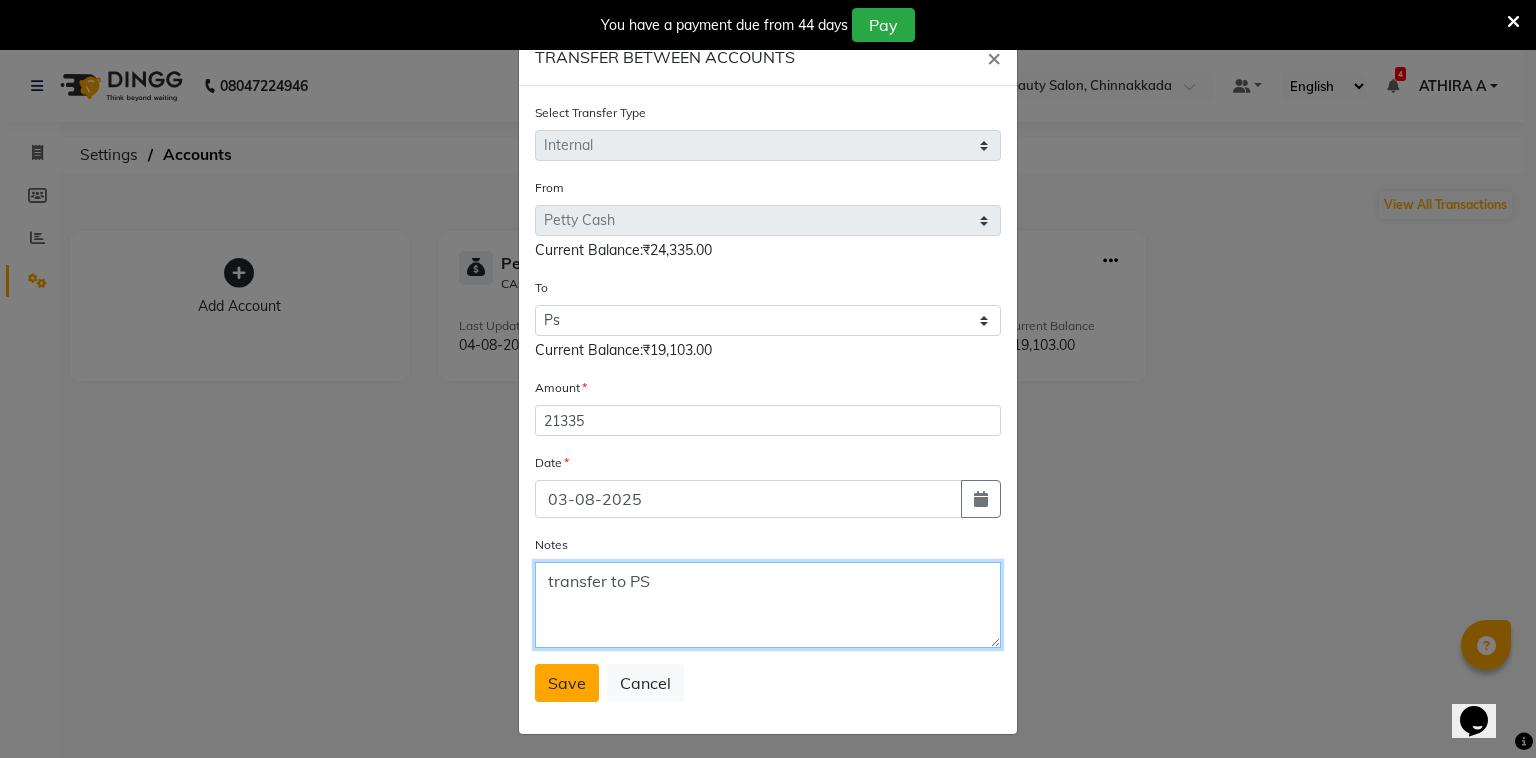 type on "transfer to PS" 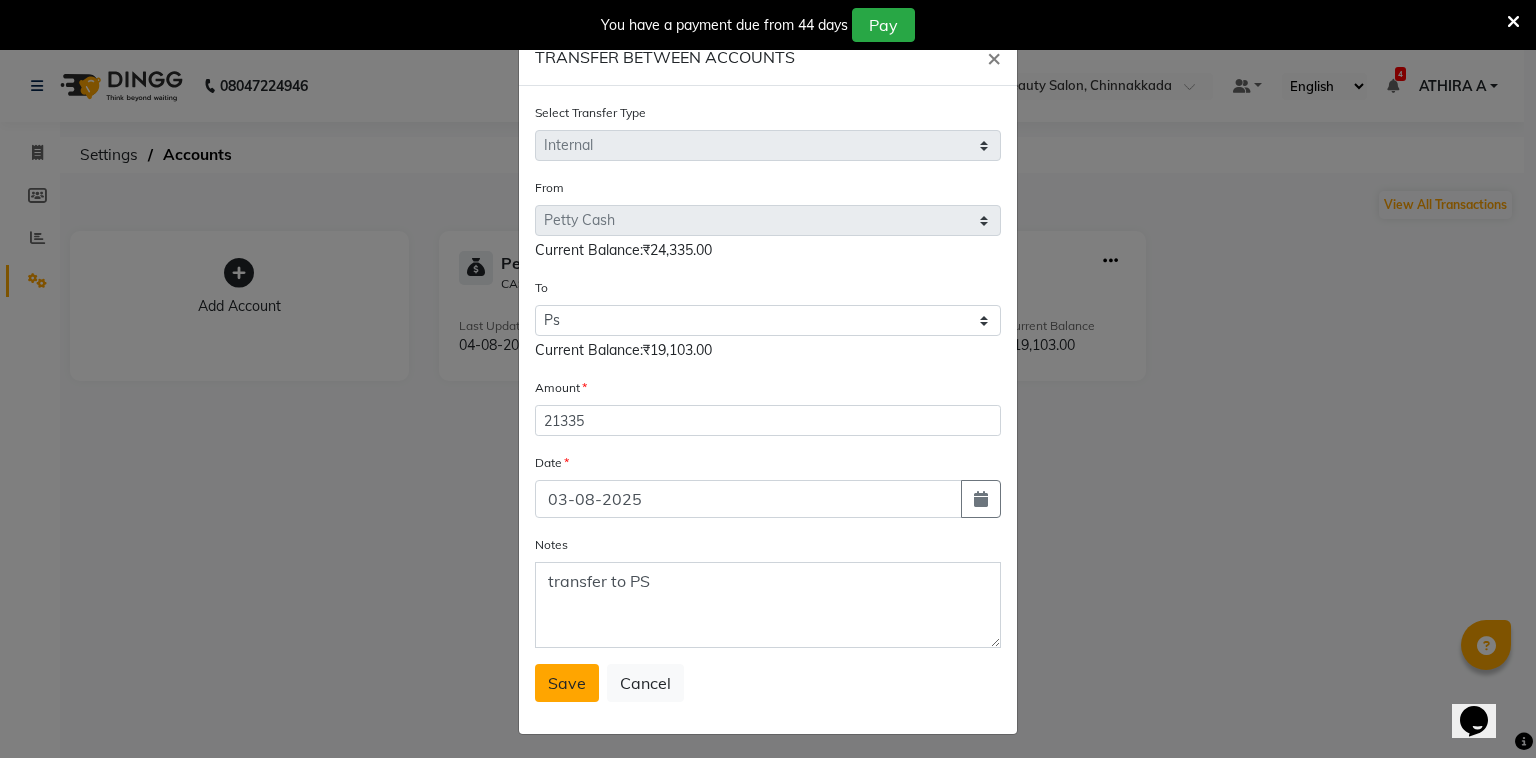 click on "Save" at bounding box center (567, 683) 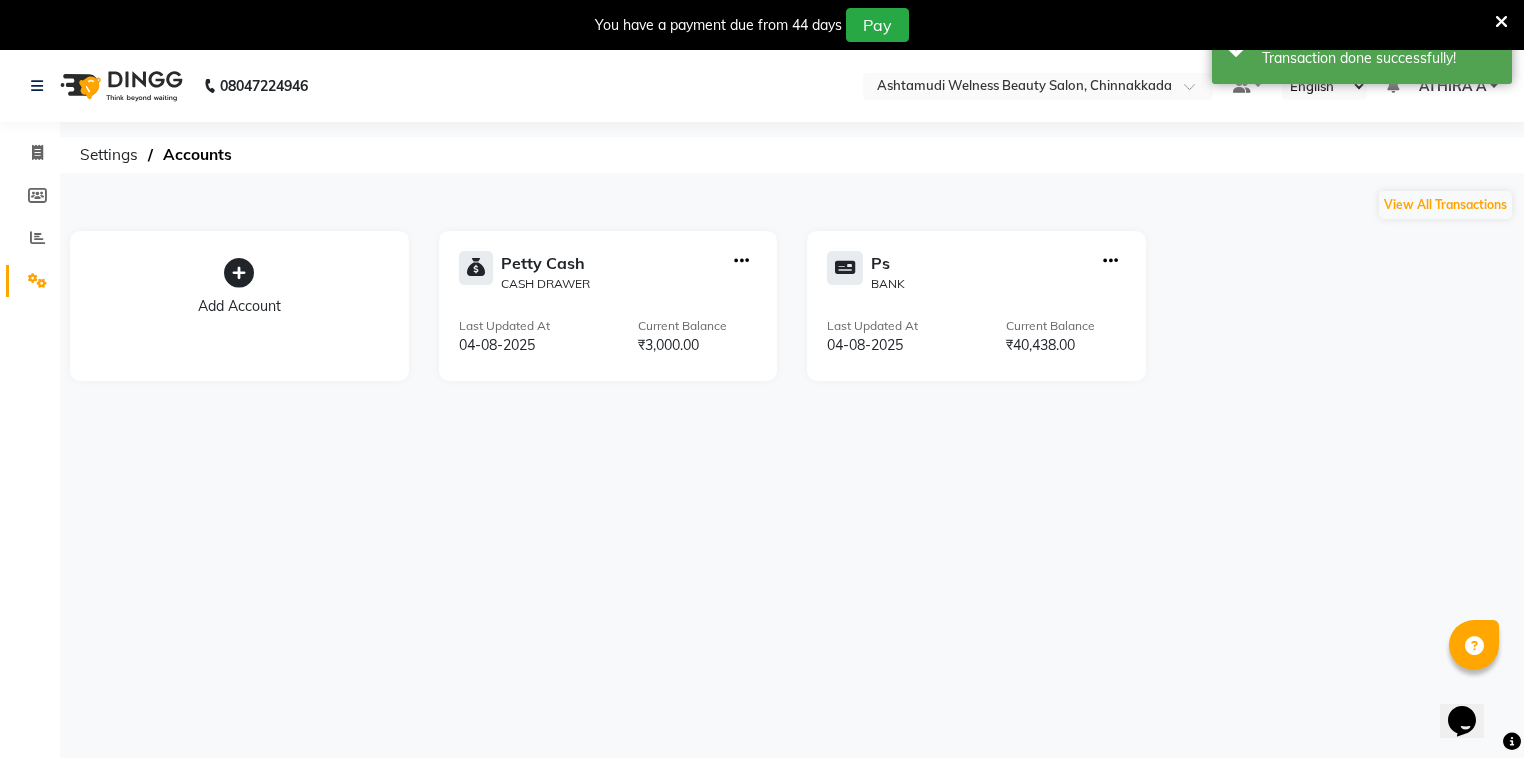 click 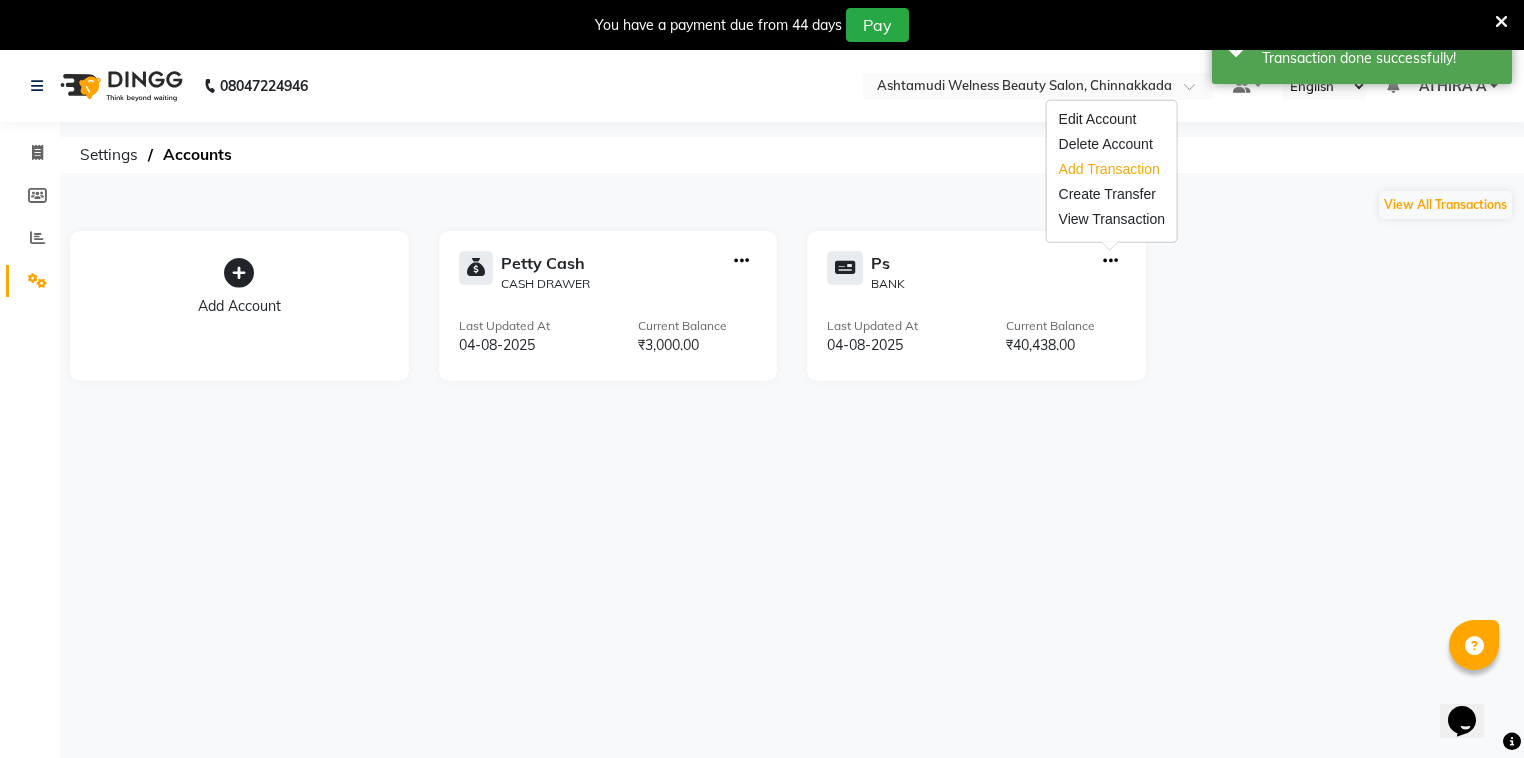 click on "Add Transaction" at bounding box center [1112, 169] 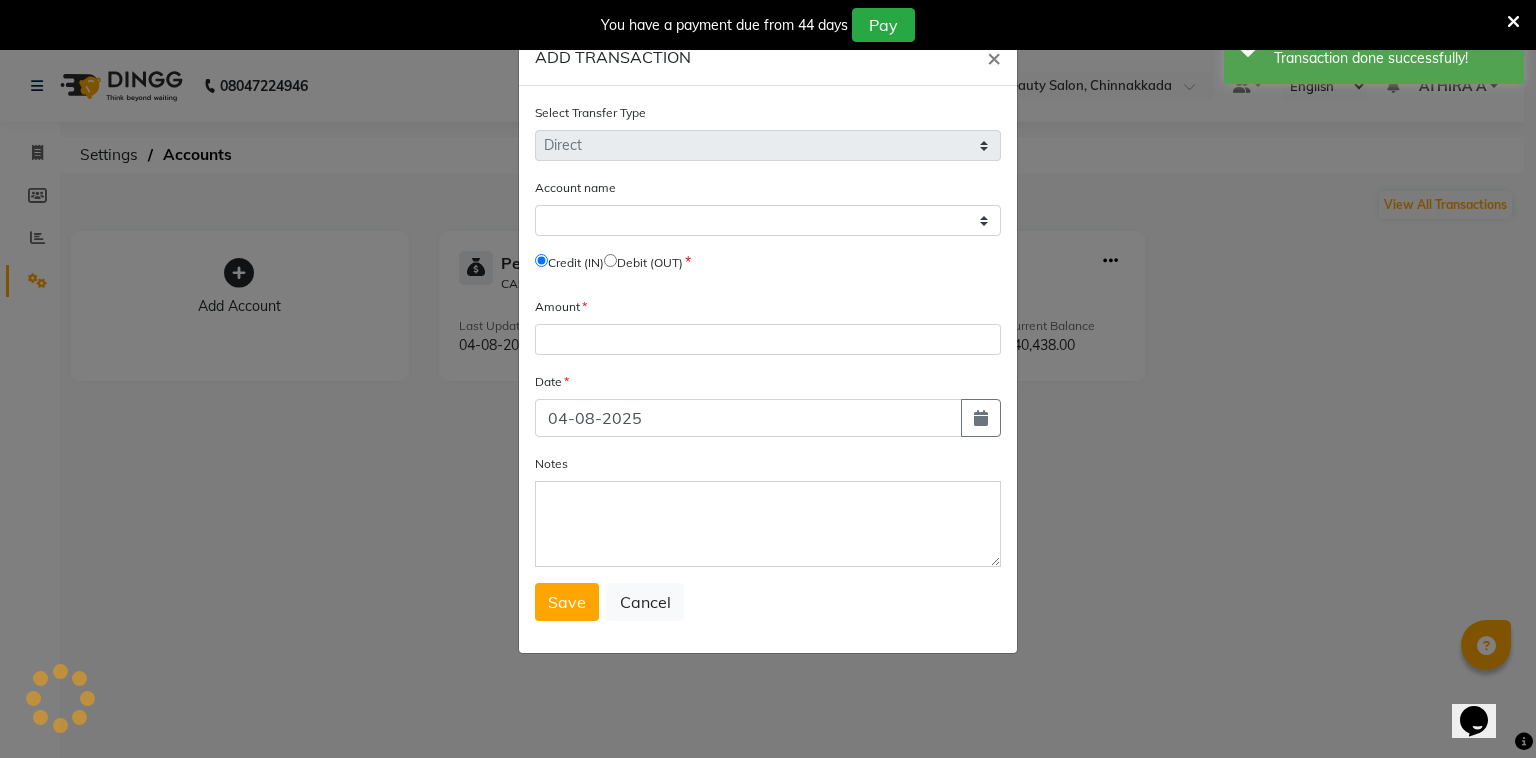select on "3352" 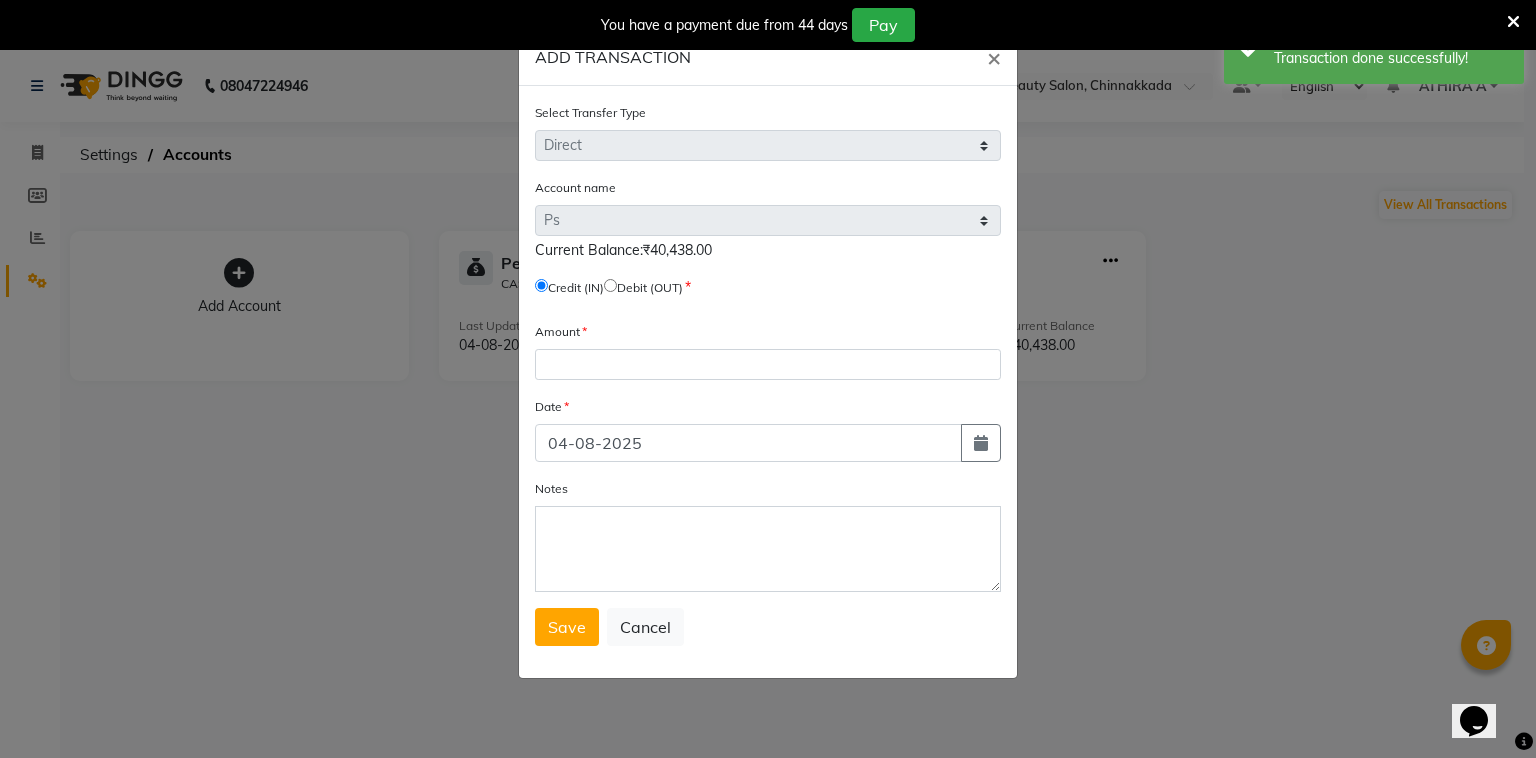 click 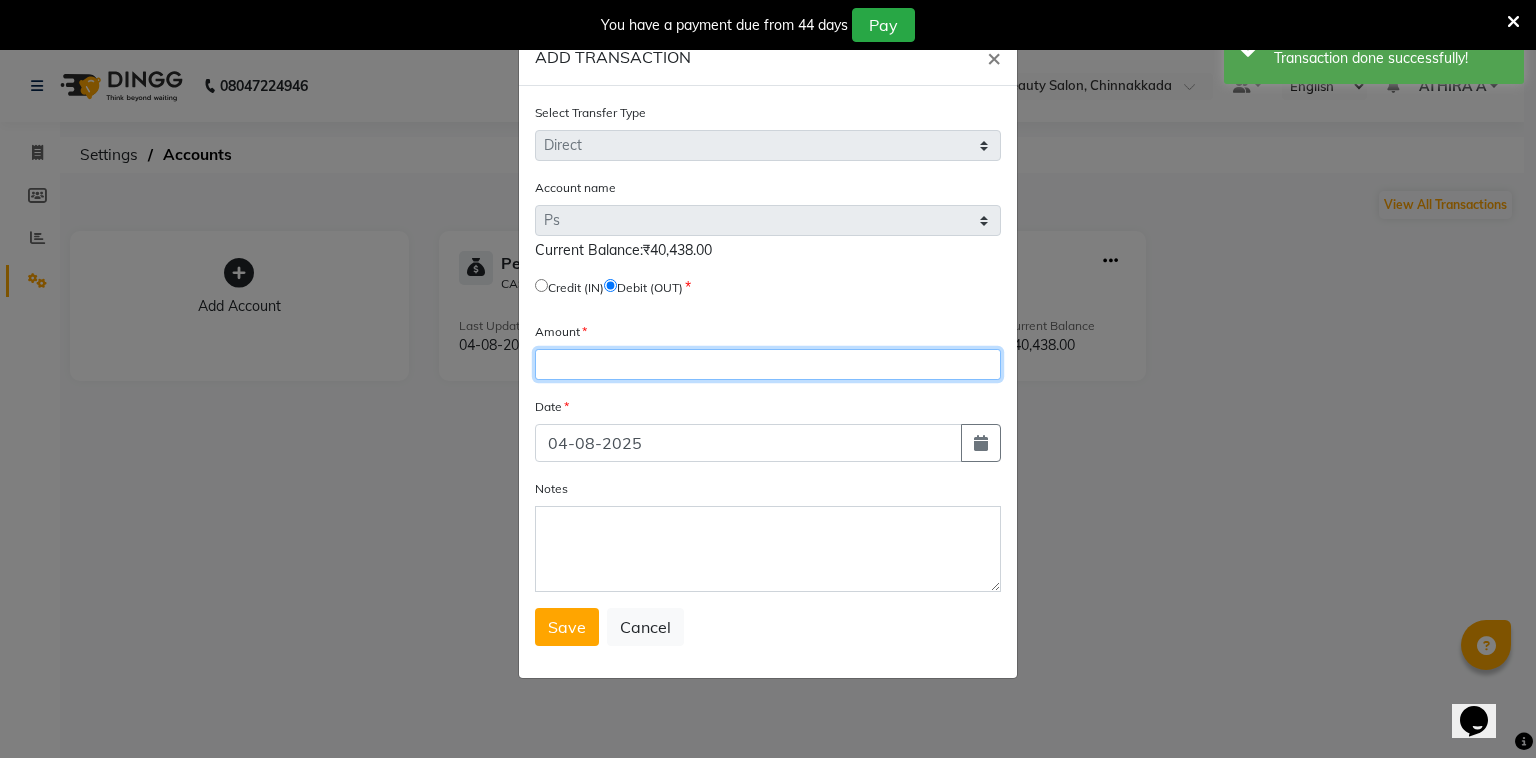 click 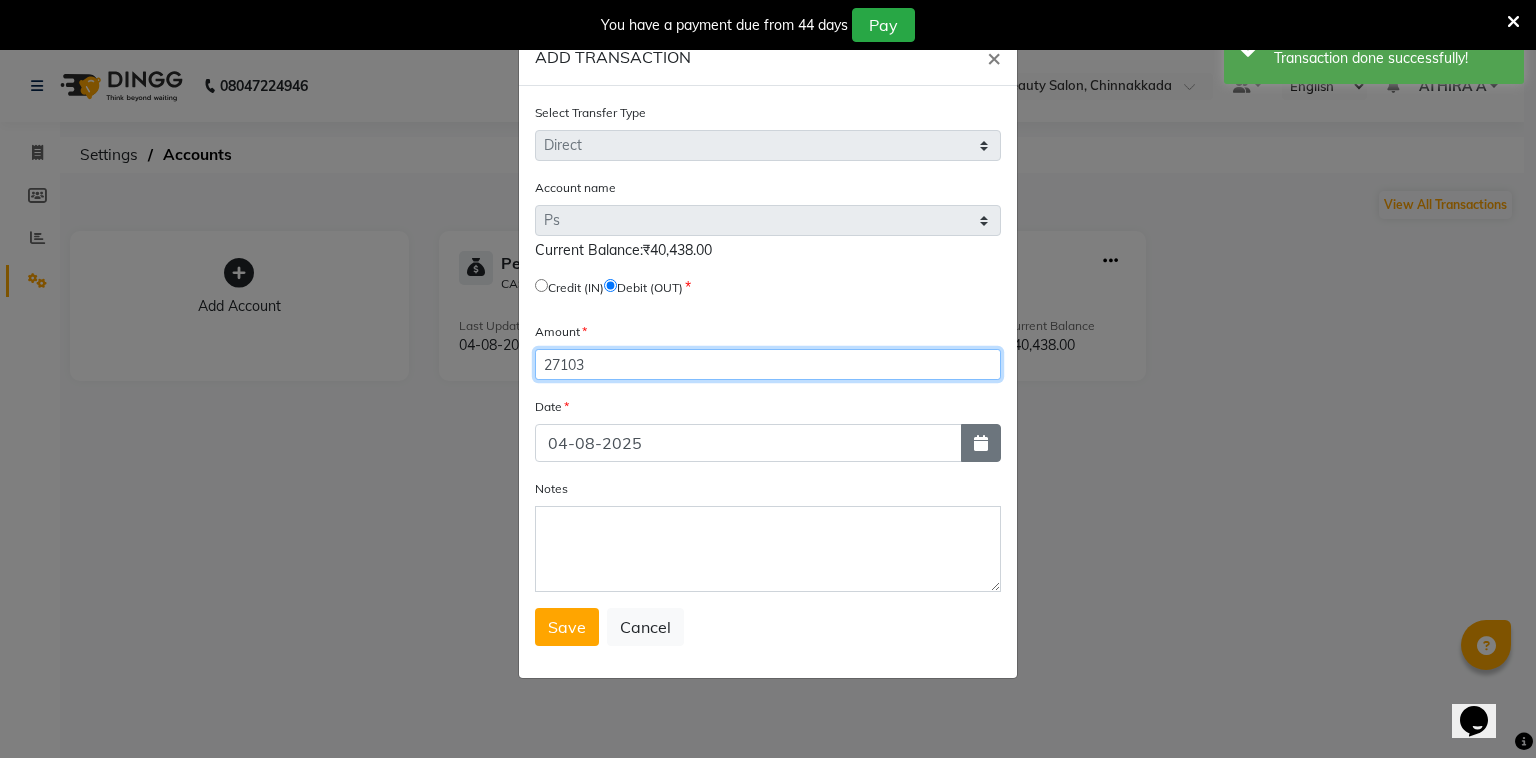 type on "27103" 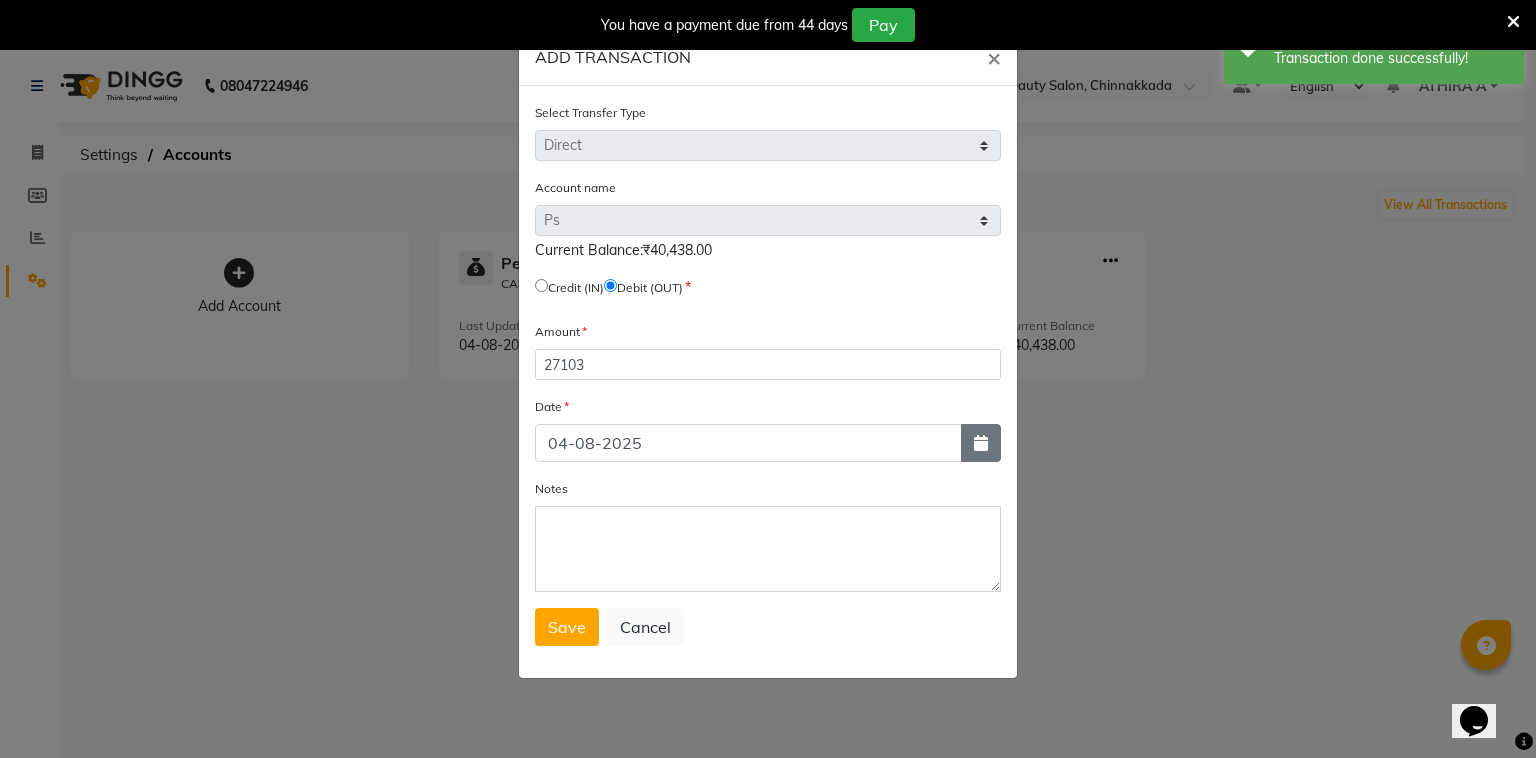 click 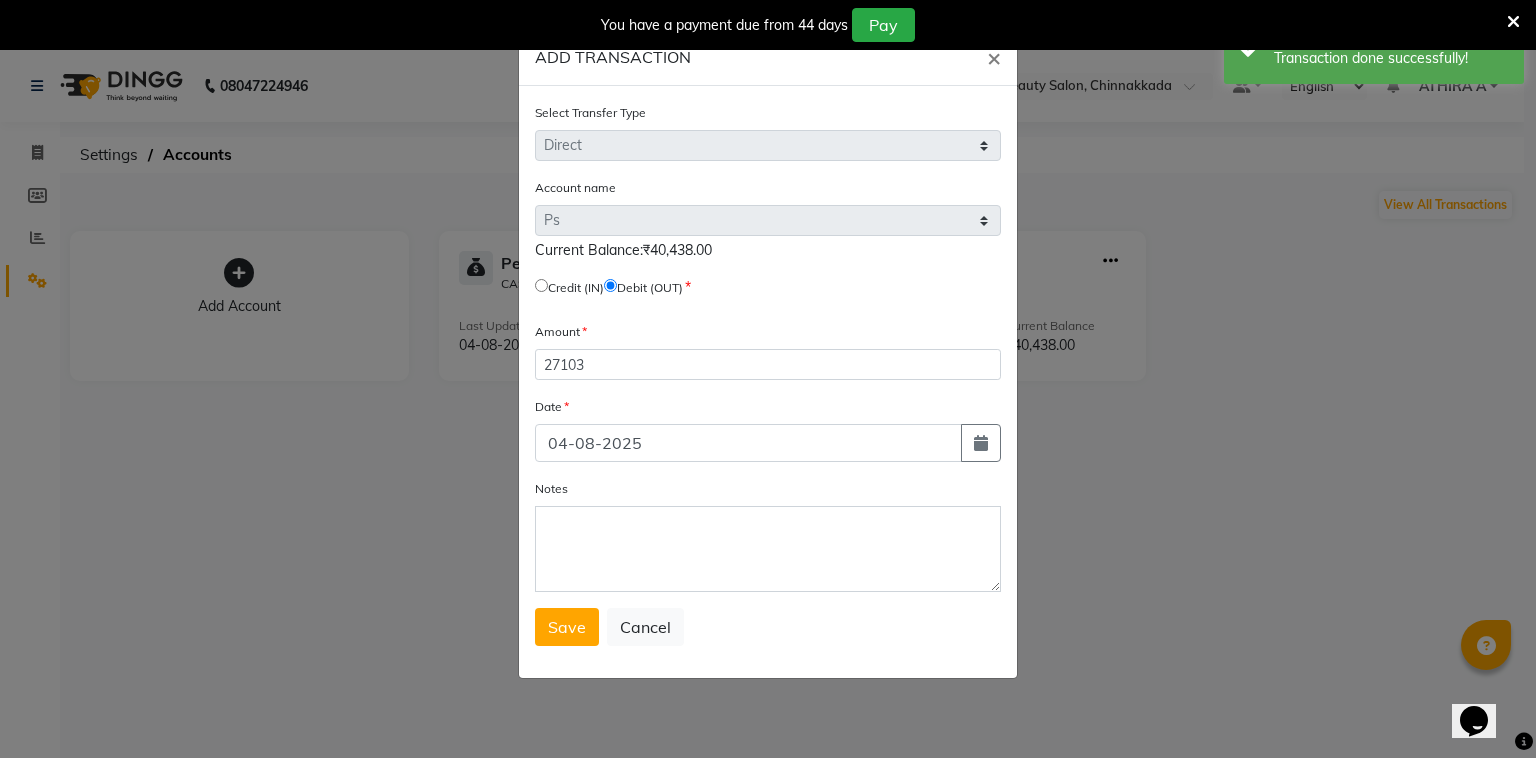 select on "8" 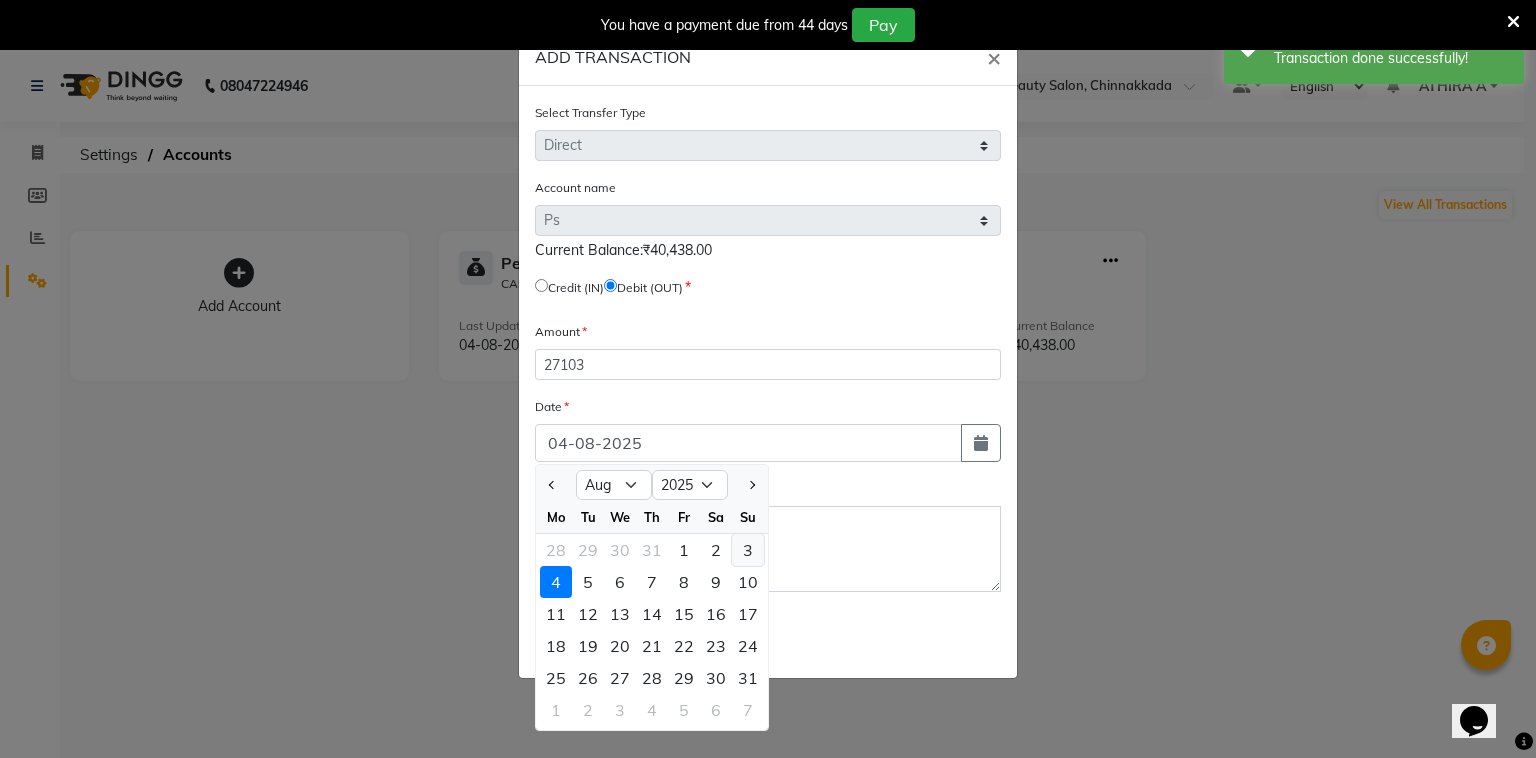 click on "3" 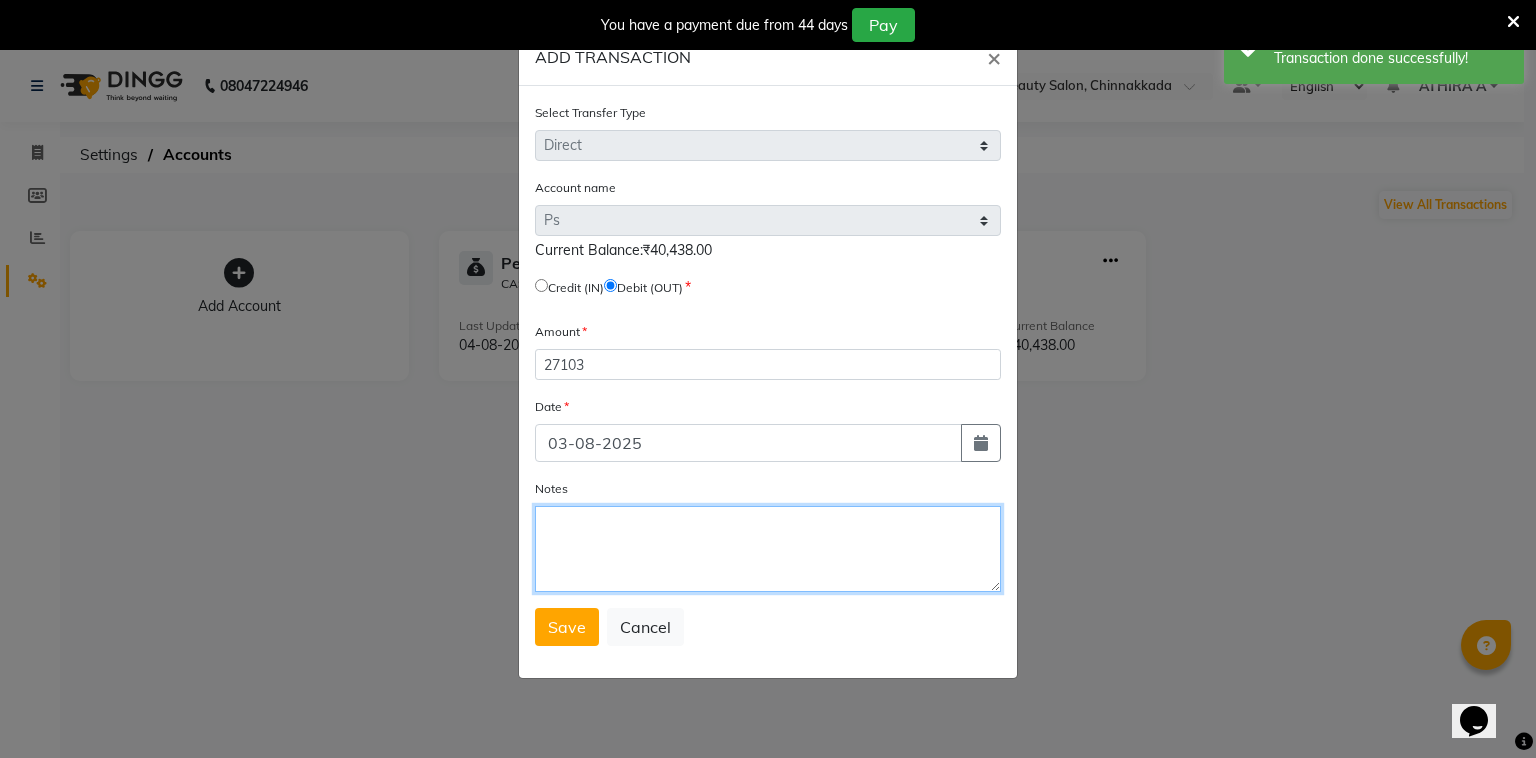 click on "Notes" at bounding box center [768, 549] 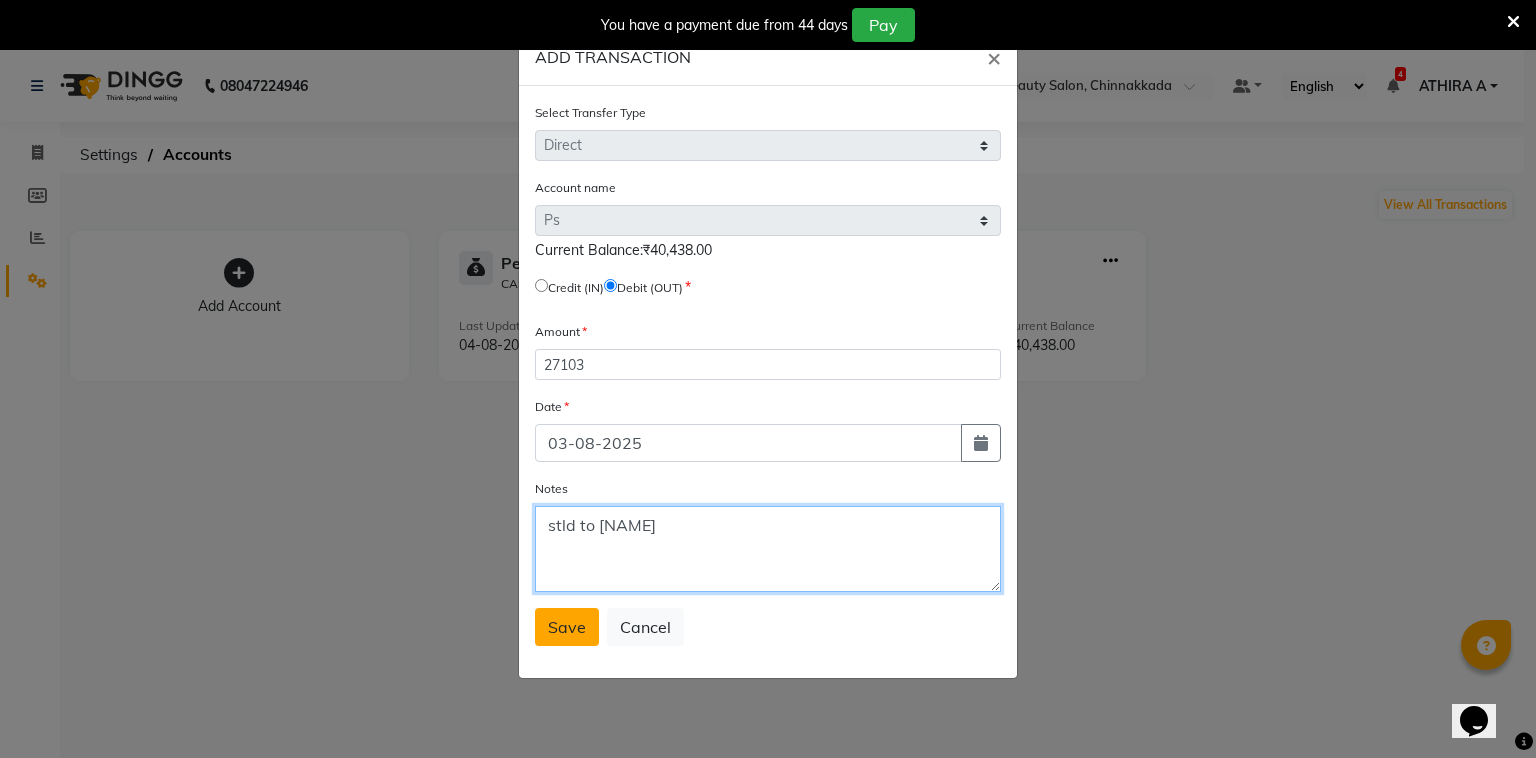 type on "stld to Vyshakh" 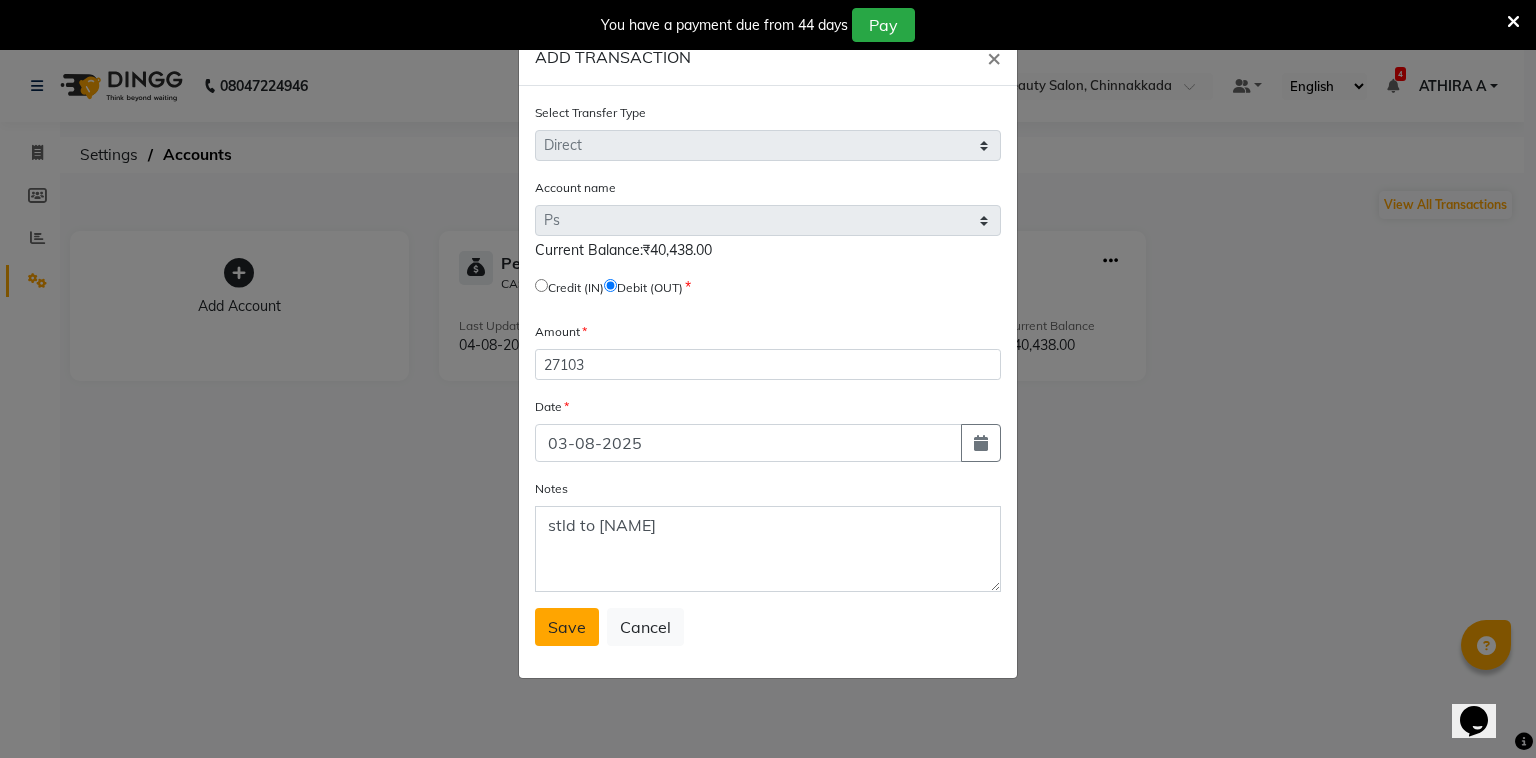 click on "Save" at bounding box center (567, 627) 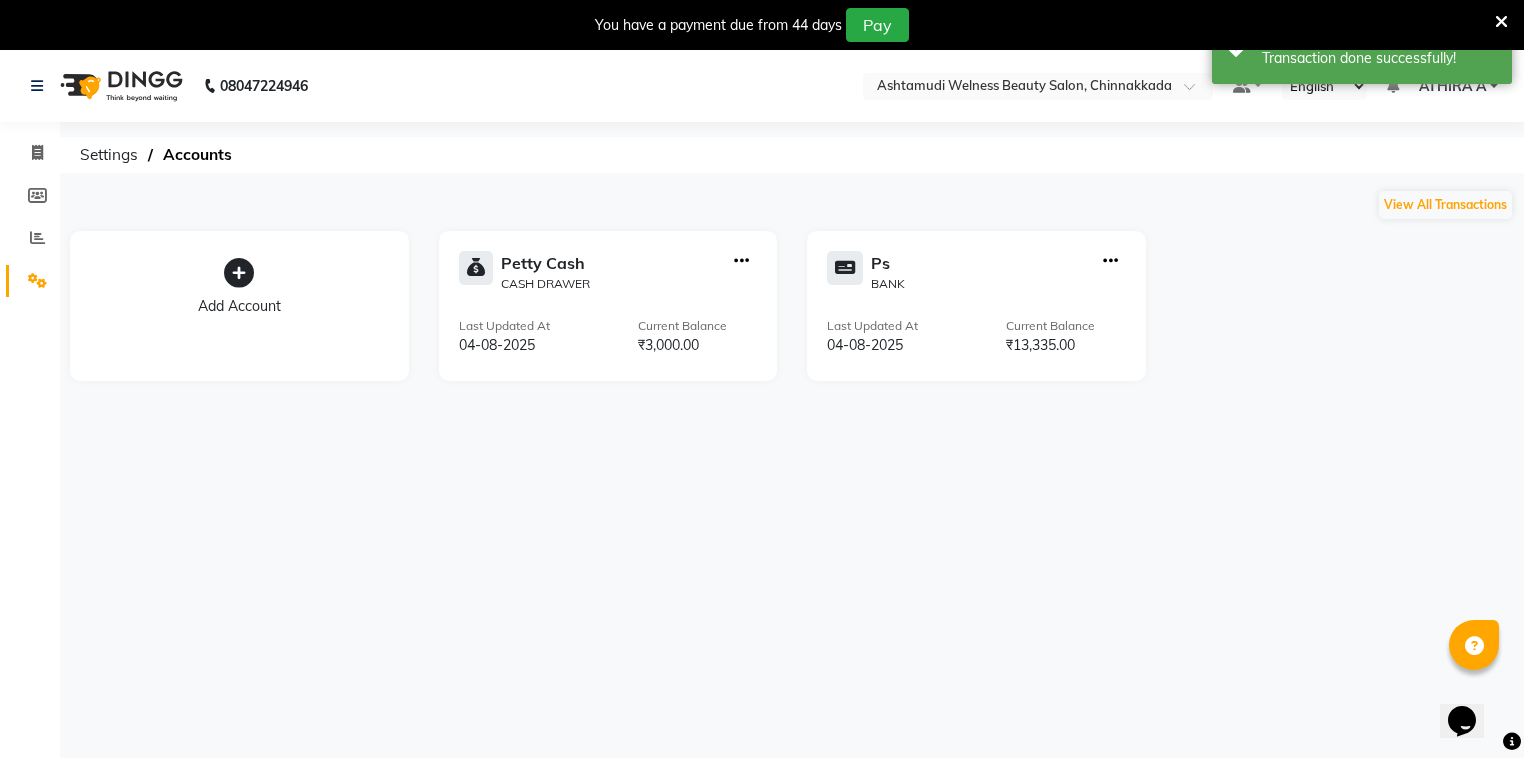 click on "08047224946 Select Location × Ashtamudi Welness Beauty Salon, Chinnakkada Default Panel My Panel English ENGLISH Español العربية मराठी हिंदी ગુજરાતી தமிழ் 中文 4 Notifications nothing to show ATHIRA A Manage Profile Change Password Sign out  Version:3.15.11" 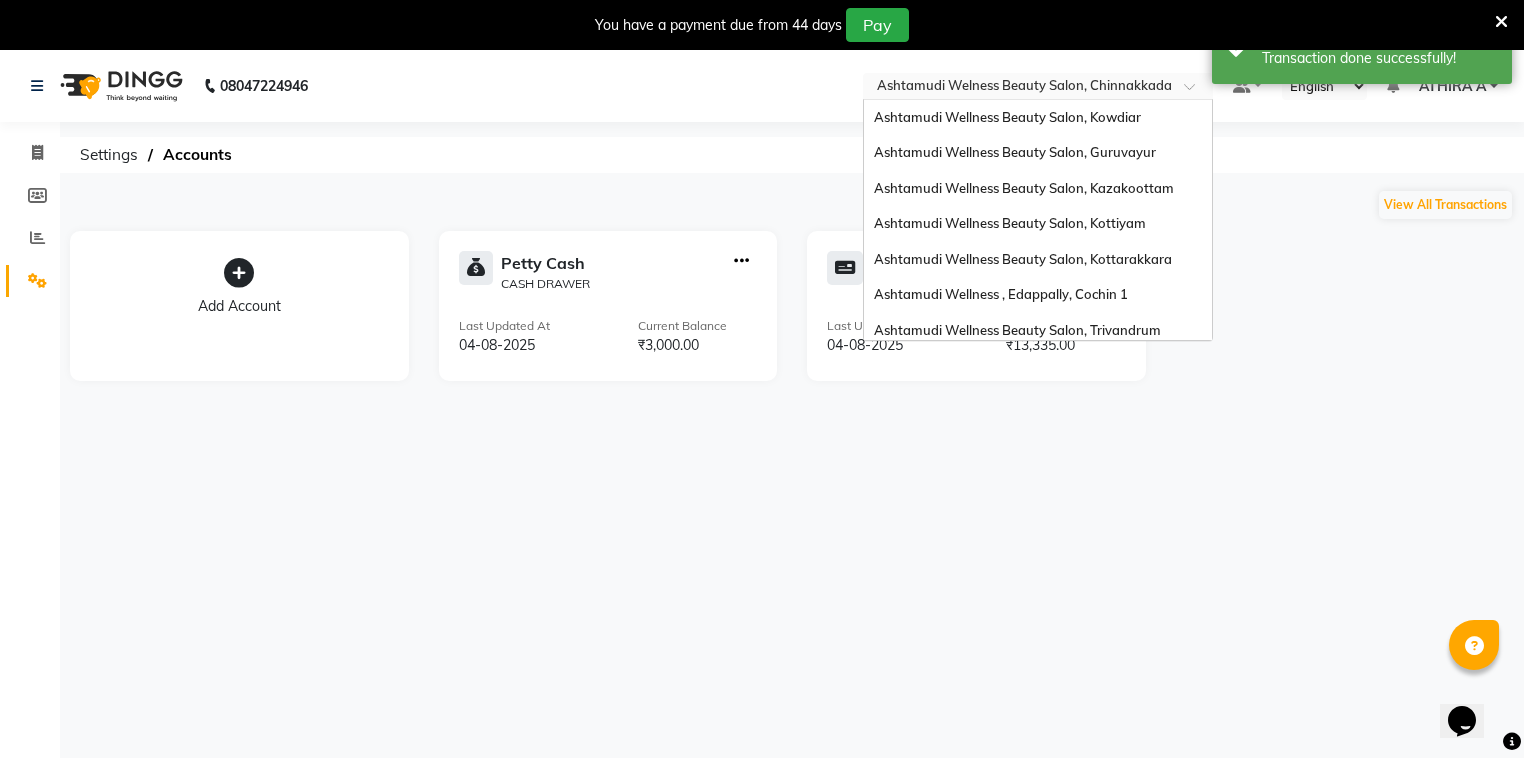 click at bounding box center (1018, 88) 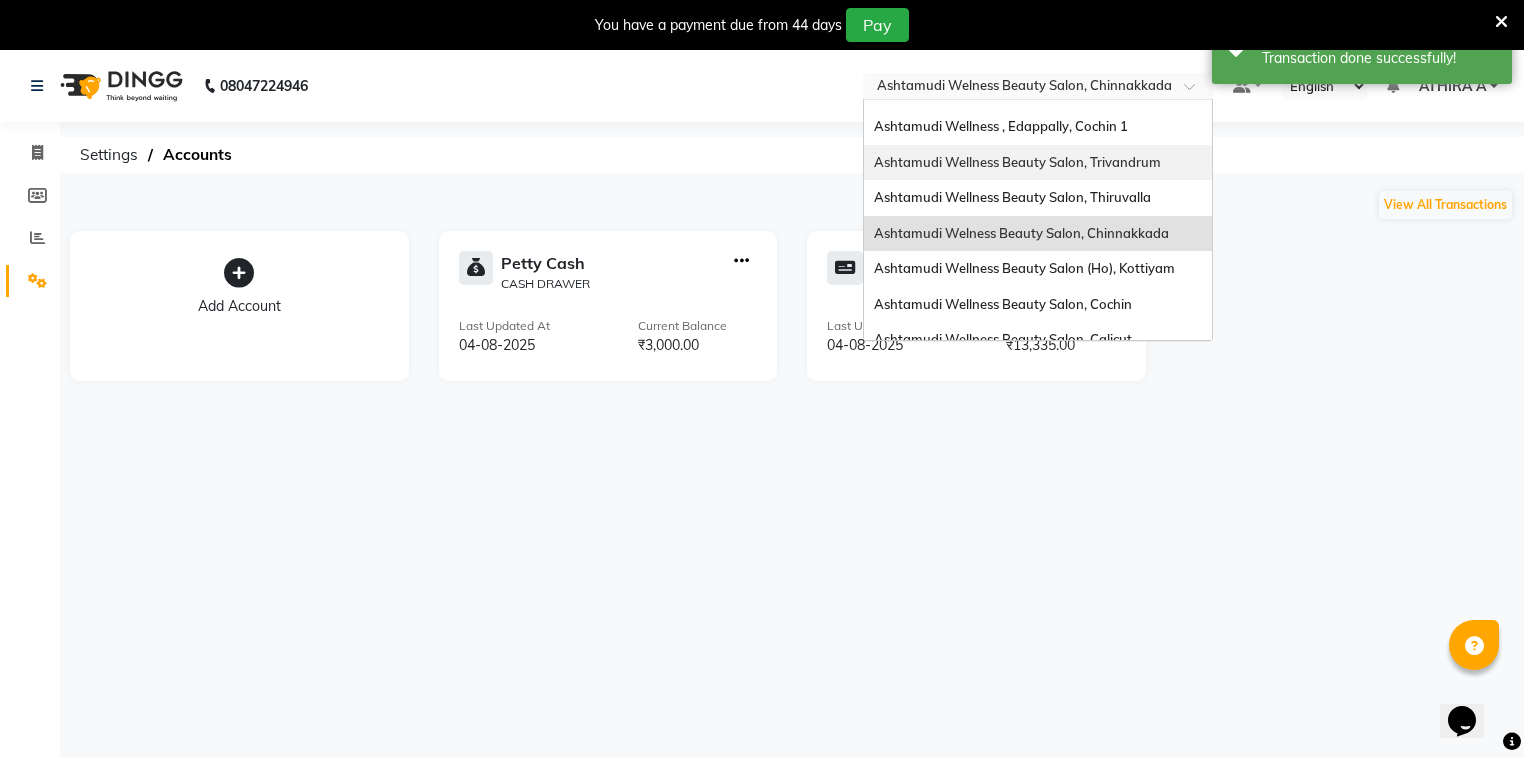 scroll, scrollTop: 0, scrollLeft: 0, axis: both 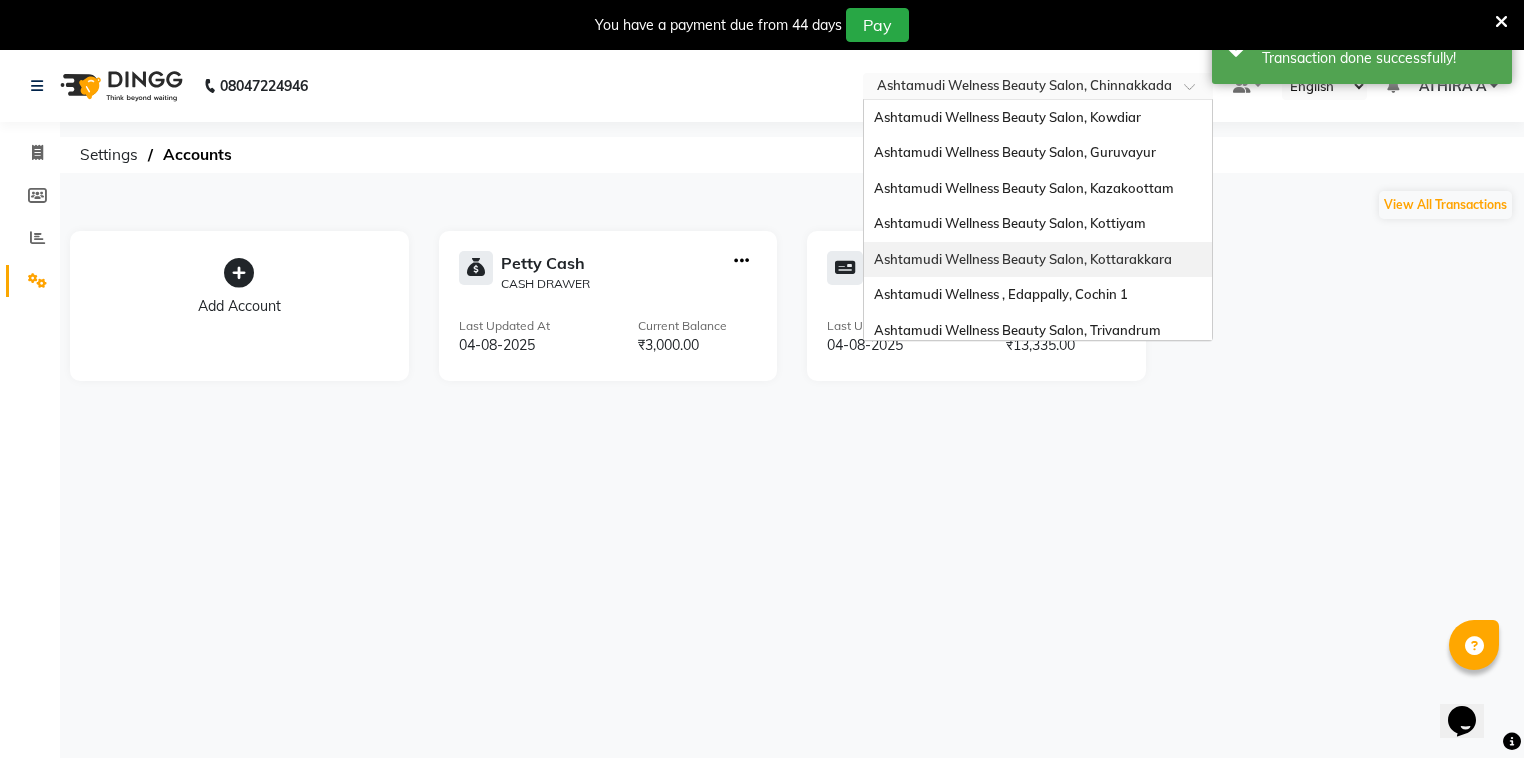 click on "Ashtamudi Wellness Beauty Salon, Kottarakkara" at bounding box center [1023, 259] 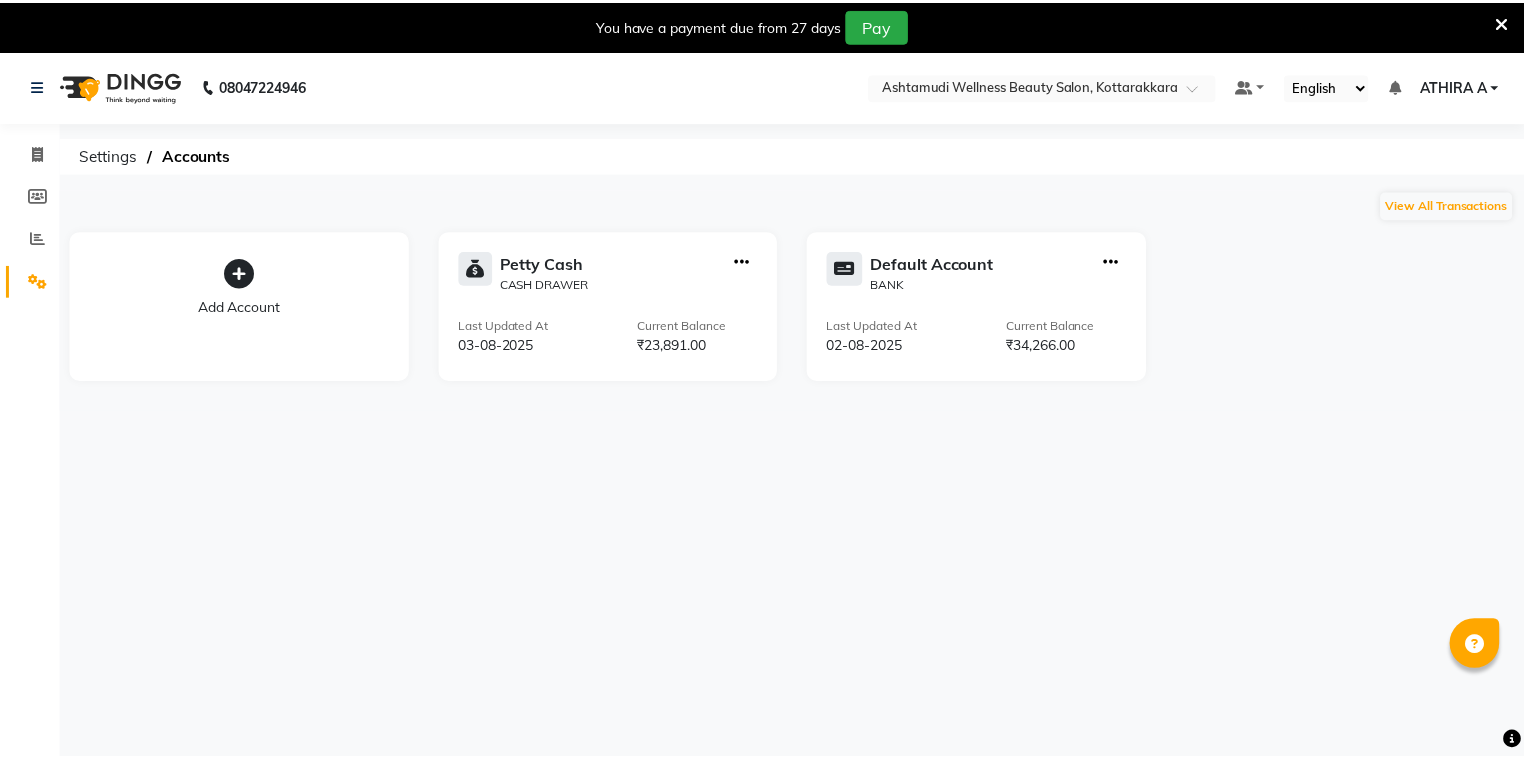 scroll, scrollTop: 0, scrollLeft: 0, axis: both 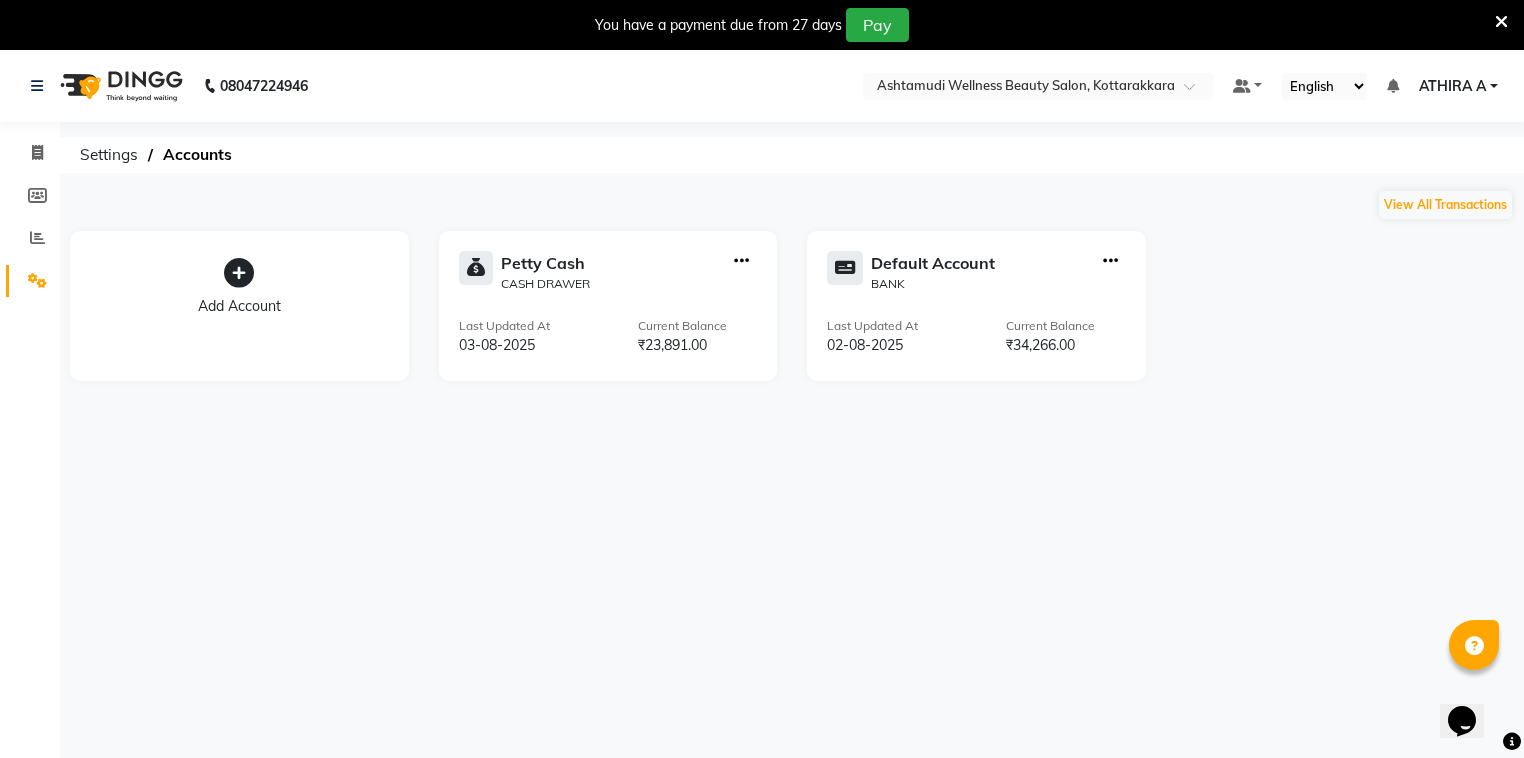 click 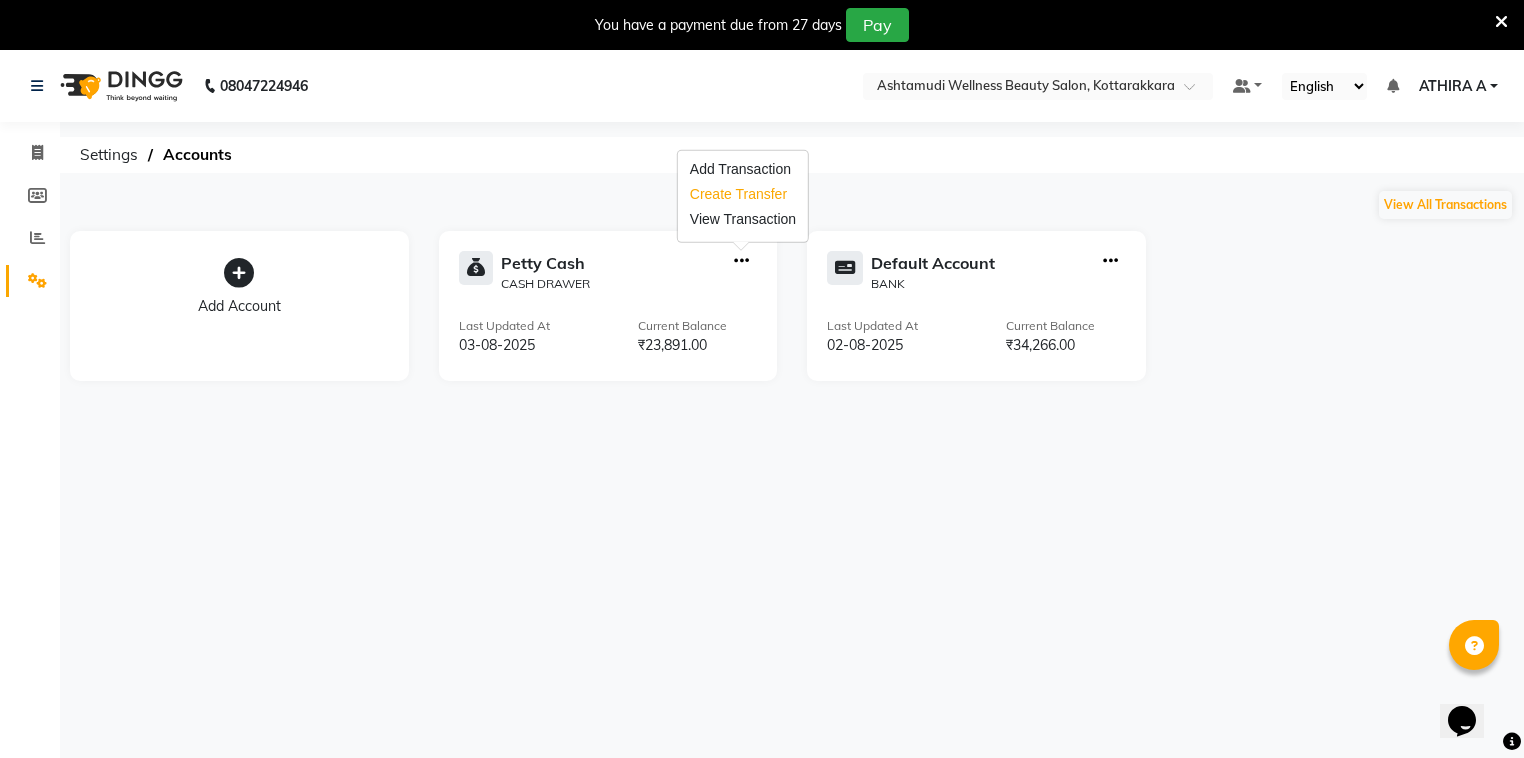 click on "Create Transfer" at bounding box center (743, 194) 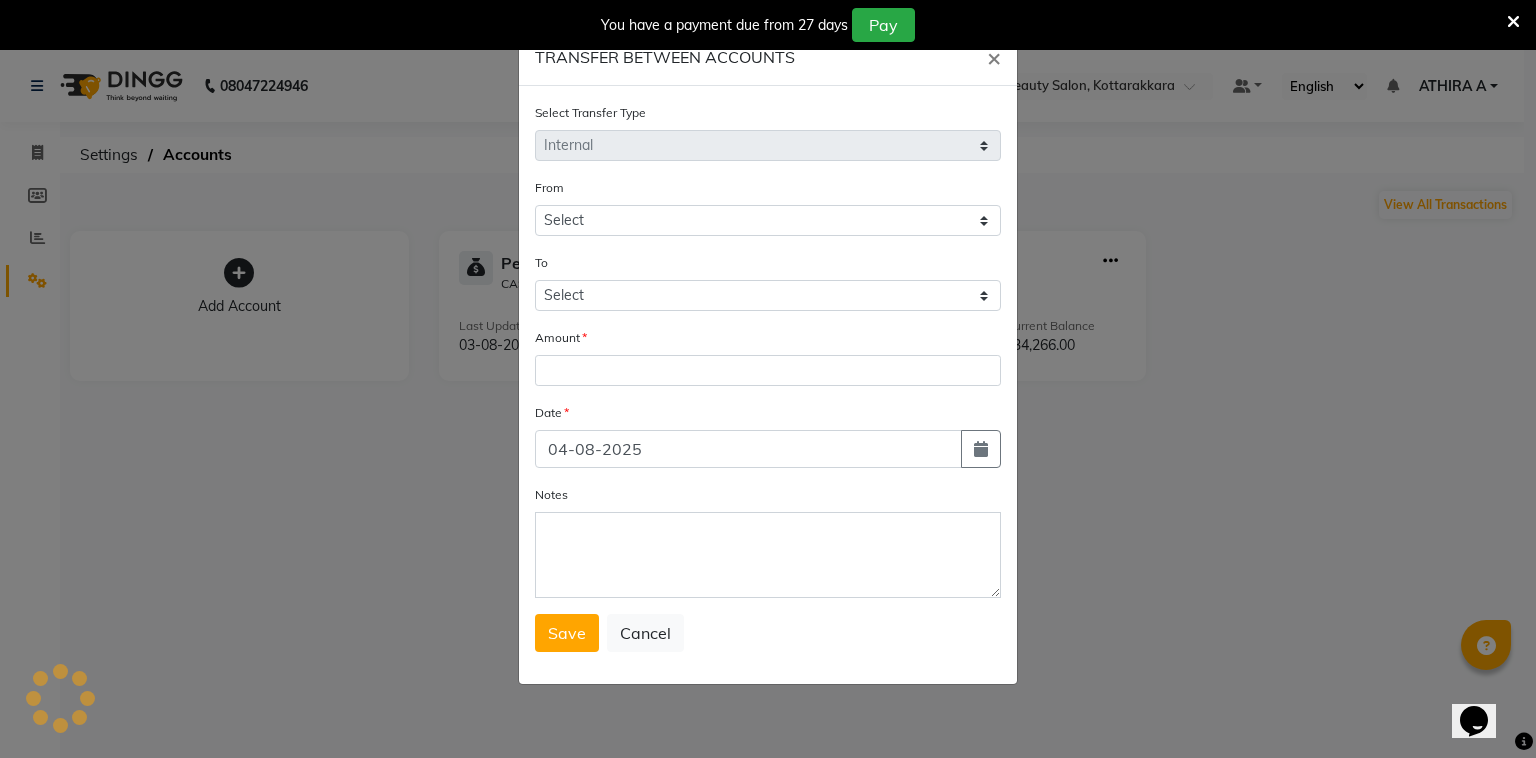 select on "3496" 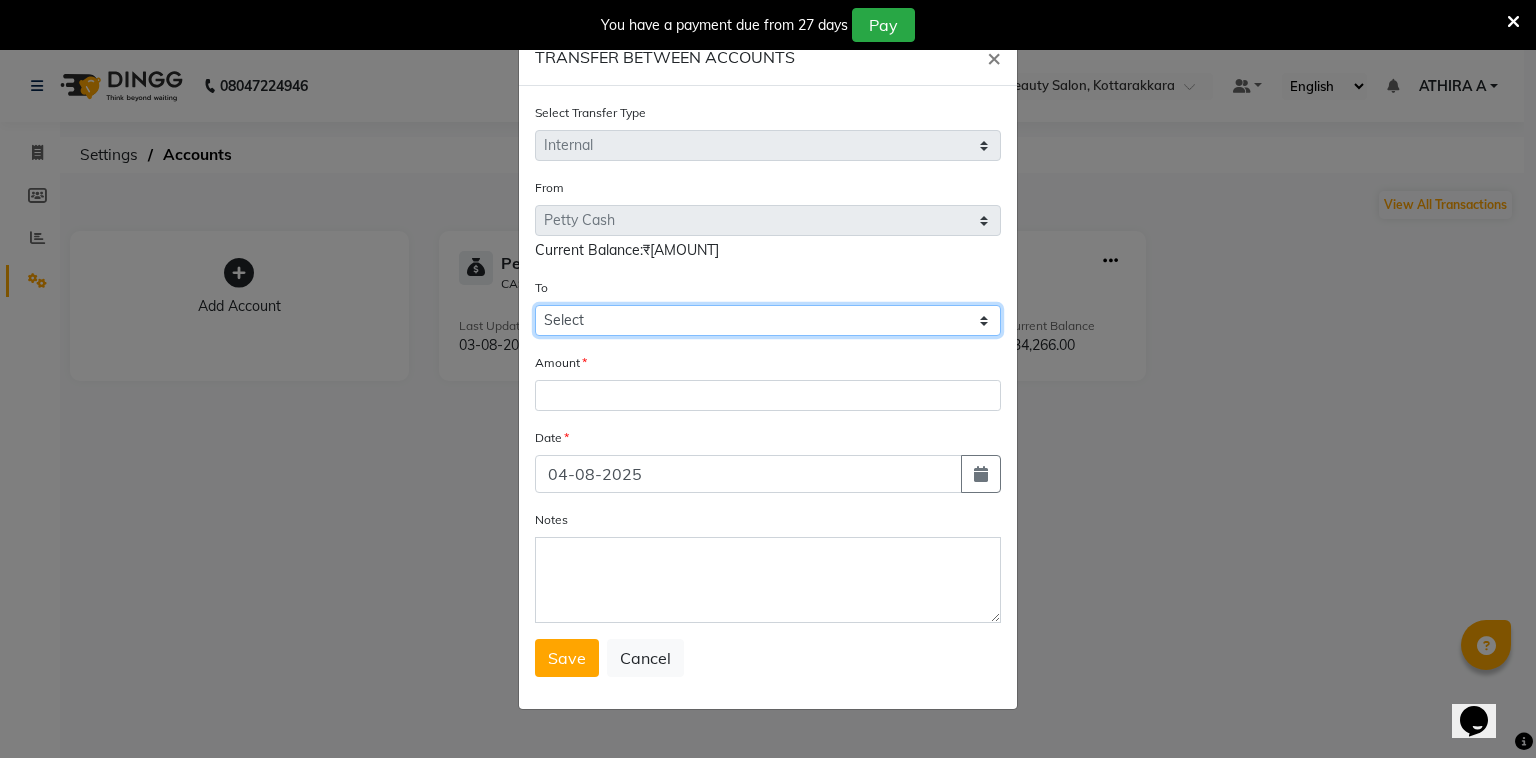 drag, startPoint x: 588, startPoint y: 332, endPoint x: 585, endPoint y: 346, distance: 14.3178215 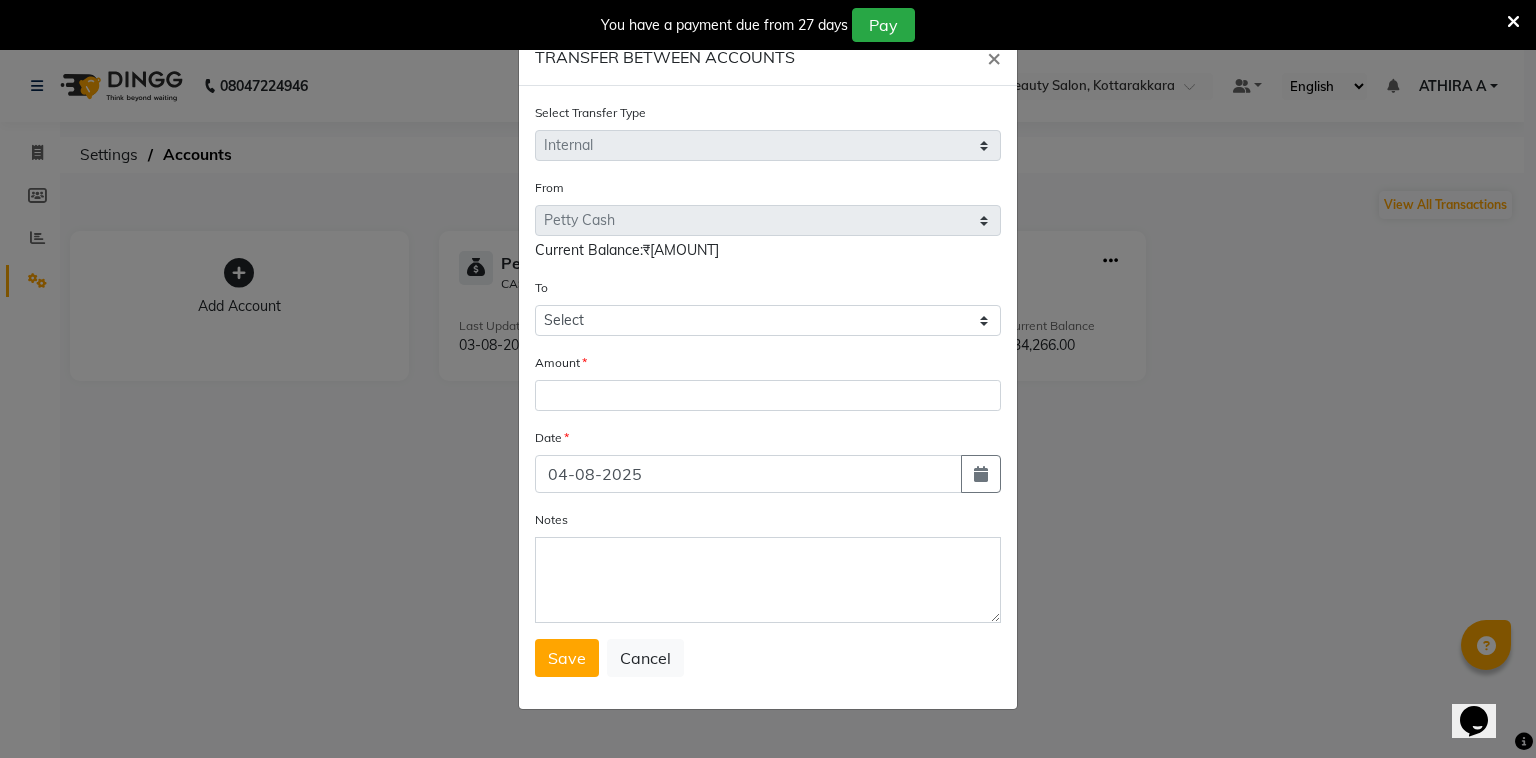 click on "Select Transfer Type Select Direct Internal From Select Petty Cash Default Account  Current Balance:₹[AMOUNT] To Select Petty Cash Default Account Amount Date [DATE] Notes  Save   Cancel" 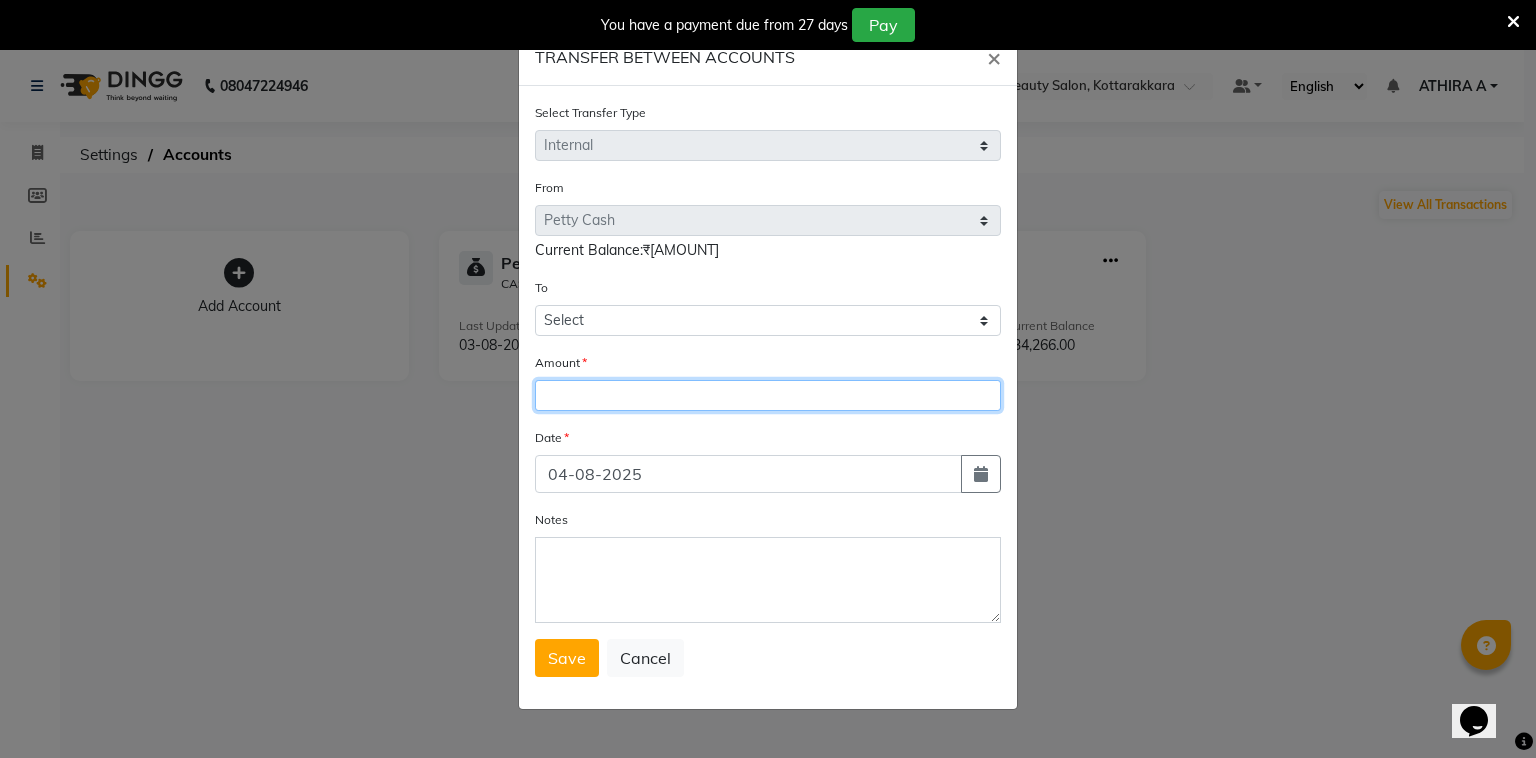 click 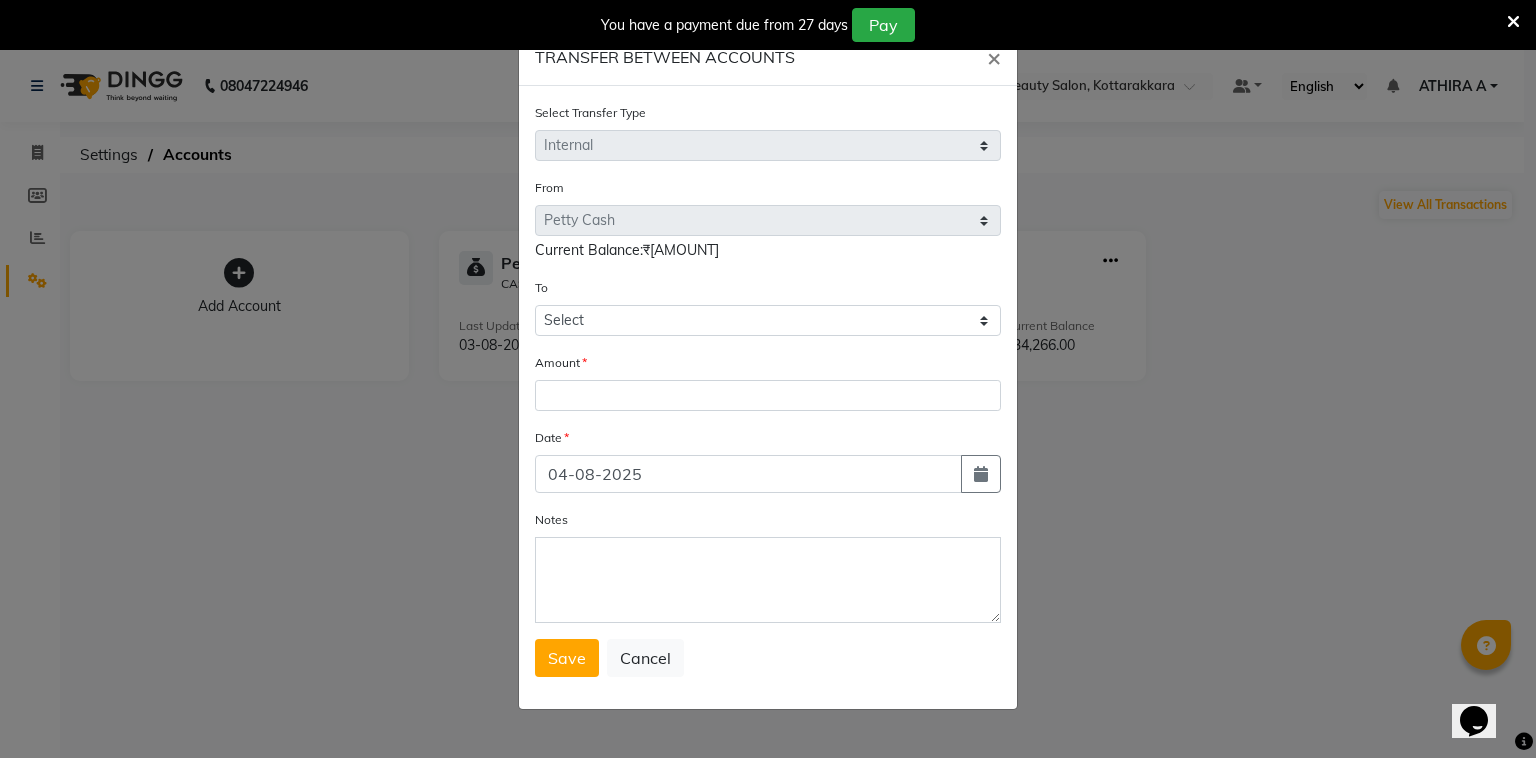 drag, startPoint x: 605, startPoint y: 303, endPoint x: 605, endPoint y: 318, distance: 15 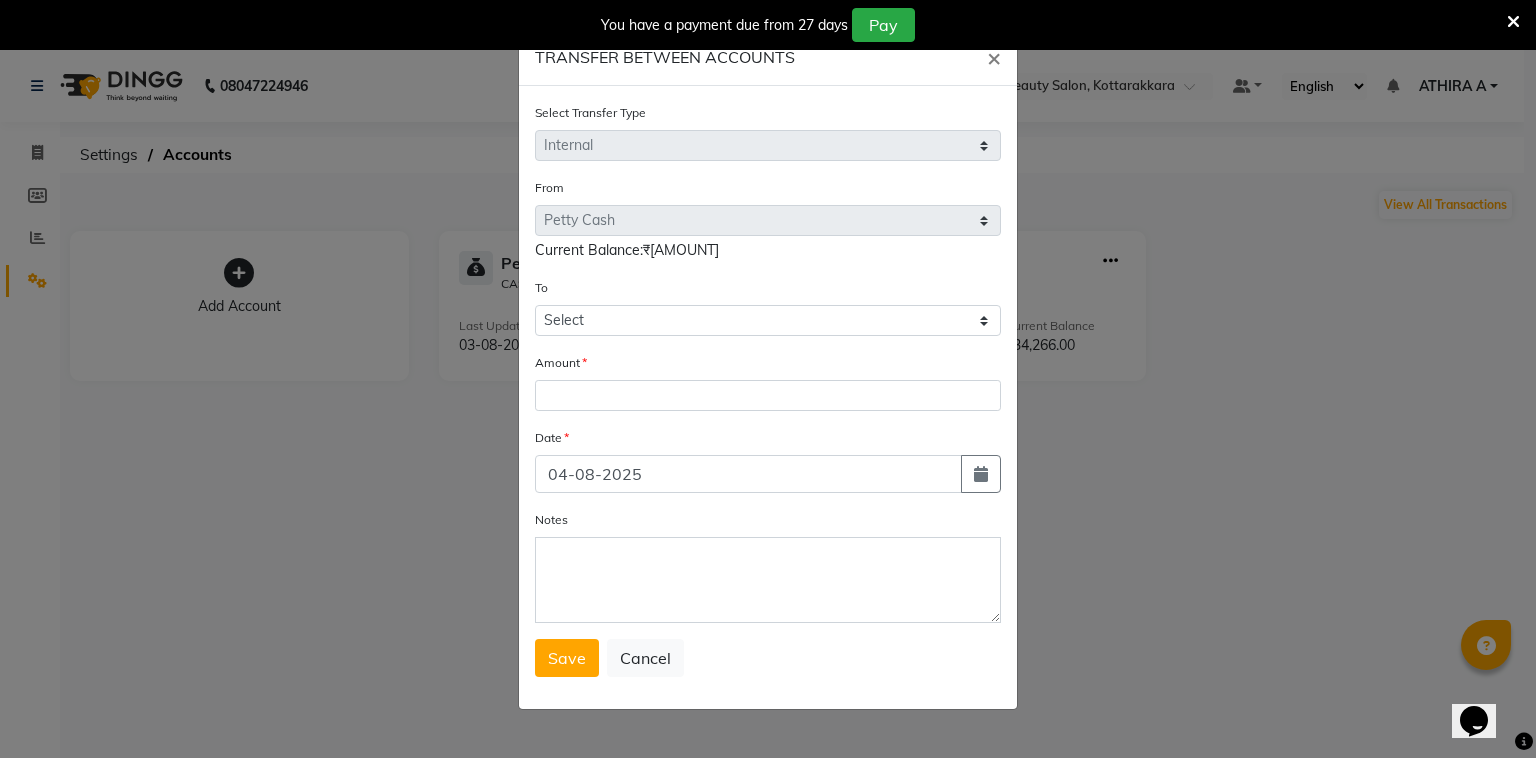 drag, startPoint x: 604, startPoint y: 344, endPoint x: 624, endPoint y: 314, distance: 36.05551 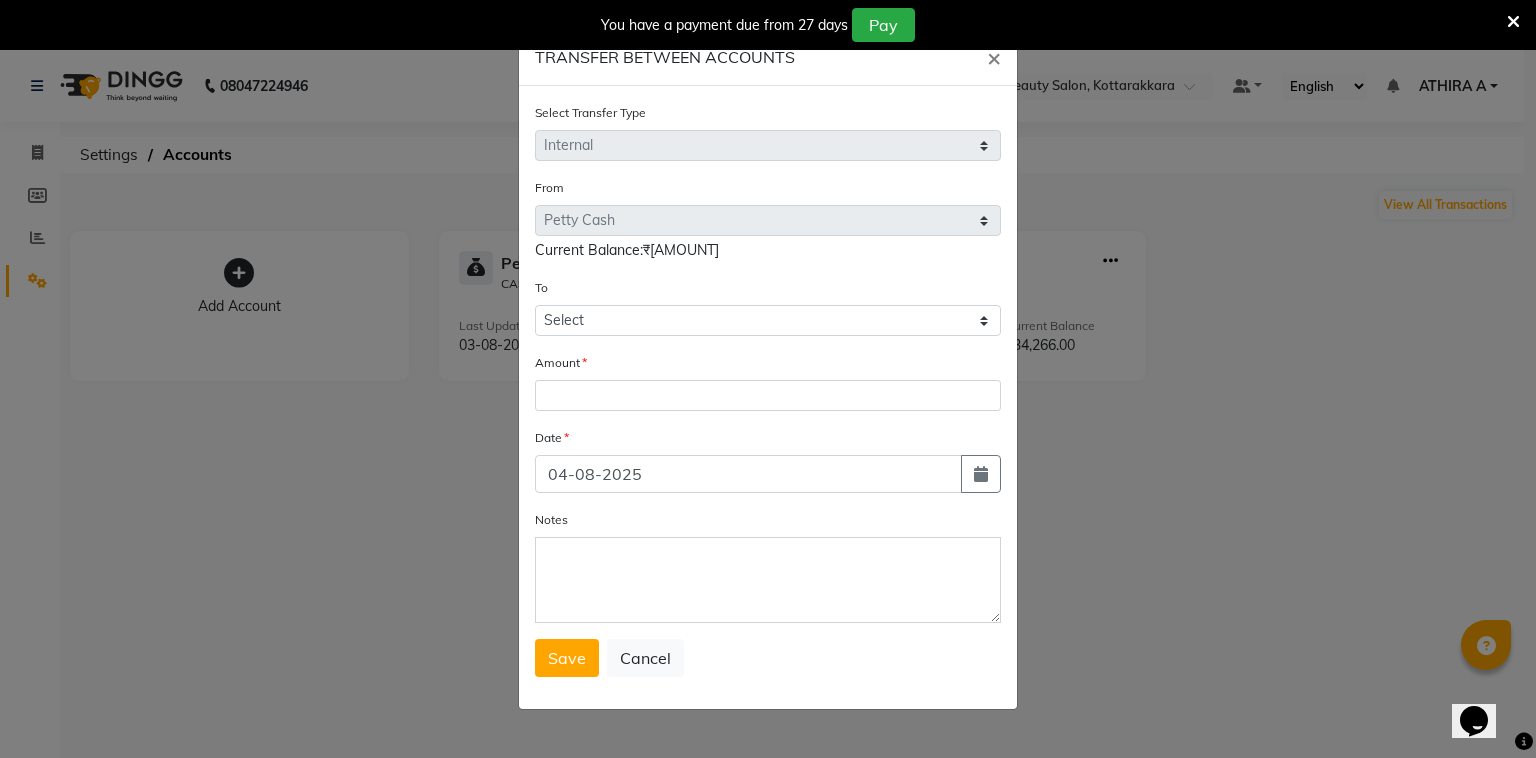 click on "Select Transfer Type Select Direct Internal From Select Petty Cash Default Account  Current Balance:₹[AMOUNT] To Select Petty Cash Default Account Amount Date [DATE] Notes  Save   Cancel" 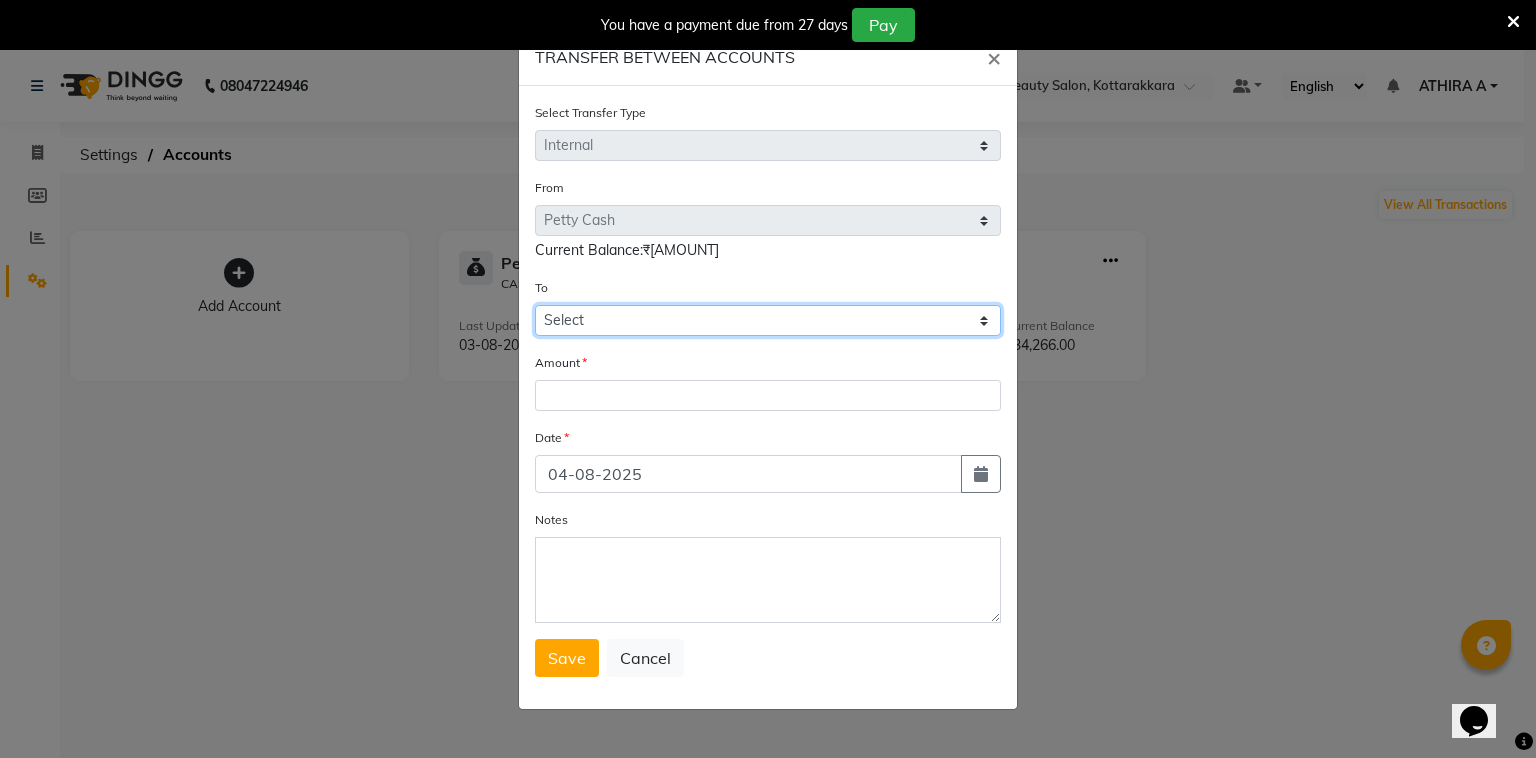 drag, startPoint x: 624, startPoint y: 314, endPoint x: 628, endPoint y: 334, distance: 20.396078 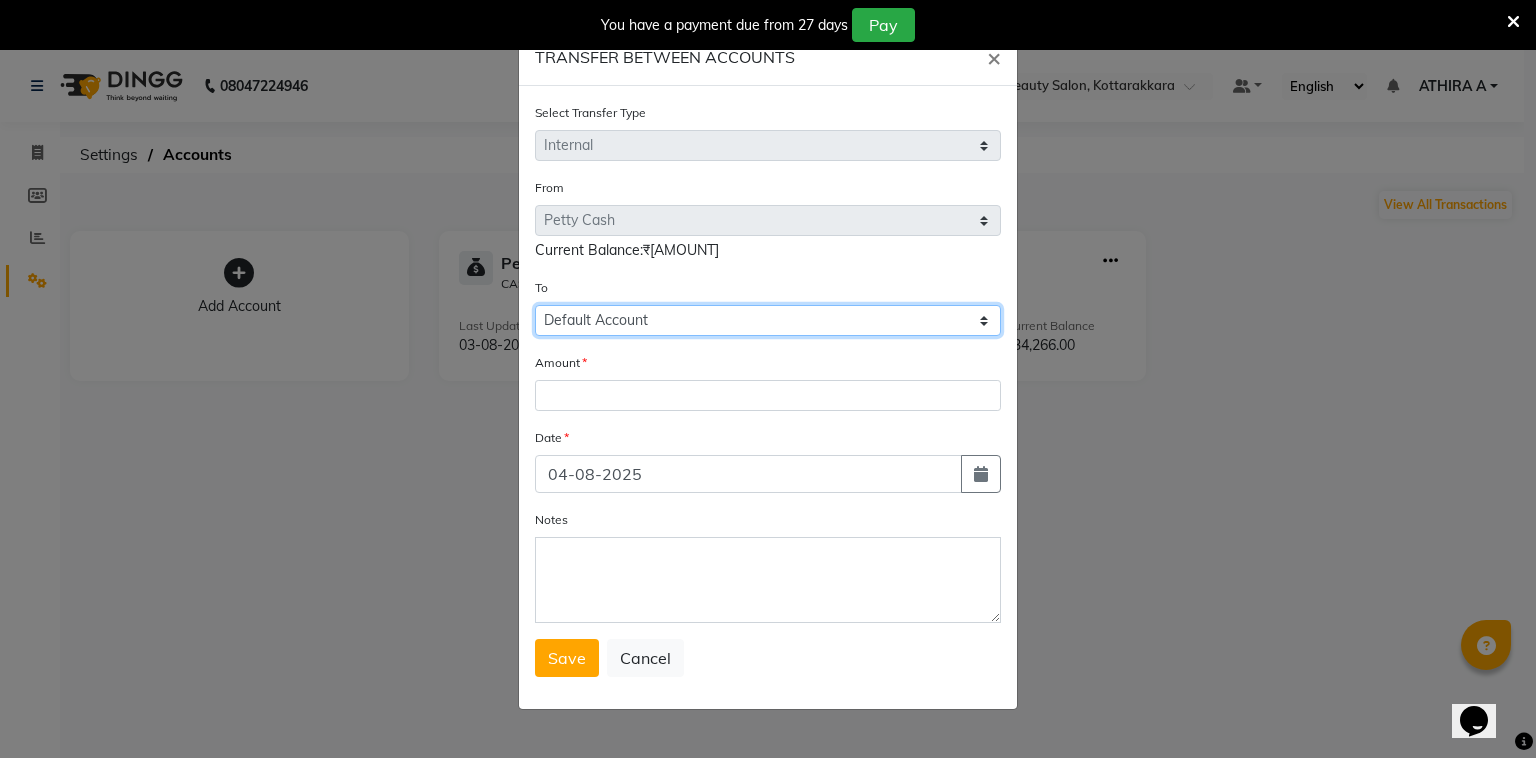click on "Select Petty Cash Default Account" 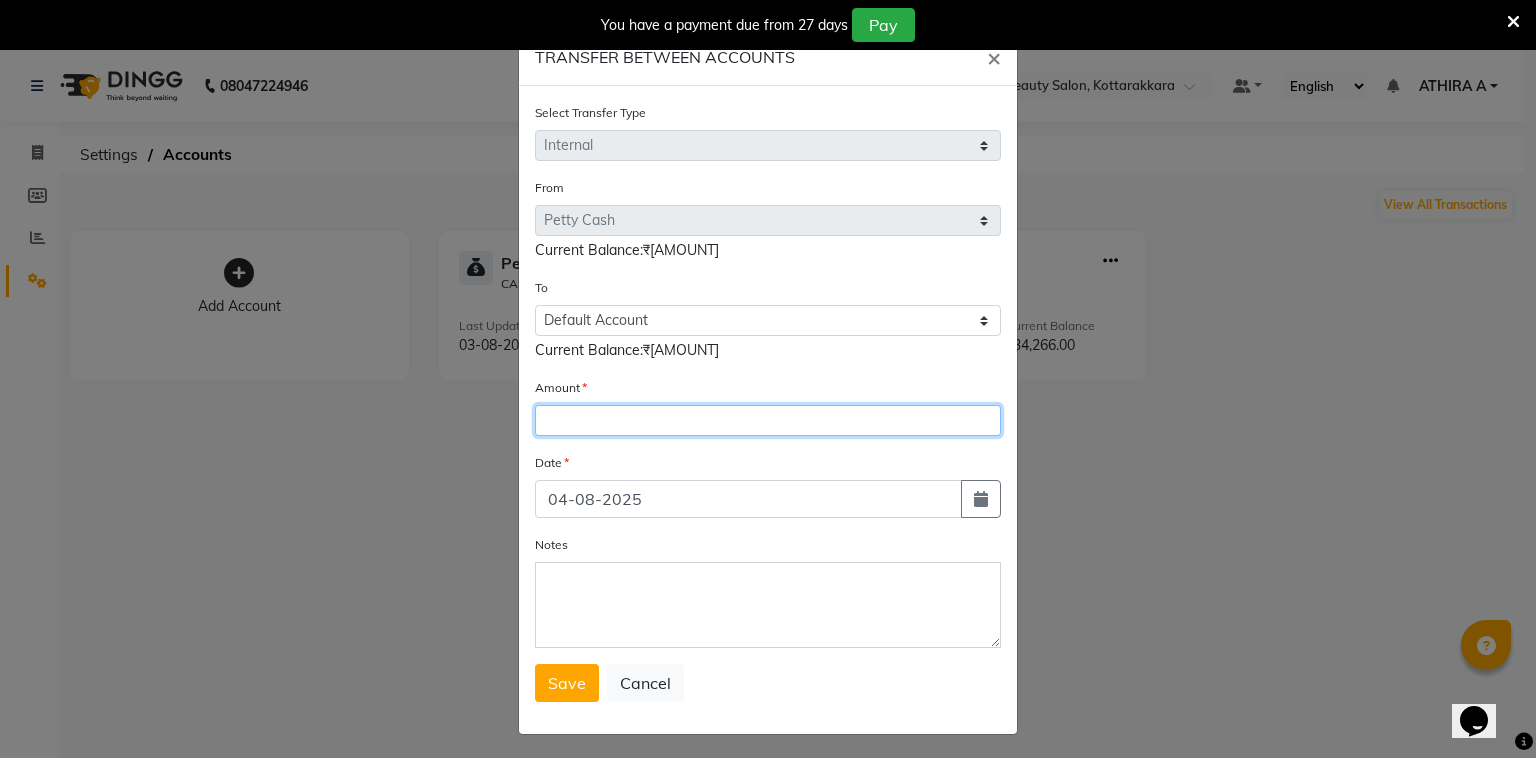click 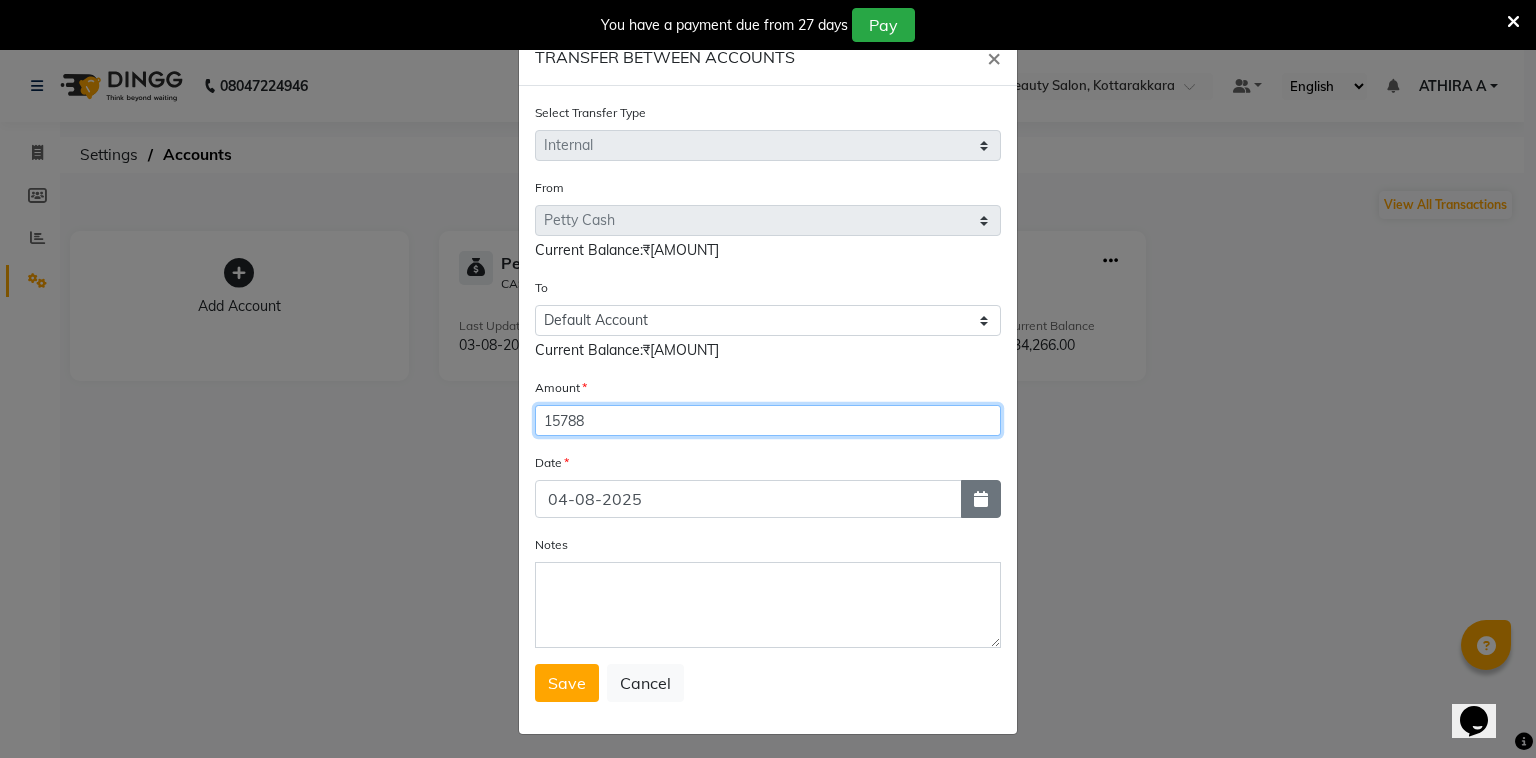 type on "15788" 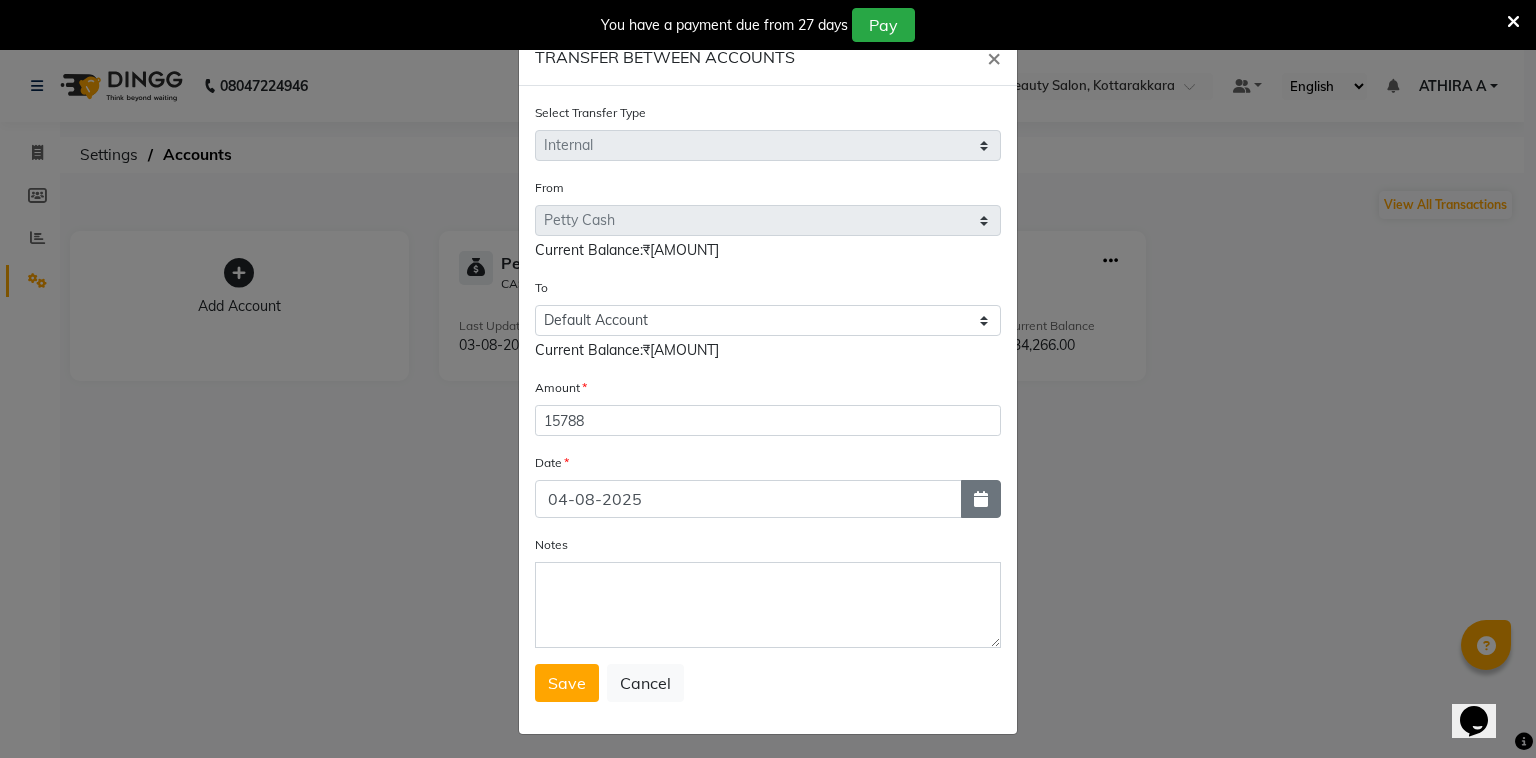 click 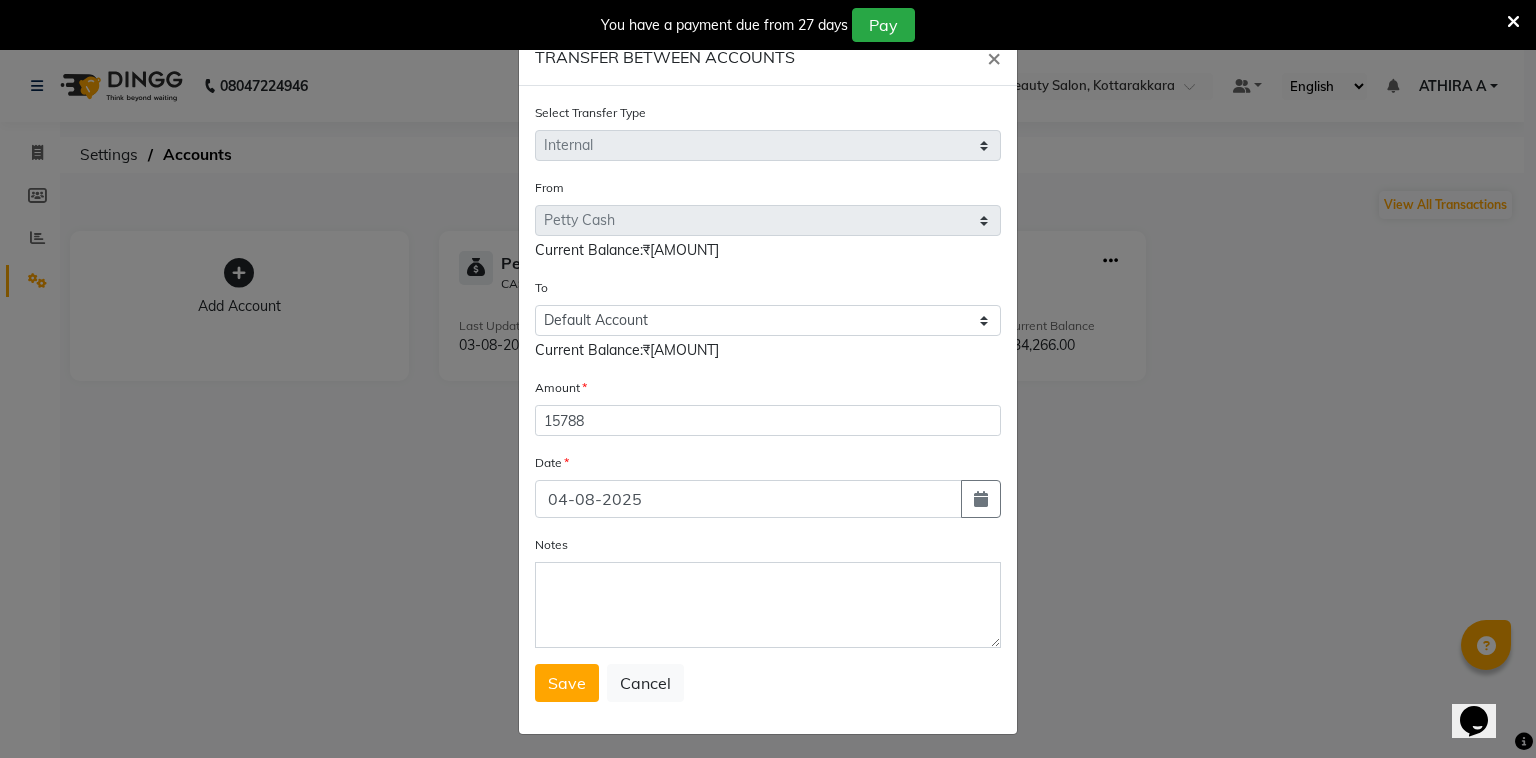 select on "8" 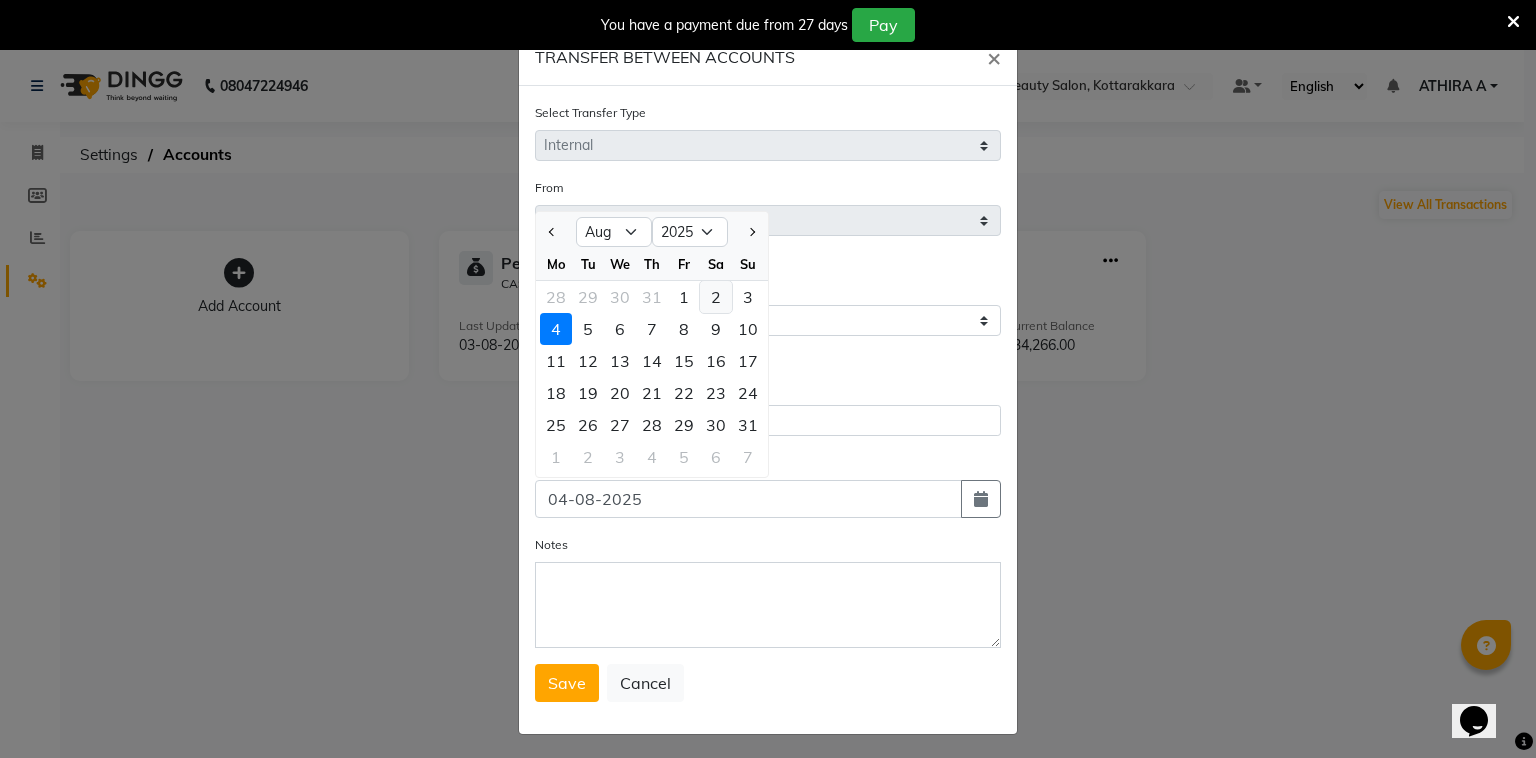 click on "2" 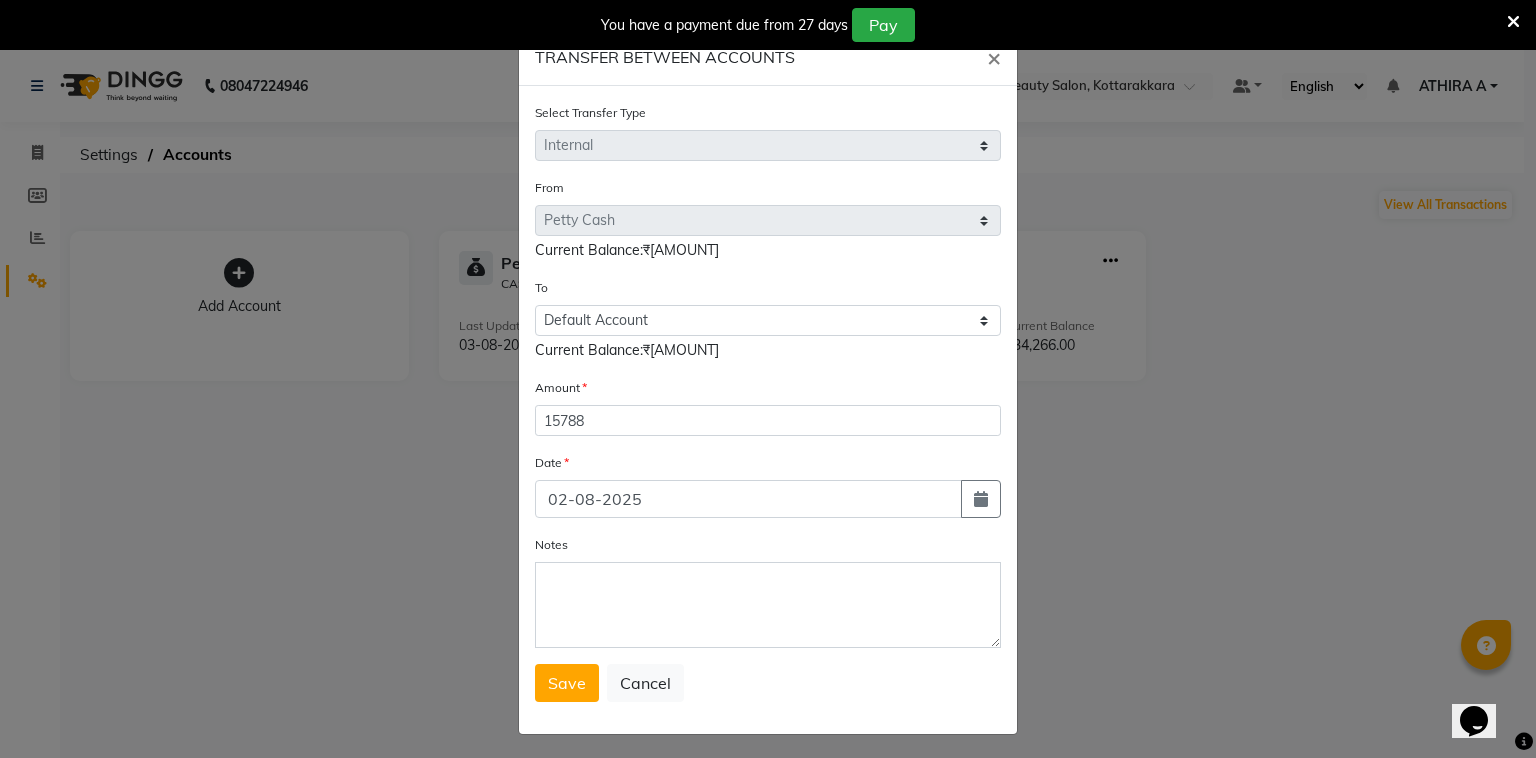 drag, startPoint x: 682, startPoint y: 557, endPoint x: 676, endPoint y: 592, distance: 35.510563 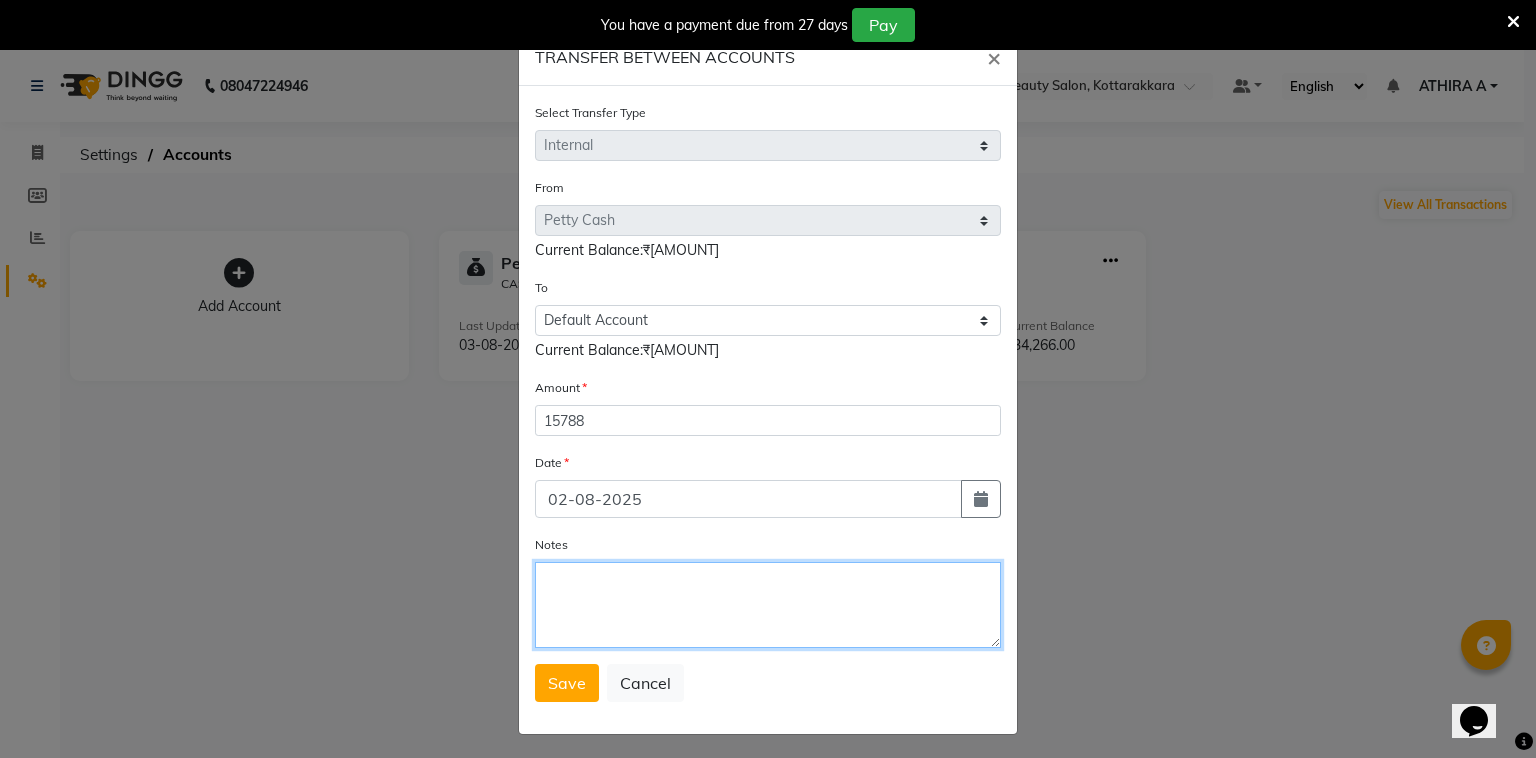 click on "Notes" at bounding box center (768, 605) 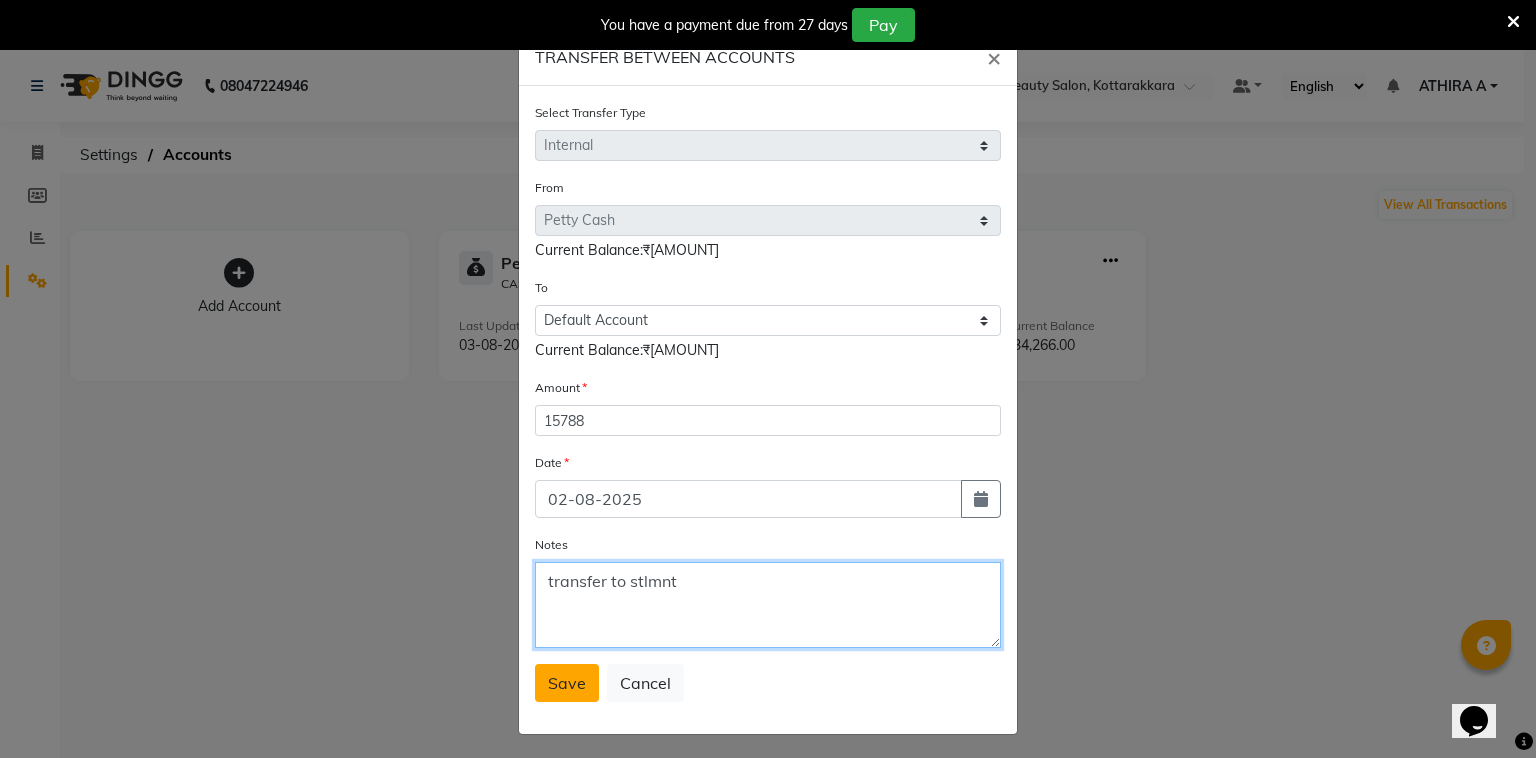 type on "transfer to stlmnt" 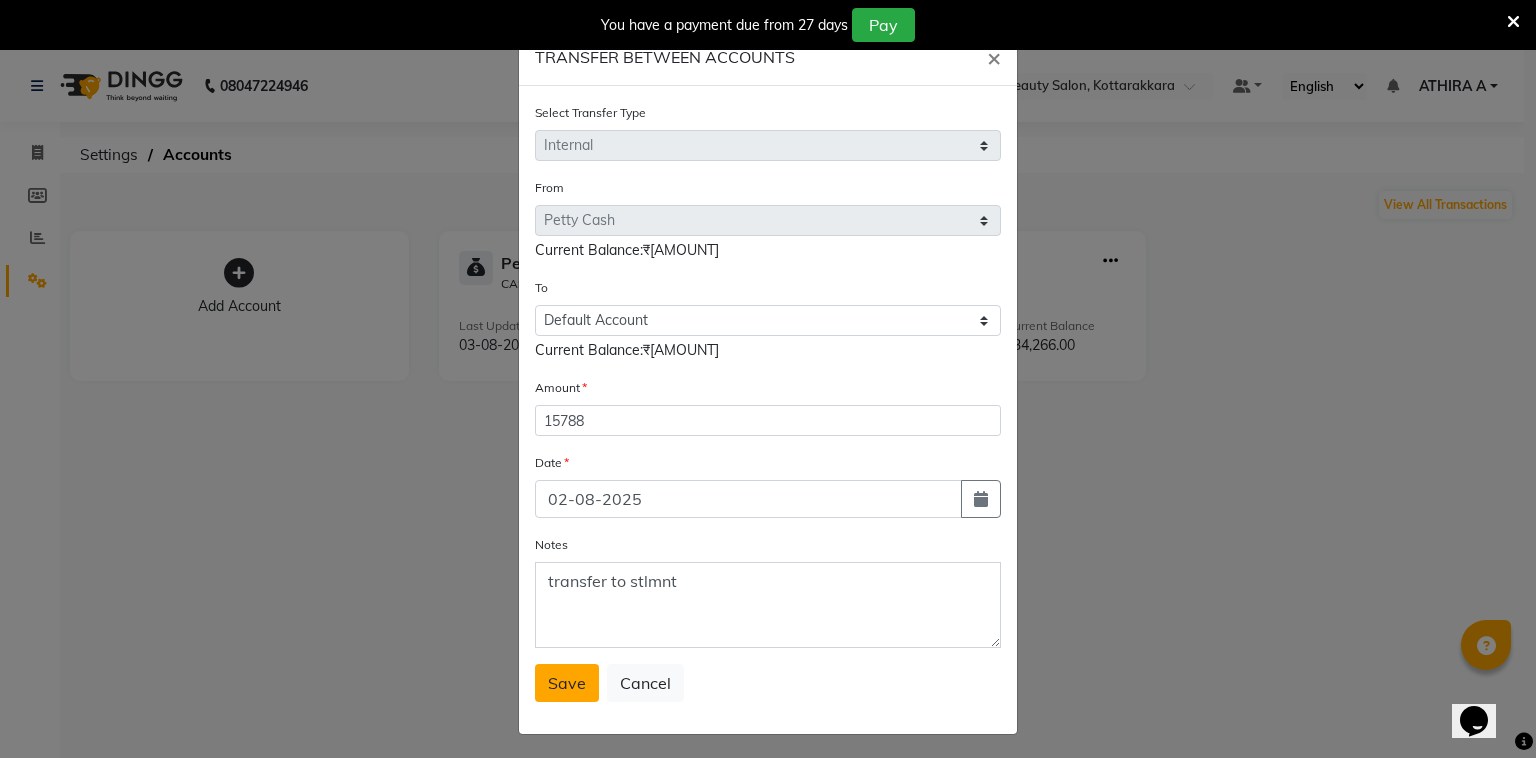 click on "Save" at bounding box center [567, 683] 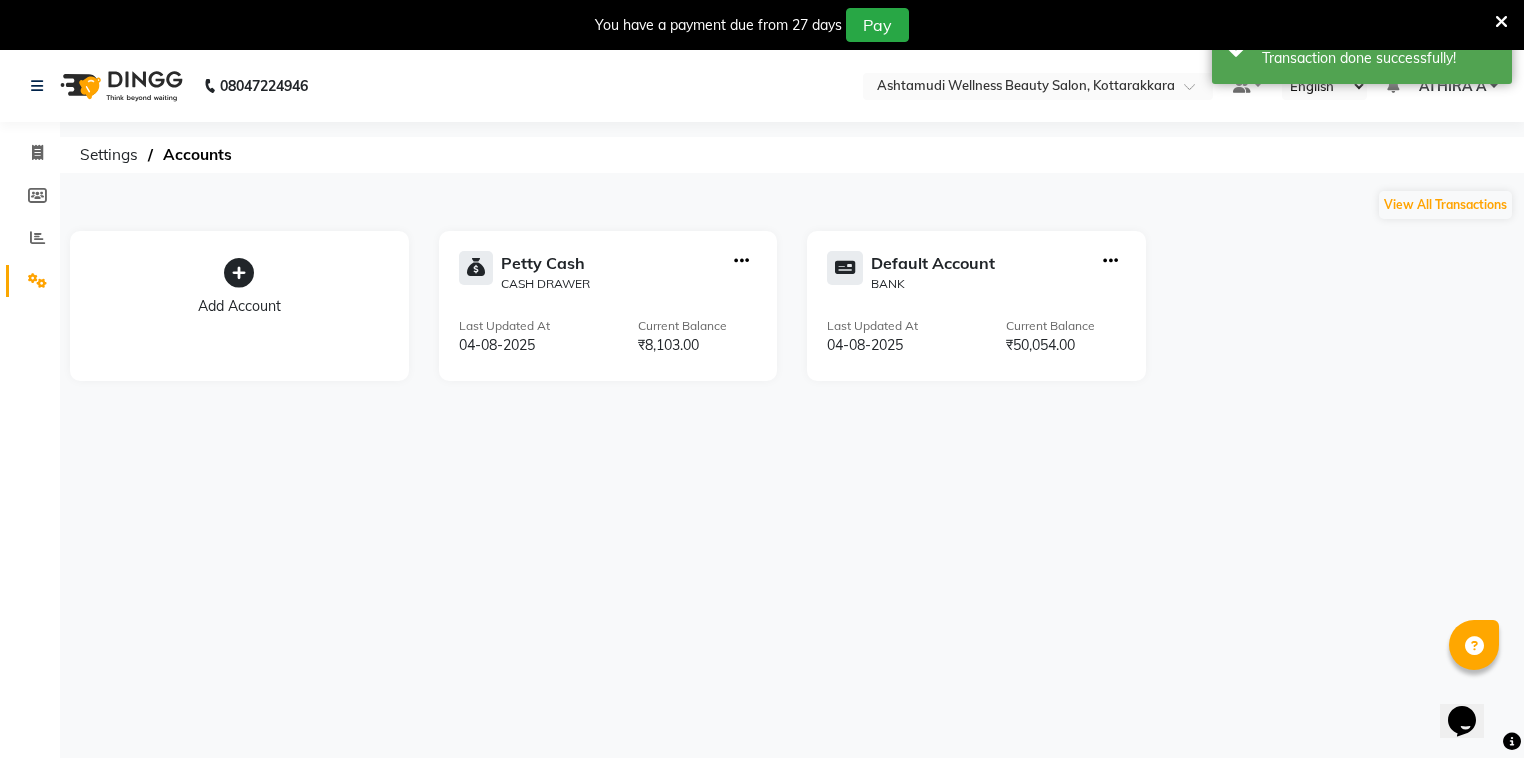 click 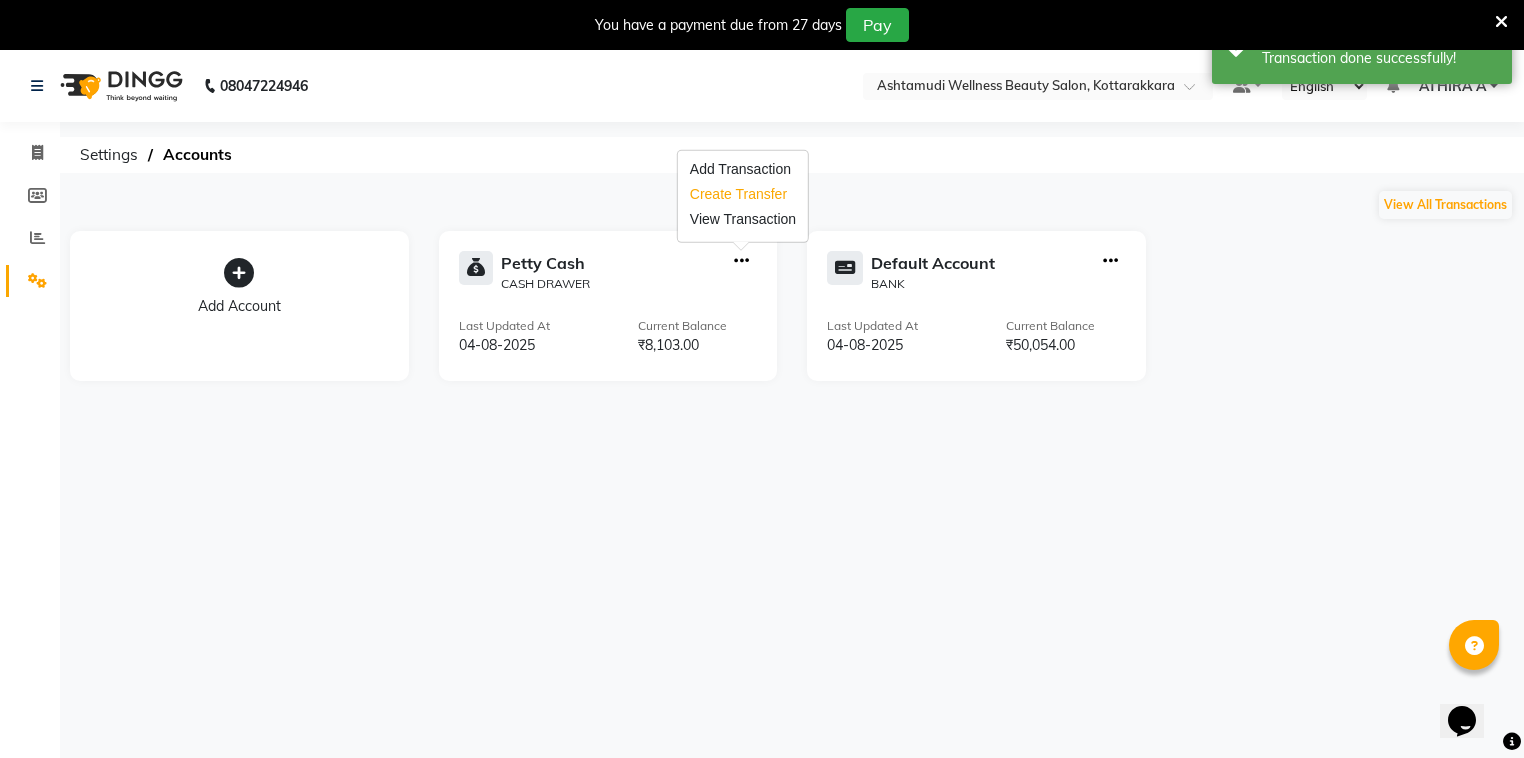 click on "Create Transfer" at bounding box center [743, 194] 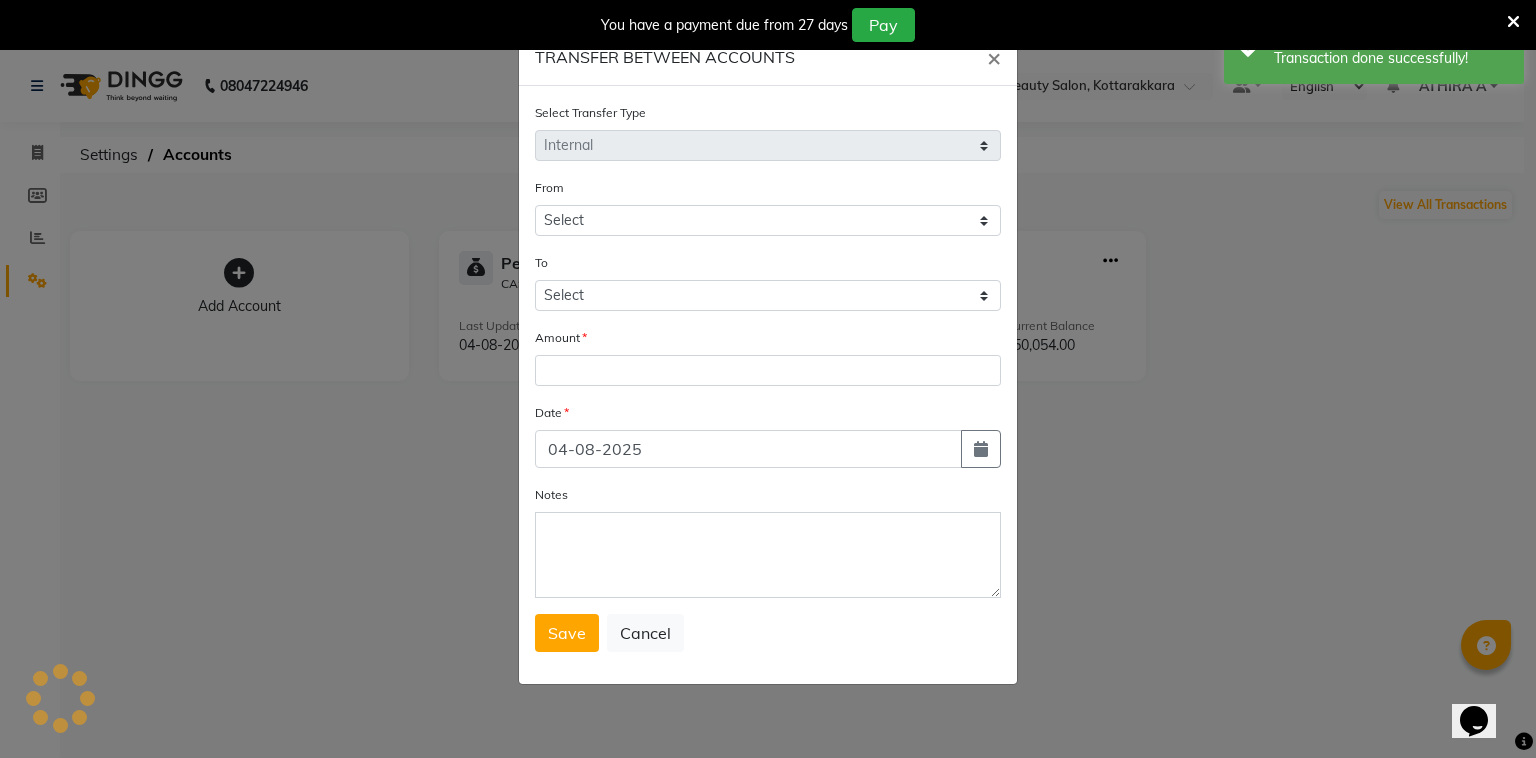 select on "3496" 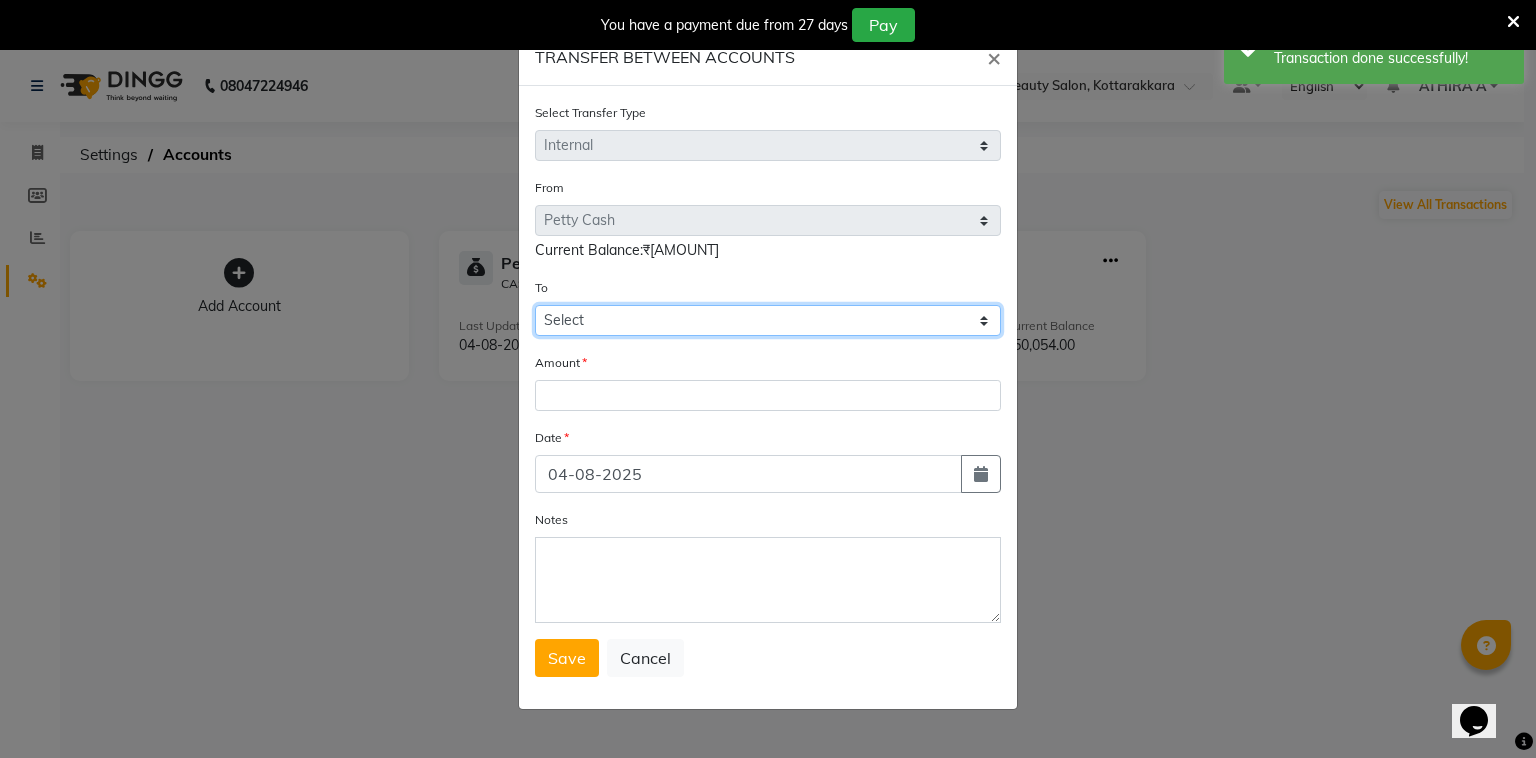 click on "Select Petty Cash Default Account" 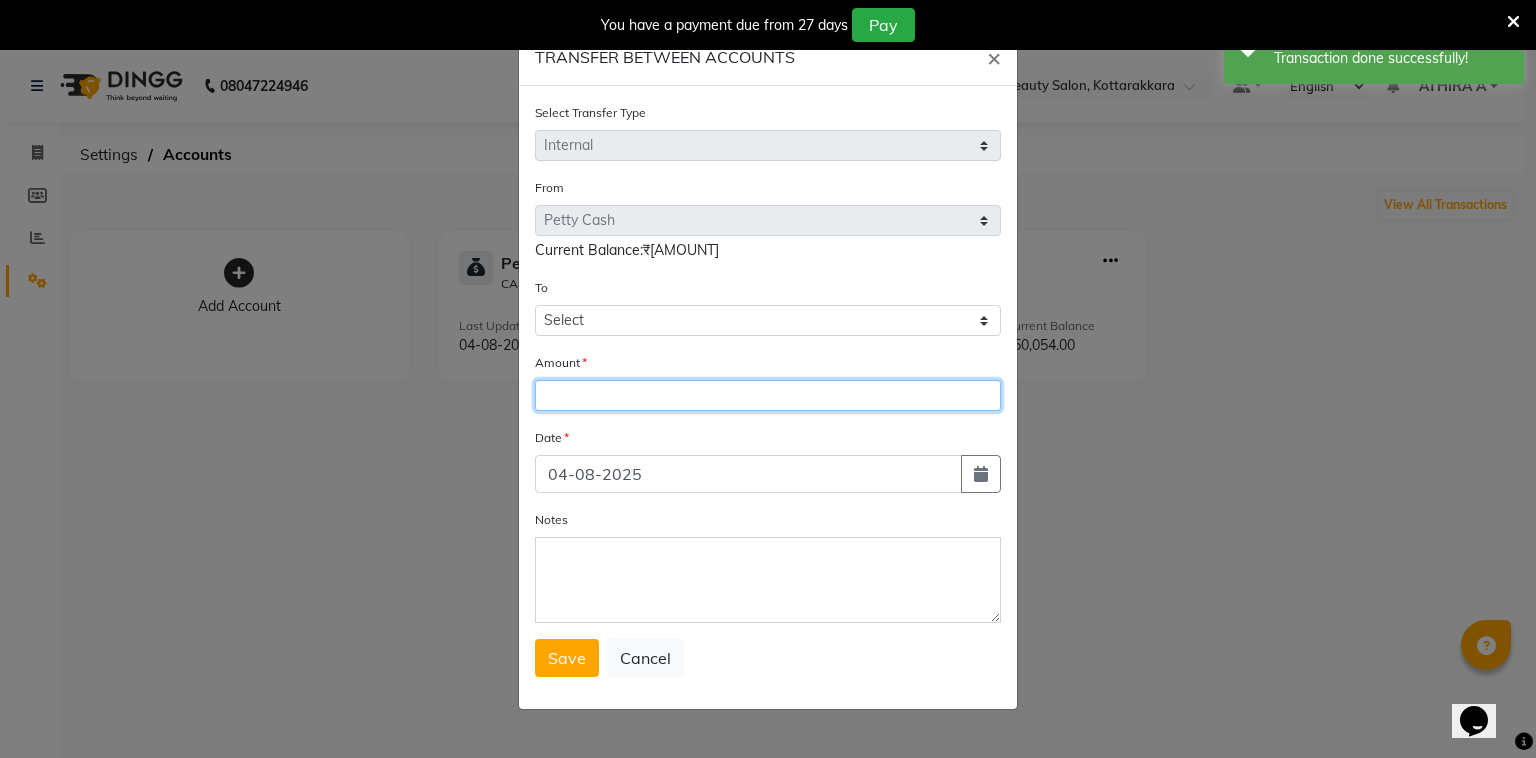 click 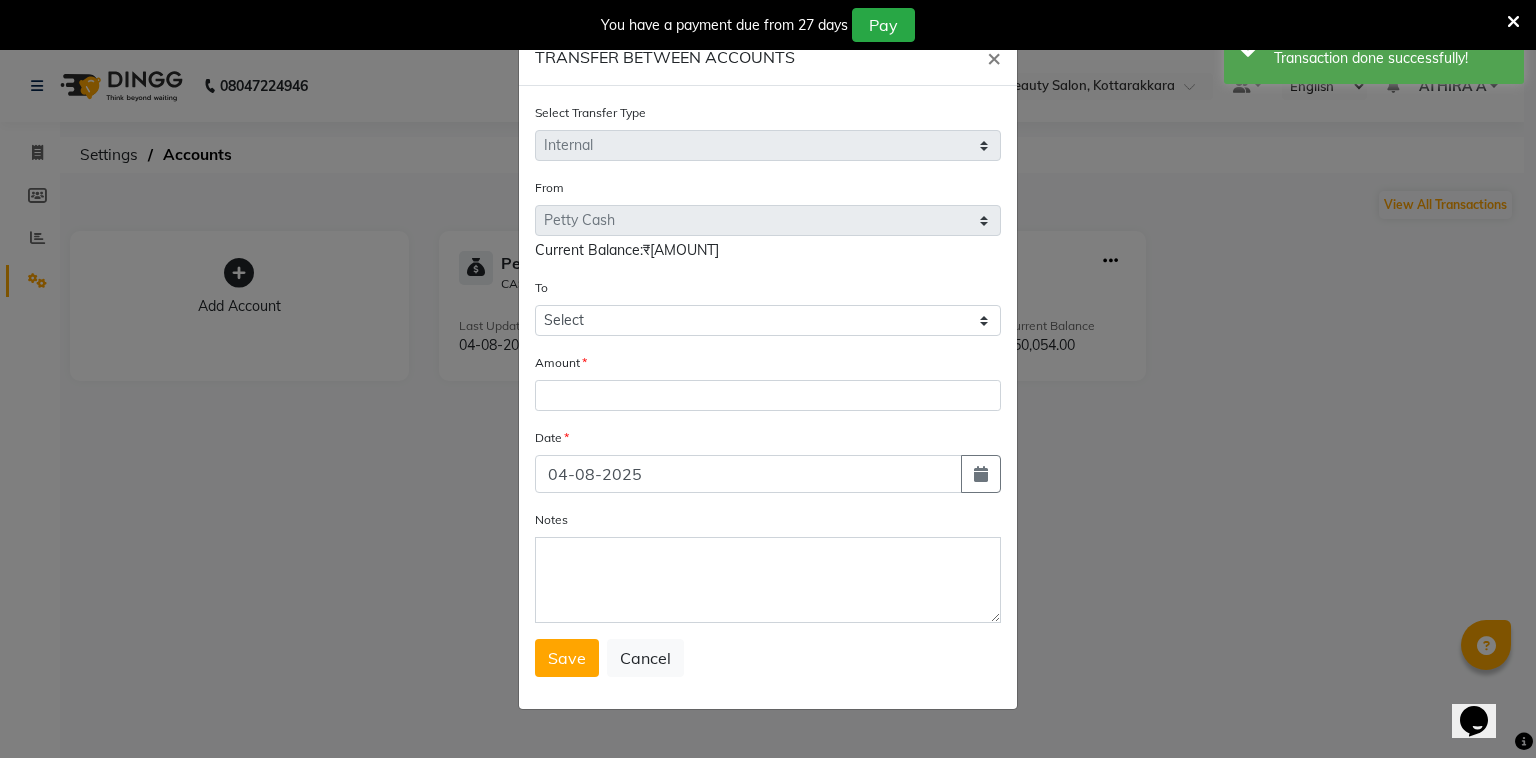 click on "Select Transfer Type Select Direct Internal From Select Petty Cash Default Account  Current Balance:₹[AMOUNT] To Select Petty Cash Default Account Amount Date [DATE] Notes  Save   Cancel" 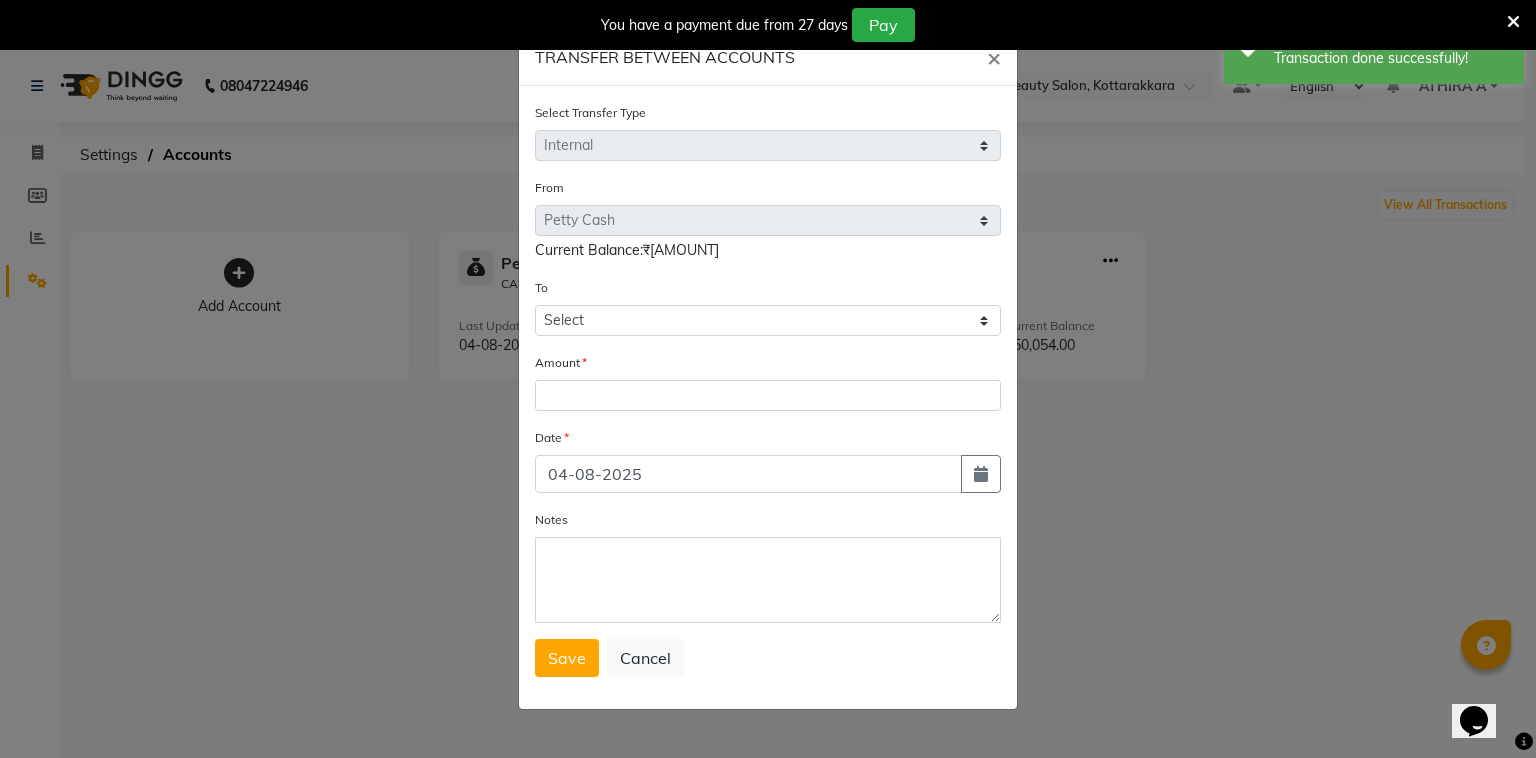 drag, startPoint x: 603, startPoint y: 300, endPoint x: 603, endPoint y: 329, distance: 29 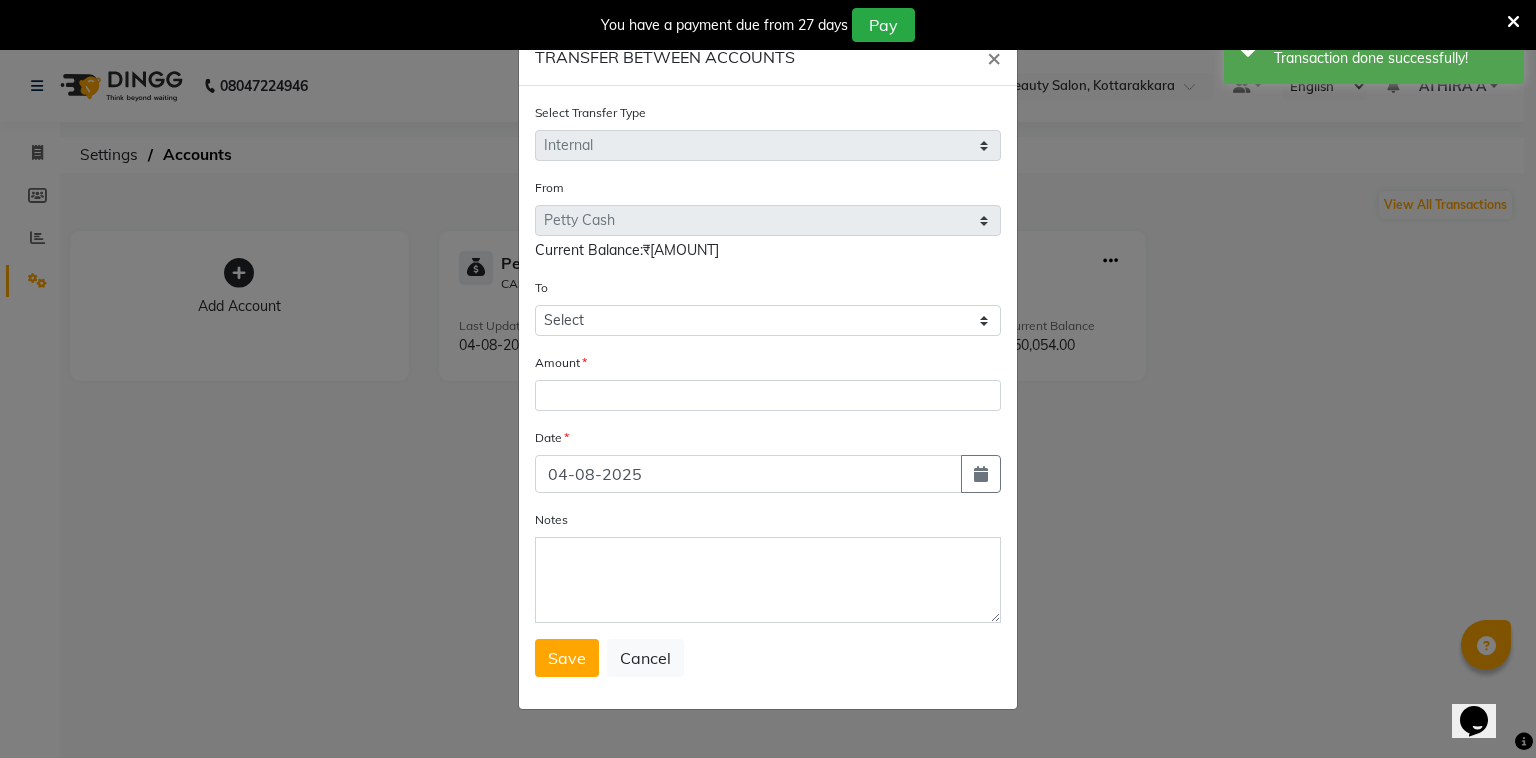 click on "Select Transfer Type Select Direct Internal From Select Petty Cash Default Account  Current Balance:₹[AMOUNT] To Select Petty Cash Default Account Amount Date [DATE] Notes  Save   Cancel" 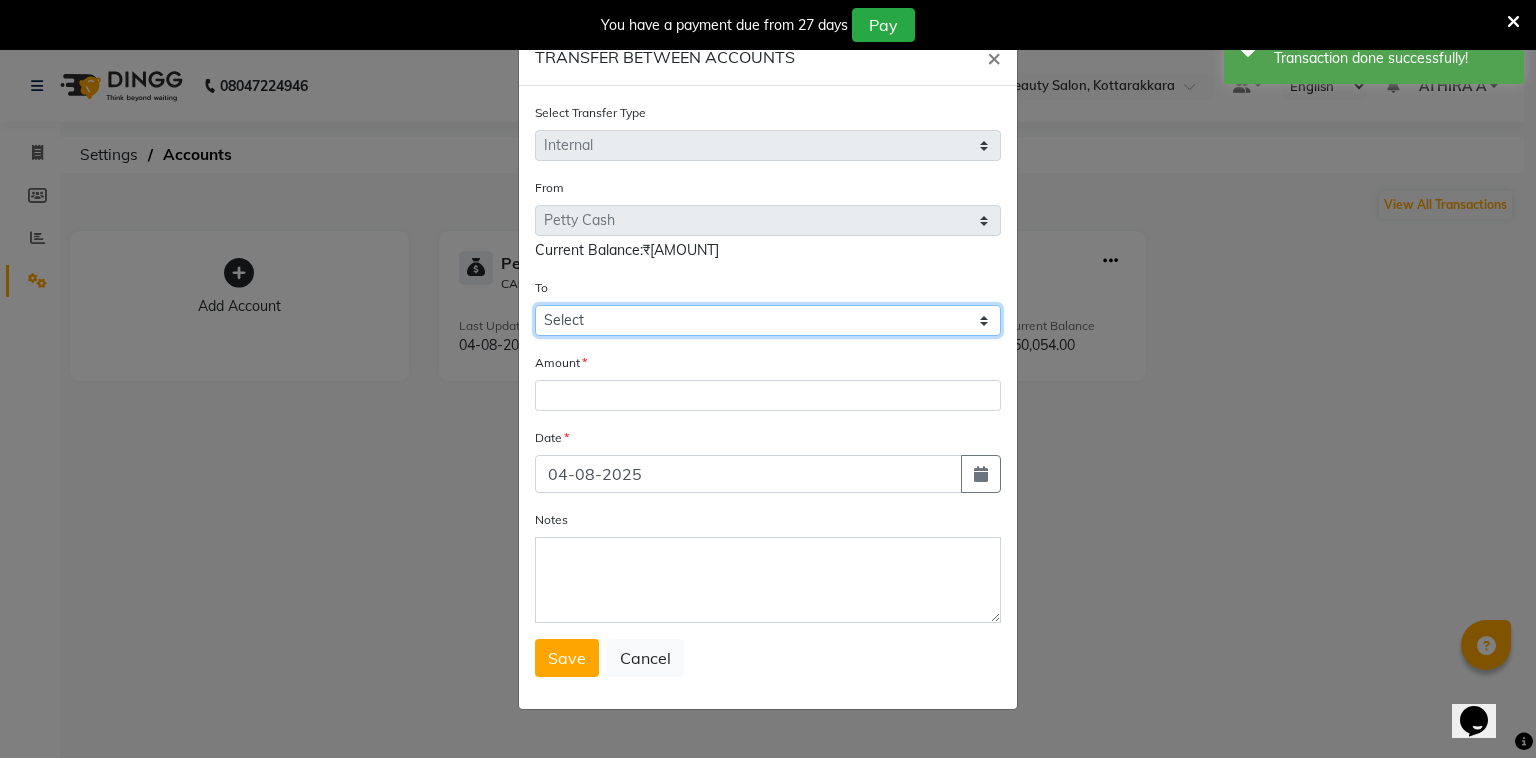 click on "Select Transfer Type Select Direct Internal From Select Petty Cash Default Account  Current Balance:₹[AMOUNT] To Select Petty Cash Default Account Amount Date [DATE] Notes  Save   Cancel" 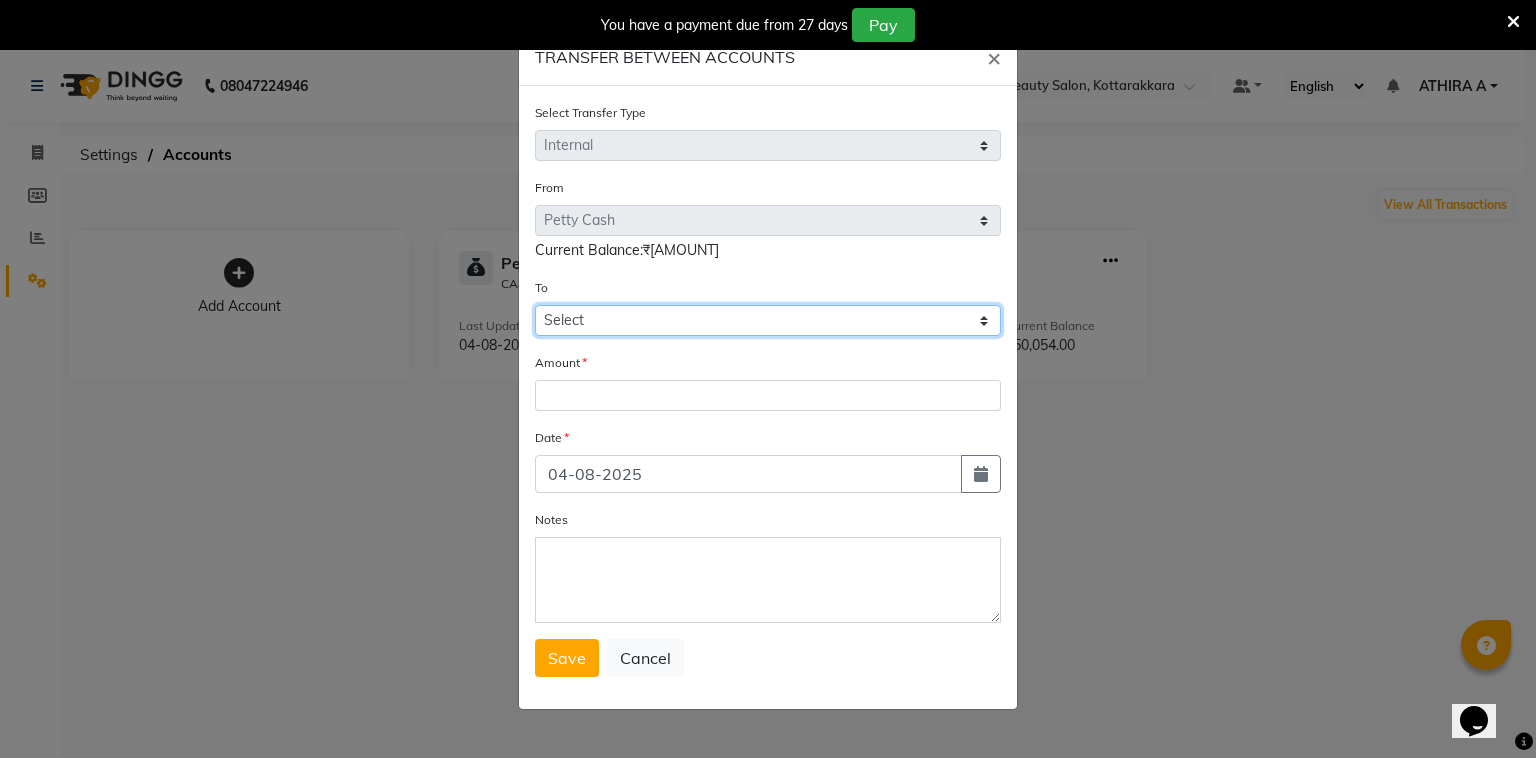 select on "3497" 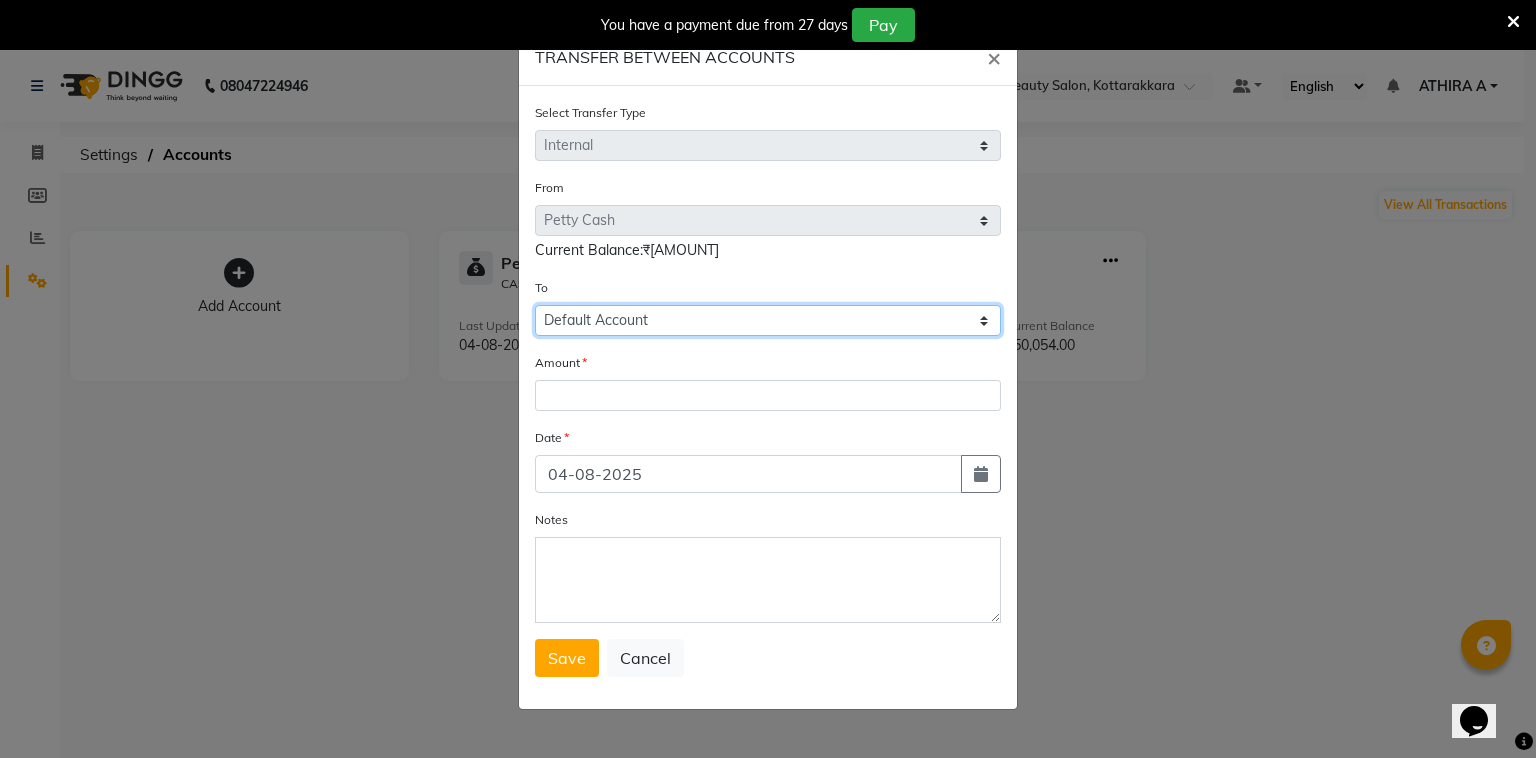 click on "Select Petty Cash Default Account" 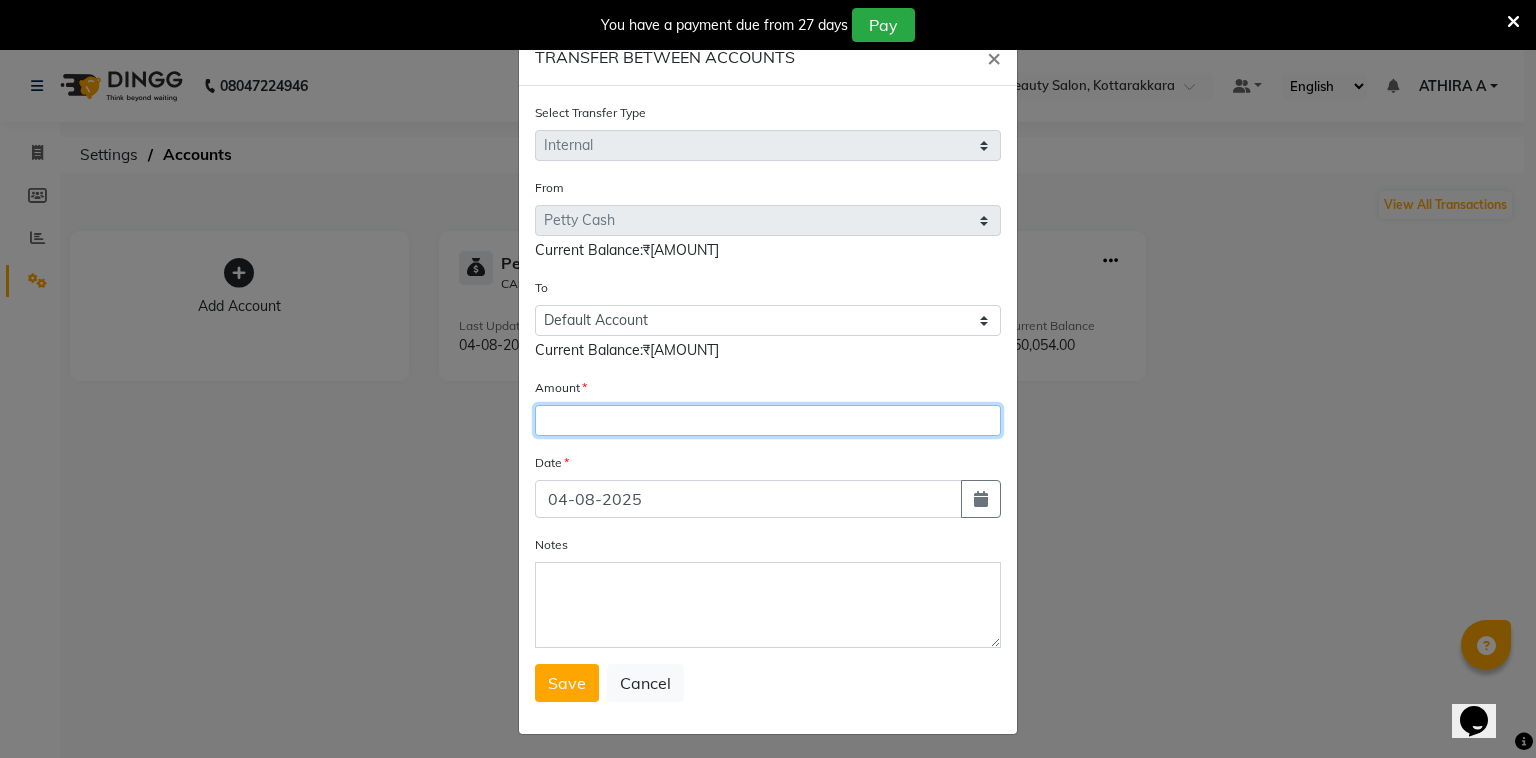 click 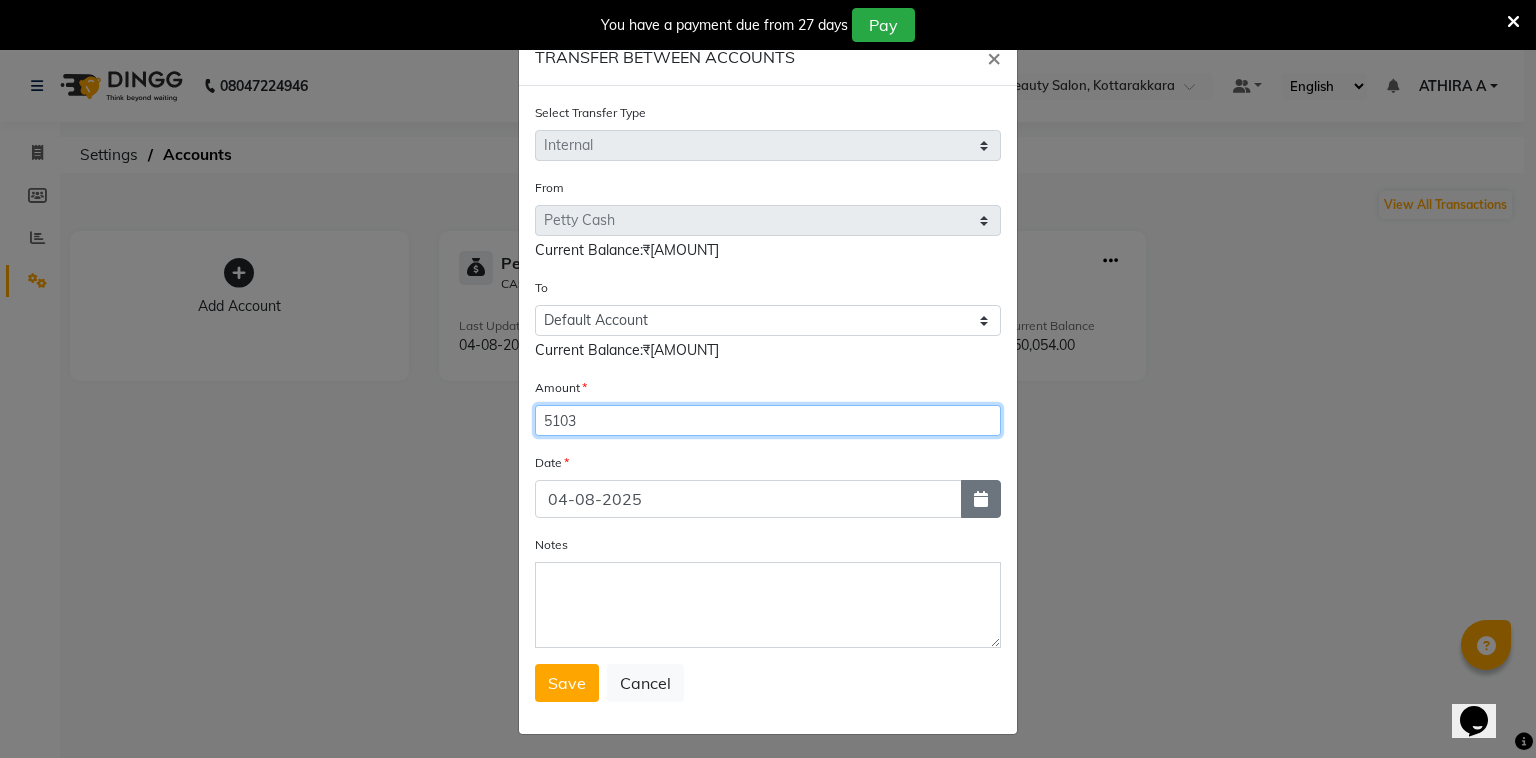 type on "5103" 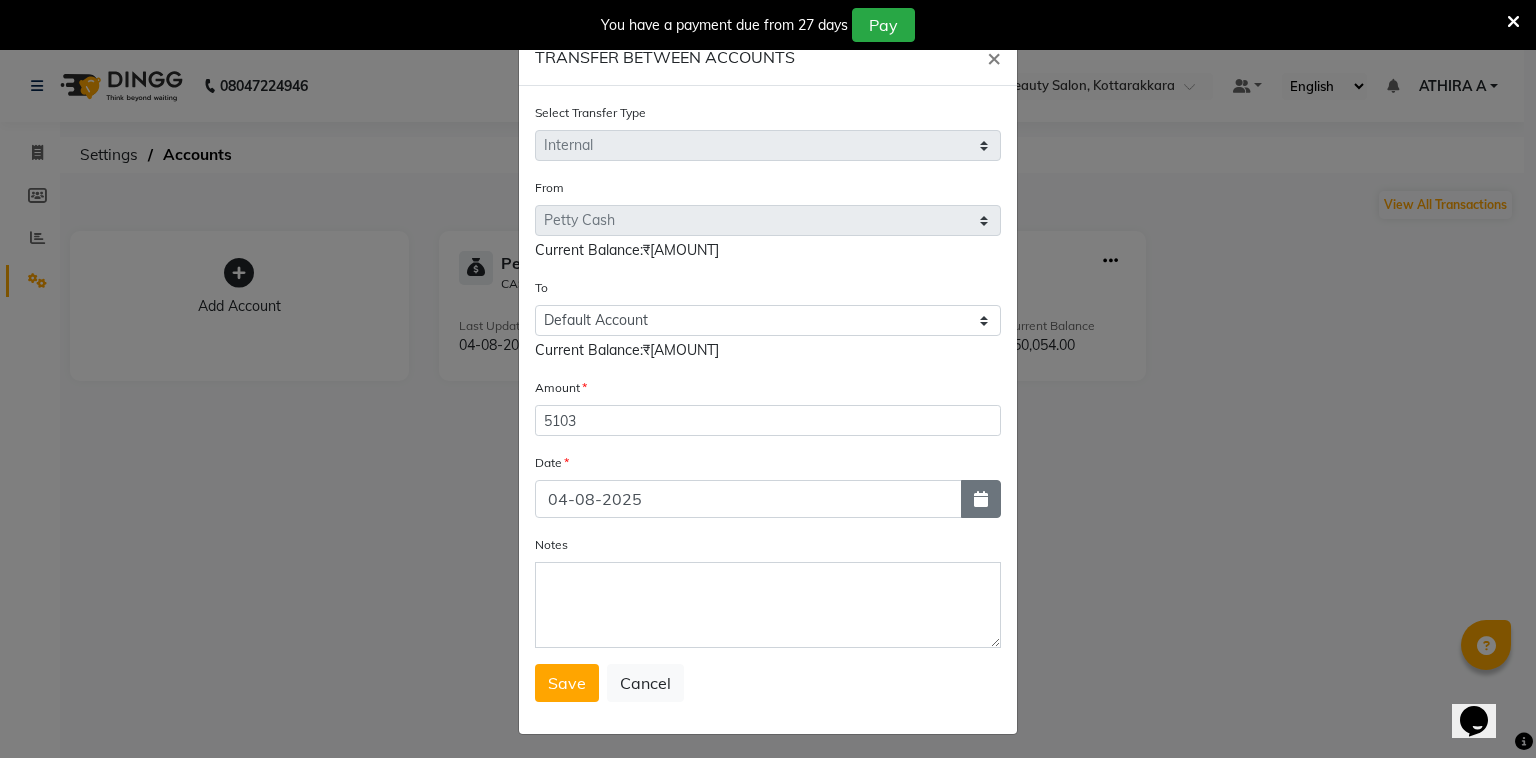 click 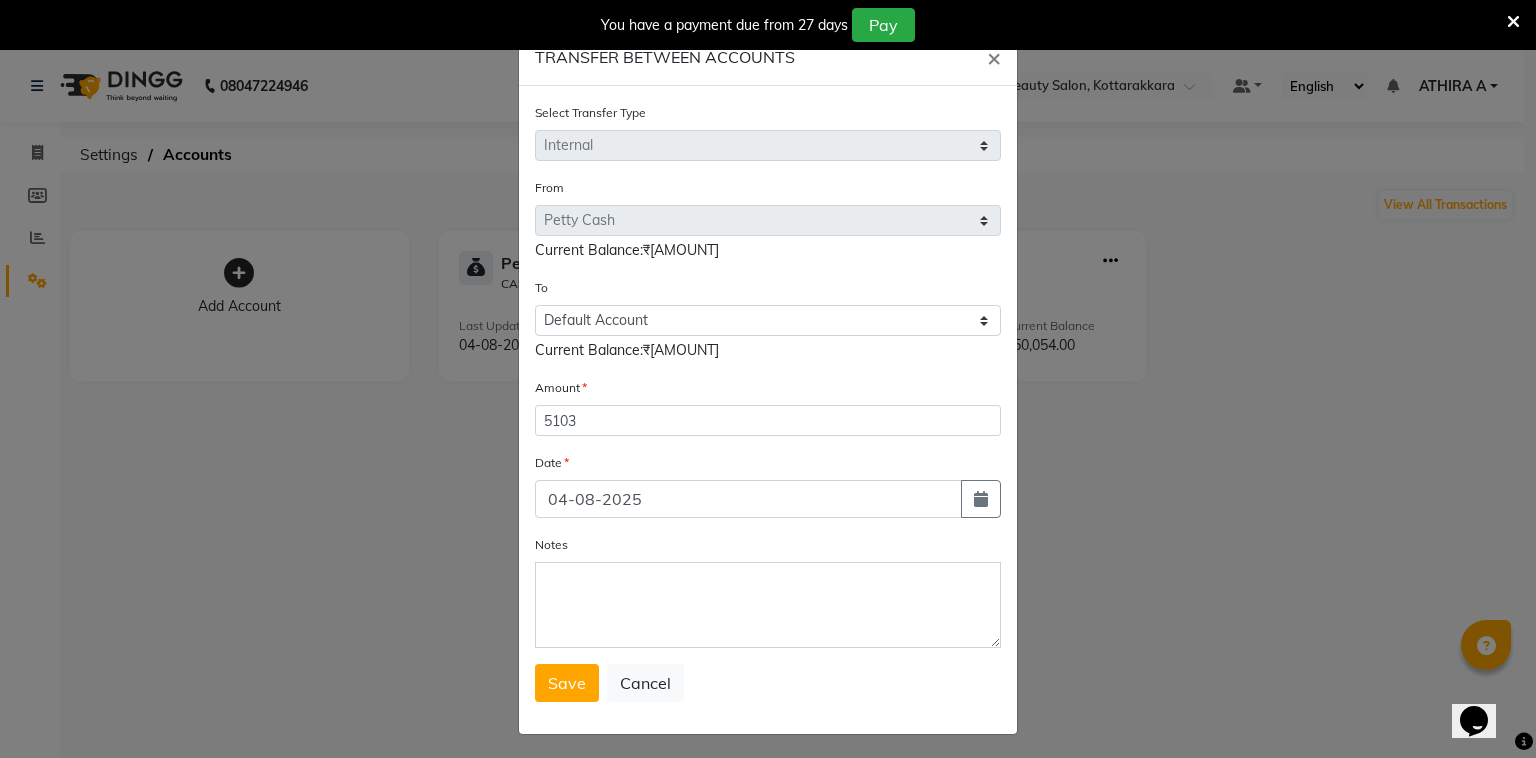 select on "8" 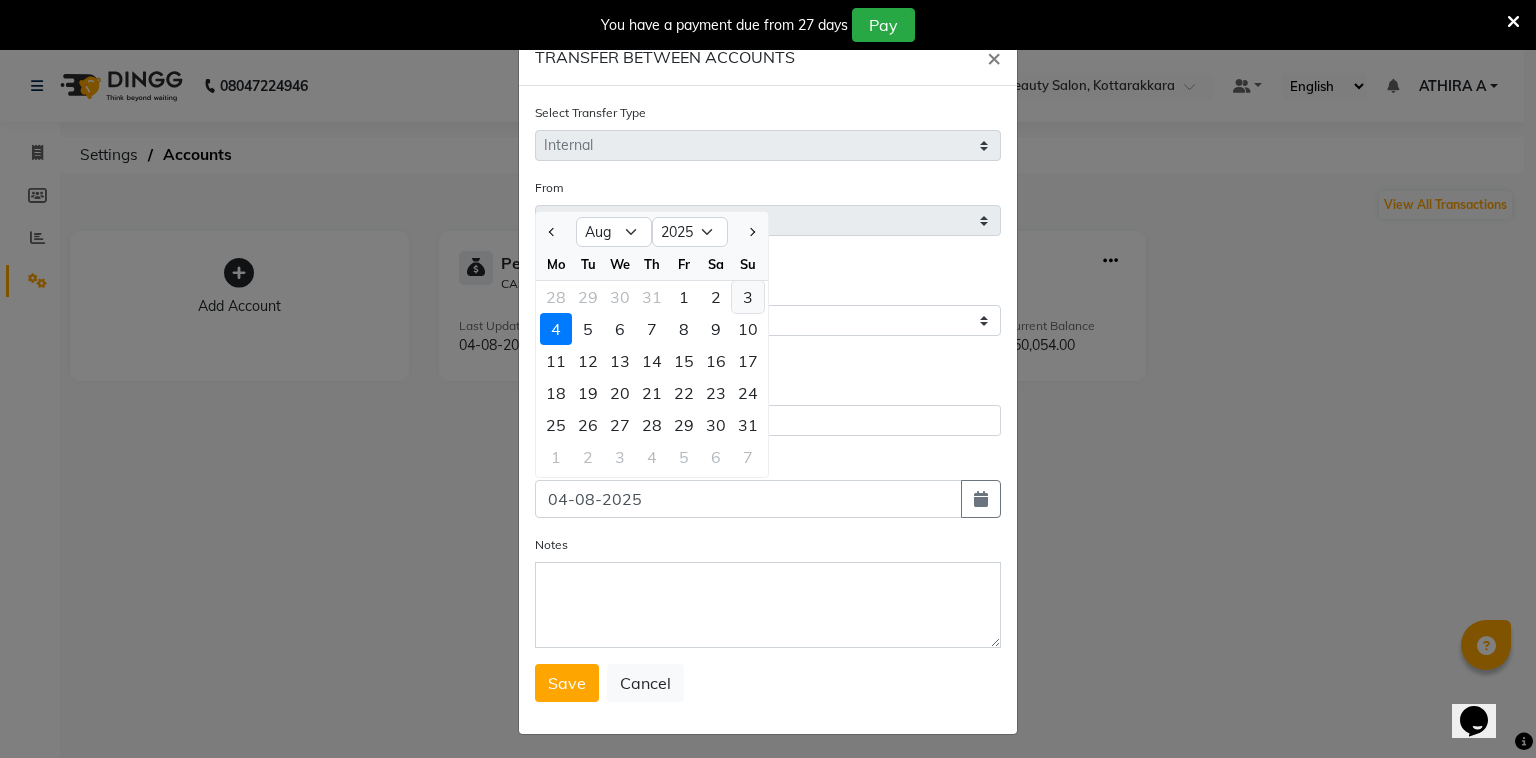 click on "3" 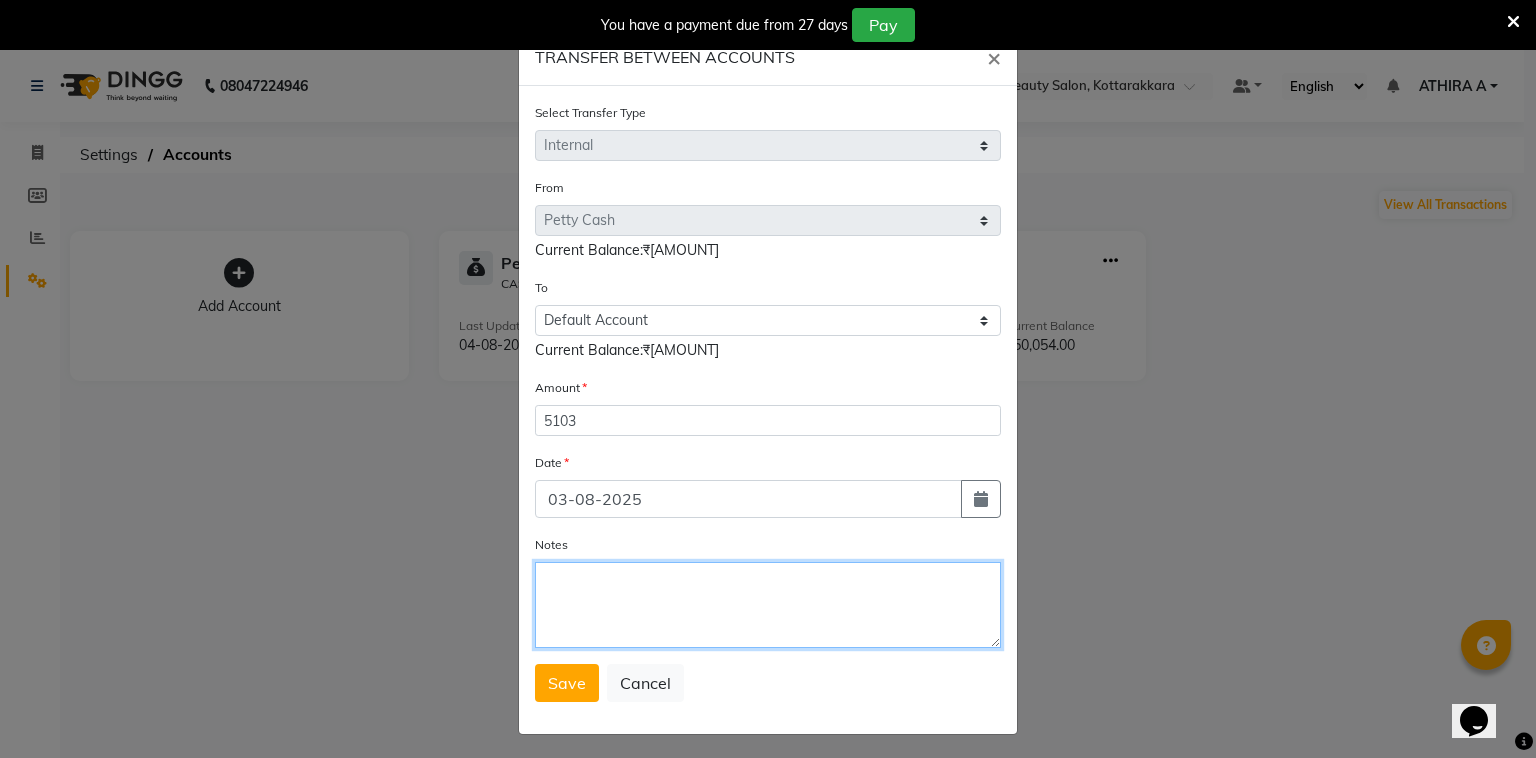 click on "Notes" at bounding box center [768, 605] 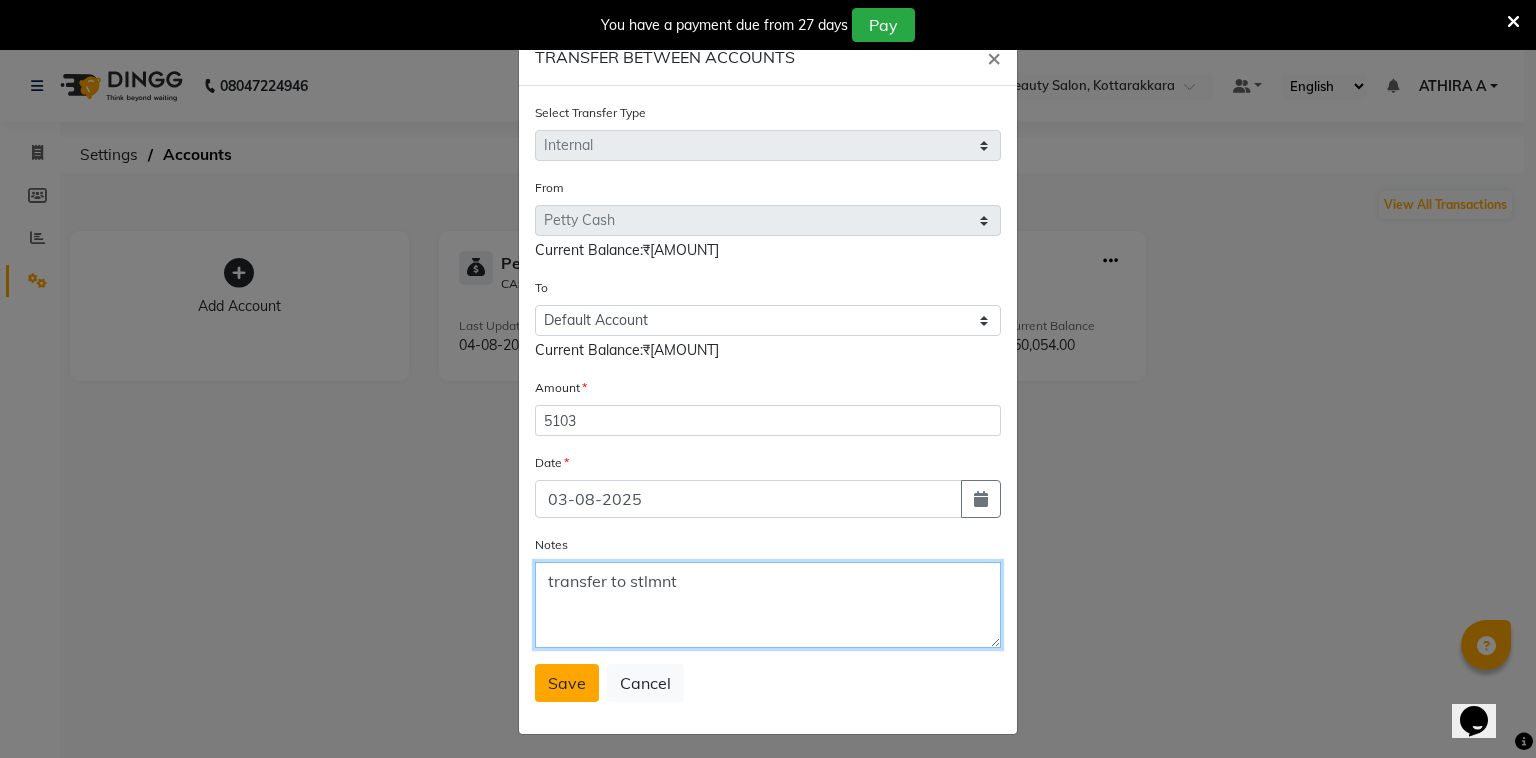type on "transfer to stlmnt" 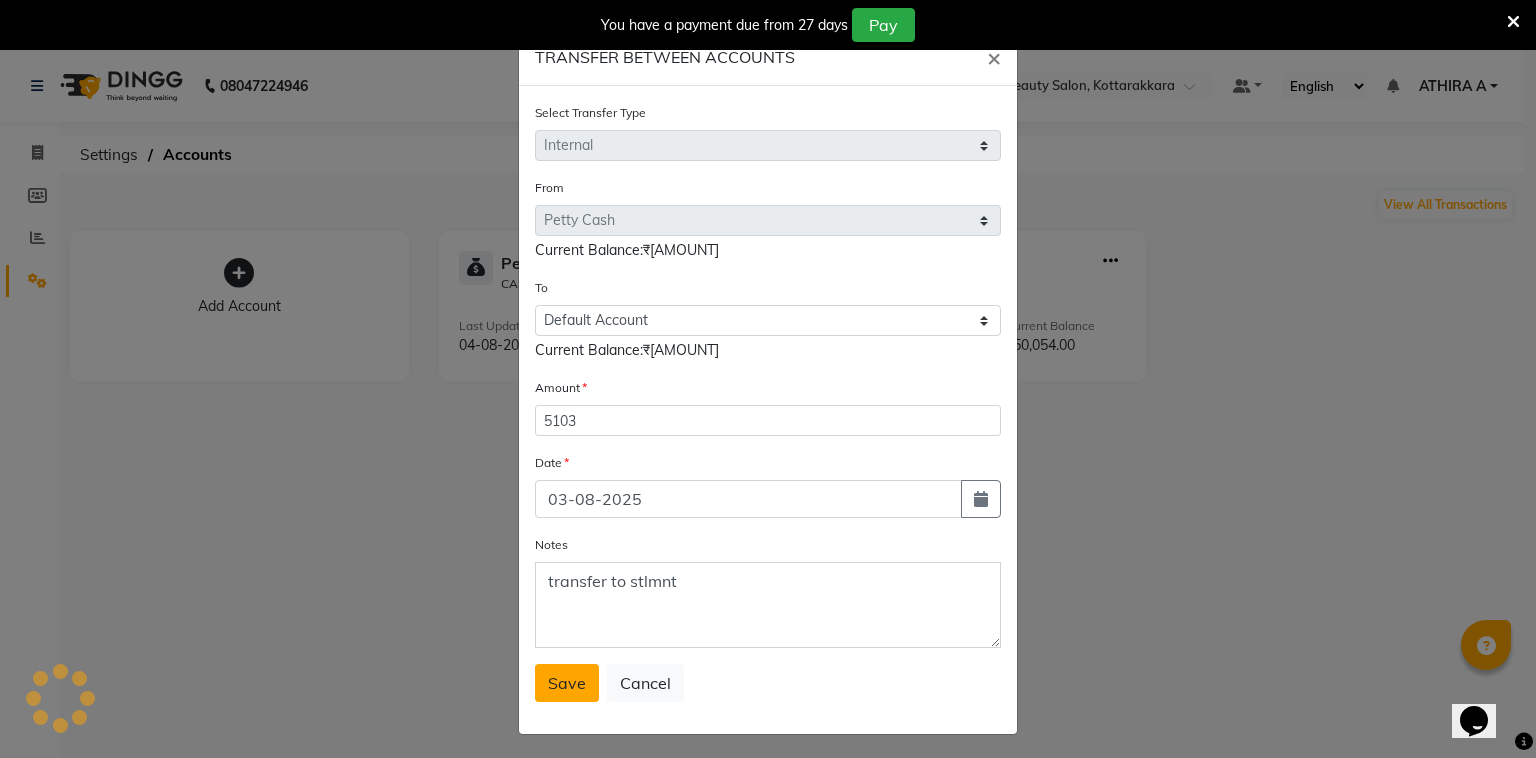 click on "Save" at bounding box center [567, 683] 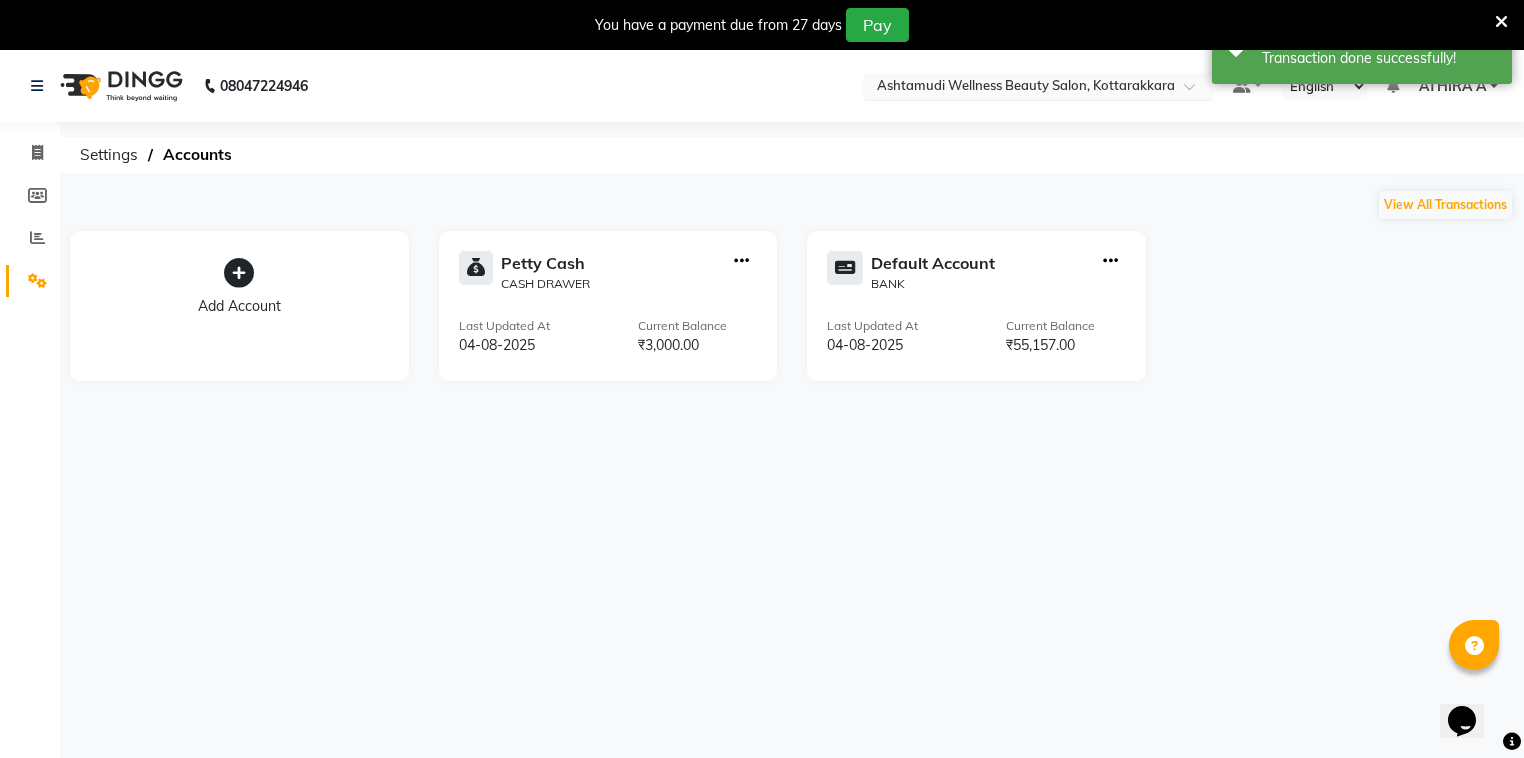 click at bounding box center (1018, 88) 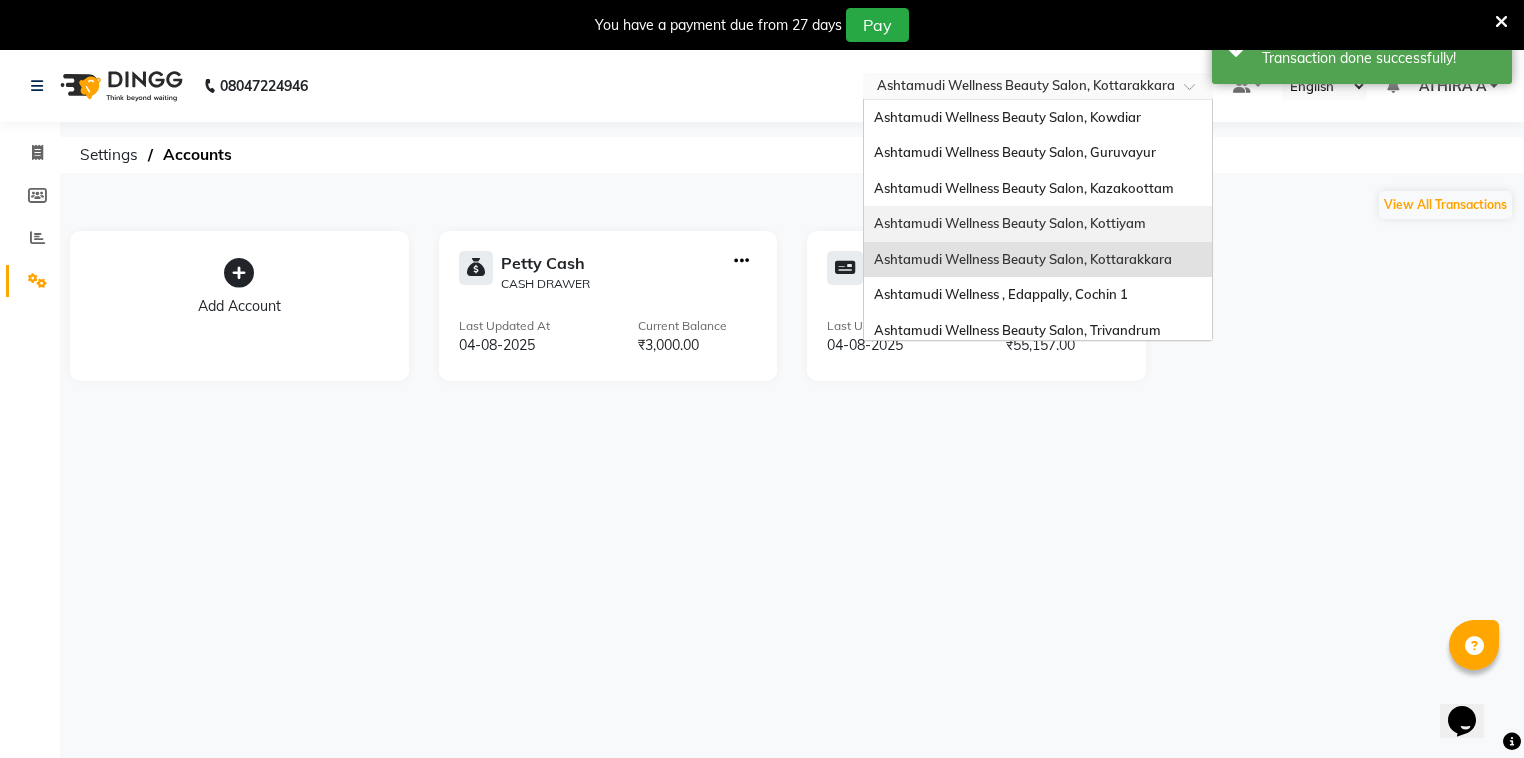 click on "Ashtamudi Wellness Beauty Salon, Kottiyam" at bounding box center [1010, 223] 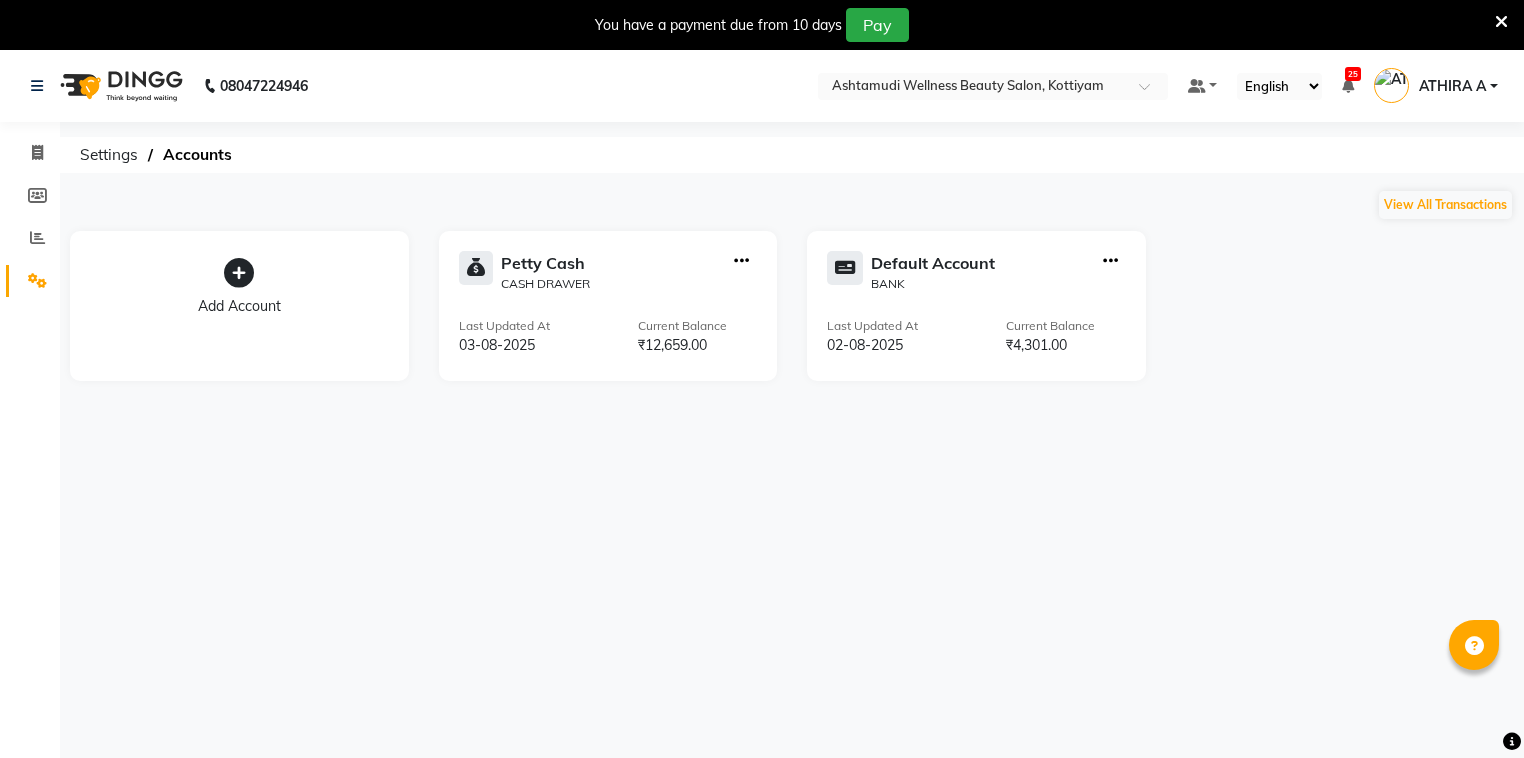 scroll, scrollTop: 0, scrollLeft: 0, axis: both 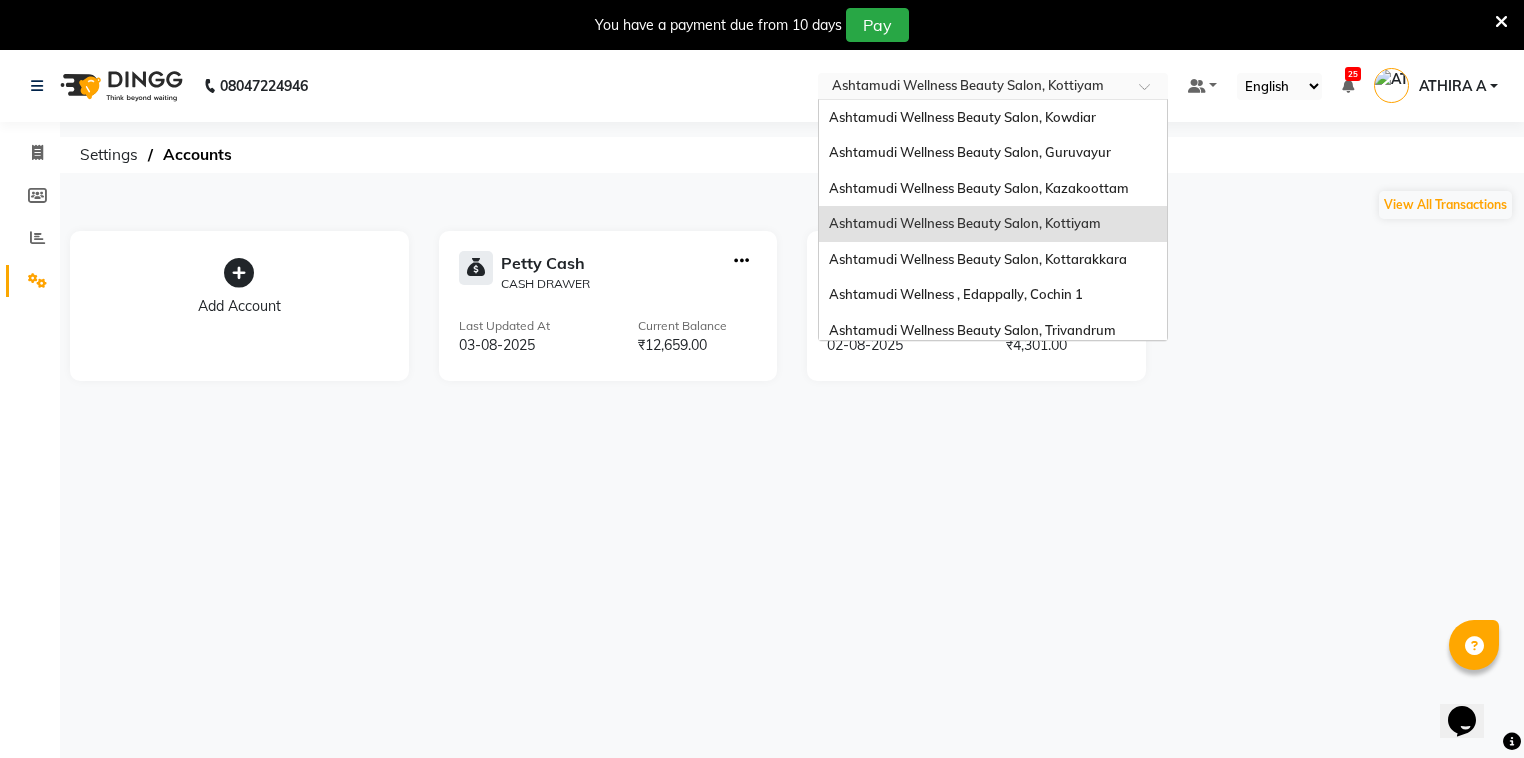 click at bounding box center [973, 88] 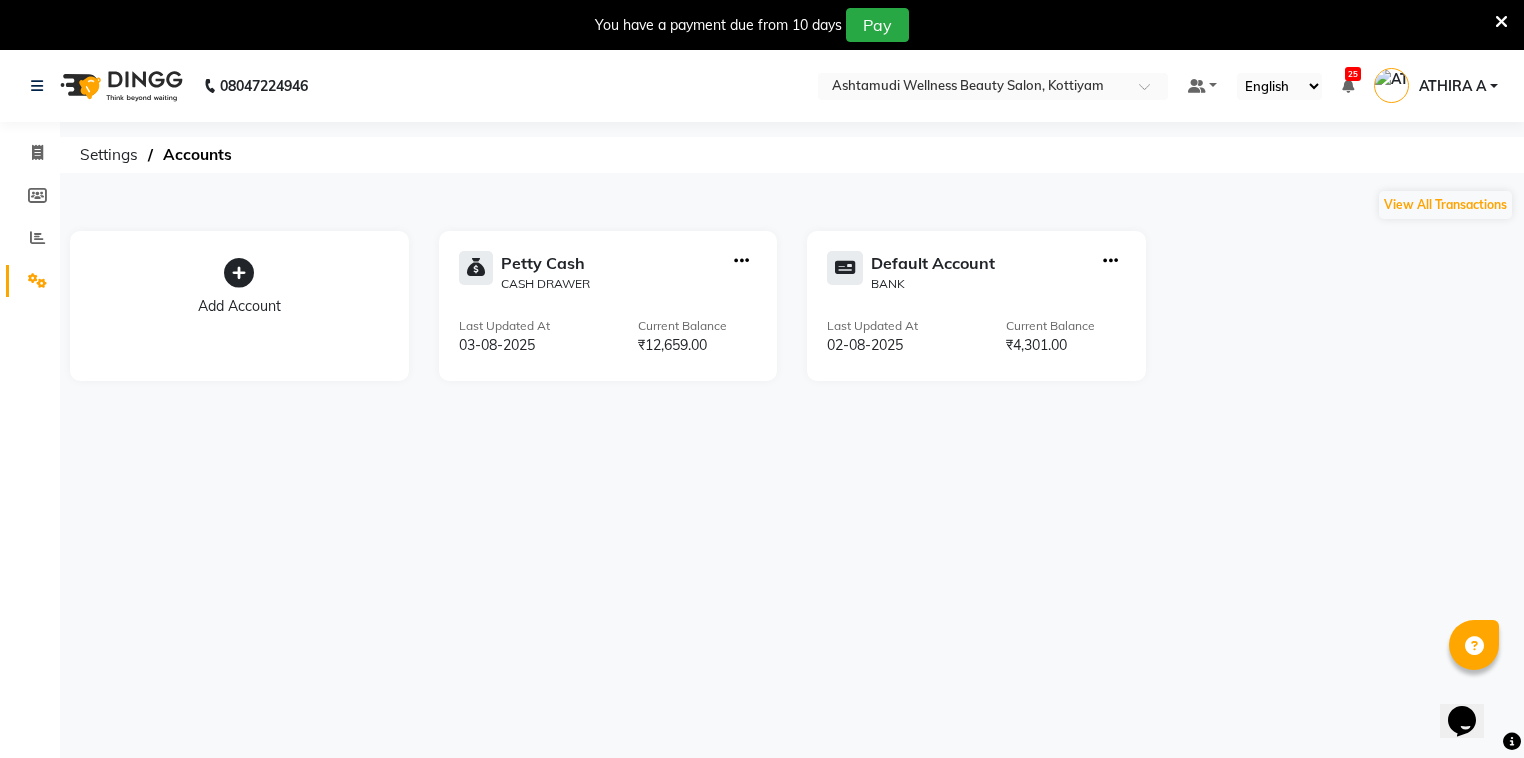 click on "[PHONE] Select Location × Ashtamudi Wellness Beauty Salon, [CITY] Default Panel My Panel English ENGLISH Español العربية मराठी हिंदी ગુજરાતી தமிழ் 中文 25 Notifications nothing to show [FIRST] A Manage Profile Change Password Sign out  Version:3.15.11" 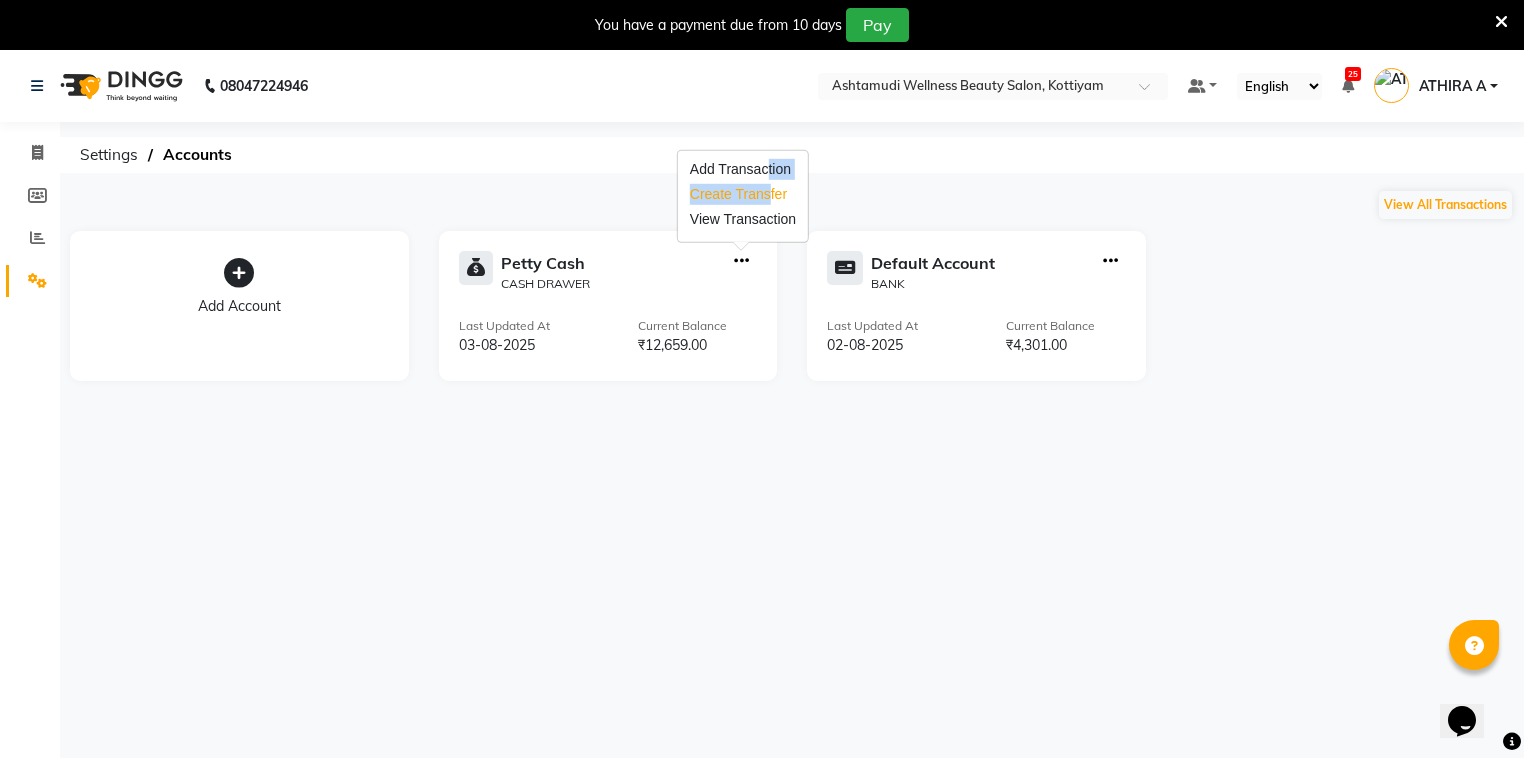 drag, startPoint x: 756, startPoint y: 176, endPoint x: 757, endPoint y: 194, distance: 18.027756 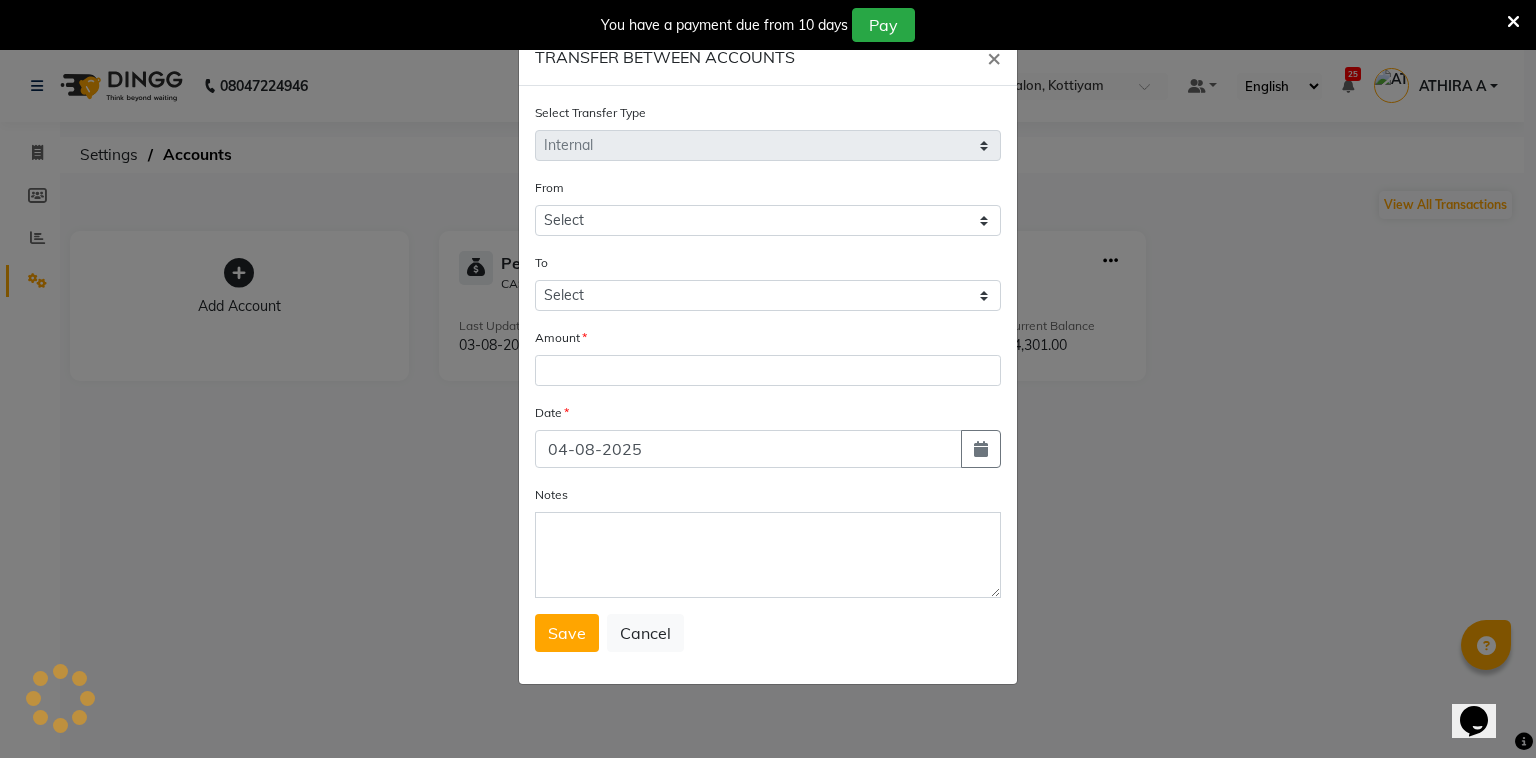 select on "3508" 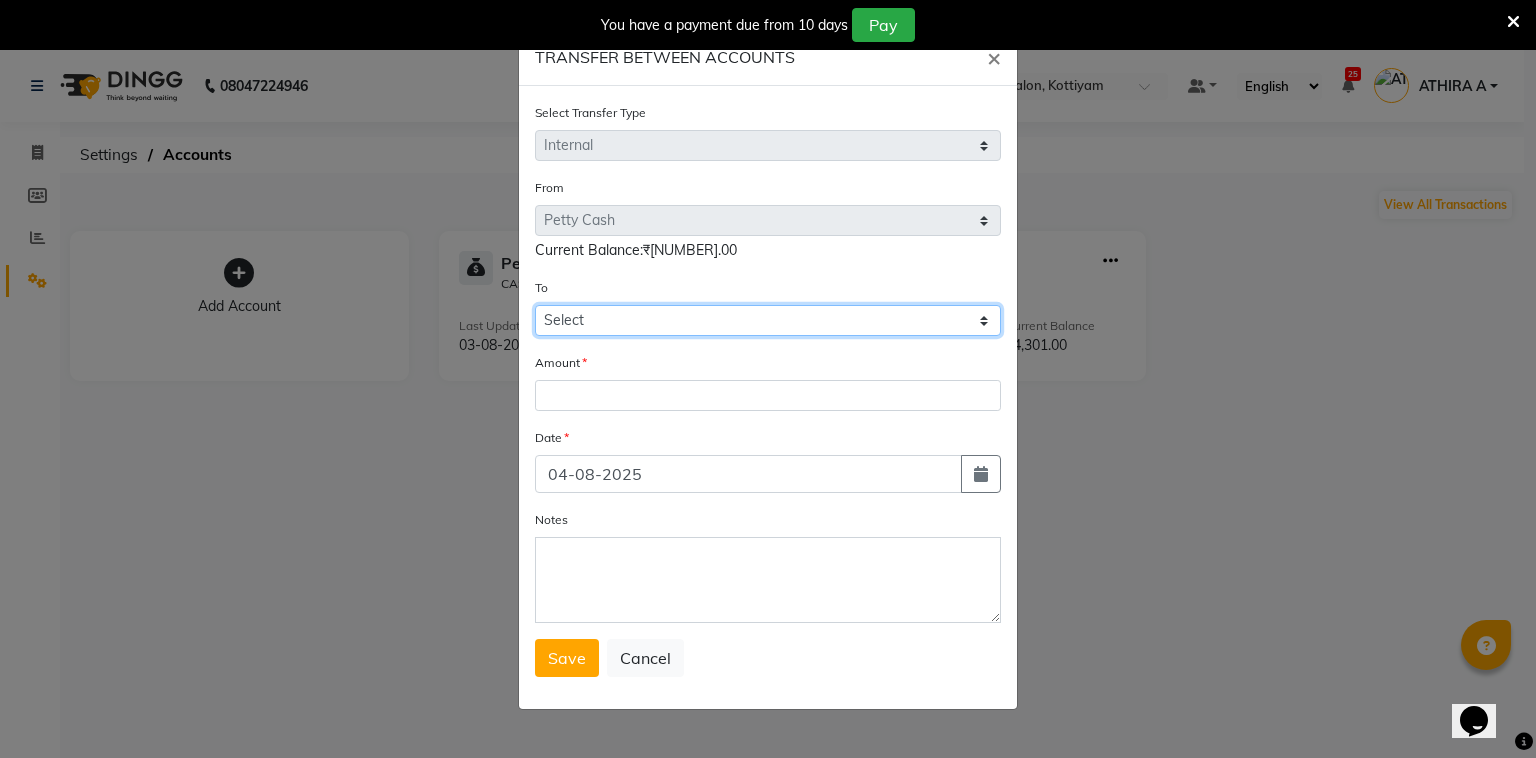 drag, startPoint x: 629, startPoint y: 325, endPoint x: 629, endPoint y: 336, distance: 11 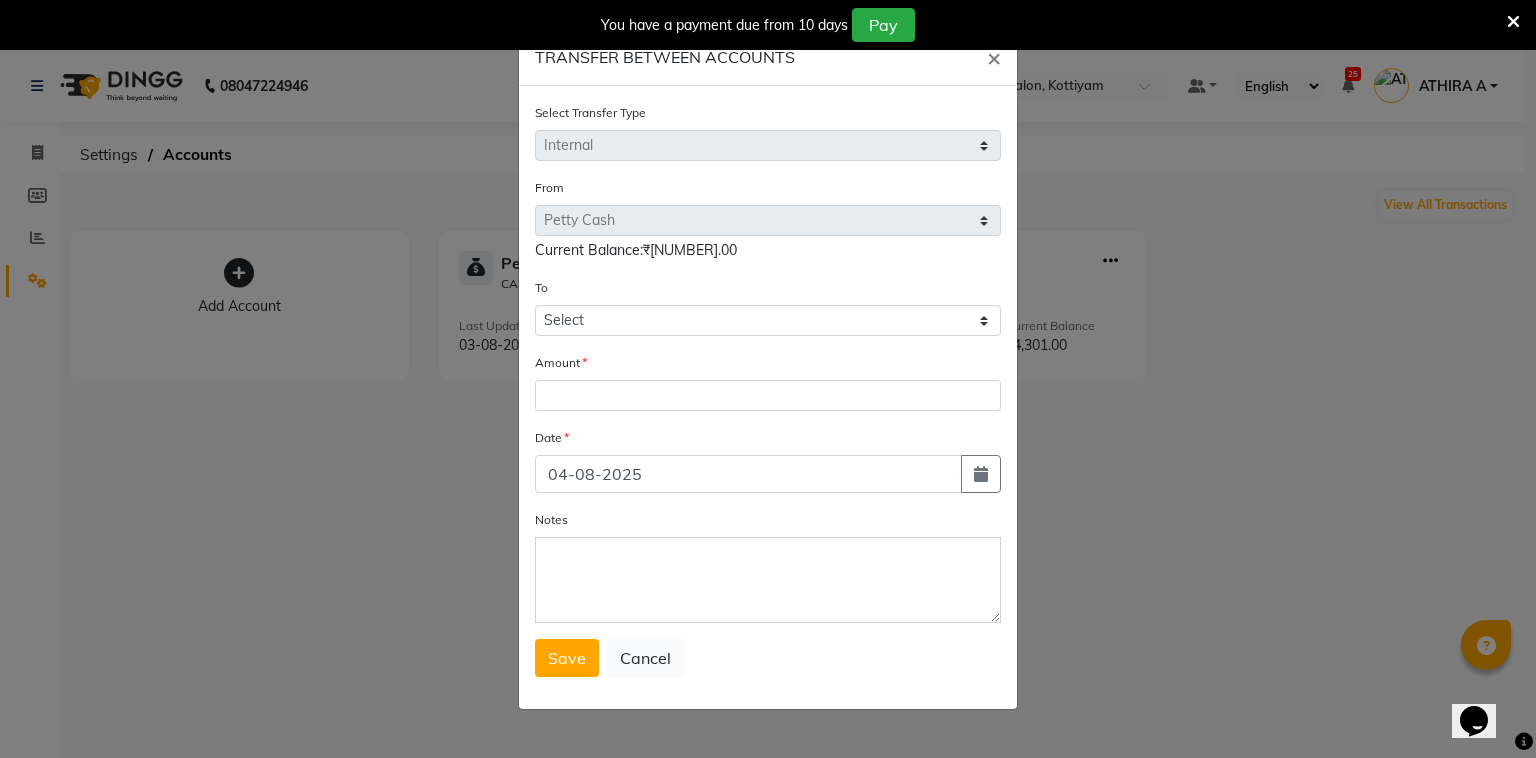 click on "Select Transfer Type Select Direct Internal From Select Petty Cash Default Account  Current Balance:₹[NUMBER].00 To Select Petty Cash Default Account Amount Date [DATE] Notes  Save   Cancel" 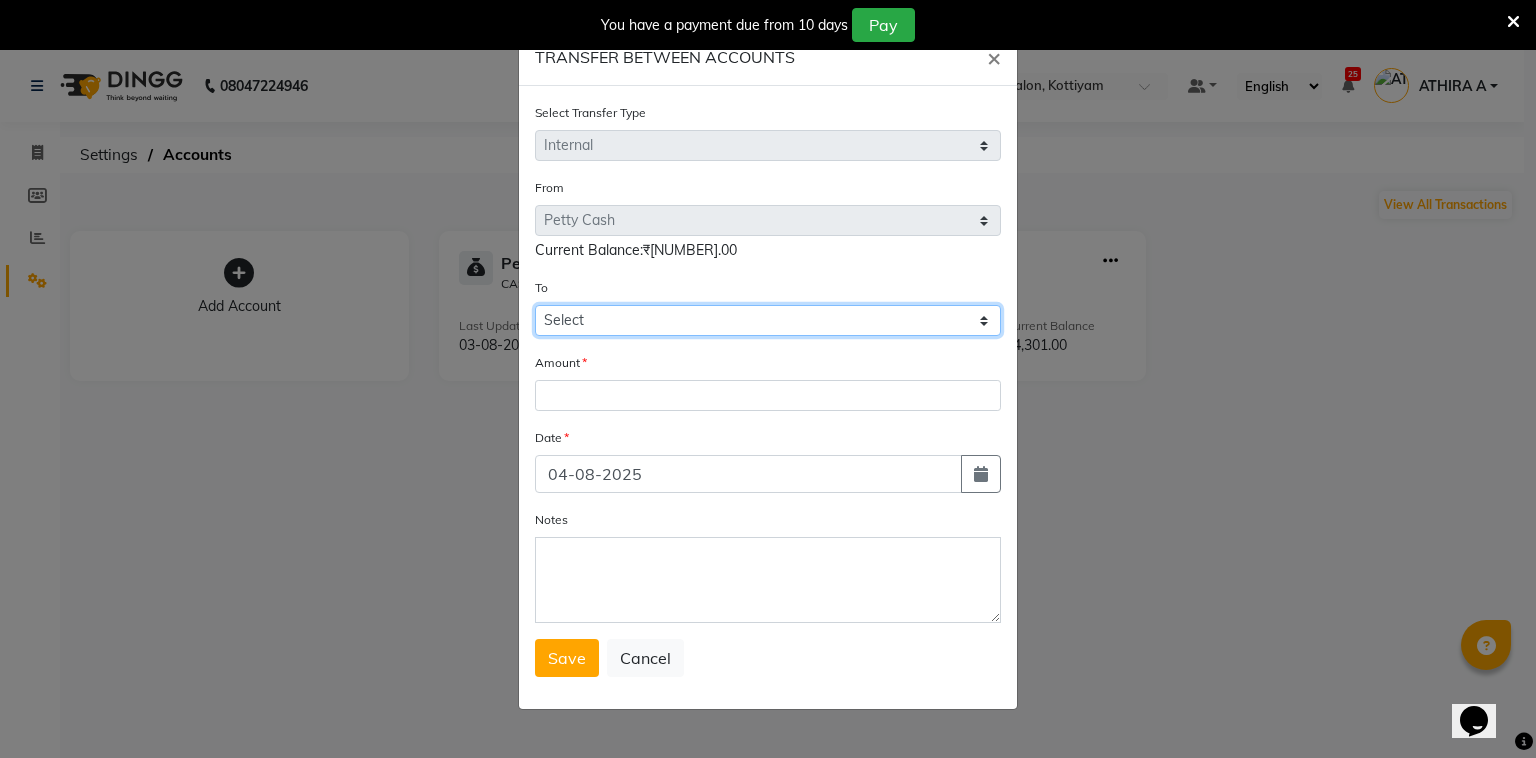 click on "Select Petty Cash Default Account" 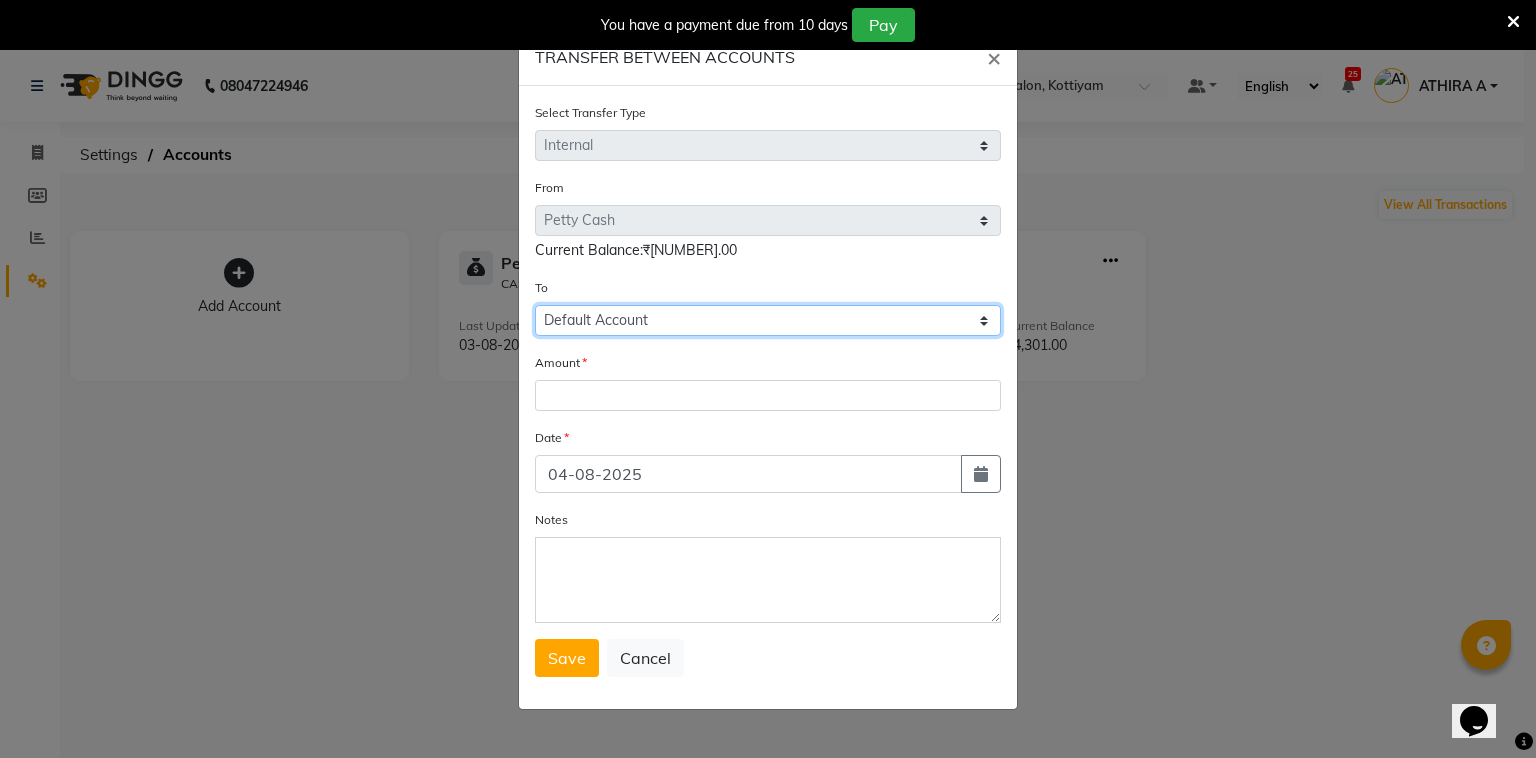 click on "Select Petty Cash Default Account" 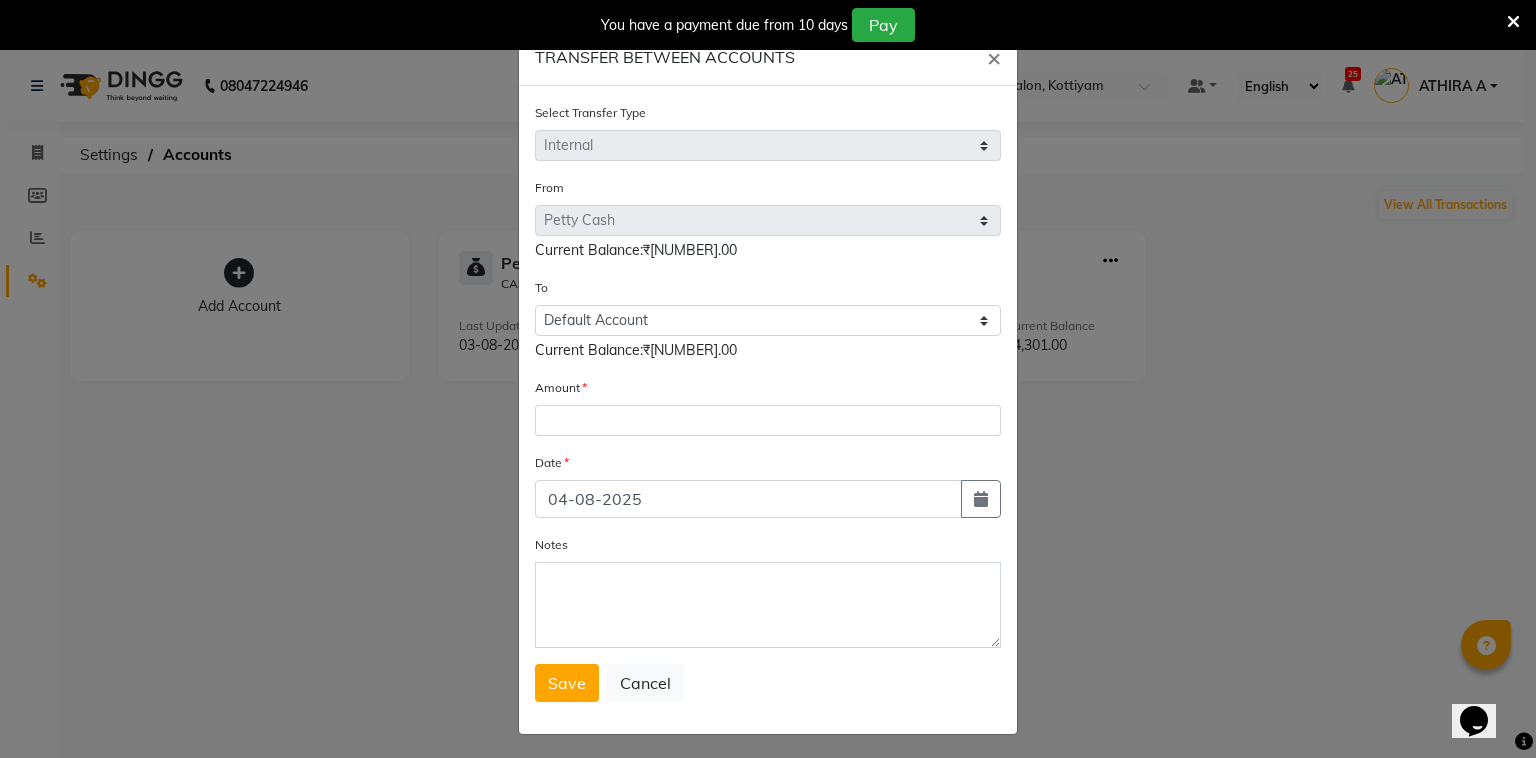 click on "Amount" 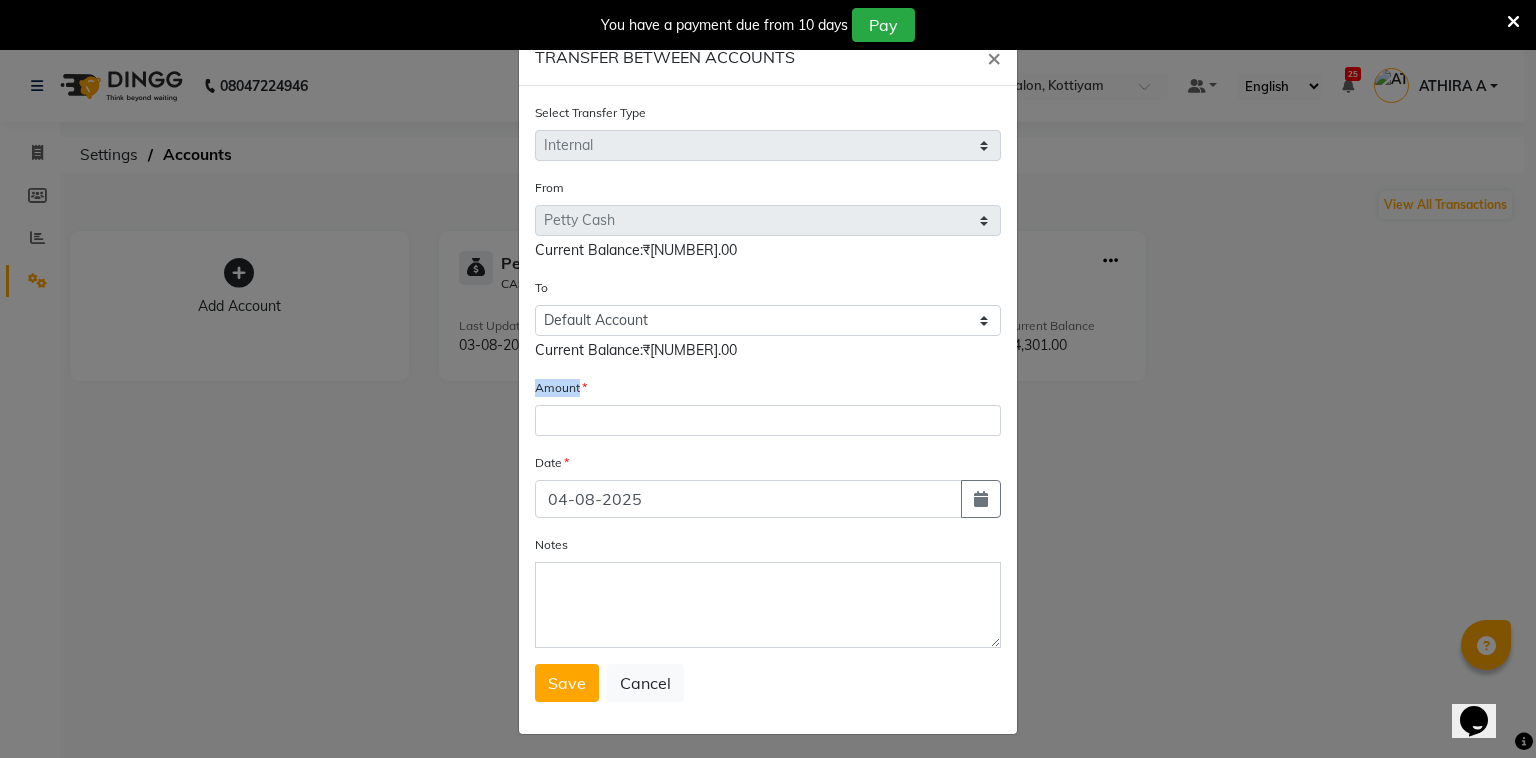 click on "Amount" 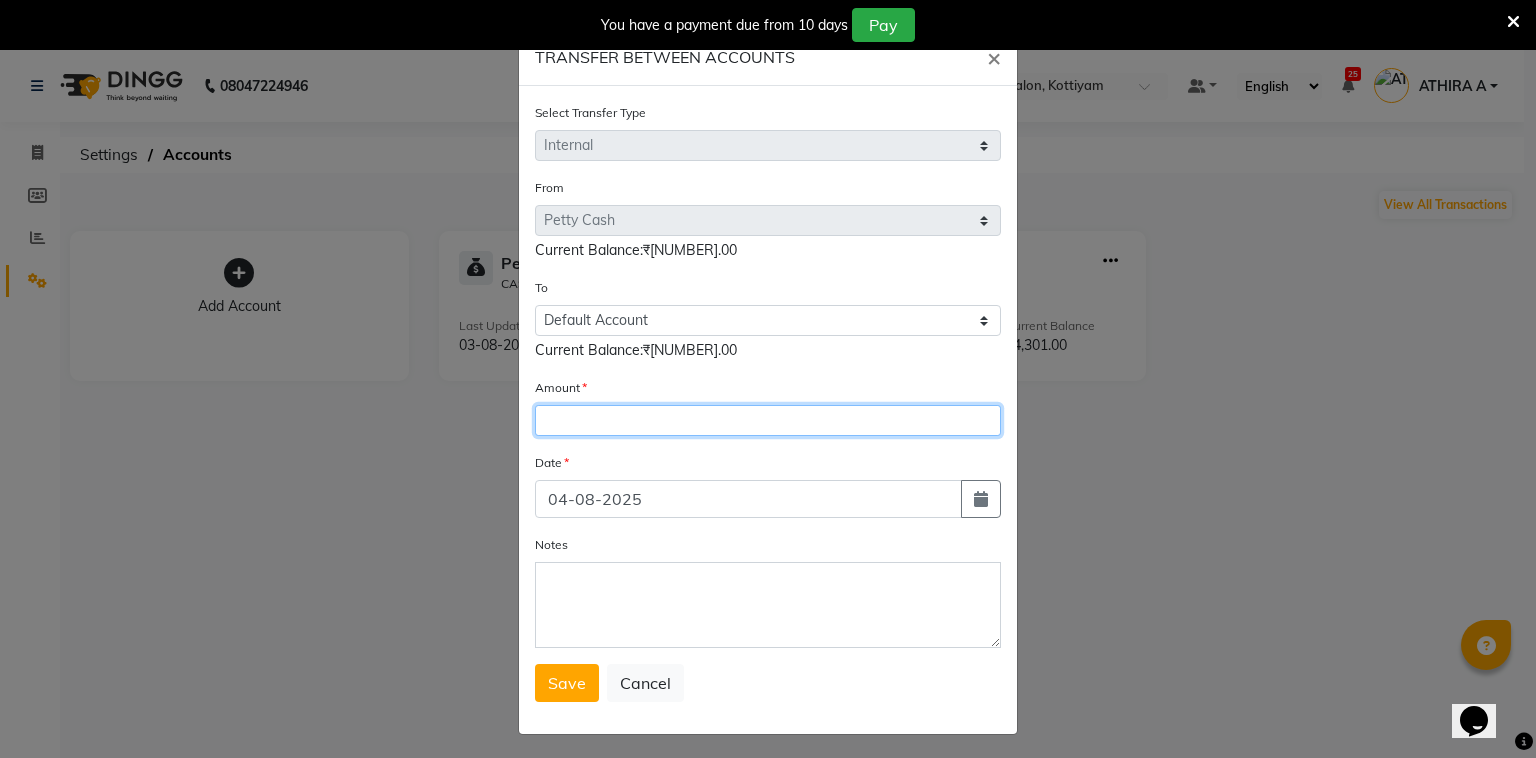 click 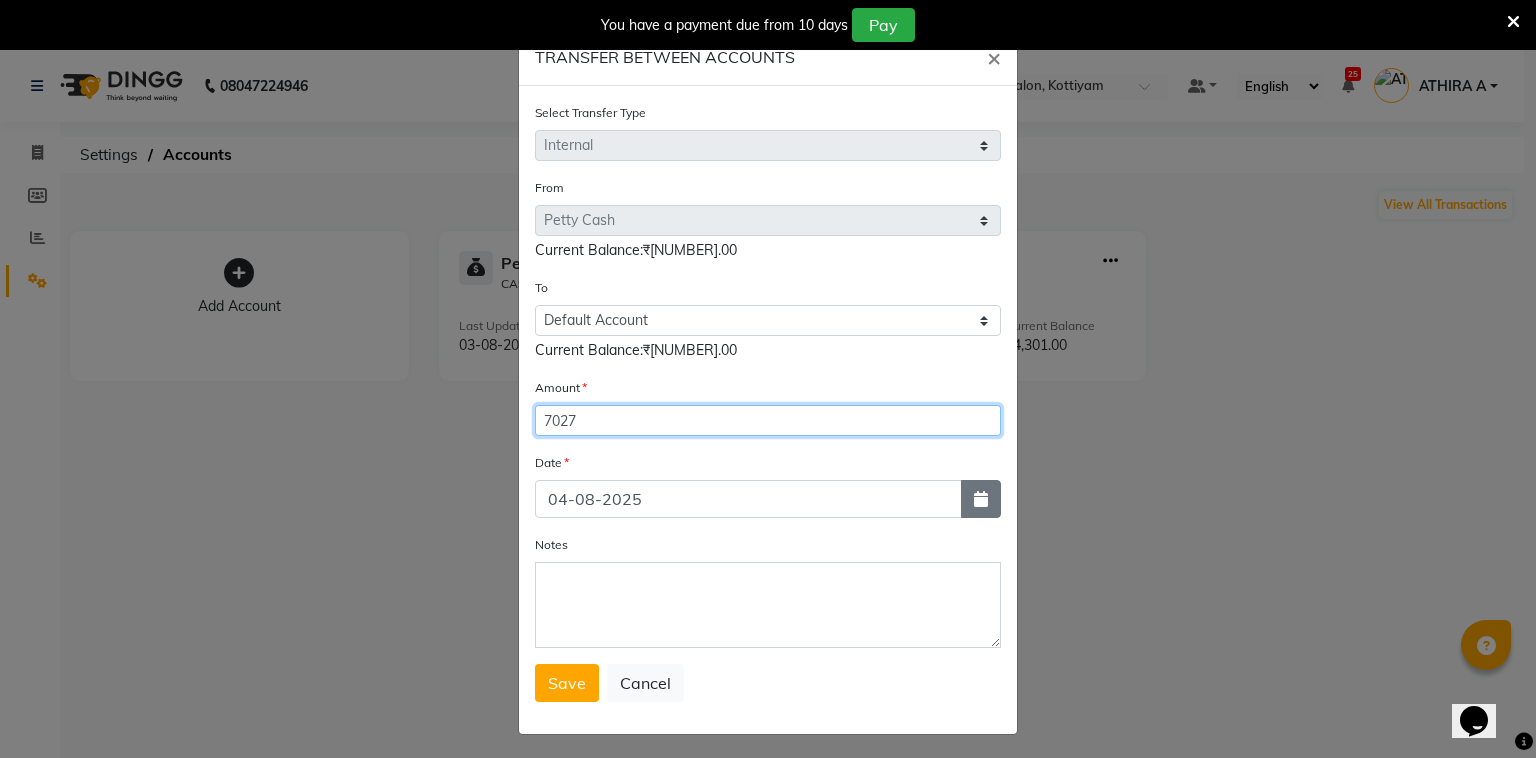 type on "7027" 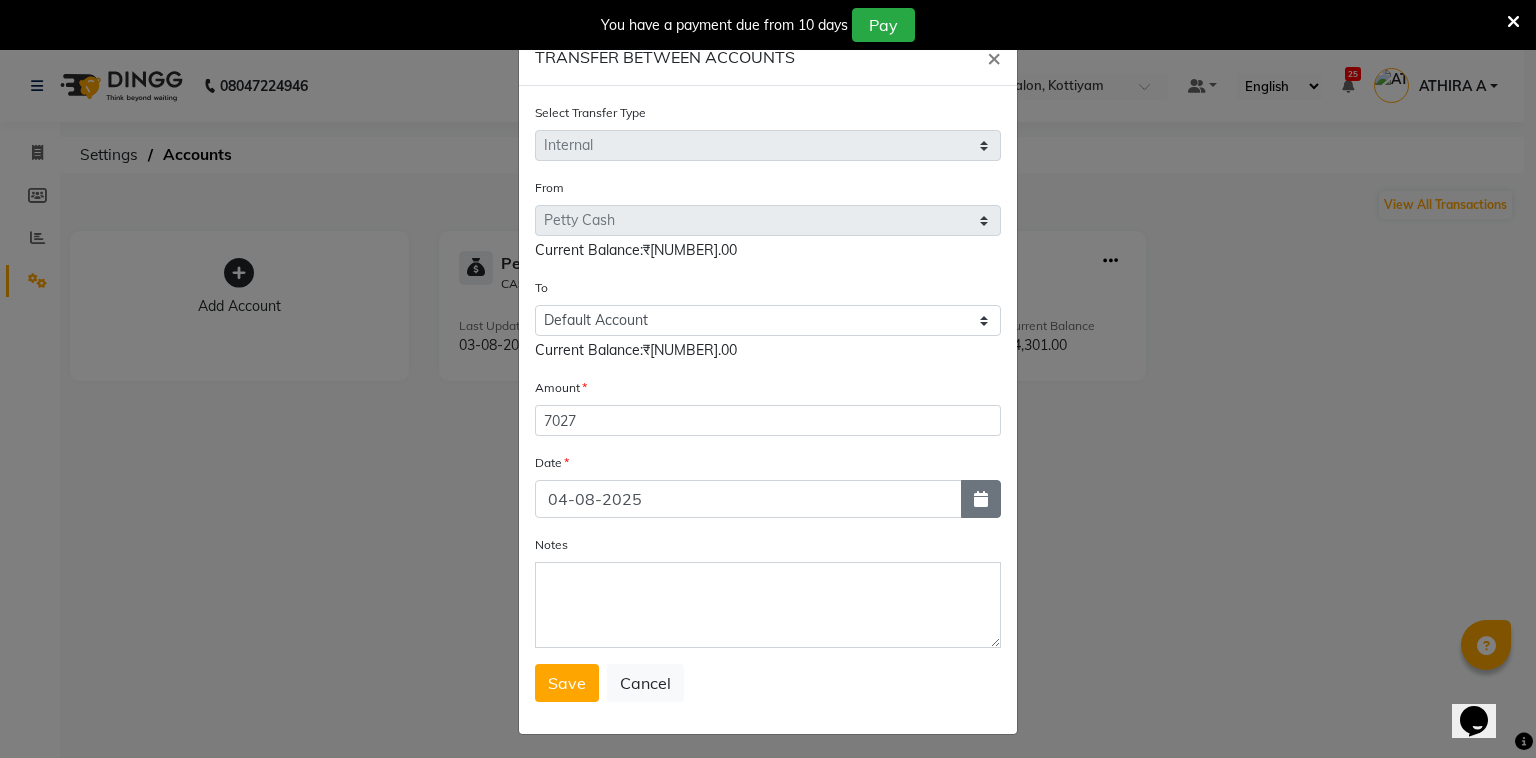 click 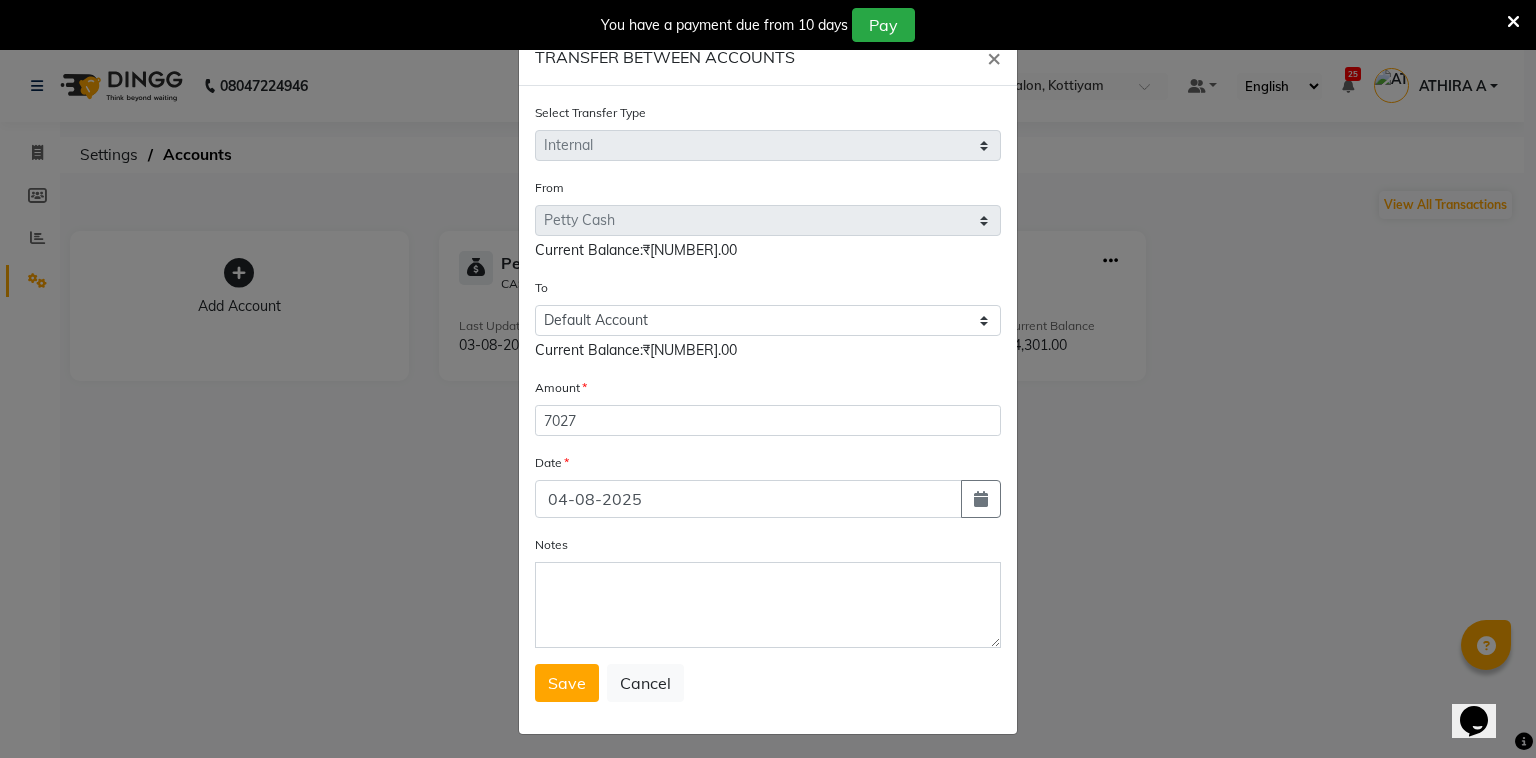 select on "8" 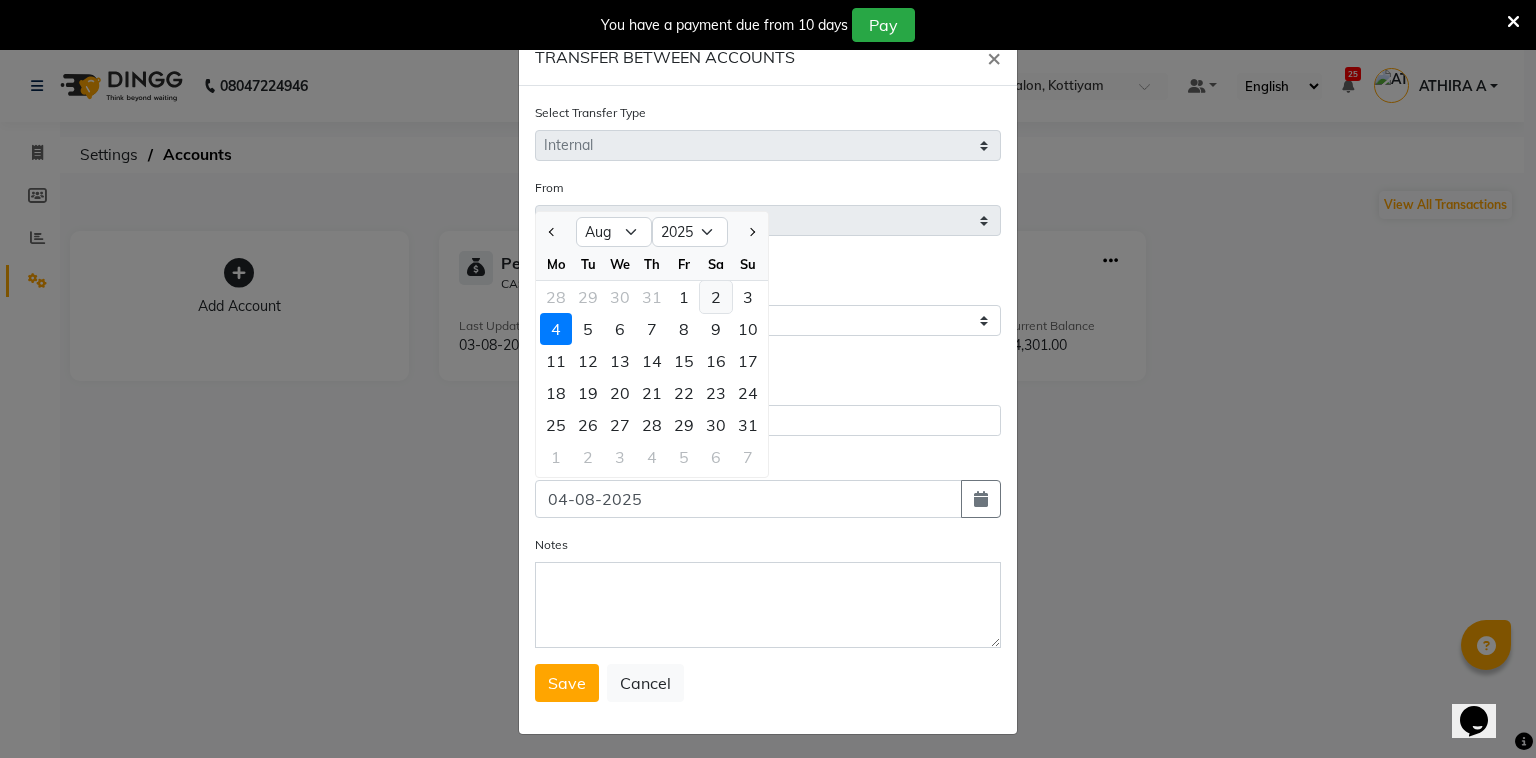 click on "2" 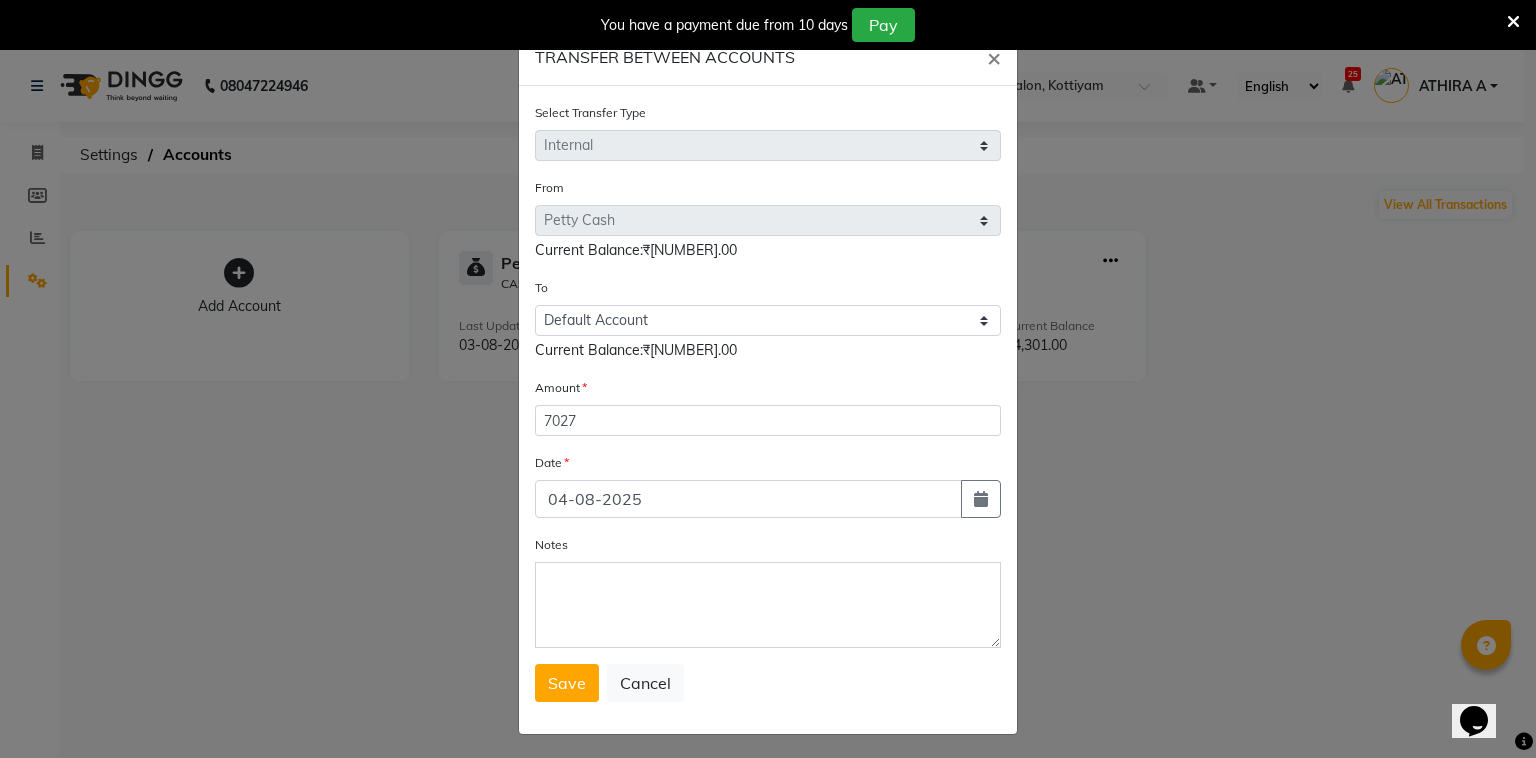type on "02-08-2025" 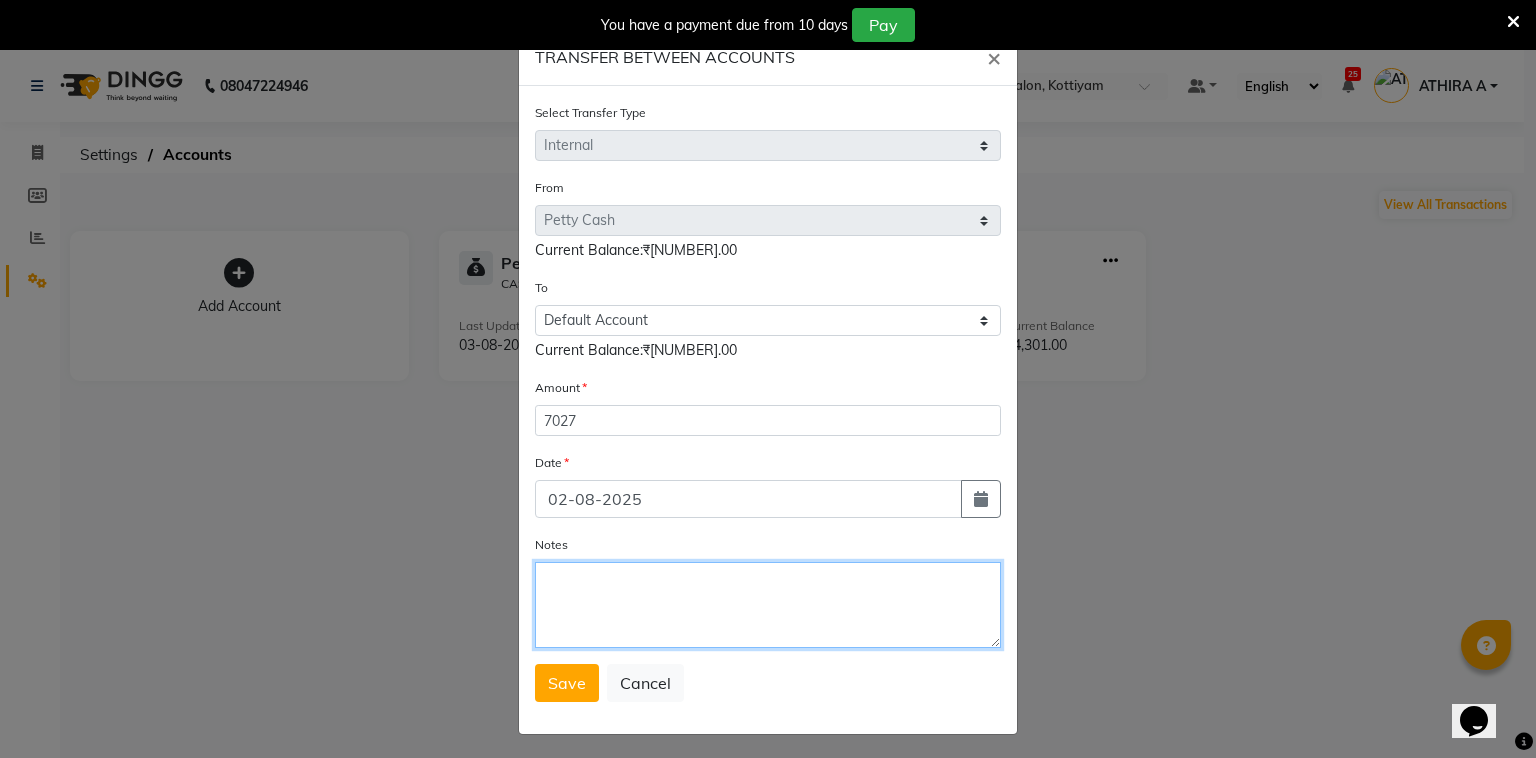 click on "Notes" at bounding box center [768, 605] 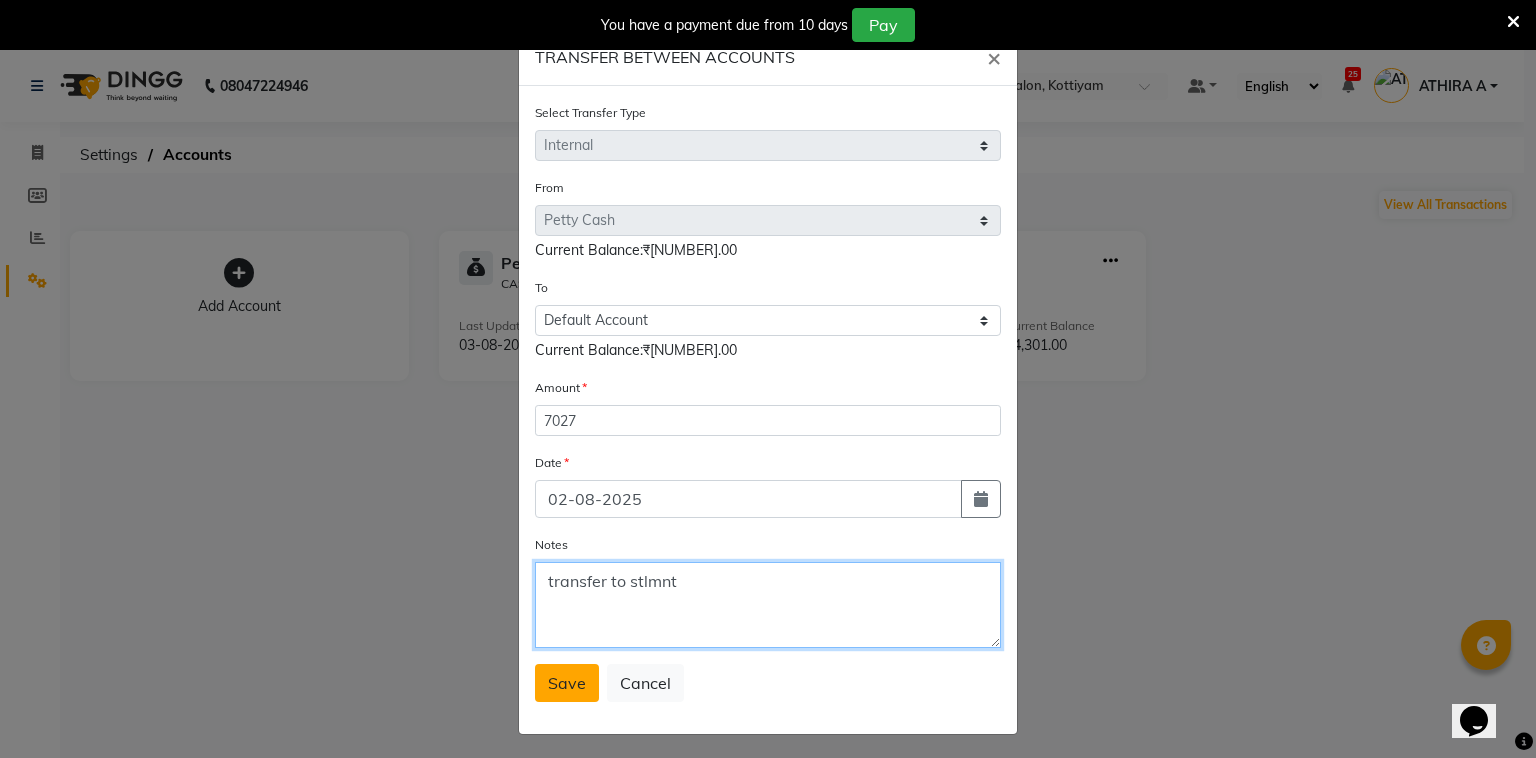 type on "transfer to stlmnt" 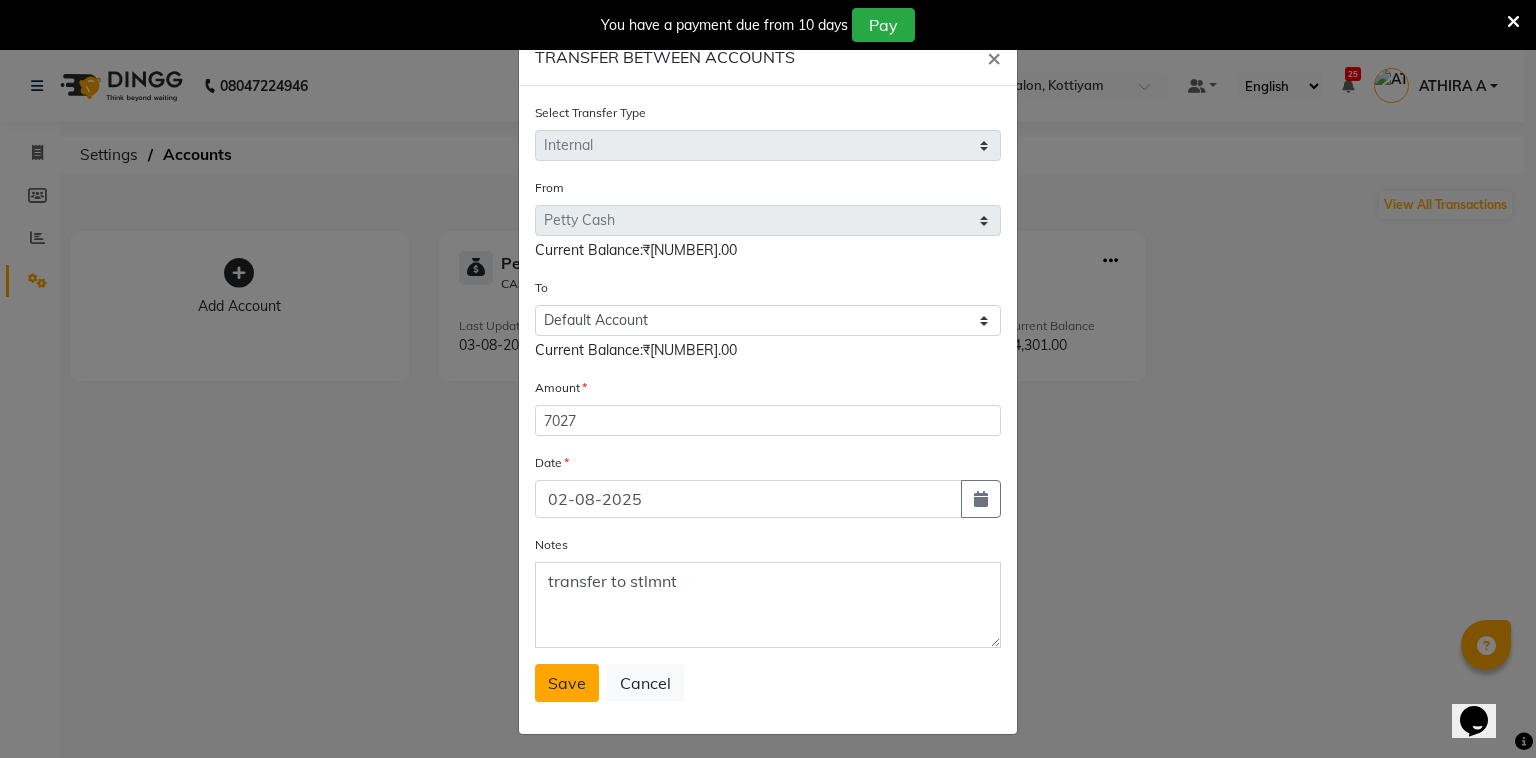 click on "Save" at bounding box center [567, 683] 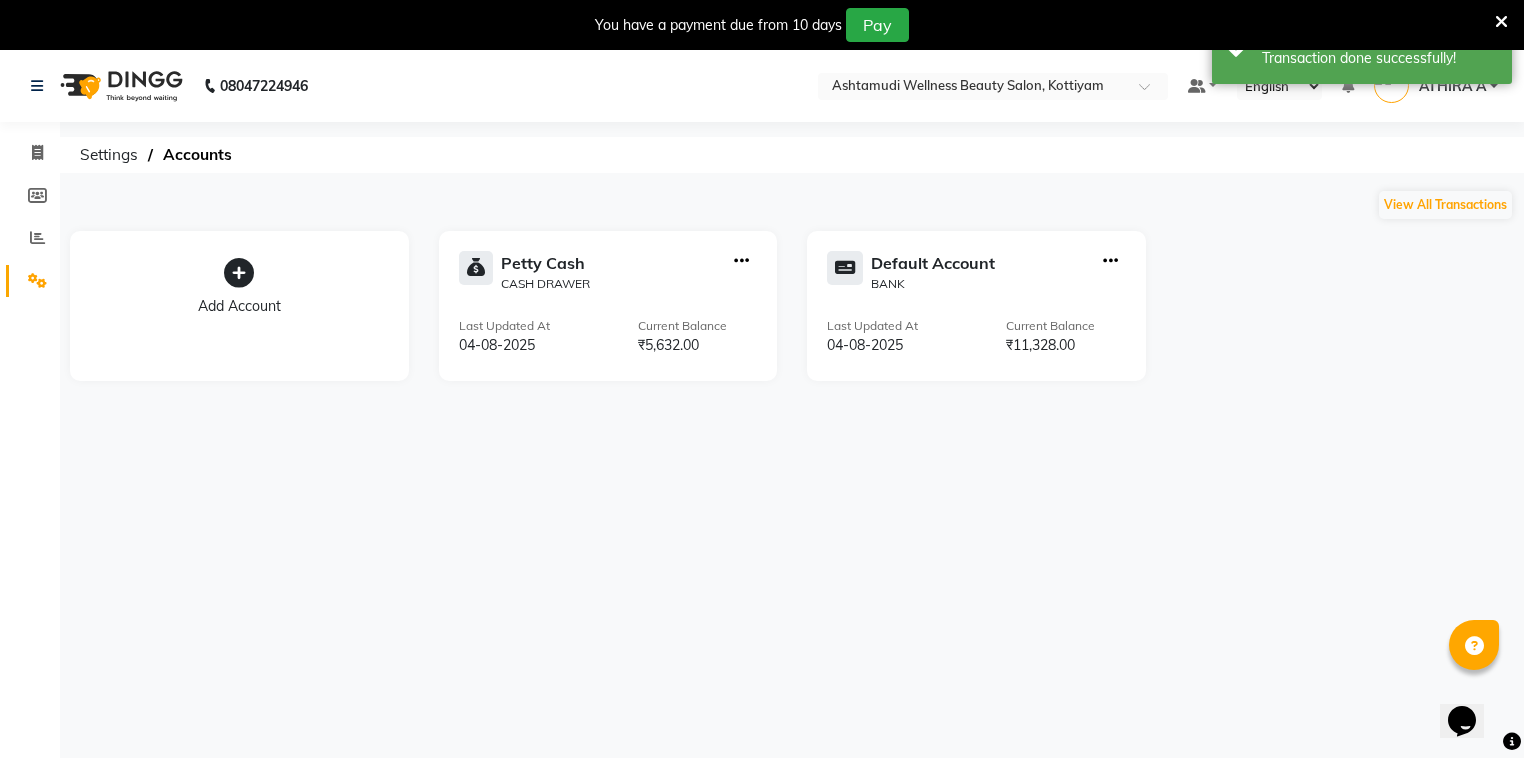 click 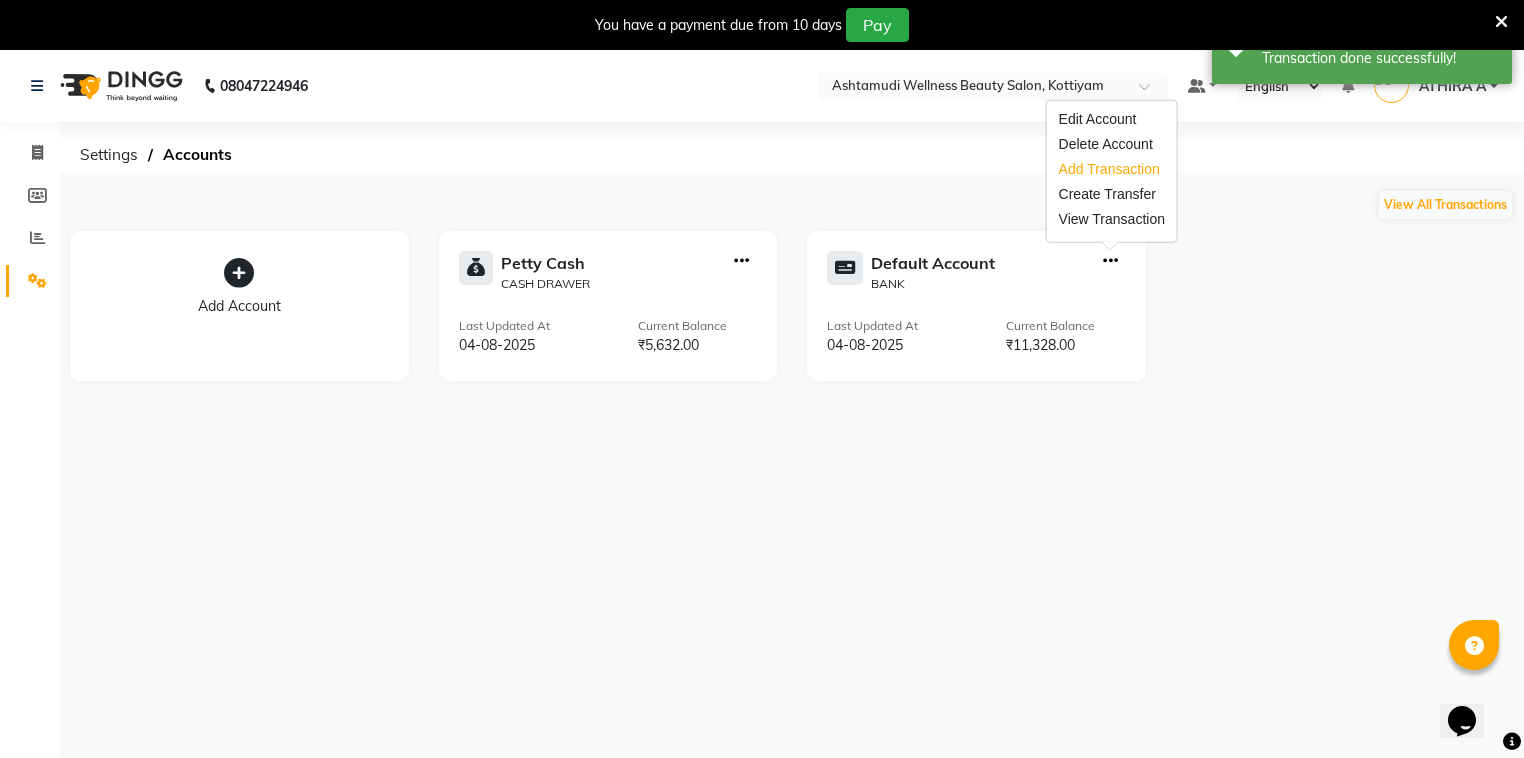 click on "Add Transaction" at bounding box center (1112, 169) 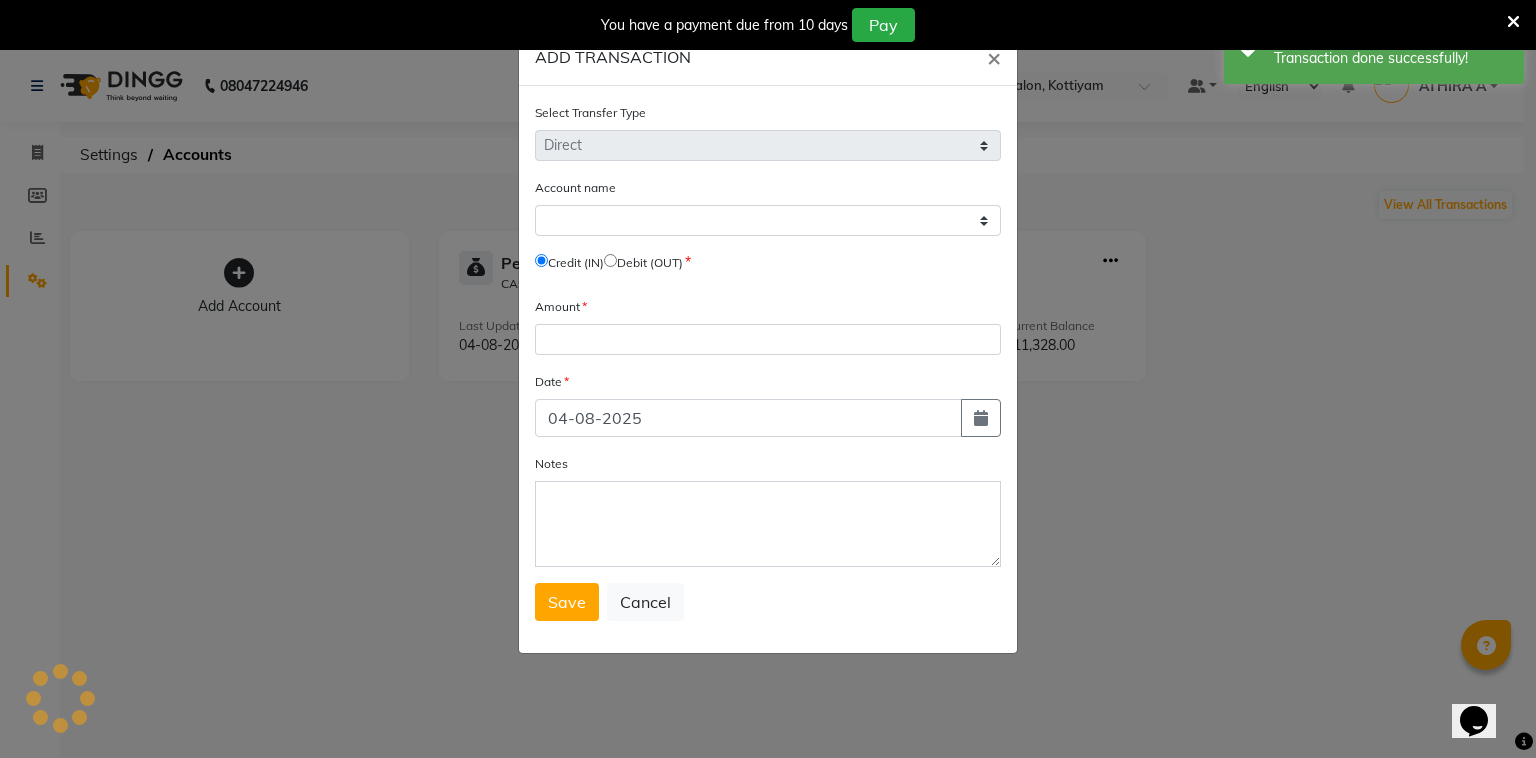 select on "3509" 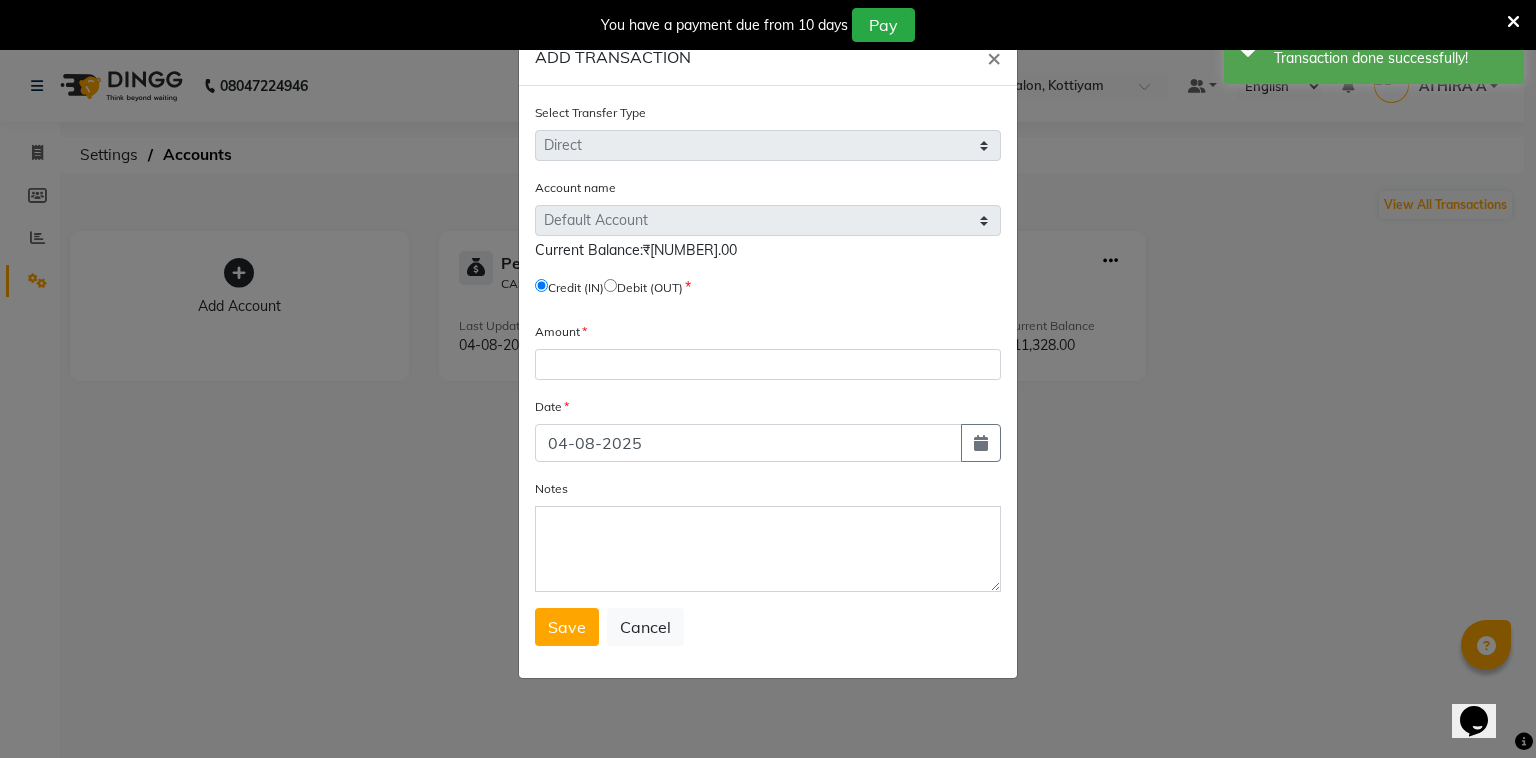 click 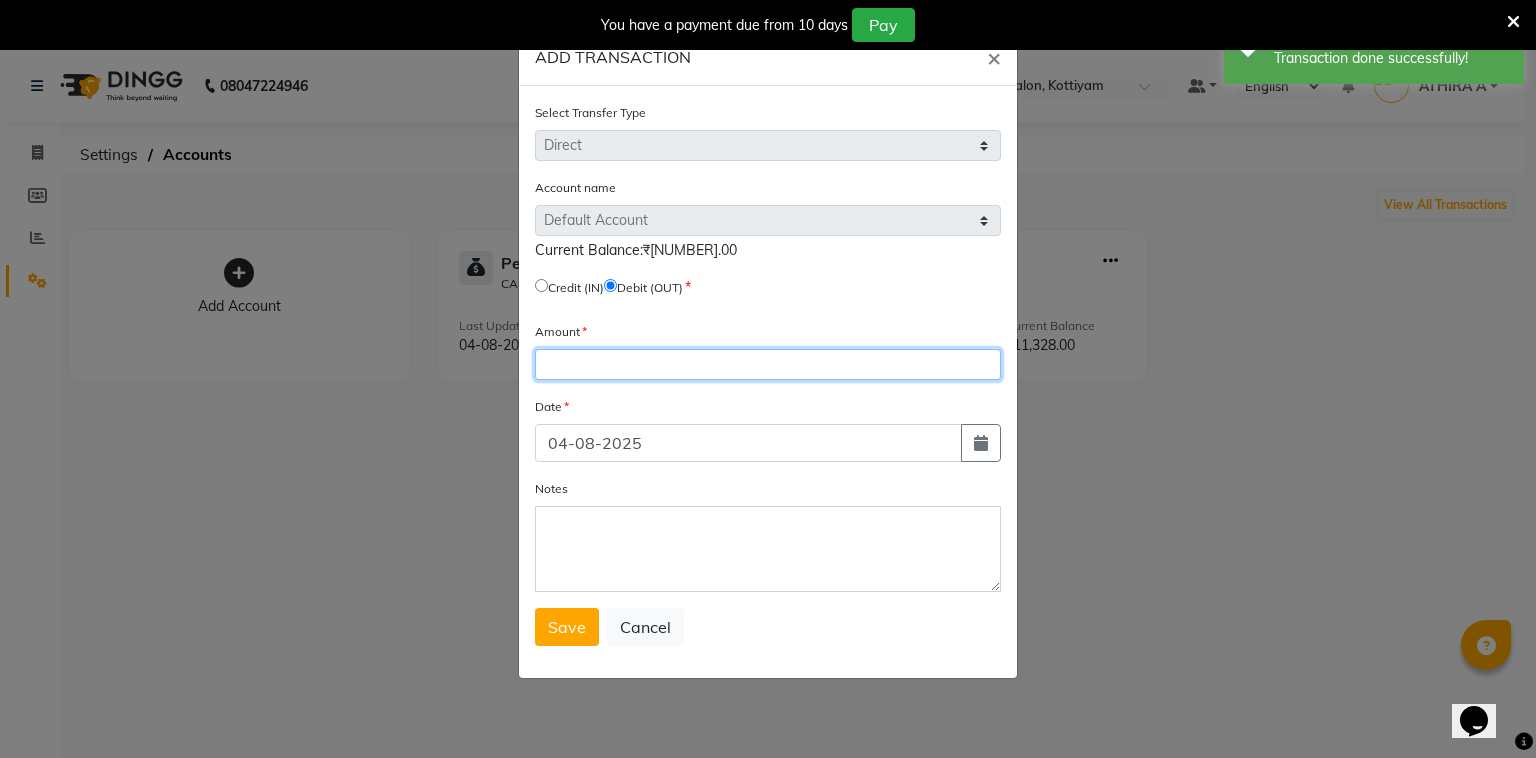 click 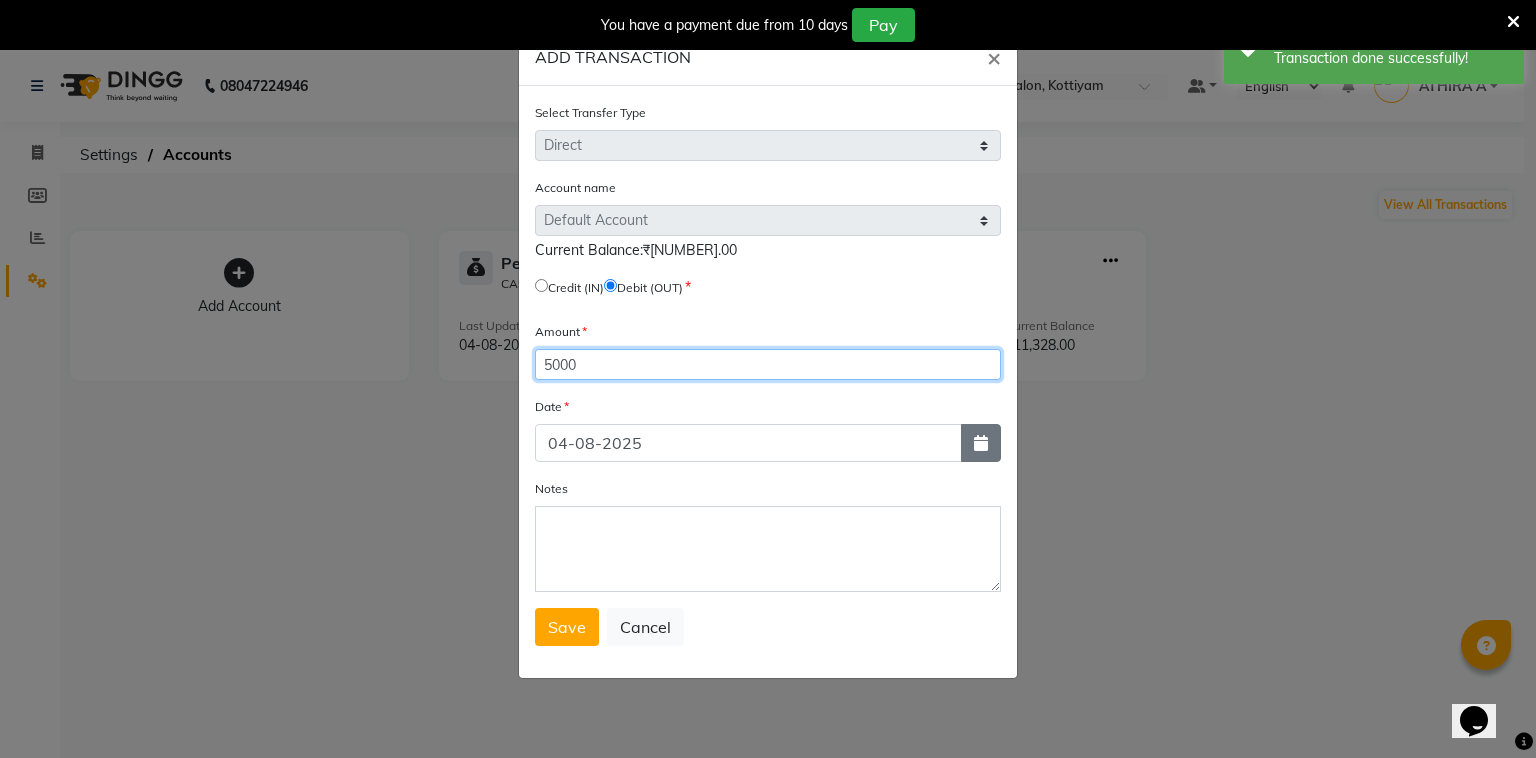 type on "5000" 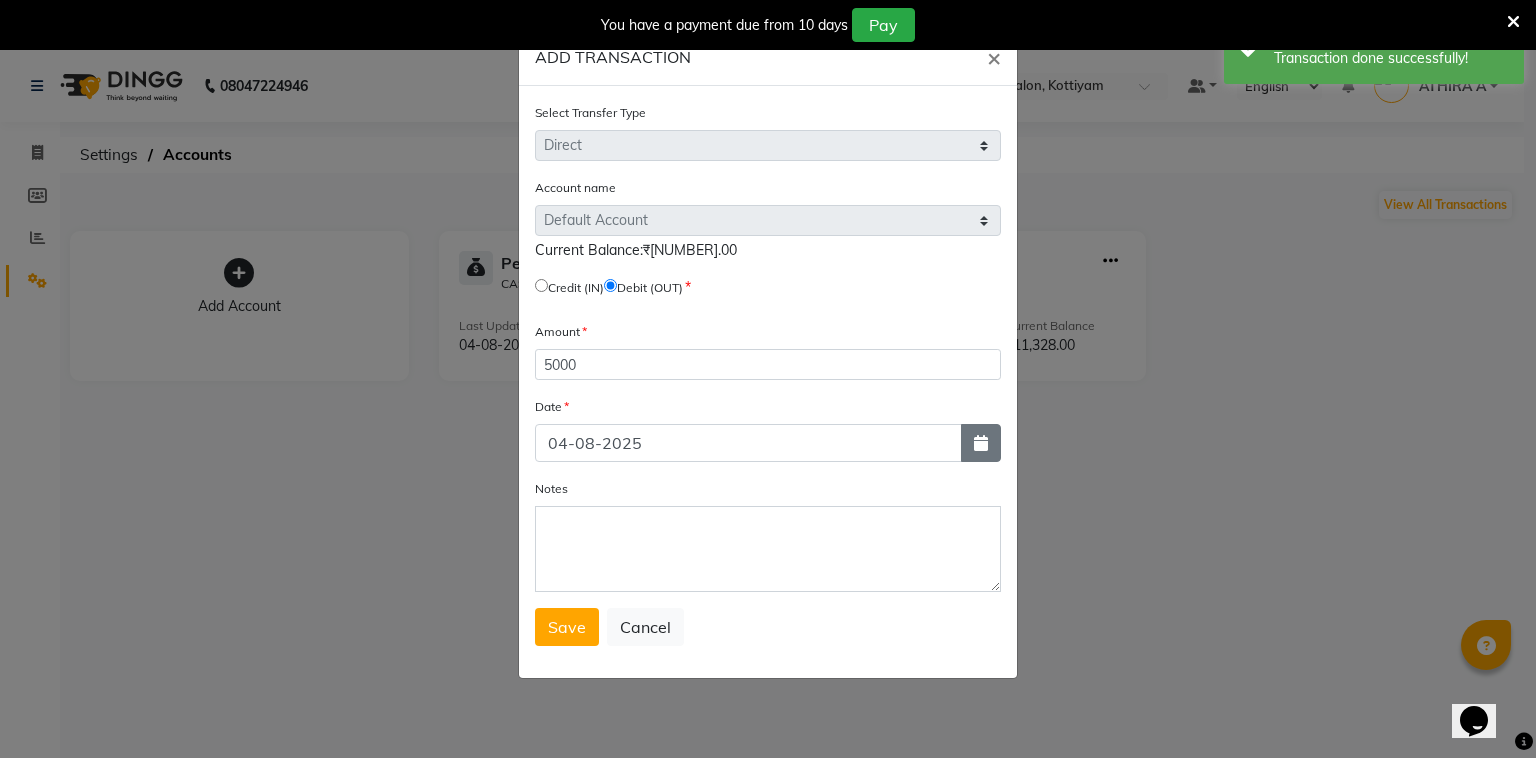 click 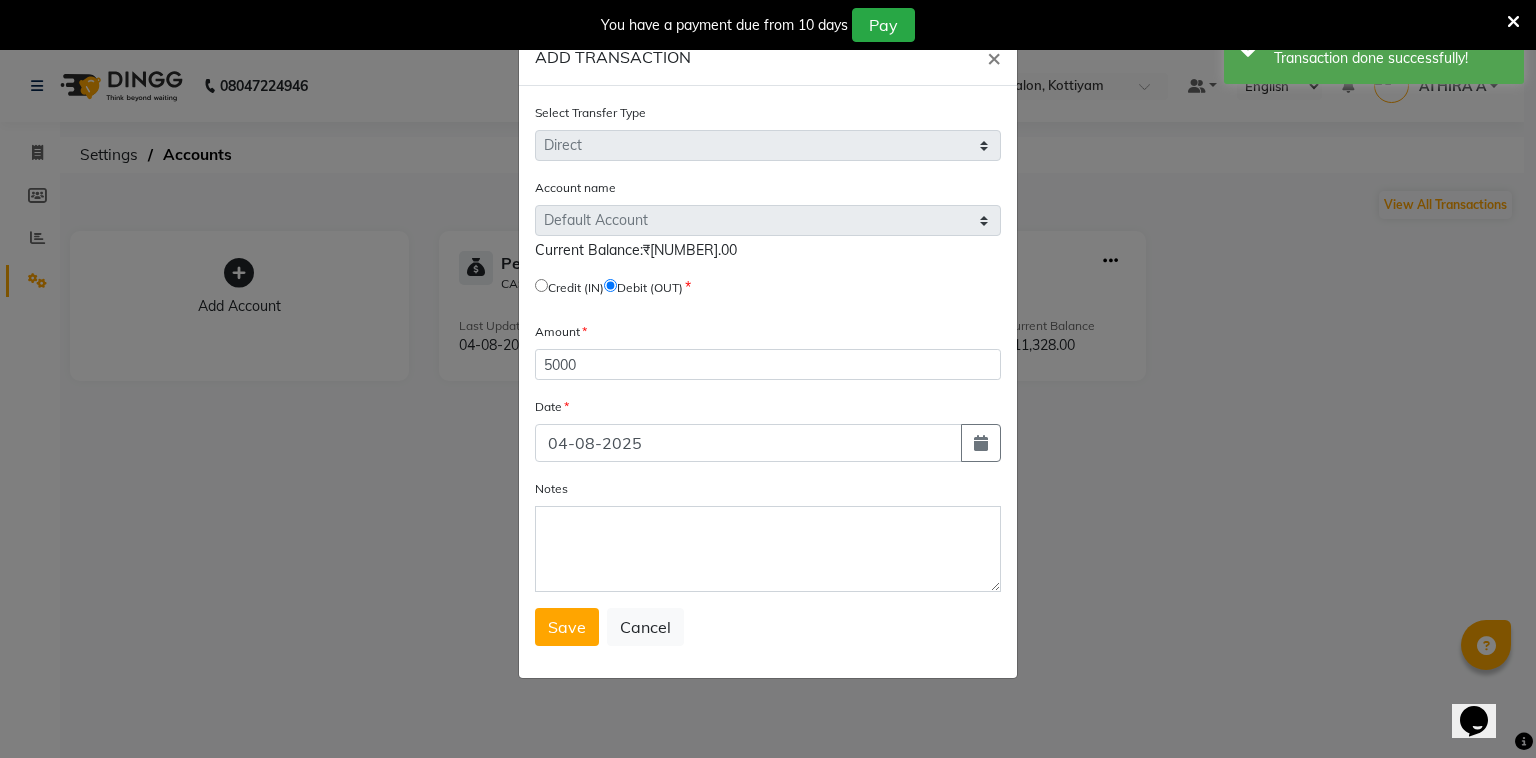 select on "8" 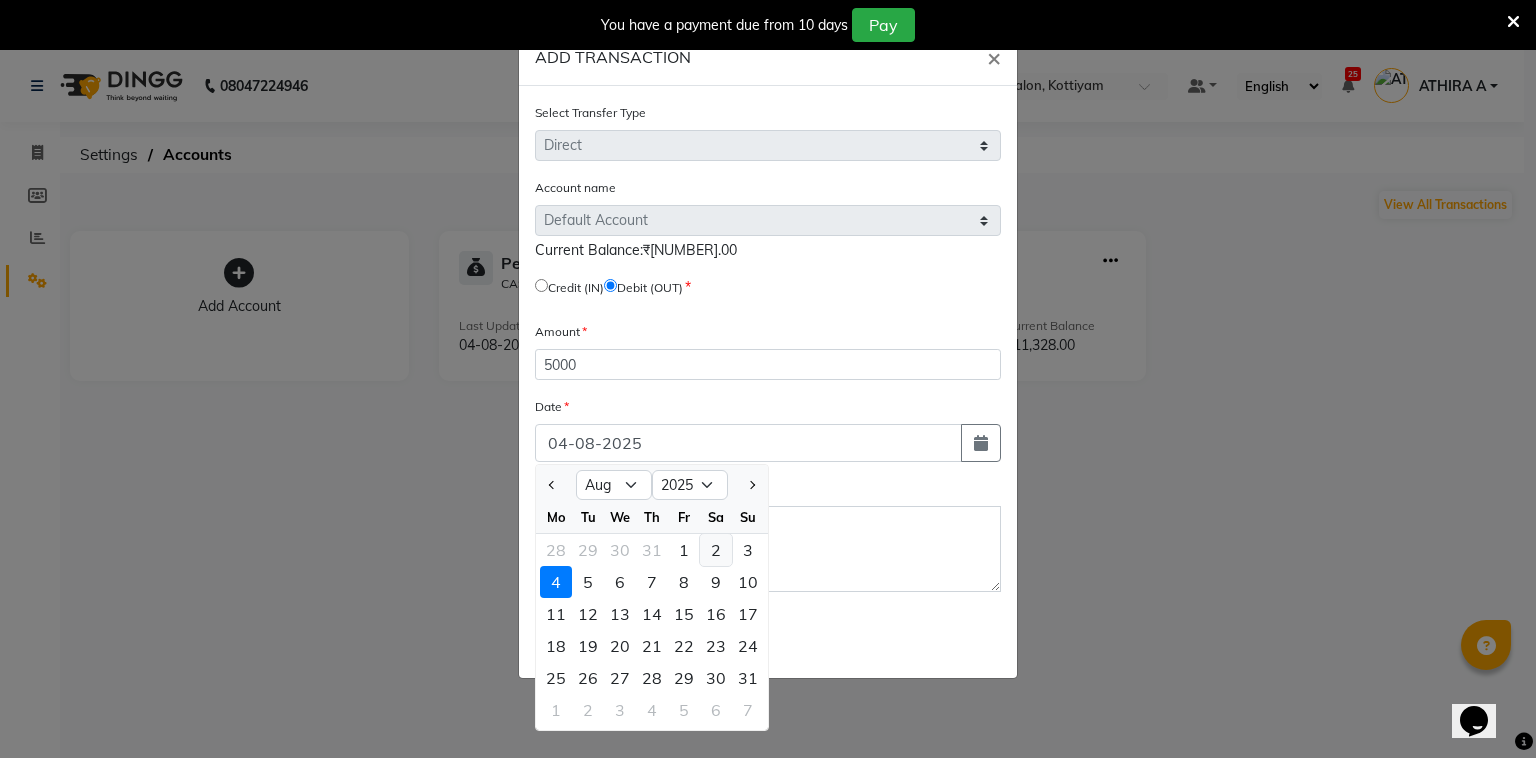 click on "2" 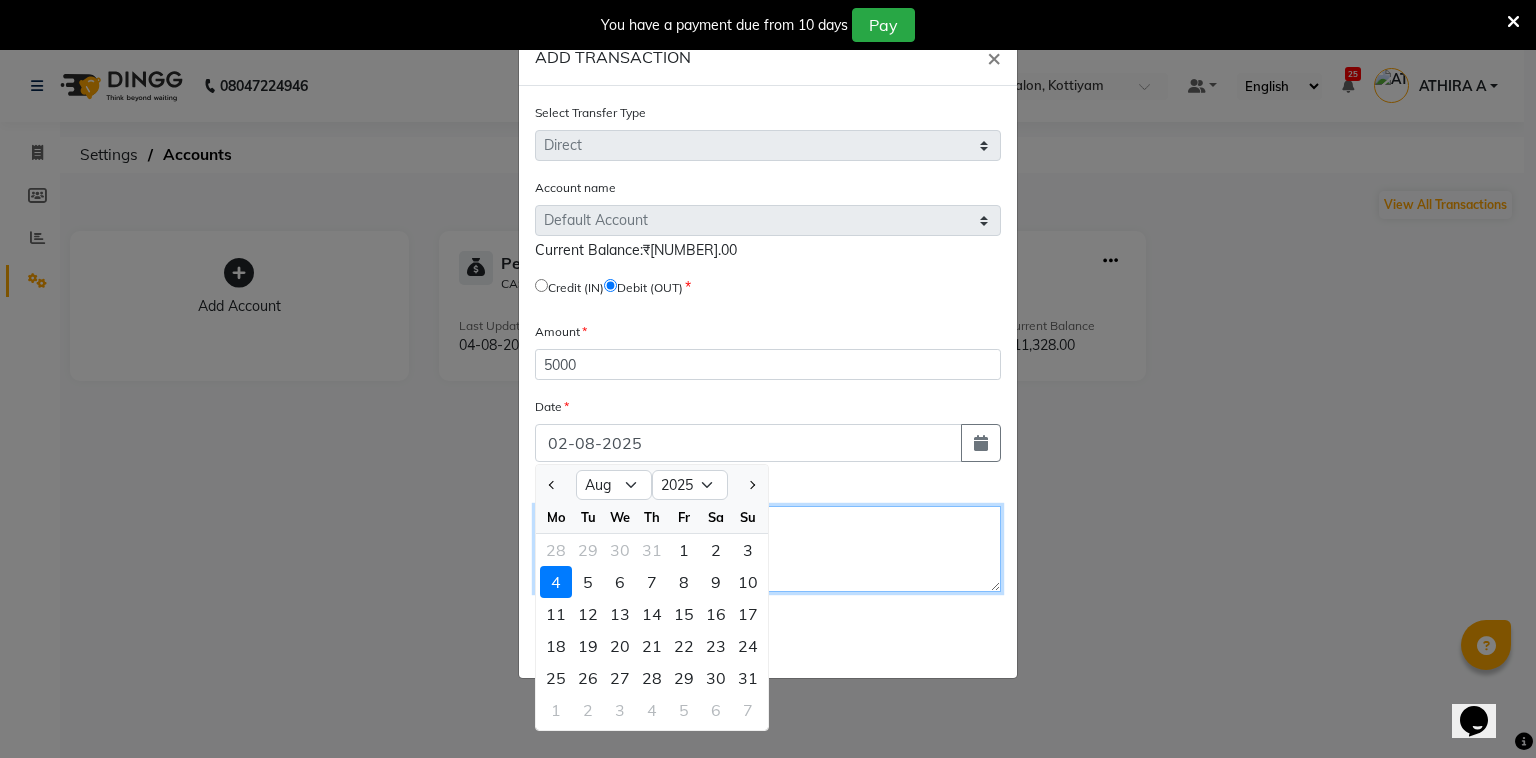 click on "Notes" at bounding box center [768, 549] 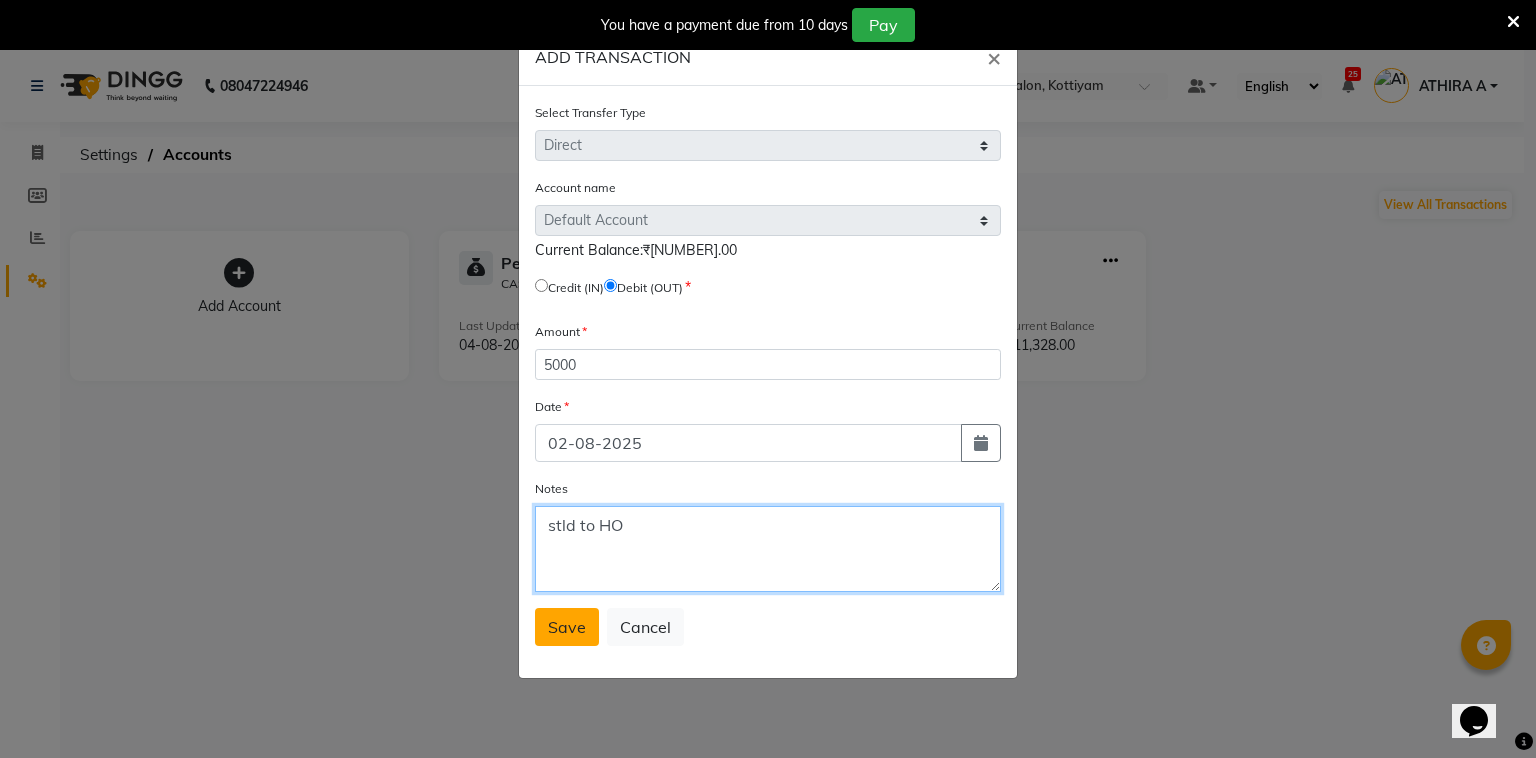 type on "stld to HO" 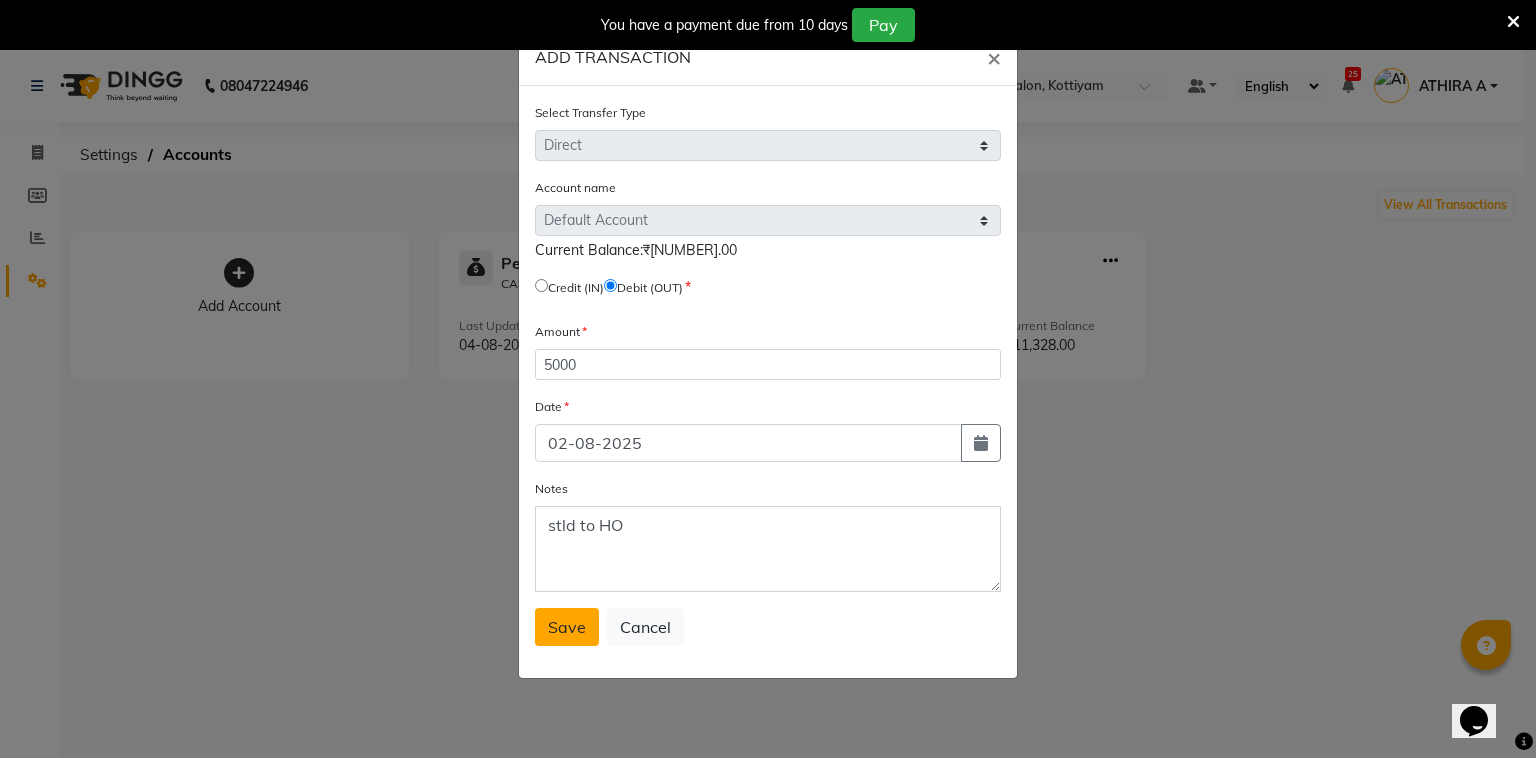 click on "Save" at bounding box center [567, 627] 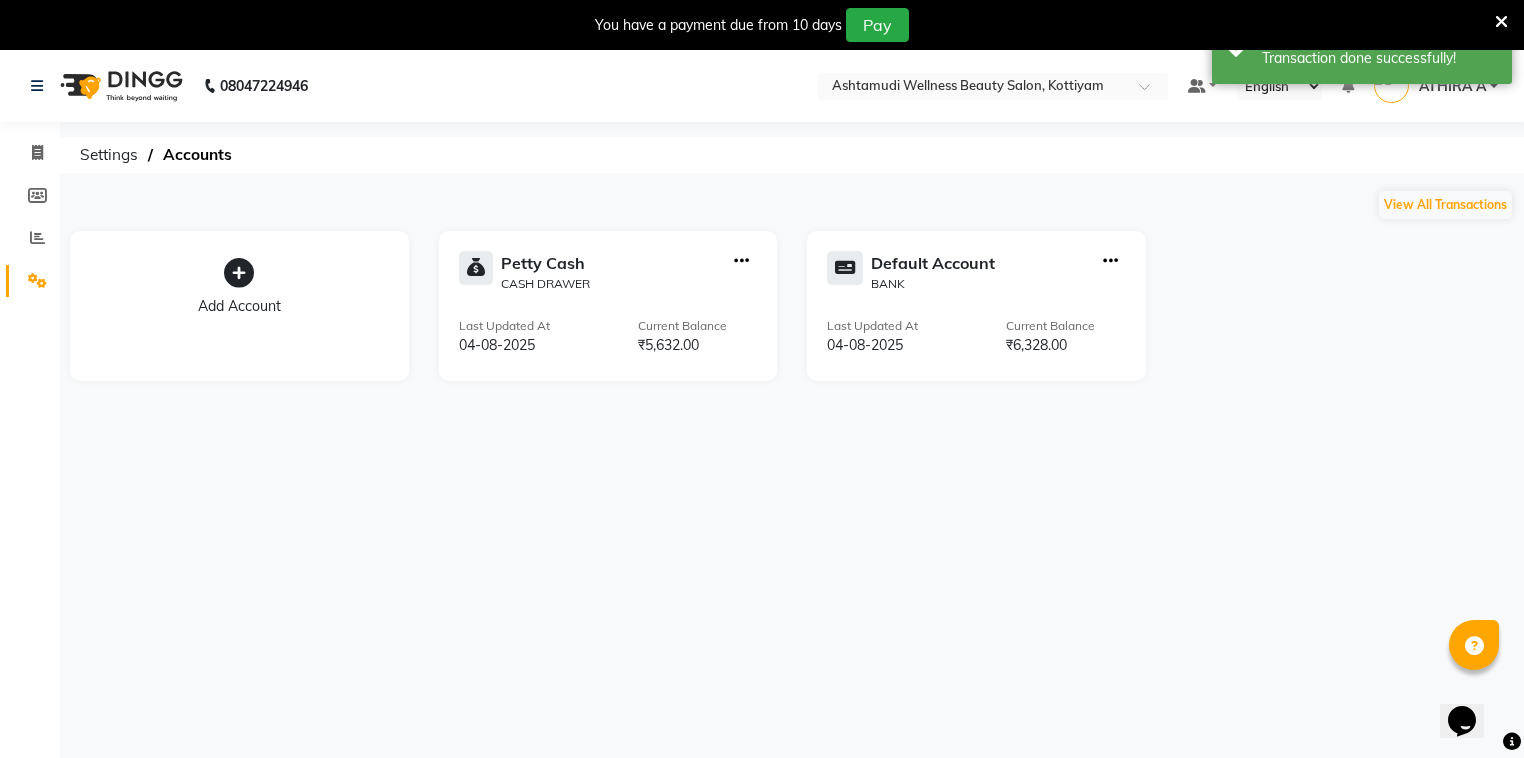click on "Petty Cash  CASH DRAWER Last Updated At  [DATE] Current Balance  ₹[NUMBER].00" 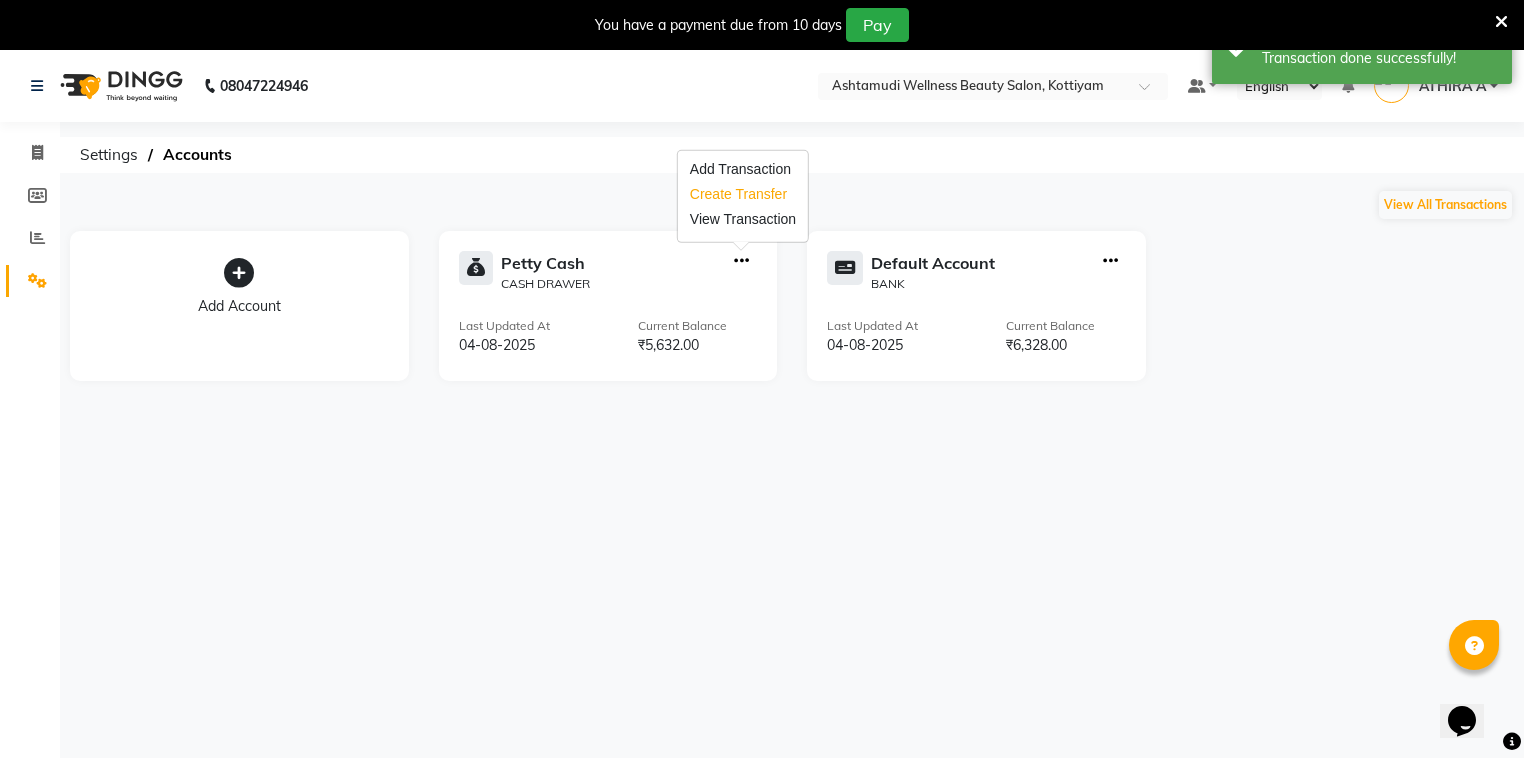 click on "Create Transfer" at bounding box center (743, 194) 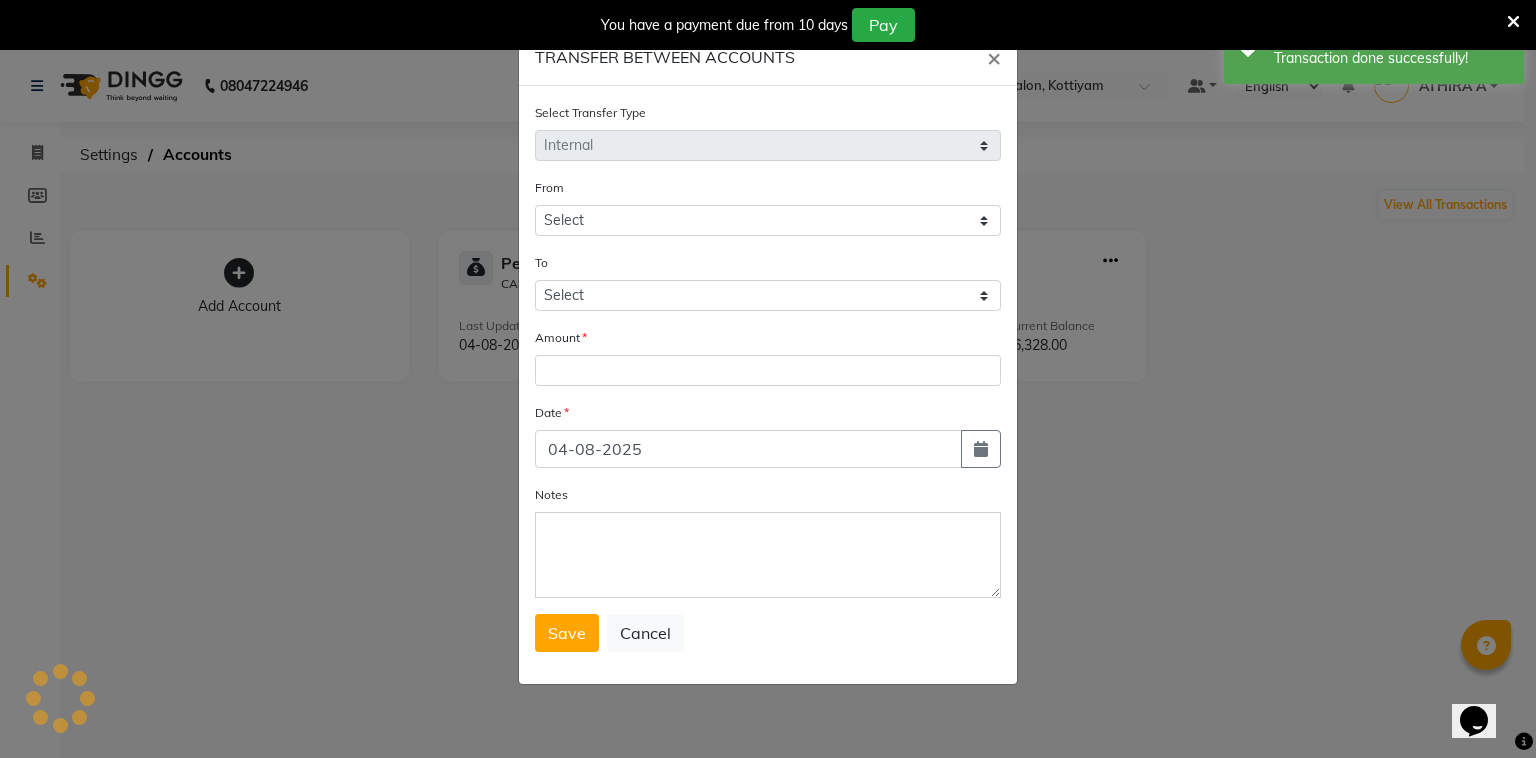 select on "3508" 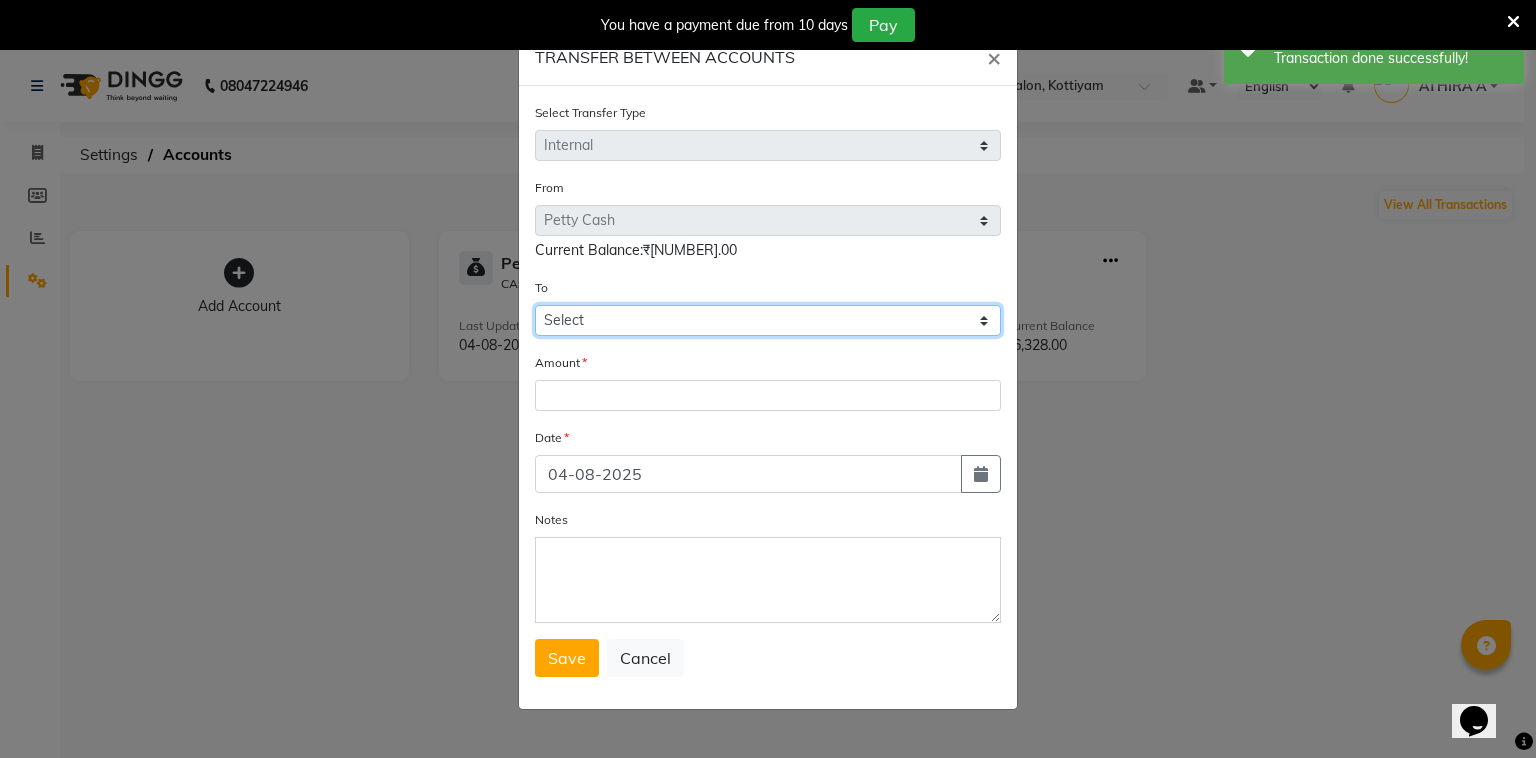 drag, startPoint x: 604, startPoint y: 320, endPoint x: 603, endPoint y: 337, distance: 17.029387 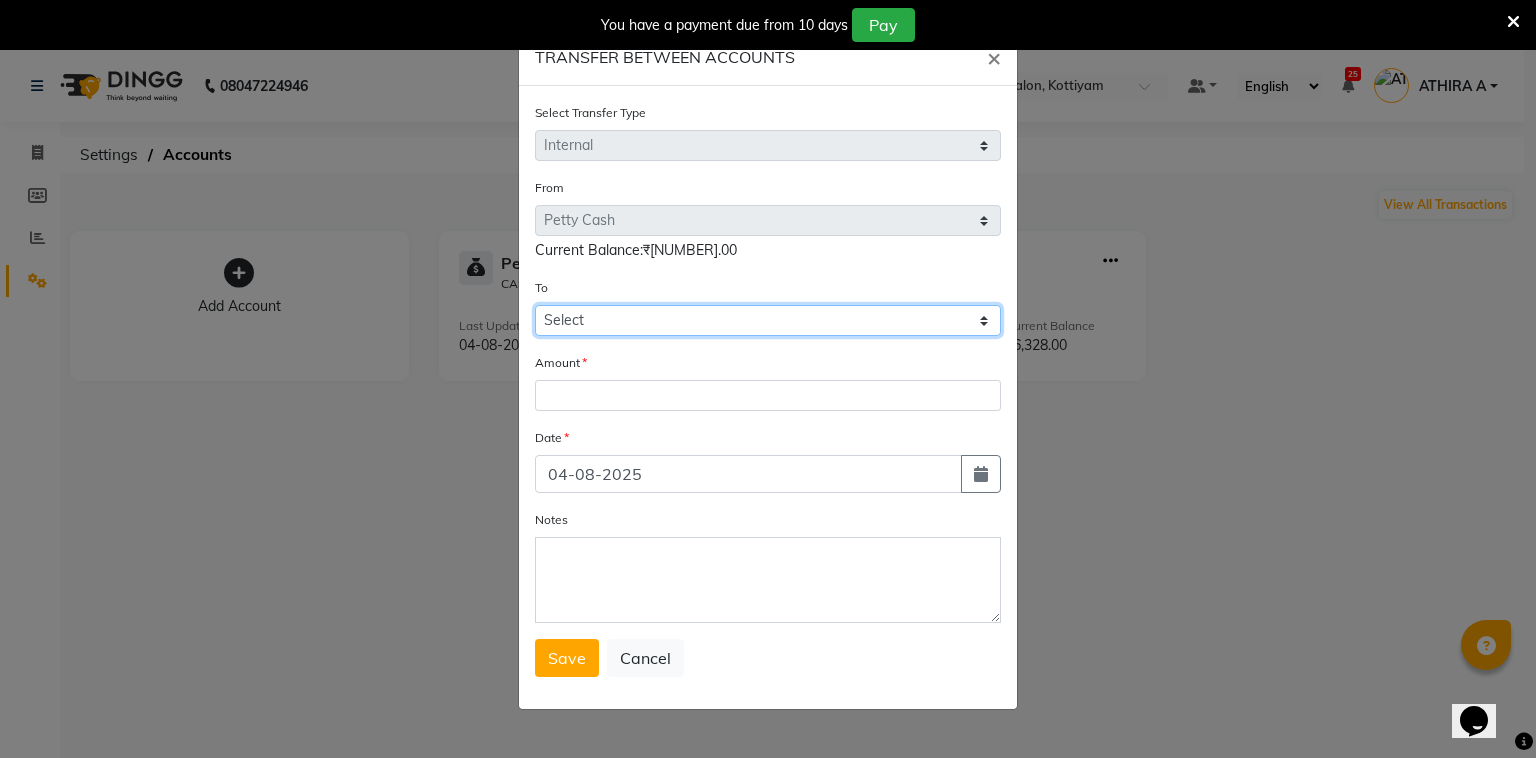 select on "3509" 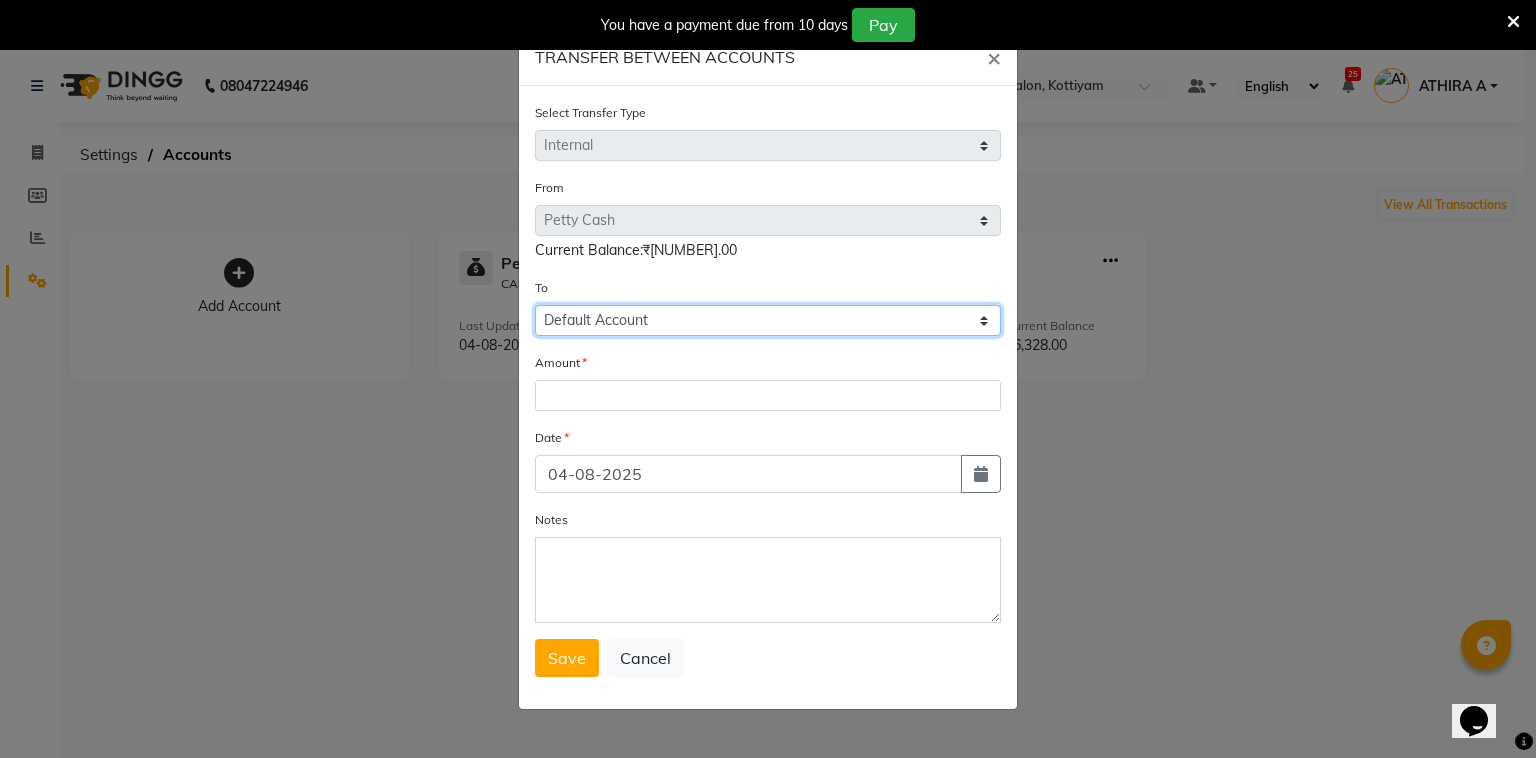 click on "Select Petty Cash Default Account" 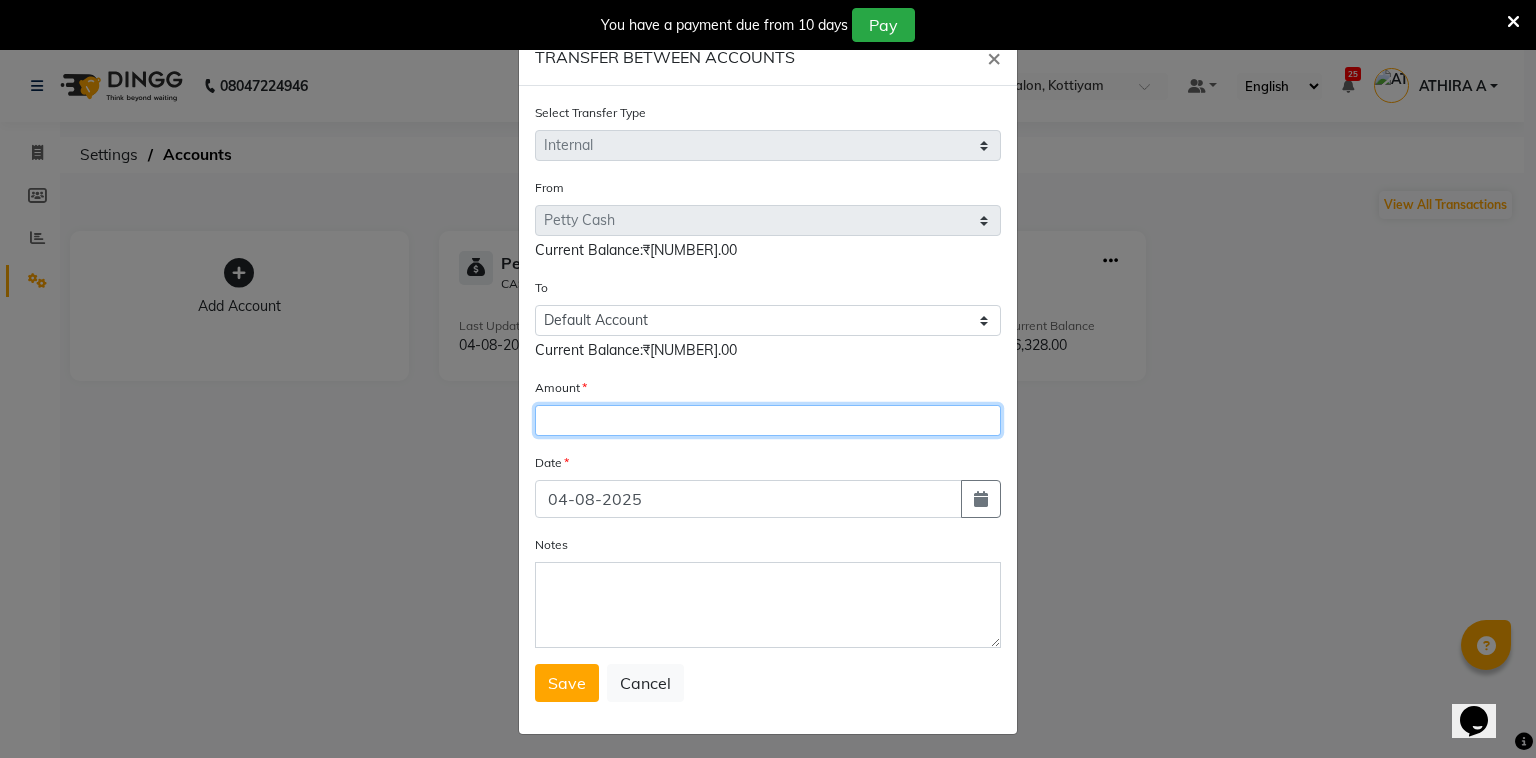 click 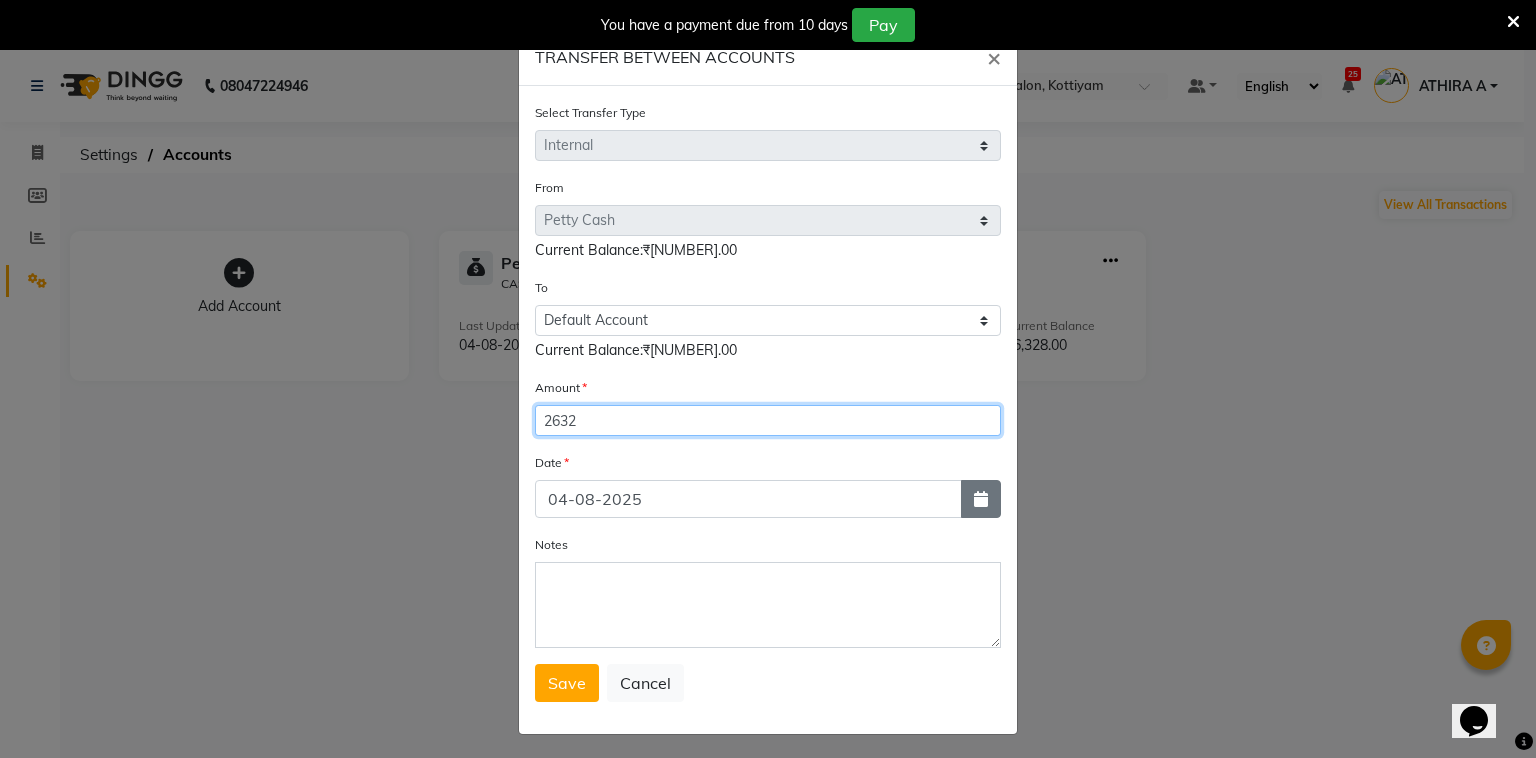 type on "2632" 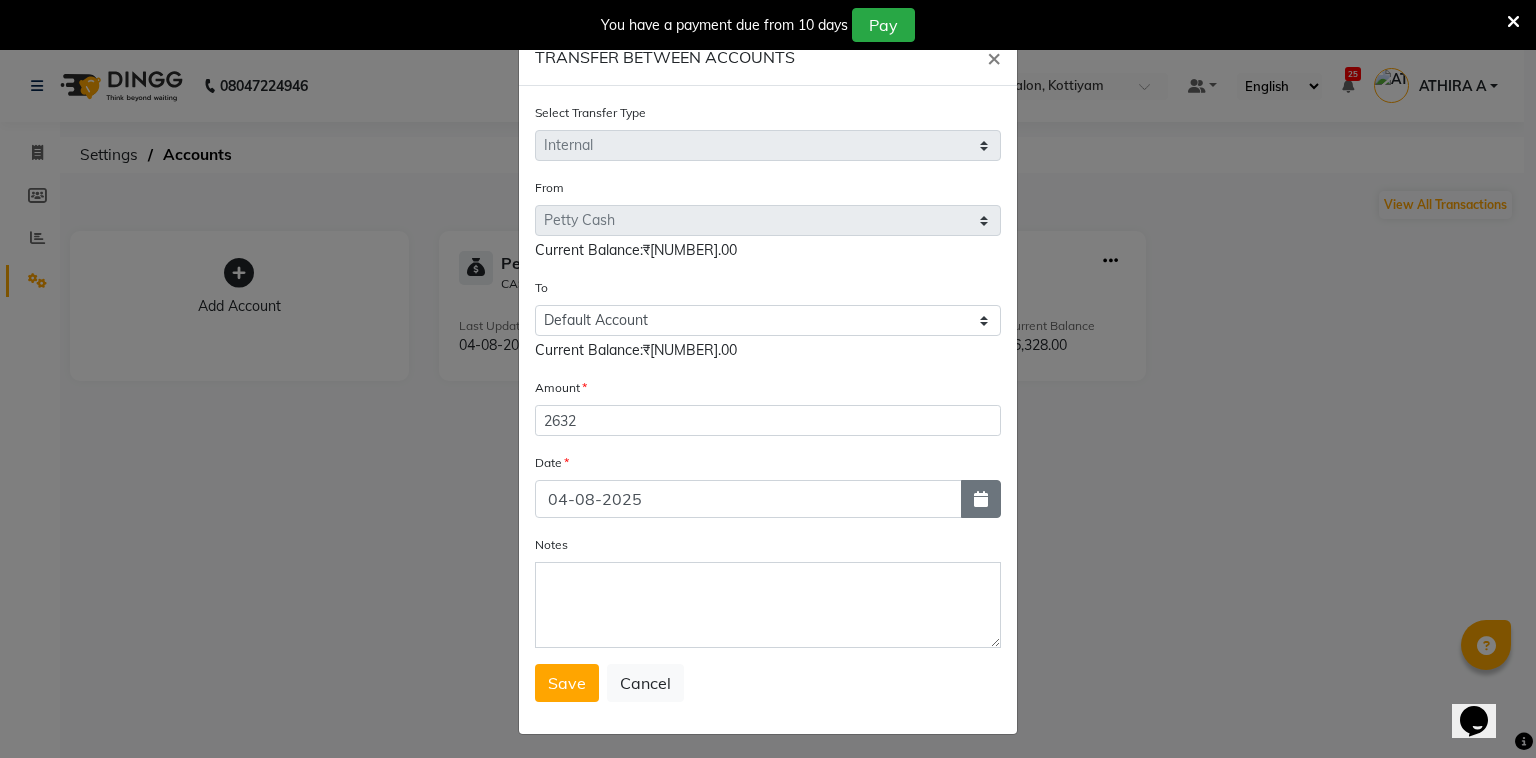 click 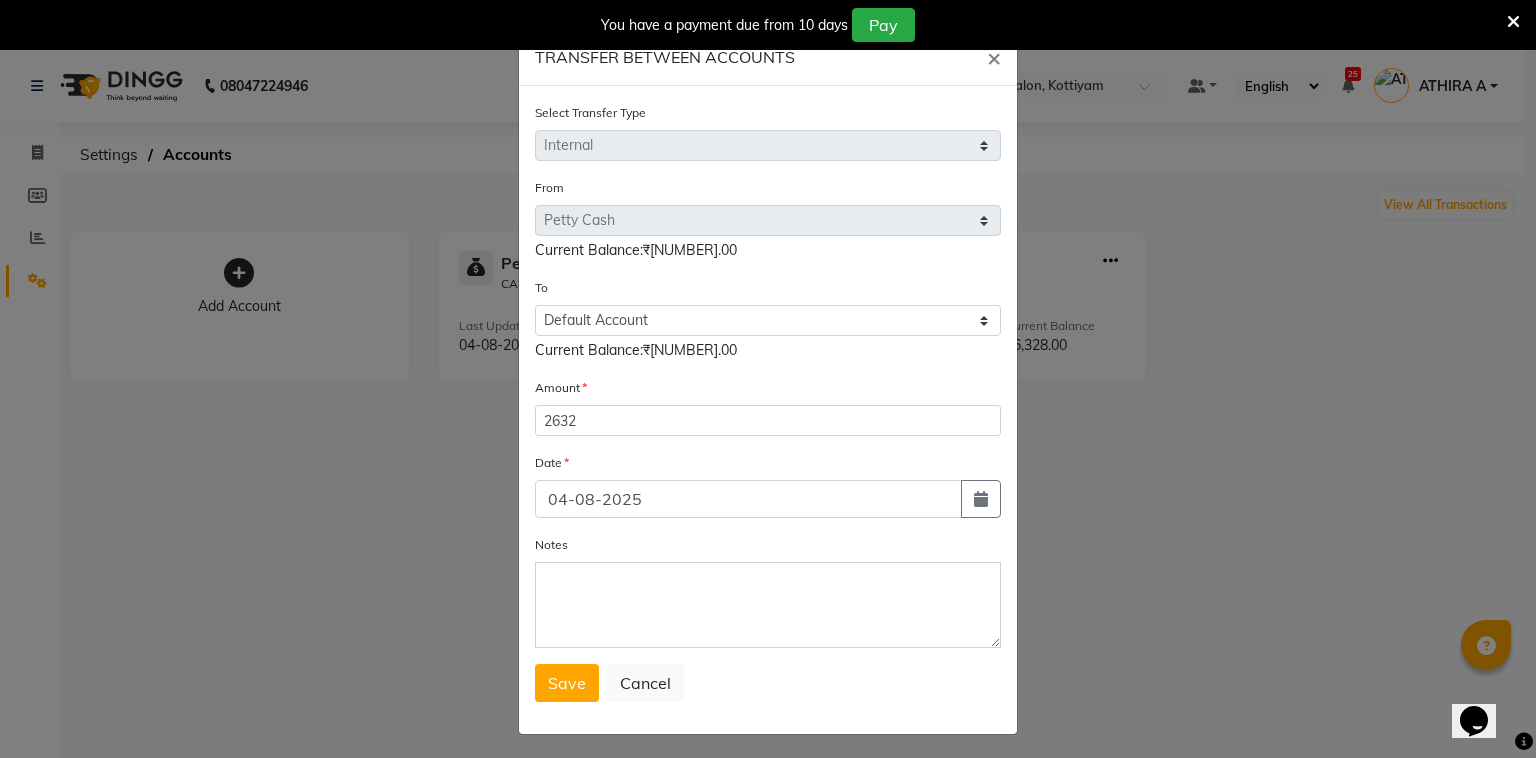 select on "8" 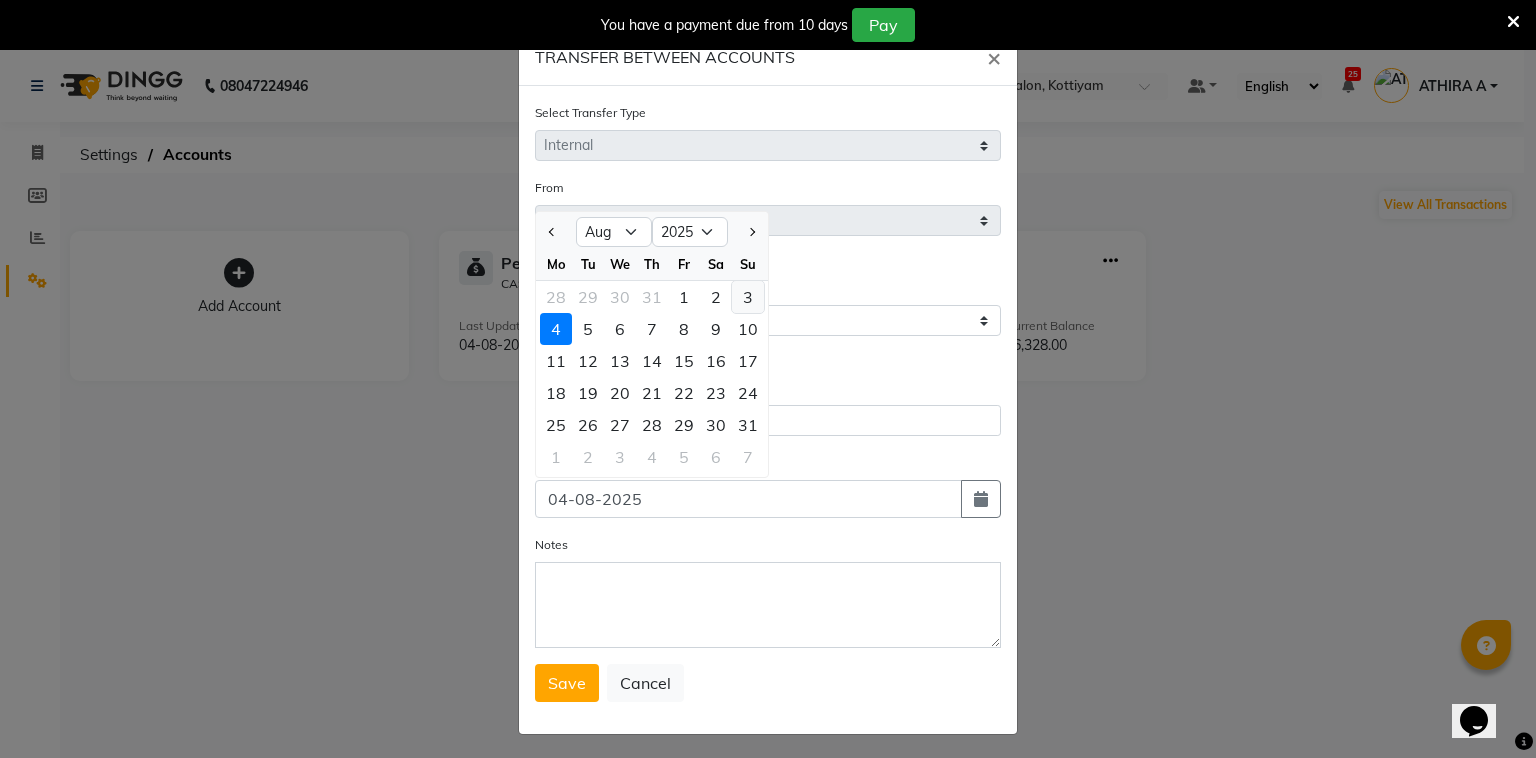 click on "3" 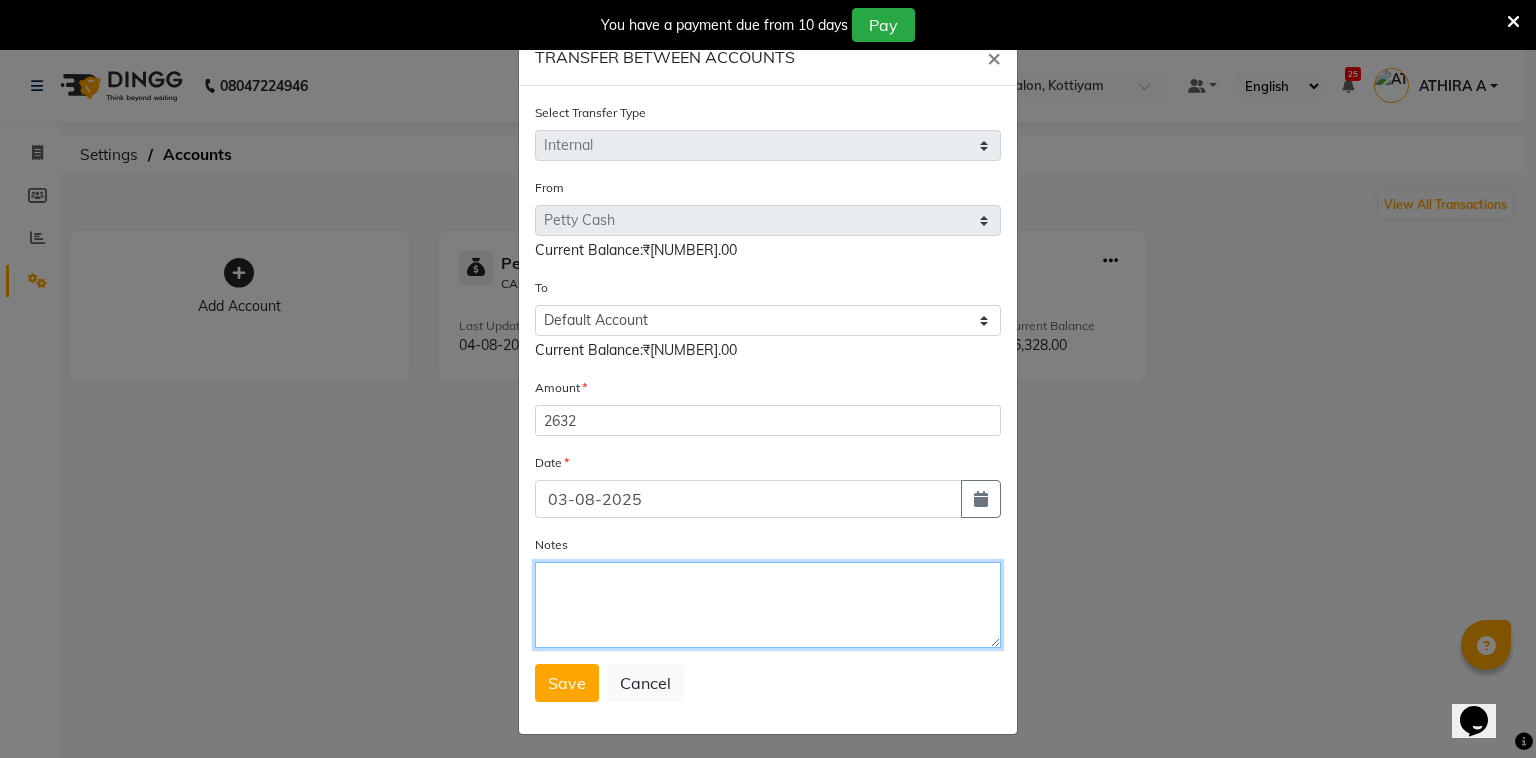 click on "Notes" at bounding box center [768, 605] 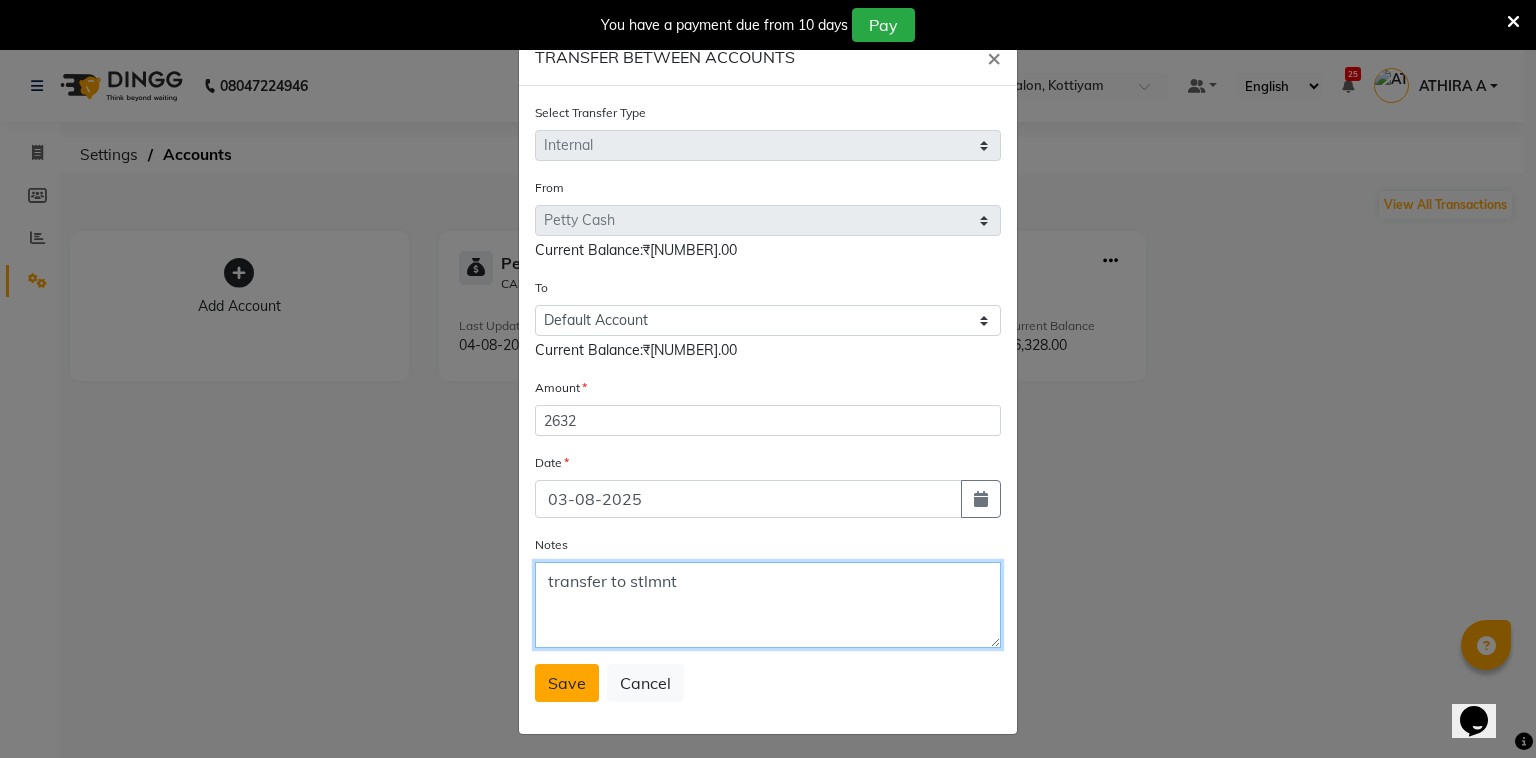 type on "transfer to stlmnt" 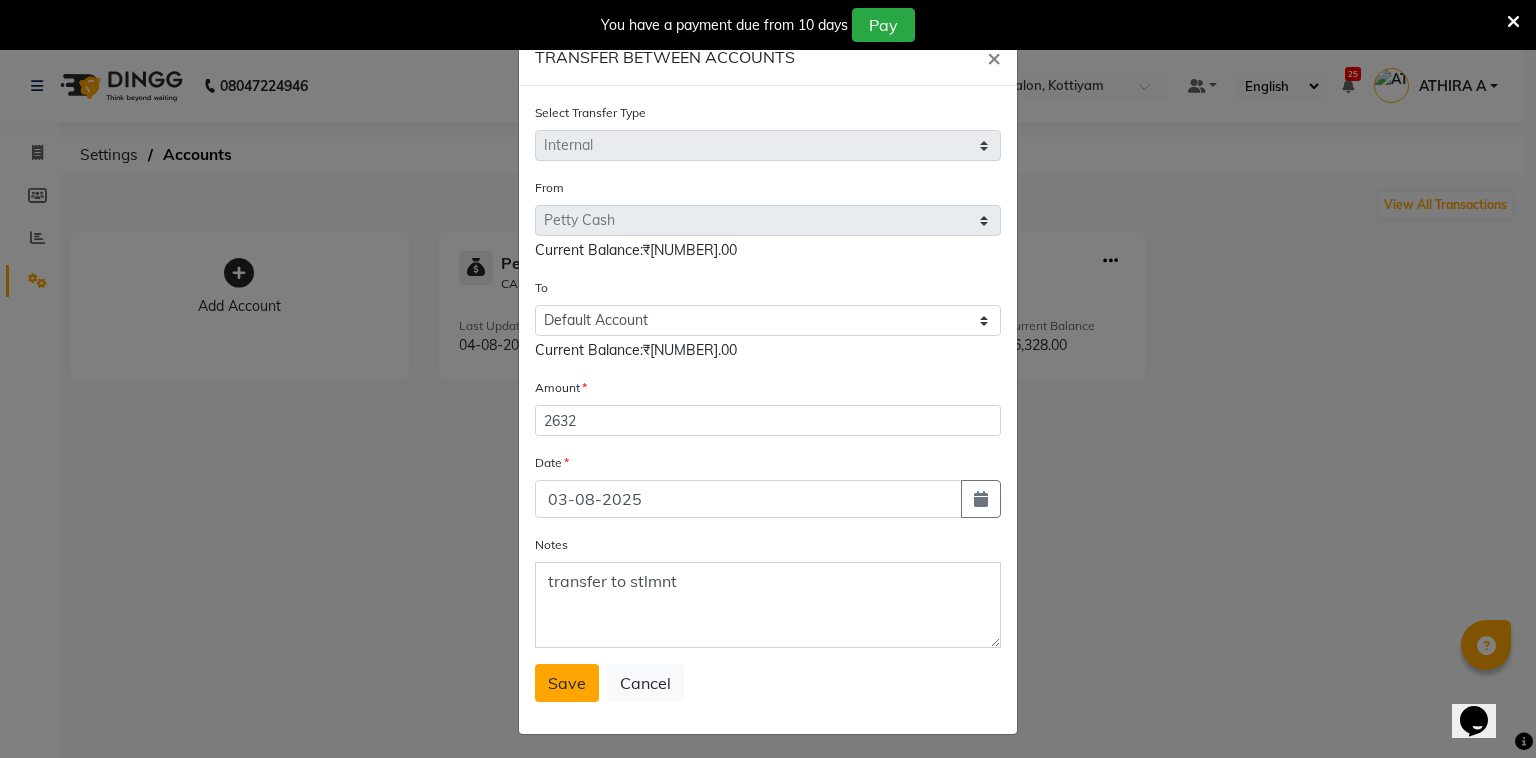 click on "Save" at bounding box center (567, 683) 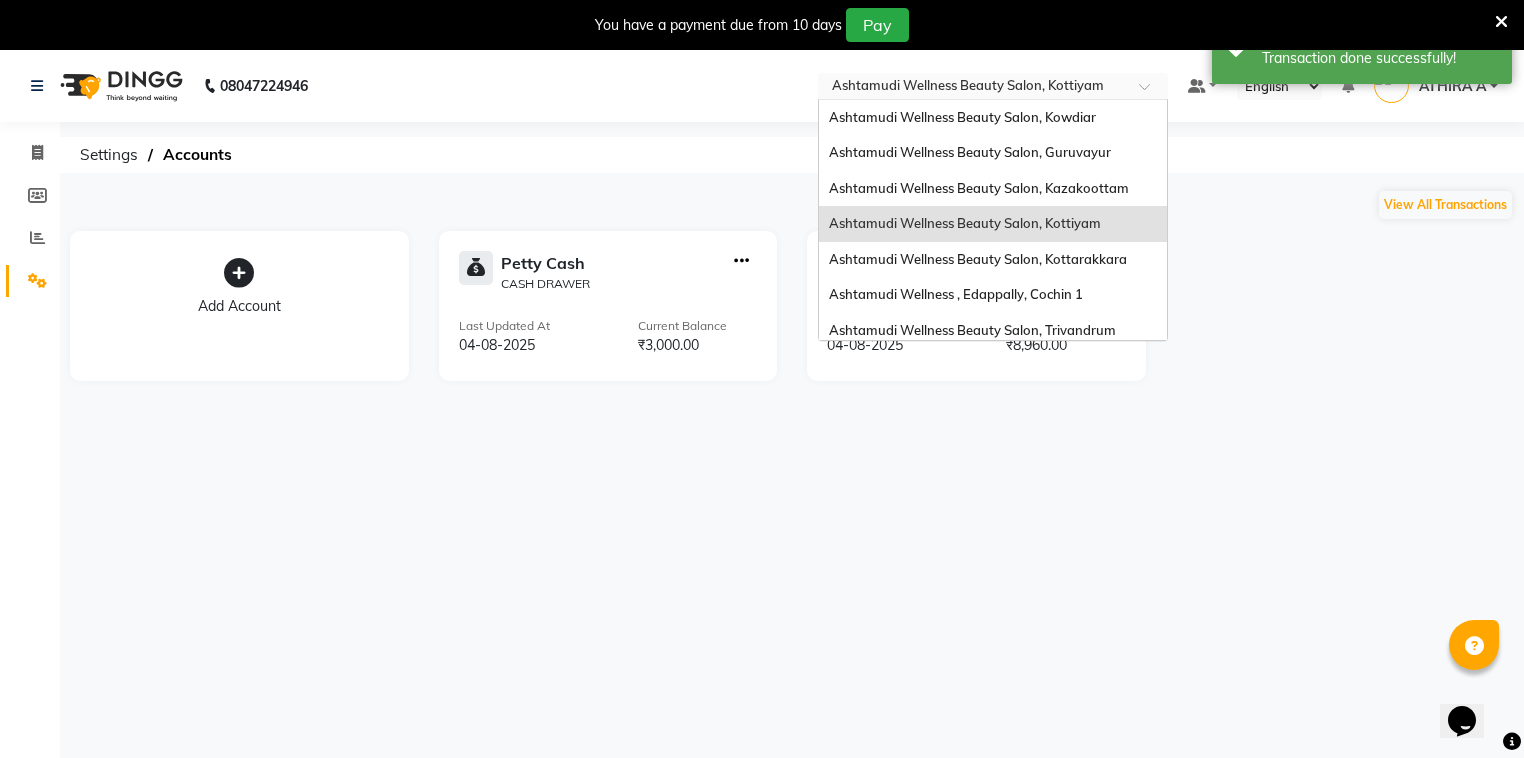 click at bounding box center [973, 88] 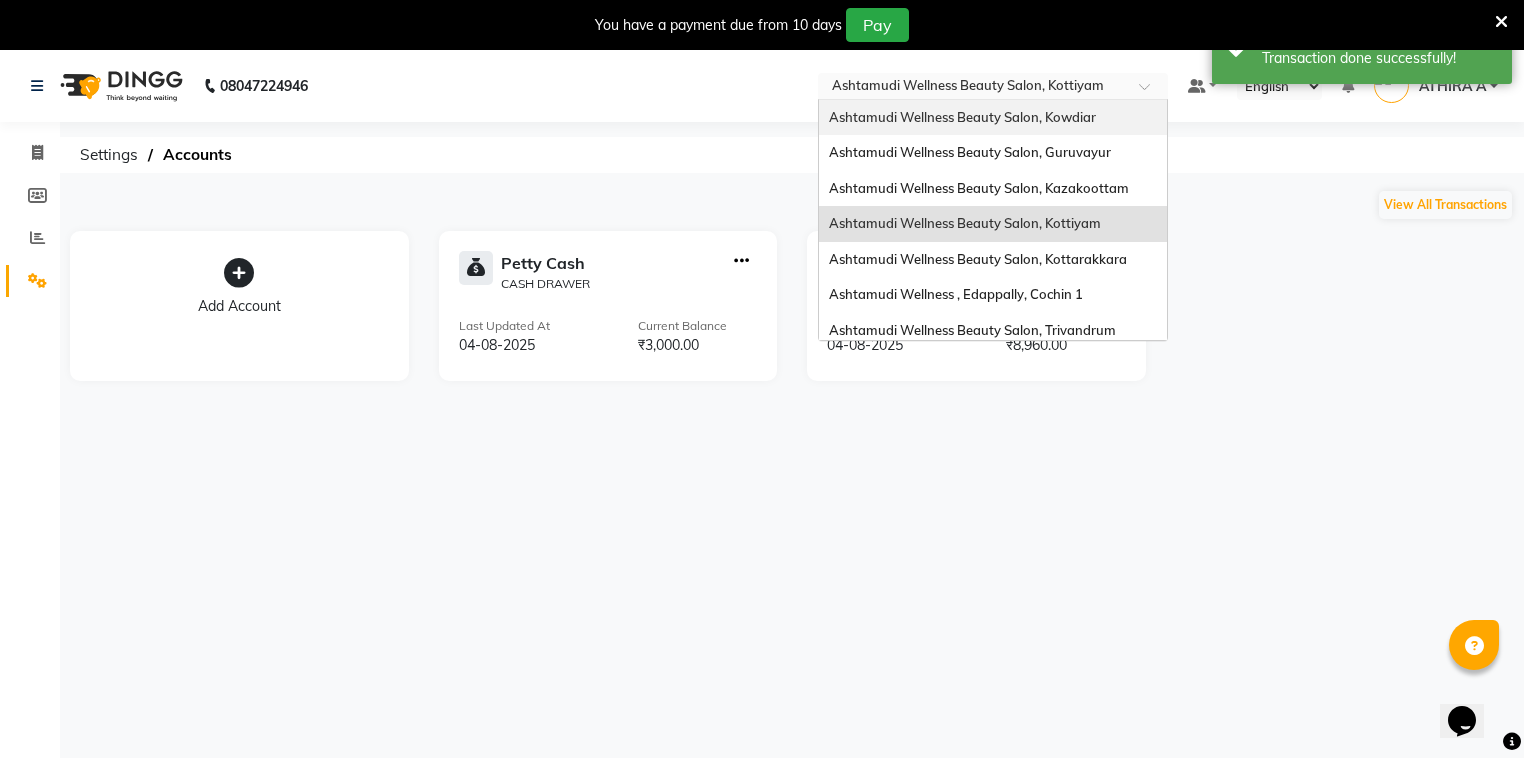 click on "Ashtamudi Wellness Beauty Salon, Kowdiar" at bounding box center [962, 117] 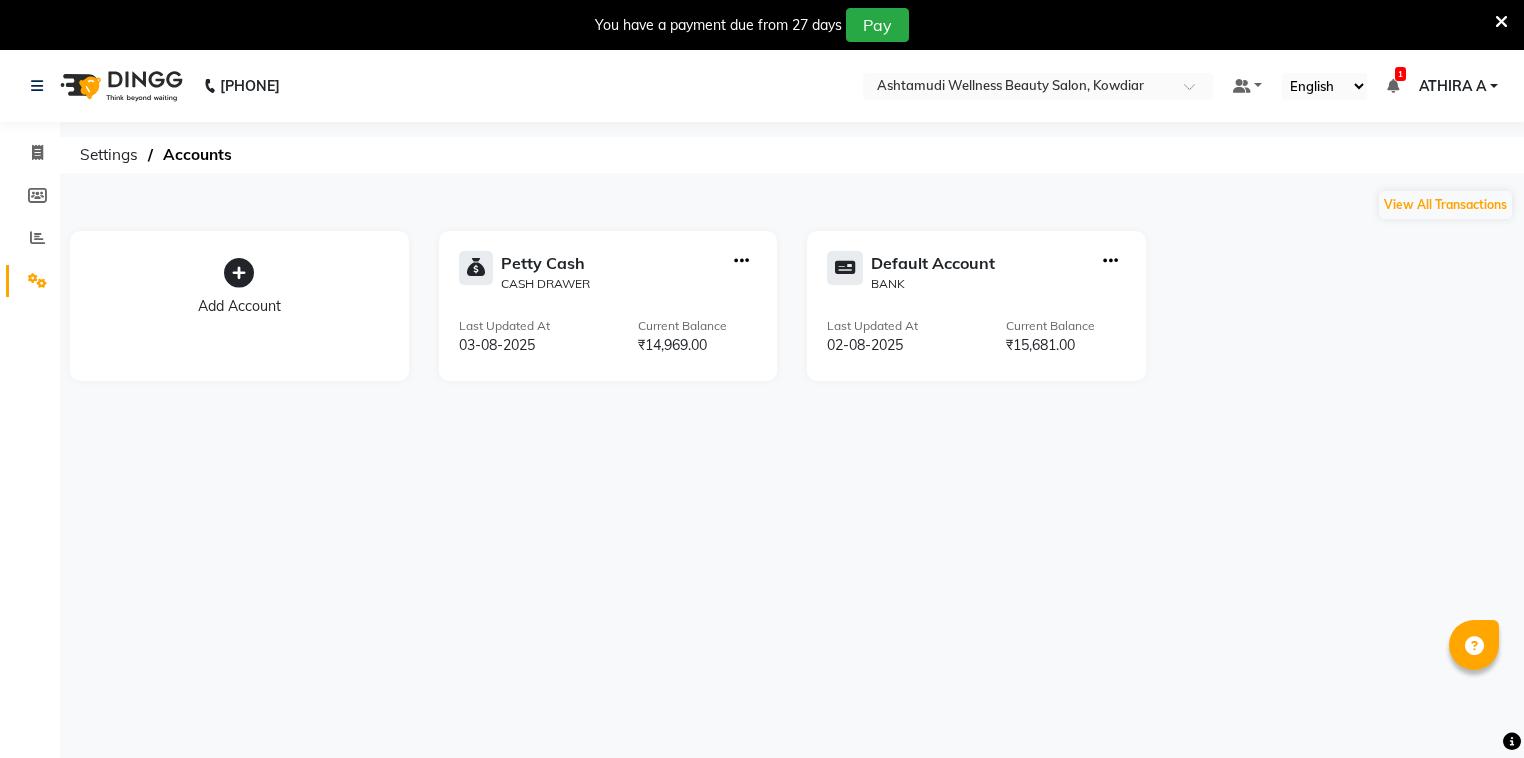 scroll, scrollTop: 0, scrollLeft: 0, axis: both 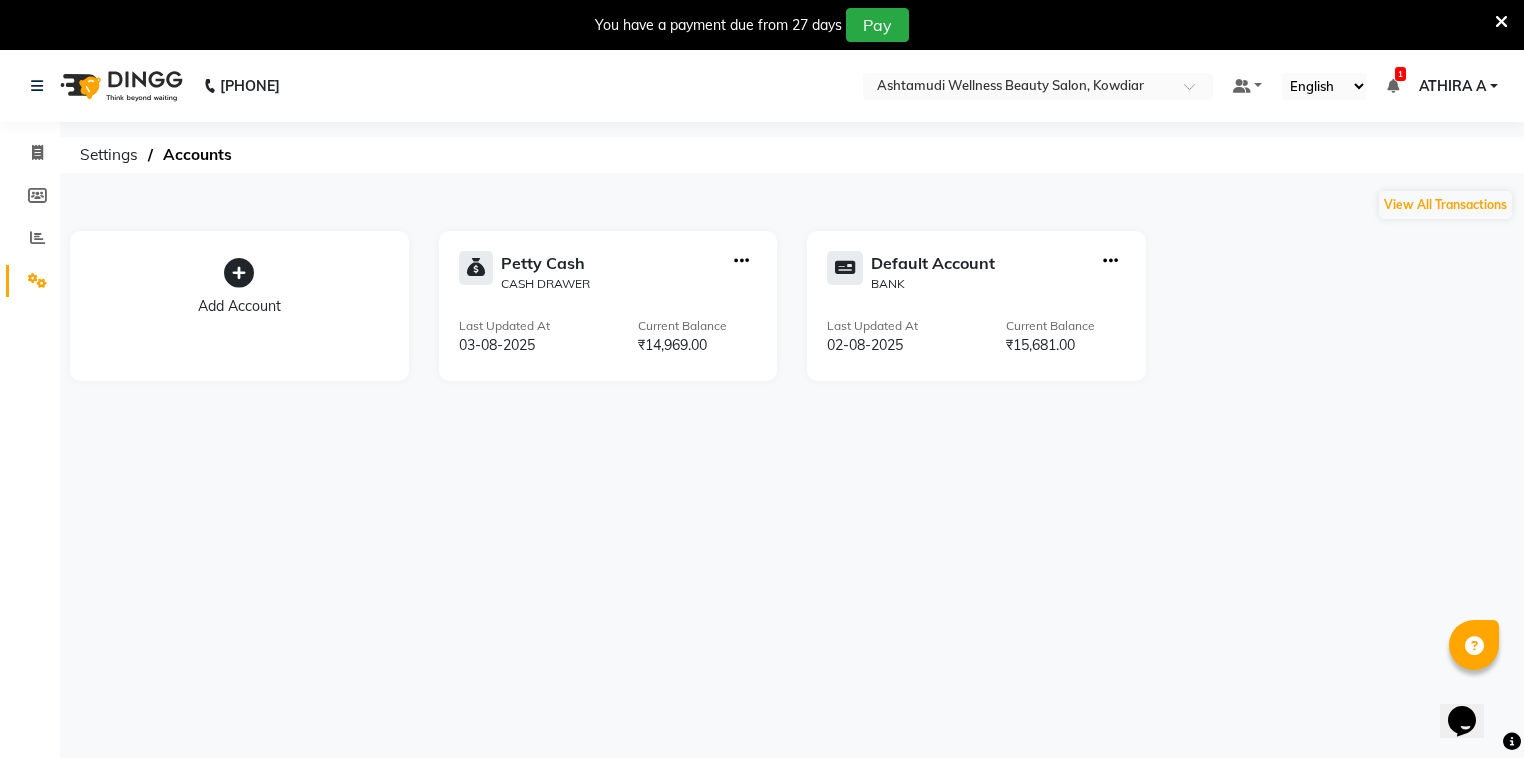 click 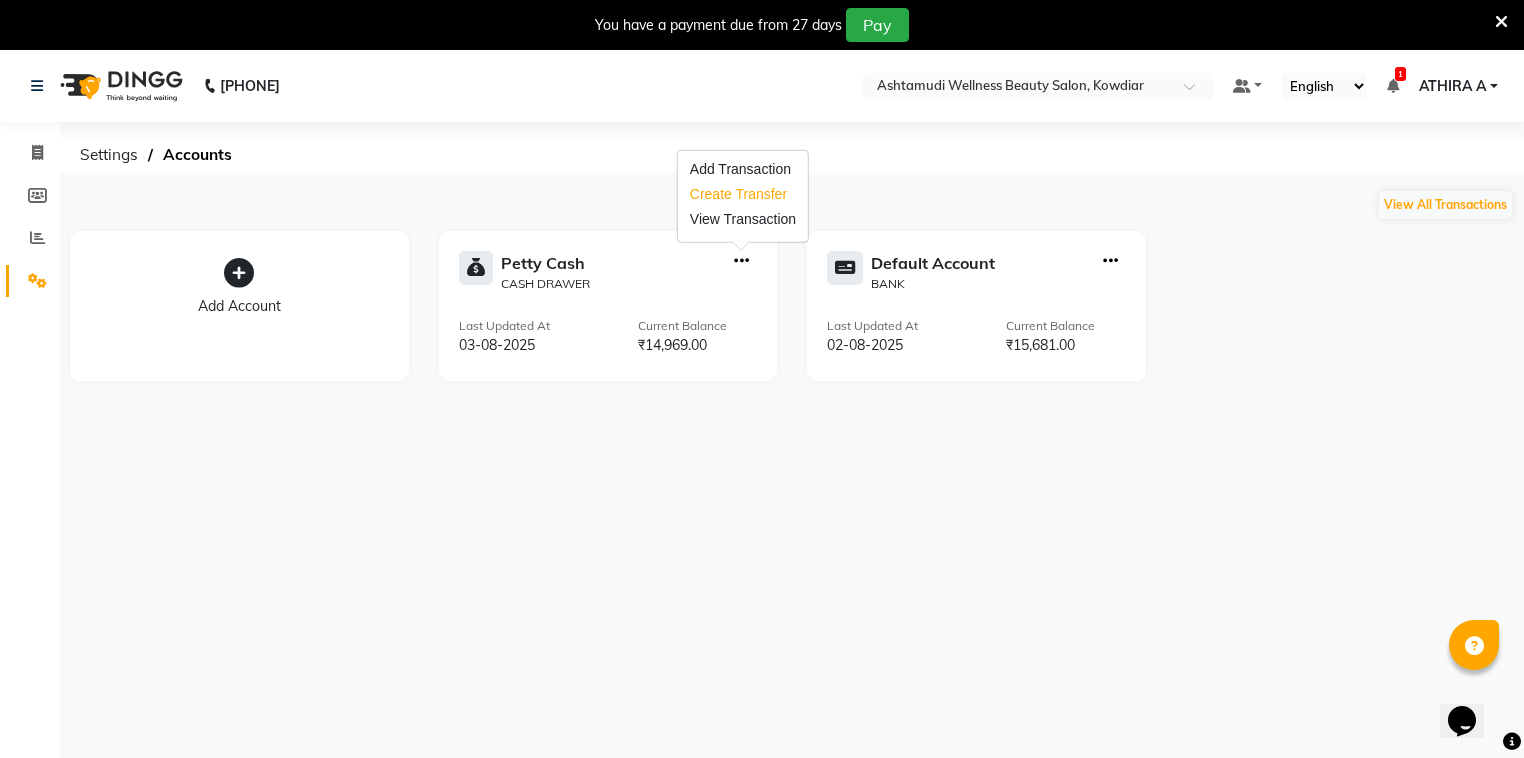 click on "Create Transfer" at bounding box center [743, 194] 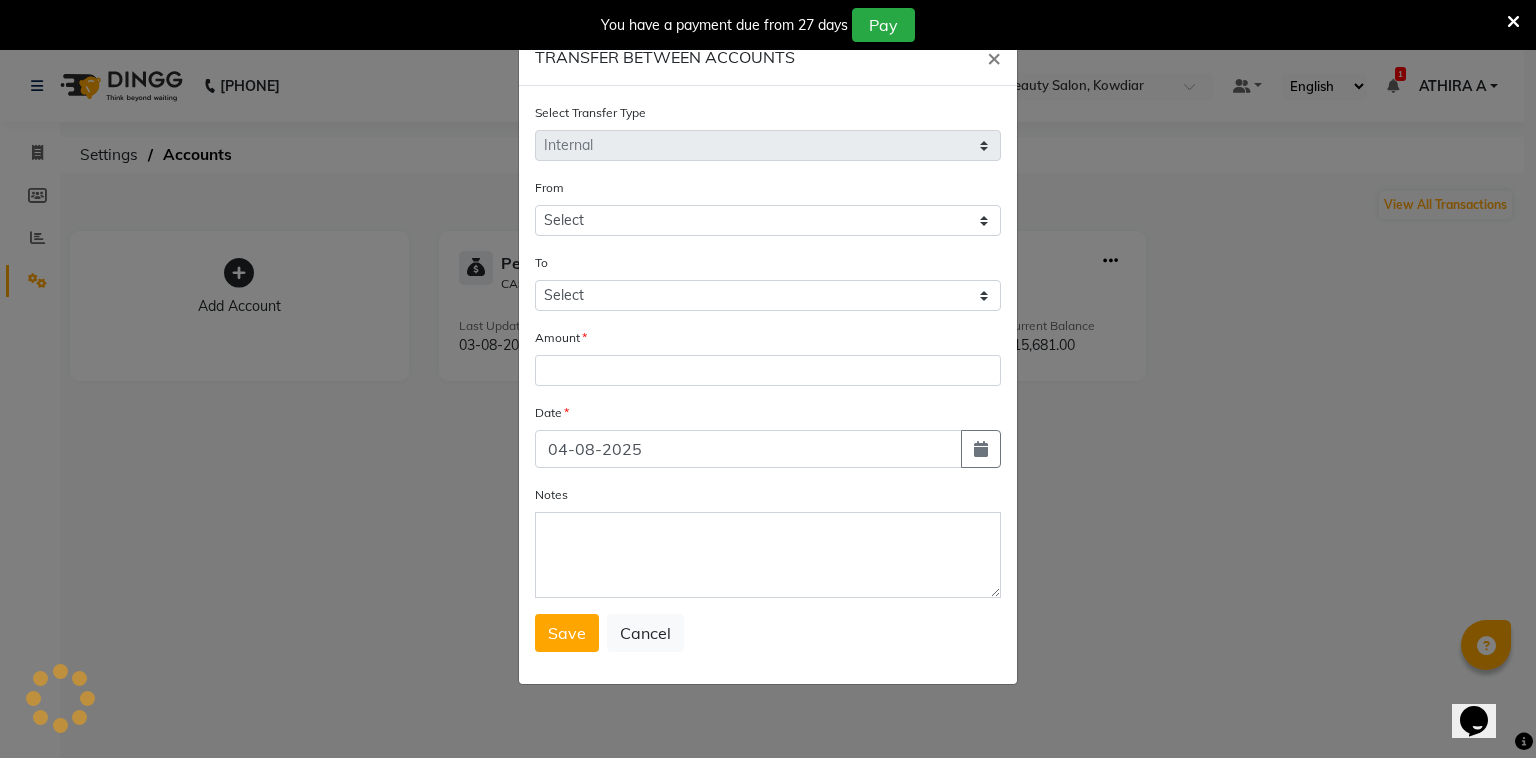 select on "3500" 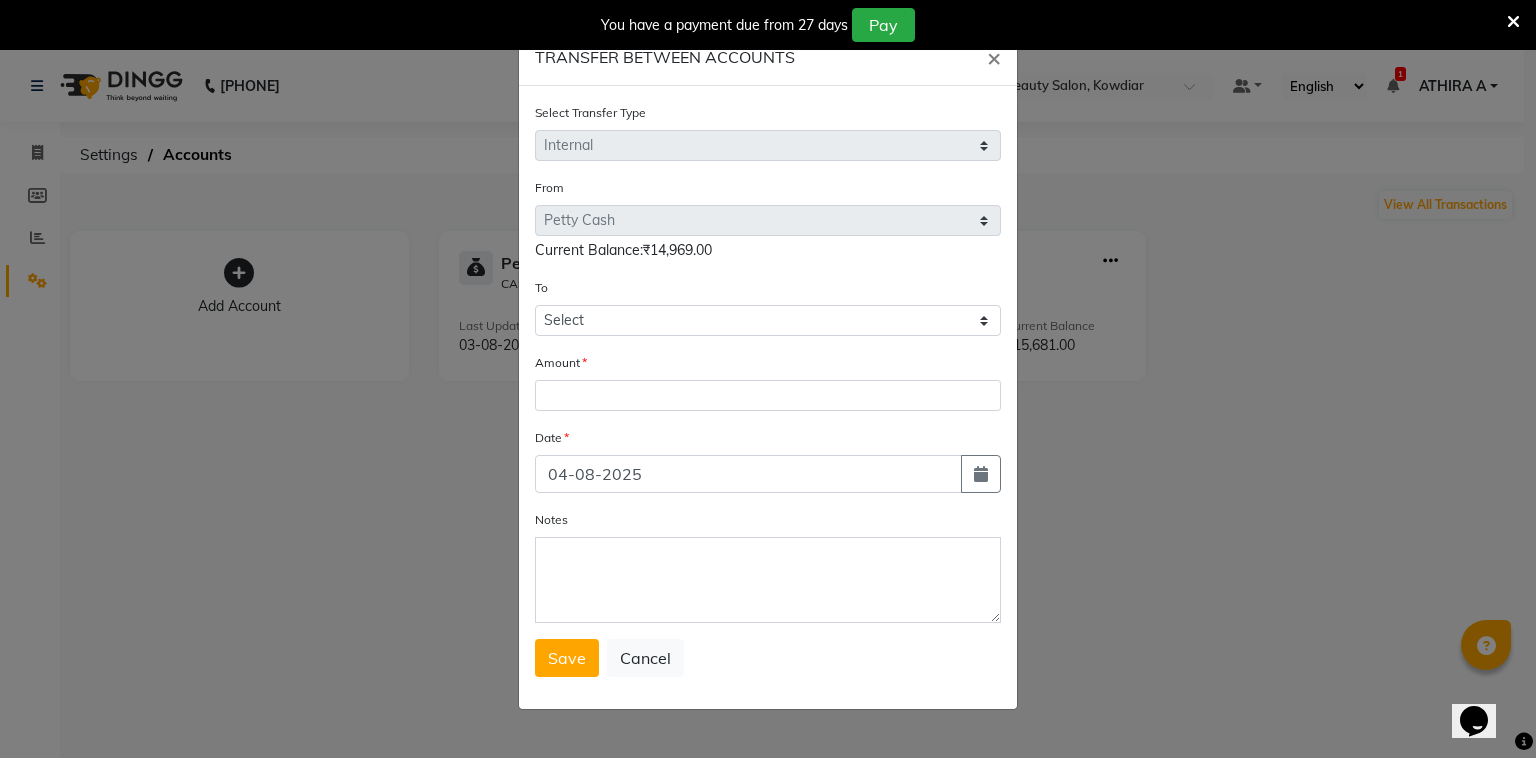 click on "TRANSFER BETWEEN ACCOUNTS × Select Transfer Type Select Direct Internal From Select Petty Cash Default Account  Current Balance:₹14,969.00 To Select Petty Cash Default Account Amount Date 04-08-2025 Notes  Save   Cancel" 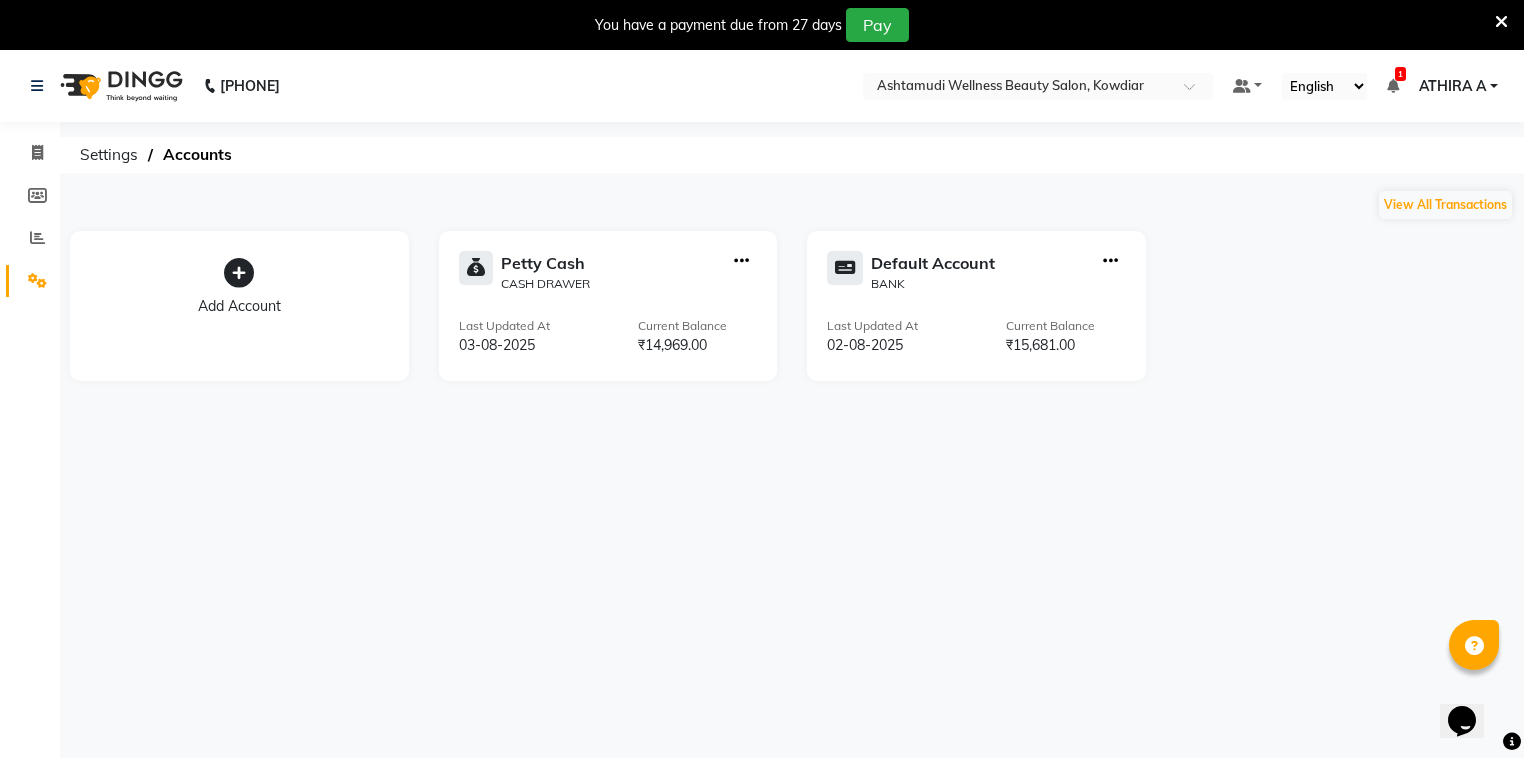 click 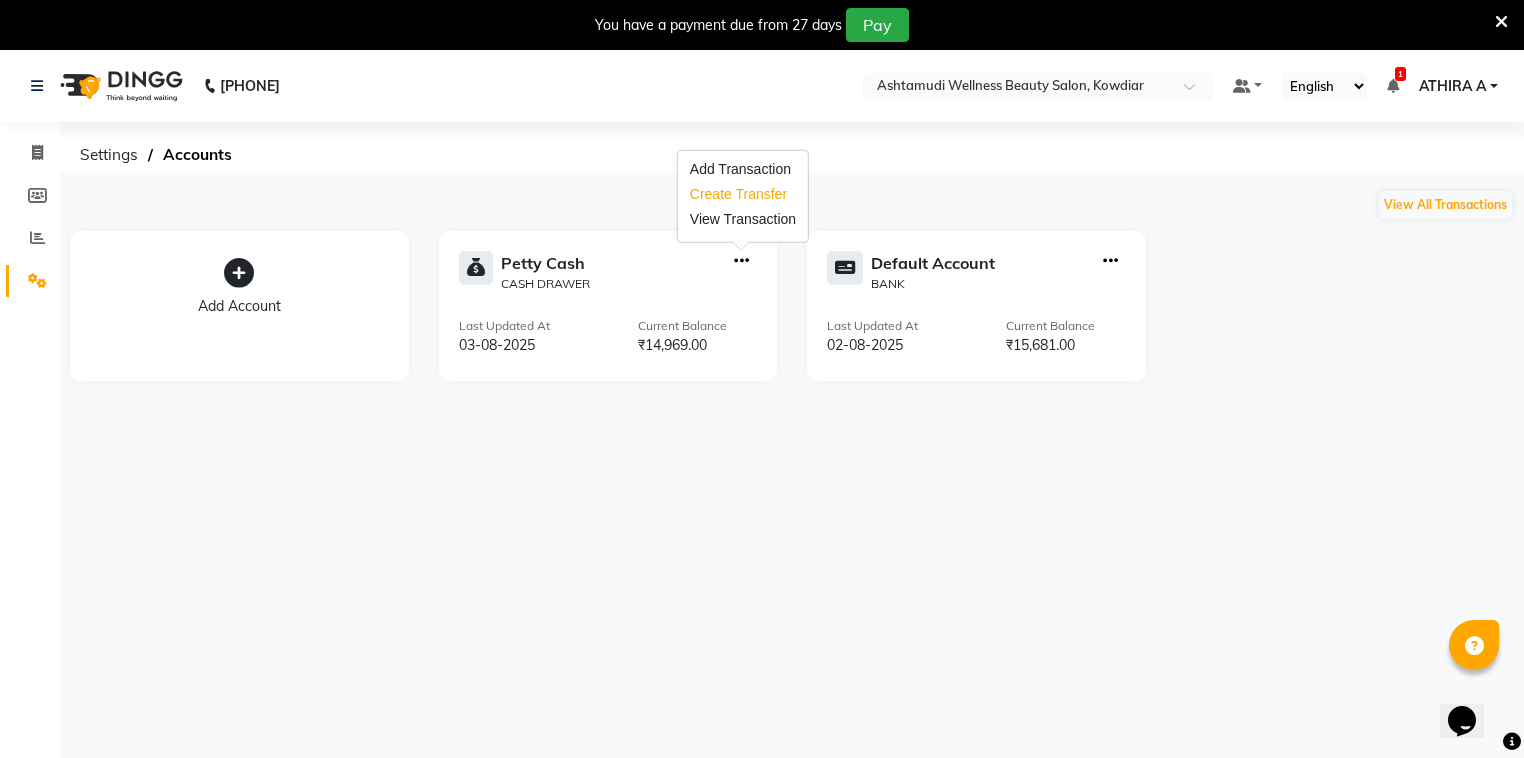 click on "Create Transfer" at bounding box center (743, 194) 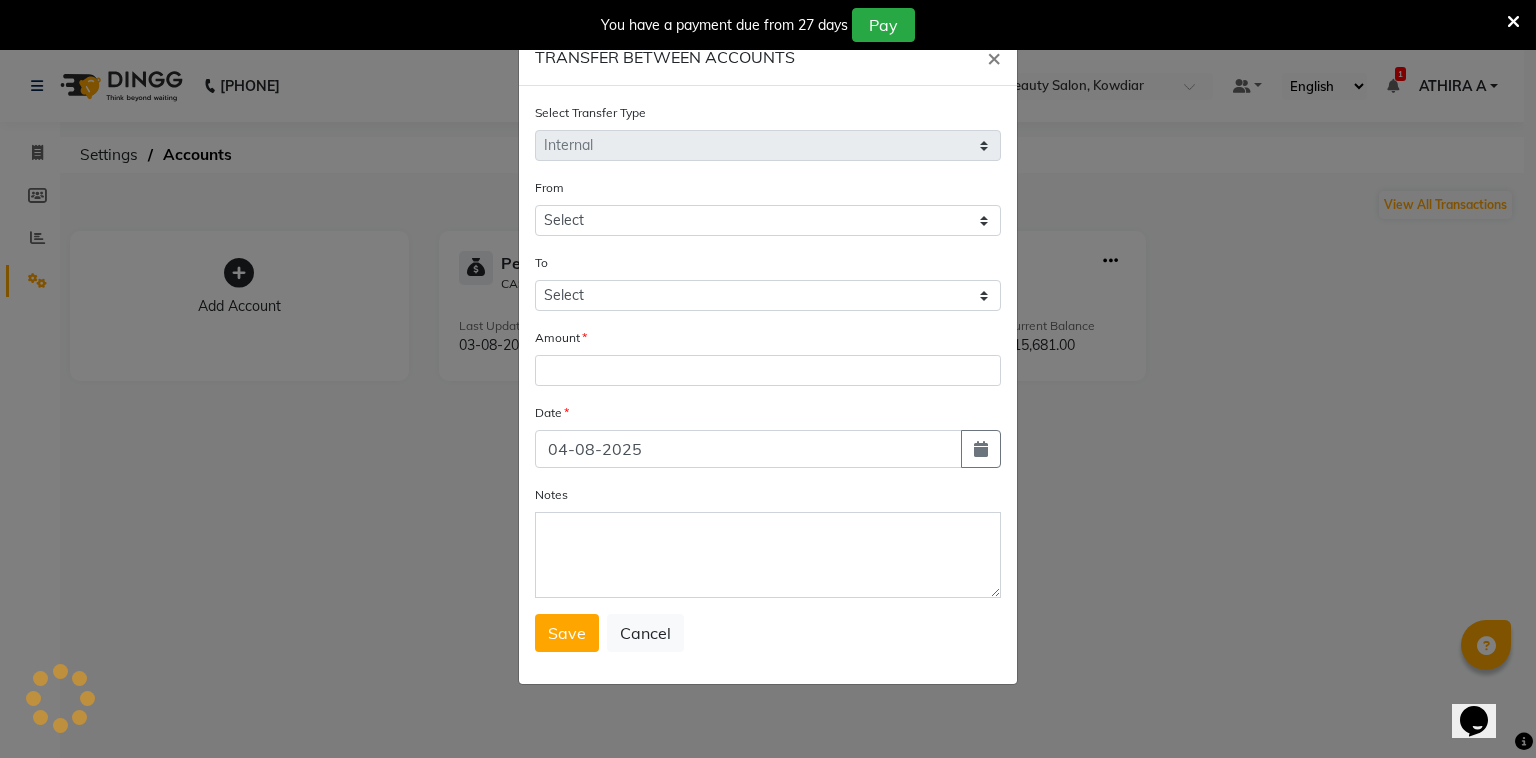 select on "3500" 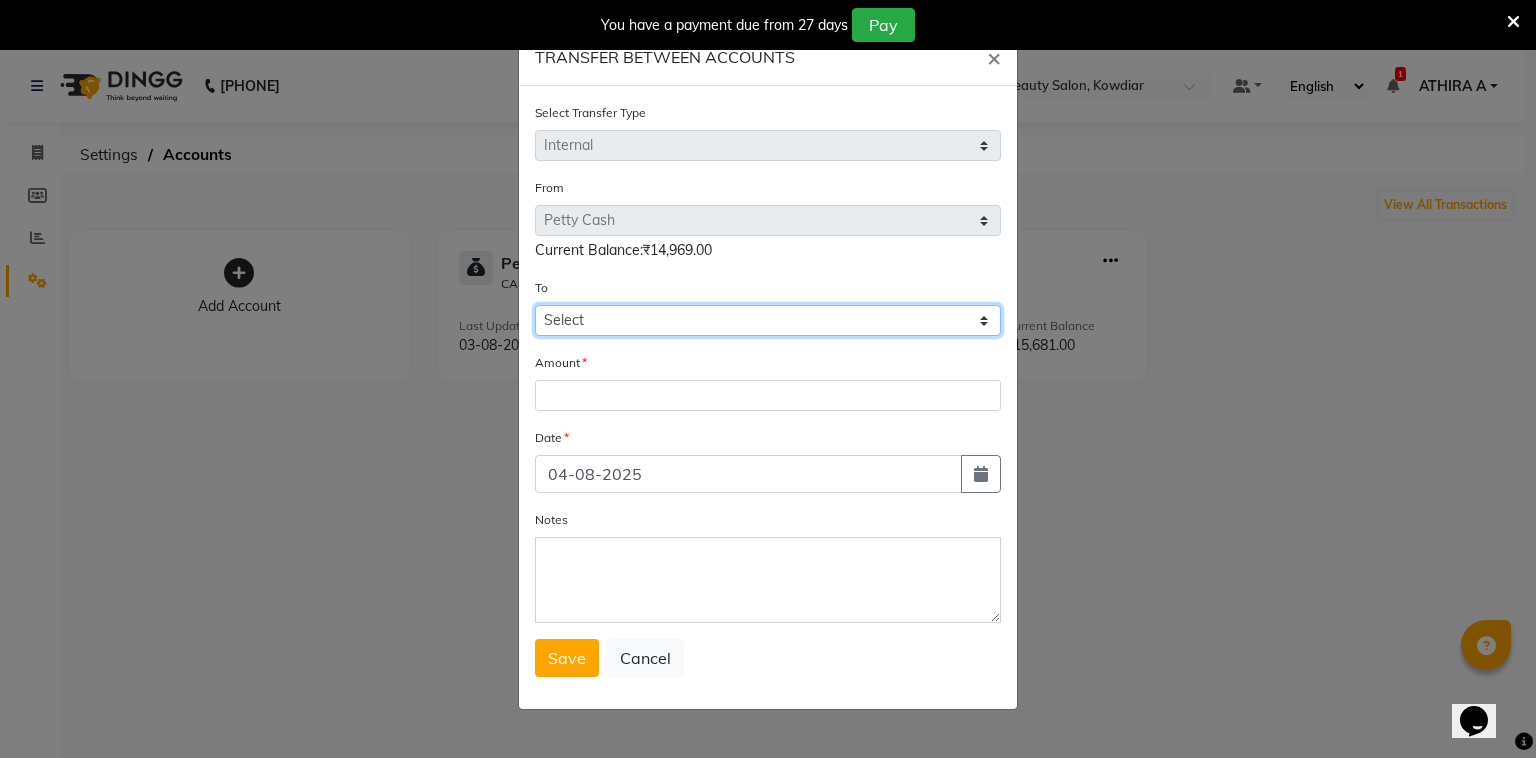 click on "Select Petty Cash Default Account" 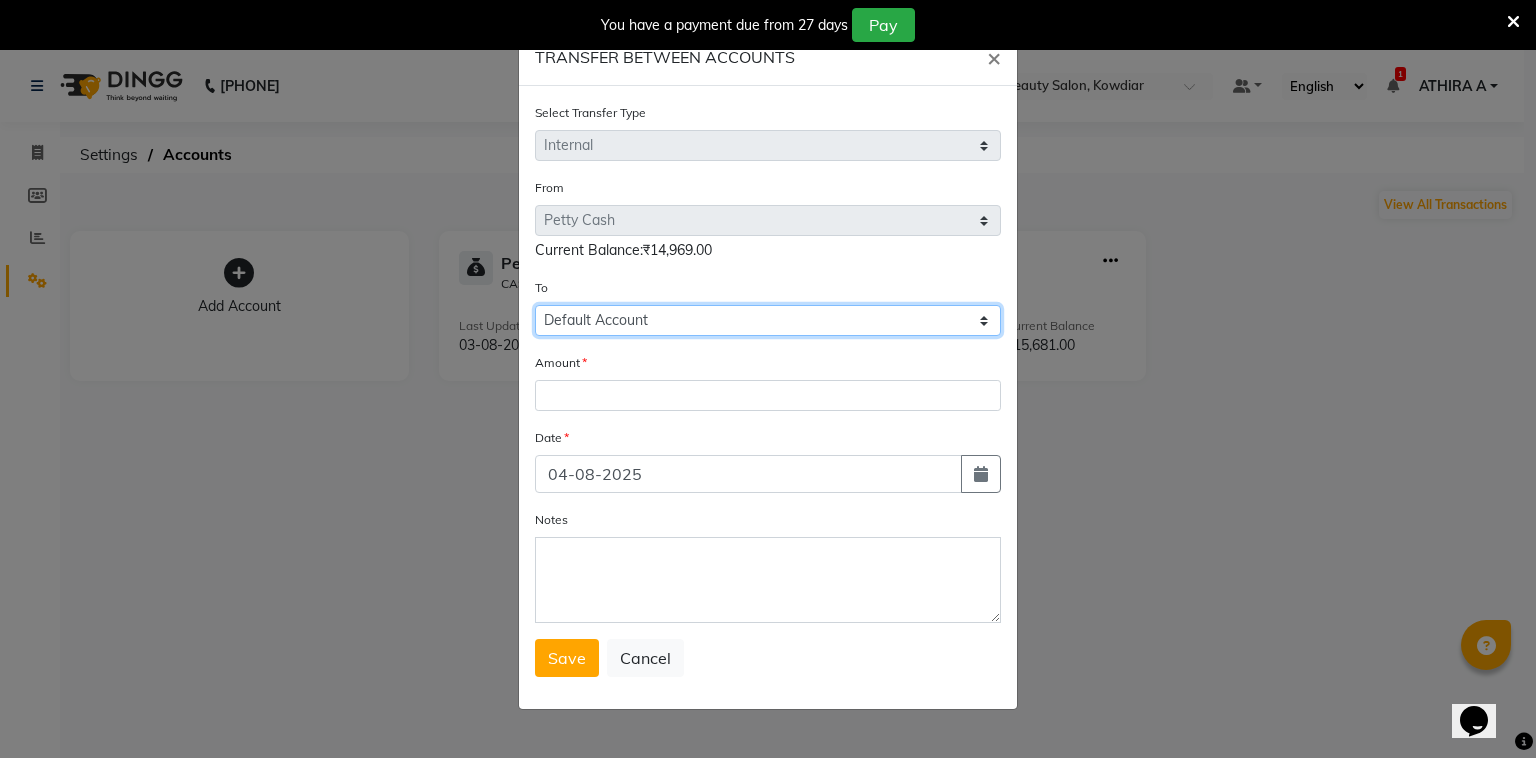 click on "Select Petty Cash Default Account" 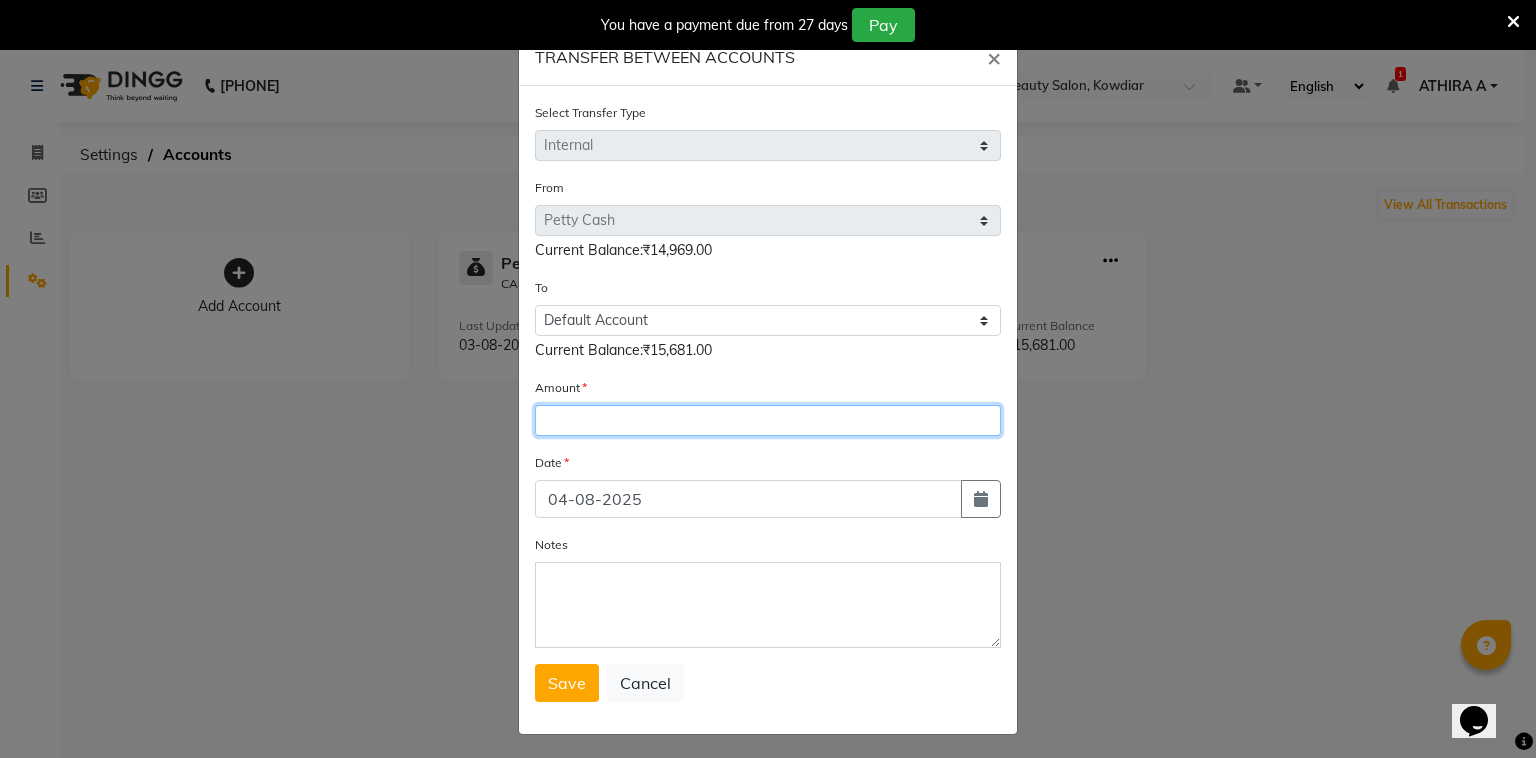 click 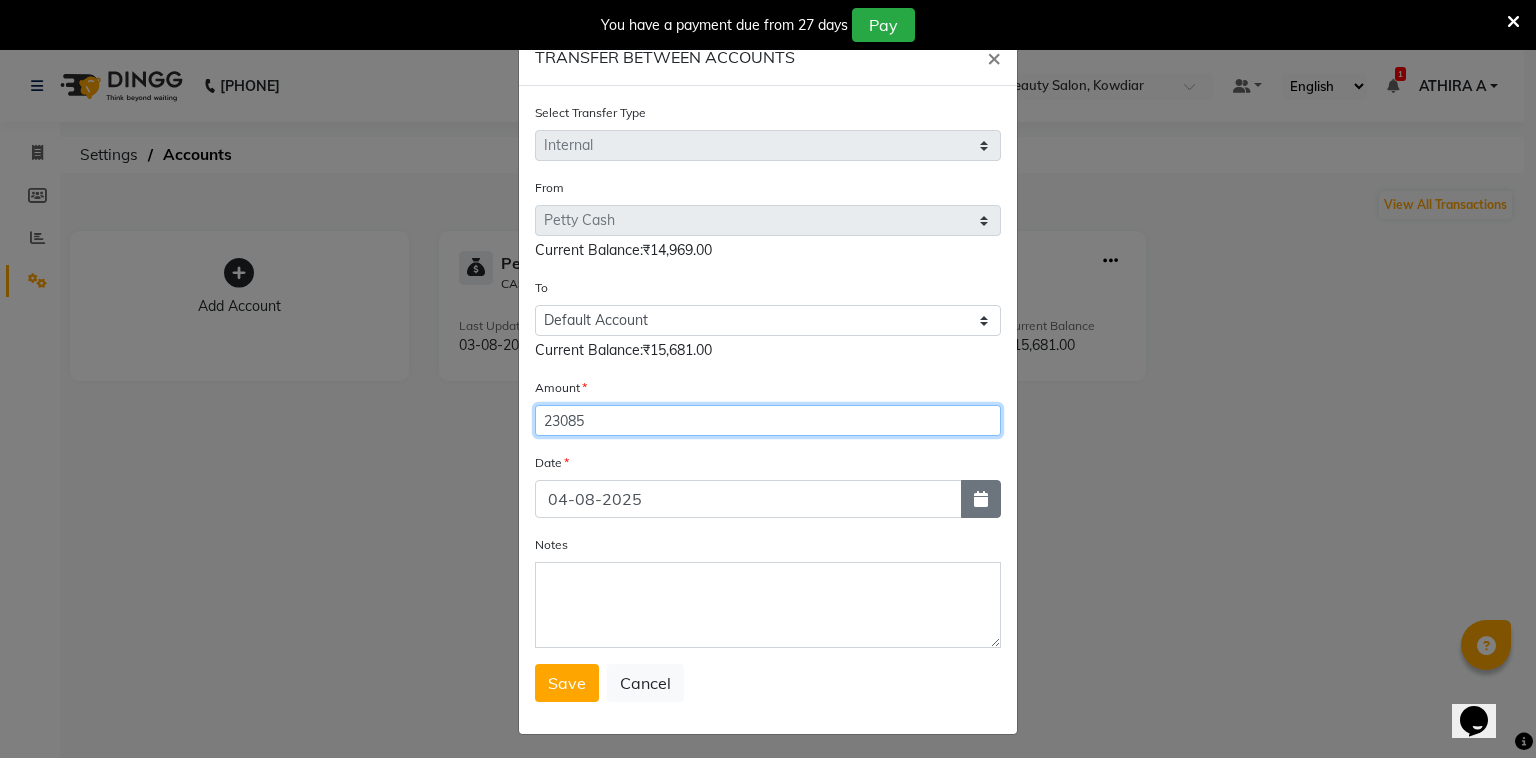 type on "23085" 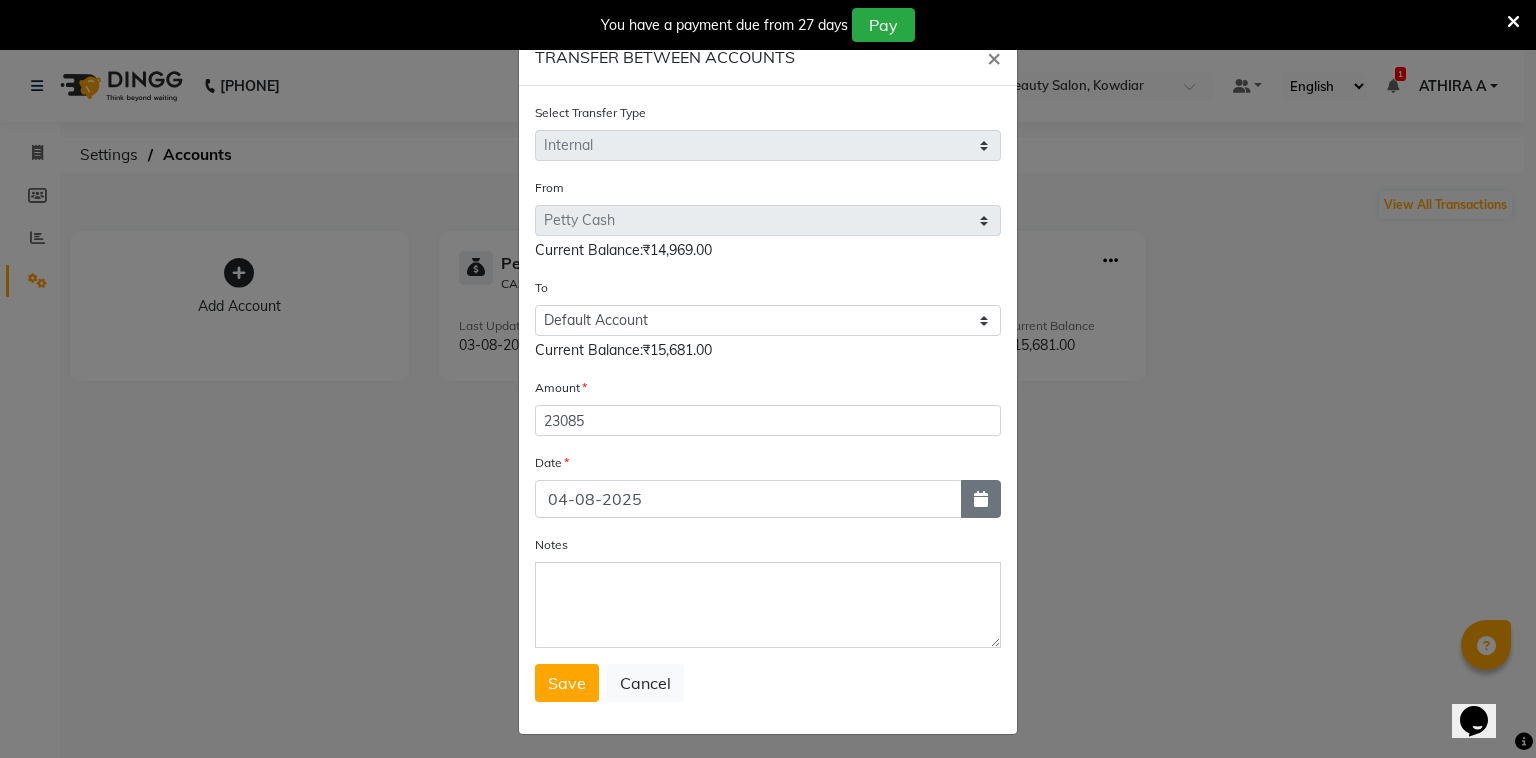 drag, startPoint x: 967, startPoint y: 514, endPoint x: 935, endPoint y: 486, distance: 42.520584 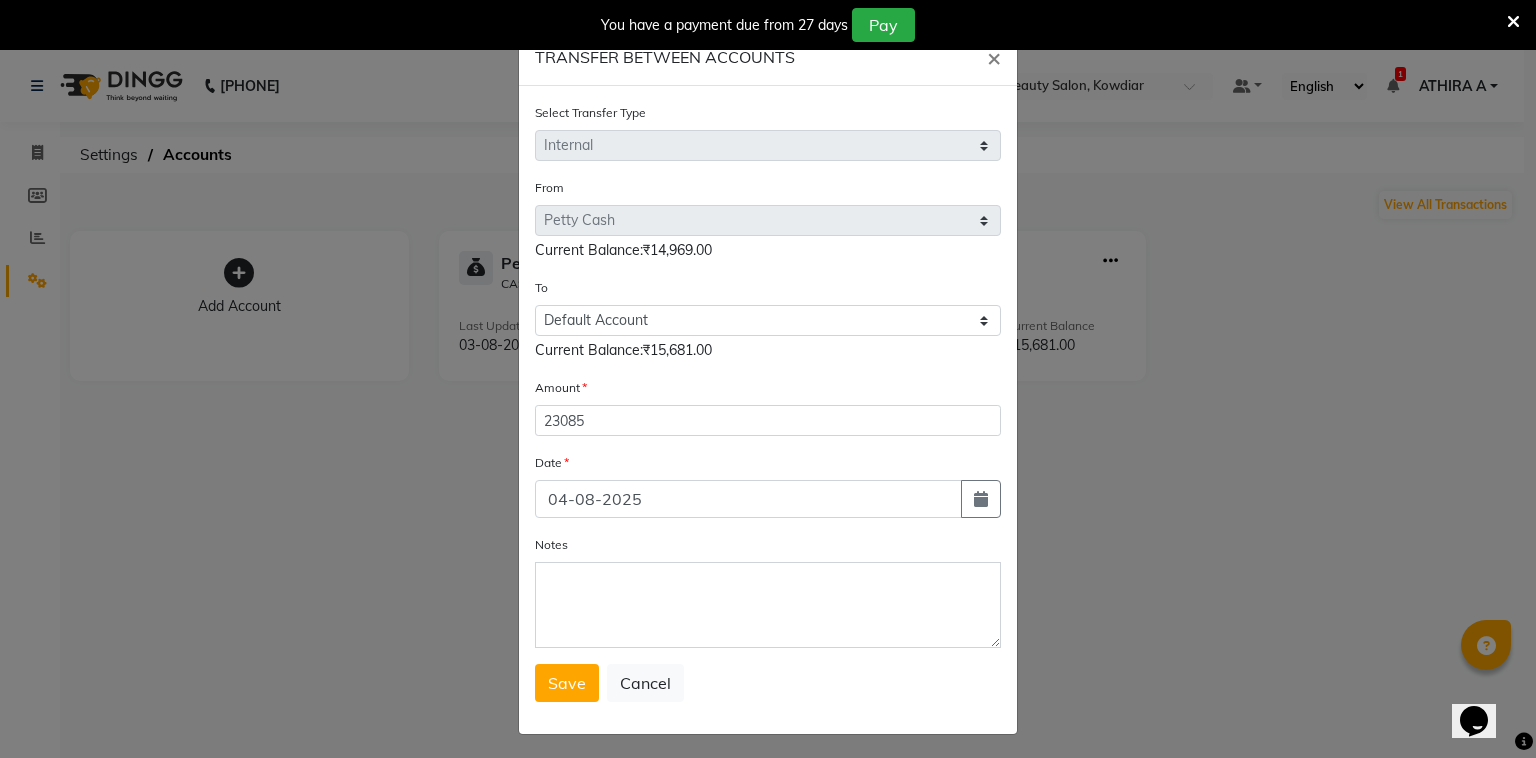 select on "8" 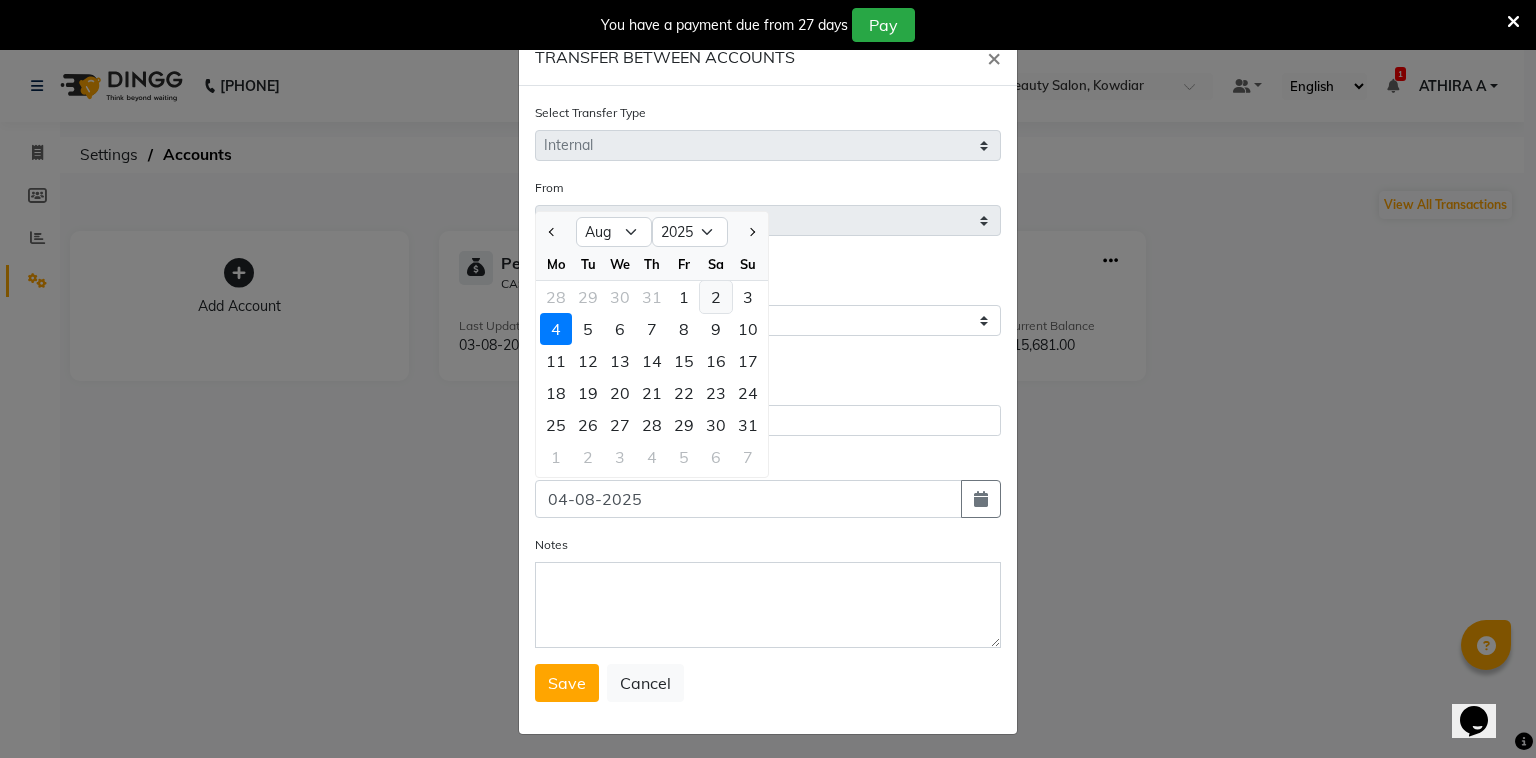 click on "2" 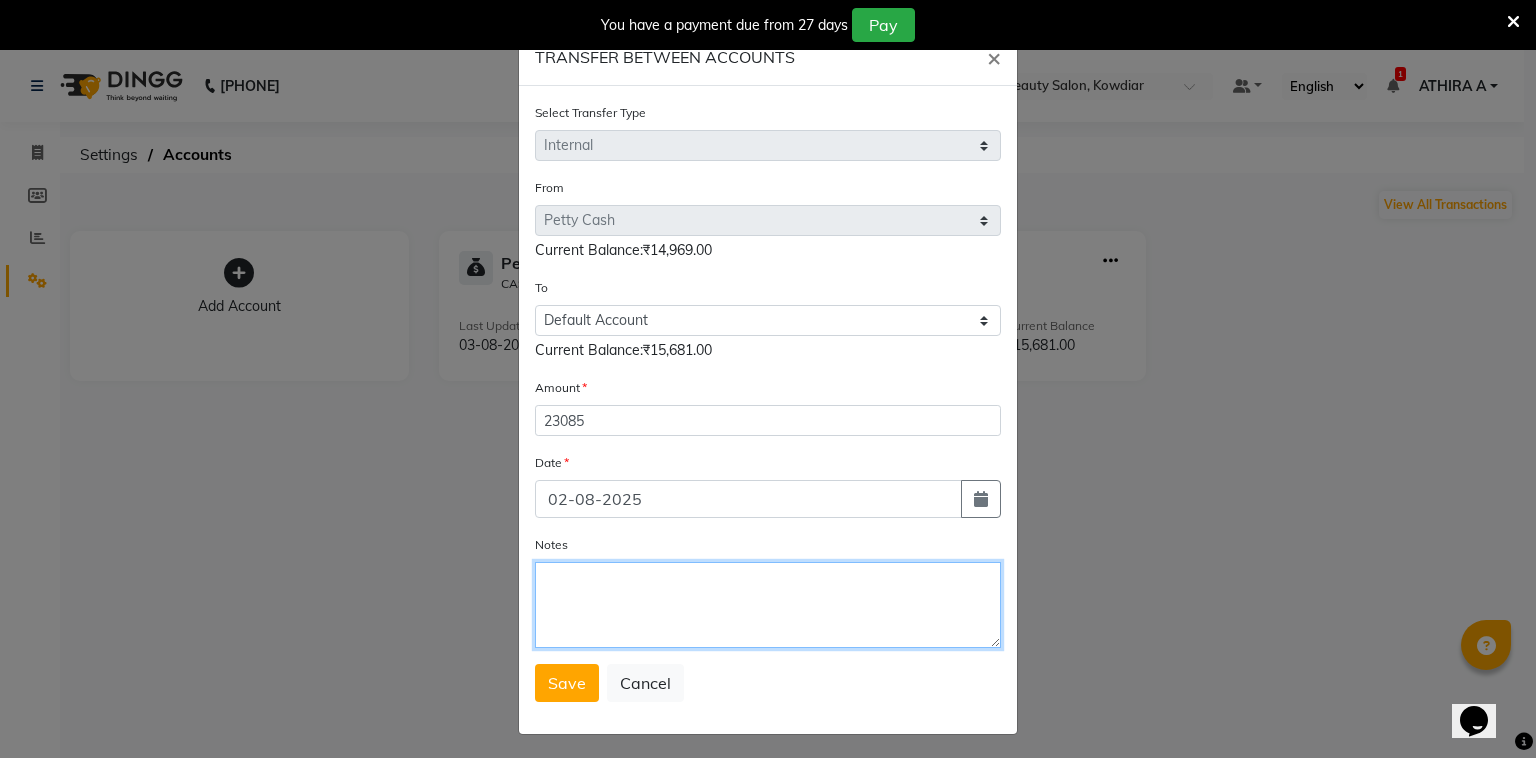 click on "Notes" at bounding box center [768, 605] 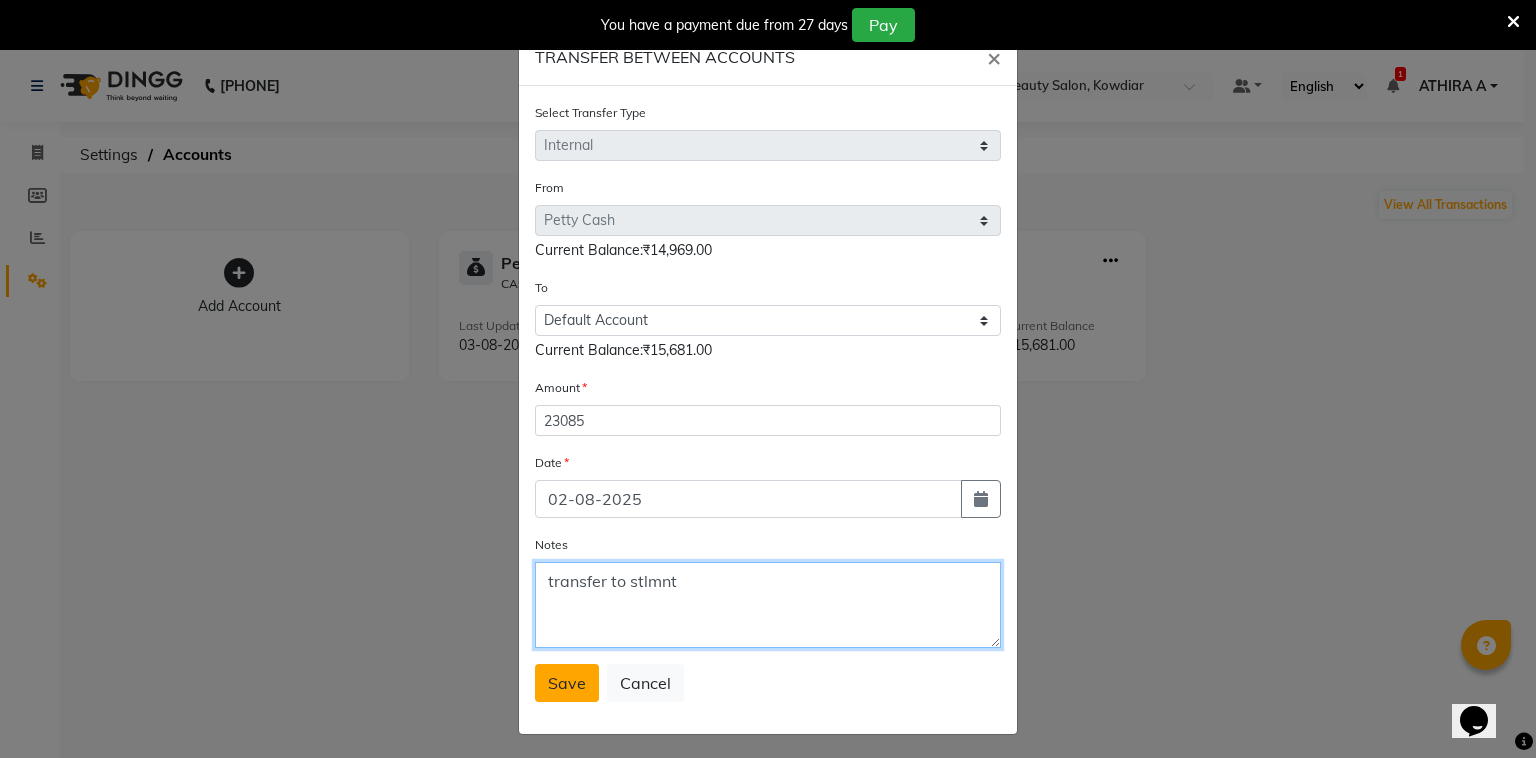 type on "transfer to stlmnt" 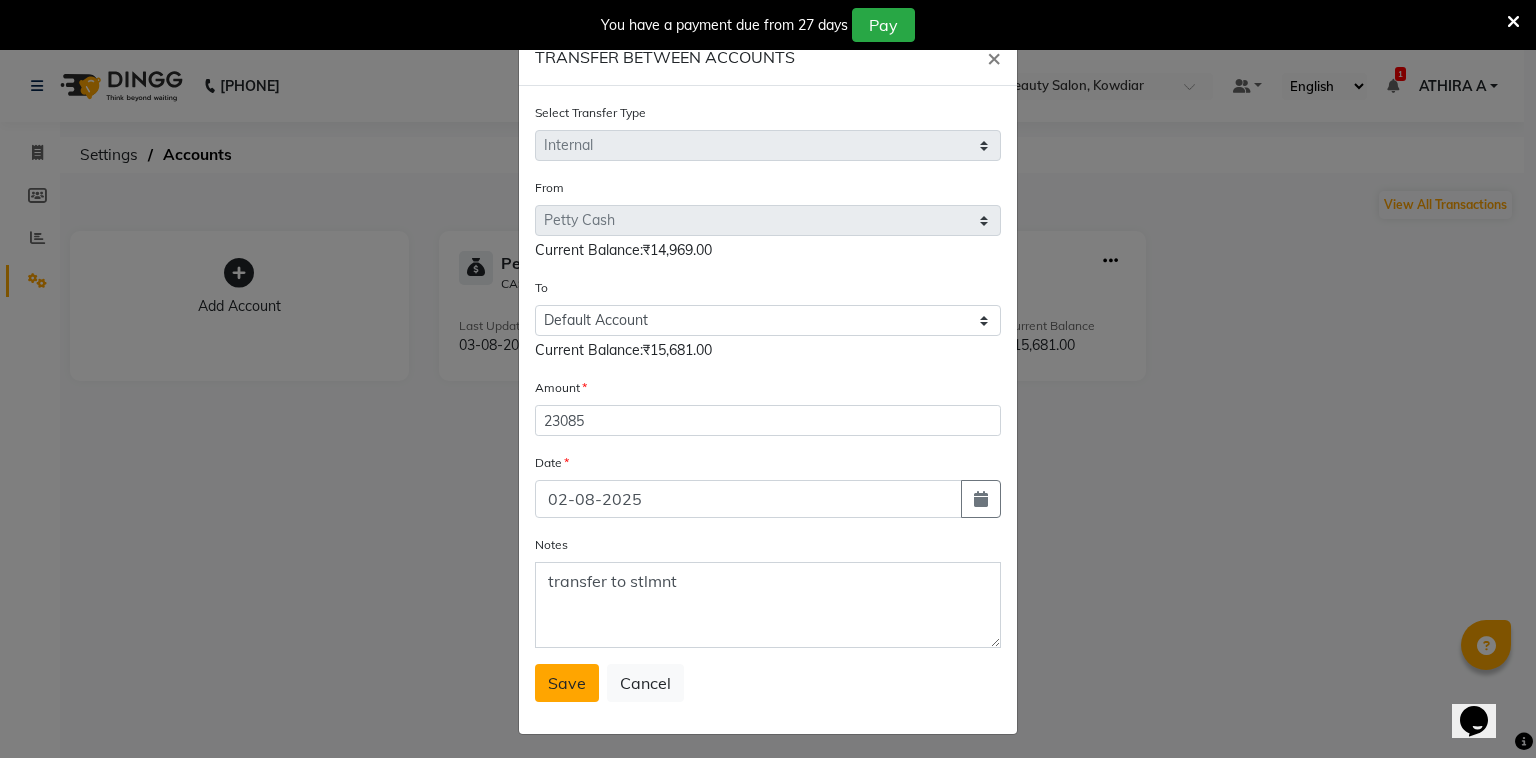 click on "Save" at bounding box center (567, 683) 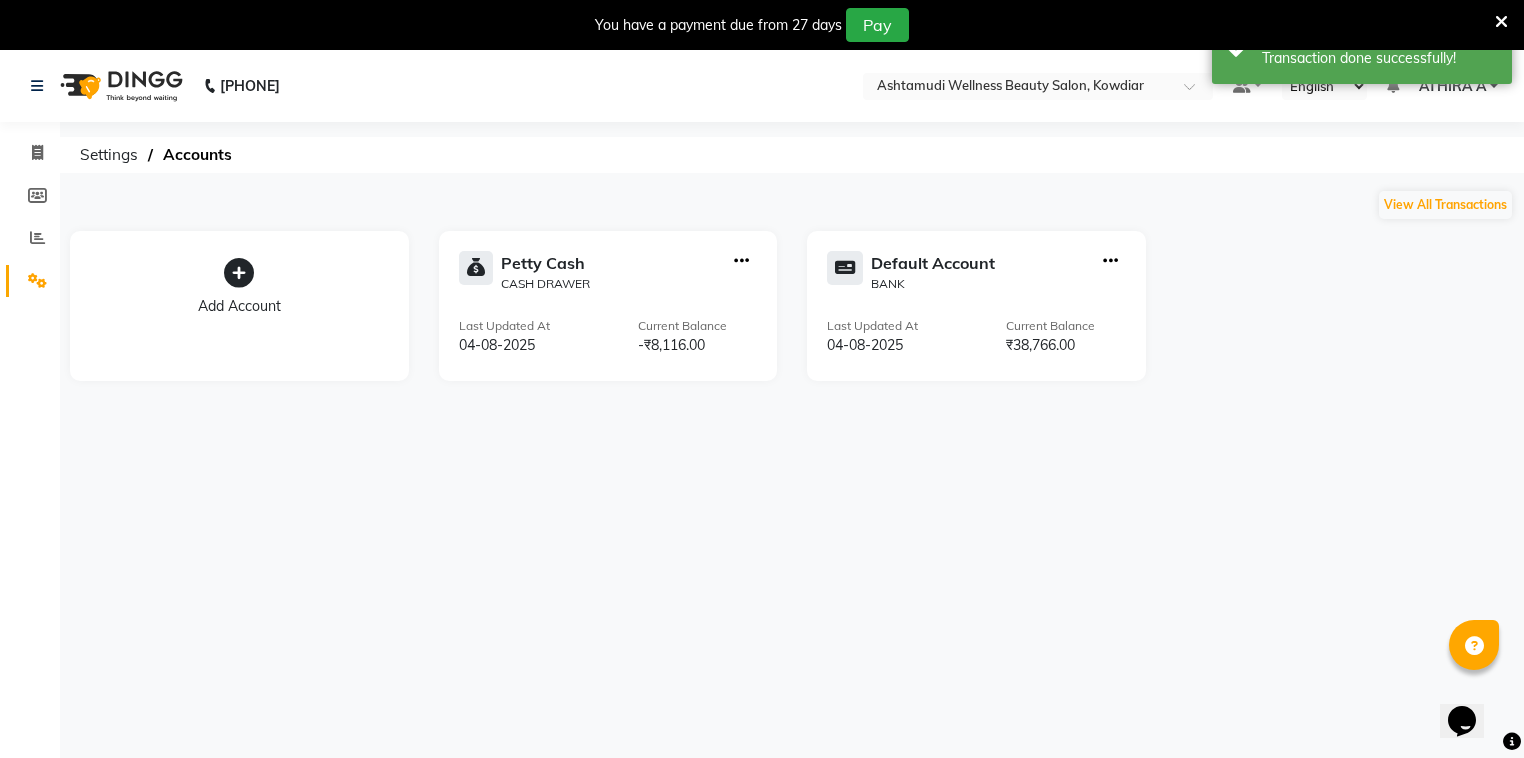 click 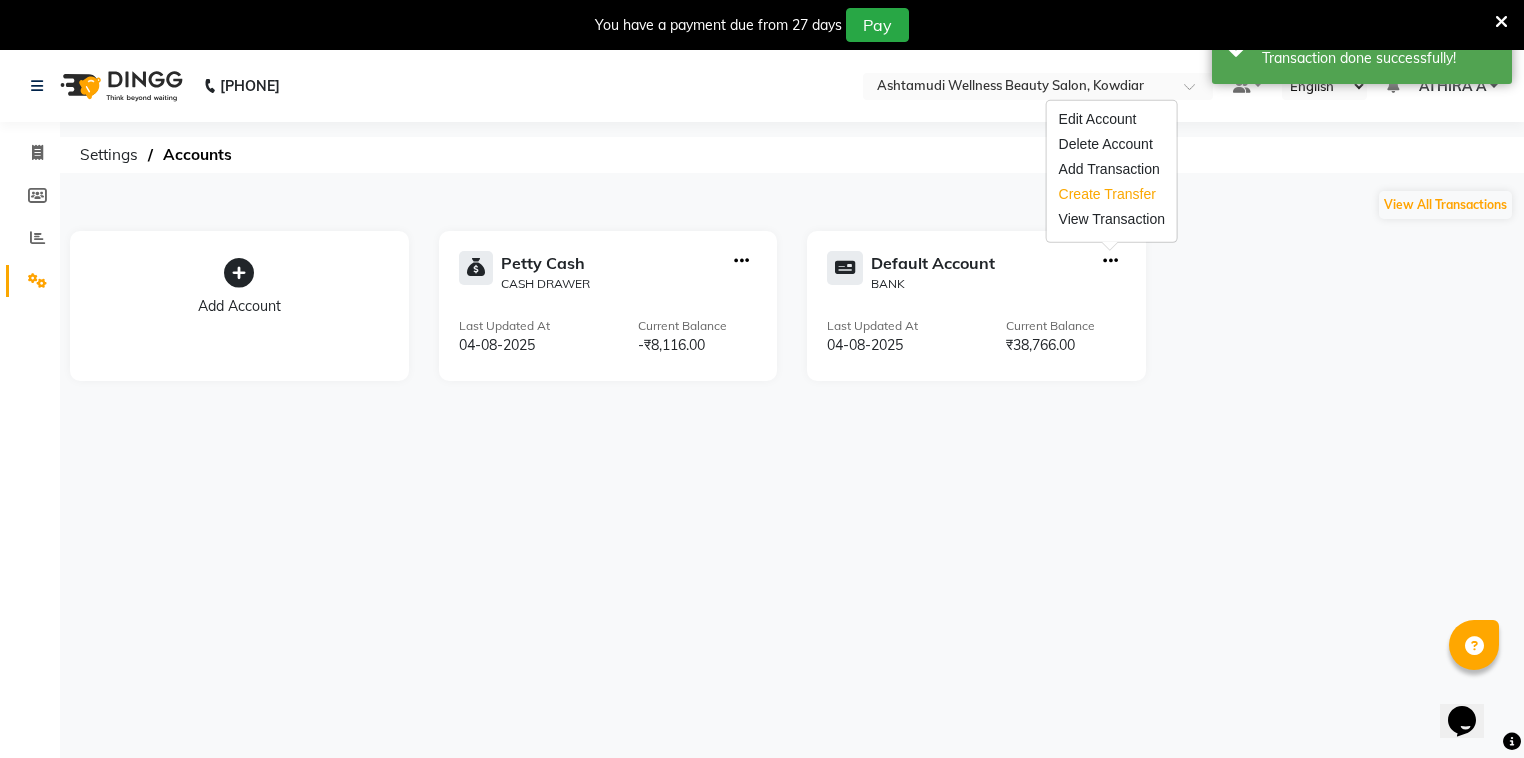click on "Create Transfer" at bounding box center [1112, 194] 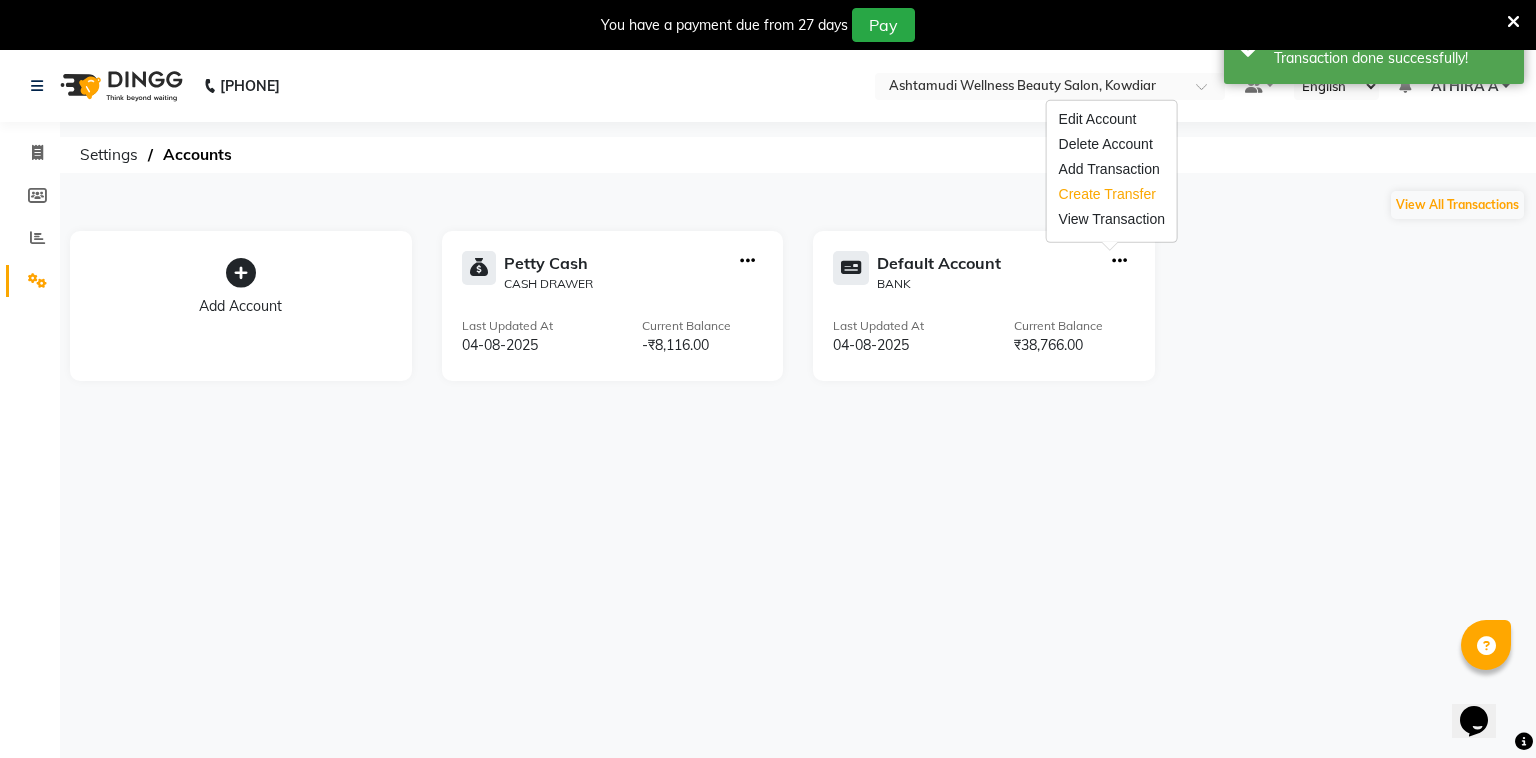 select on "internal transfer" 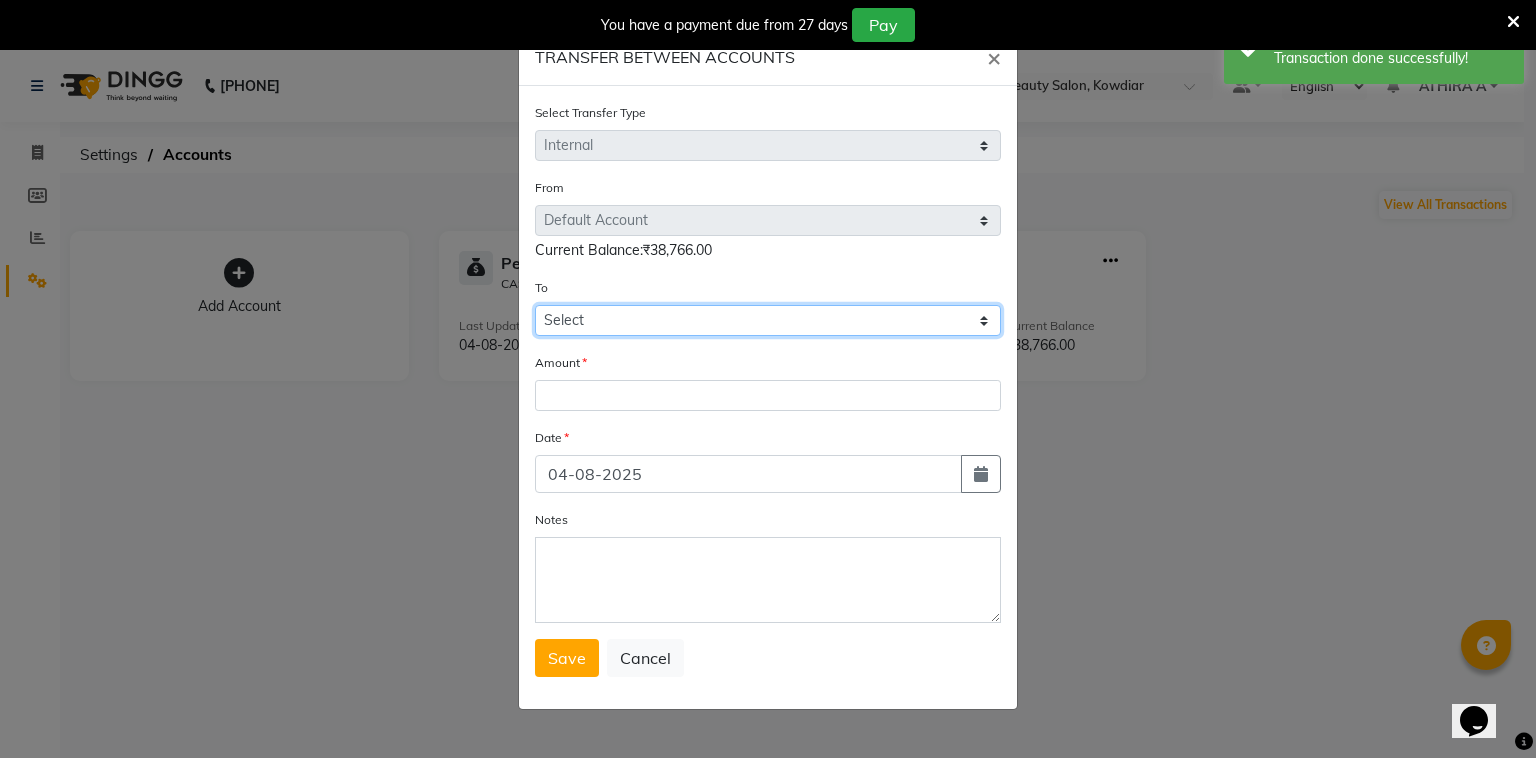 click on "Select Petty Cash Default Account" 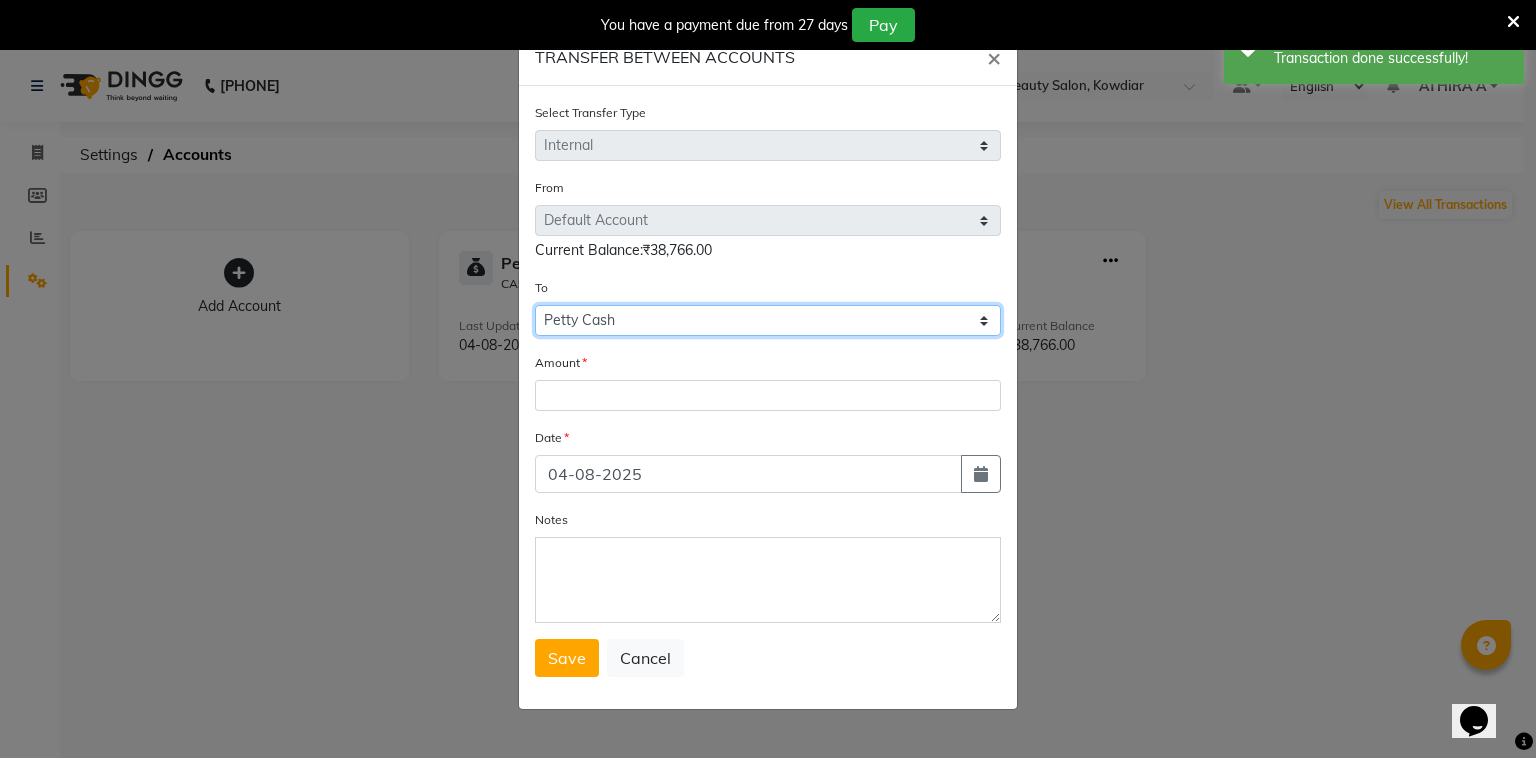click on "Select Petty Cash Default Account" 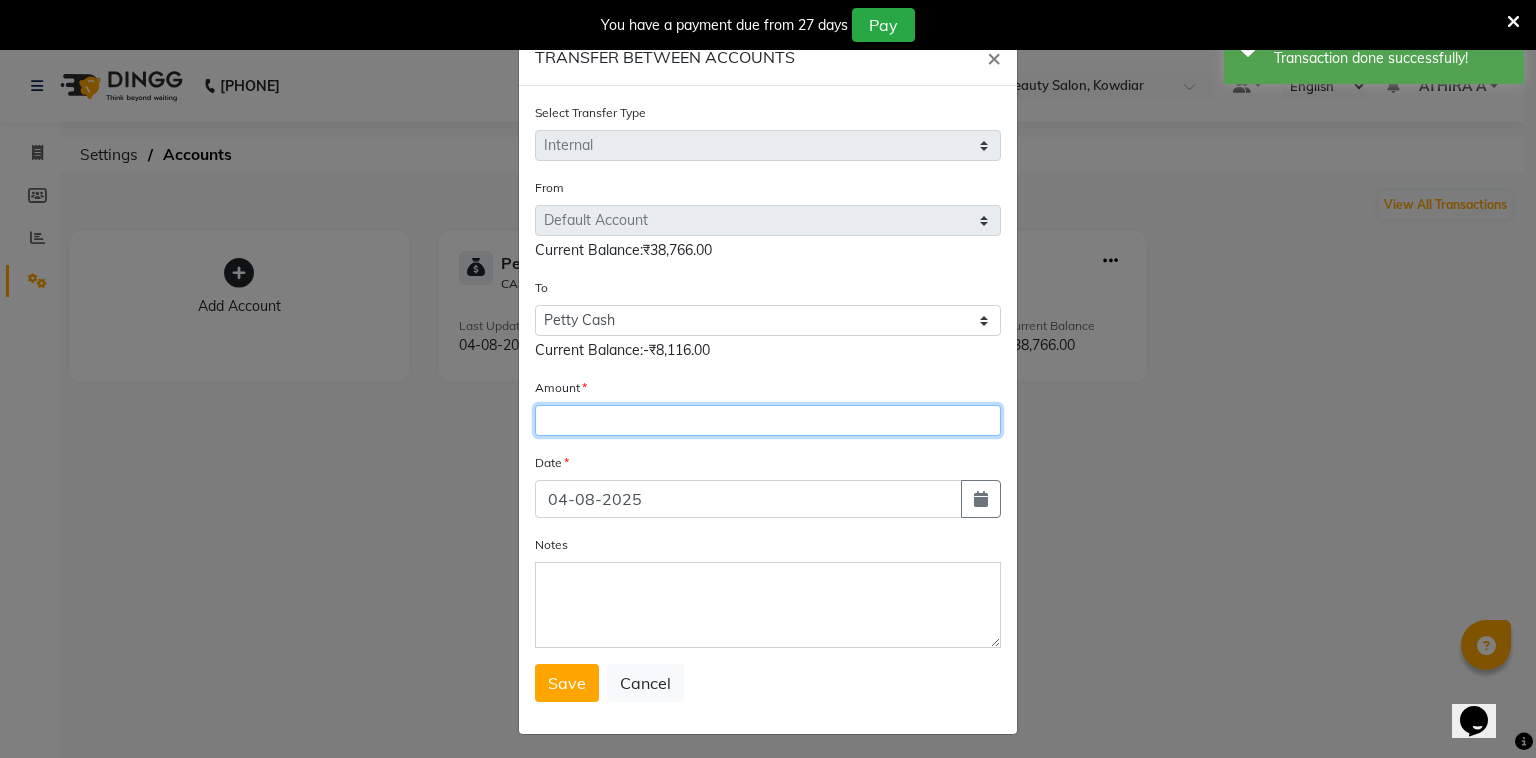 click 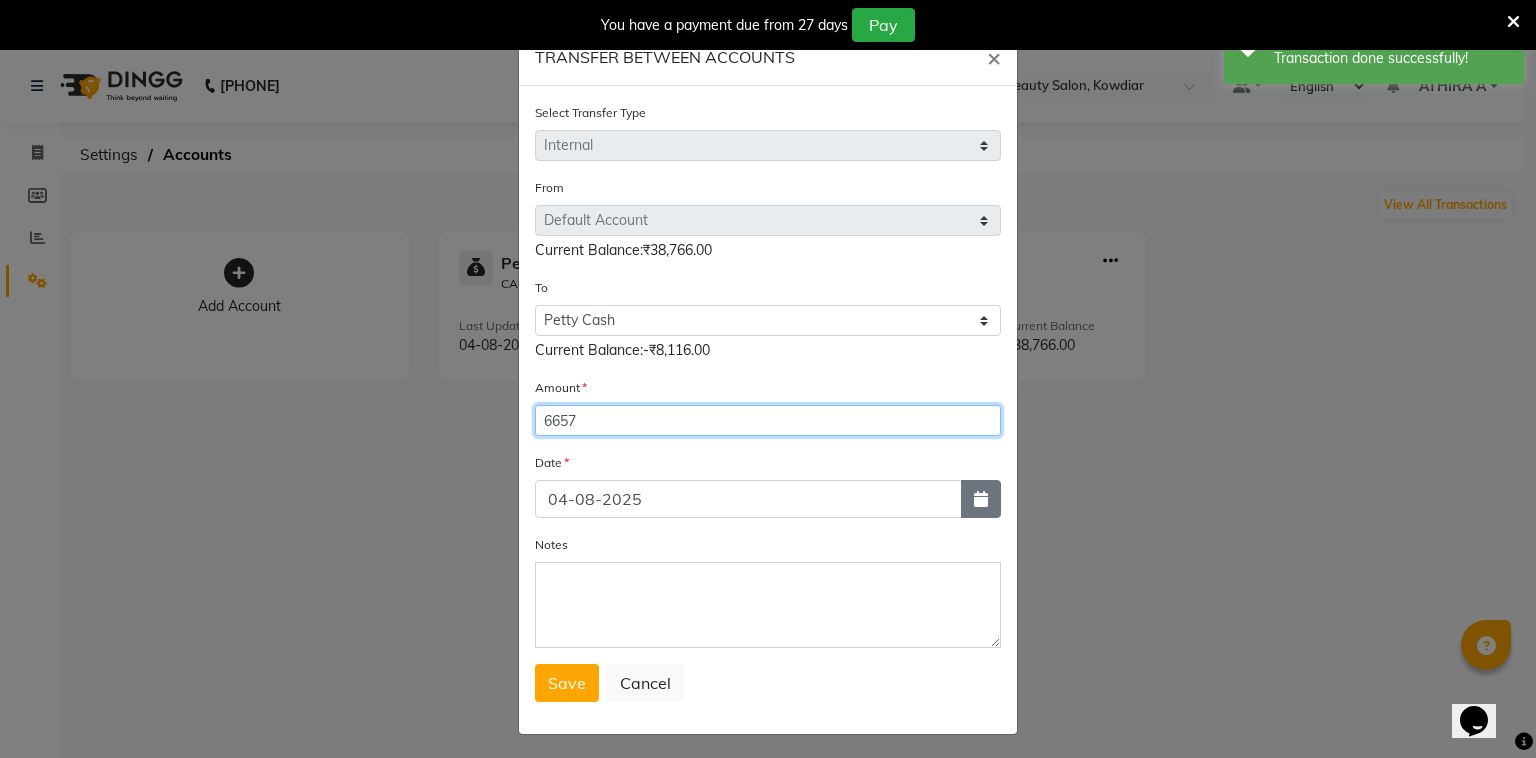 type on "6657" 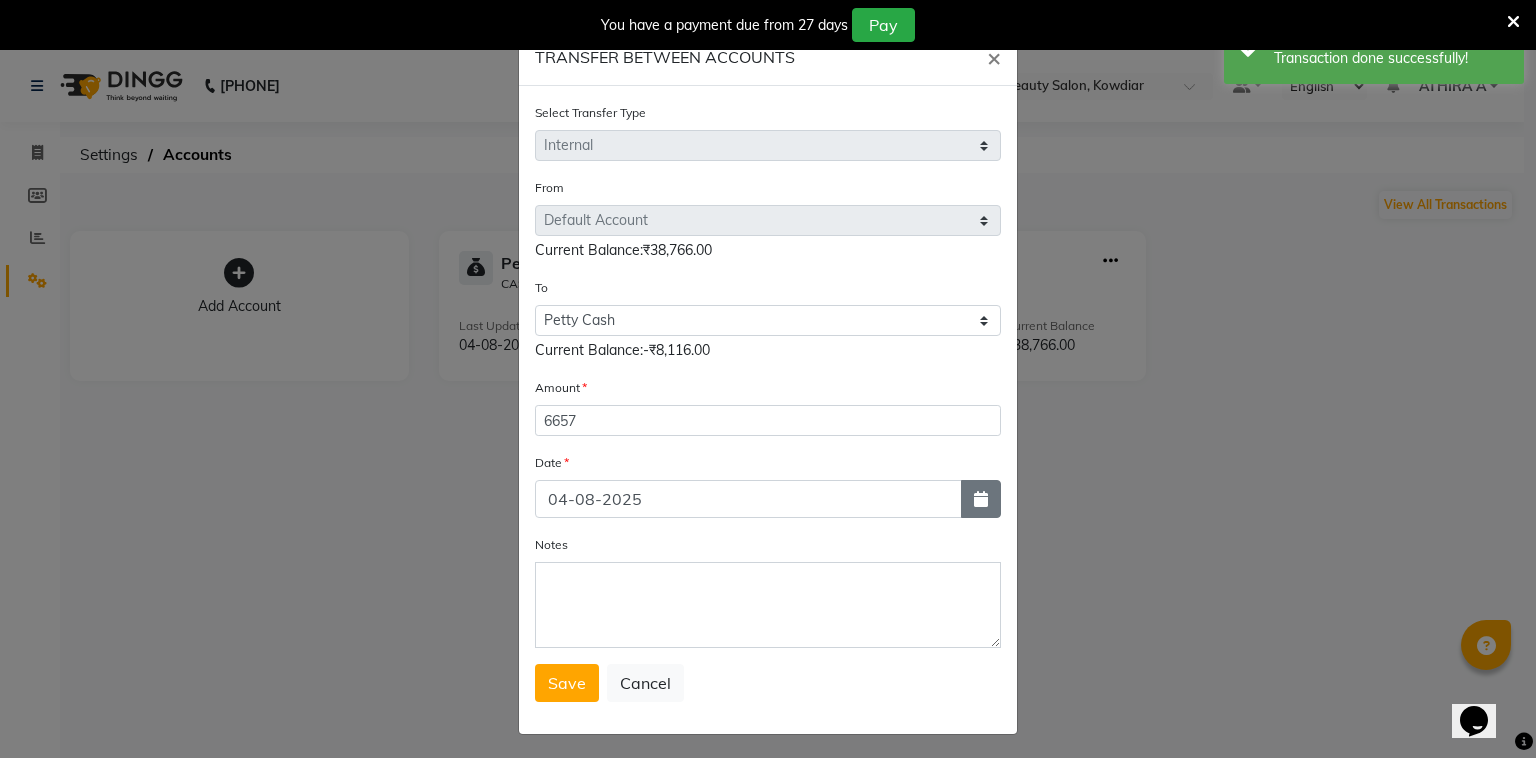 click 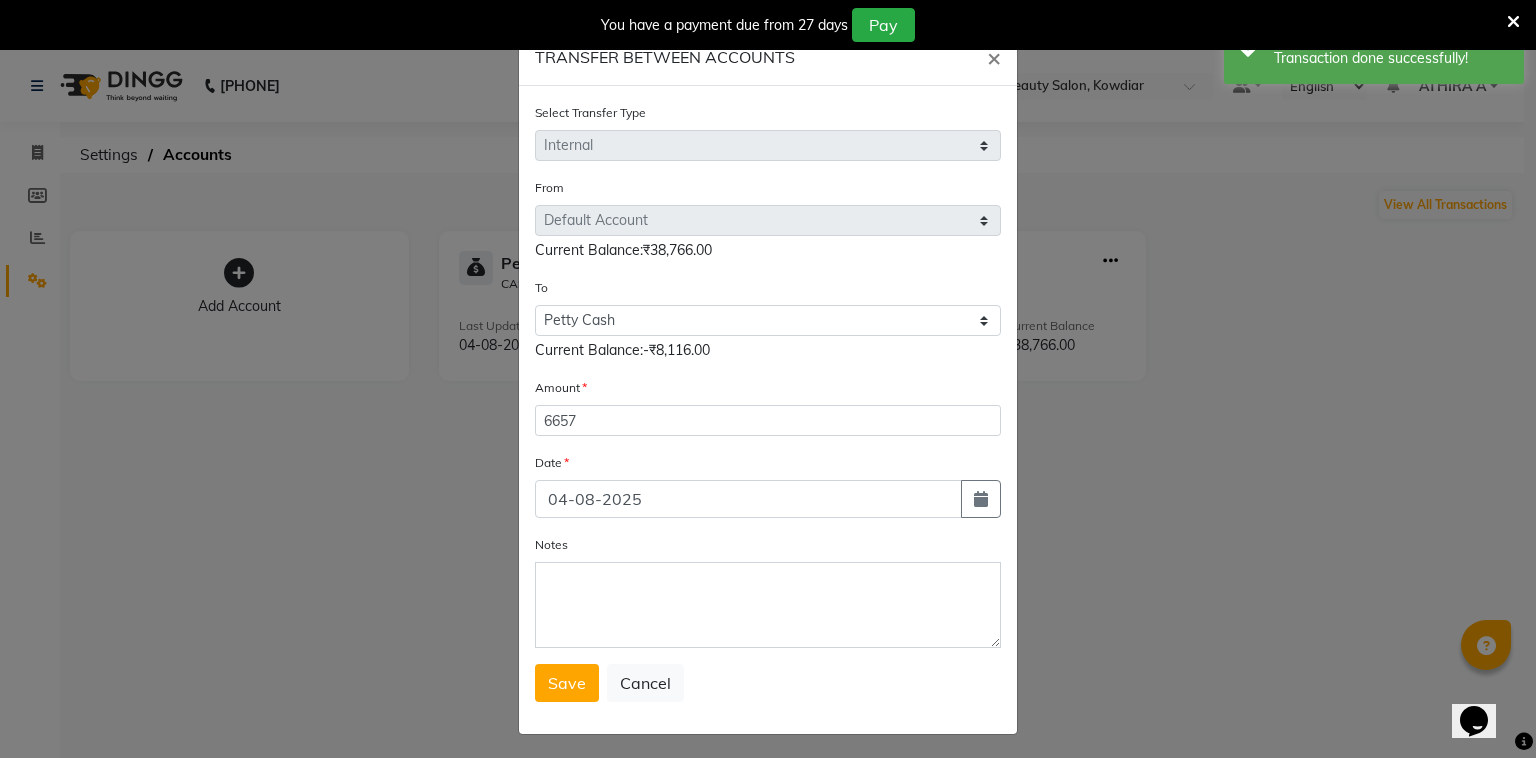 select on "8" 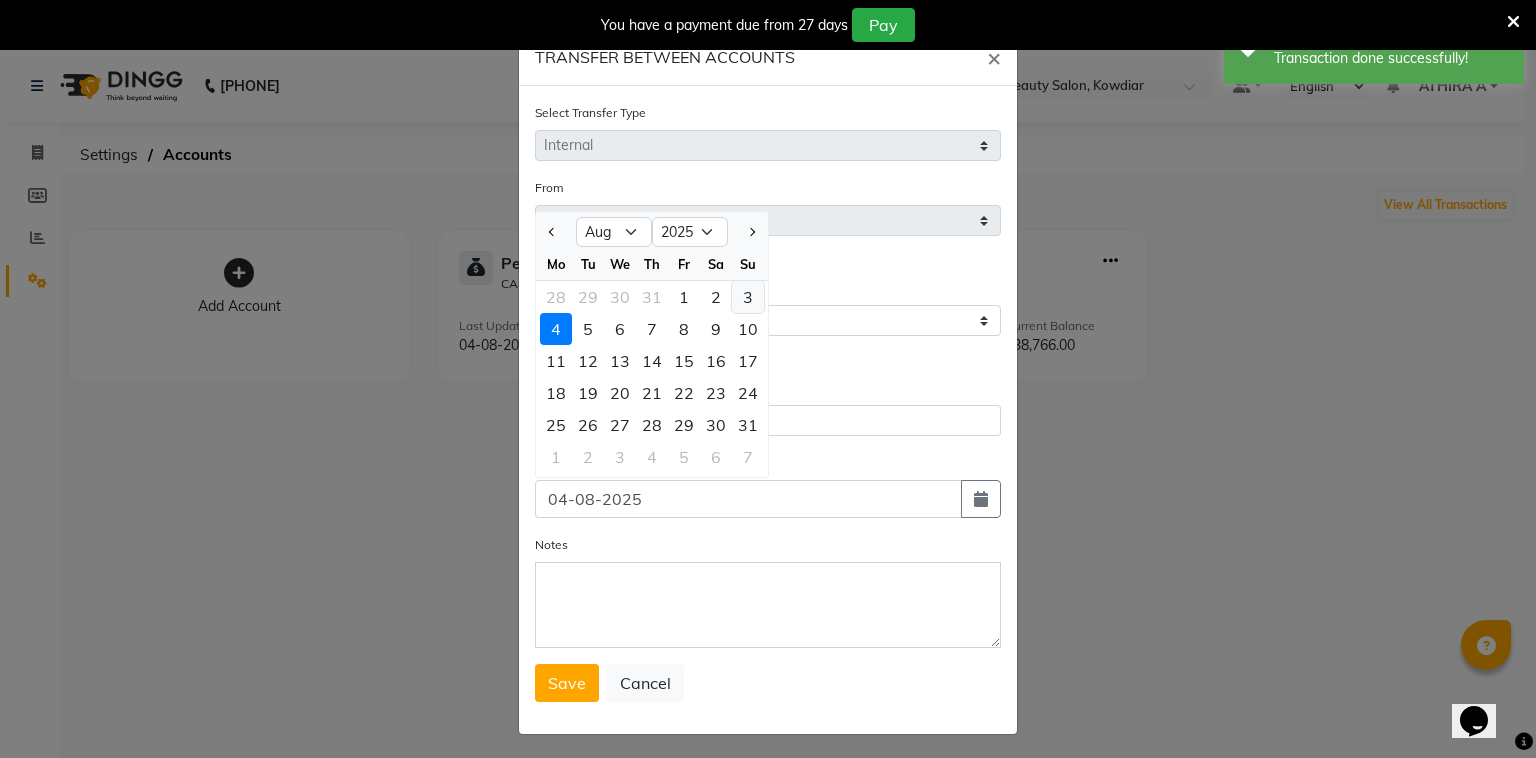 click on "3" 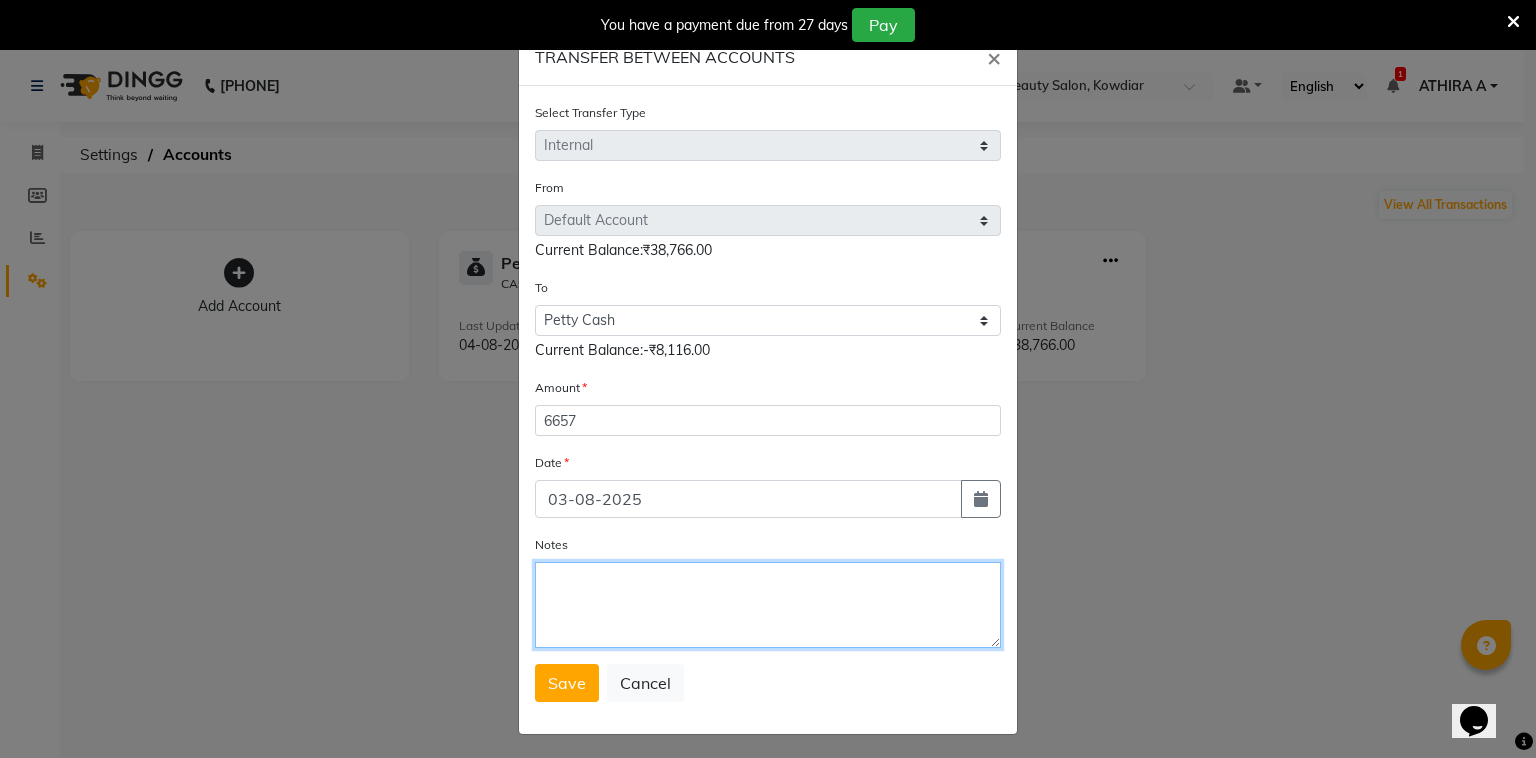 click on "Notes" at bounding box center (768, 605) 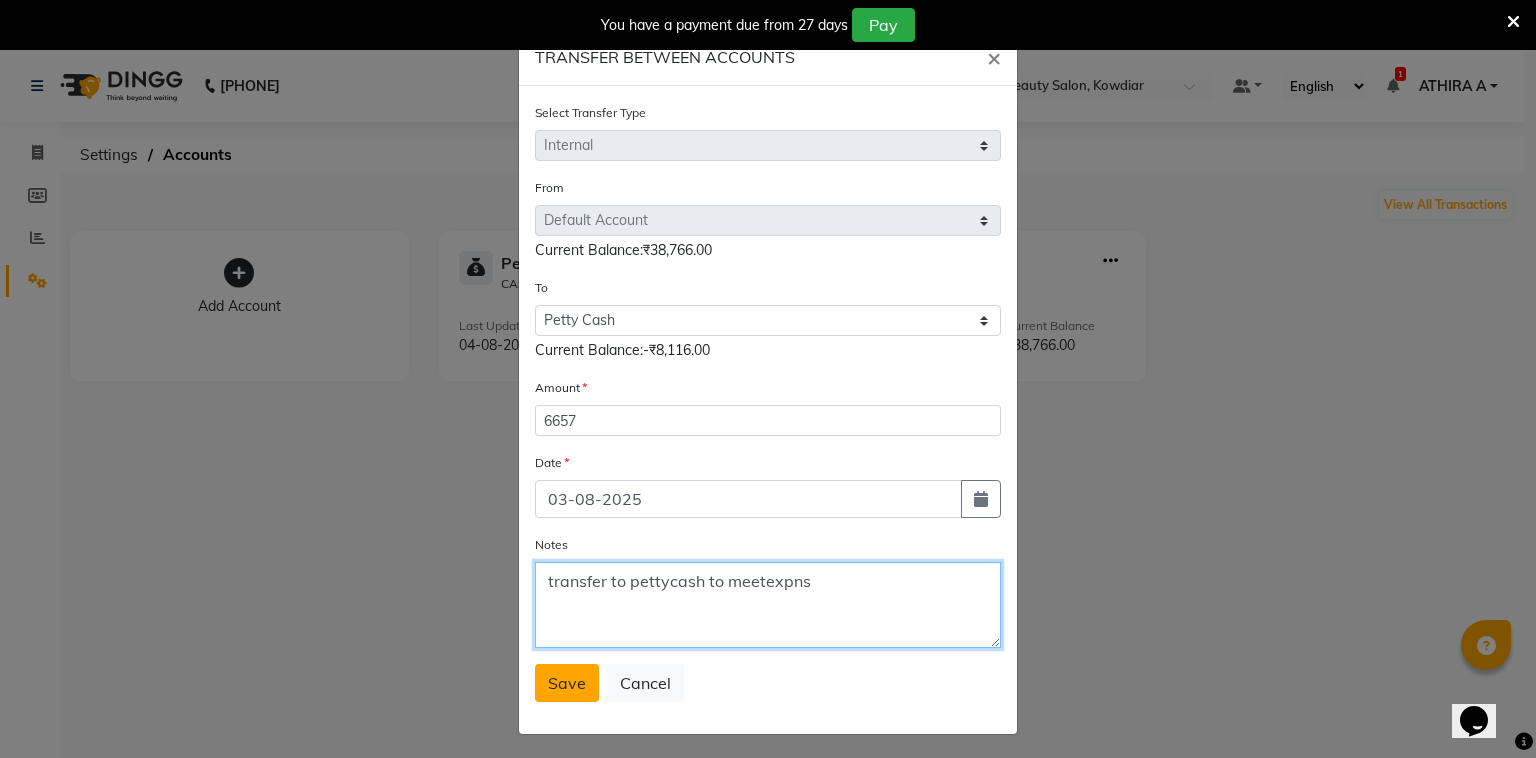 type on "transfer to pettycash to meetexpns" 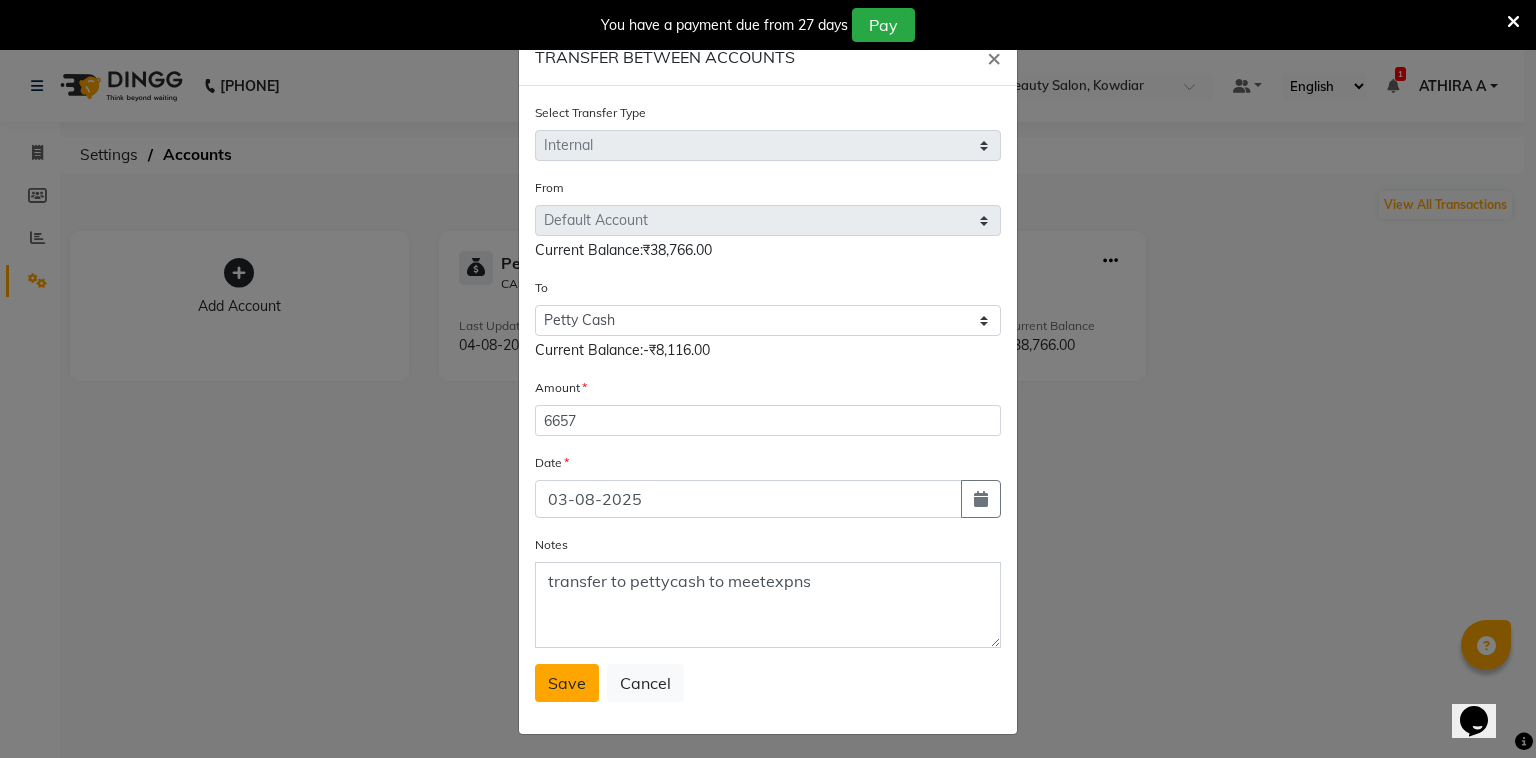 click on "Save" at bounding box center (567, 683) 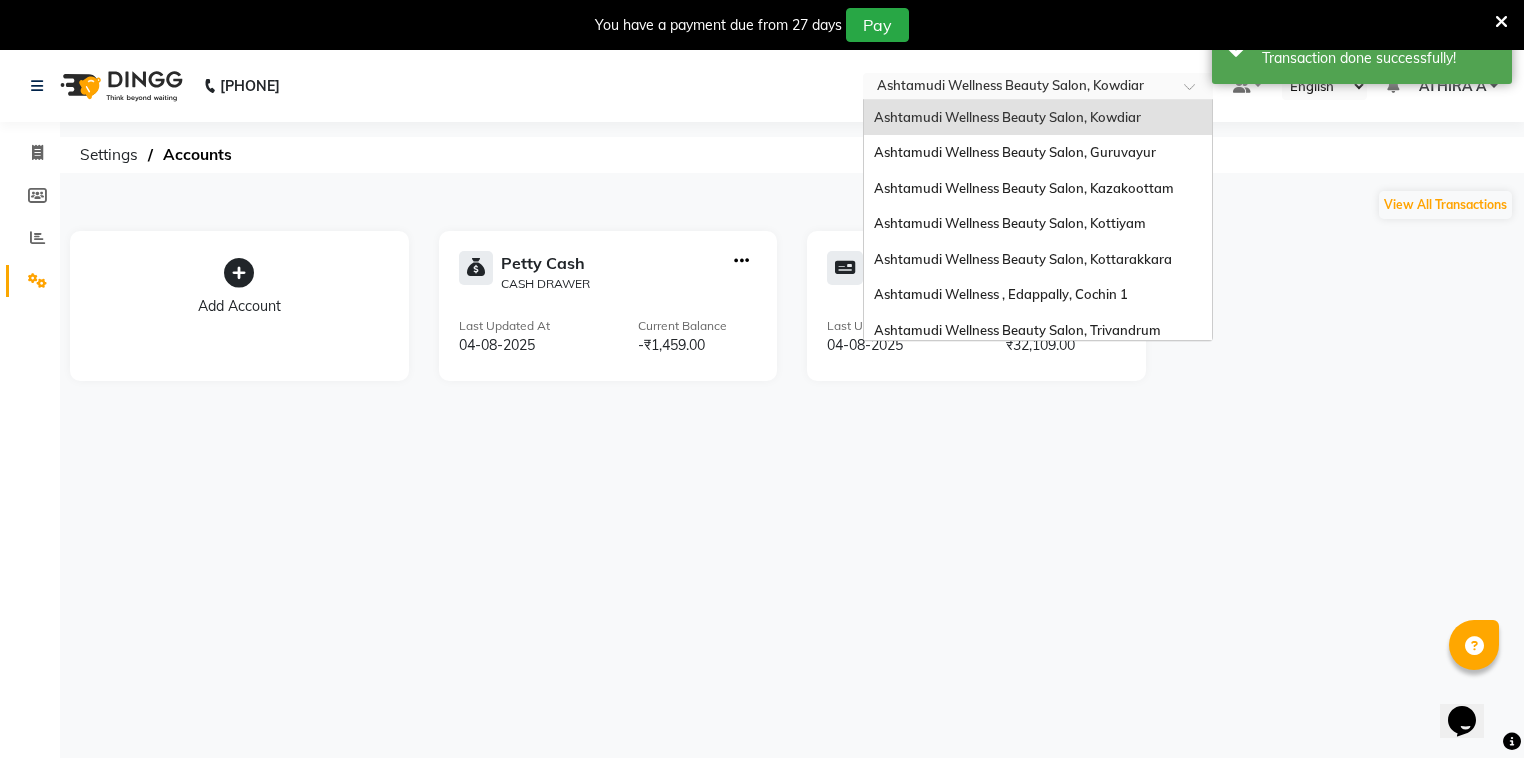 drag, startPoint x: 1104, startPoint y: 72, endPoint x: 1119, endPoint y: 131, distance: 60.876926 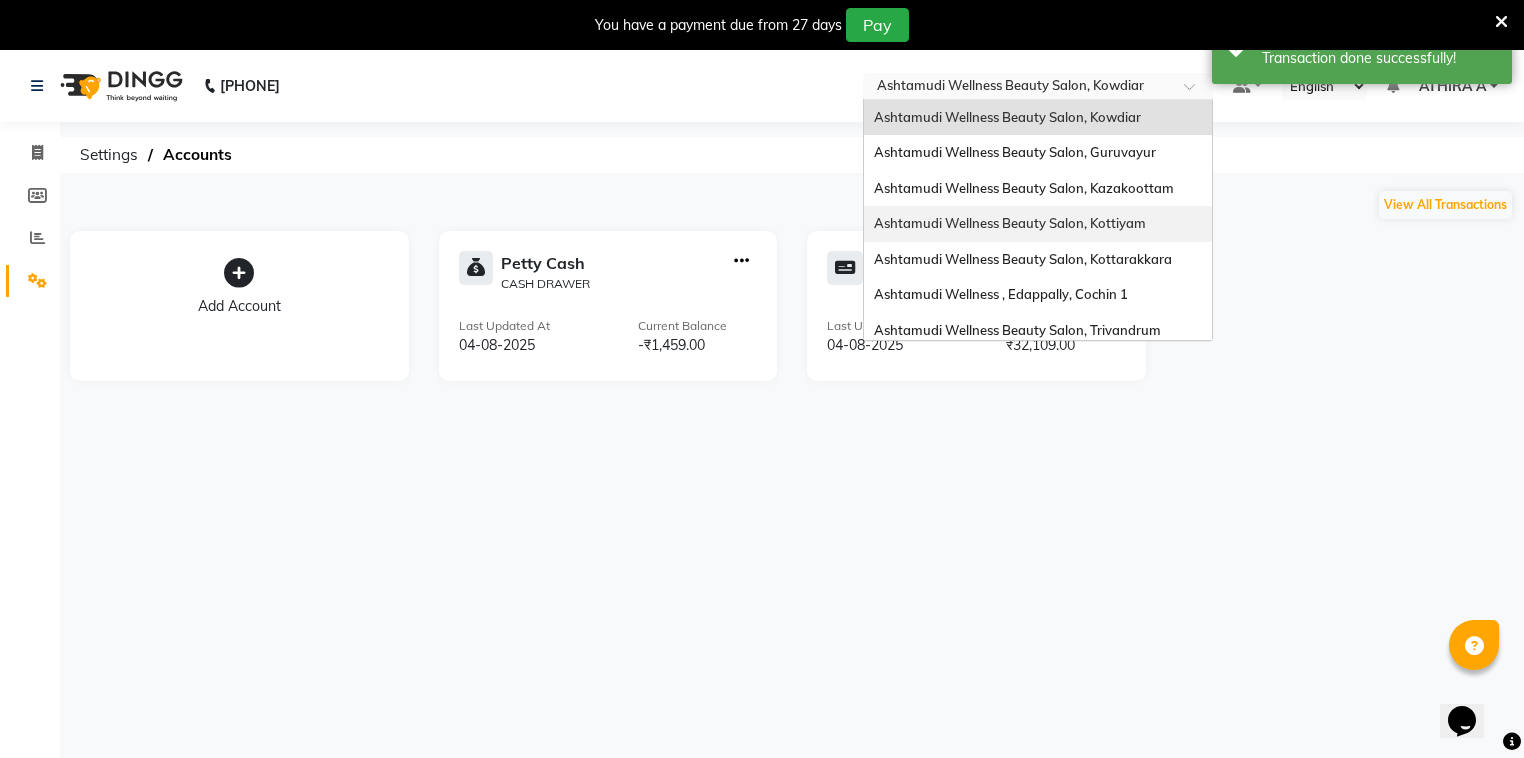 scroll, scrollTop: 80, scrollLeft: 0, axis: vertical 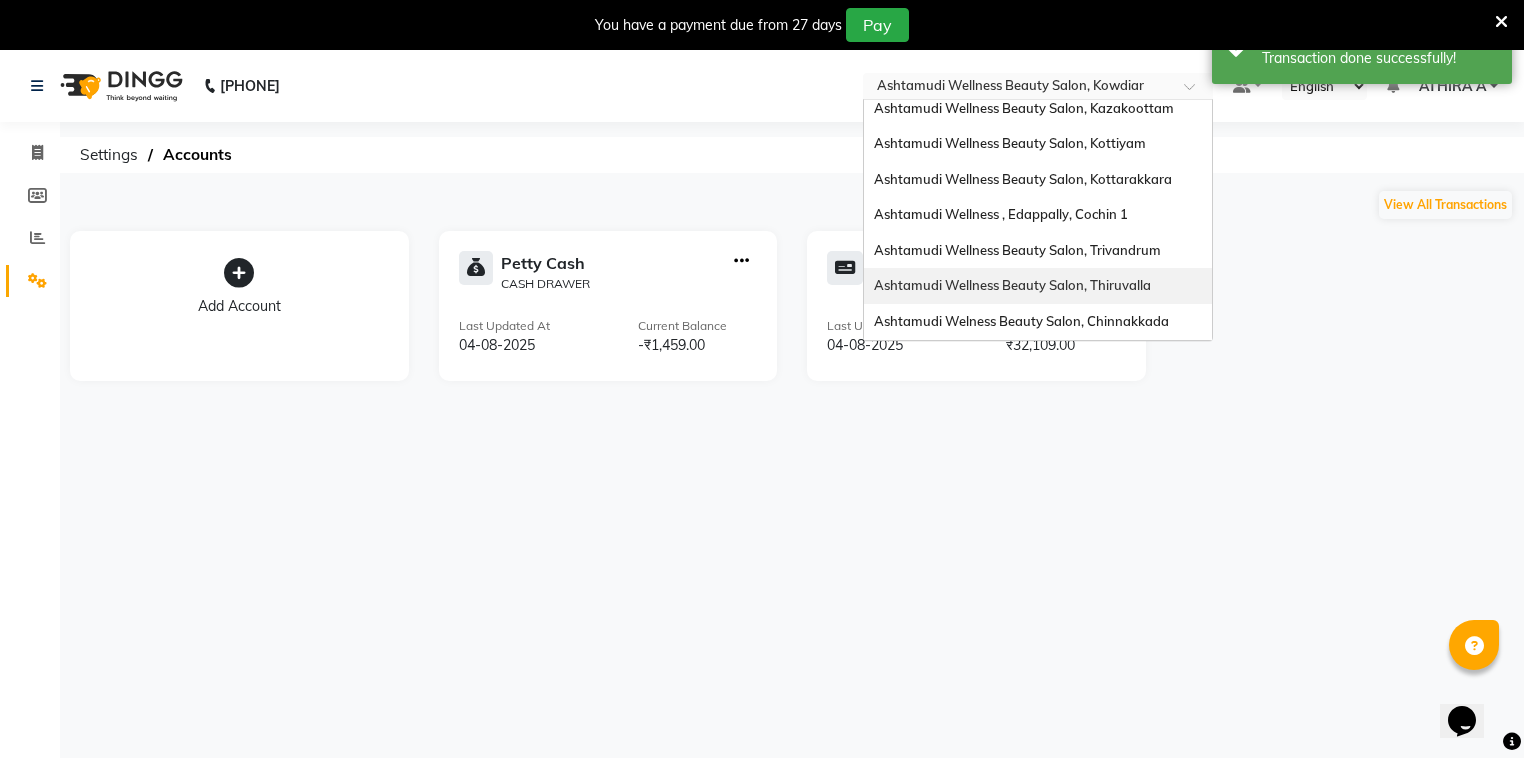 click on "Ashtamudi Wellness Beauty Salon, Thiruvalla" at bounding box center [1012, 285] 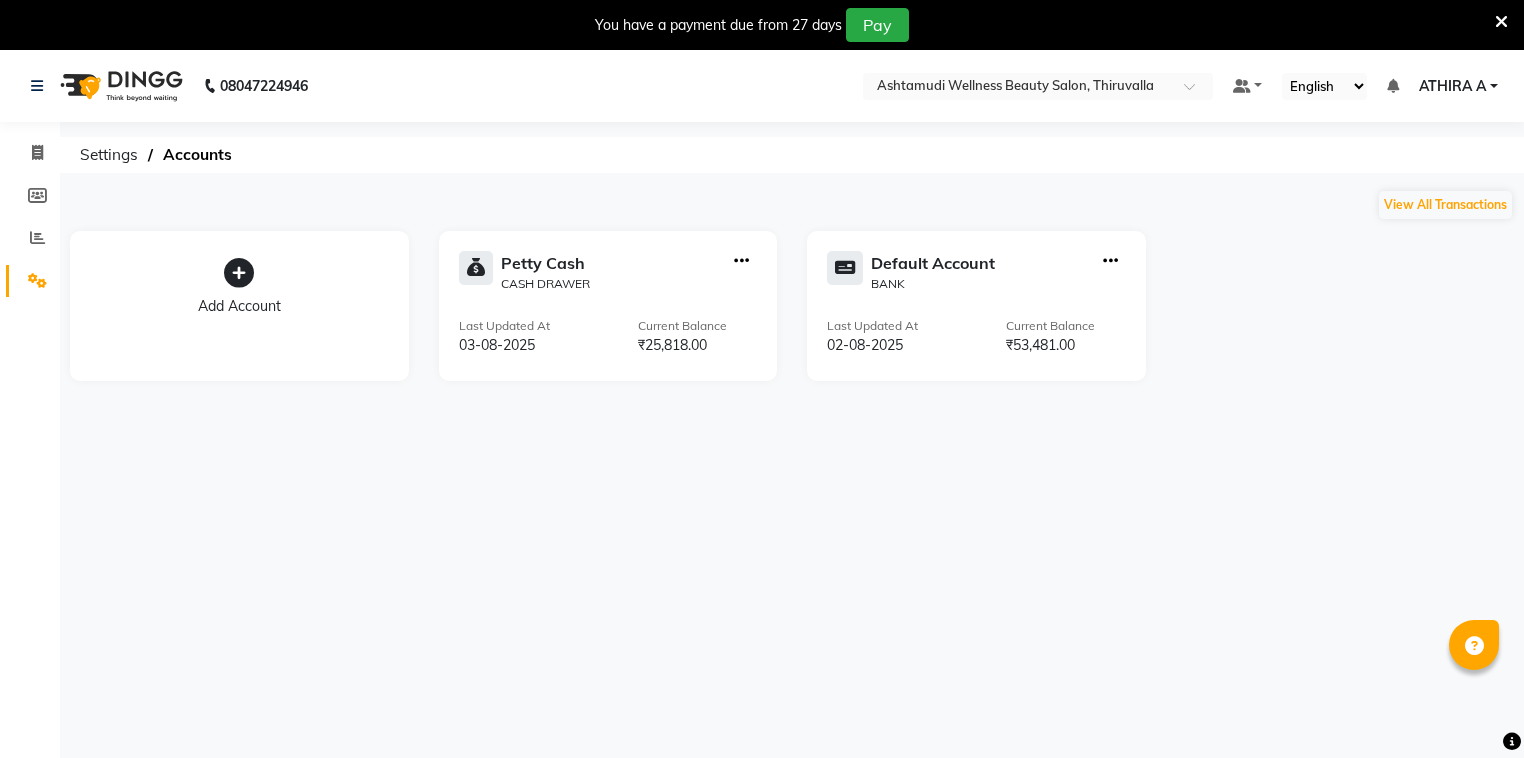 scroll, scrollTop: 0, scrollLeft: 0, axis: both 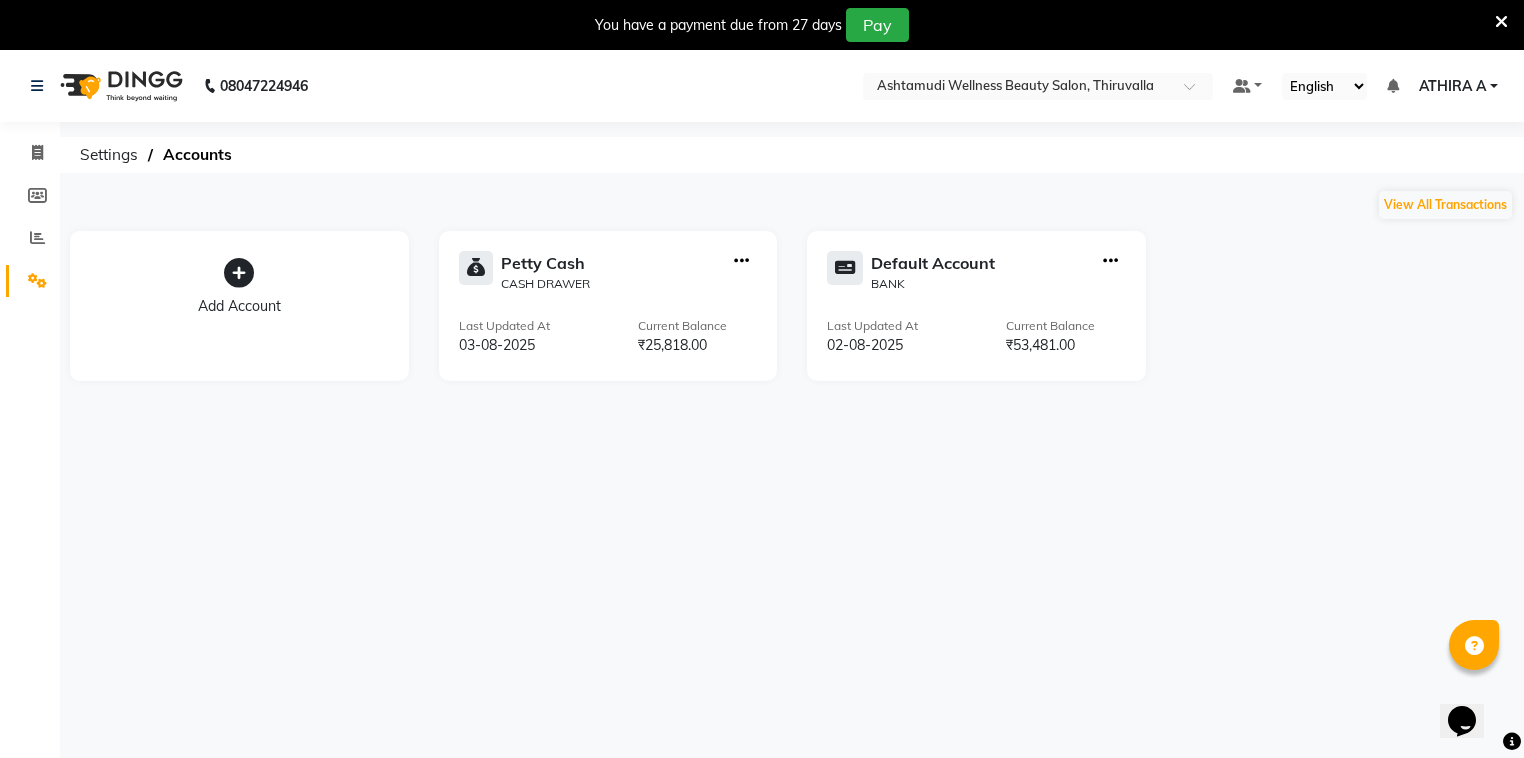 click 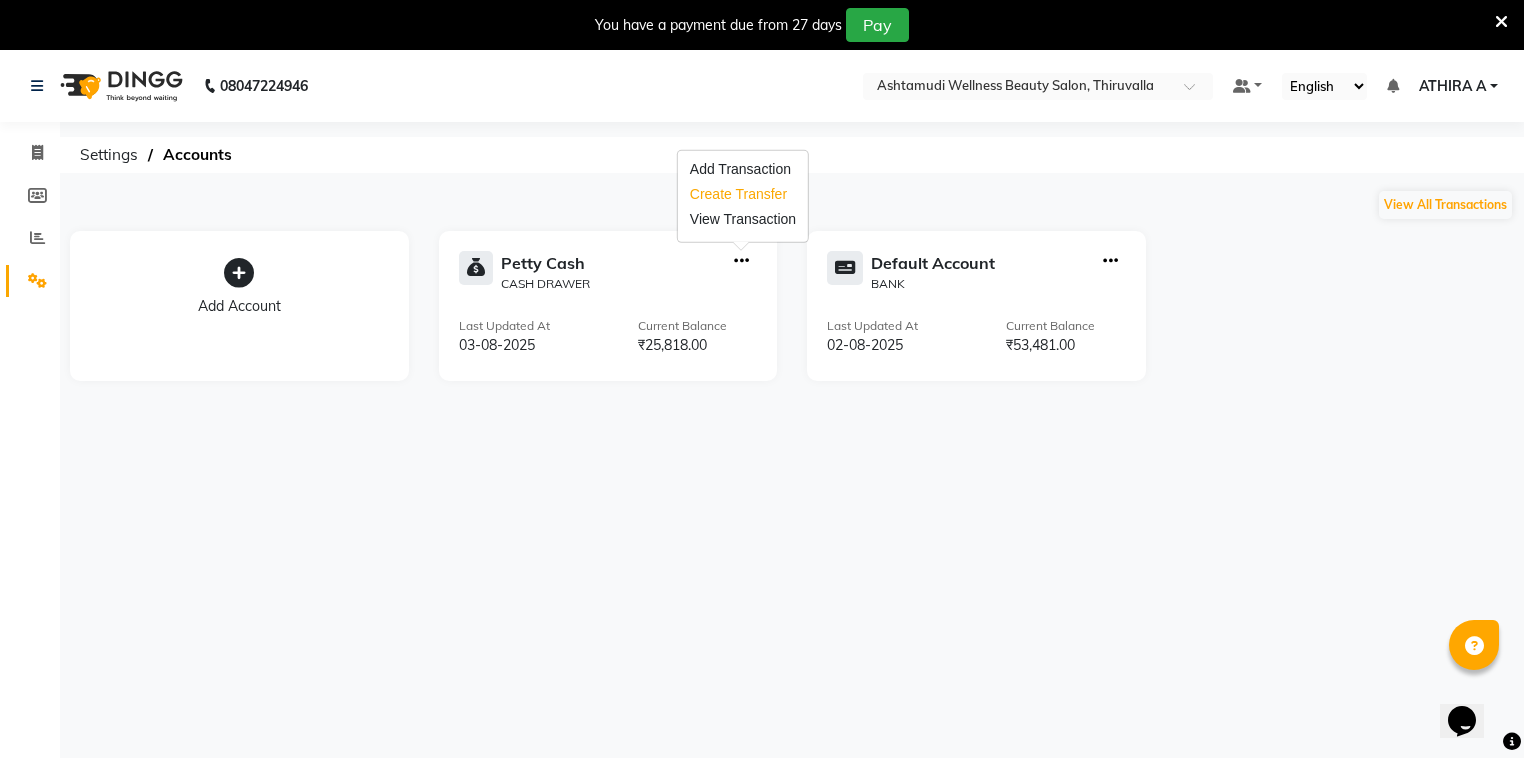 click on "Create Transfer" at bounding box center [743, 194] 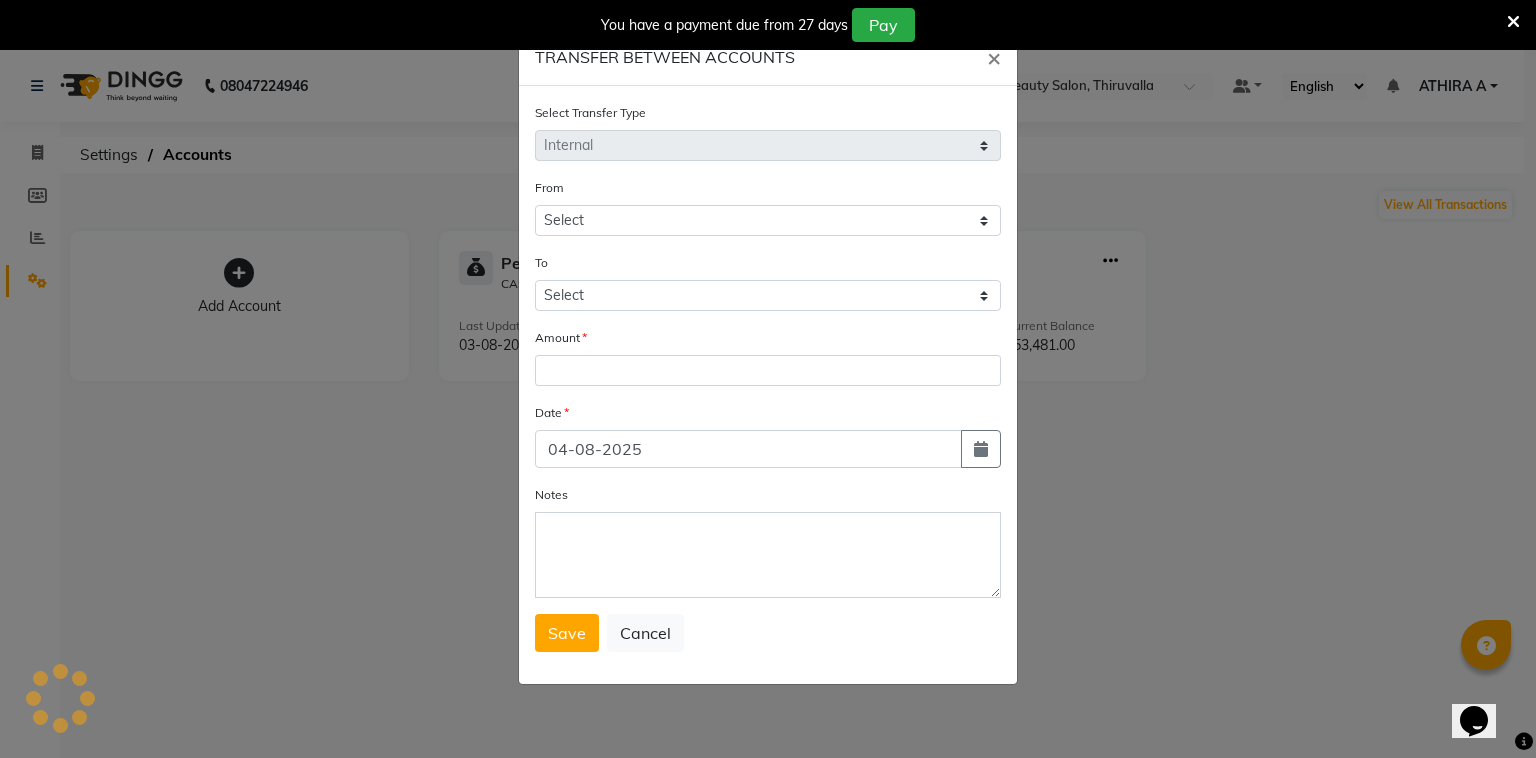 select on "3465" 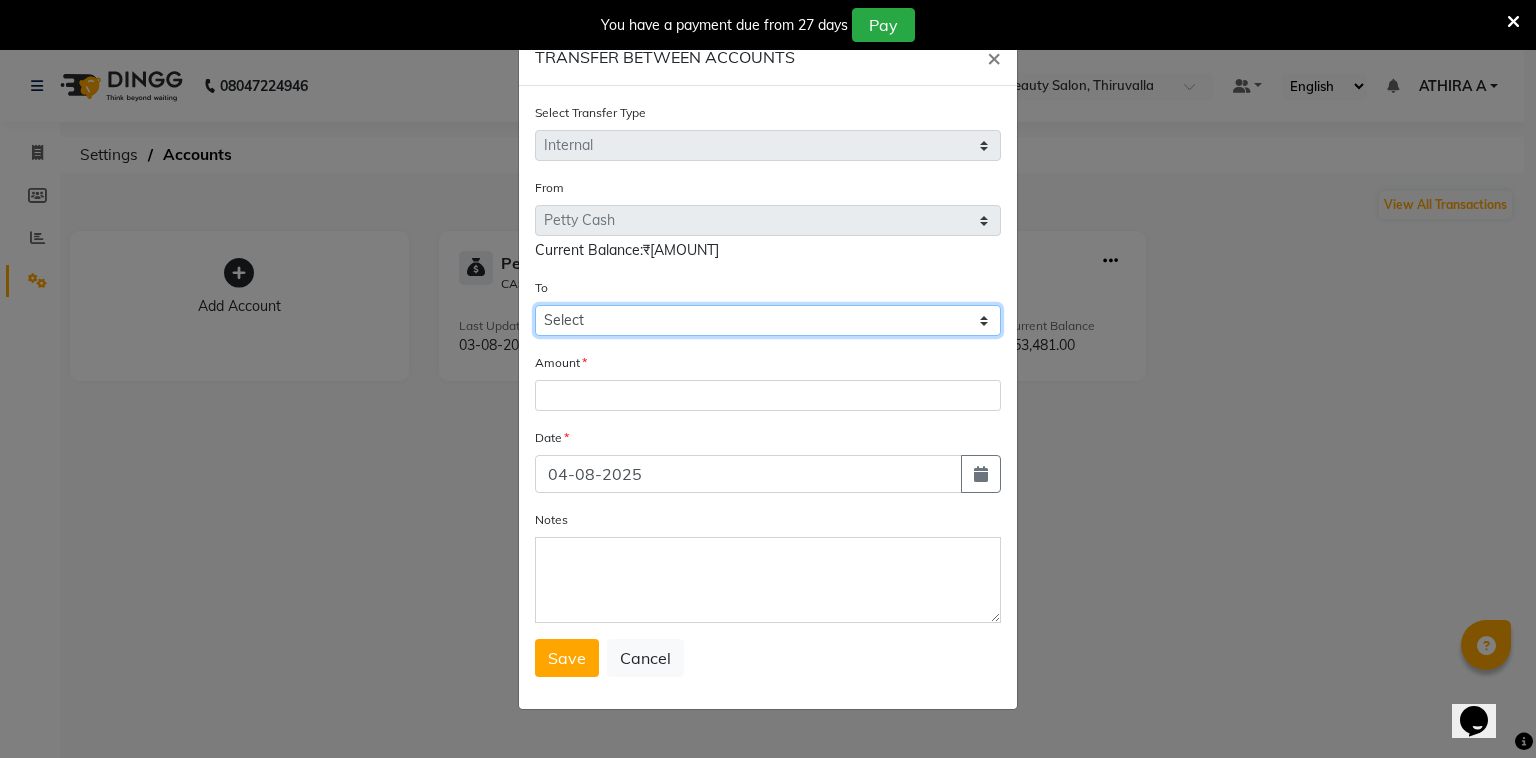 drag, startPoint x: 643, startPoint y: 317, endPoint x: 641, endPoint y: 333, distance: 16.124516 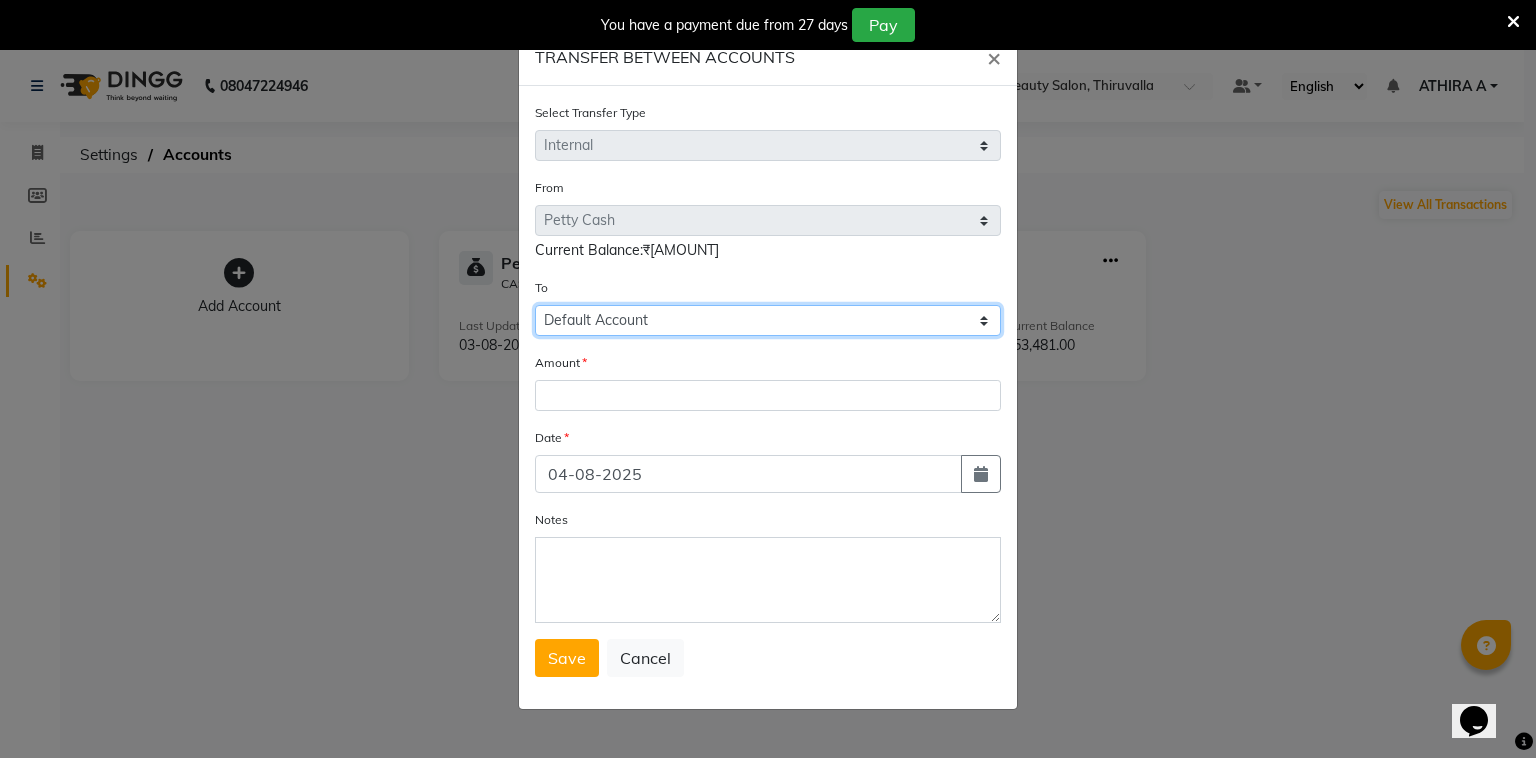 click on "Select Petty Cash Default Account" 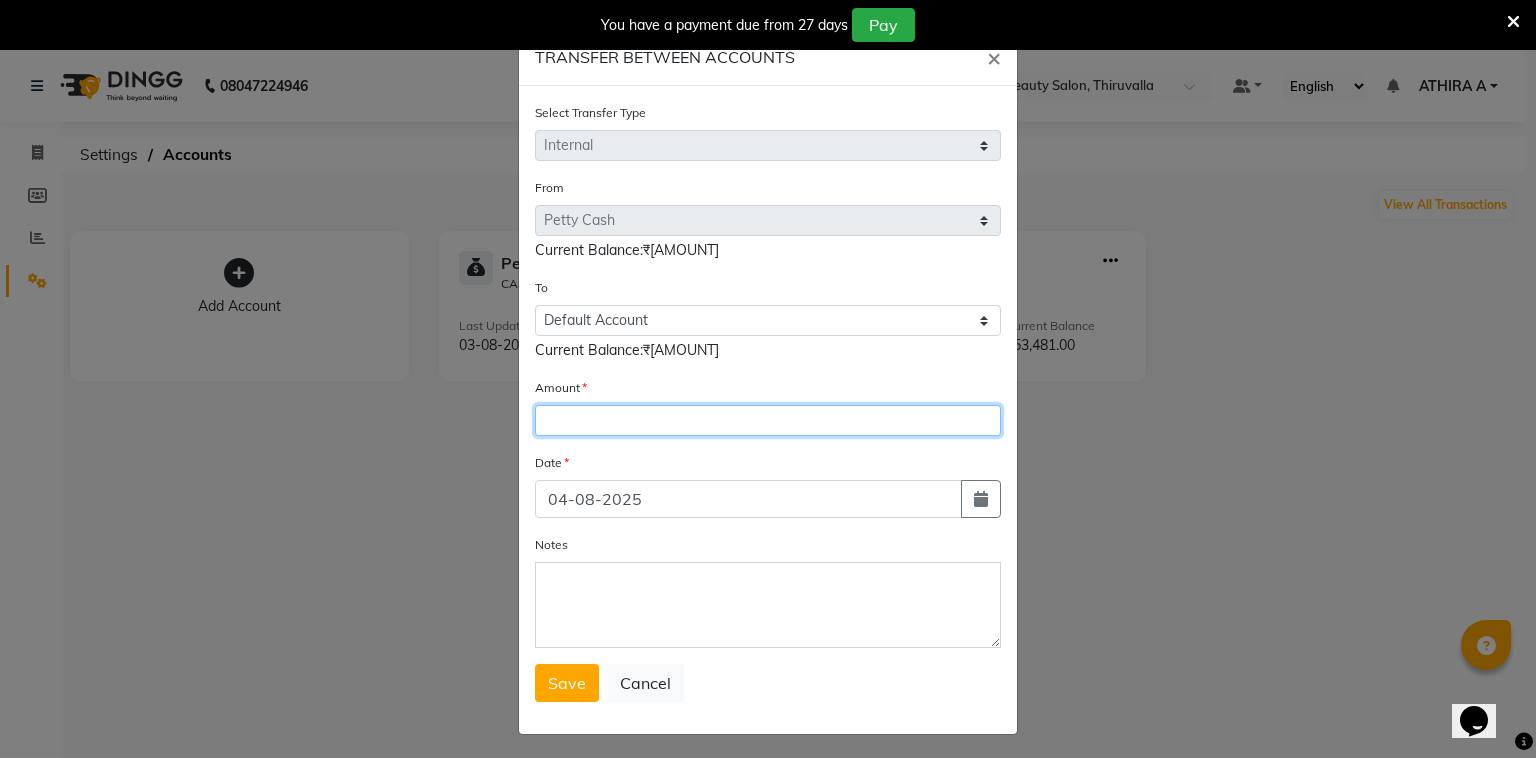 click 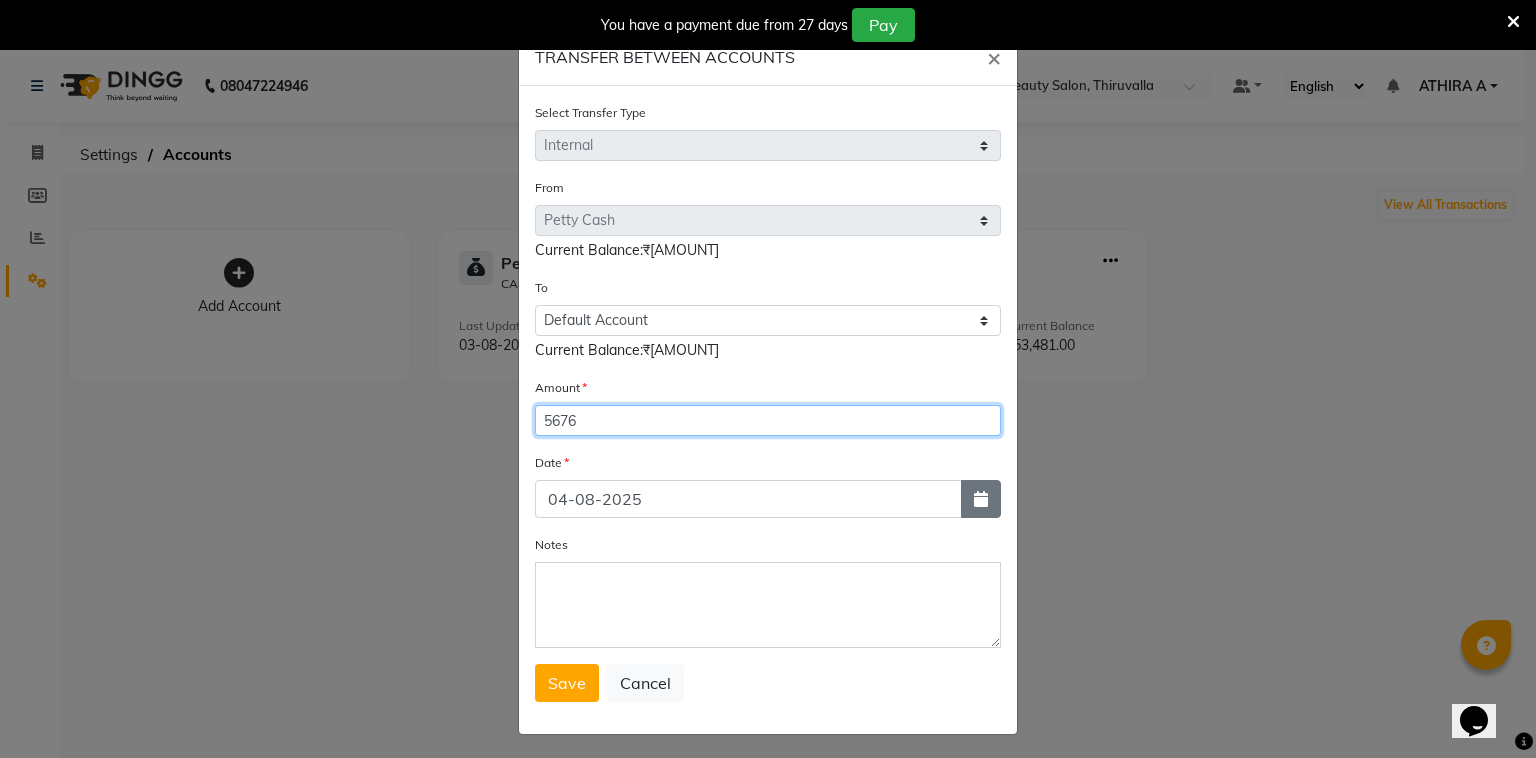 type on "5676" 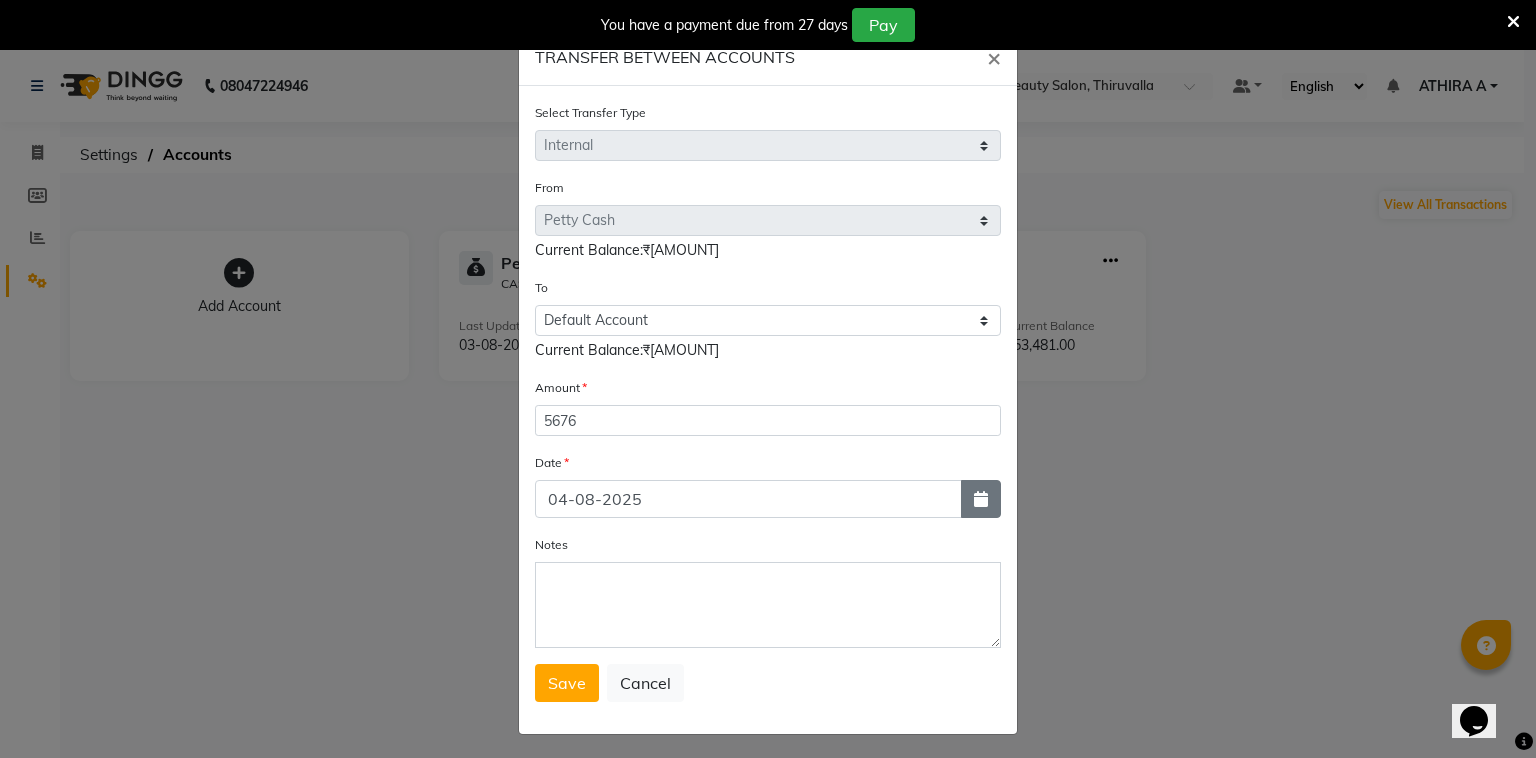 drag, startPoint x: 974, startPoint y: 496, endPoint x: 834, endPoint y: 424, distance: 157.42935 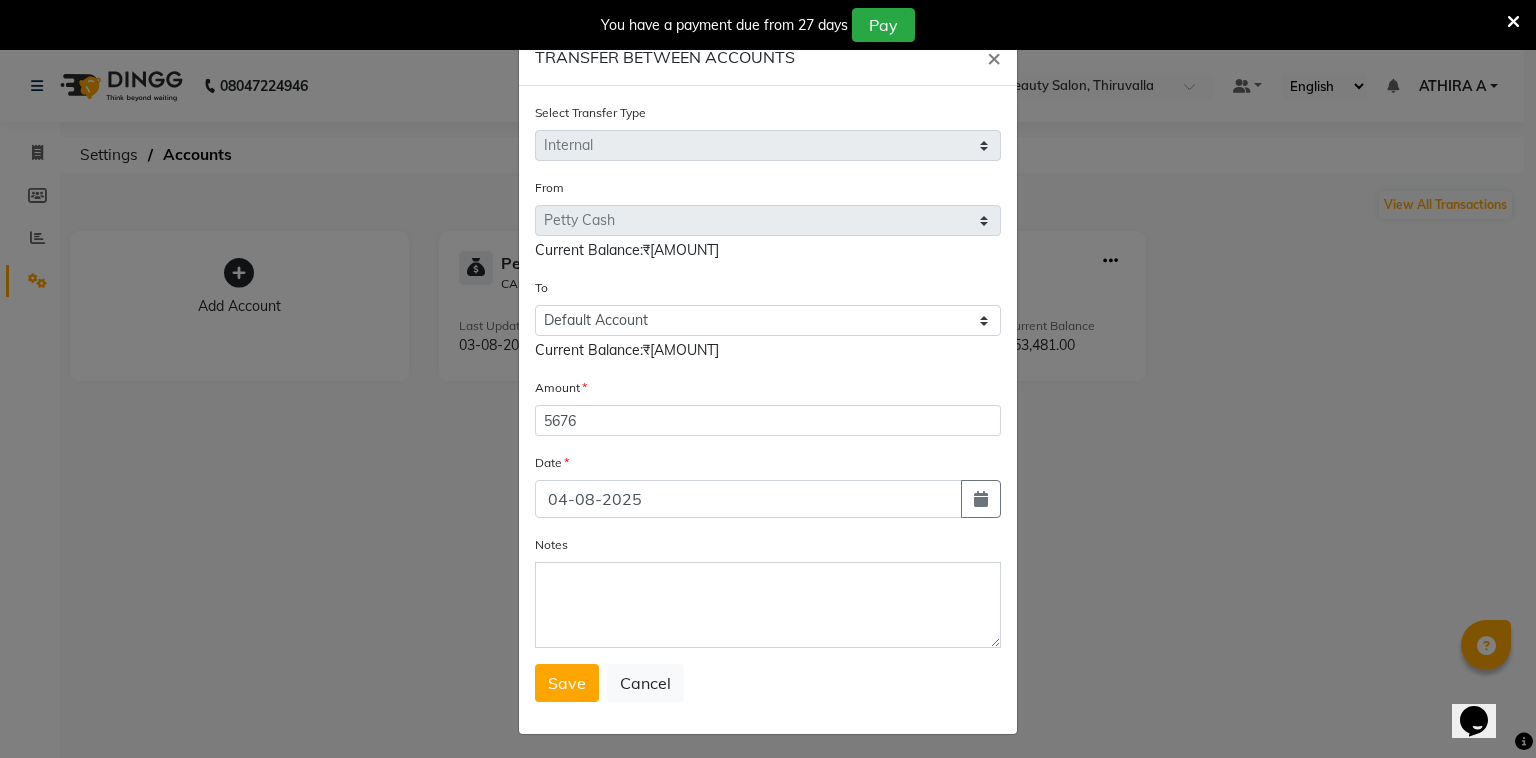 click 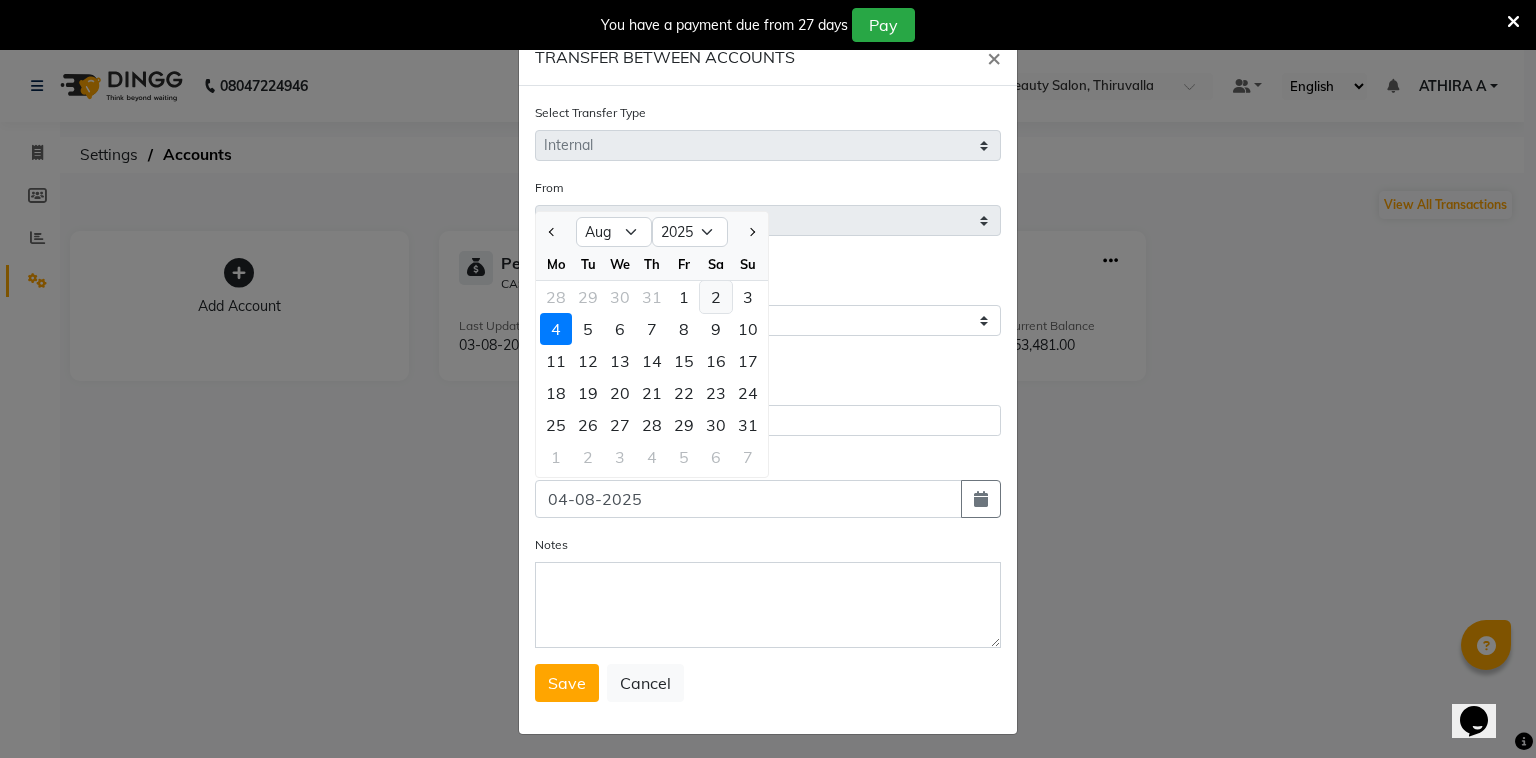 click on "2" 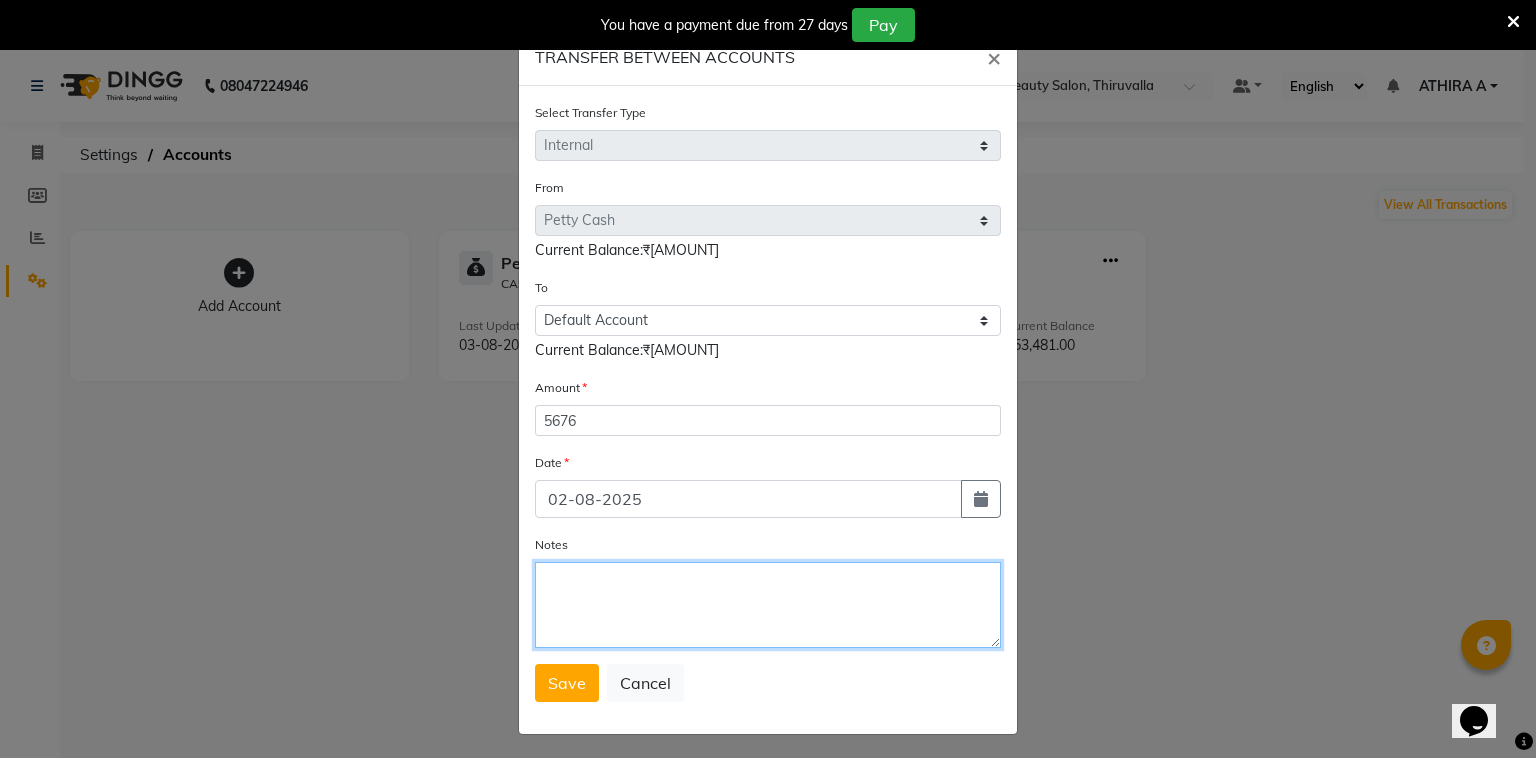 click on "Notes" at bounding box center (768, 605) 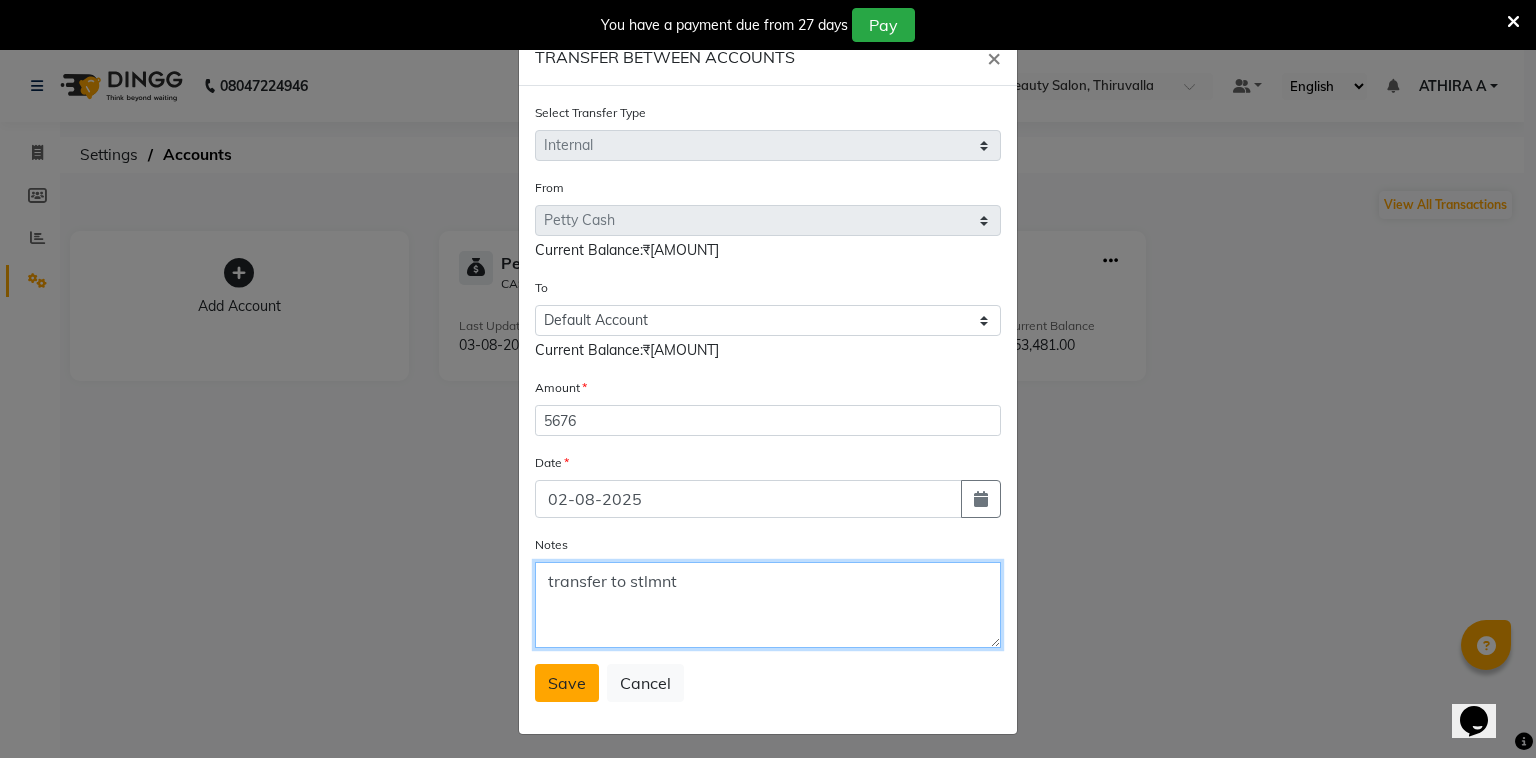 type on "transfer to stlmnt" 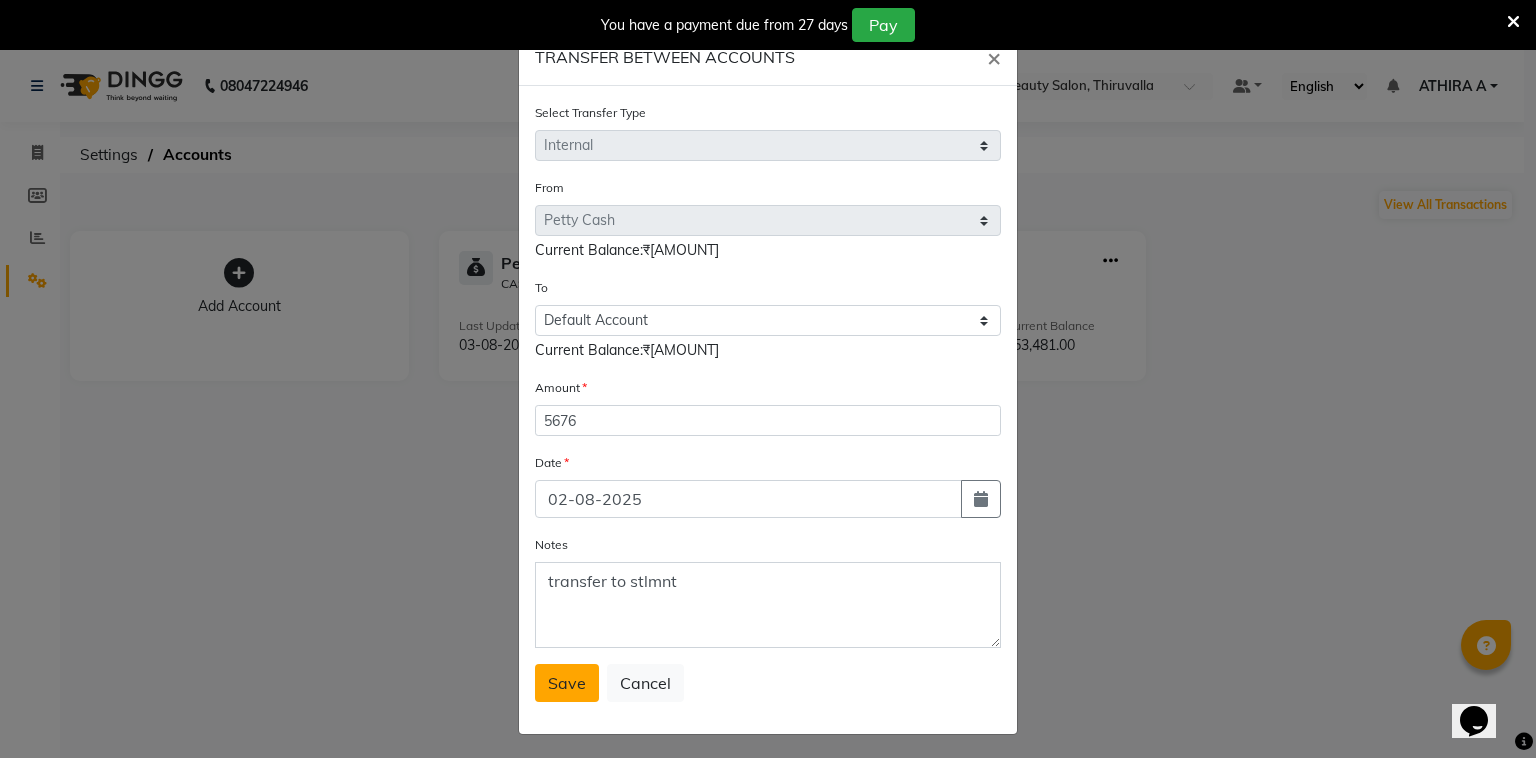 click on "Save" at bounding box center [567, 683] 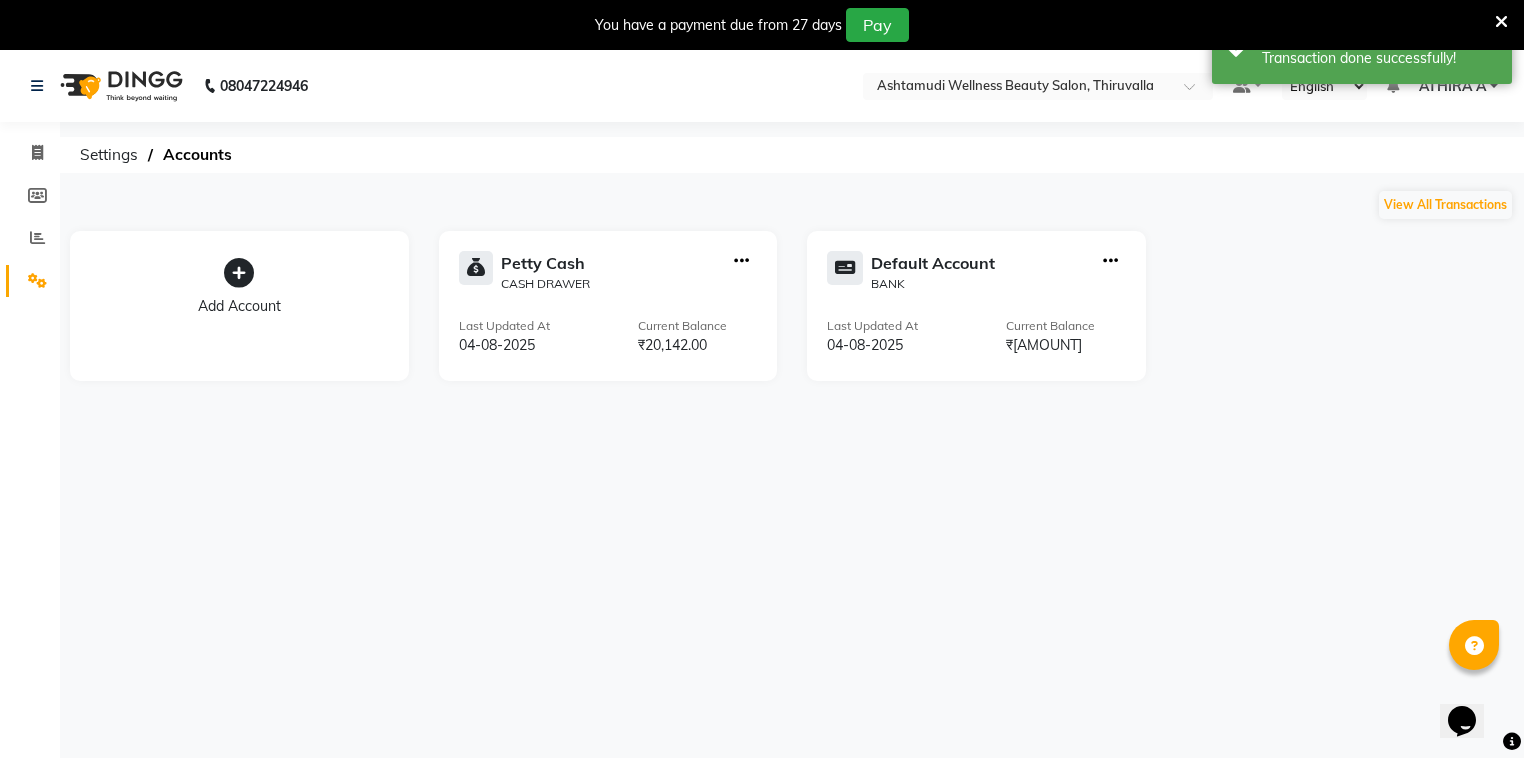 click 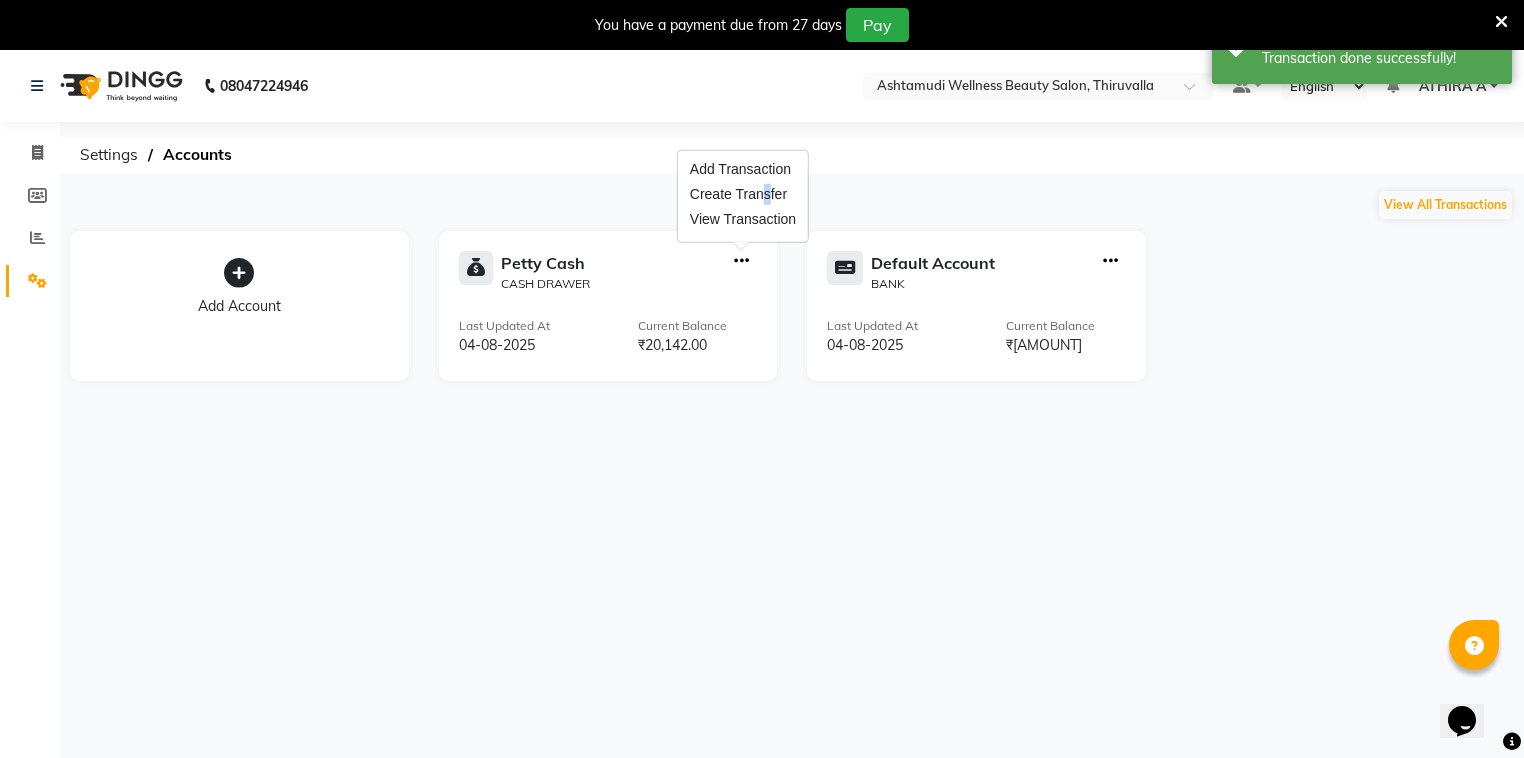 click on "Add Transaction   Create Transfer View Transaction" at bounding box center [743, 196] 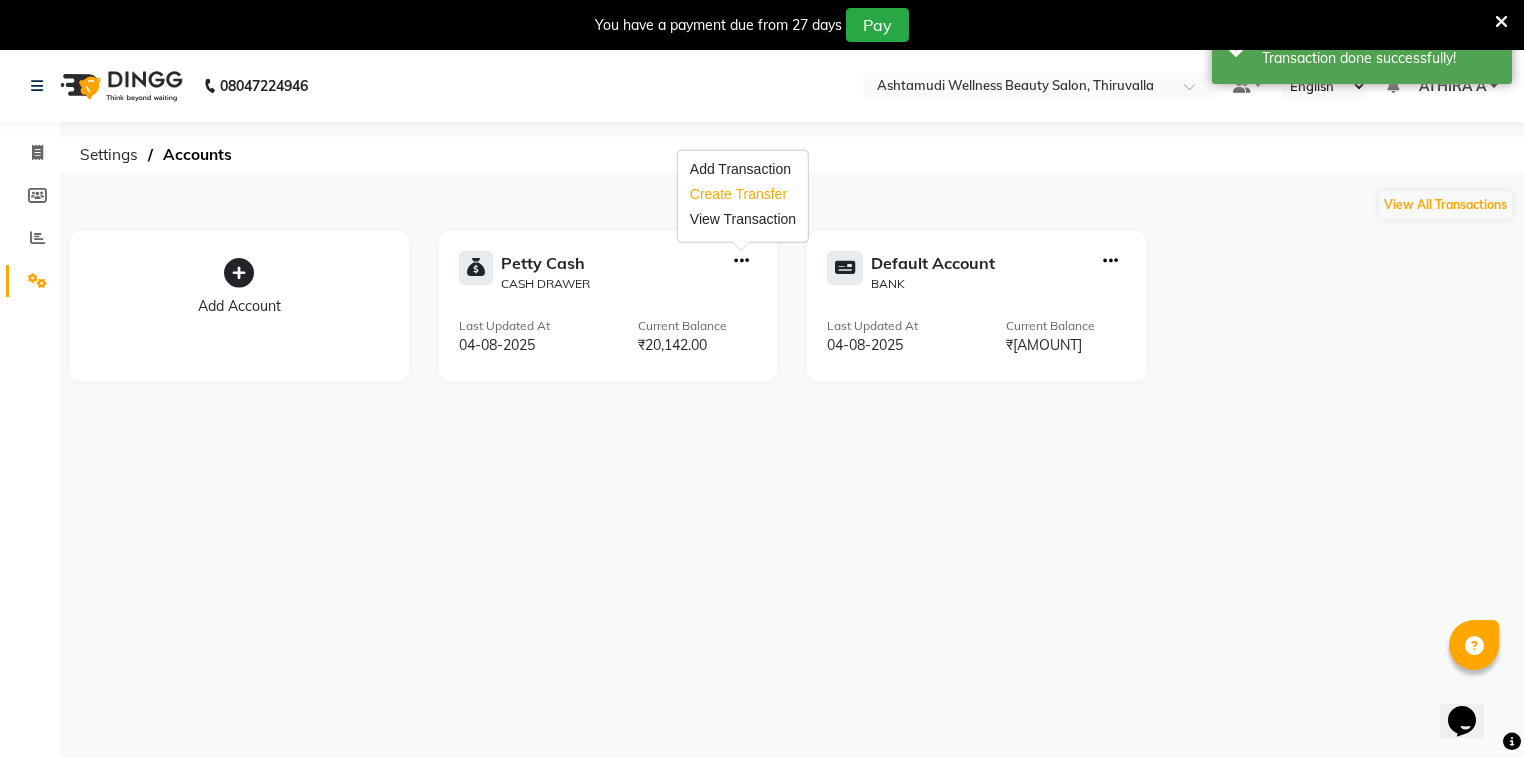 click on "Create Transfer" at bounding box center (743, 194) 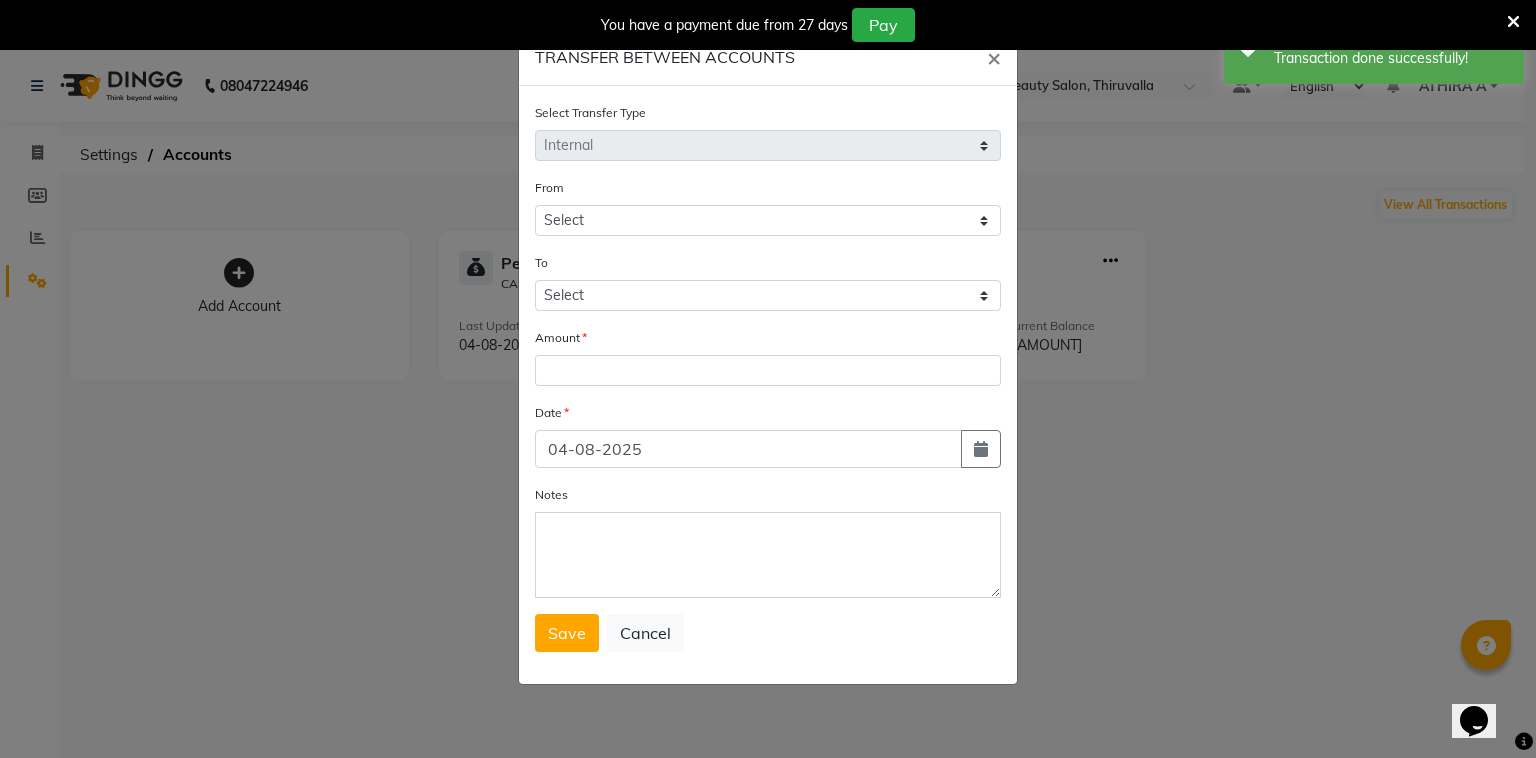 select on "3465" 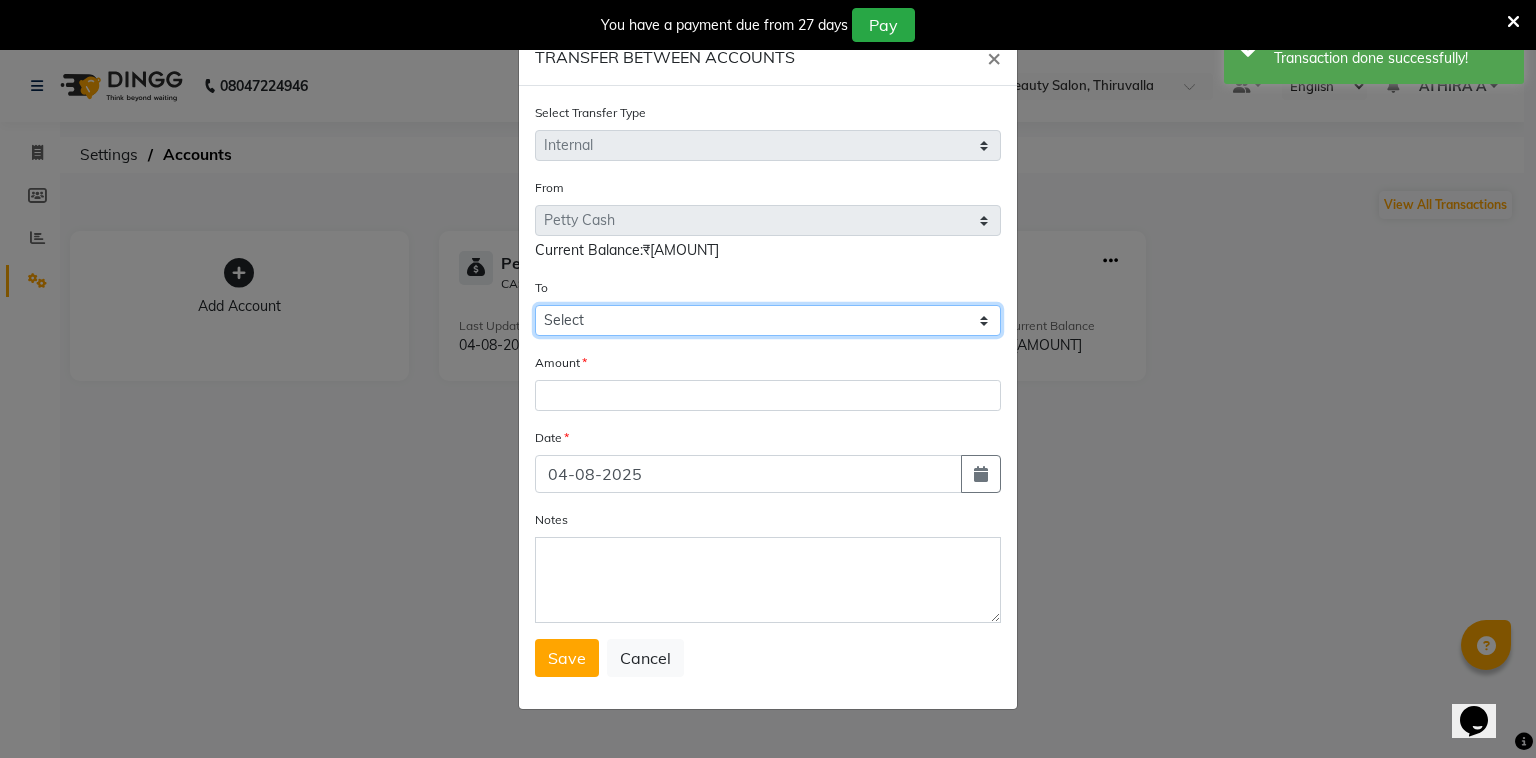 drag, startPoint x: 676, startPoint y: 317, endPoint x: 672, endPoint y: 329, distance: 12.649111 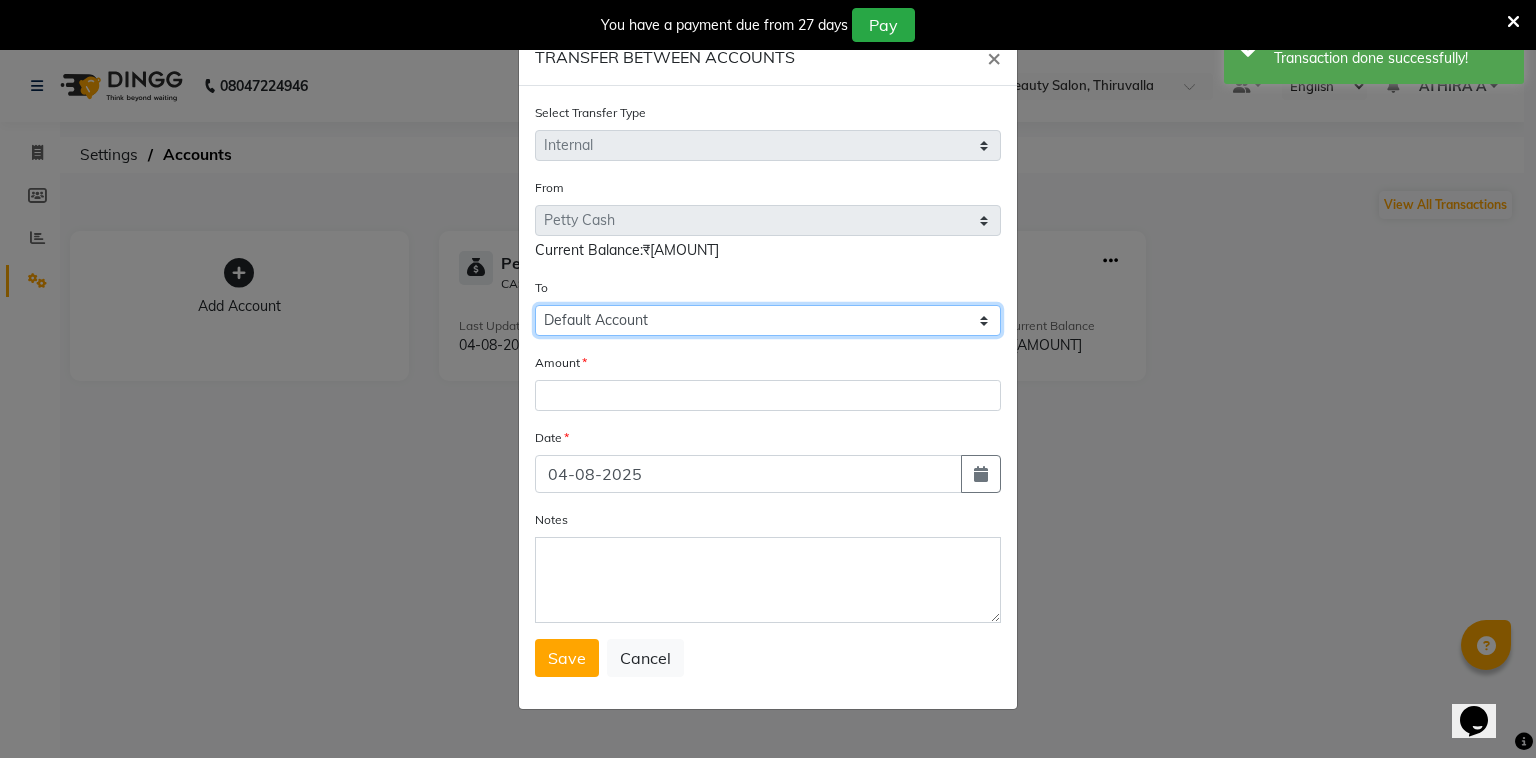 click on "Select Petty Cash Default Account" 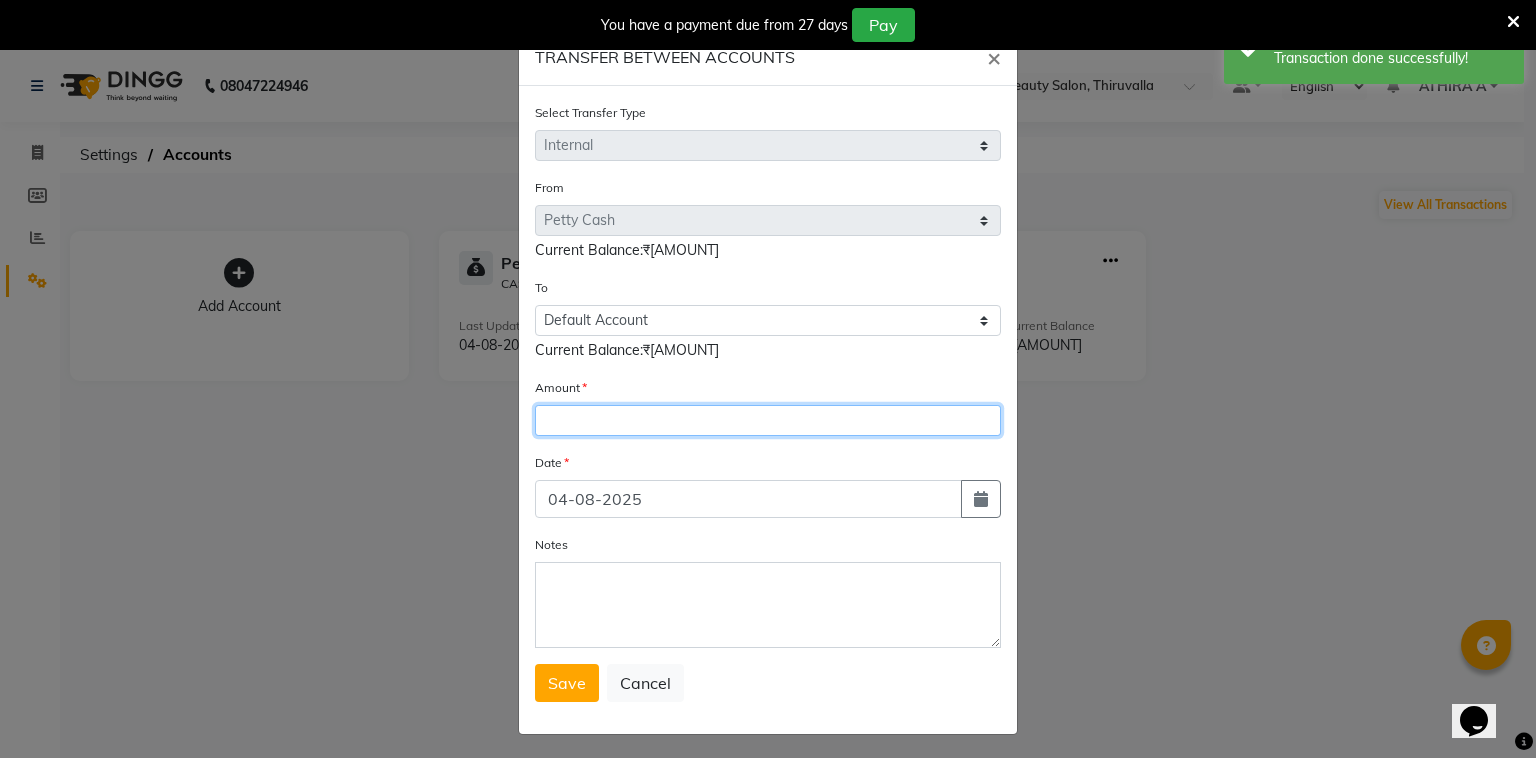 click 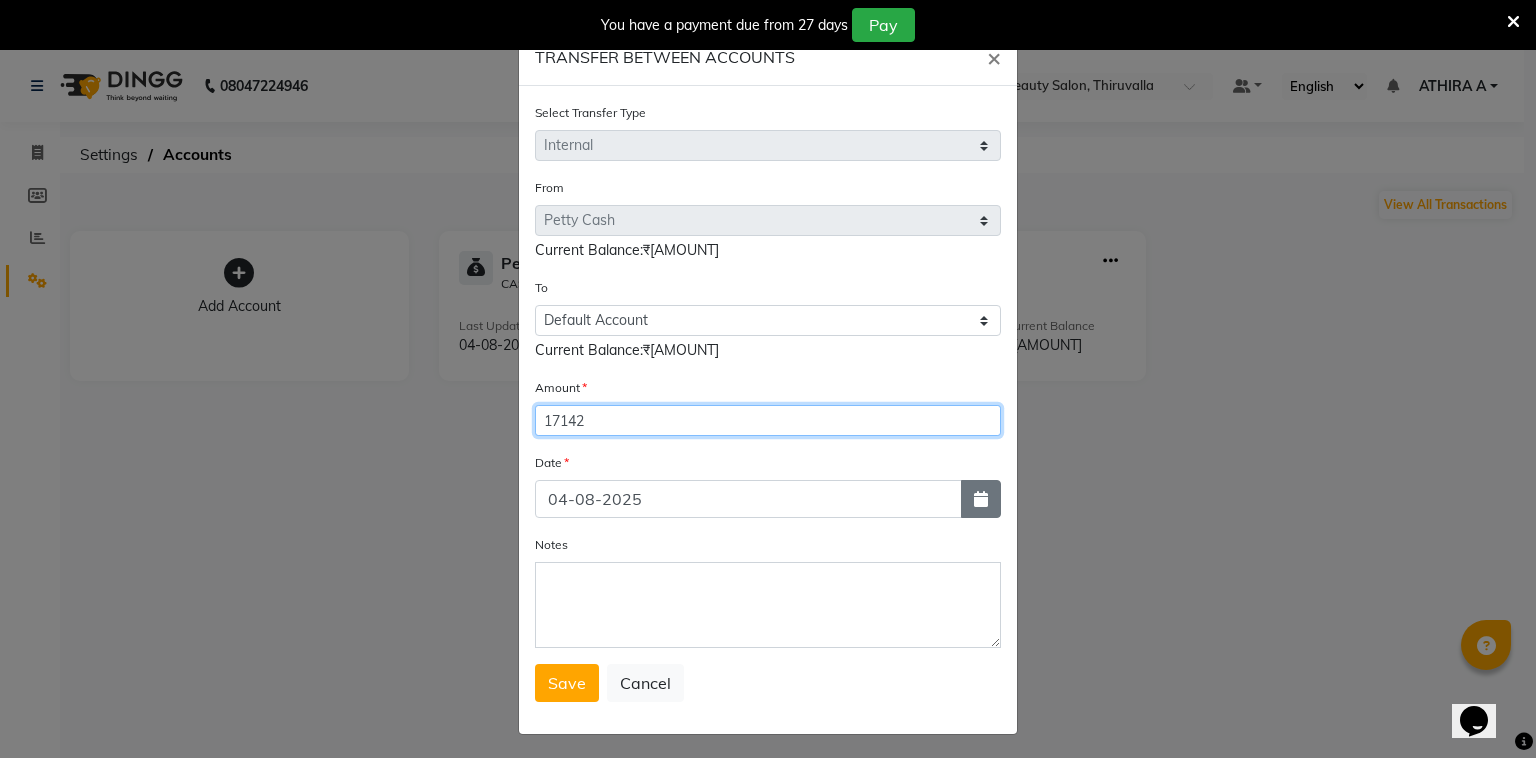 type on "17142" 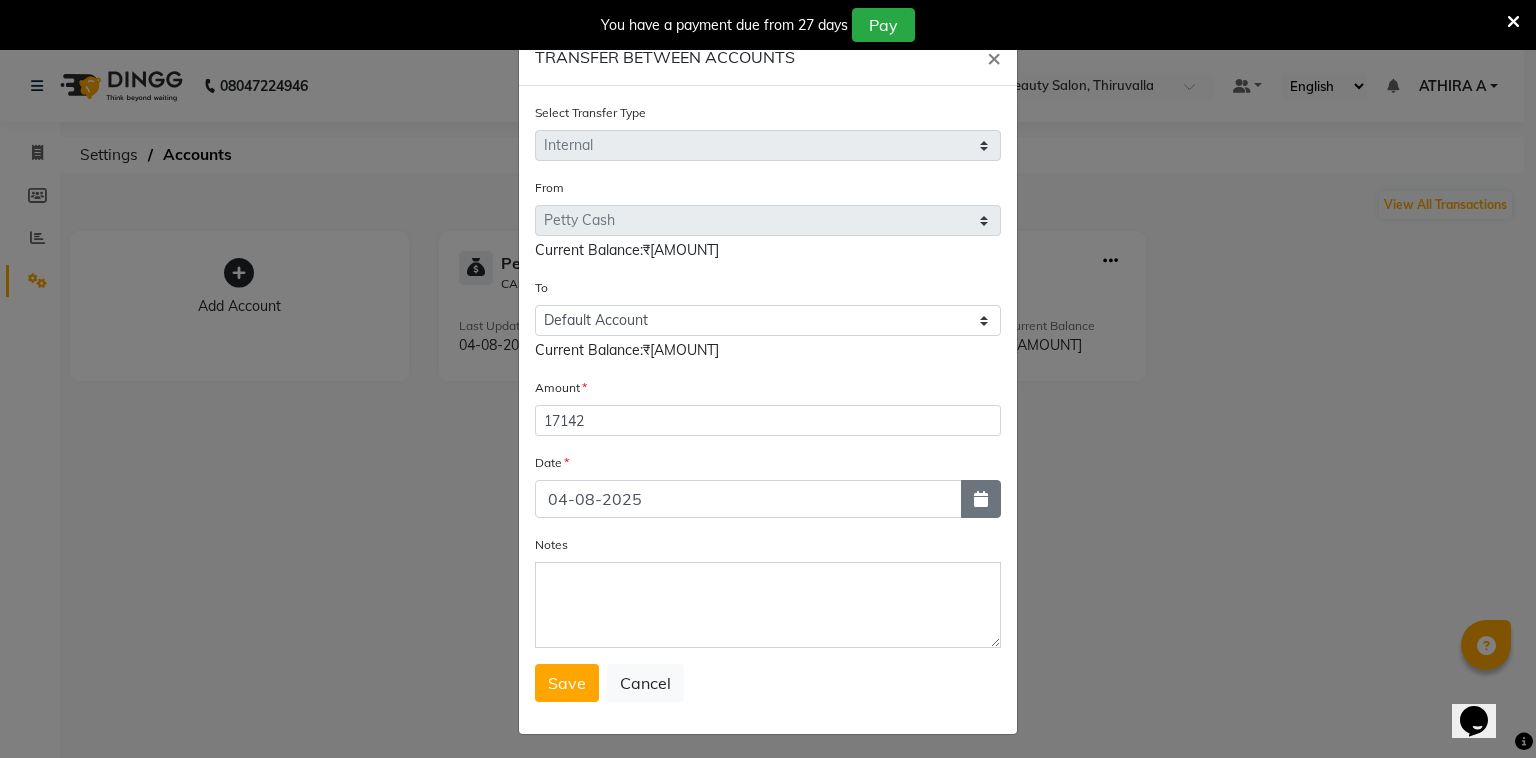 click 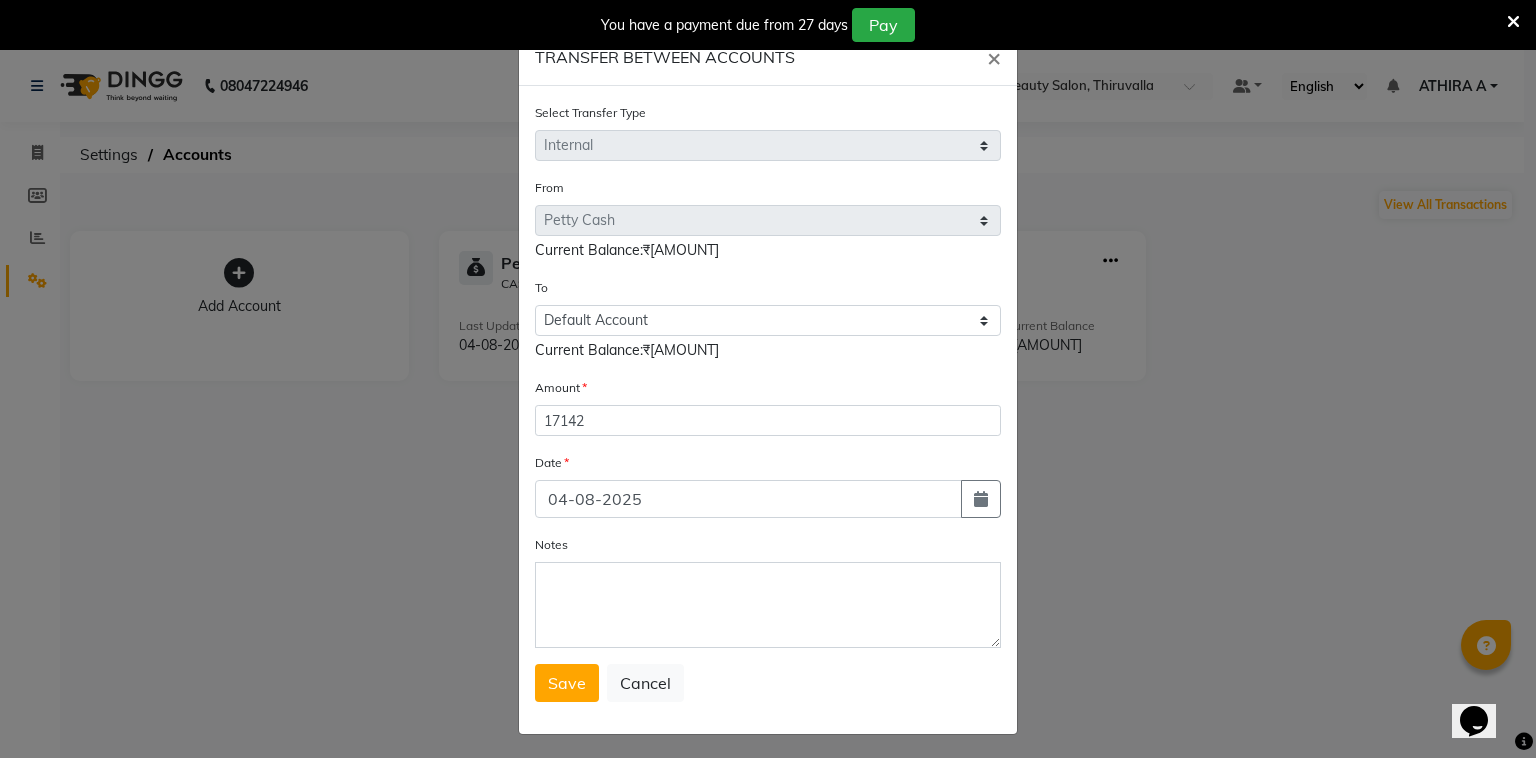 select on "8" 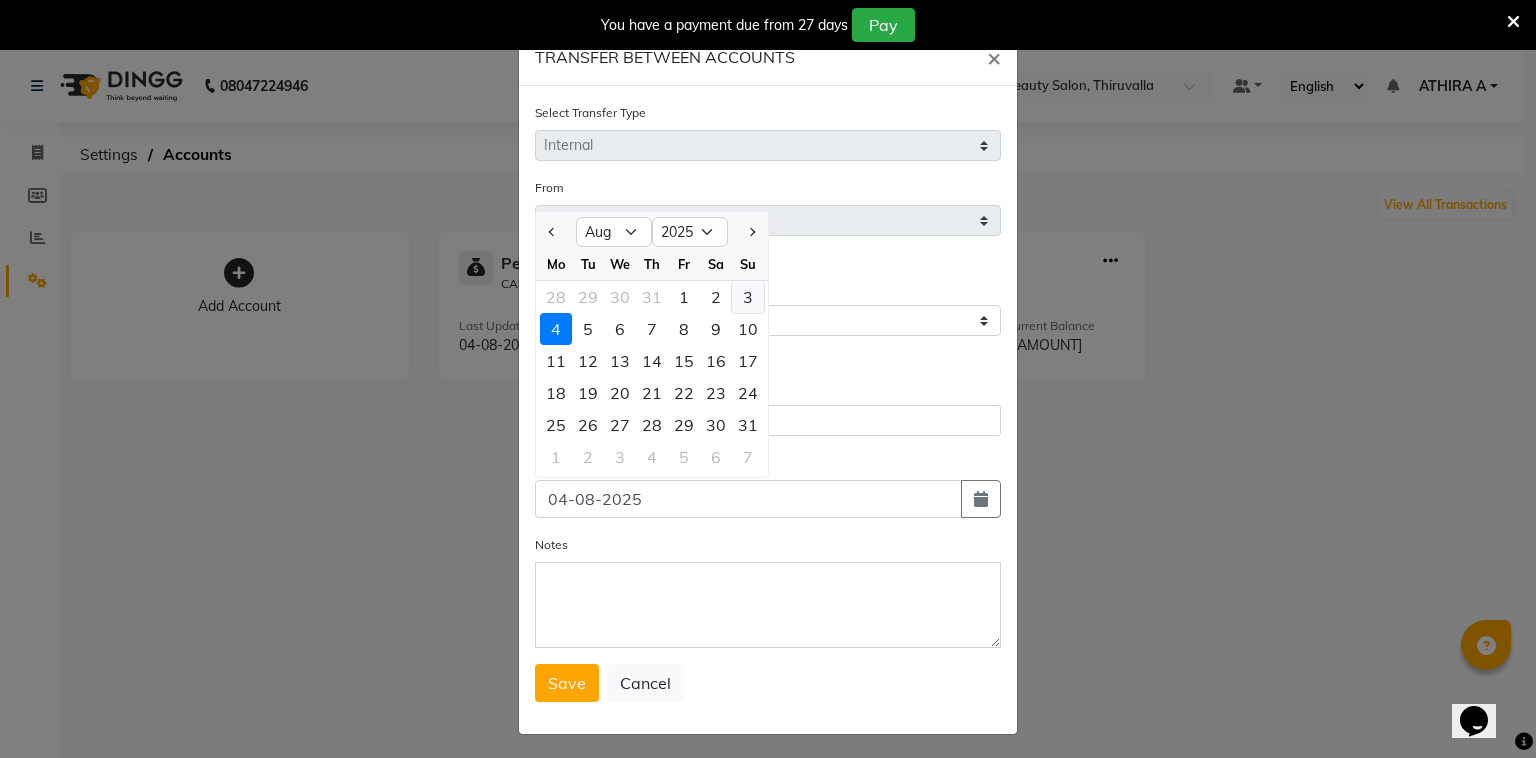 click on "3" 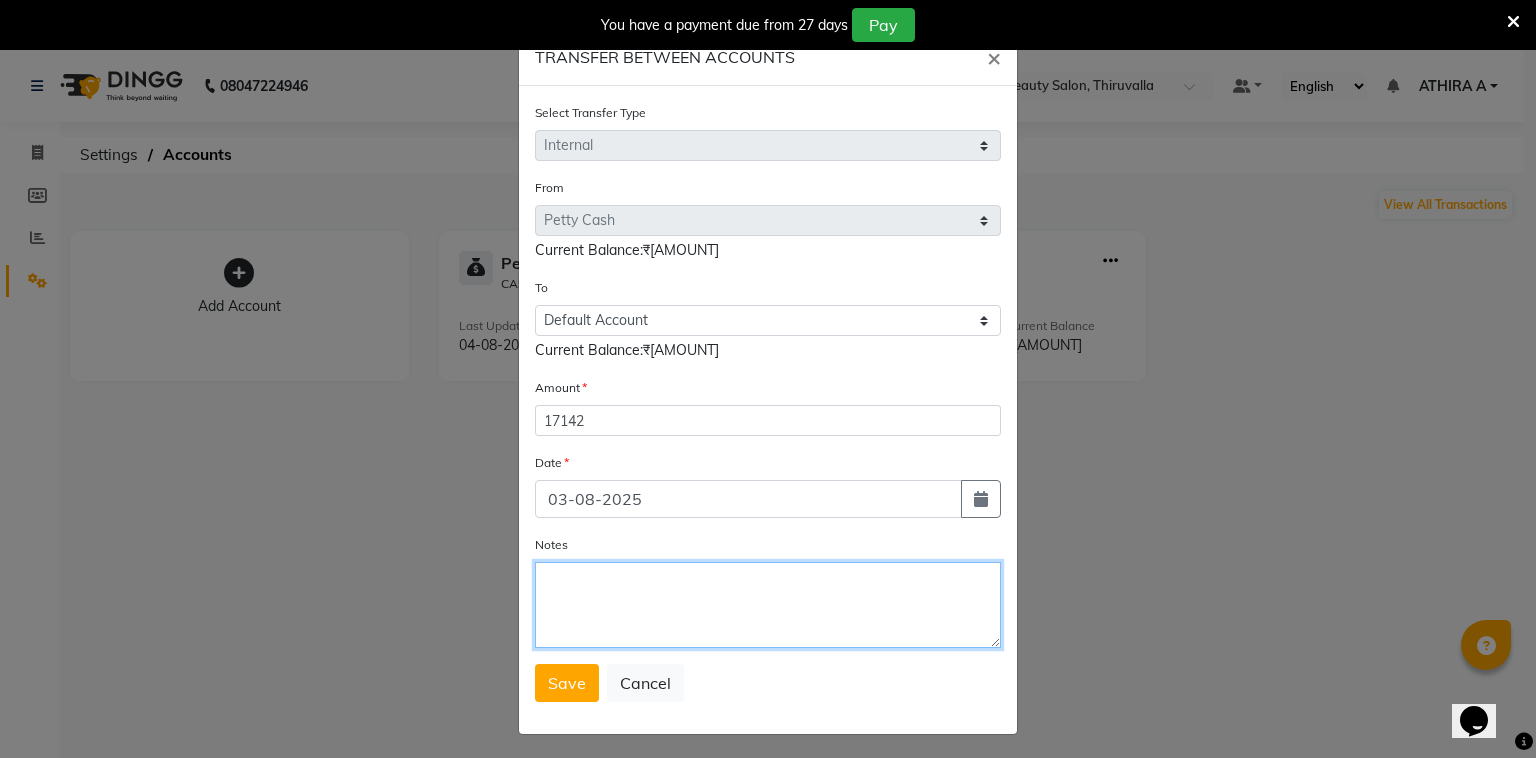 click on "Notes" at bounding box center (768, 605) 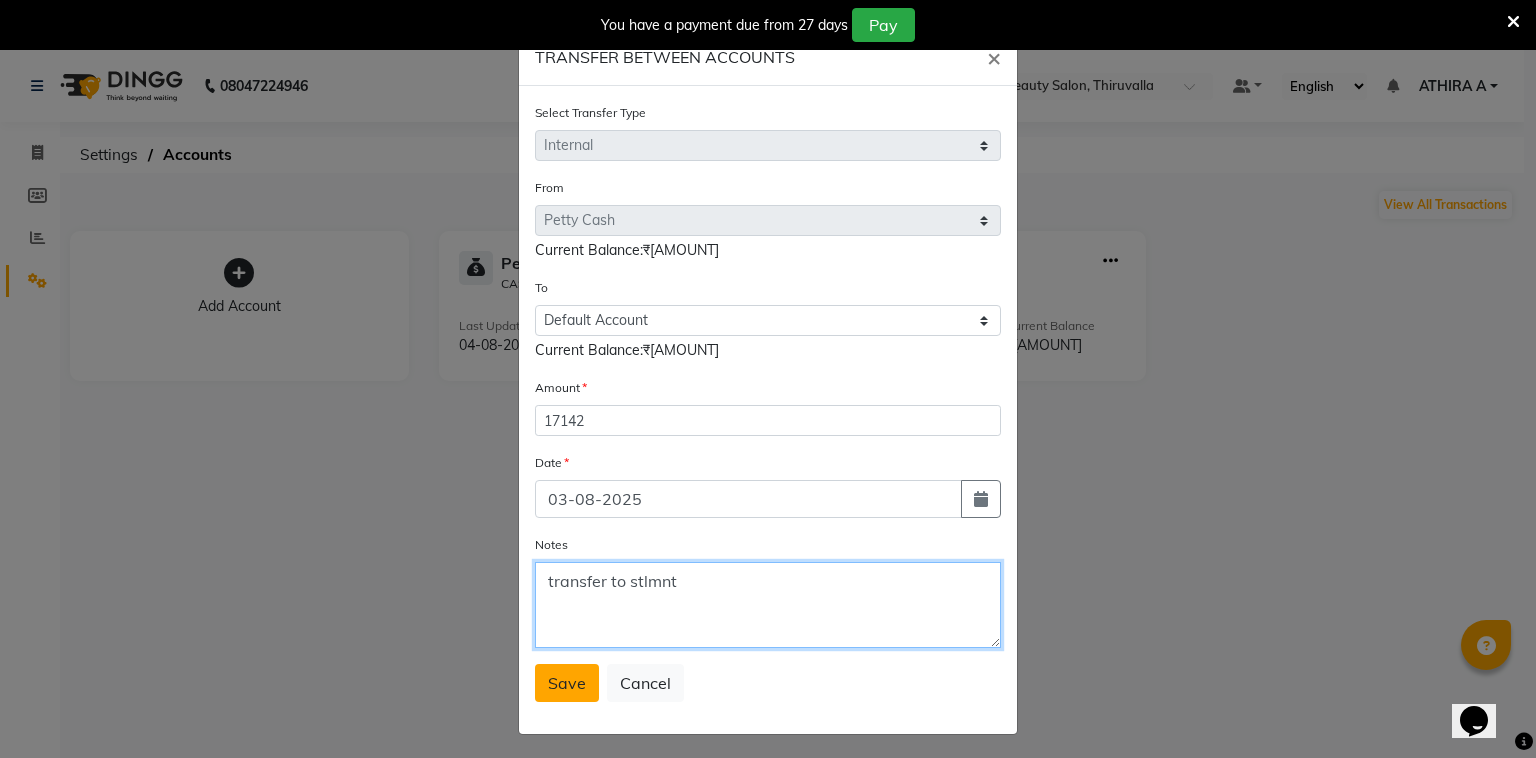 type on "transfer to stlmnt" 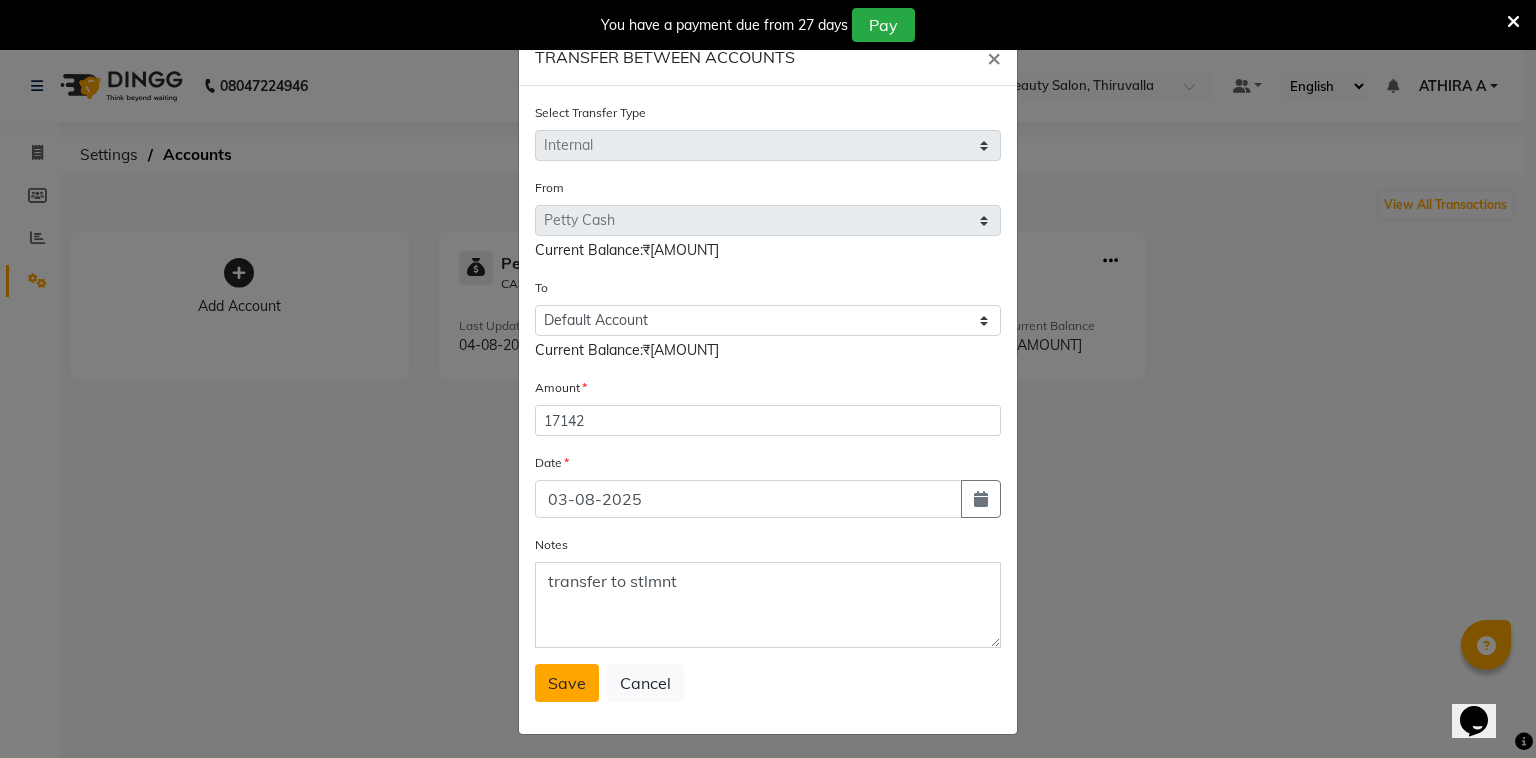click on "Save" at bounding box center (567, 683) 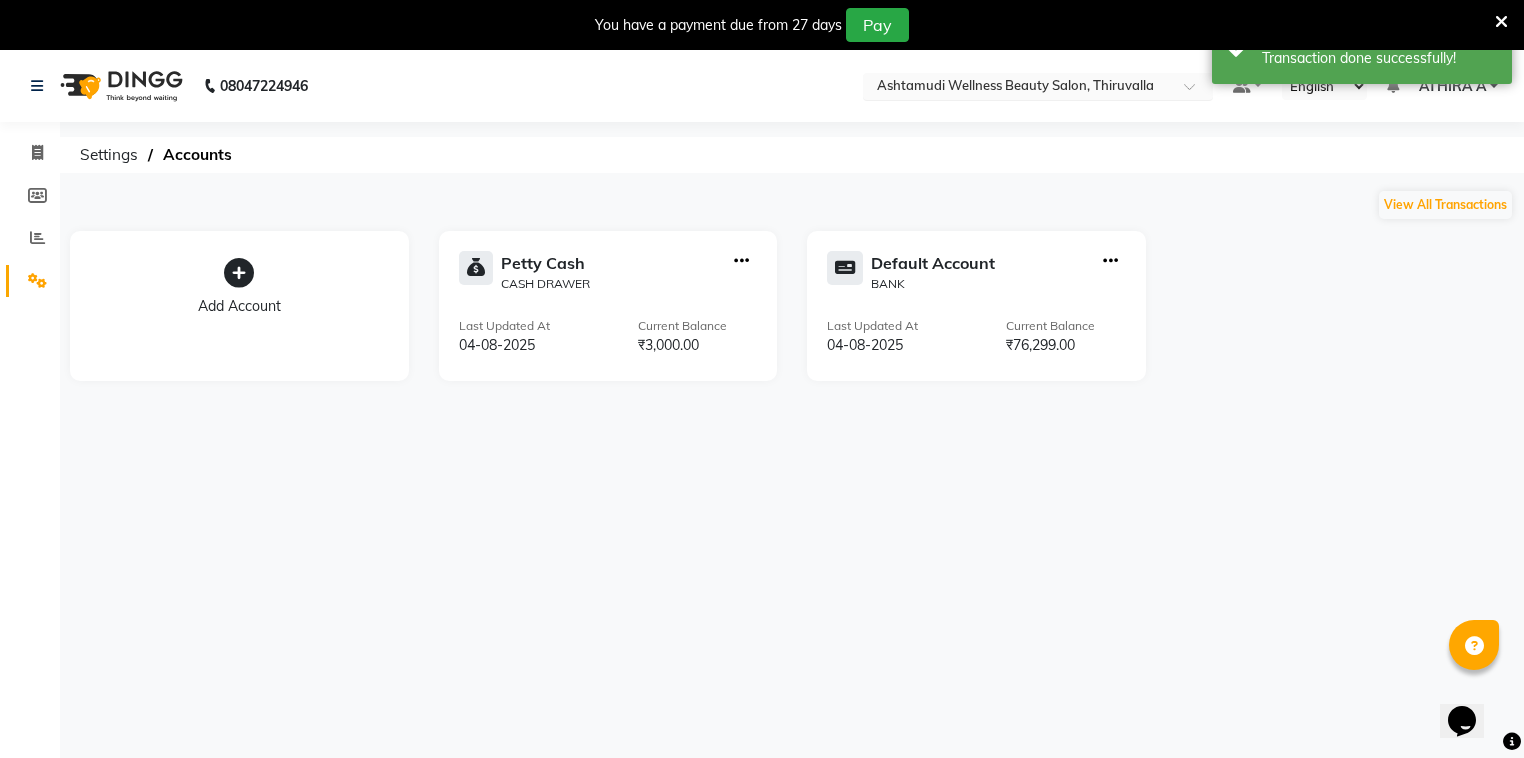 click at bounding box center [1018, 88] 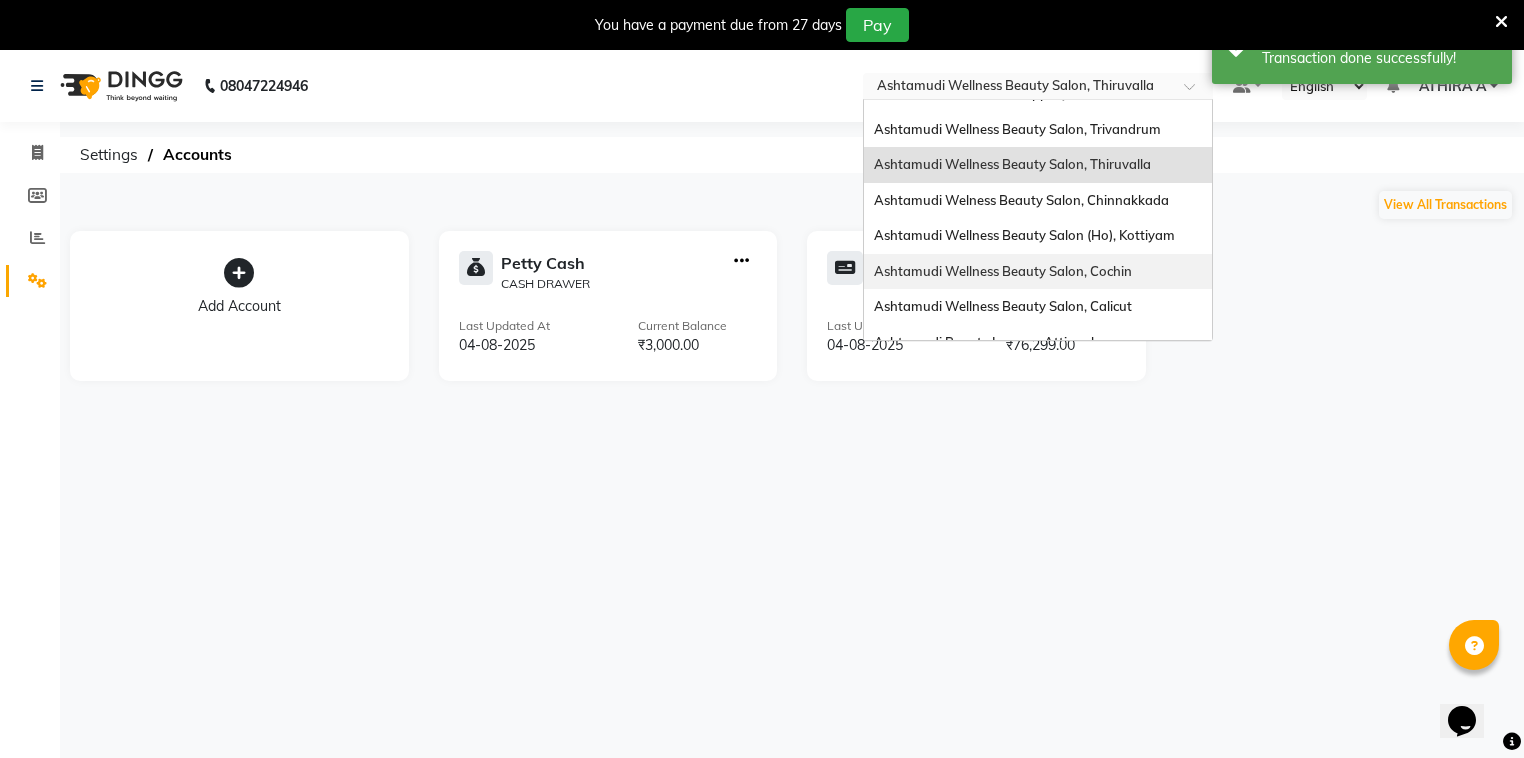 scroll, scrollTop: 168, scrollLeft: 0, axis: vertical 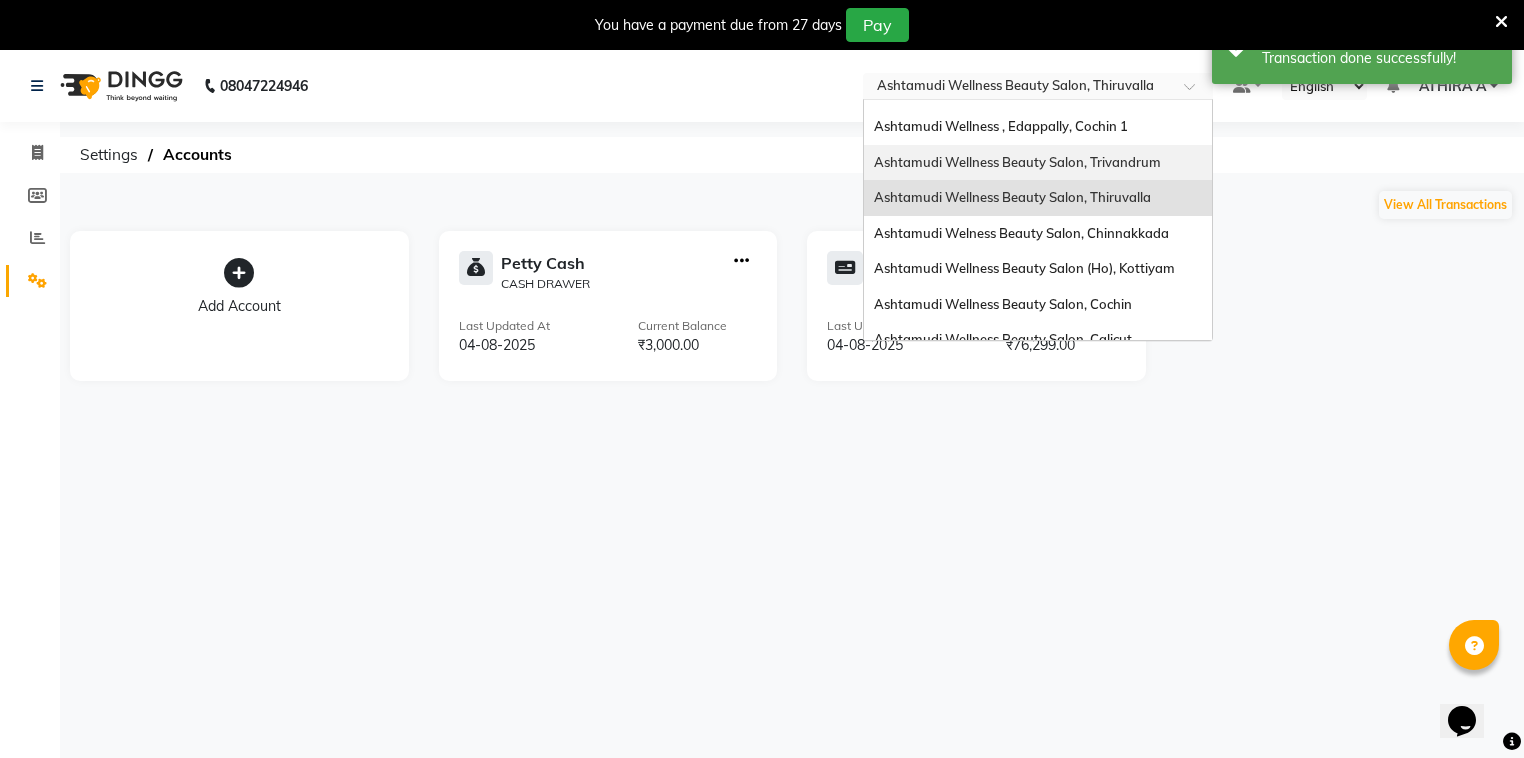 click on "Ashtamudi Wellness Beauty Salon, Trivandrum" at bounding box center (1017, 162) 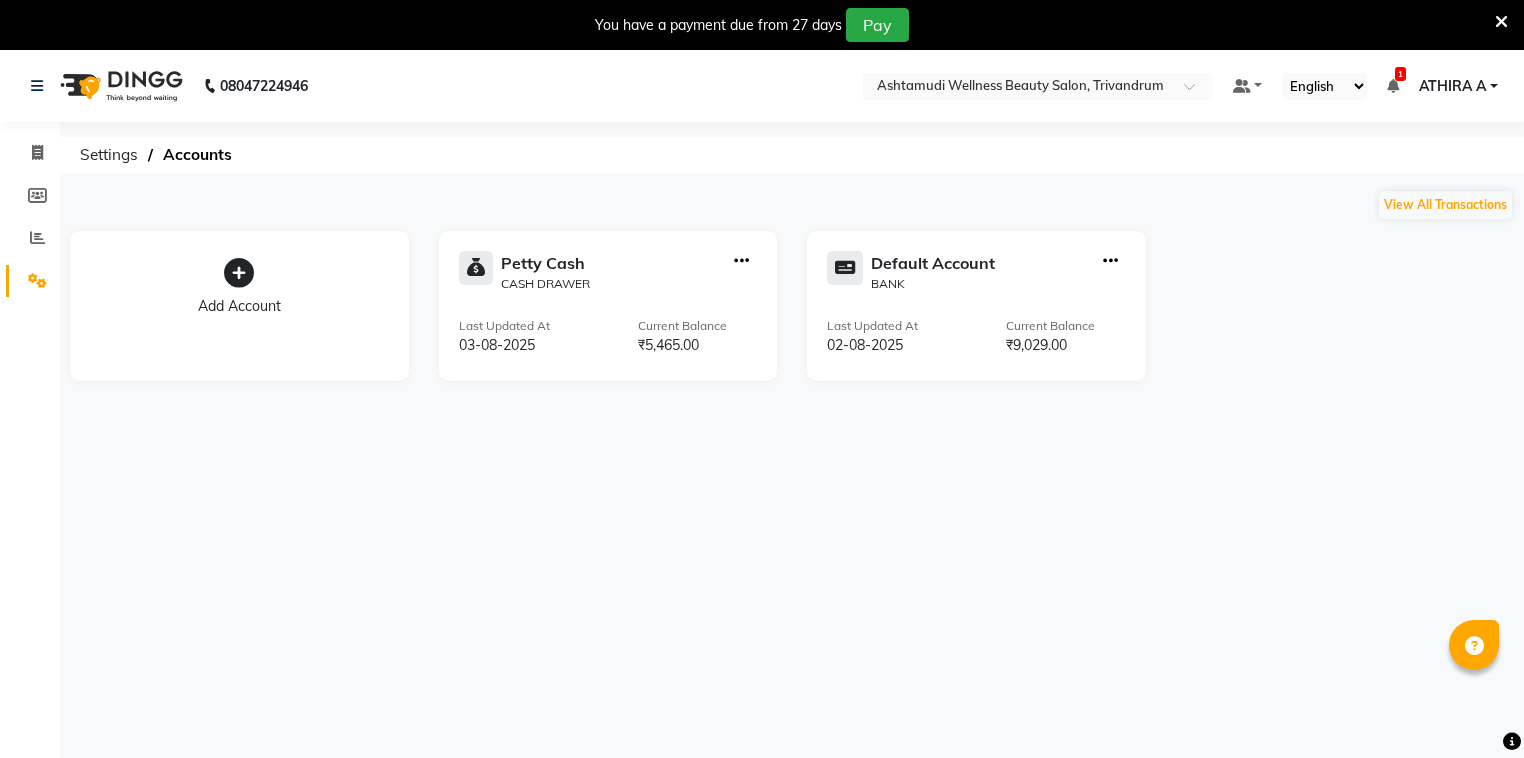 scroll, scrollTop: 0, scrollLeft: 0, axis: both 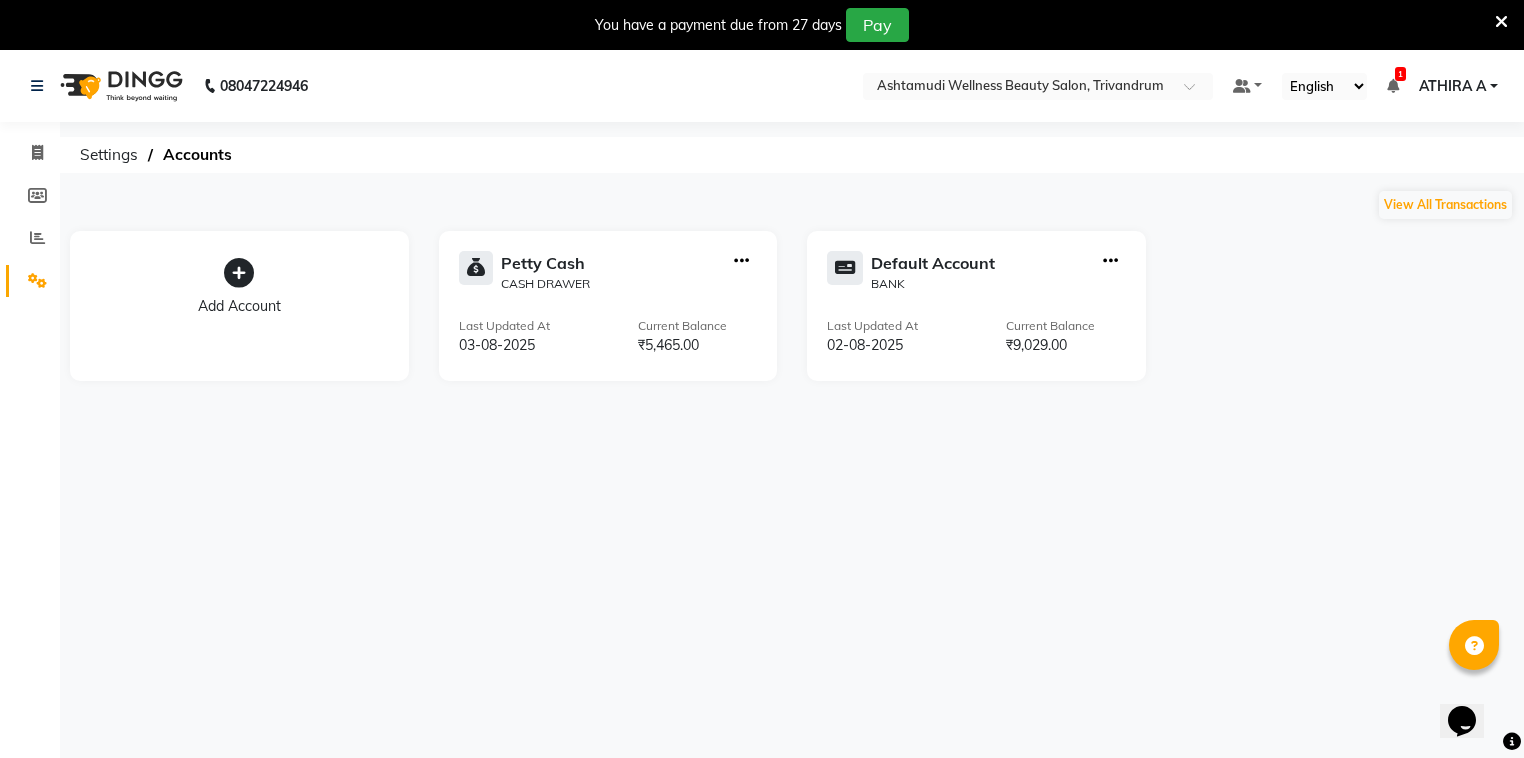 click 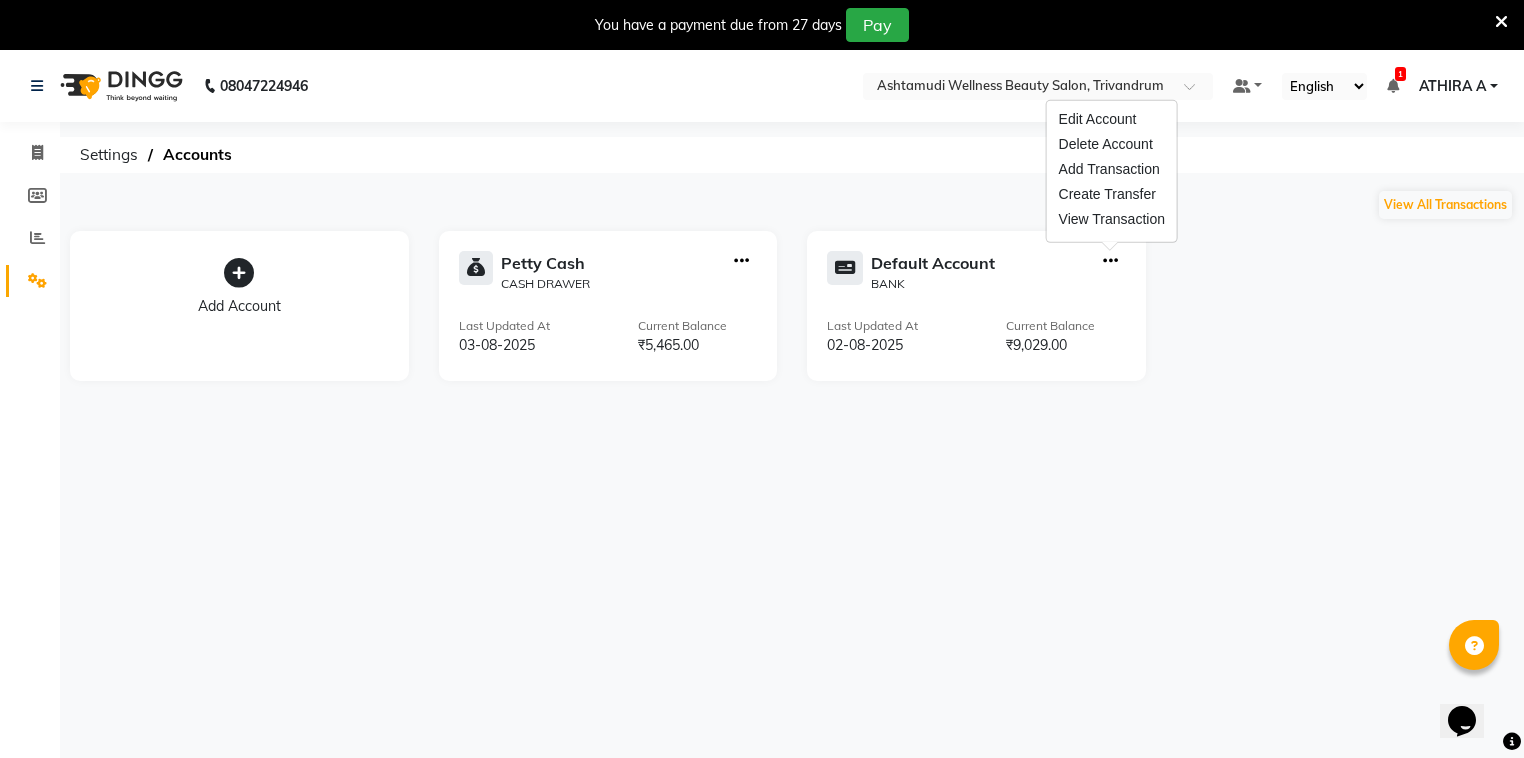 click on "Edit Account  Delete Account  Add Transaction   Create Transfer View Transaction" at bounding box center (1112, 171) 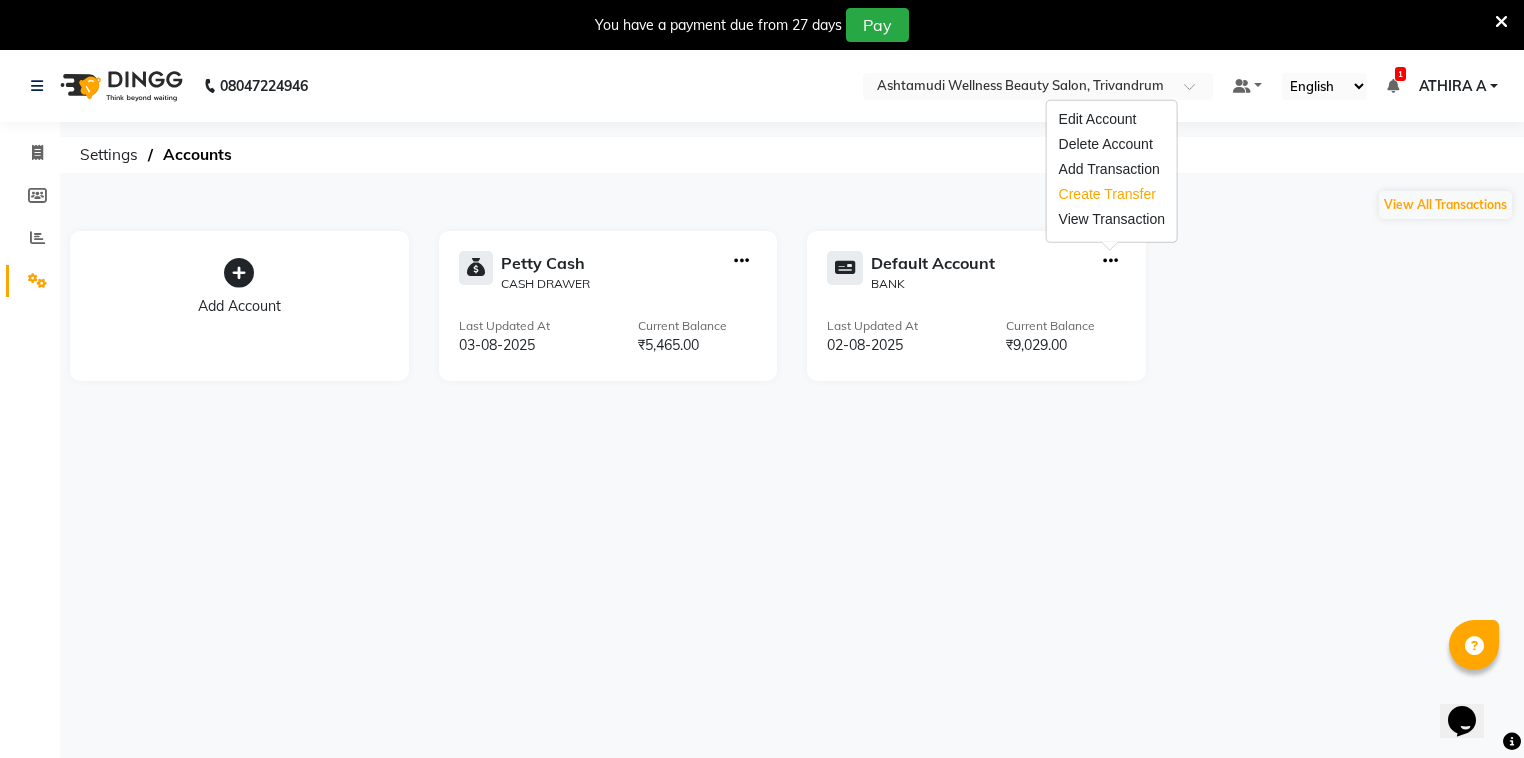 click on "Create Transfer" at bounding box center [1112, 194] 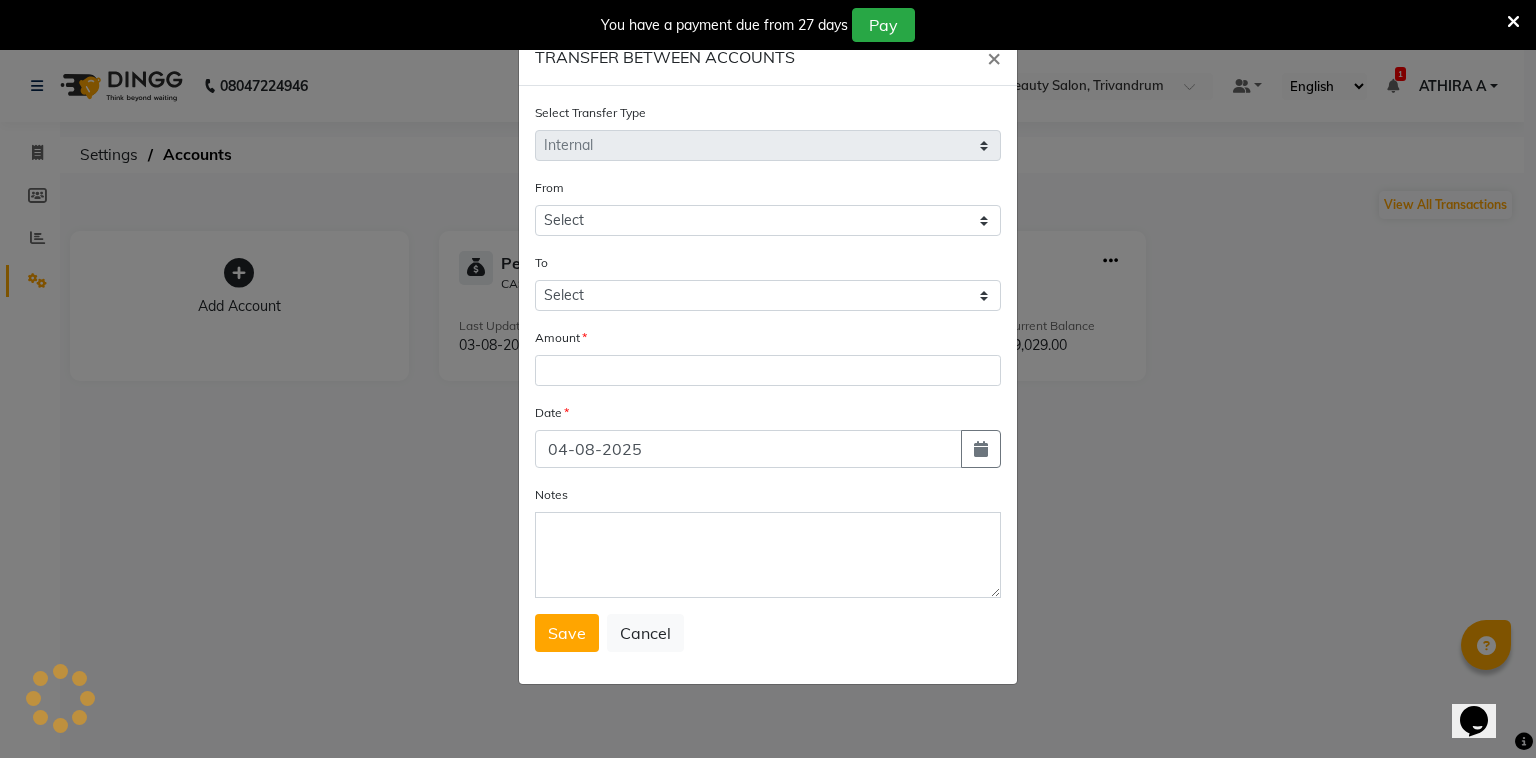 select on "3468" 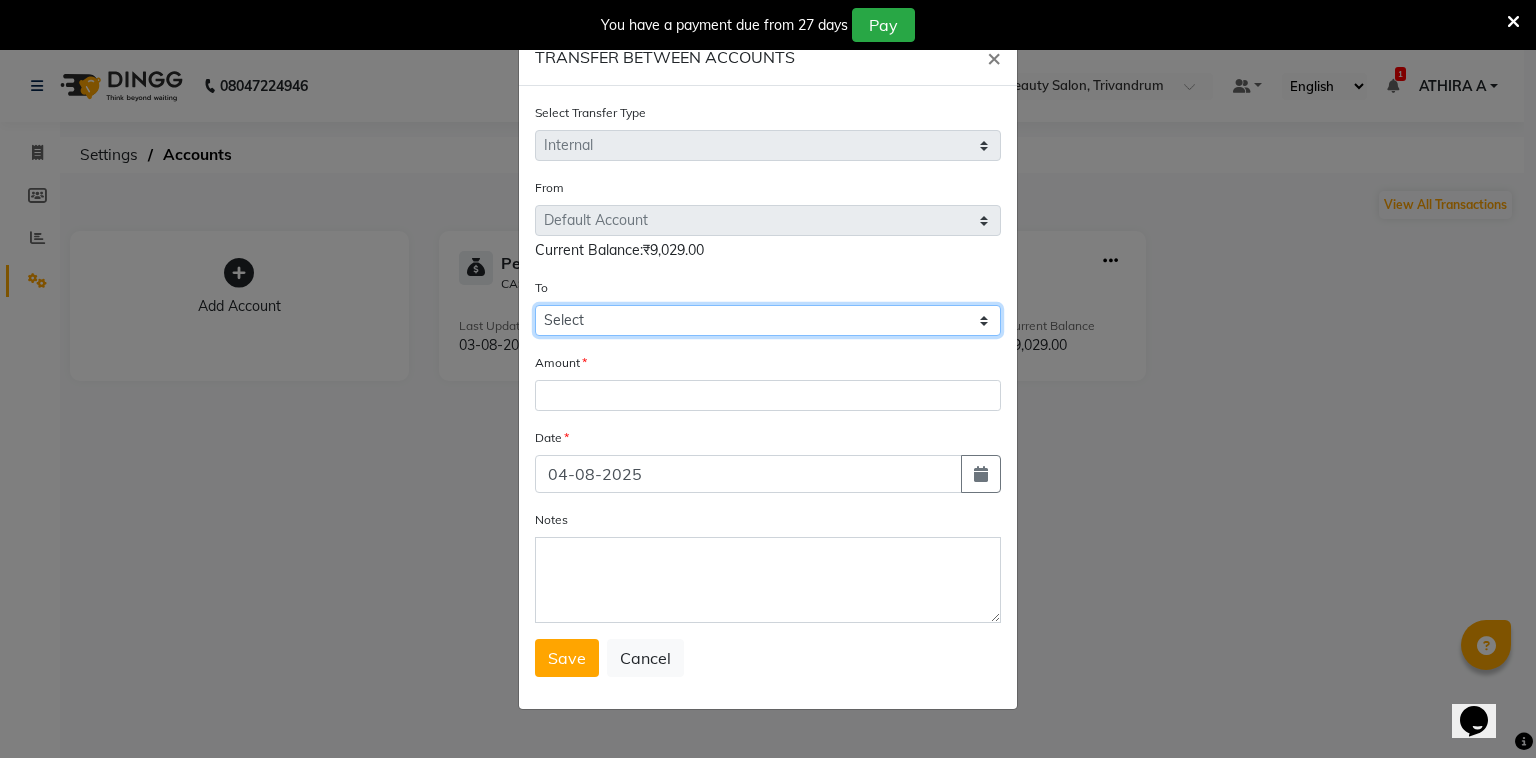 drag, startPoint x: 623, startPoint y: 323, endPoint x: 623, endPoint y: 356, distance: 33 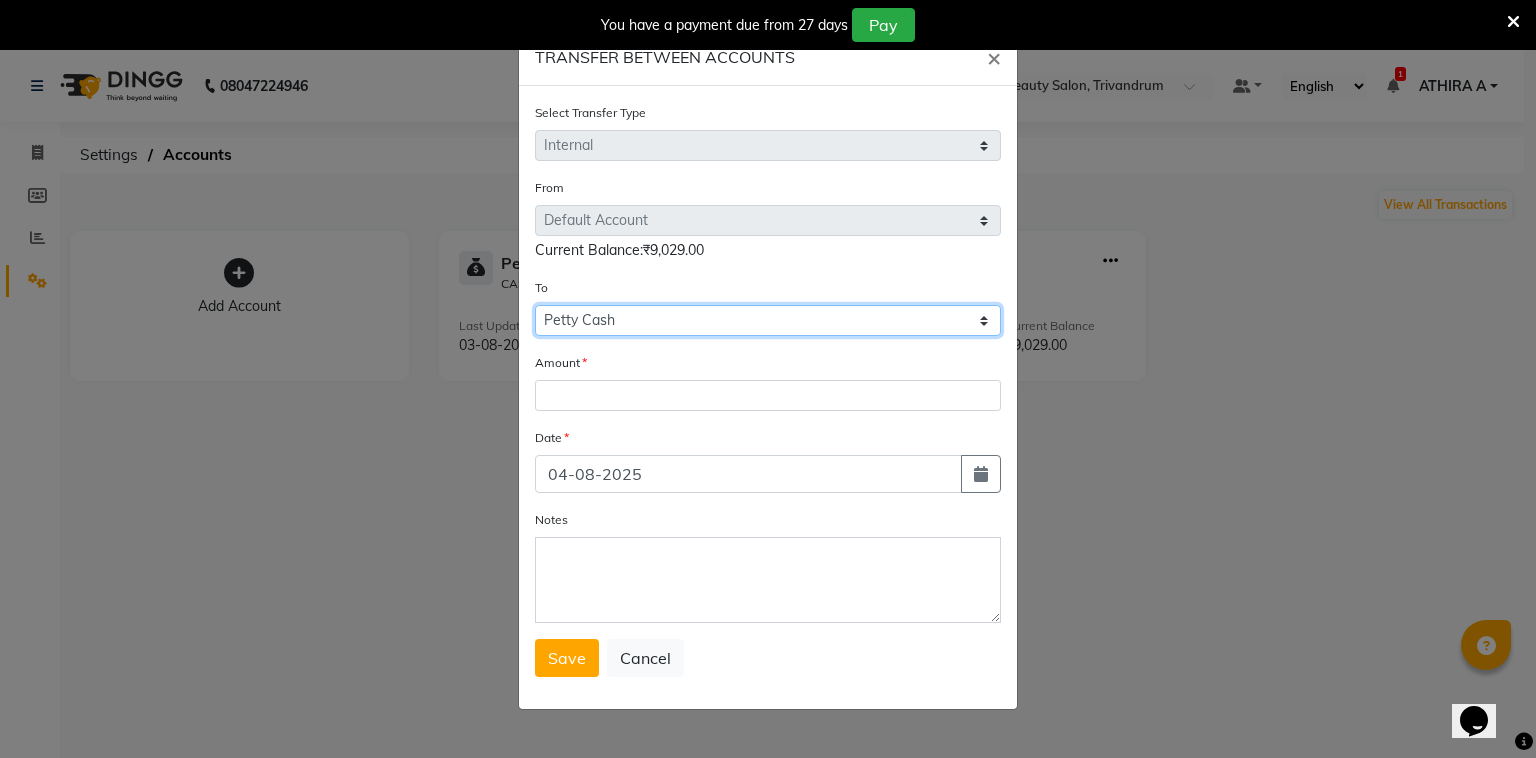 click on "Select Petty Cash Default Account" 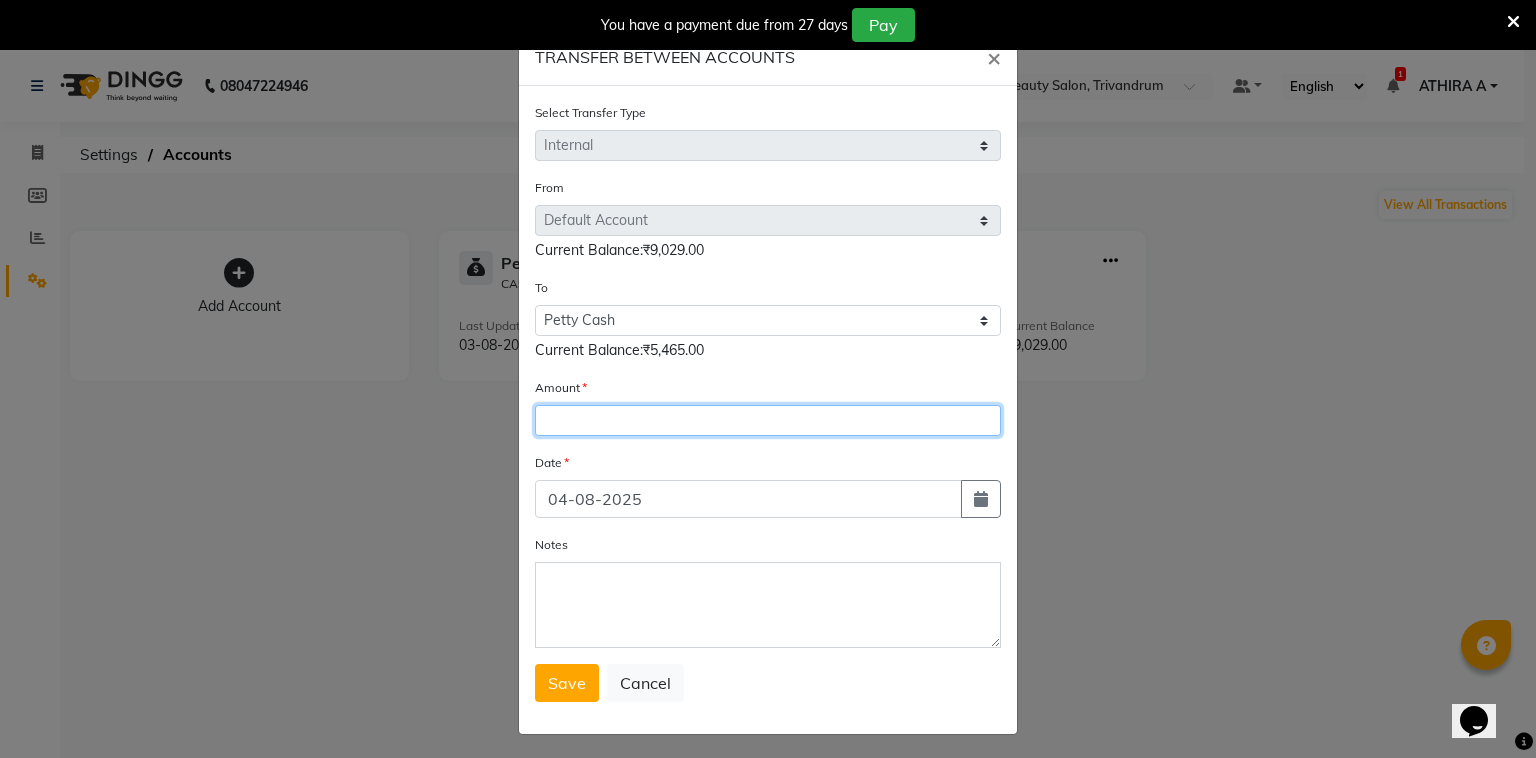 click 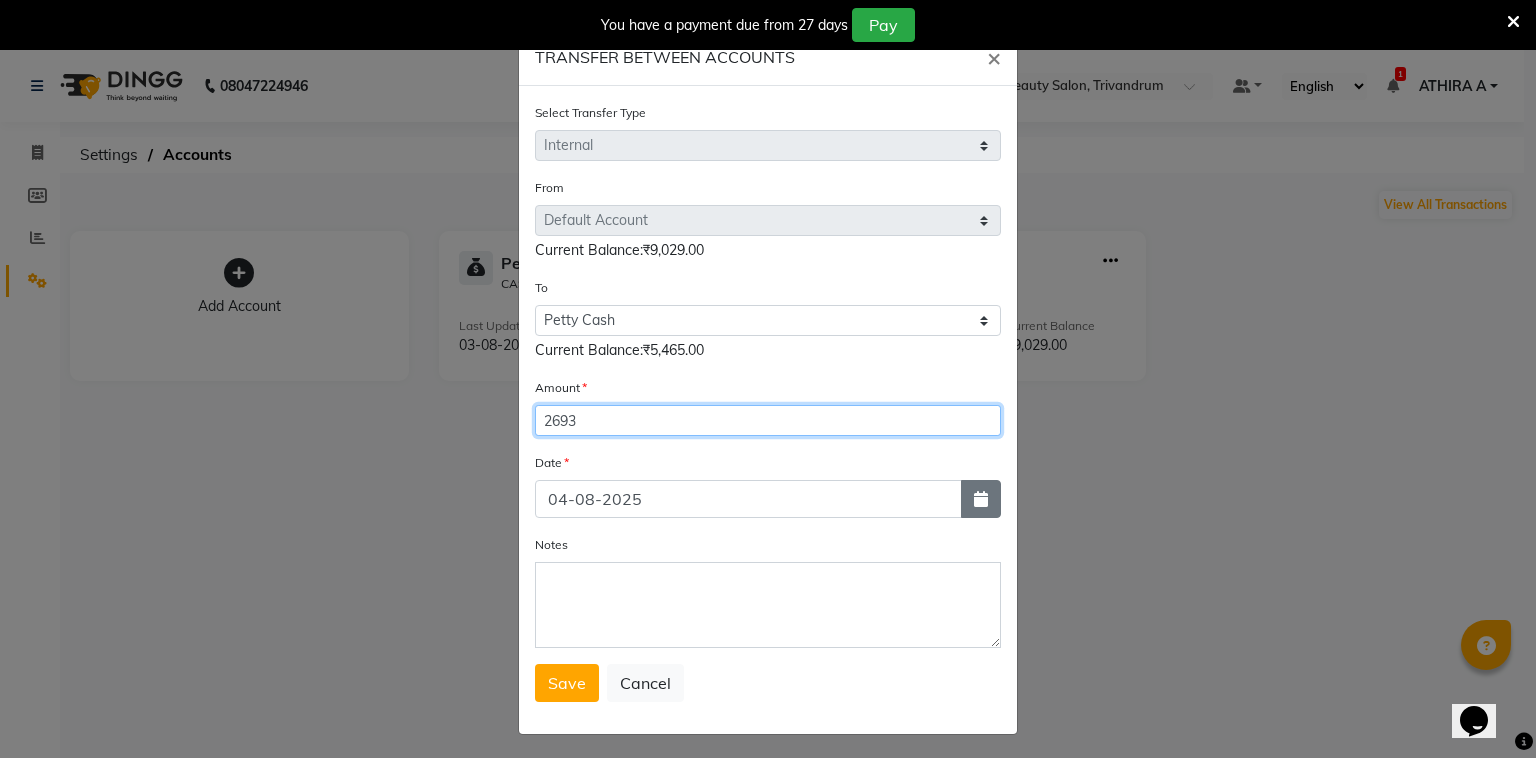 type on "2693" 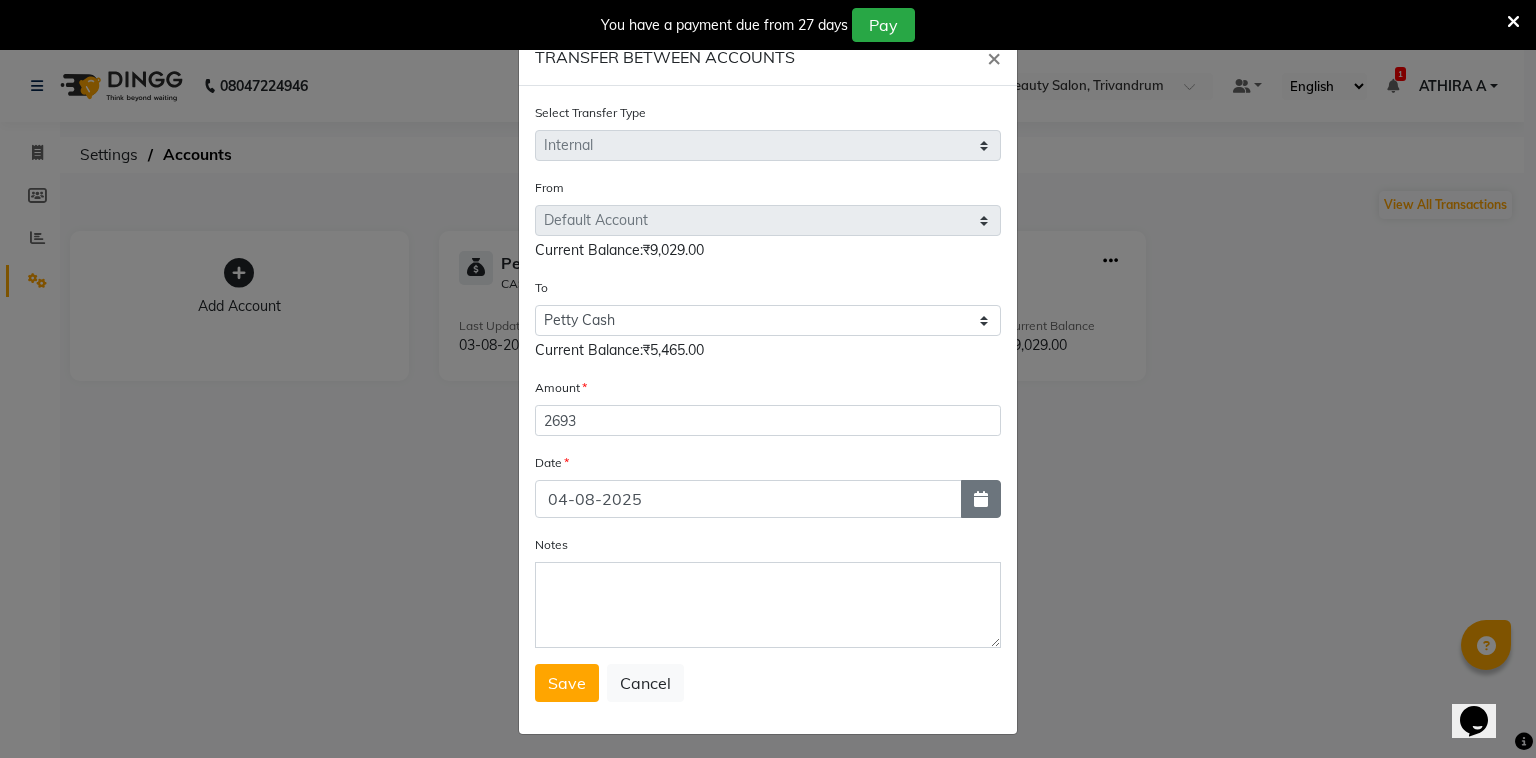 click 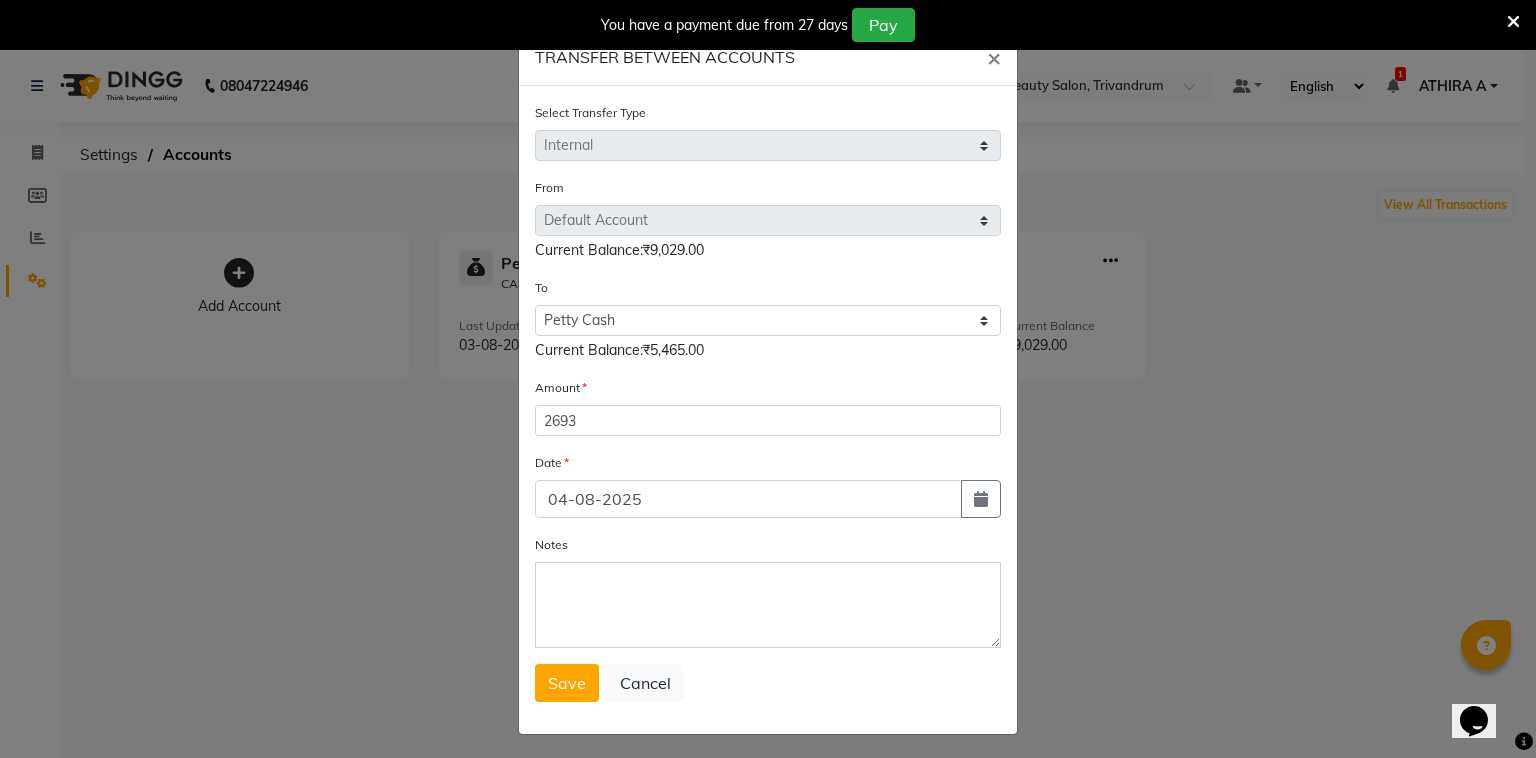 select on "8" 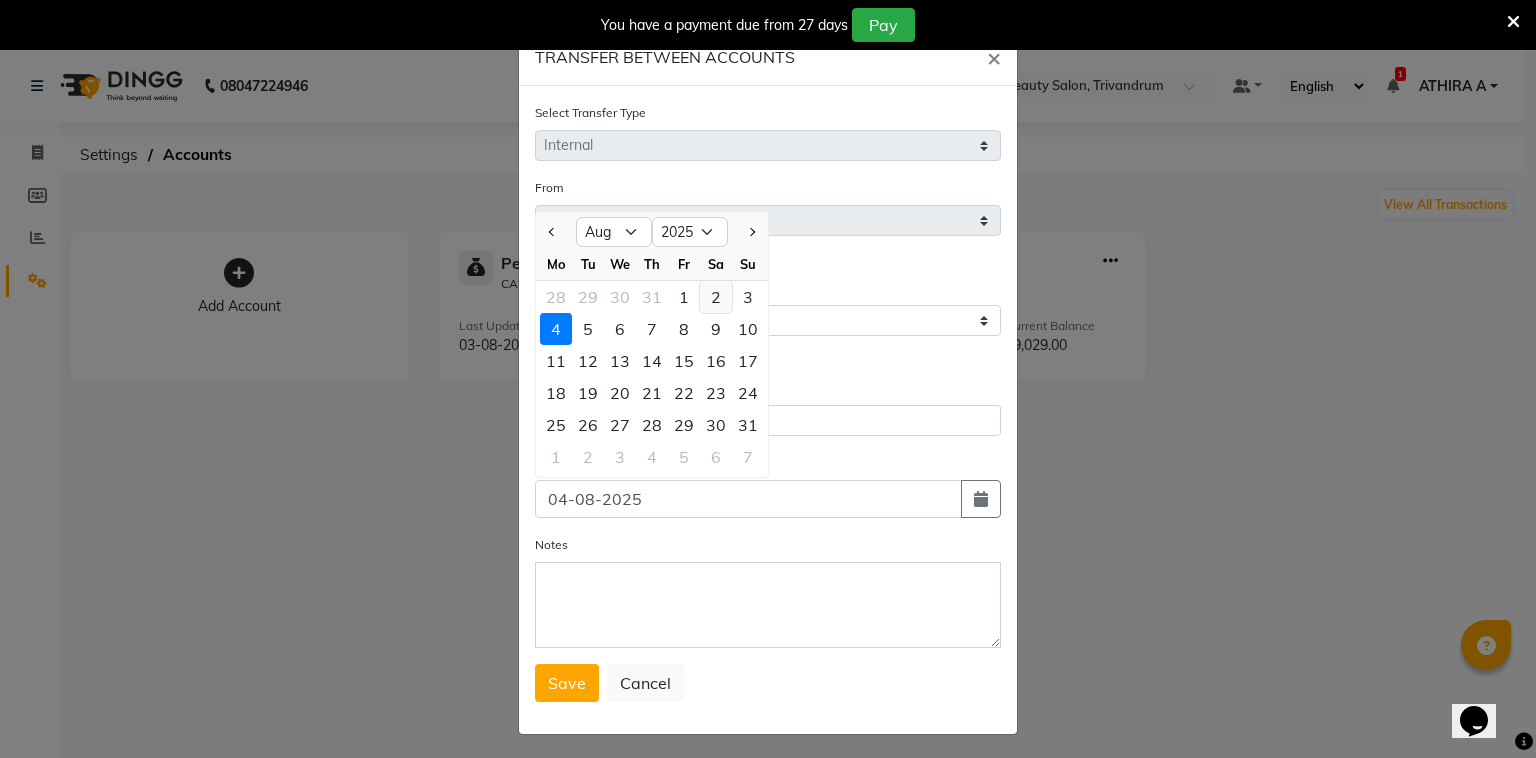 click on "2" 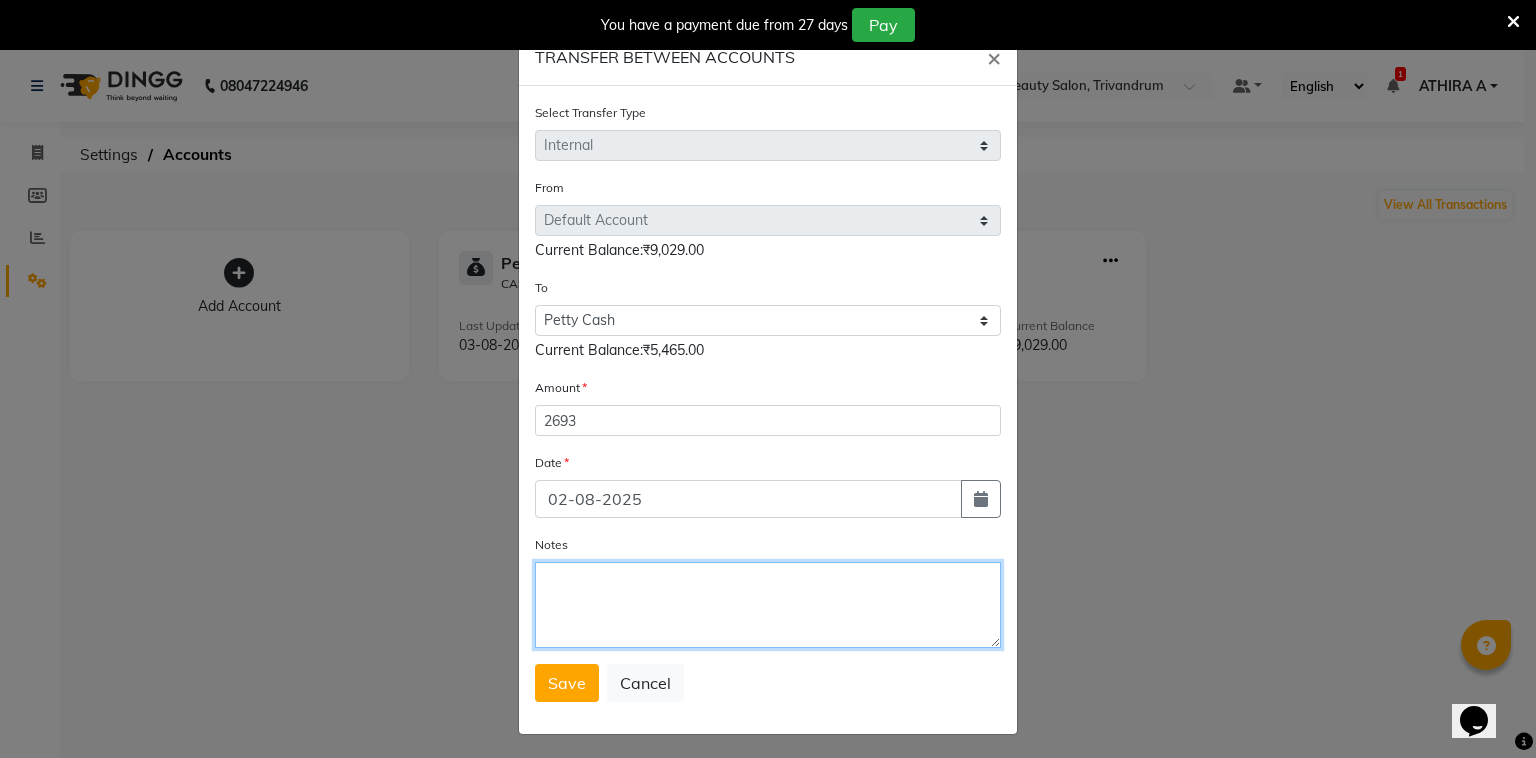 click on "Notes" at bounding box center [768, 605] 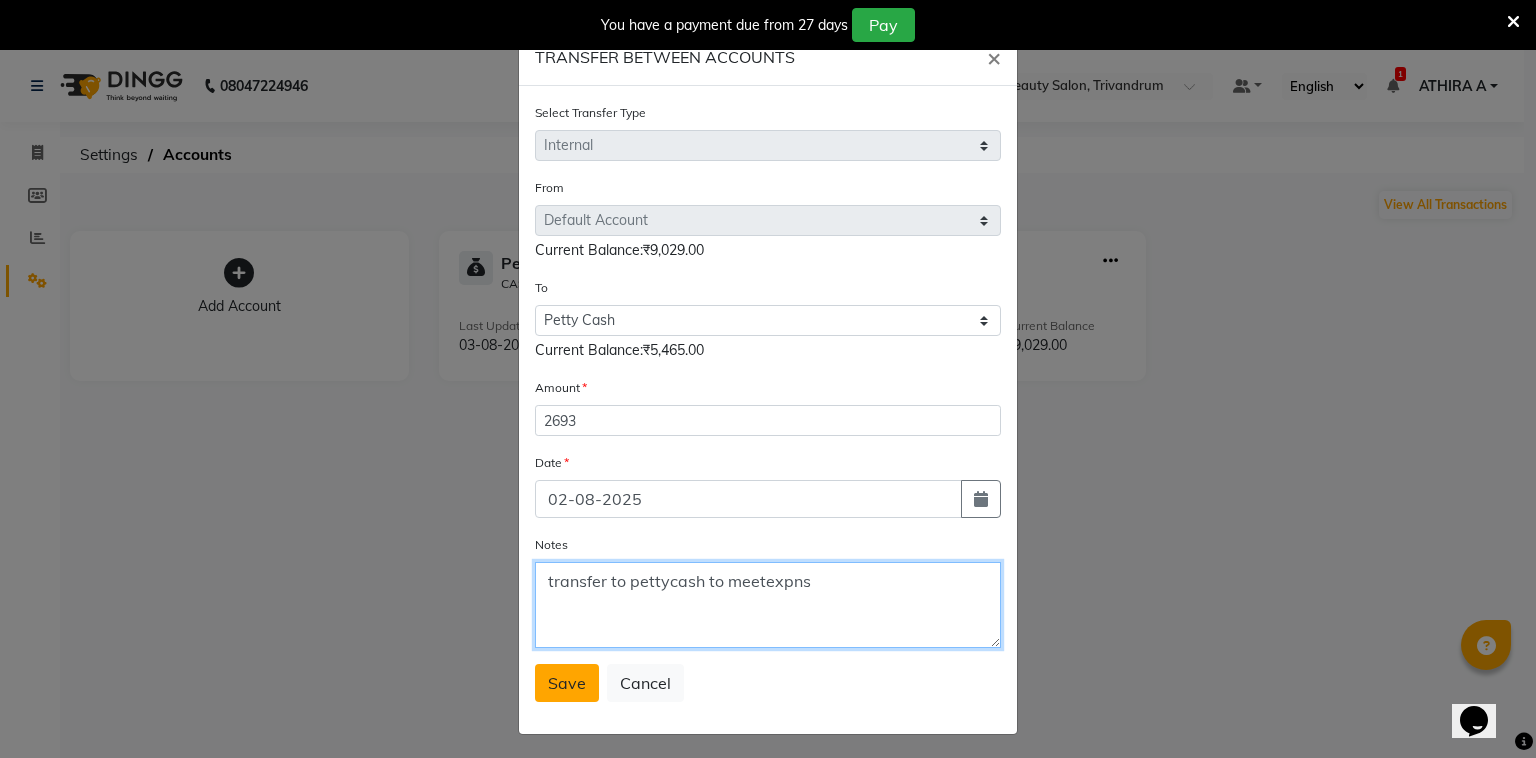 type on "transfer to pettycash to meetexpns" 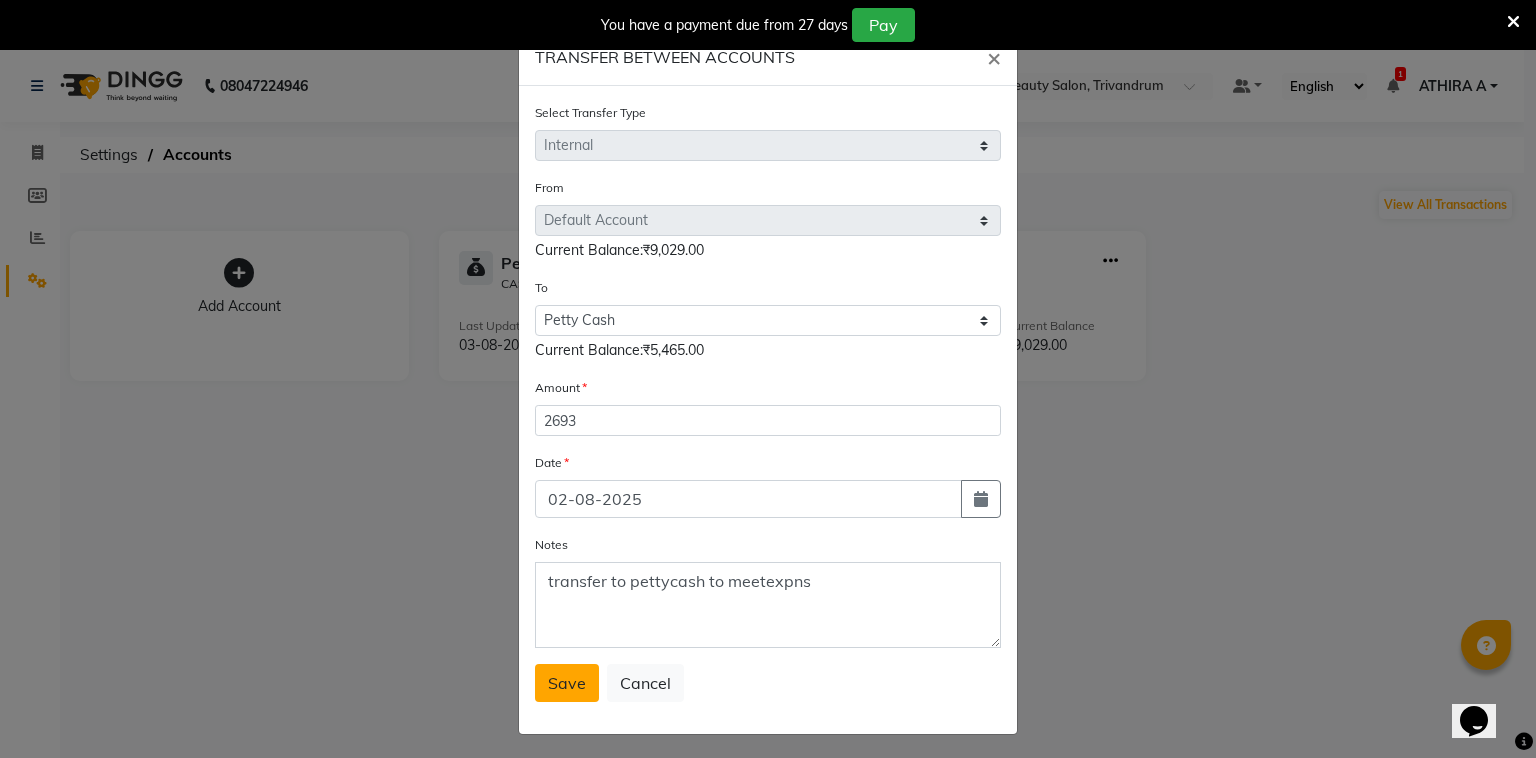 click on "Save" at bounding box center (567, 683) 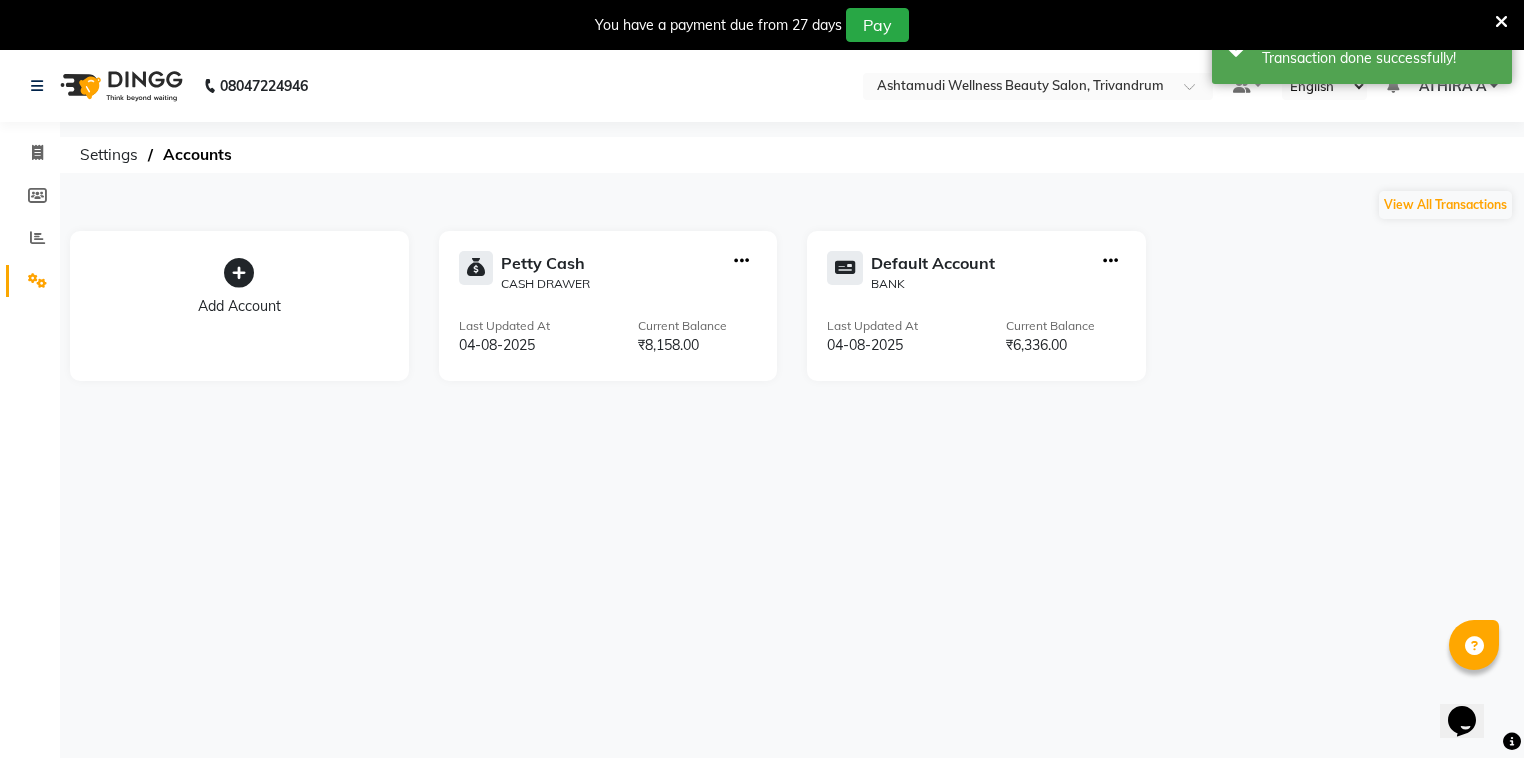 click on "Petty Cash  CASH DRAWER Last Updated At  [DATE] Current Balance  ₹8,158.00" 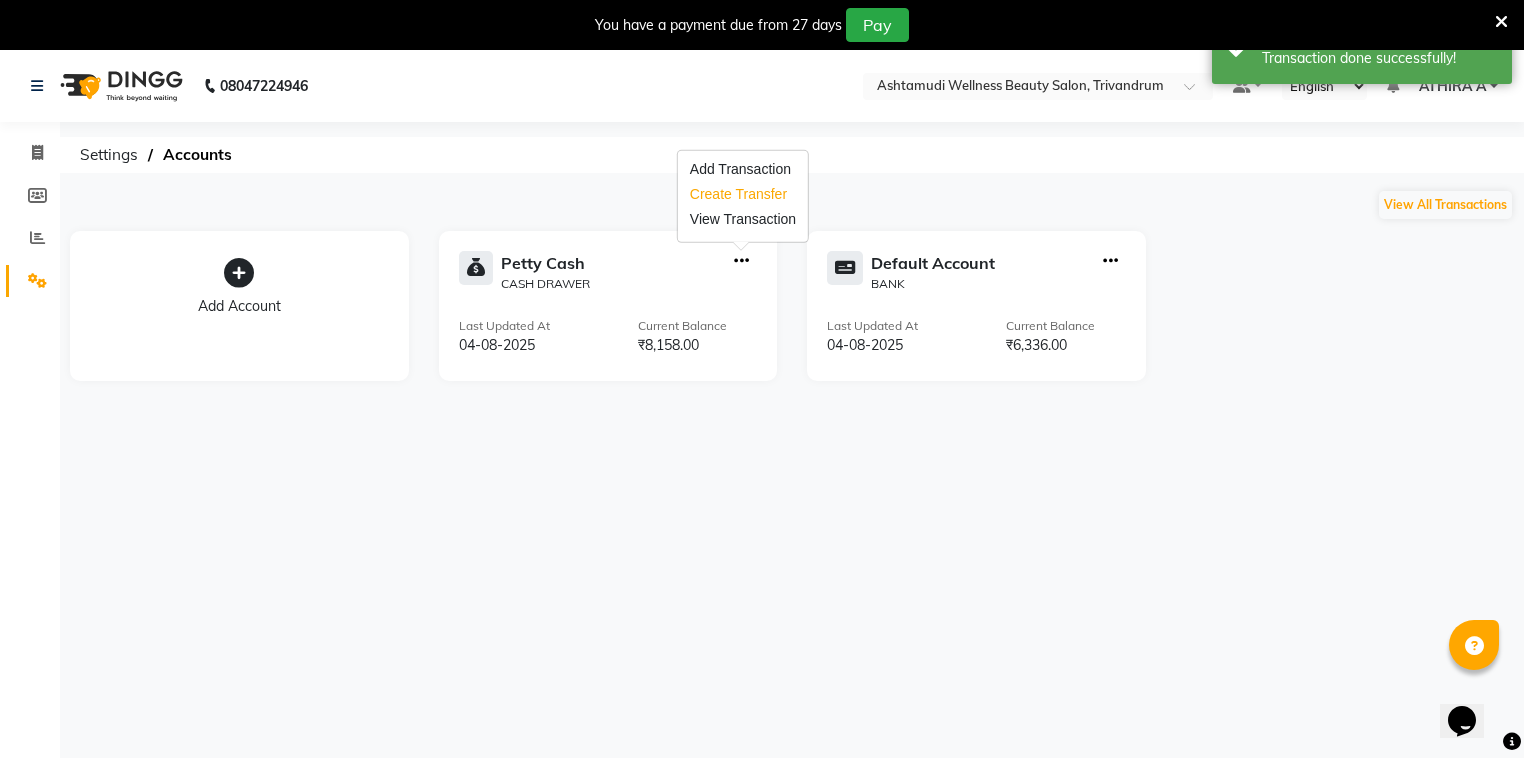 click on "Create Transfer" at bounding box center [743, 194] 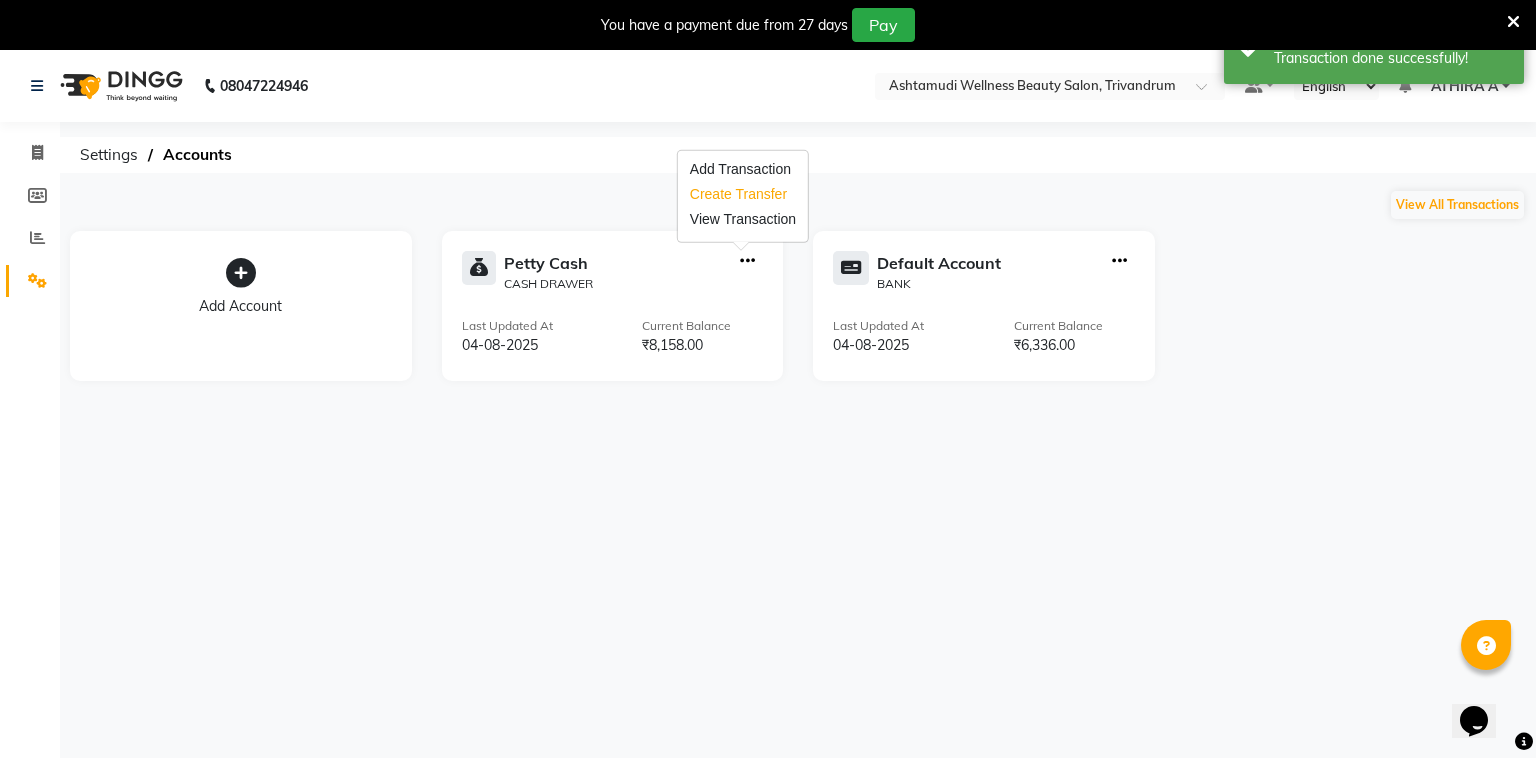 select on "internal transfer" 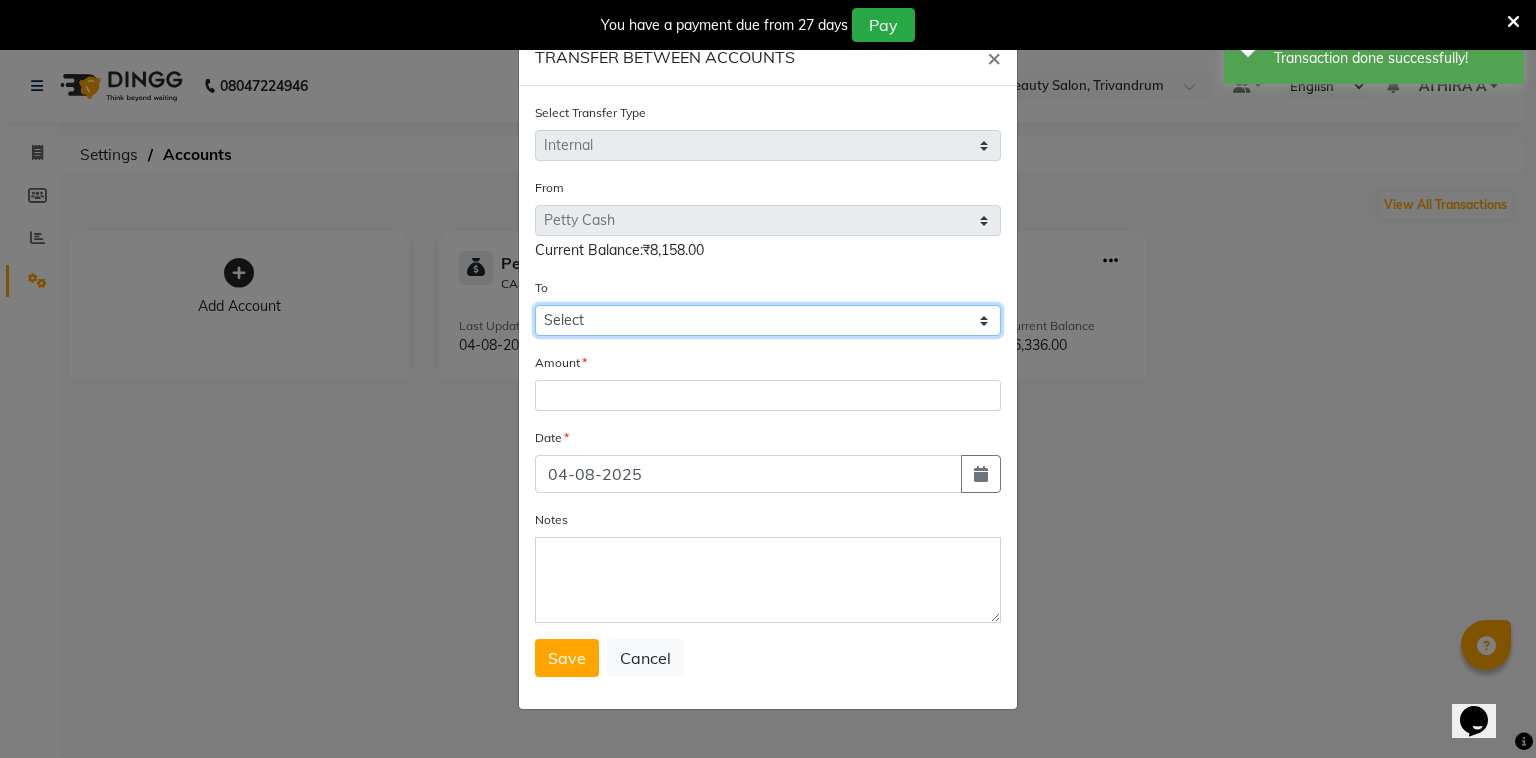 click on "Select Petty Cash Default Account" 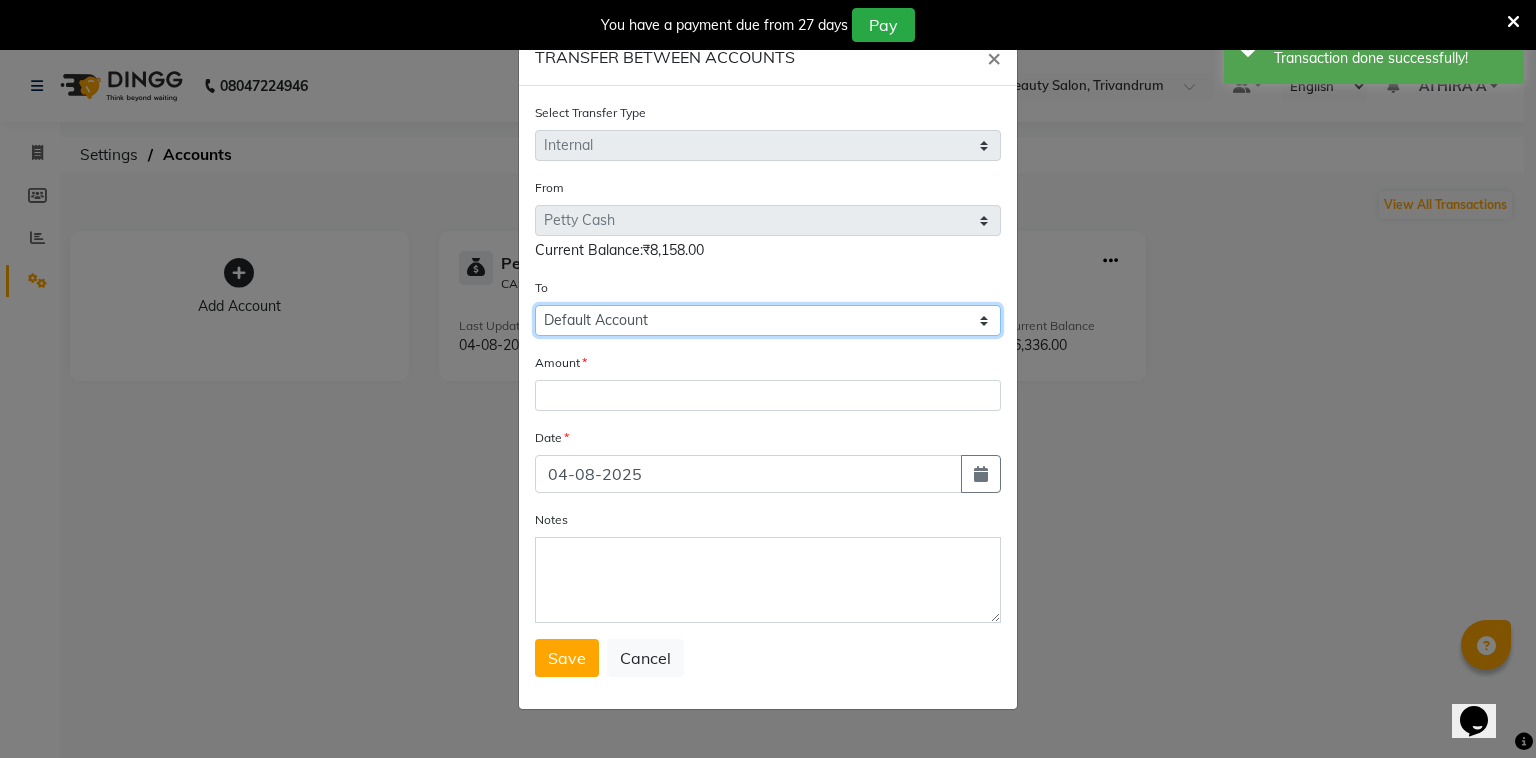 click on "Select Petty Cash Default Account" 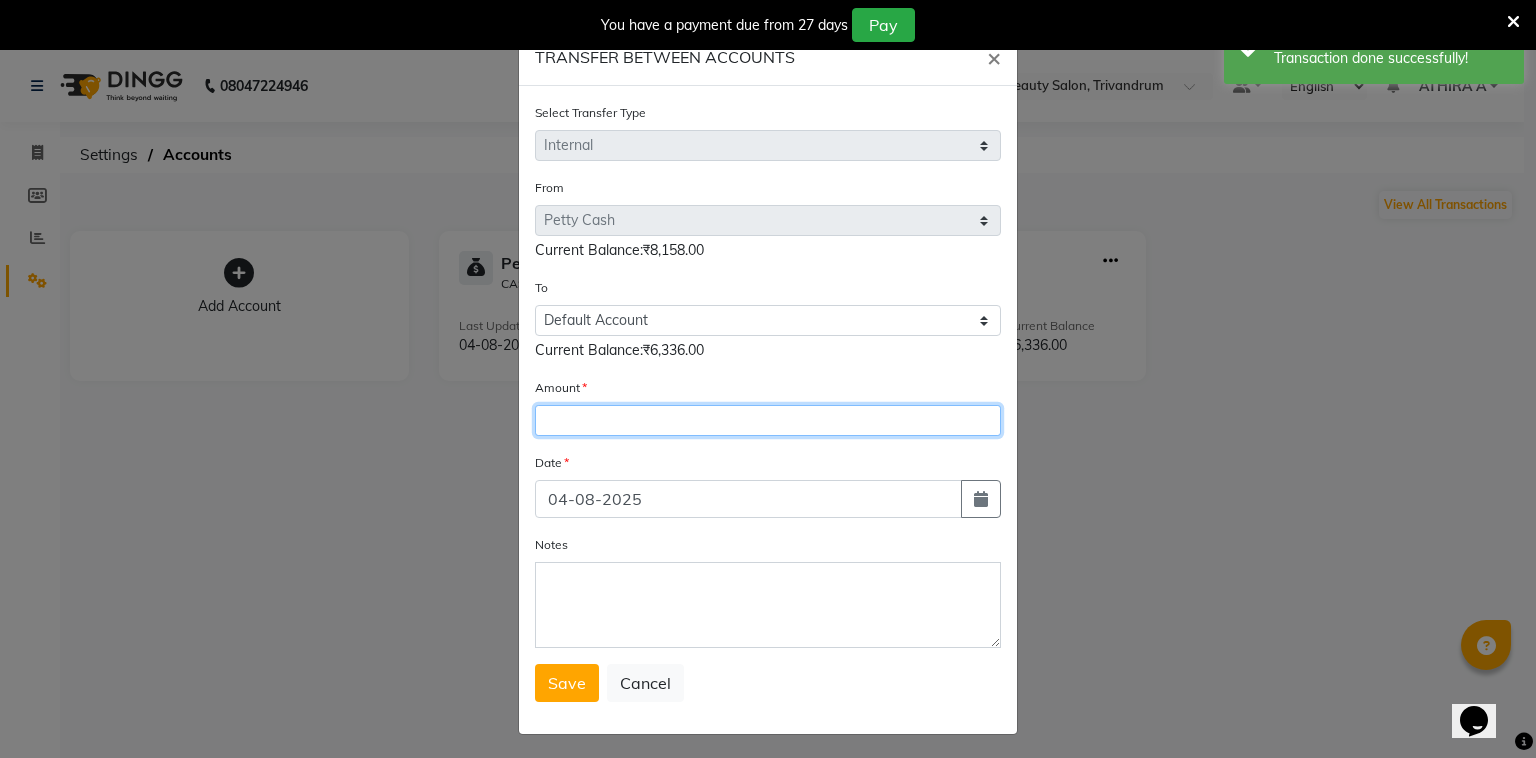 click 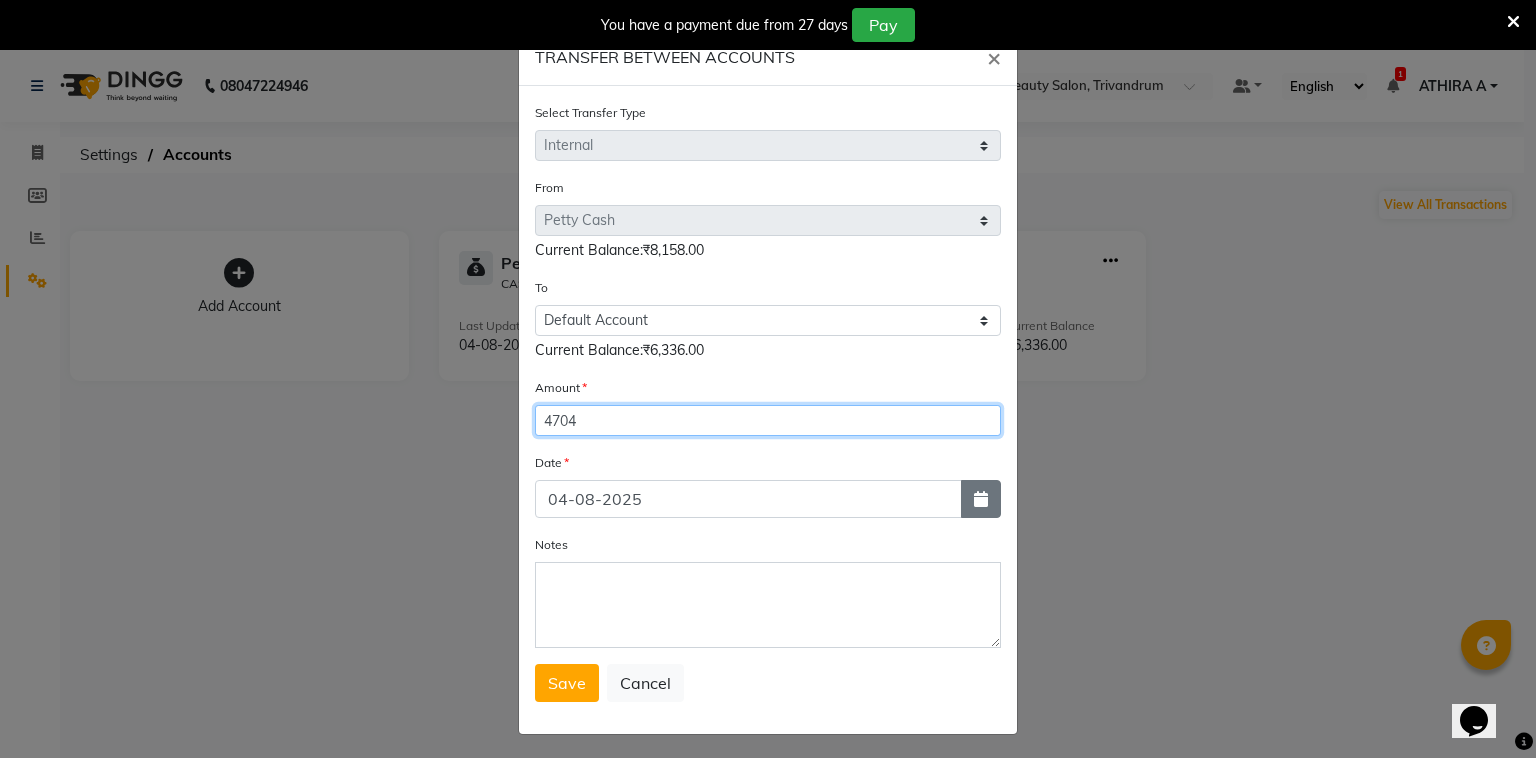 type on "4704" 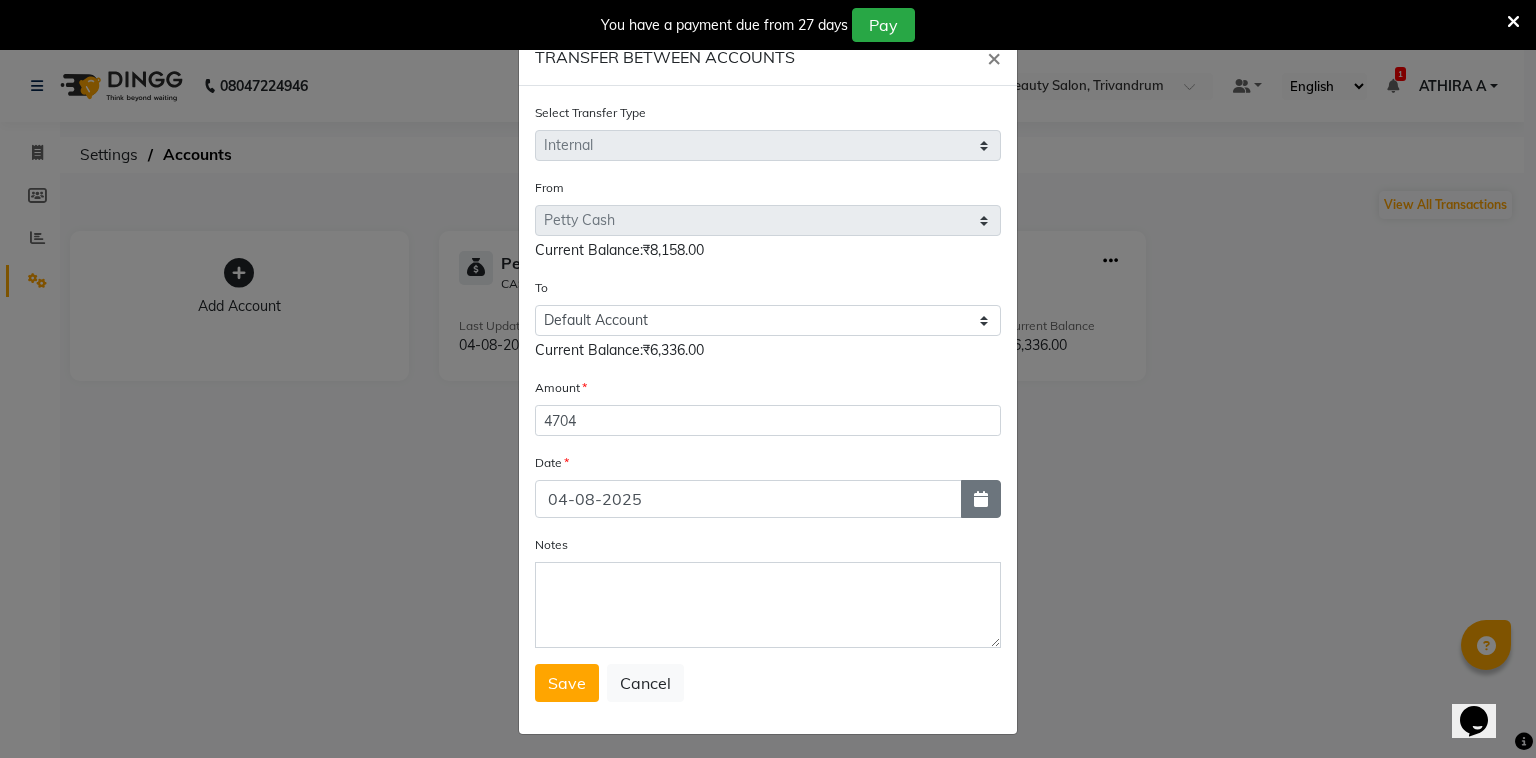 click 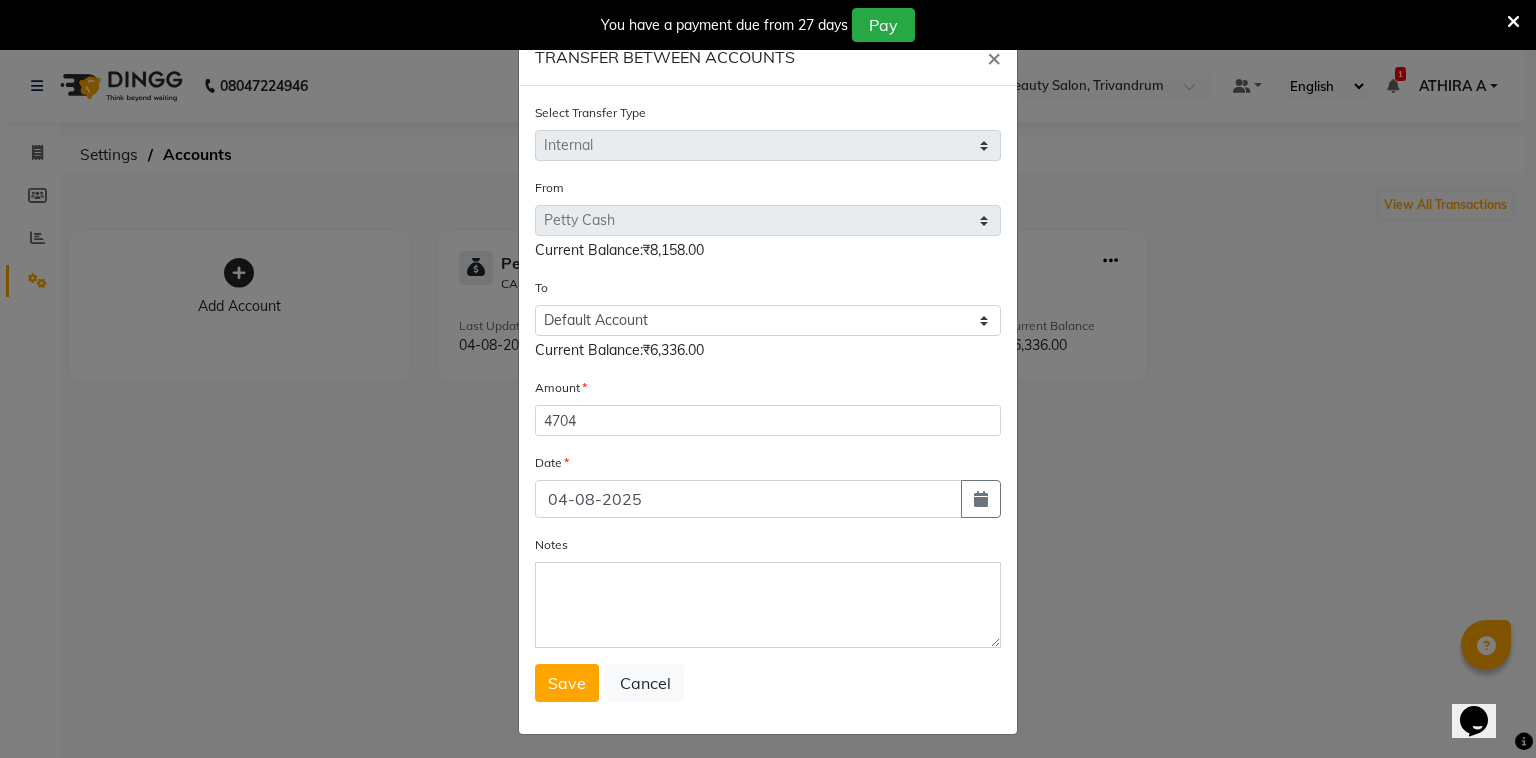 select on "8" 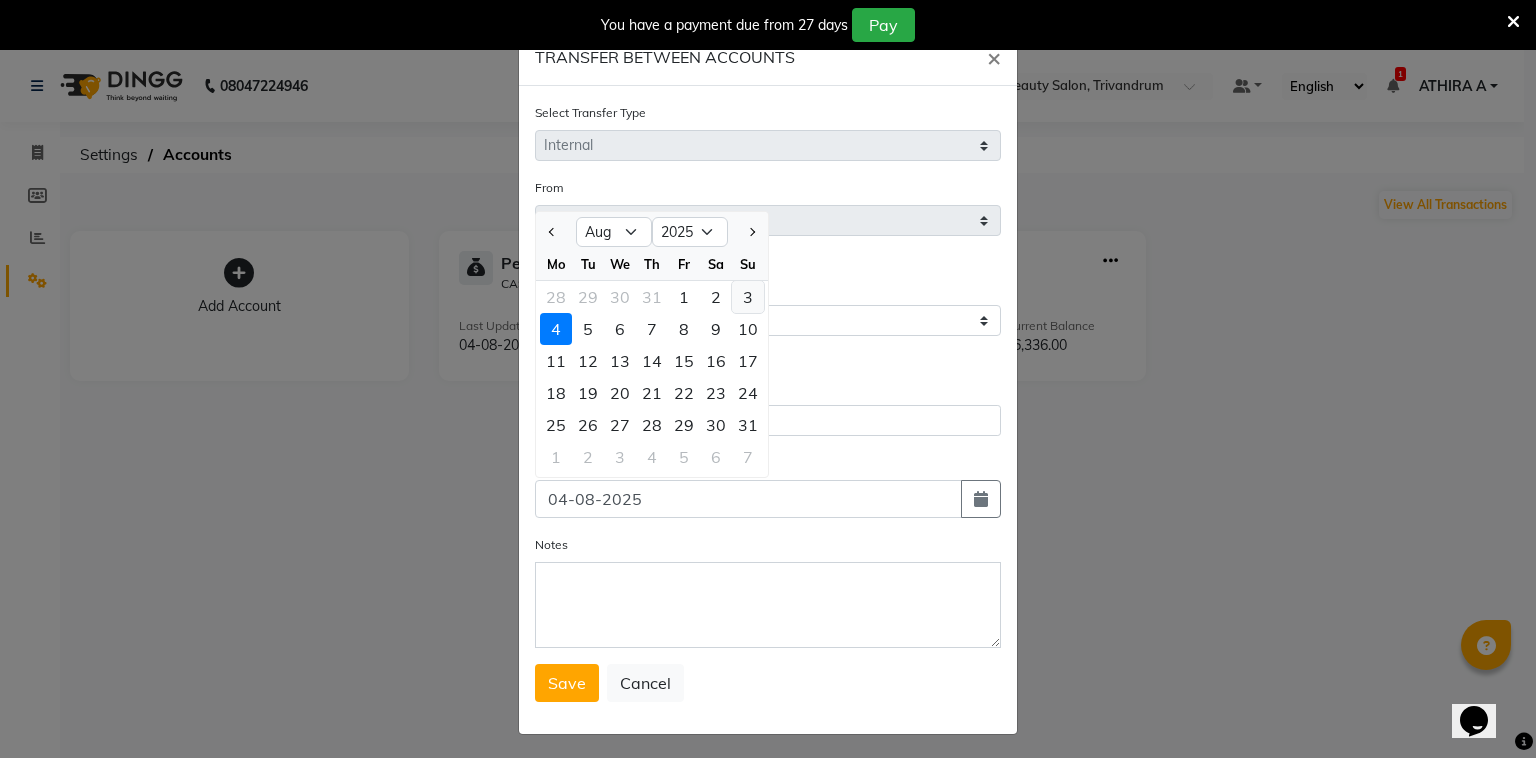 click on "3" 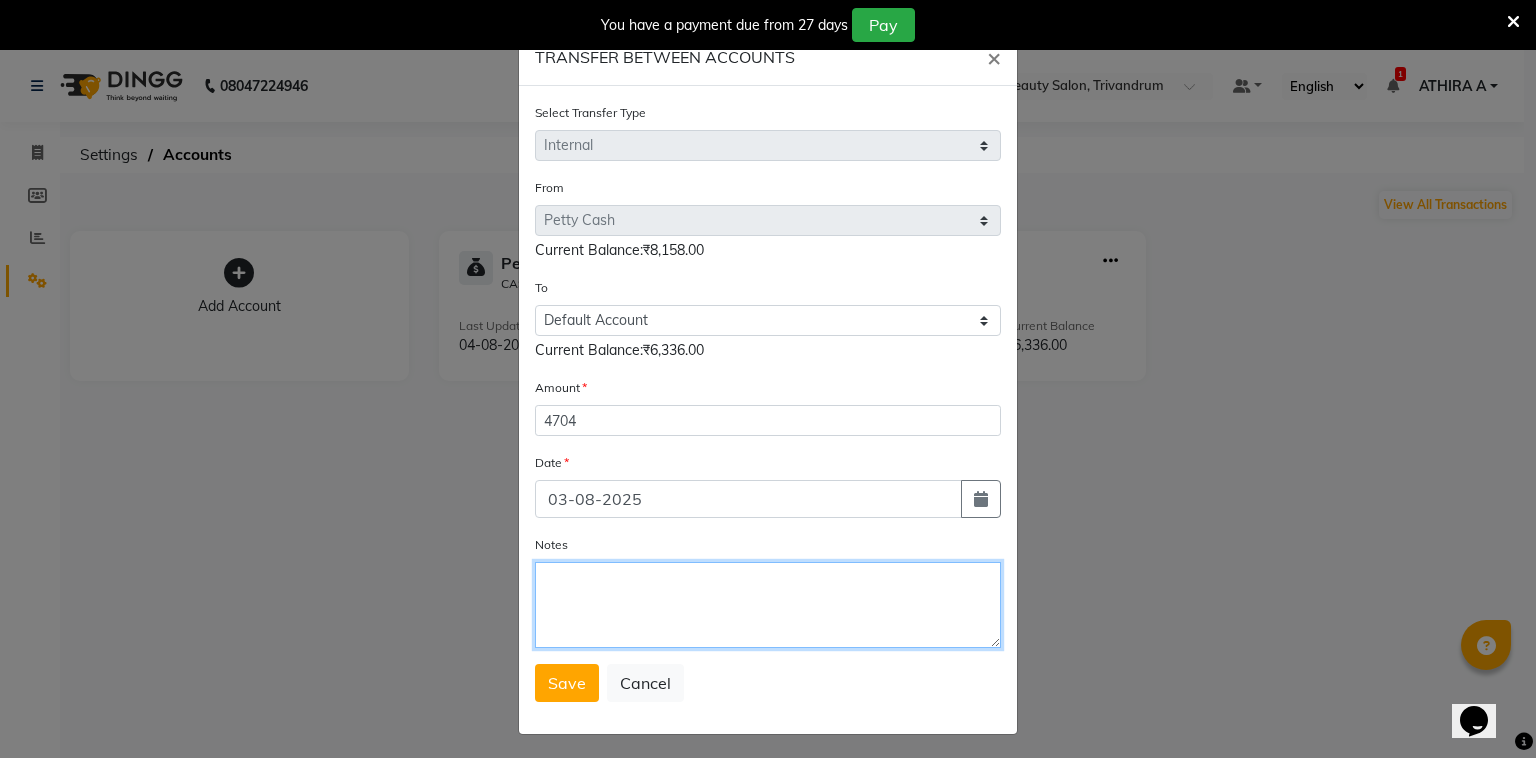 click on "Notes" at bounding box center (768, 605) 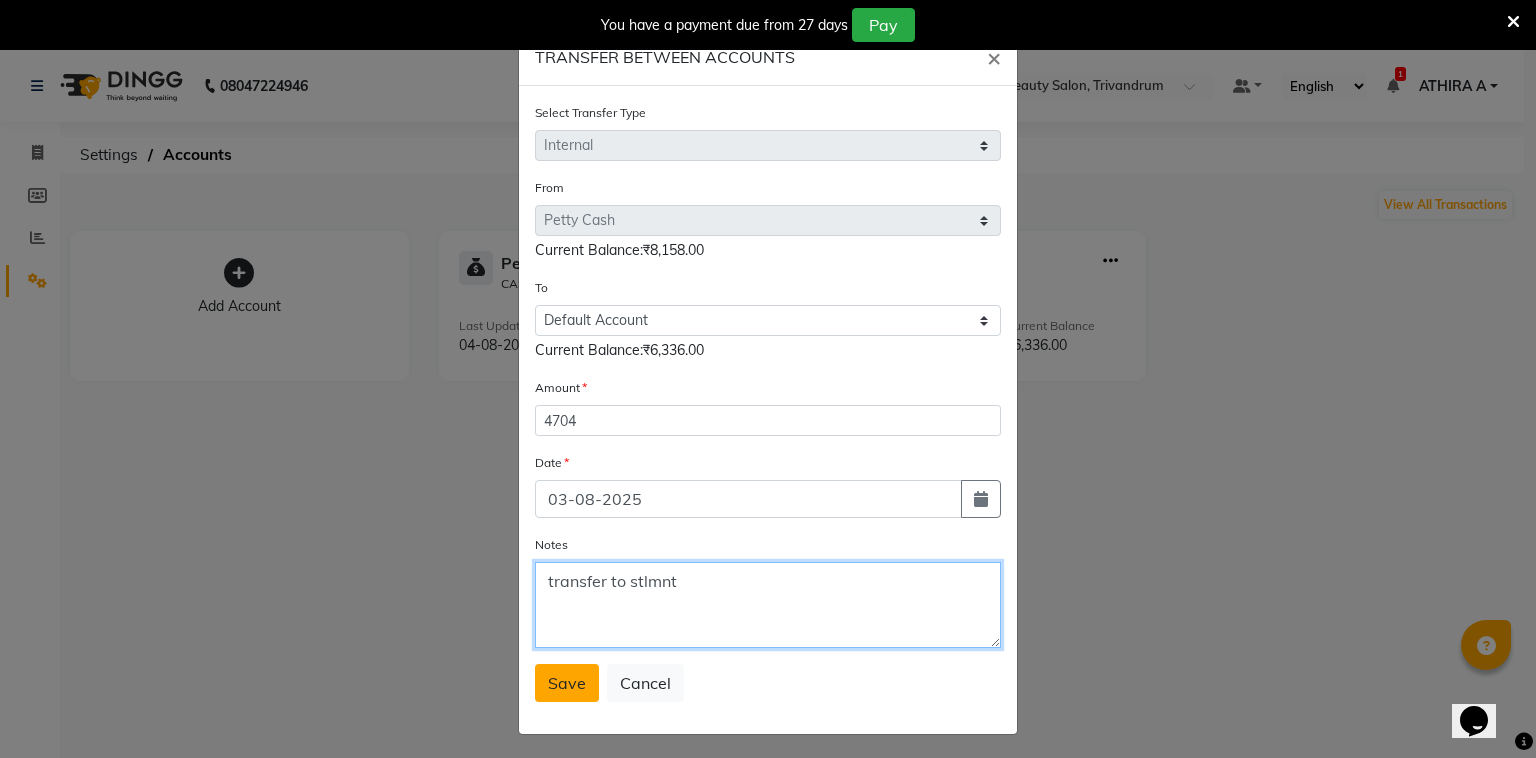 type on "transfer to stlmnt" 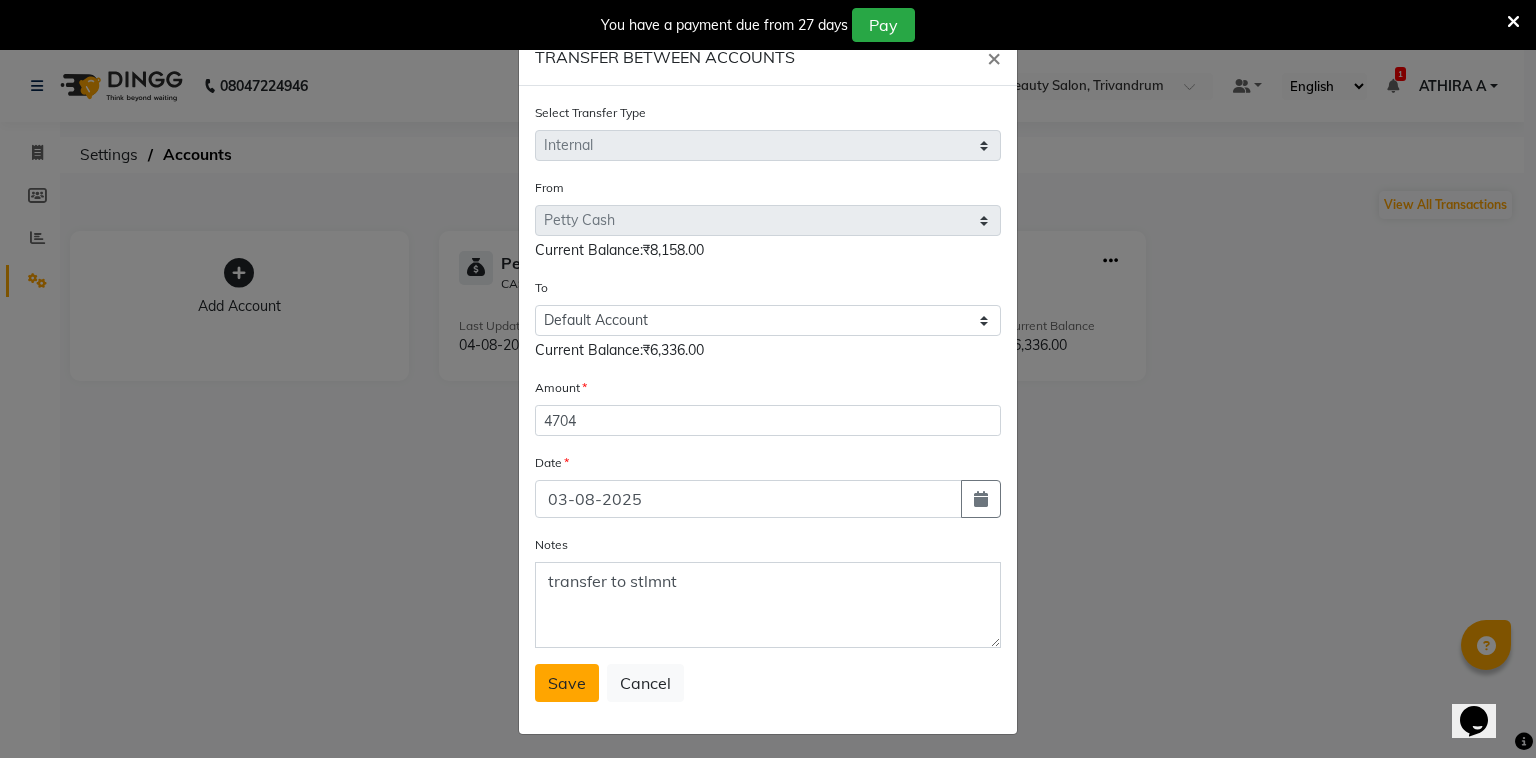 click on "Save" at bounding box center (567, 683) 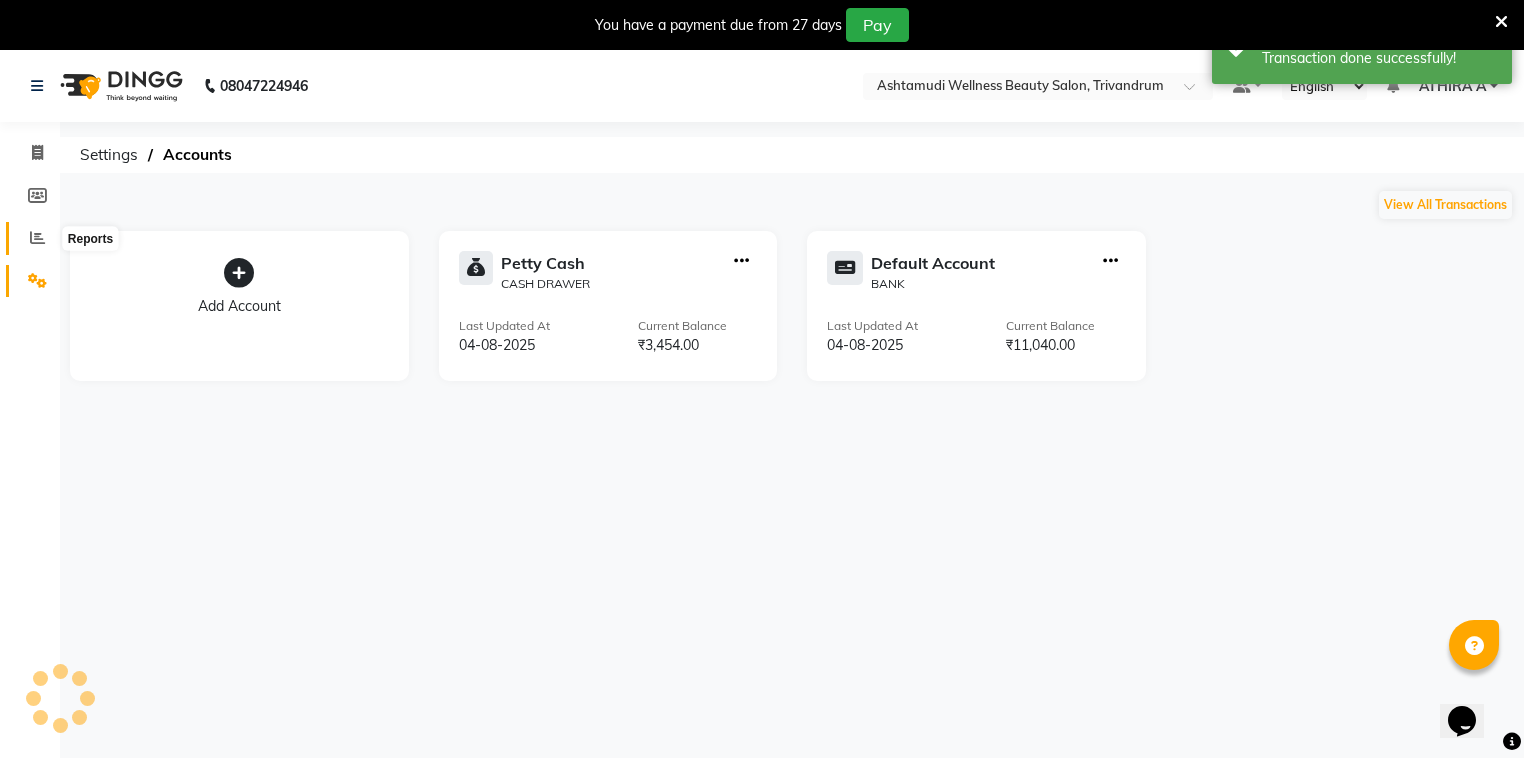click 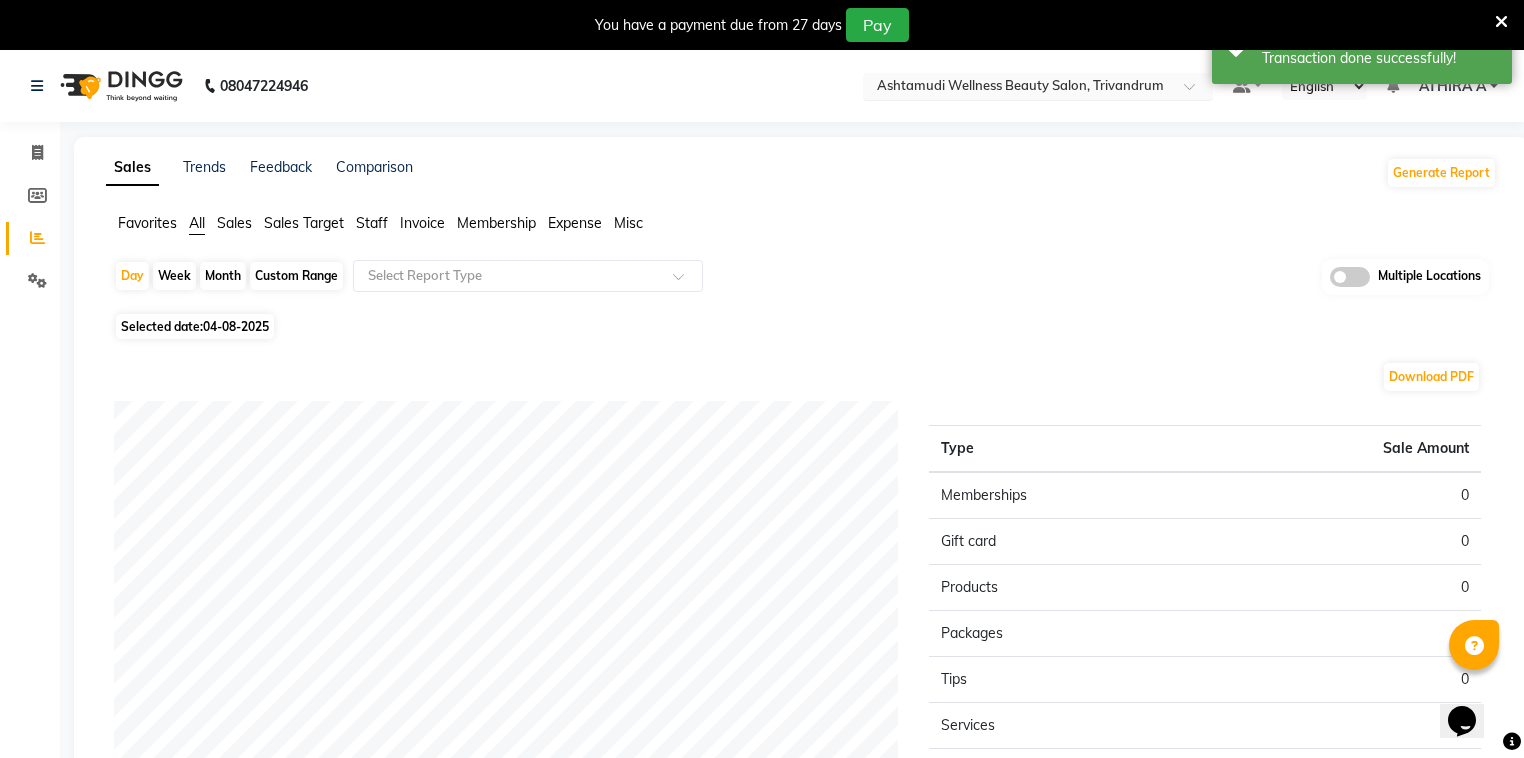 click at bounding box center [1018, 88] 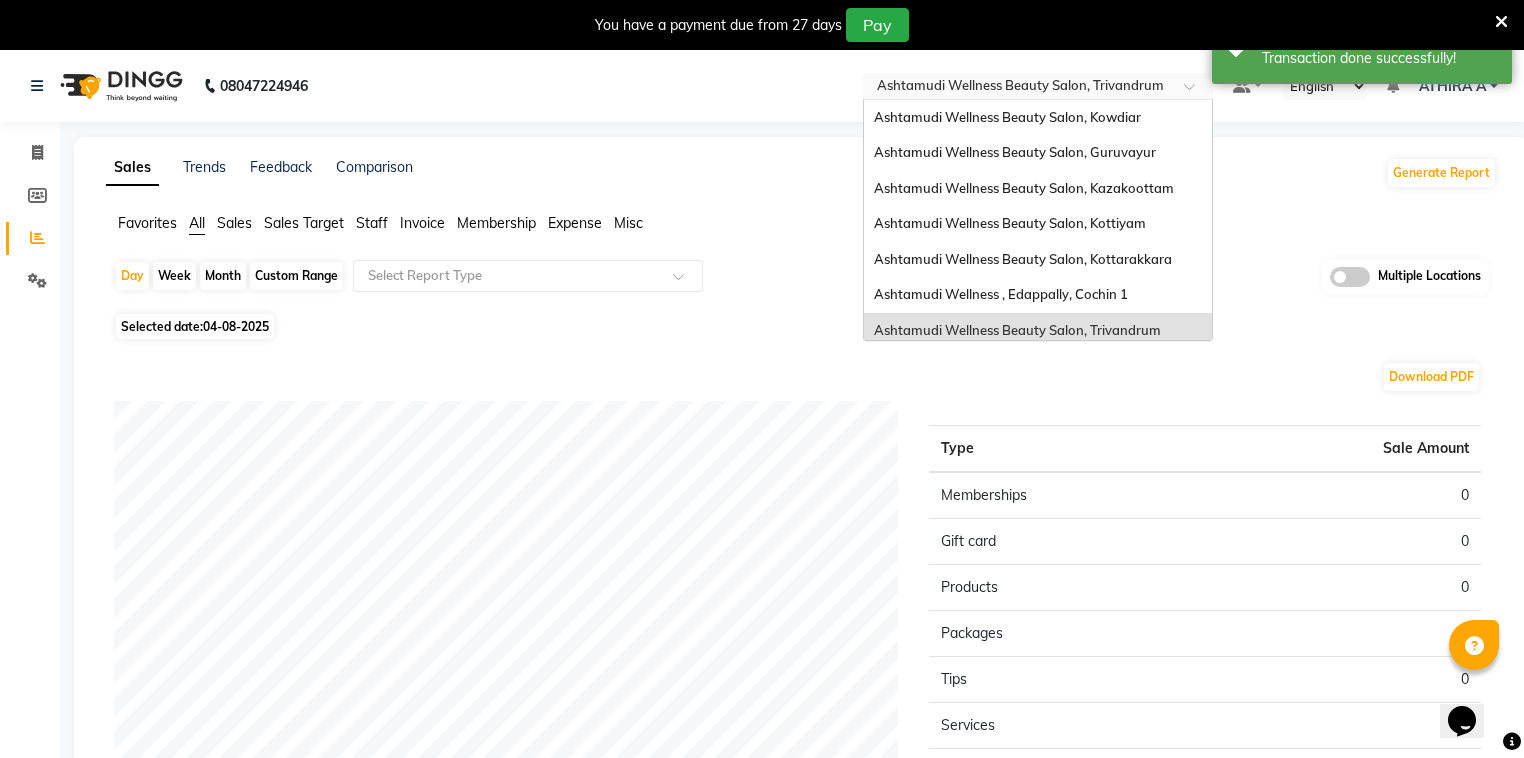 scroll, scrollTop: 212, scrollLeft: 0, axis: vertical 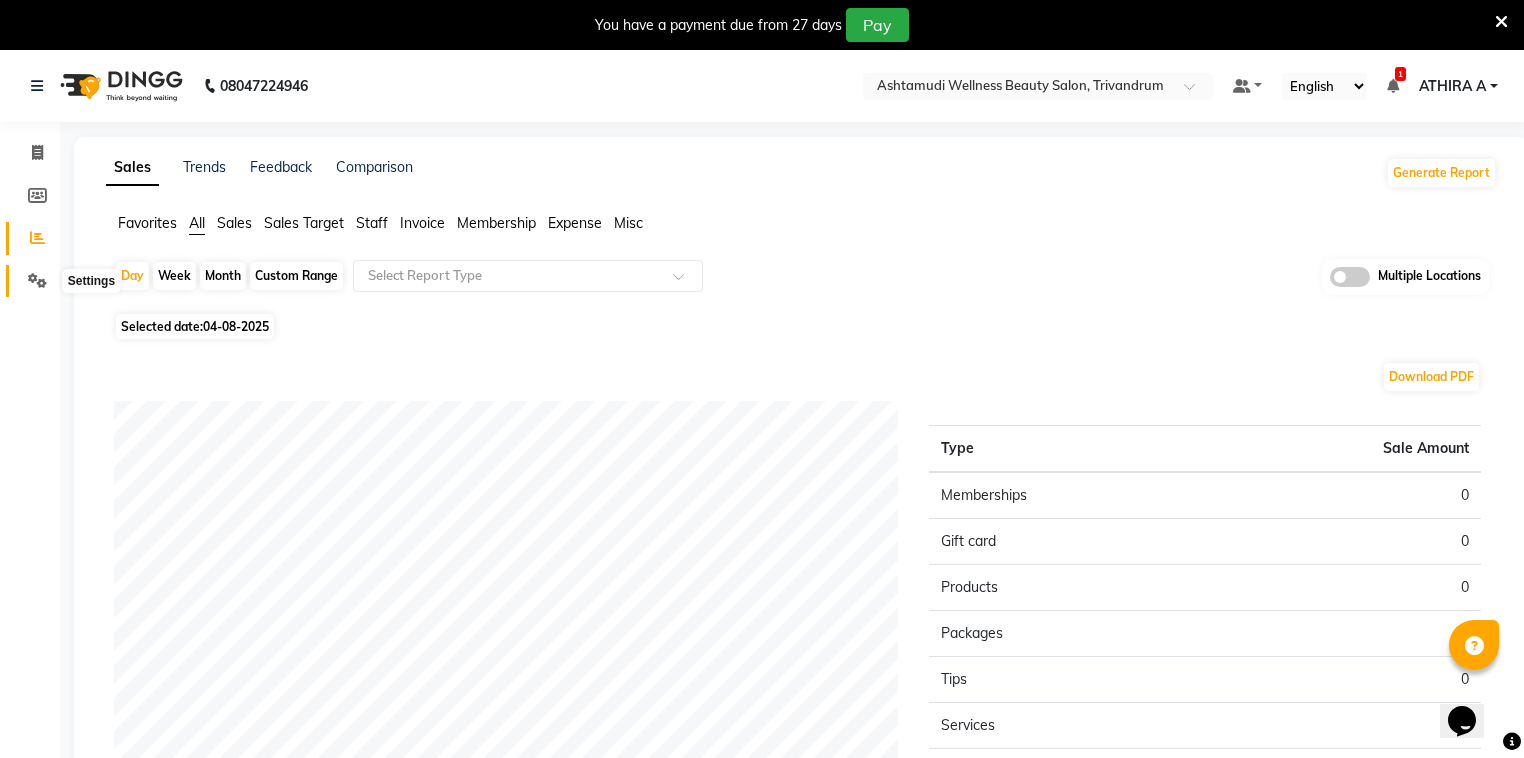 click 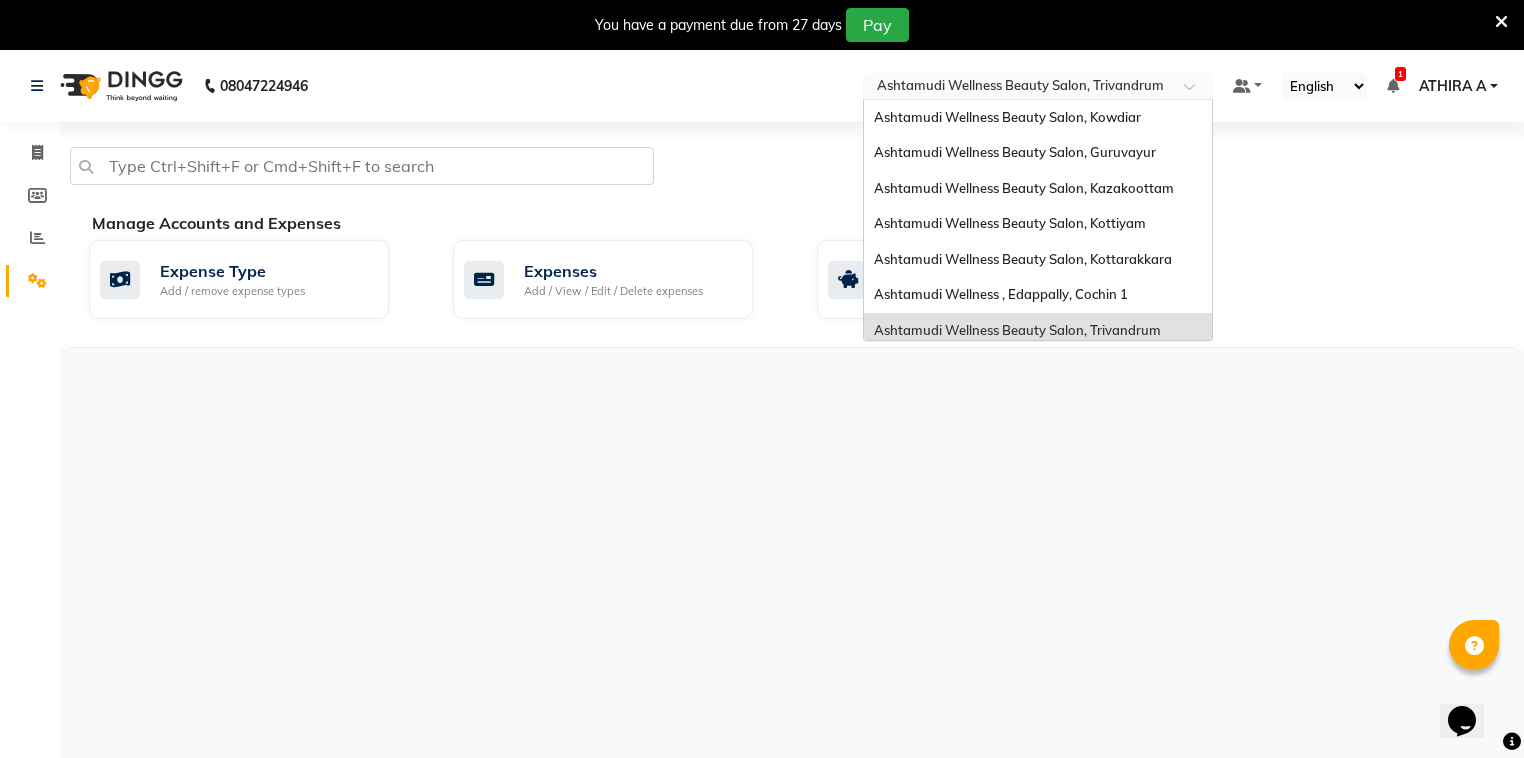 click on "Select Location × Ashtamudi Wellness Beauty Salon, Trivandrum" at bounding box center (1038, 86) 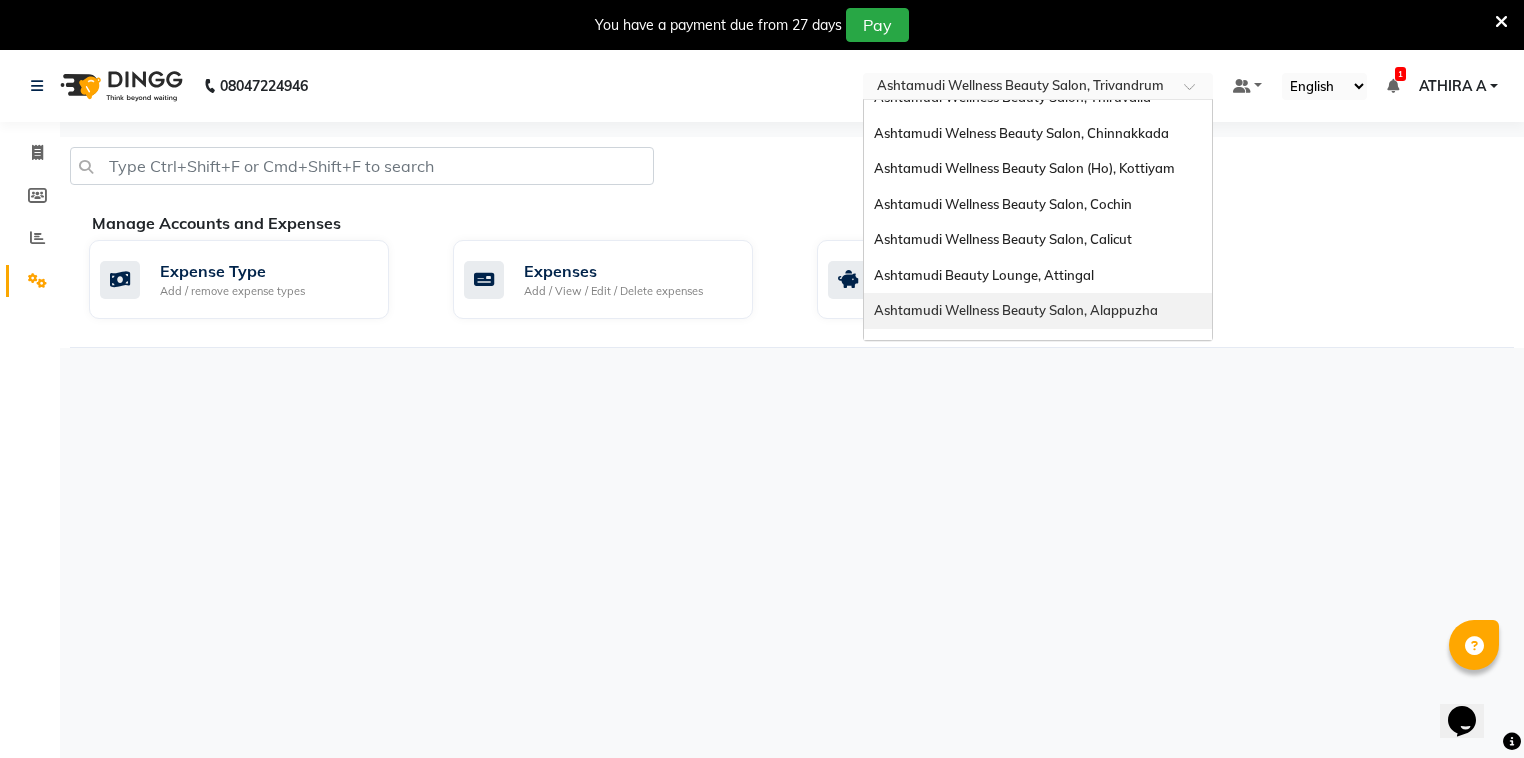 scroll, scrollTop: 312, scrollLeft: 0, axis: vertical 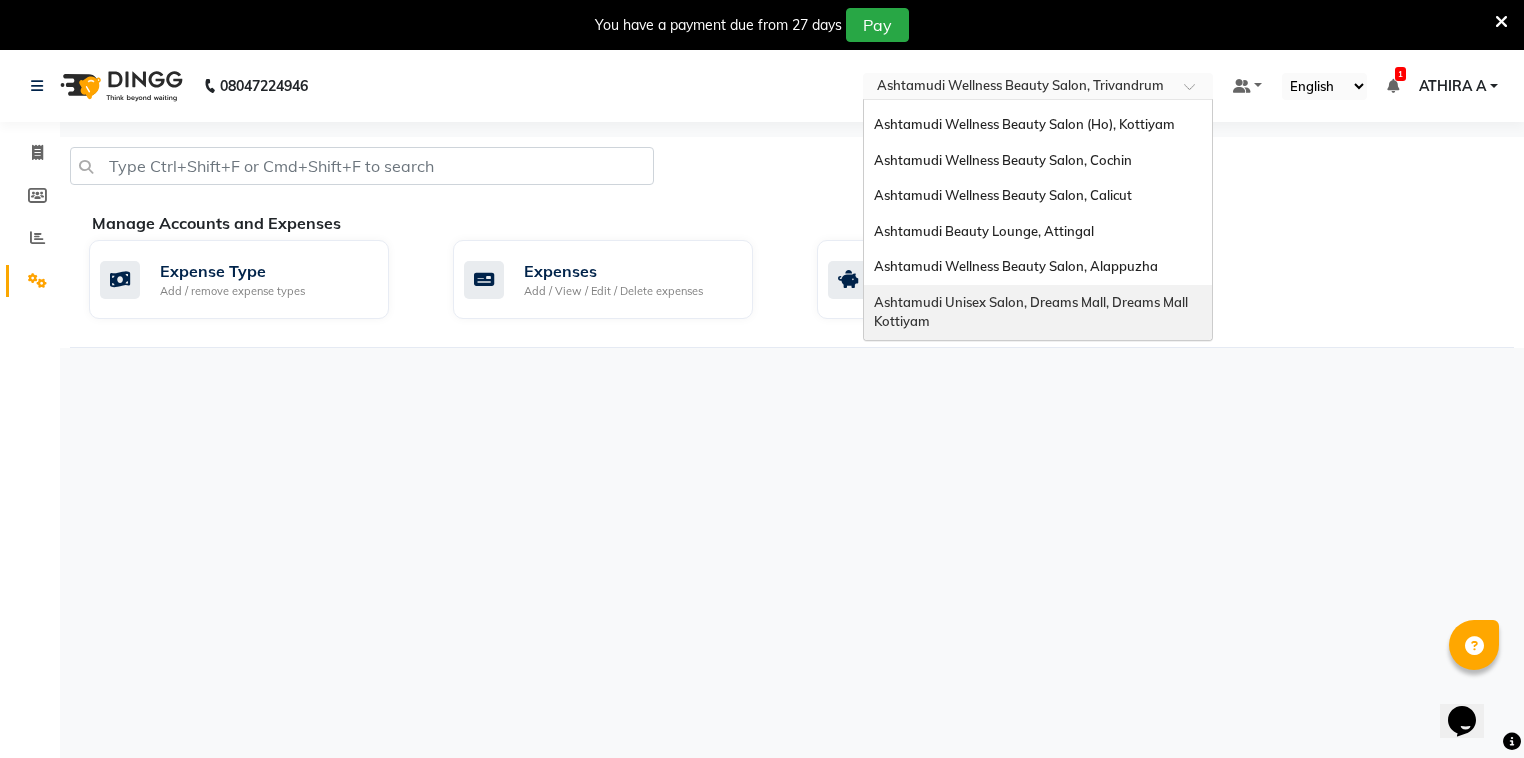 click on "Ashtamudi Unisex Salon, Dreams Mall, Dreams Mall Kottiyam" at bounding box center (1038, 312) 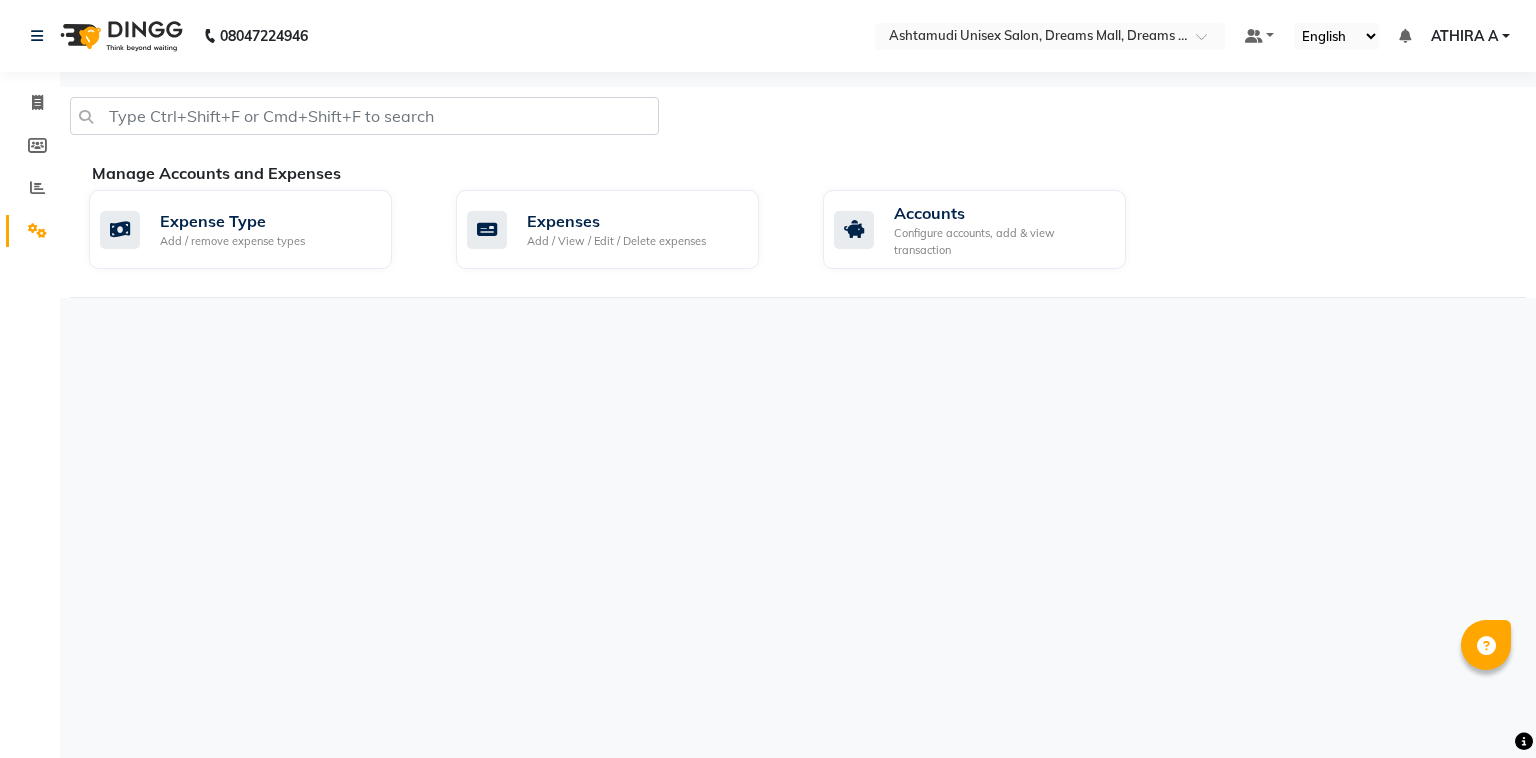scroll, scrollTop: 0, scrollLeft: 0, axis: both 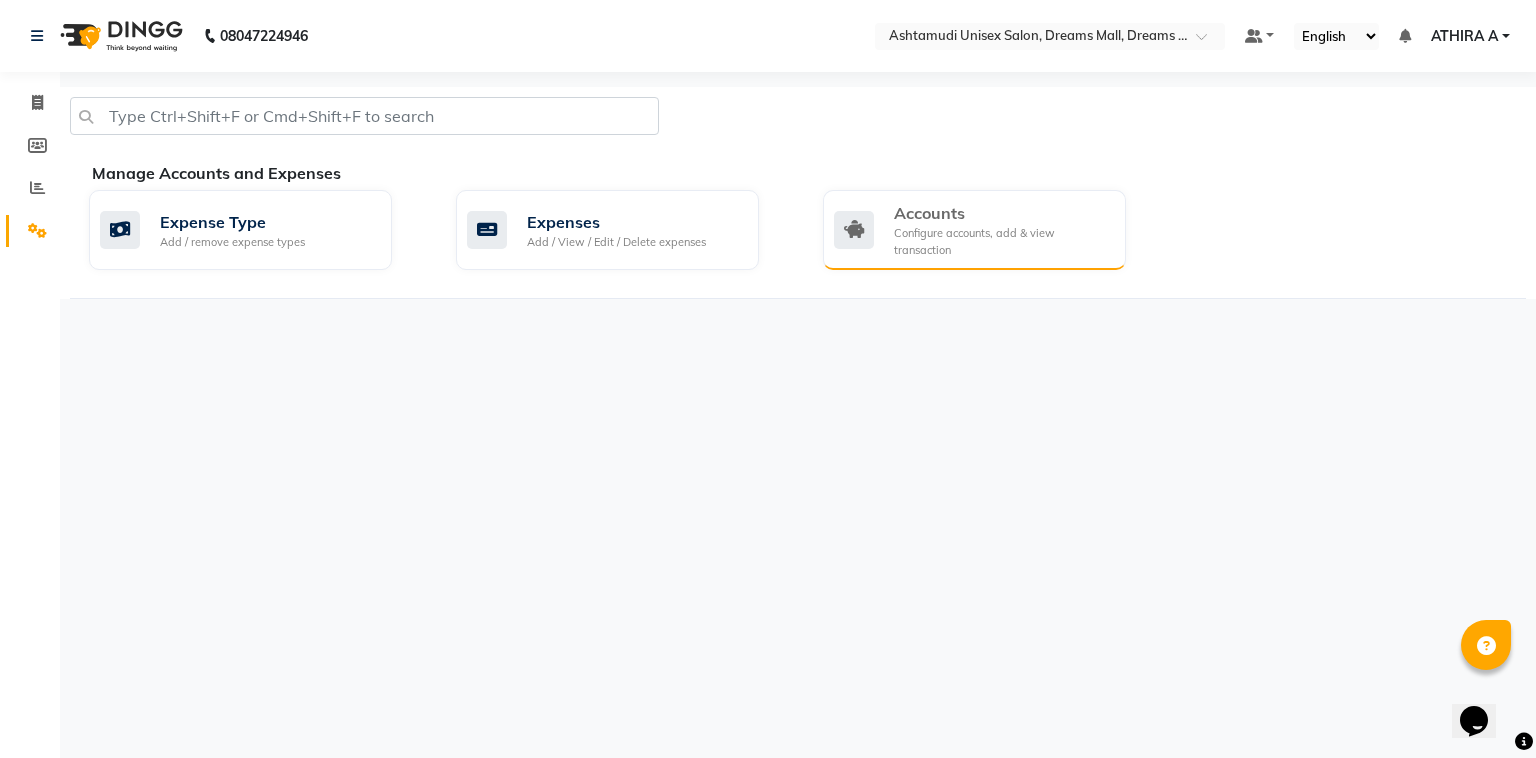 click on "Configure accounts, add & view transaction" 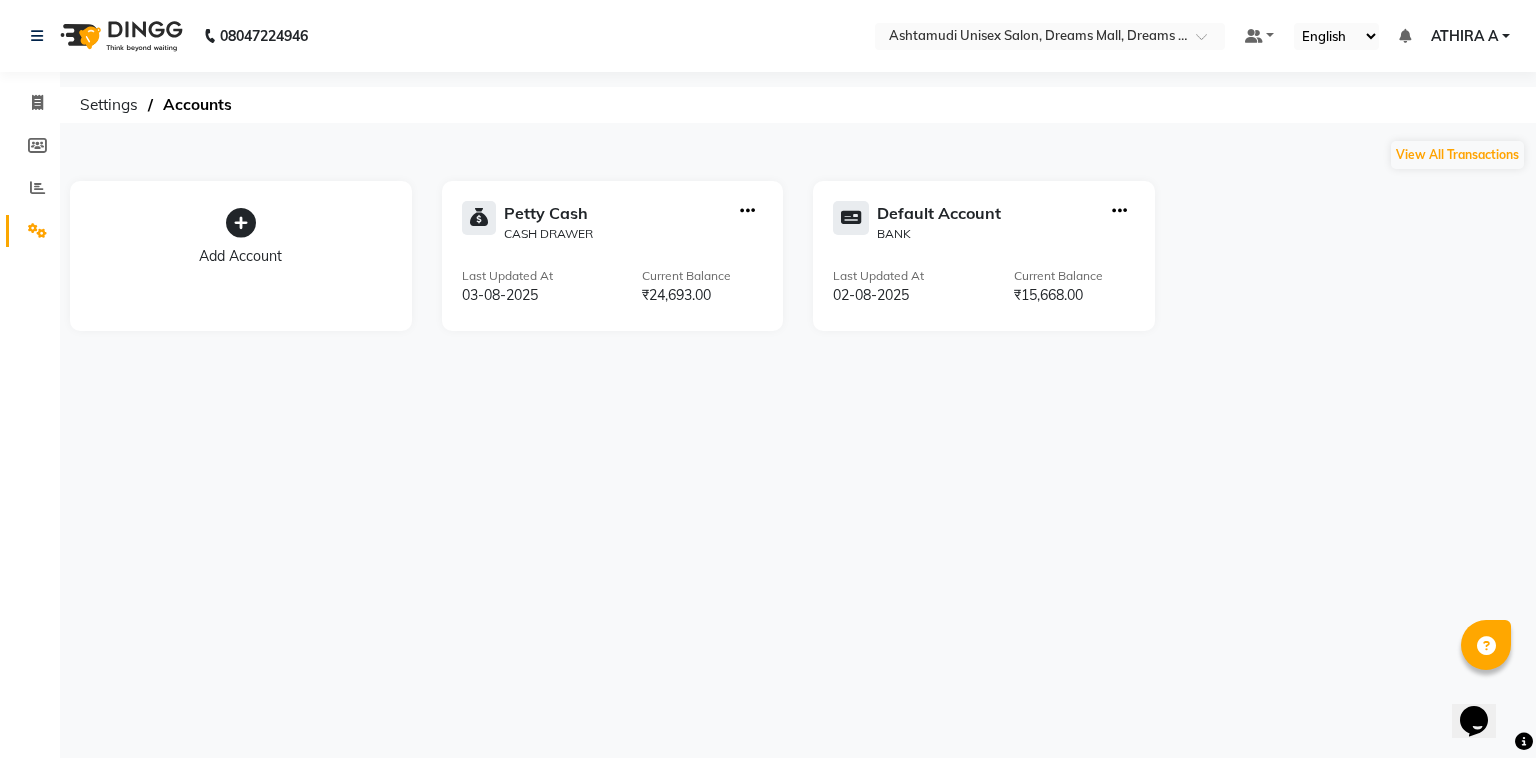 click 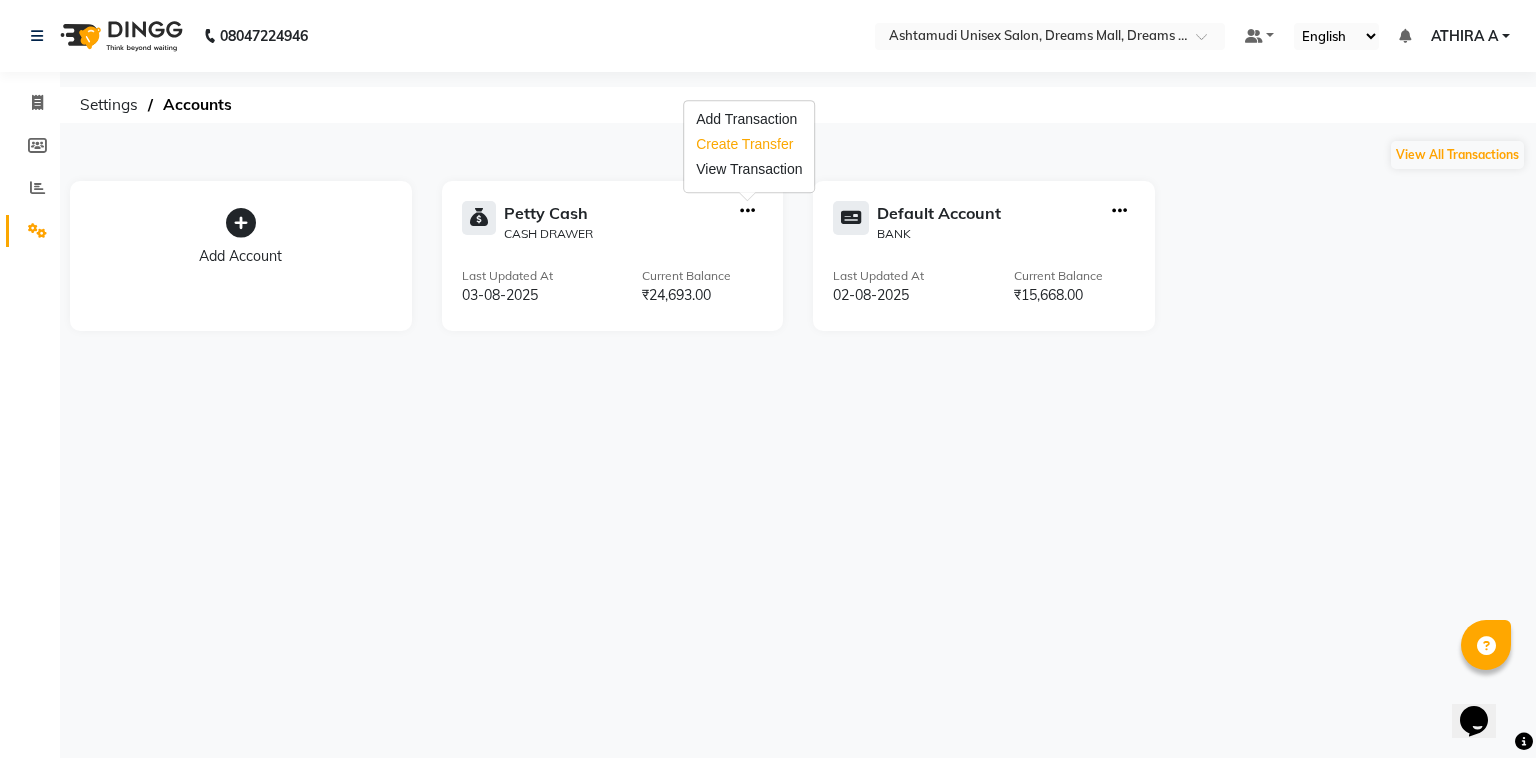 click on "Create Transfer" at bounding box center (749, 144) 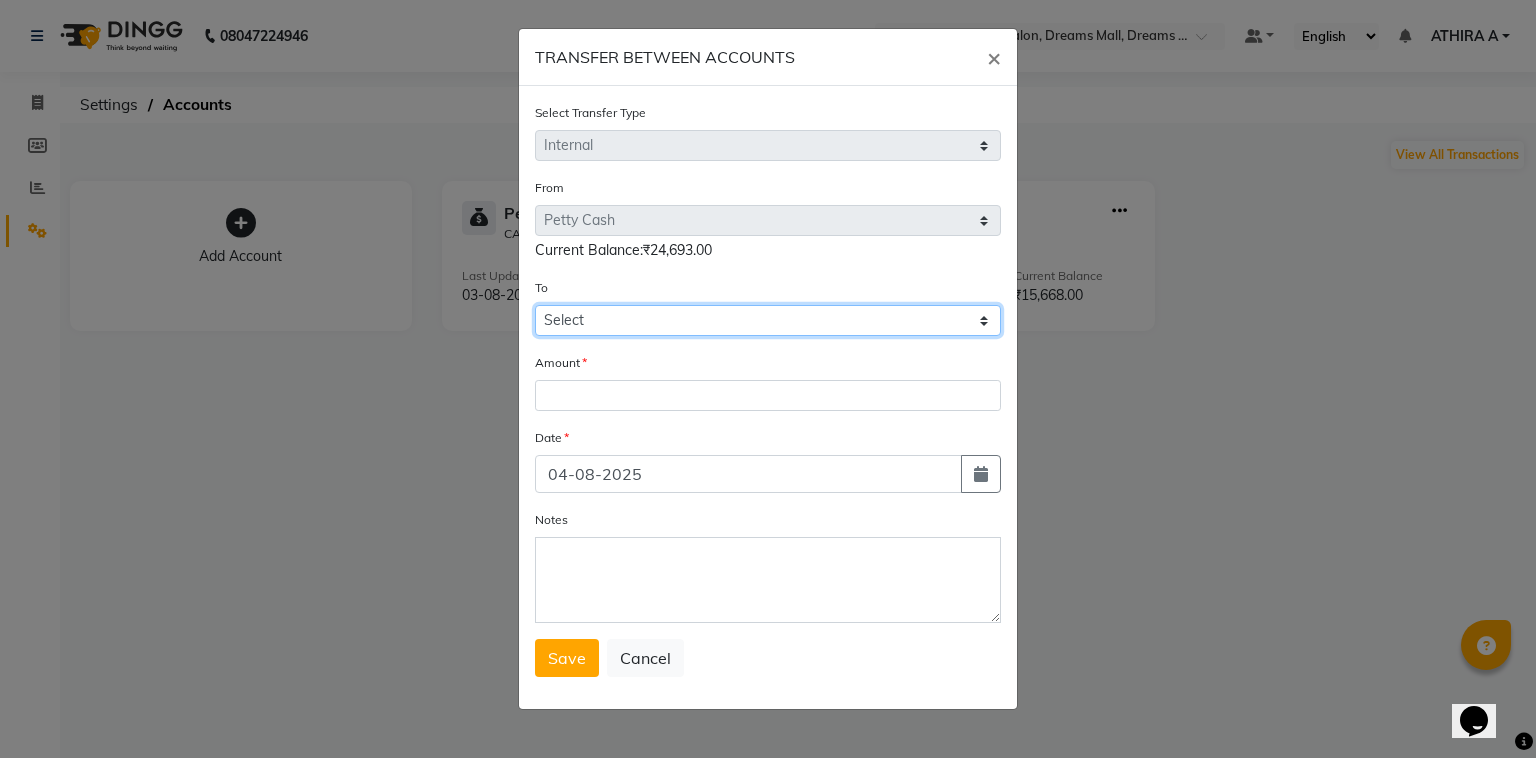 click on "Select Petty Cash Default Account" 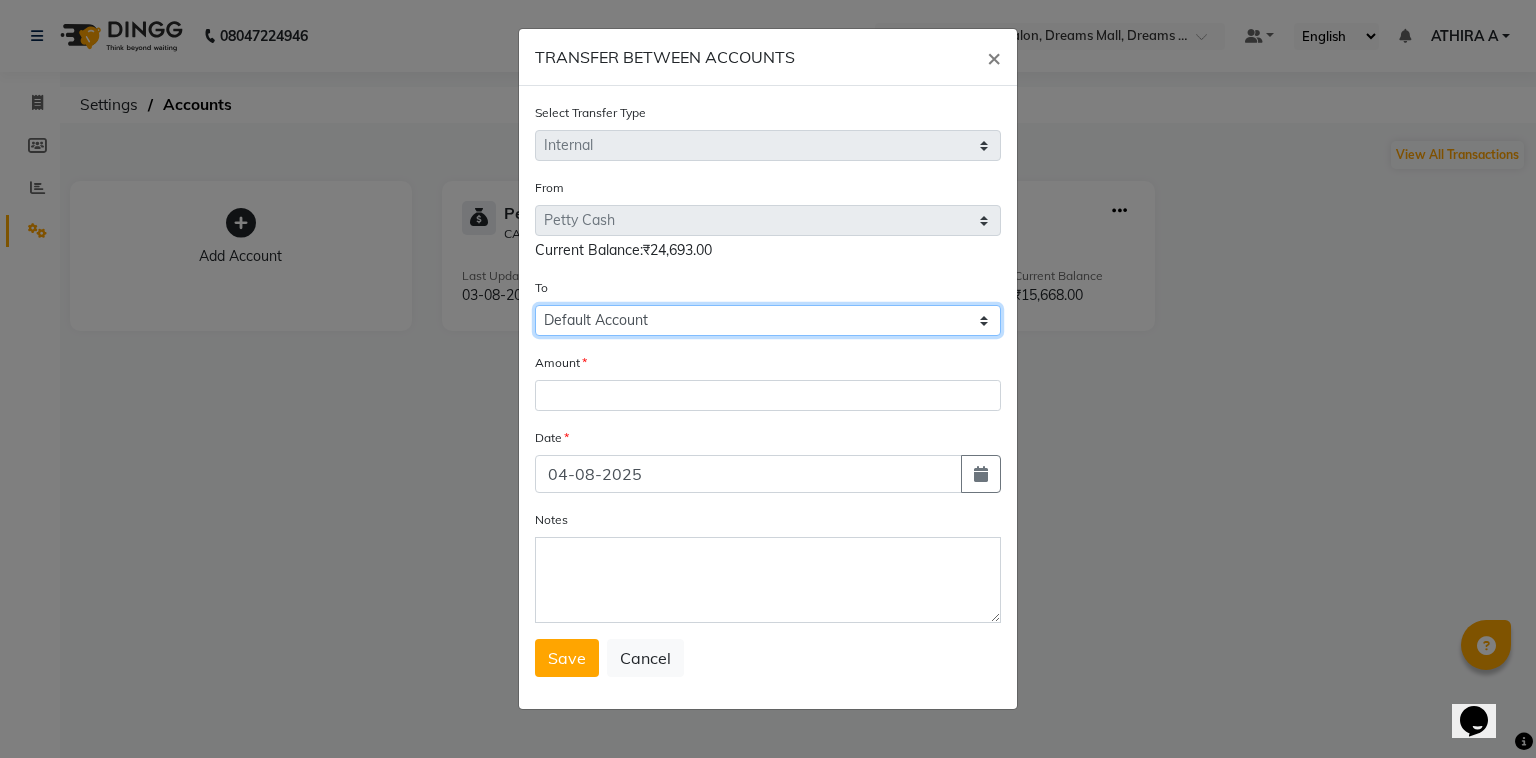 click on "Select Petty Cash Default Account" 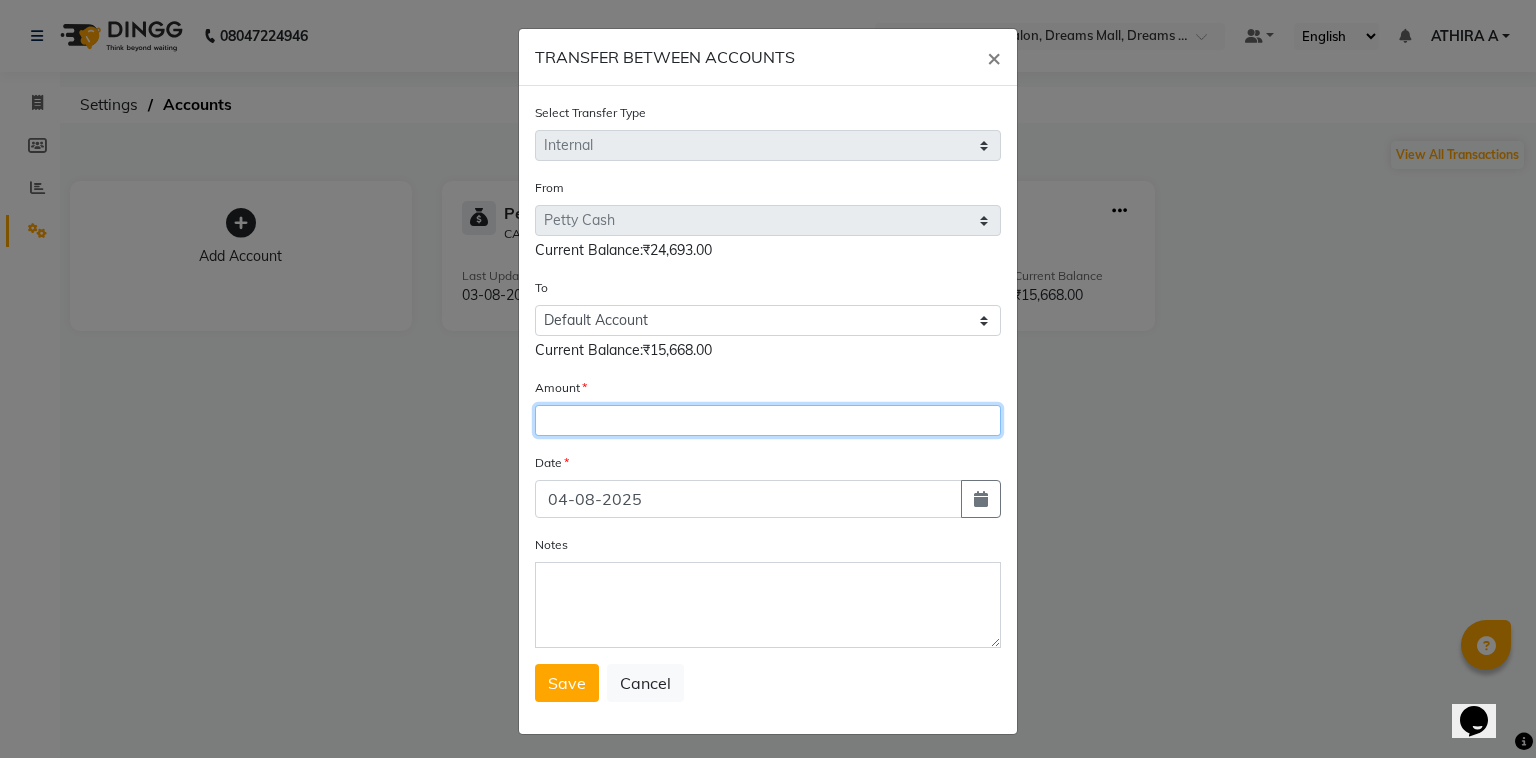 click 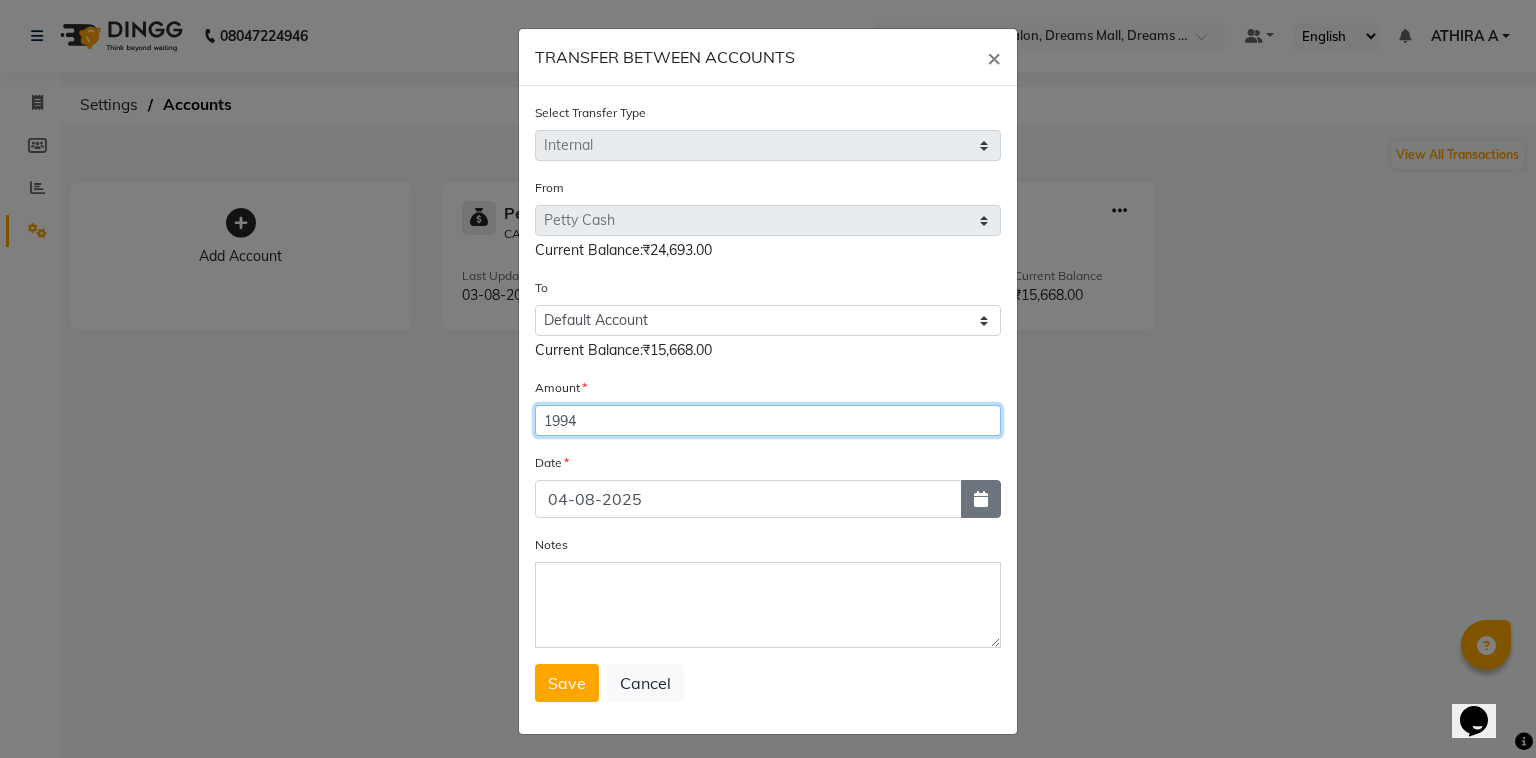type on "1994" 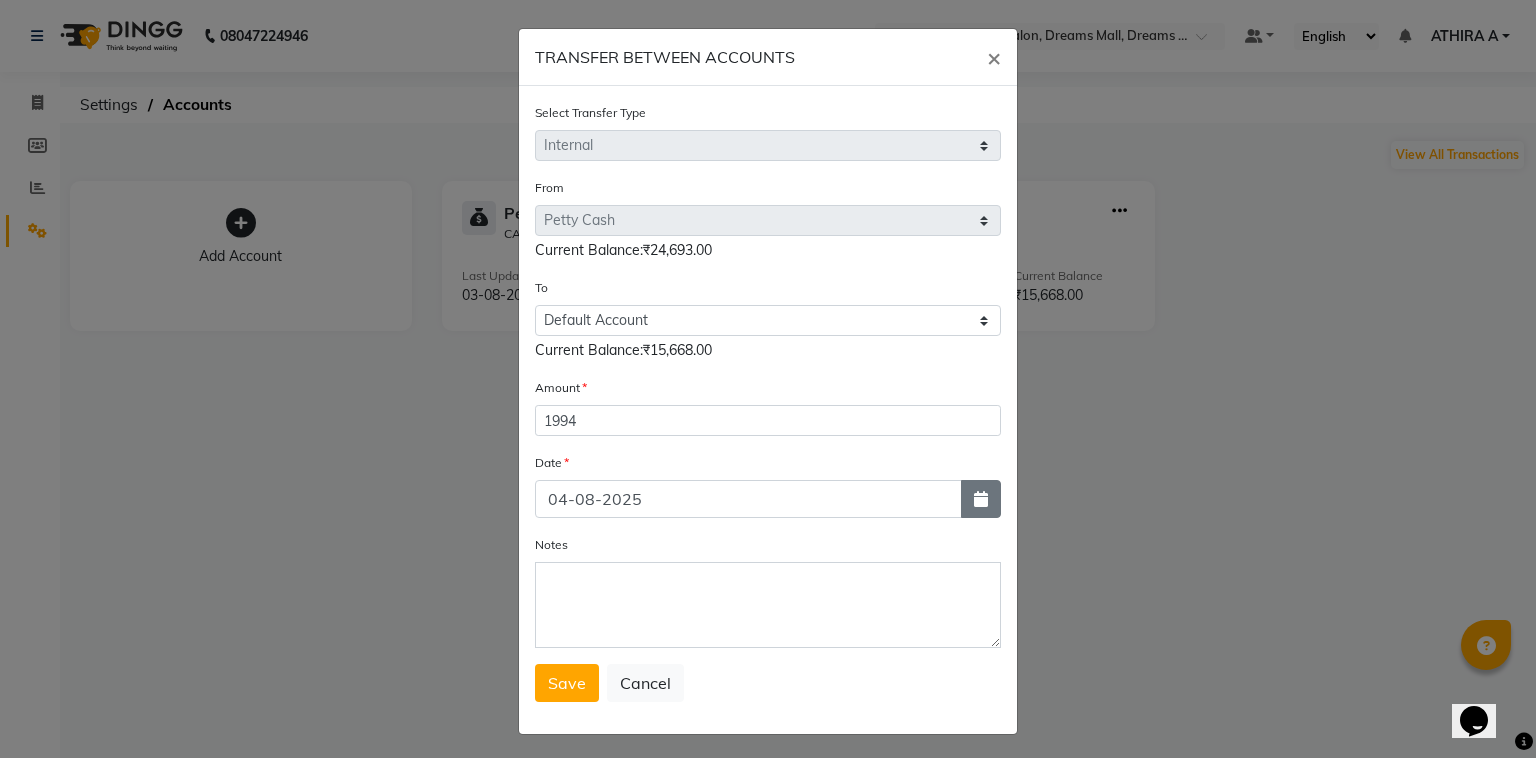 click 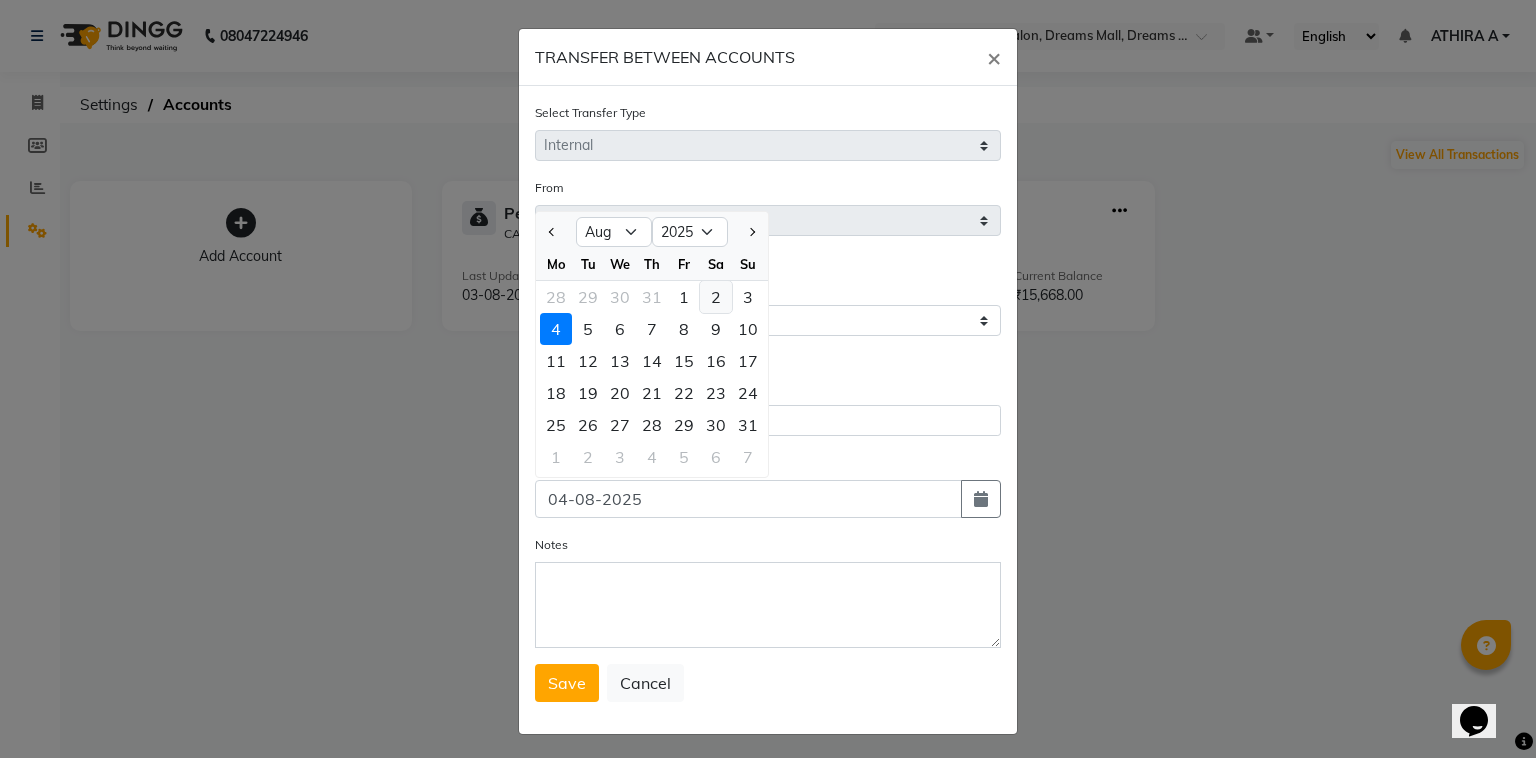 click on "2" 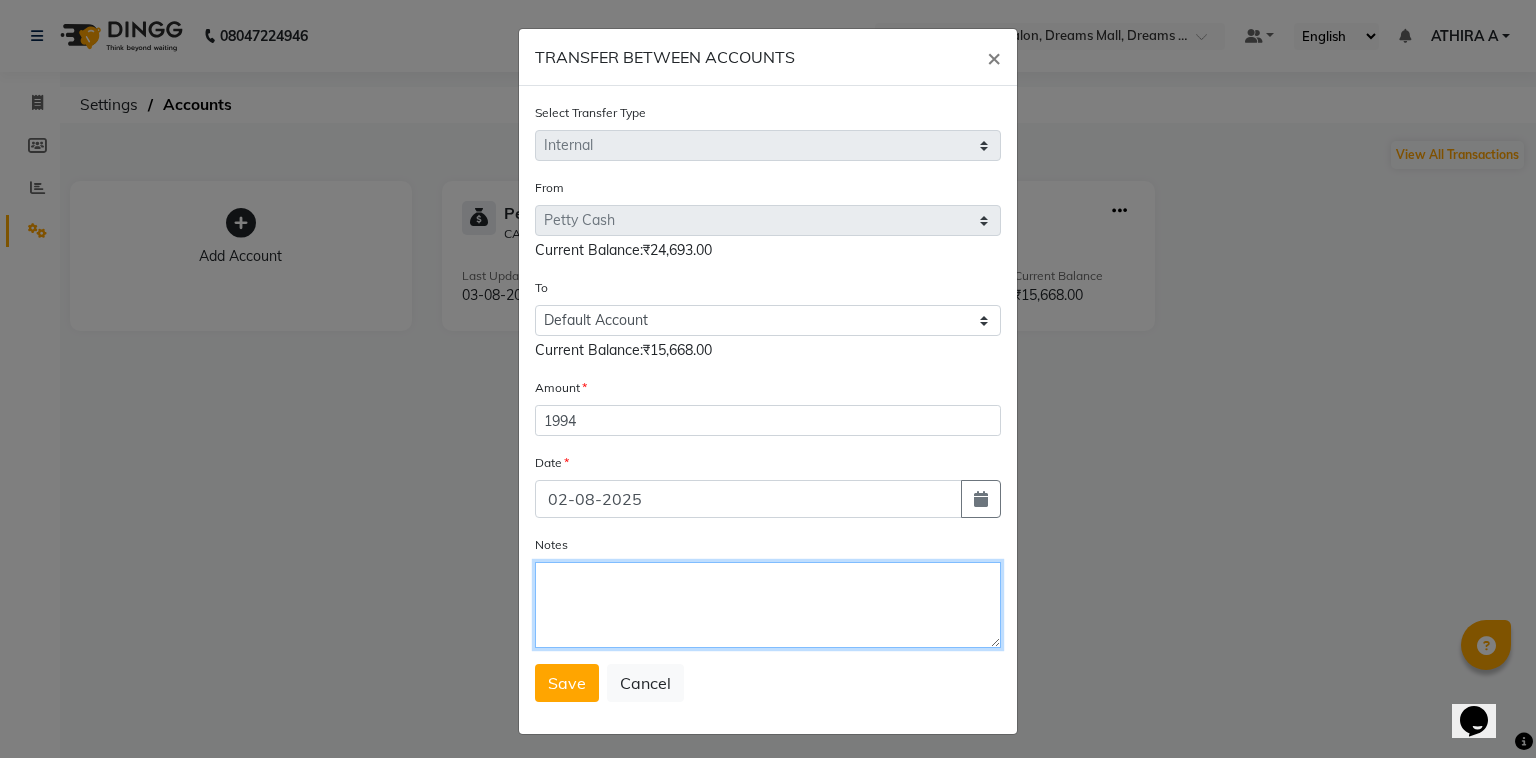 click on "Notes" at bounding box center (768, 605) 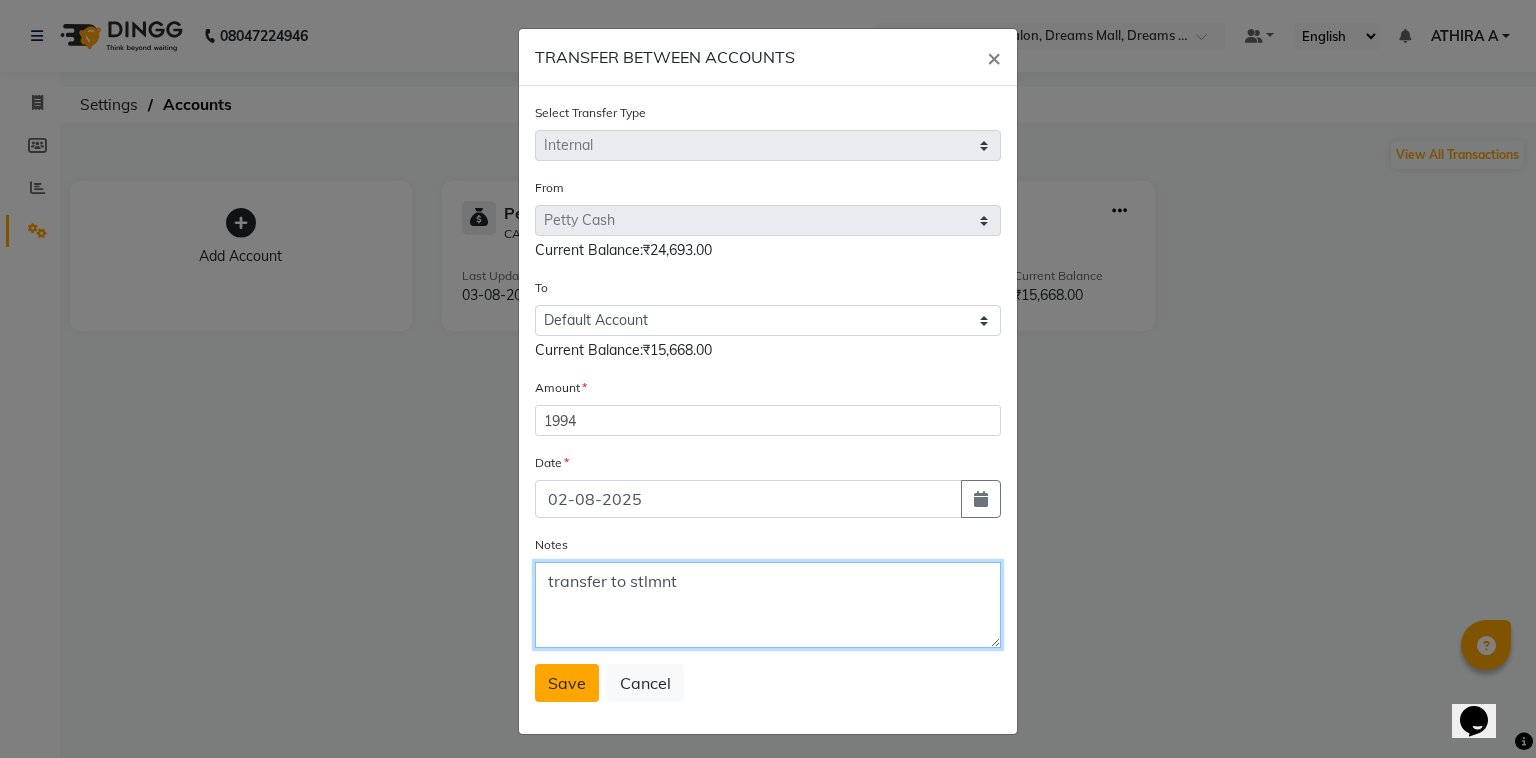 type on "transfer to stlmnt" 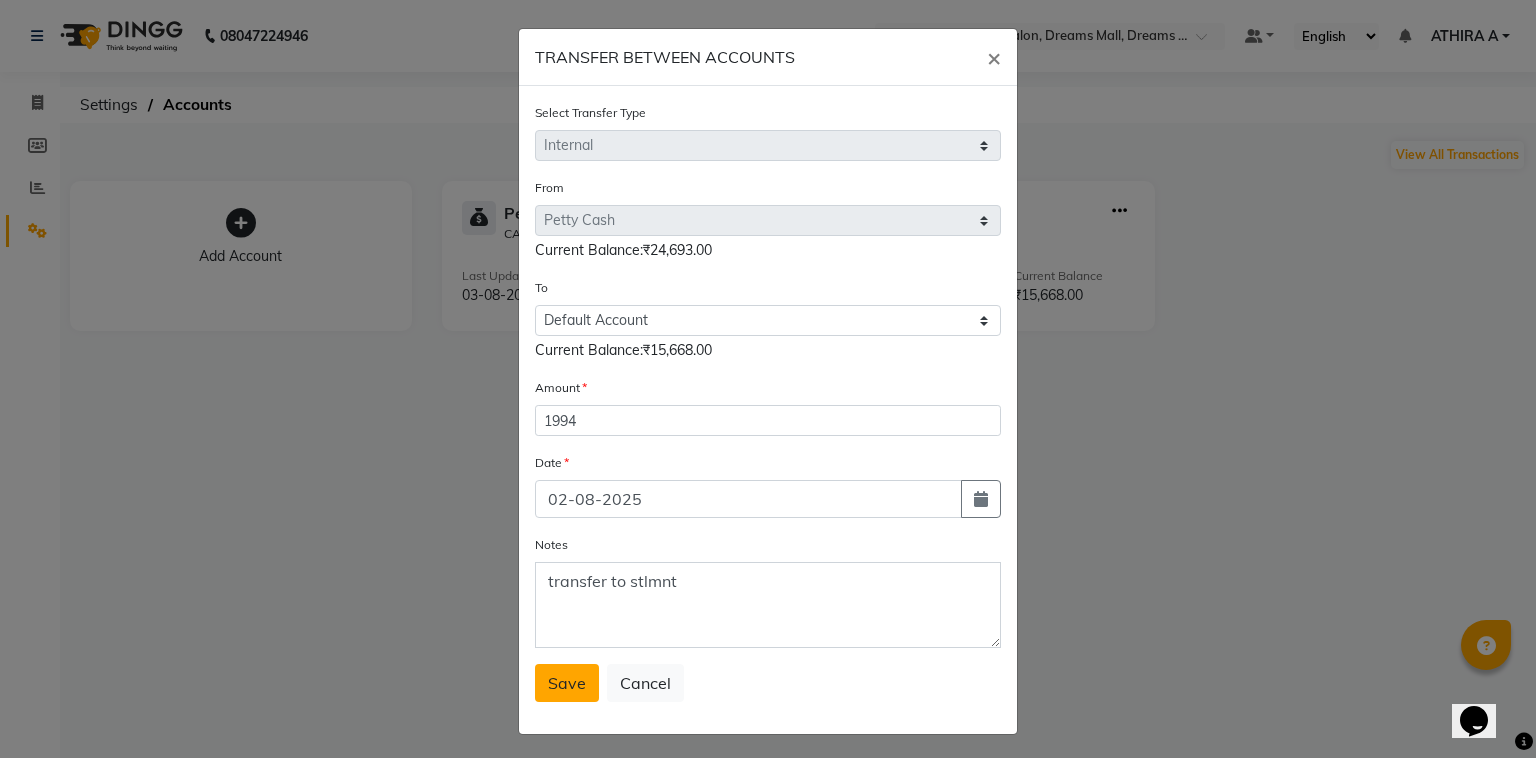 click on "Save" at bounding box center [567, 683] 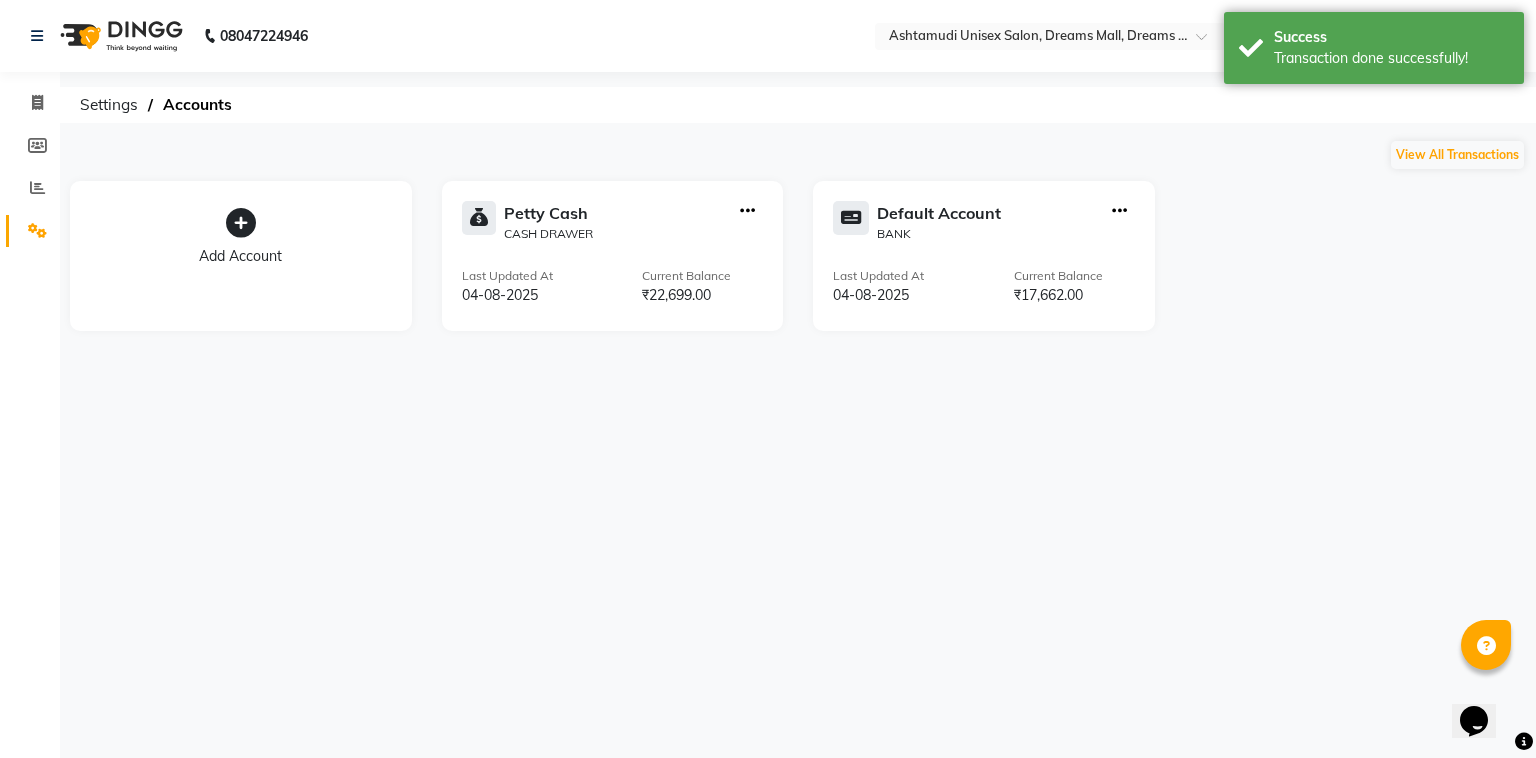 click 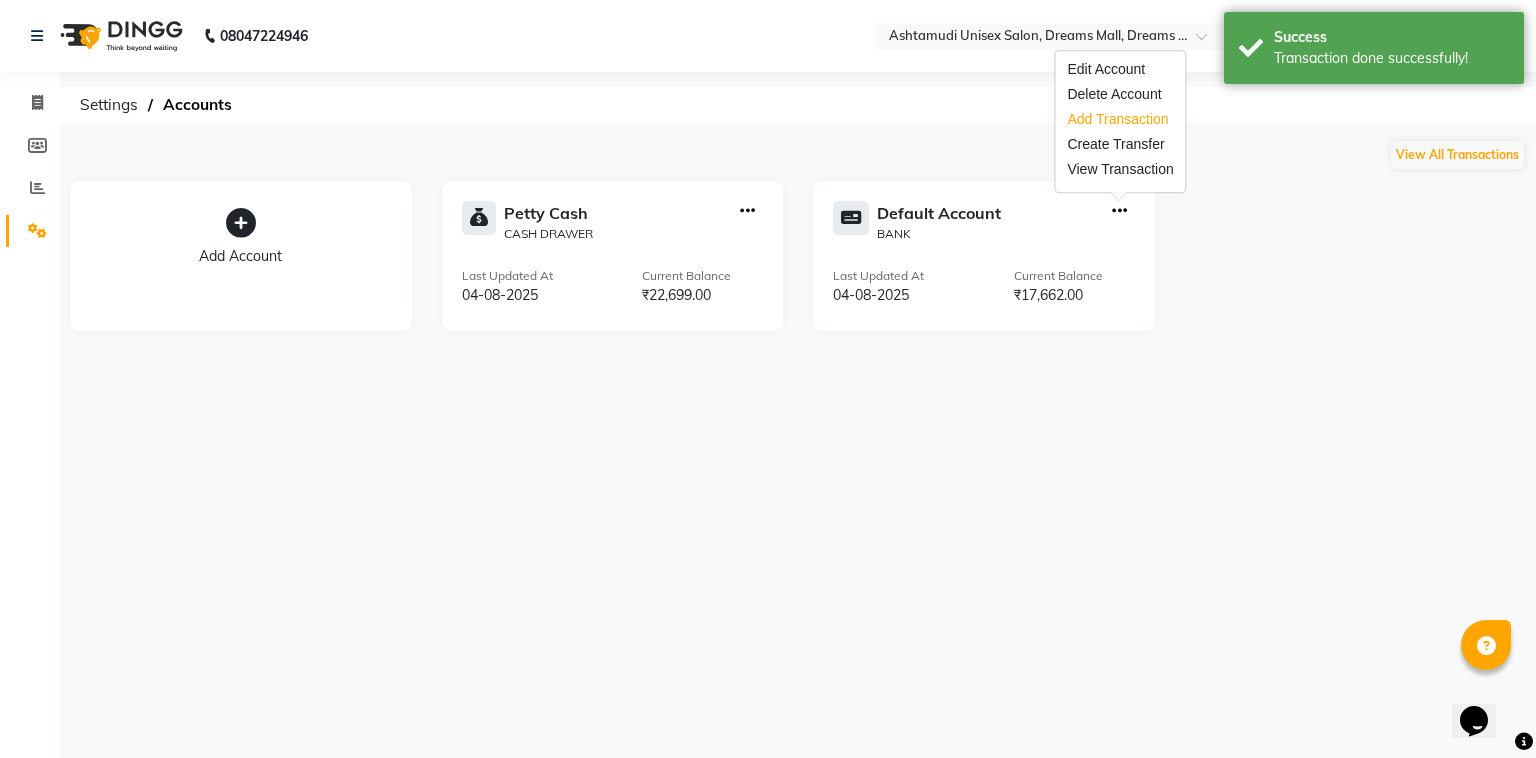 click on "Add Transaction" at bounding box center [1120, 119] 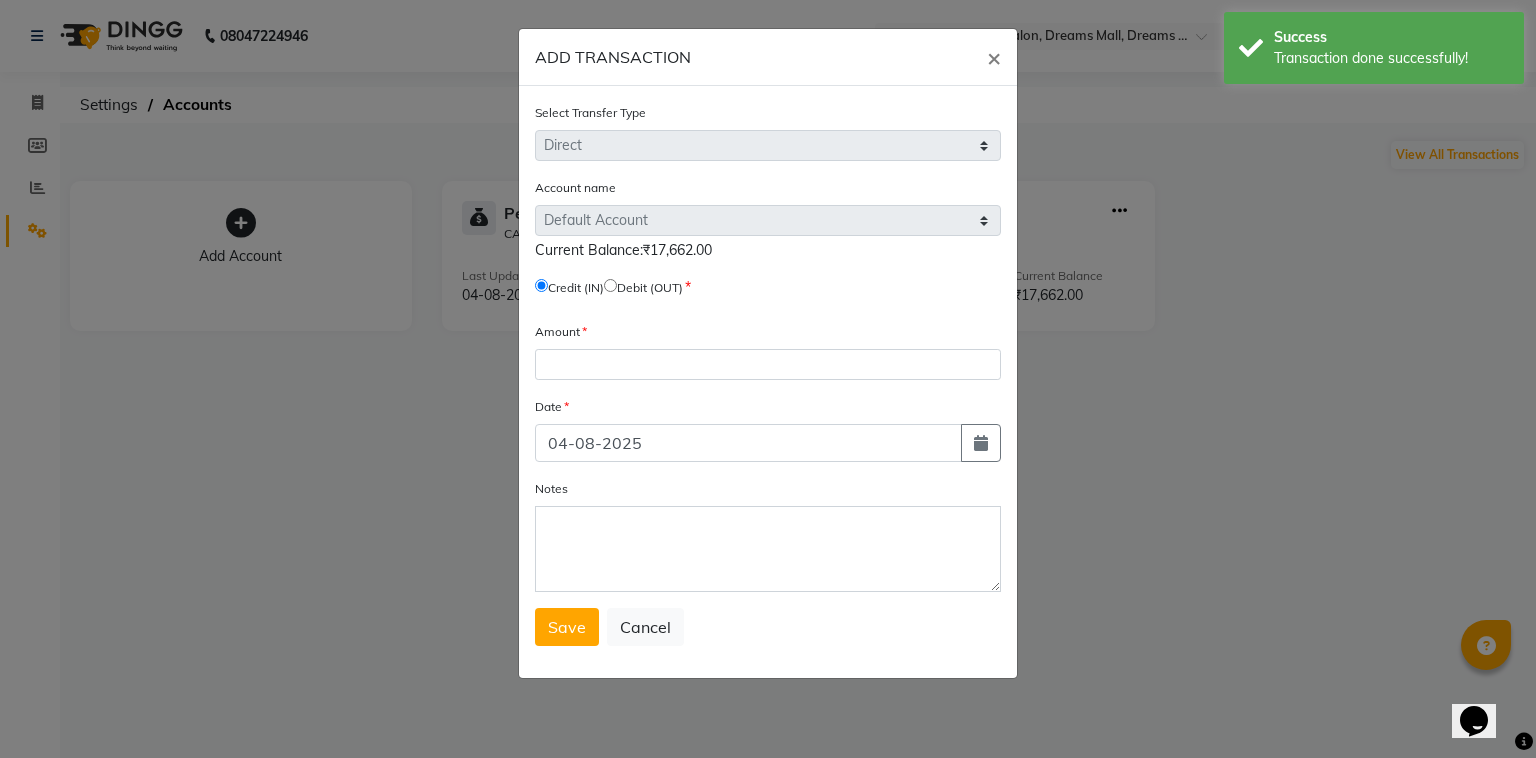 click 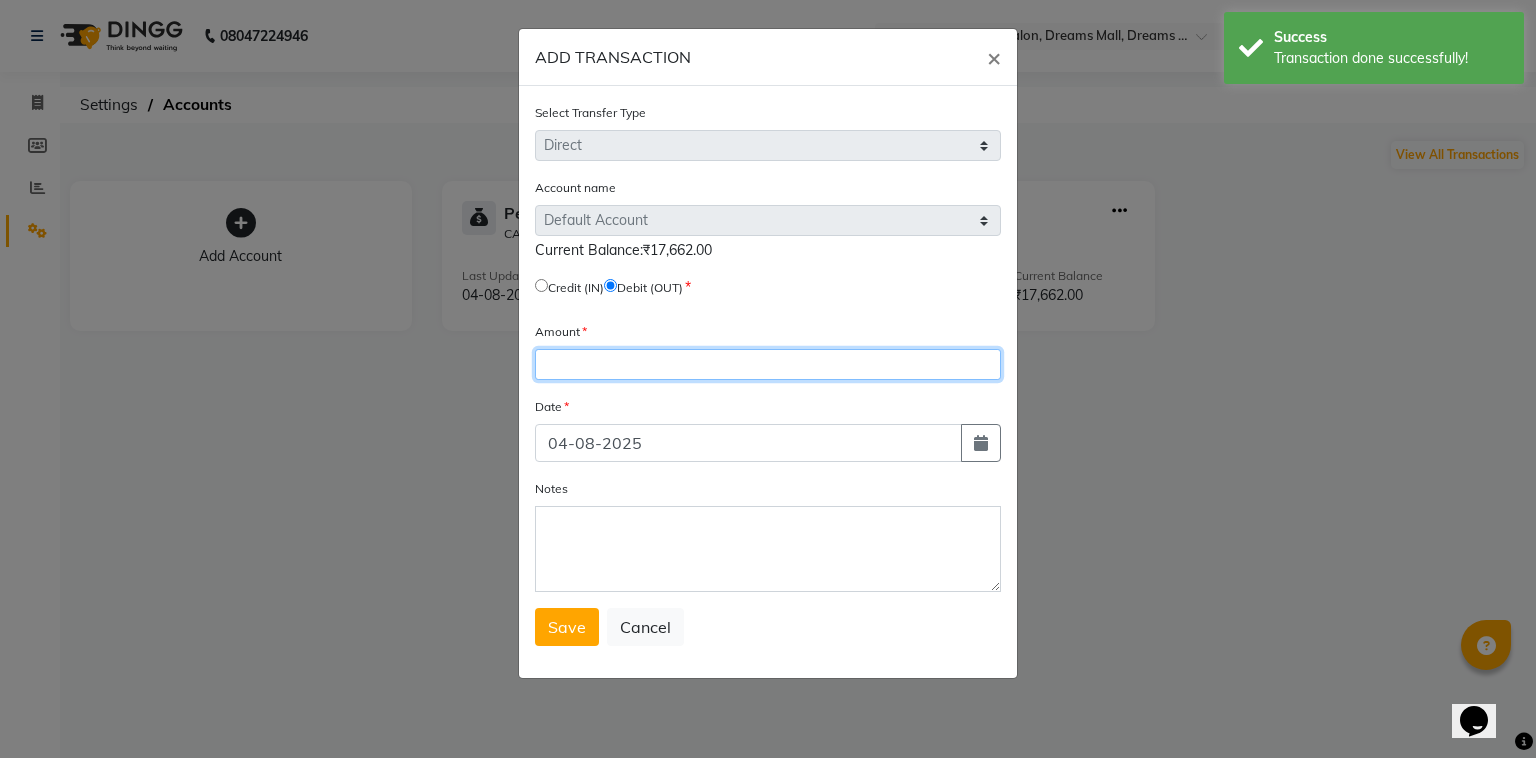 click 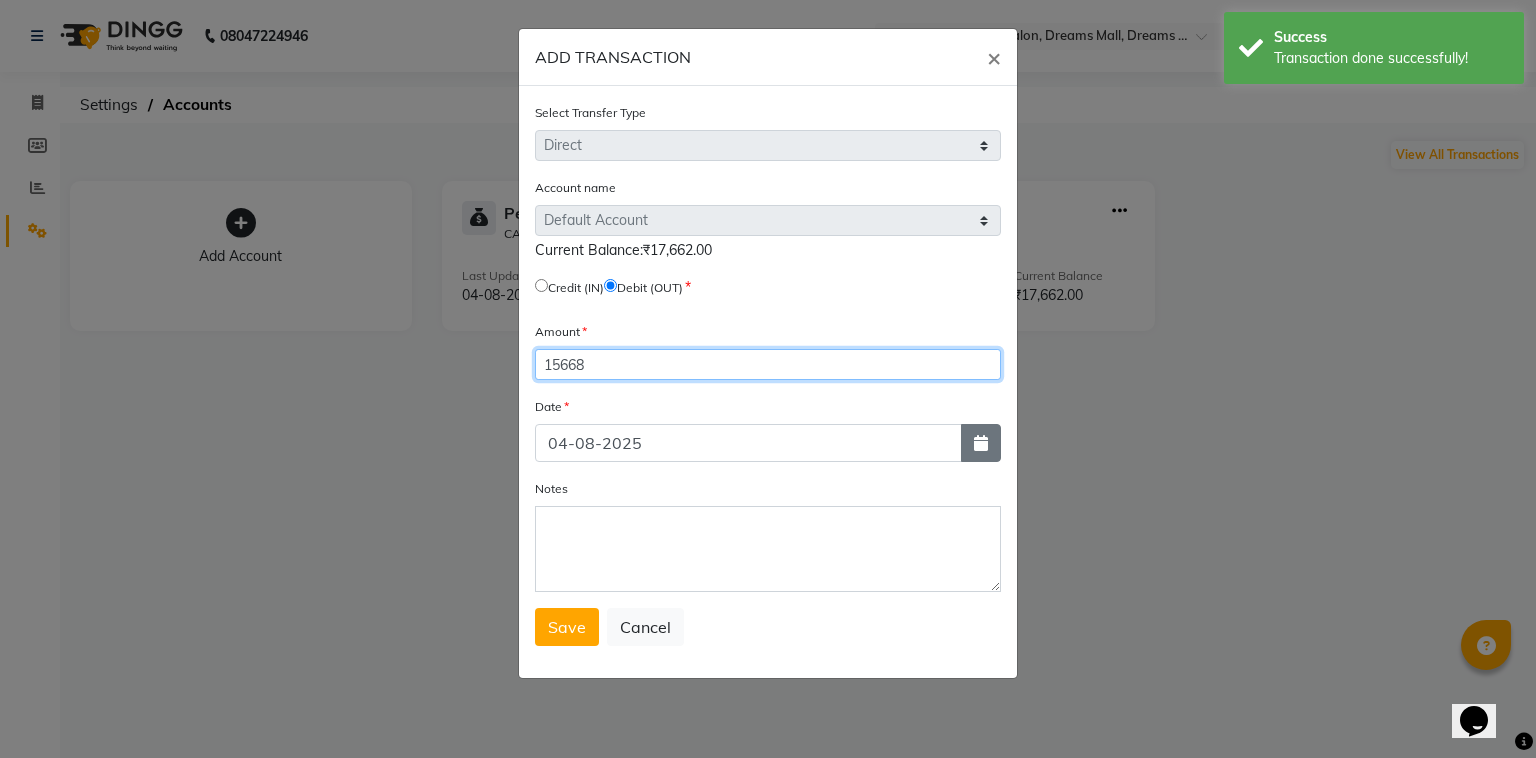 type on "15668" 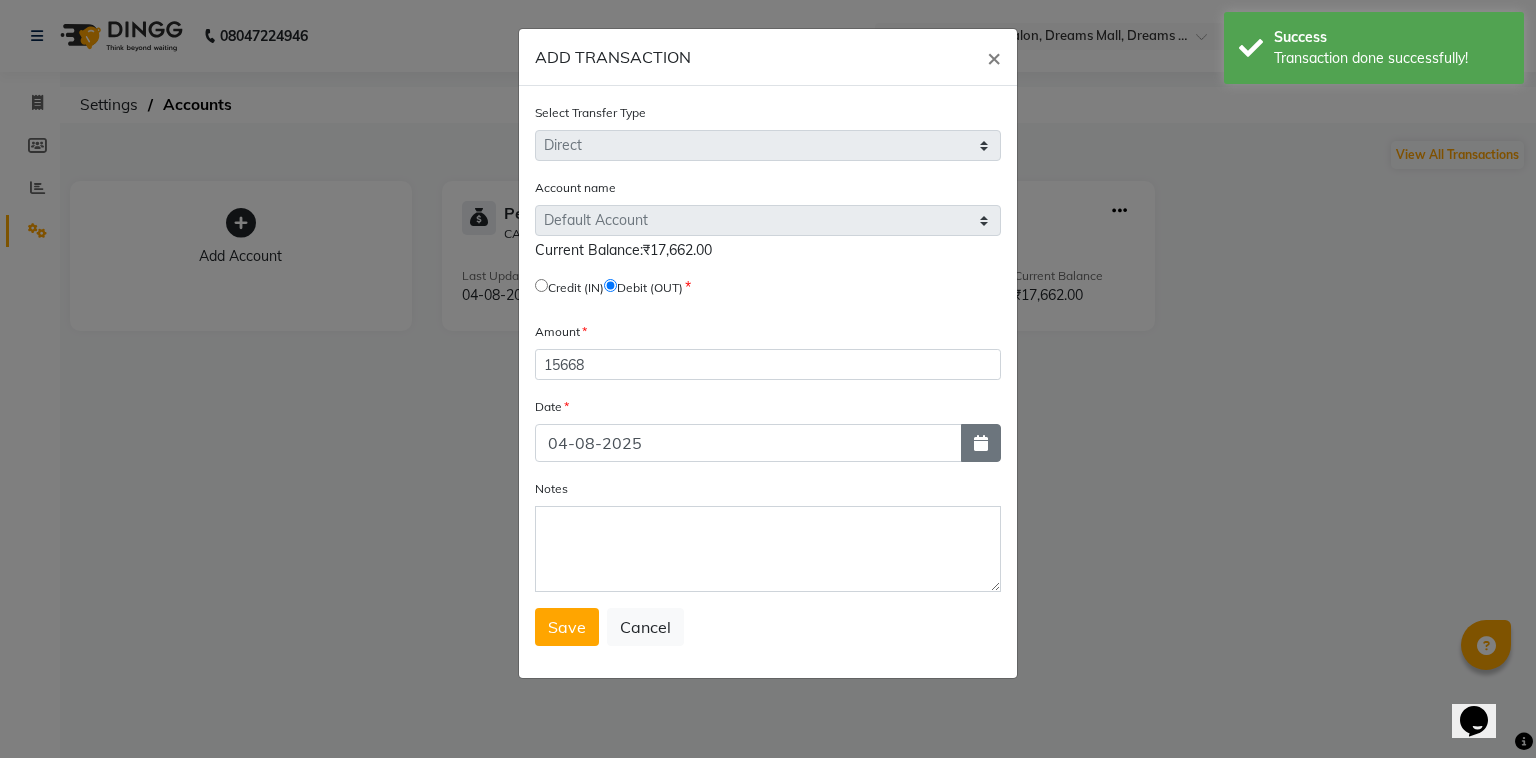 click 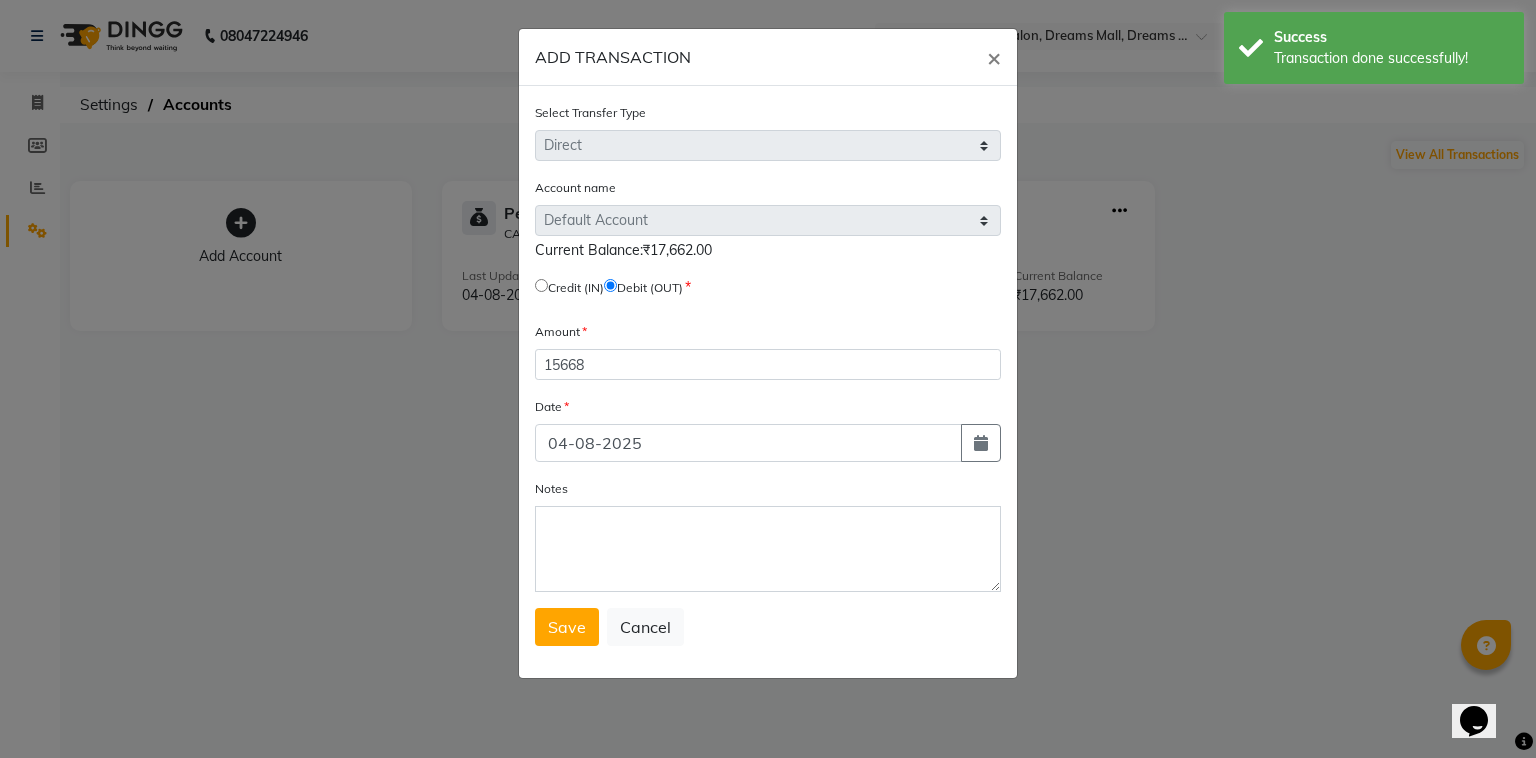 select on "8" 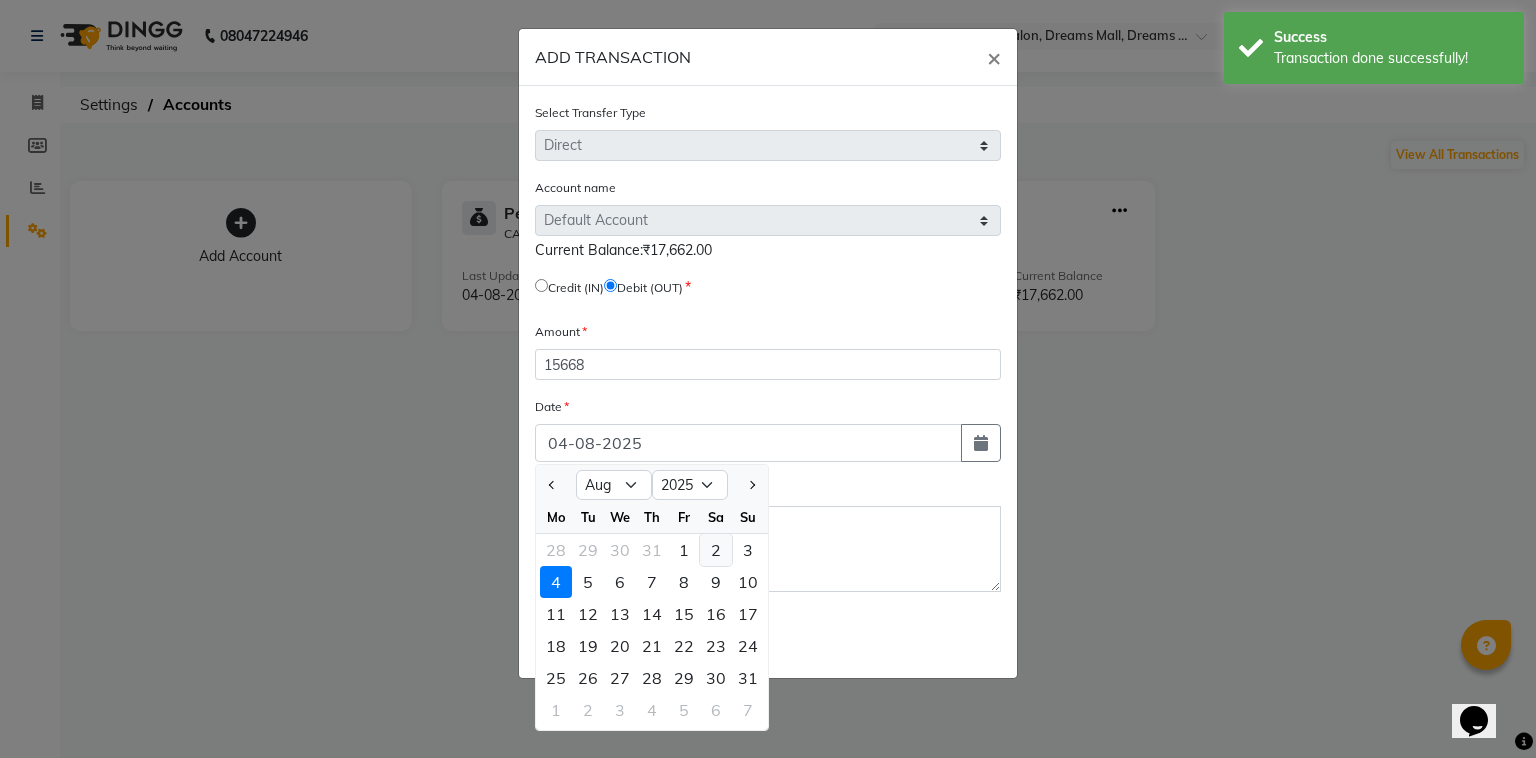 click on "2" 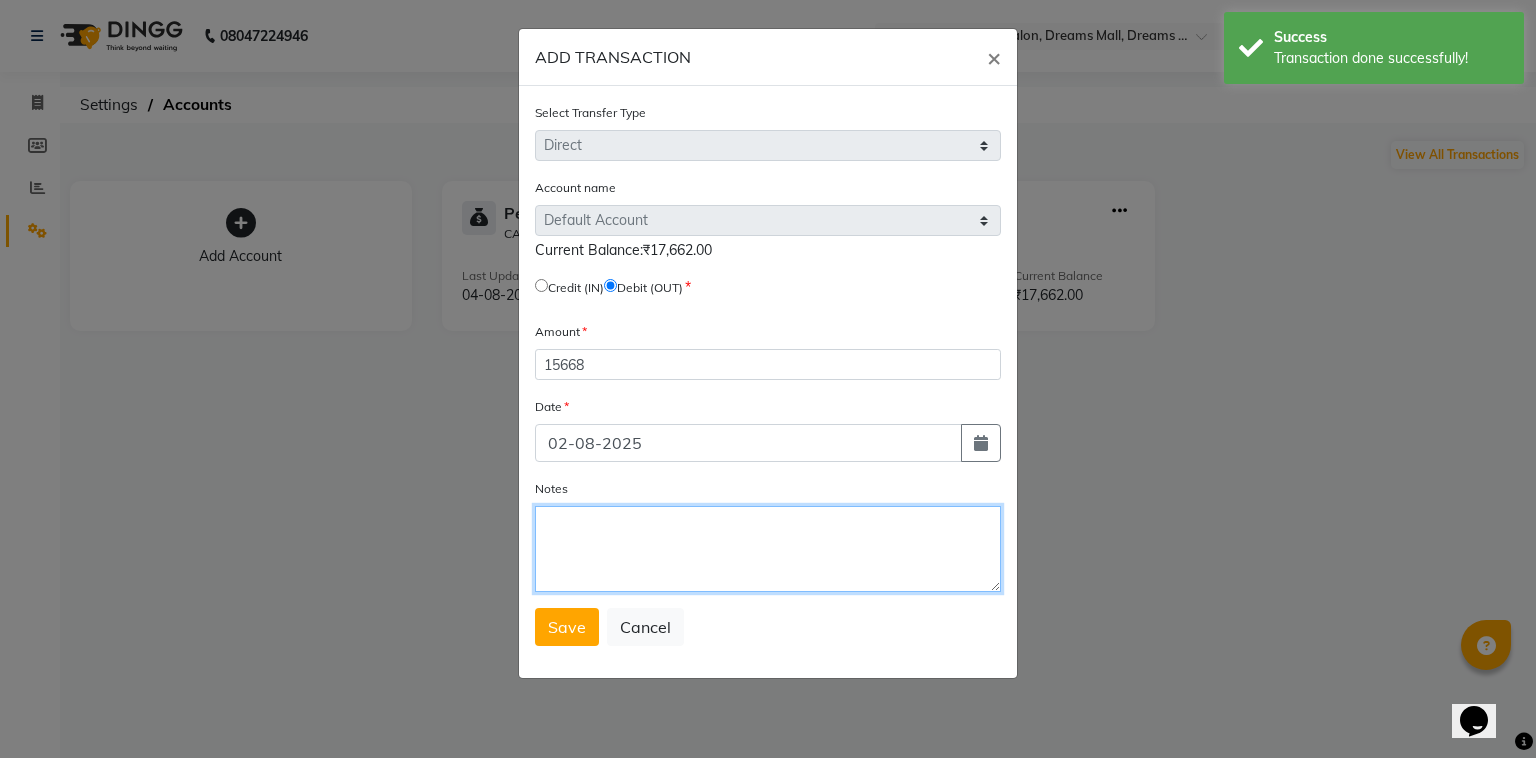 click on "Notes" at bounding box center [768, 549] 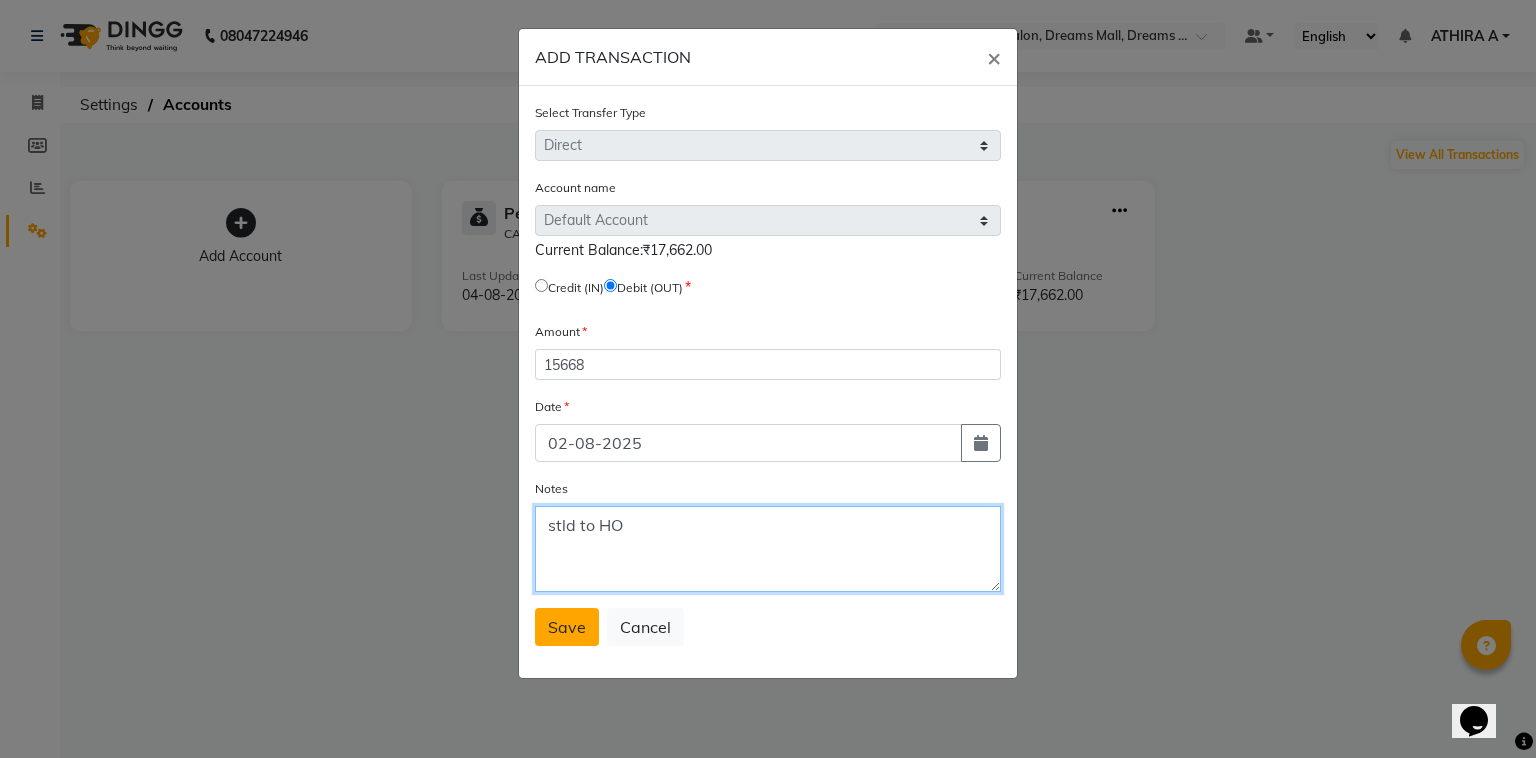 type on "stld to HO" 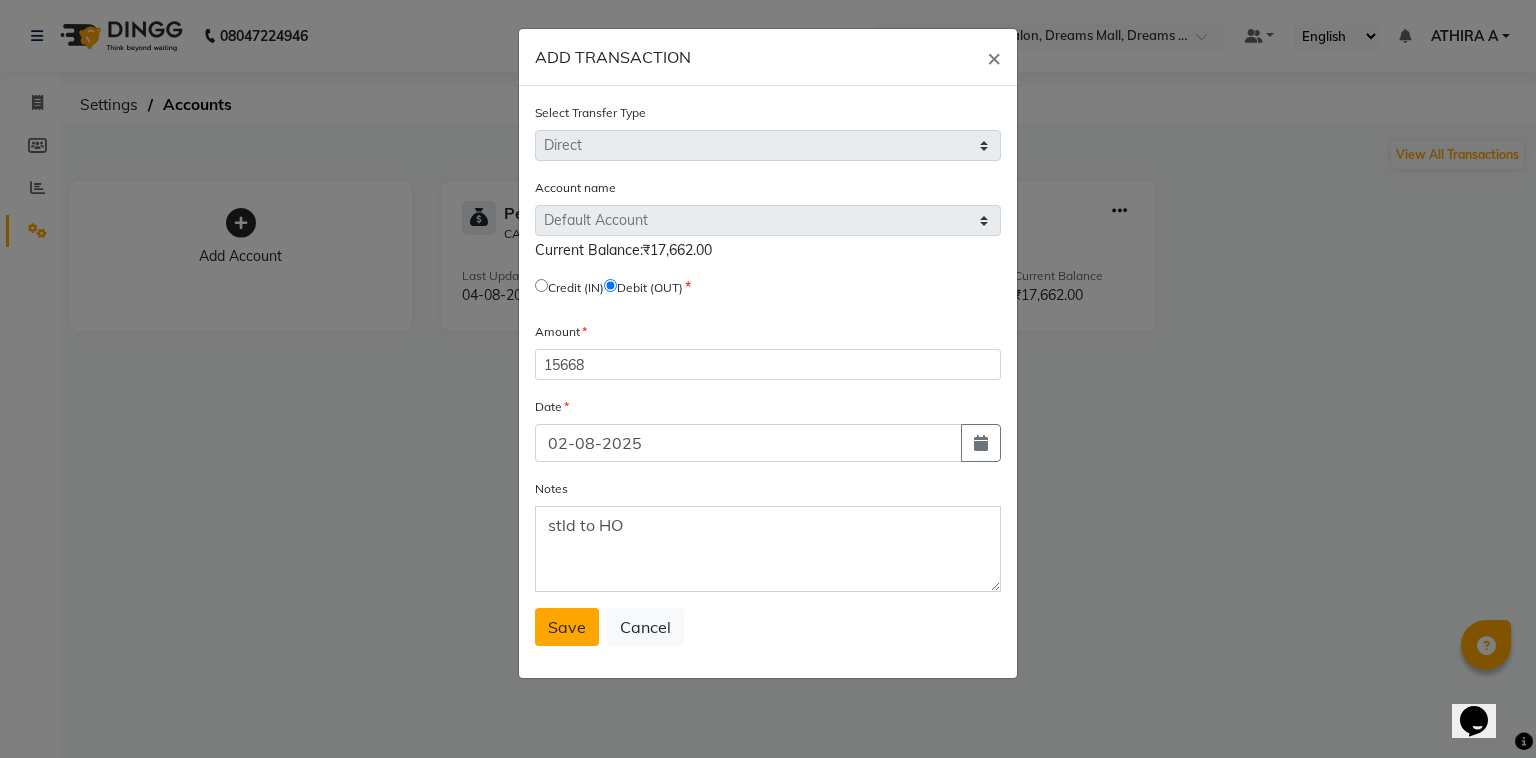 click on "Save" at bounding box center (567, 627) 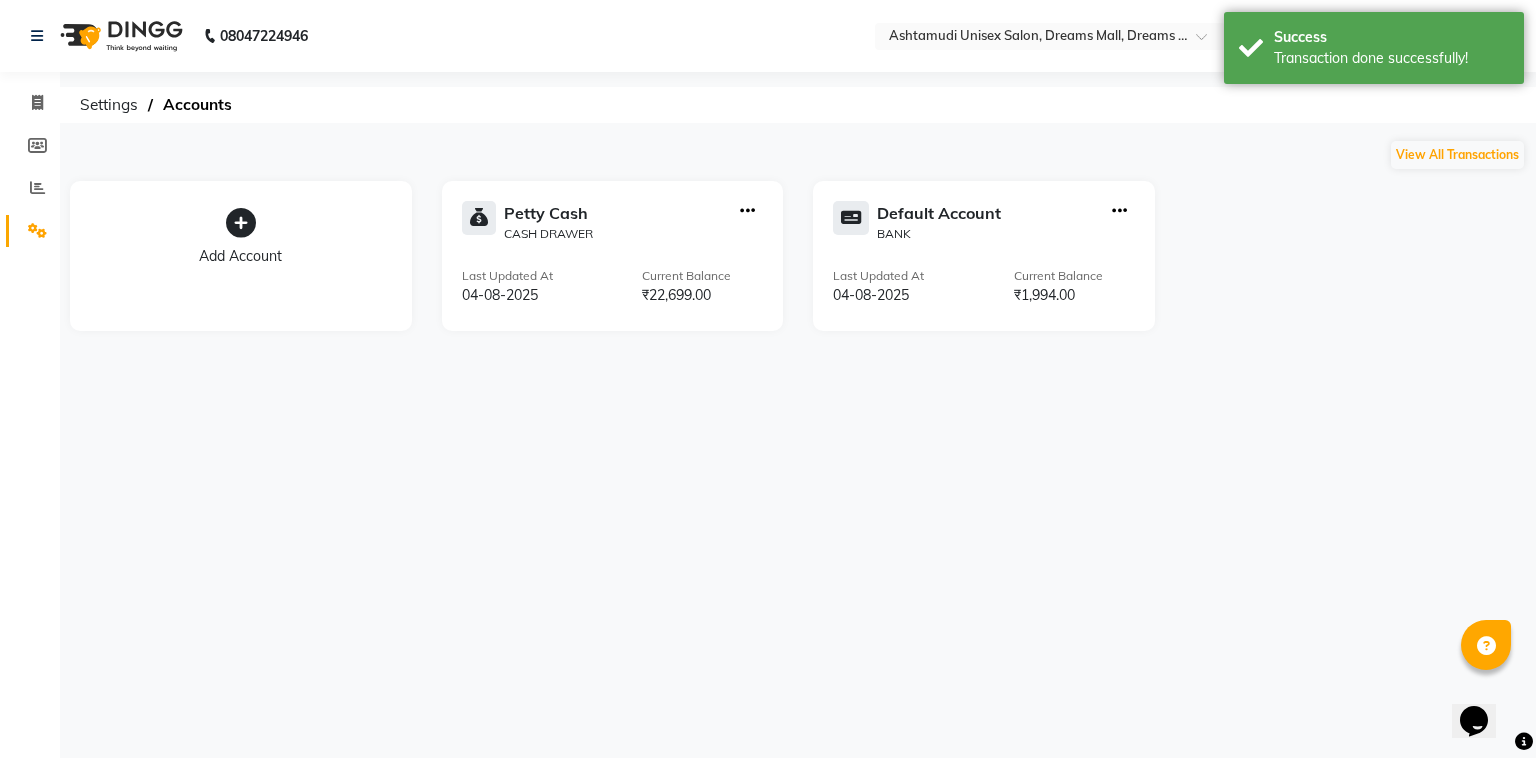 click 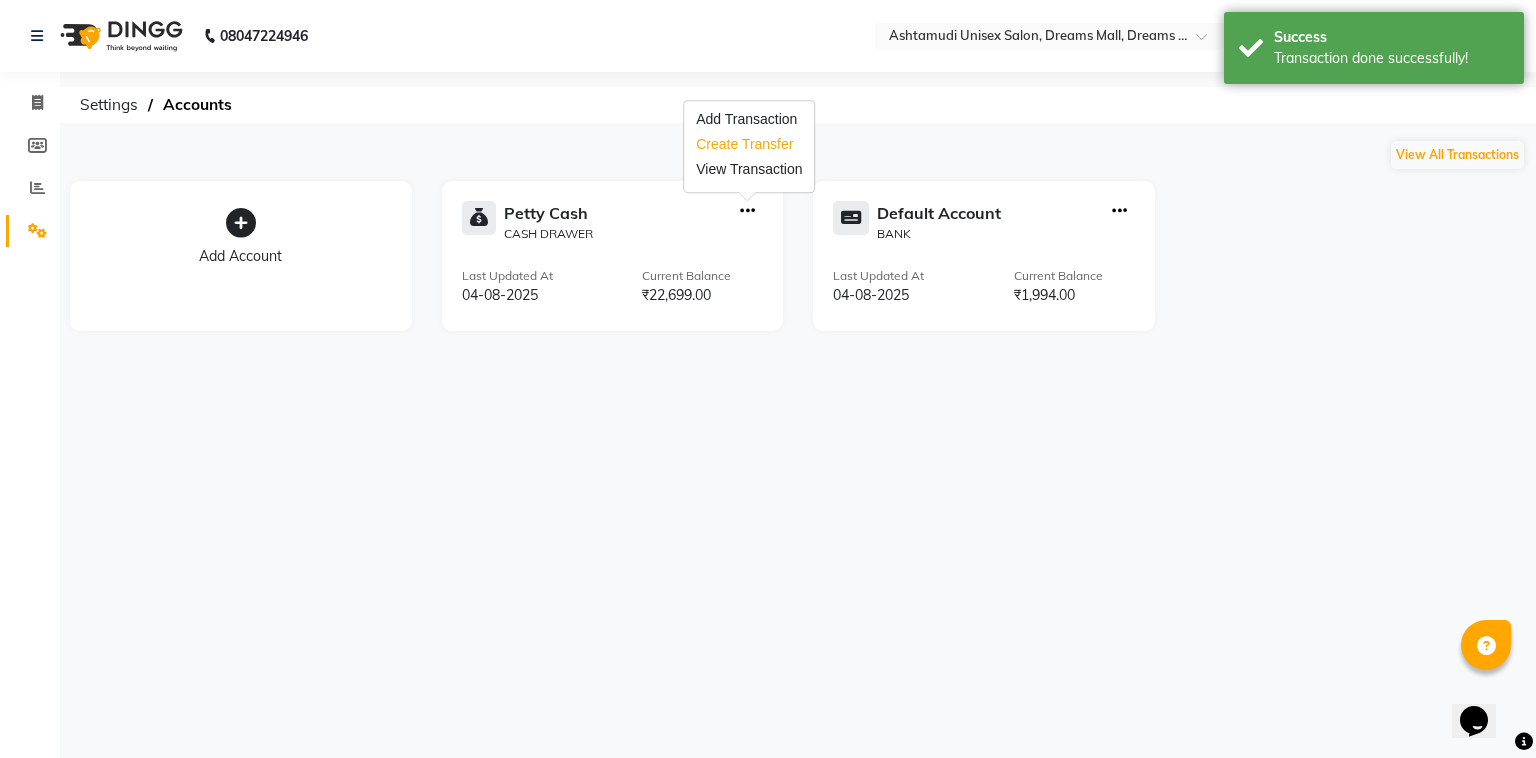 click on "Create Transfer" at bounding box center [749, 144] 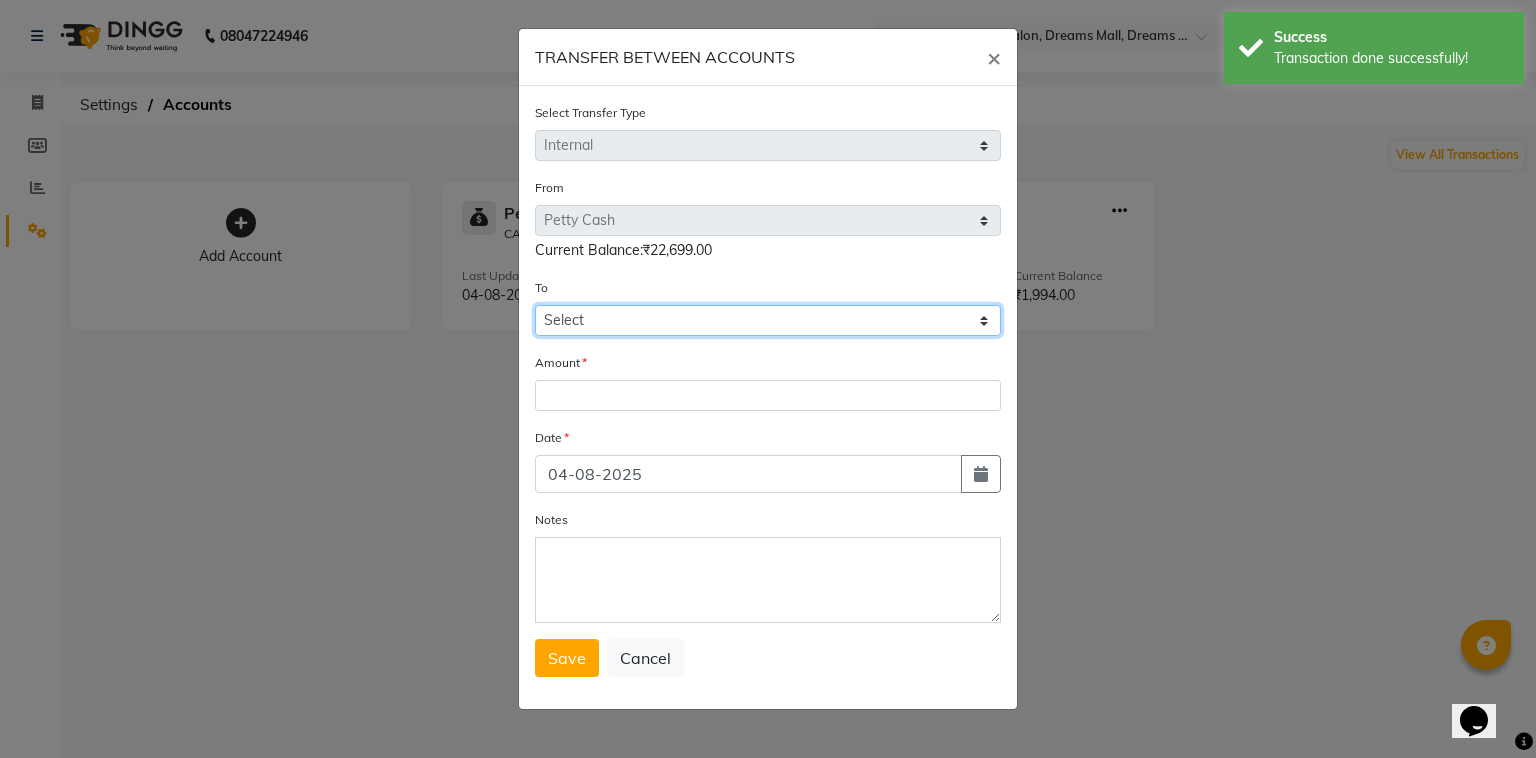 drag, startPoint x: 632, startPoint y: 319, endPoint x: 628, endPoint y: 333, distance: 14.56022 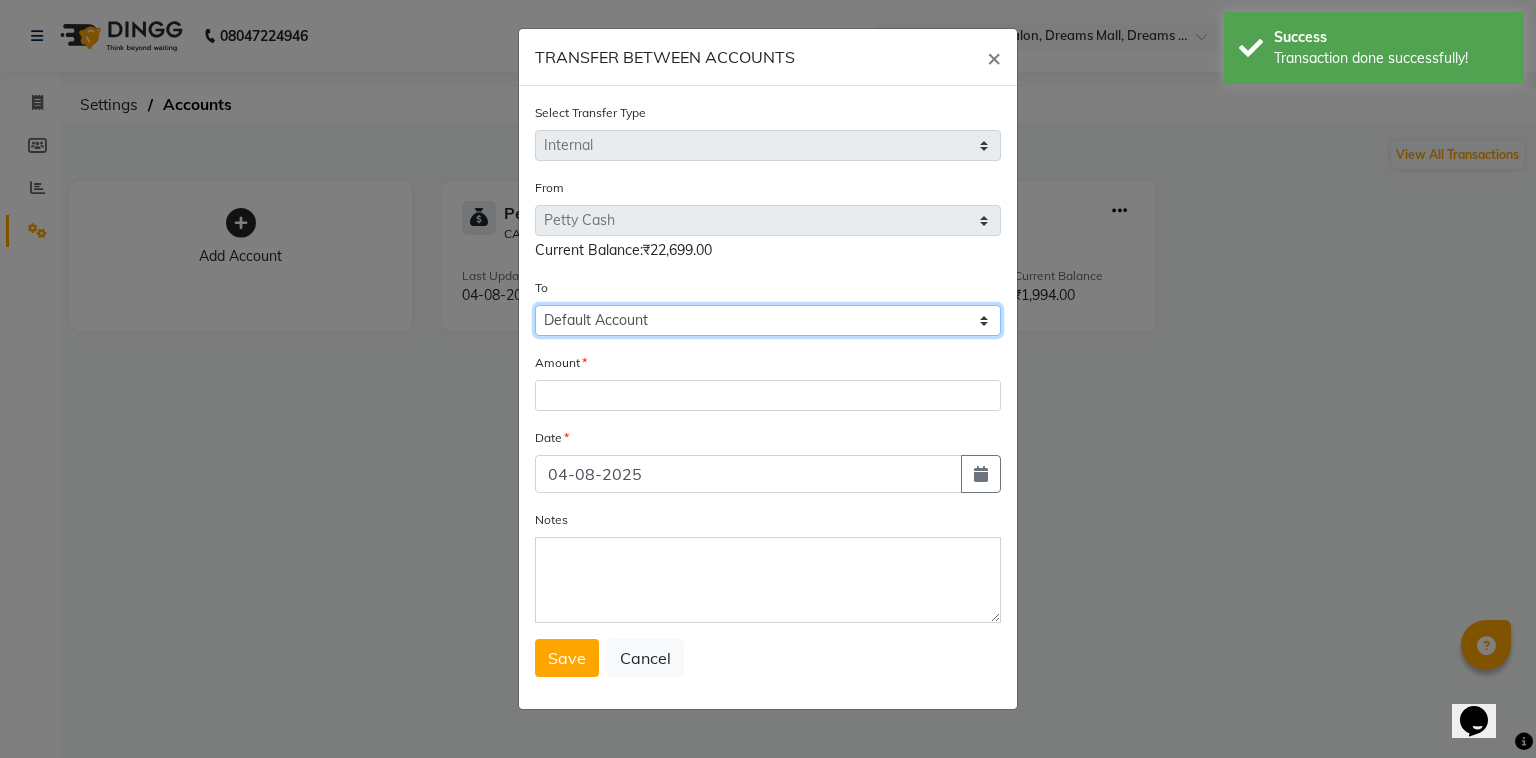 click on "Select Petty Cash Default Account" 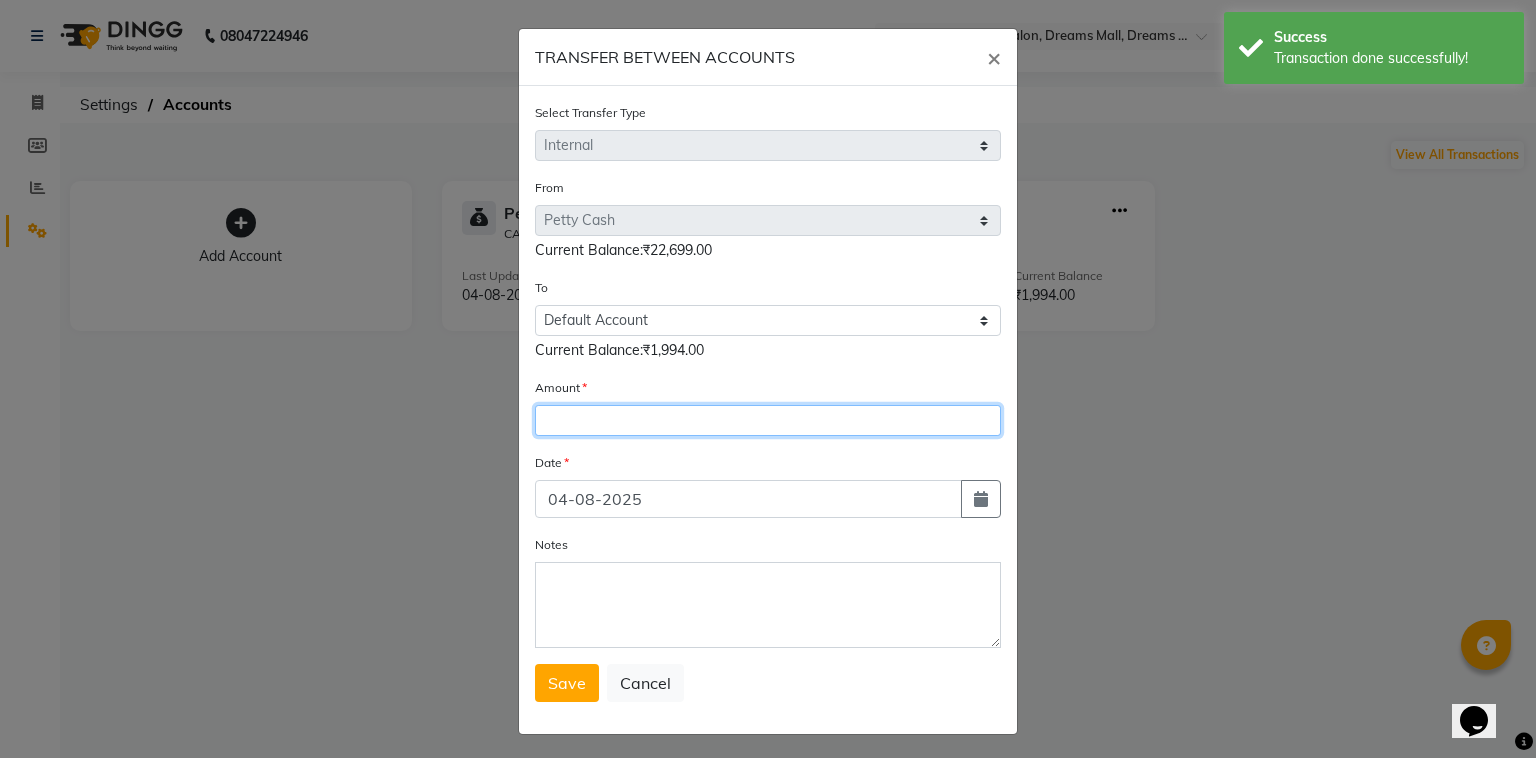 click 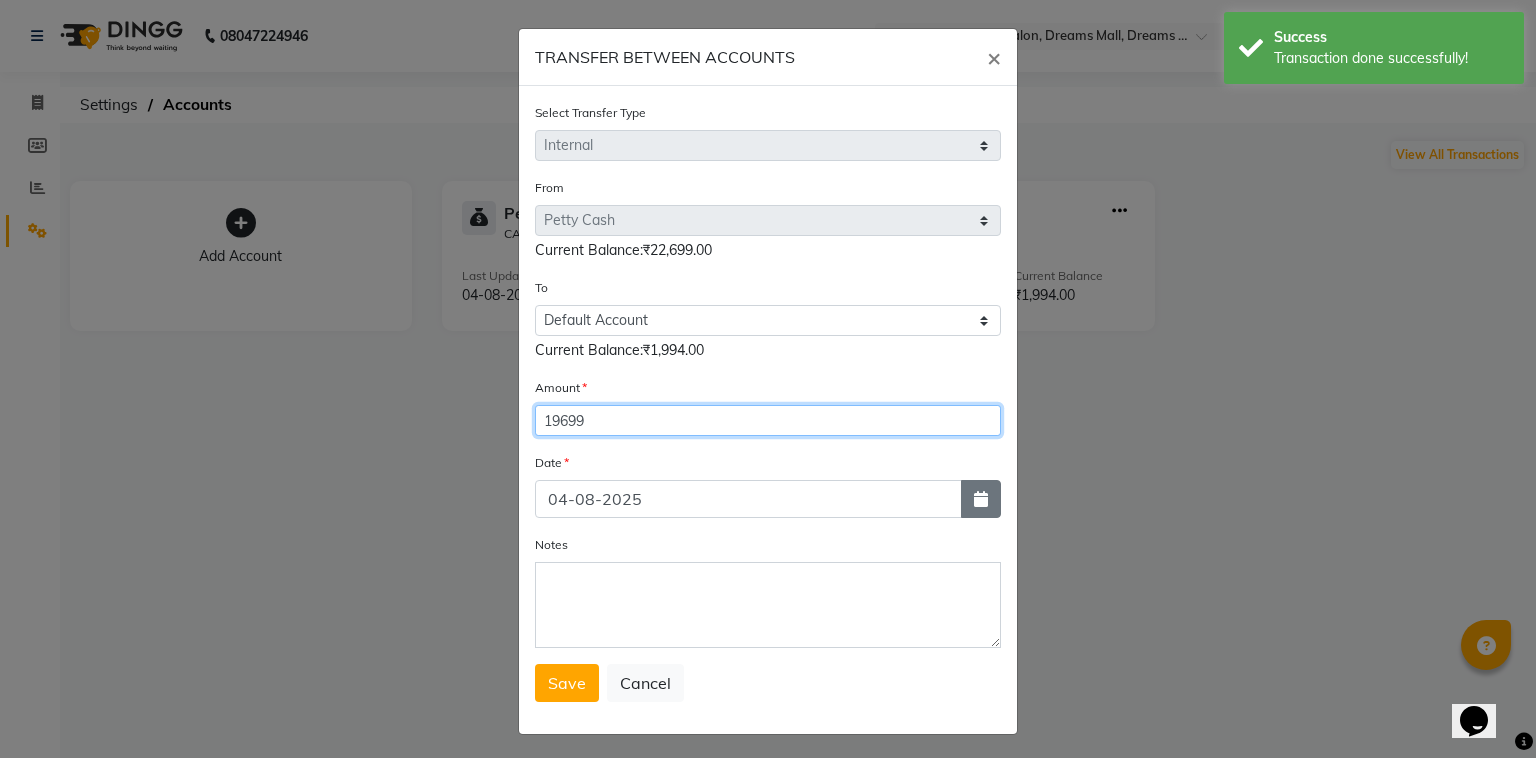 type on "19699" 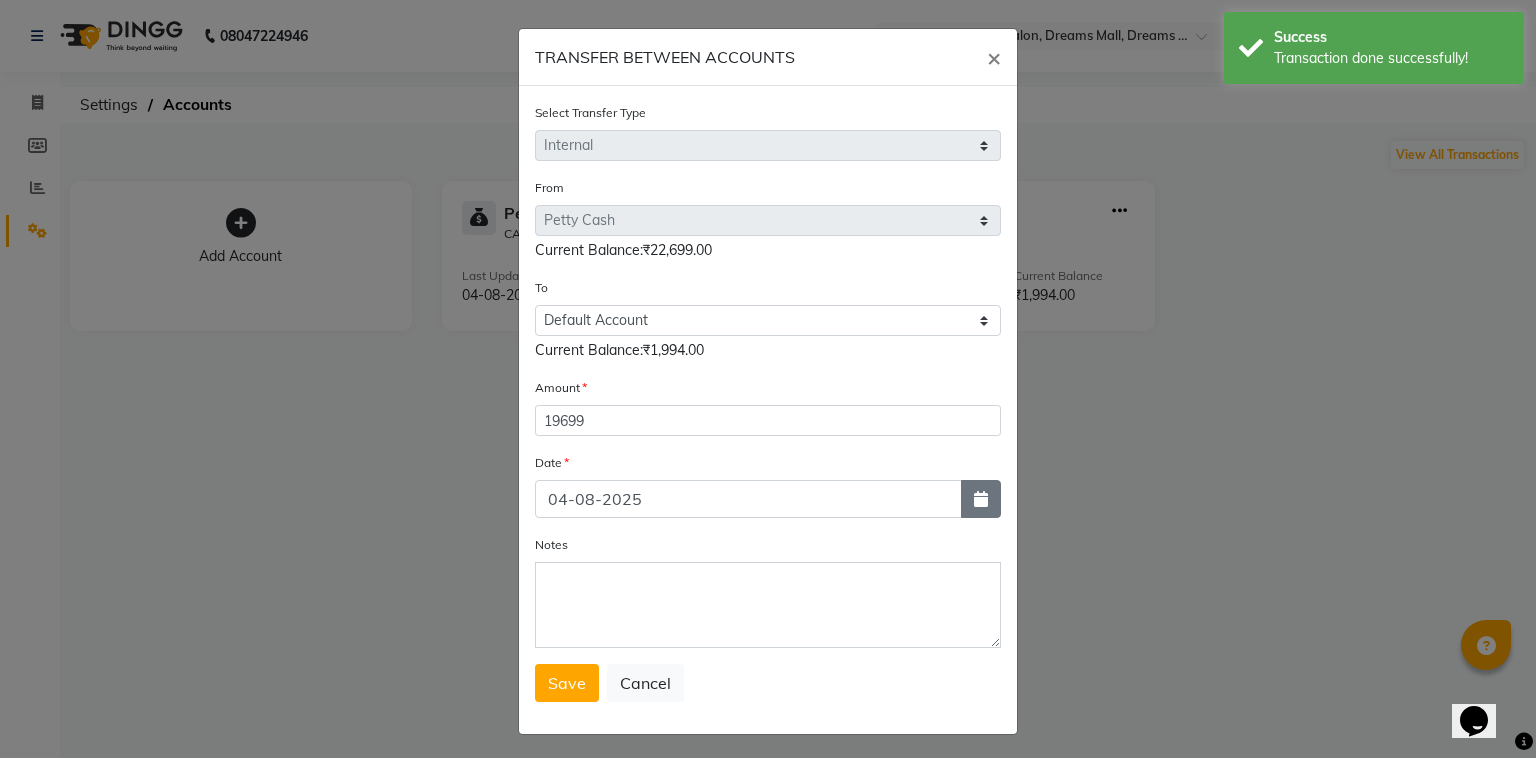 drag, startPoint x: 969, startPoint y: 502, endPoint x: 791, endPoint y: 333, distance: 245.44856 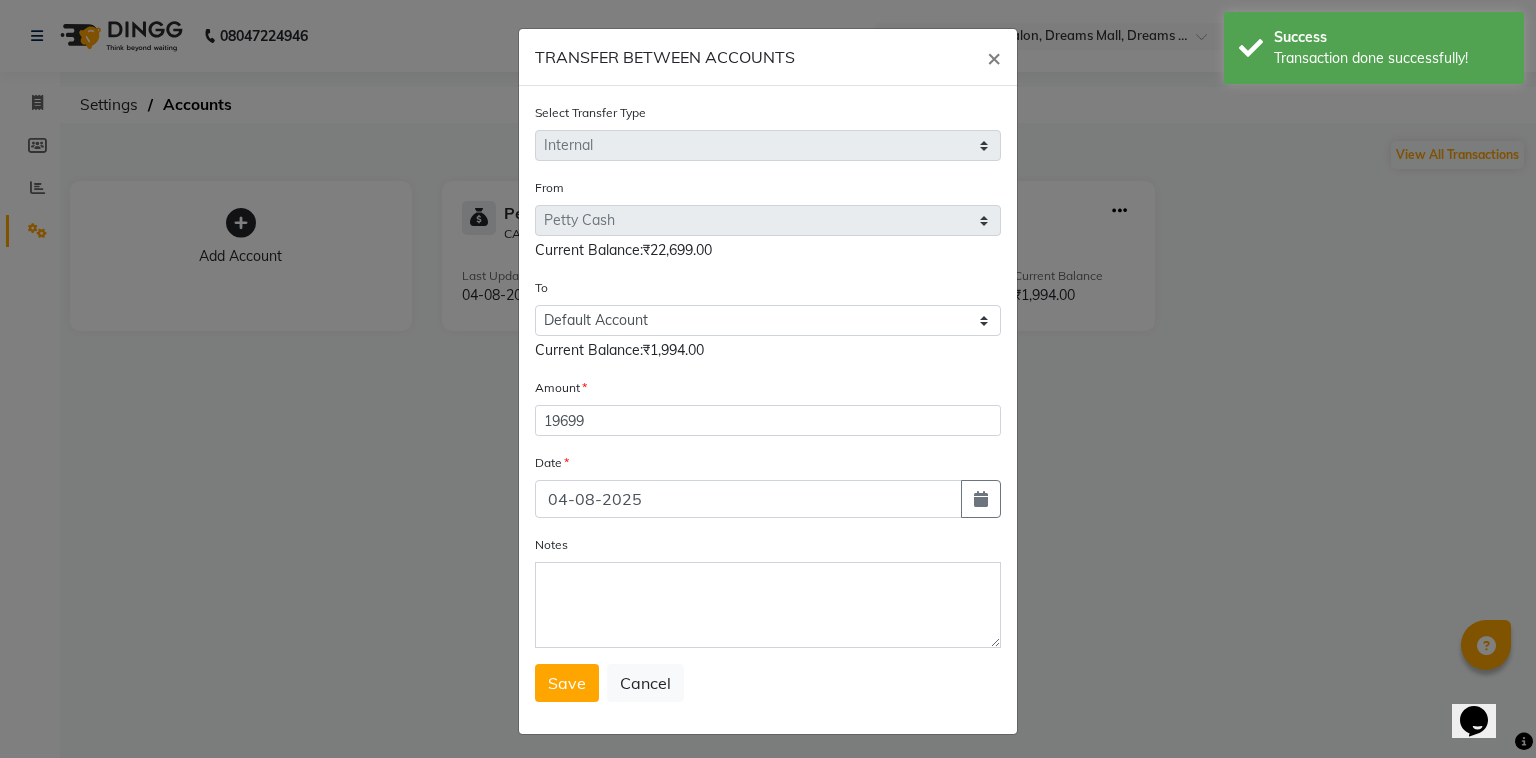 select on "8" 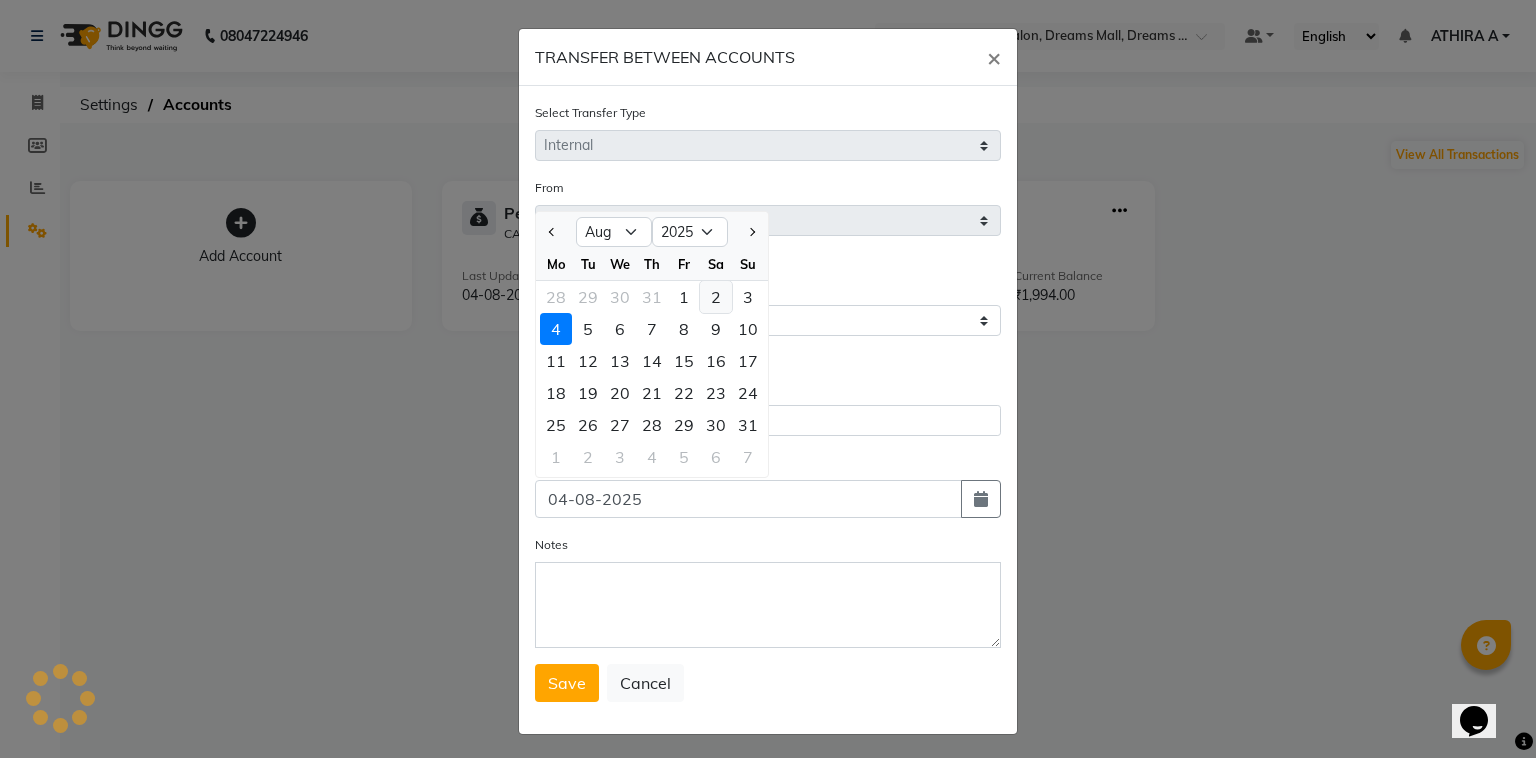 click on "2" 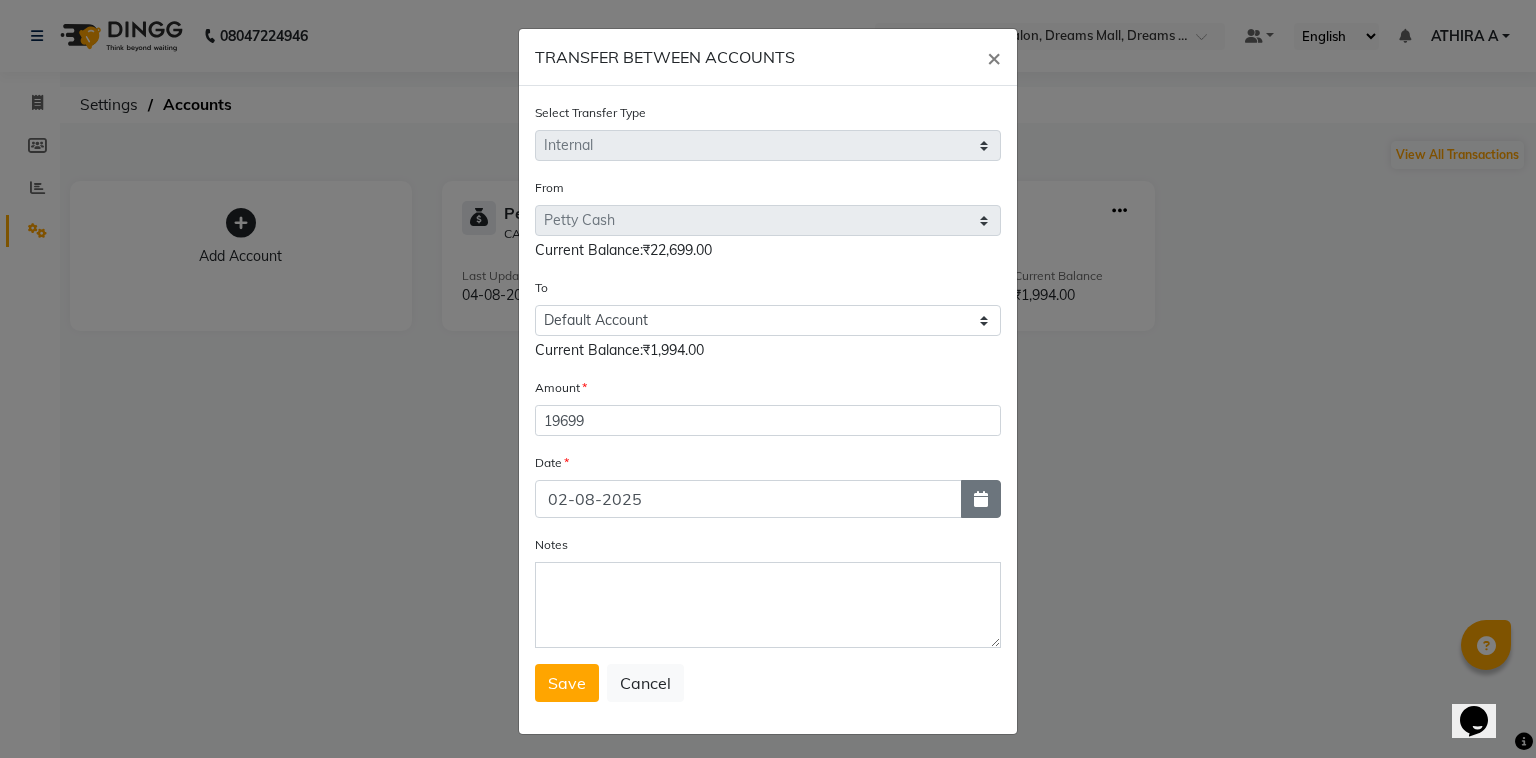 click 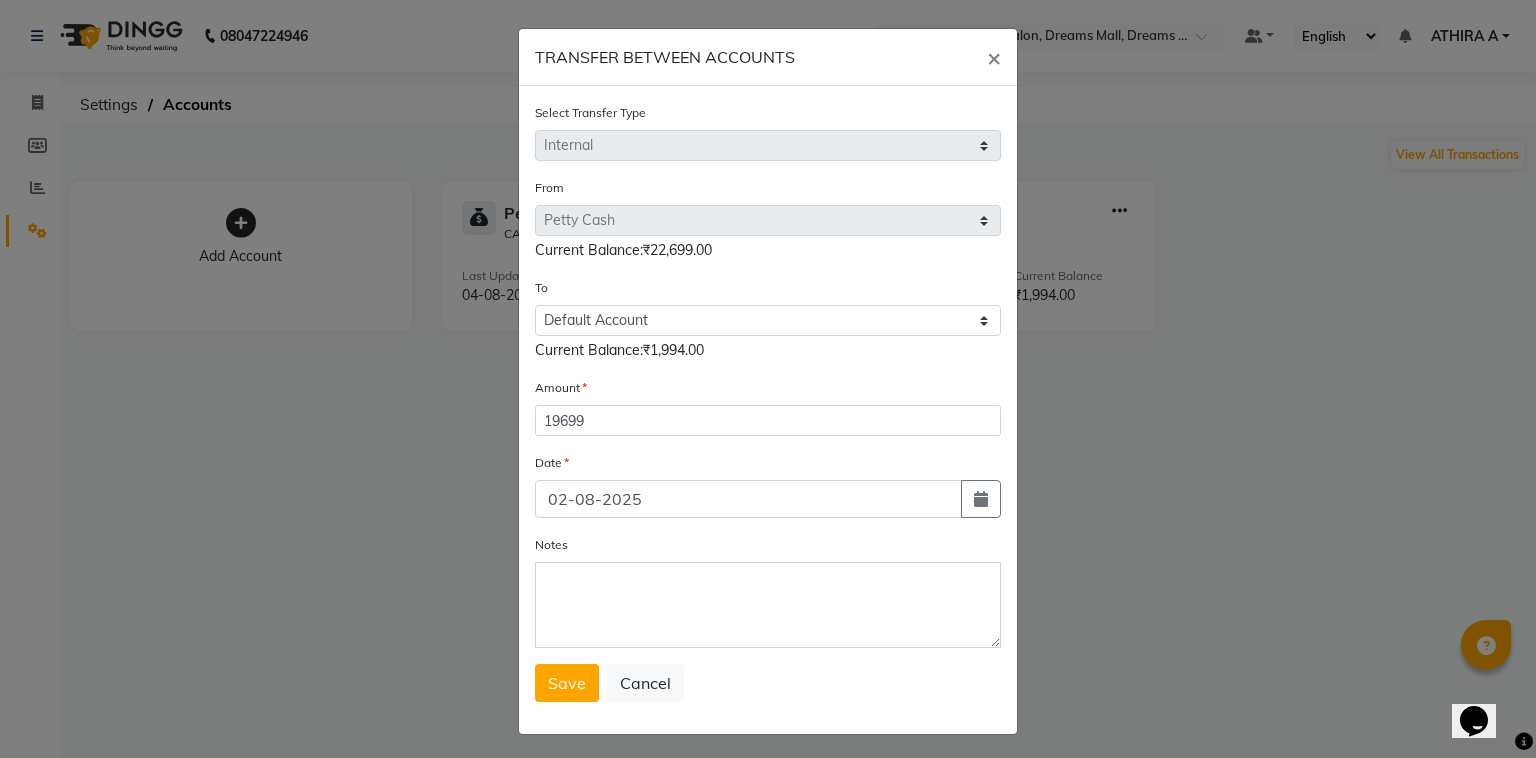 select on "8" 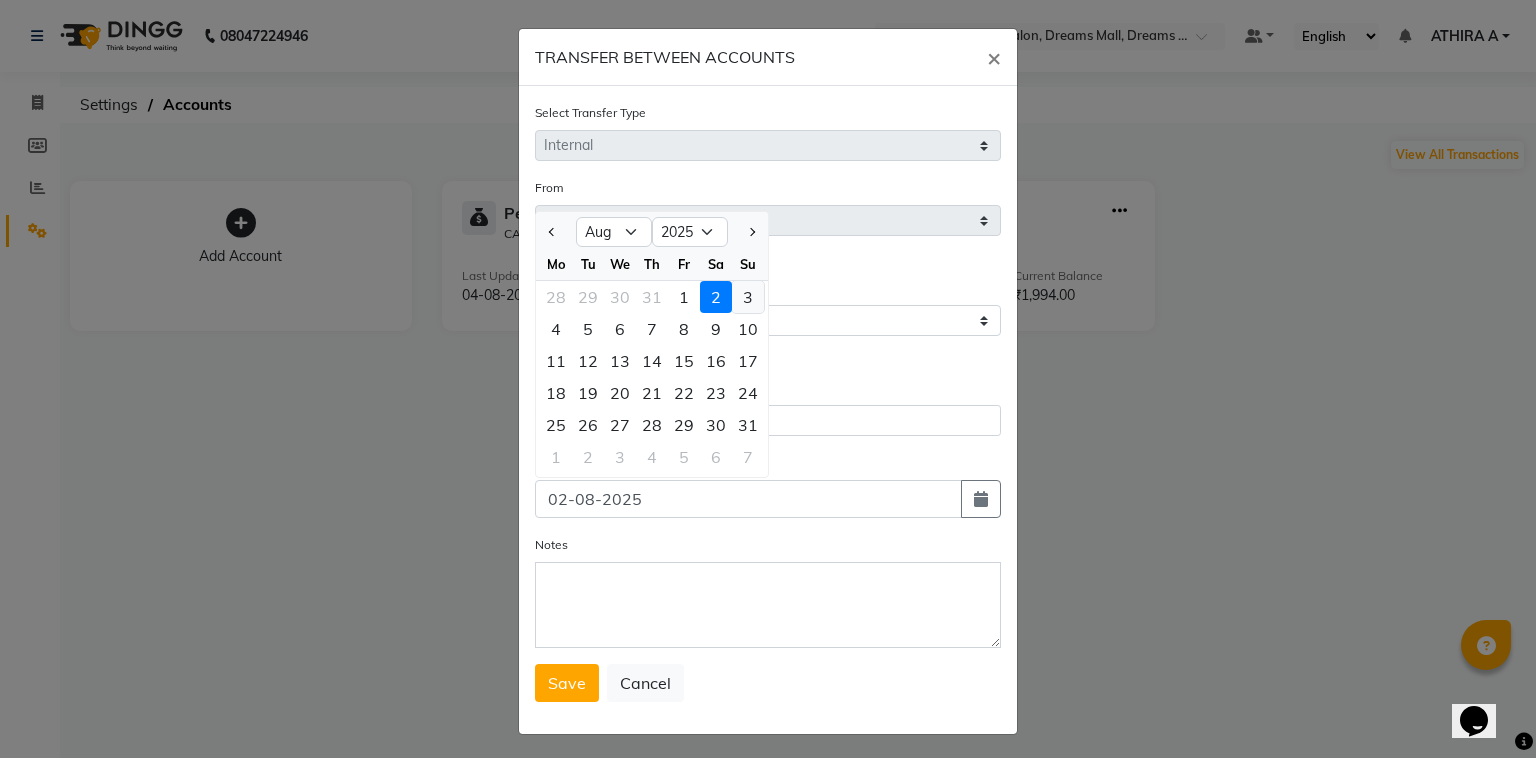click on "3" 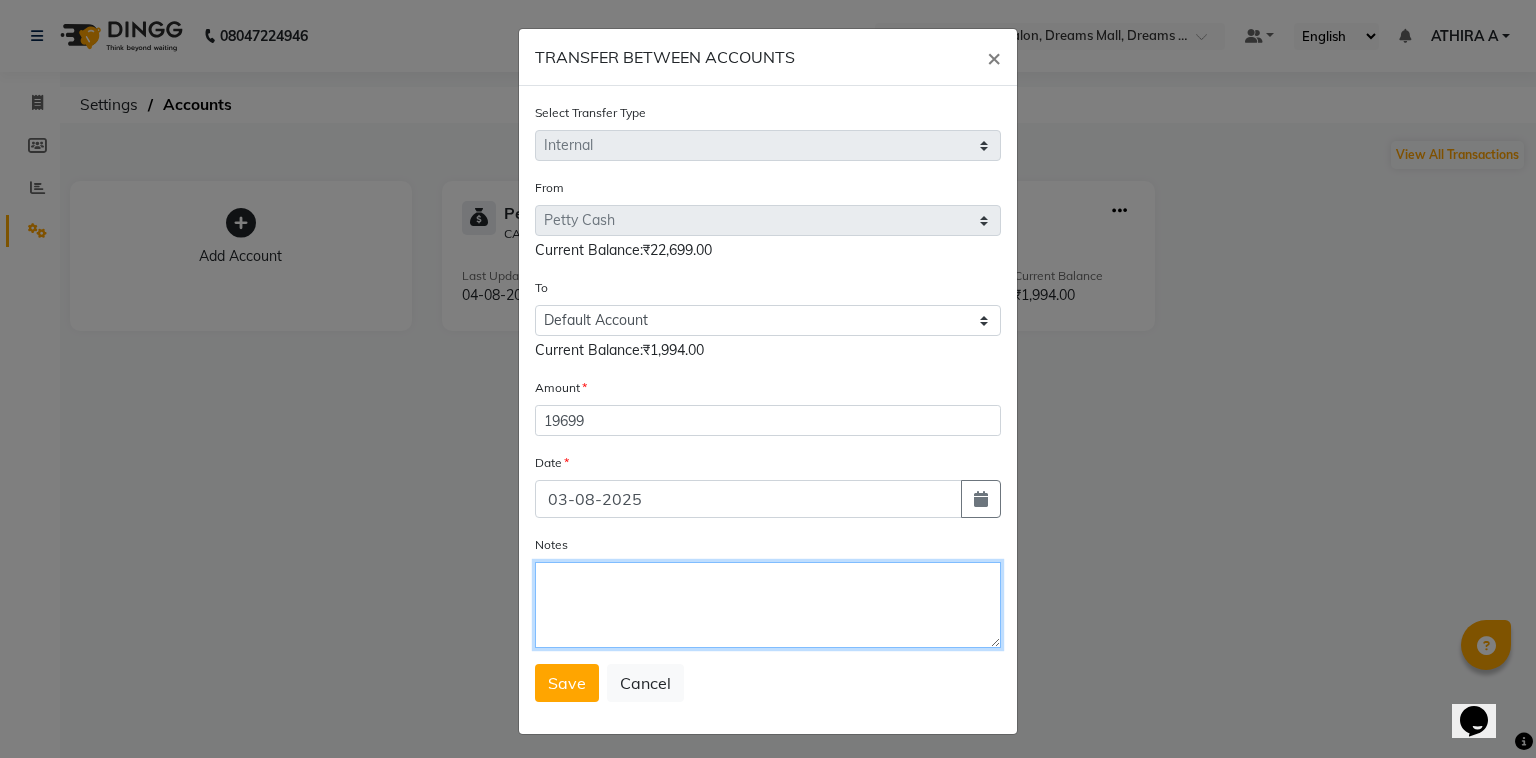 click on "Notes" at bounding box center [768, 605] 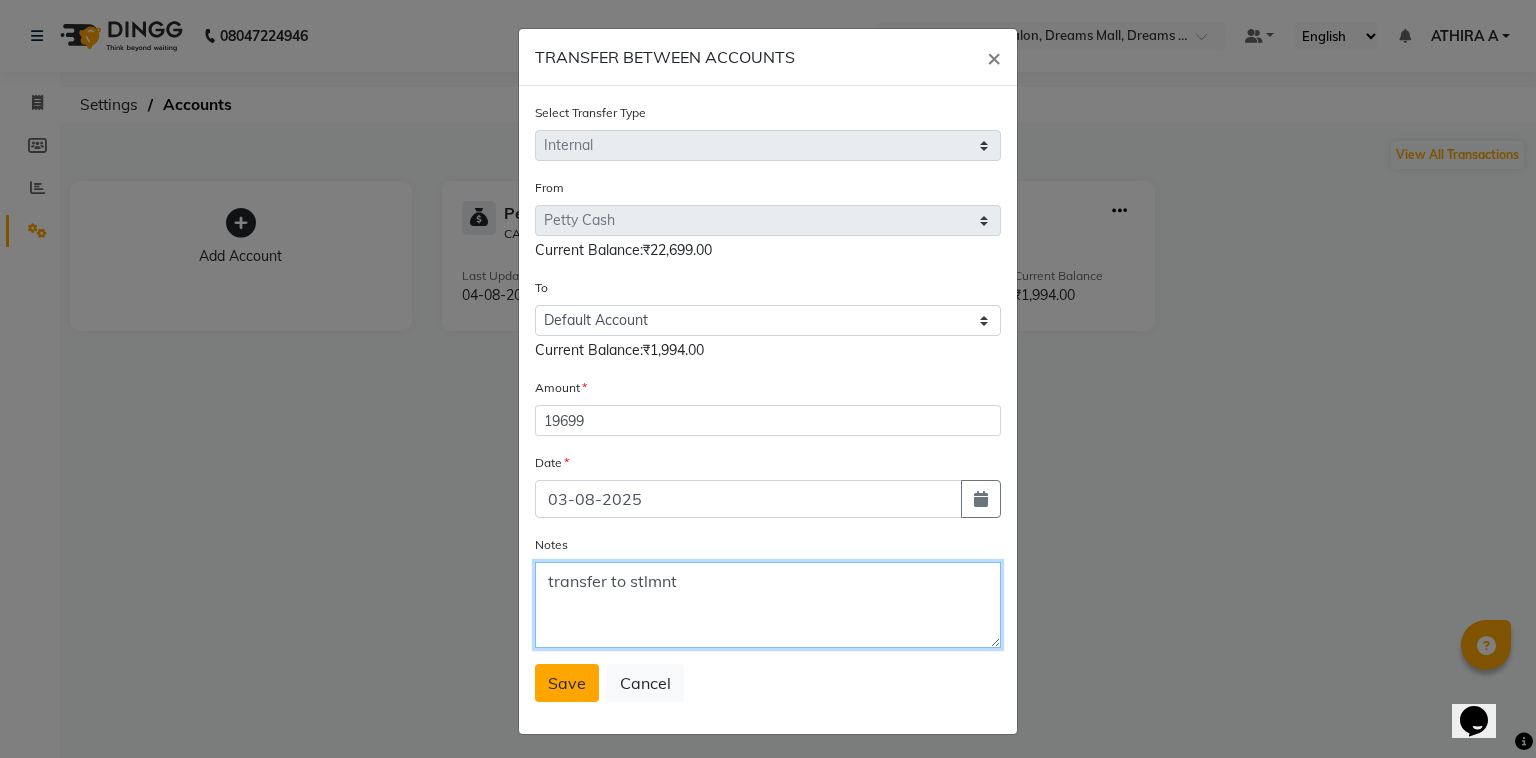type on "transfer to stlmnt" 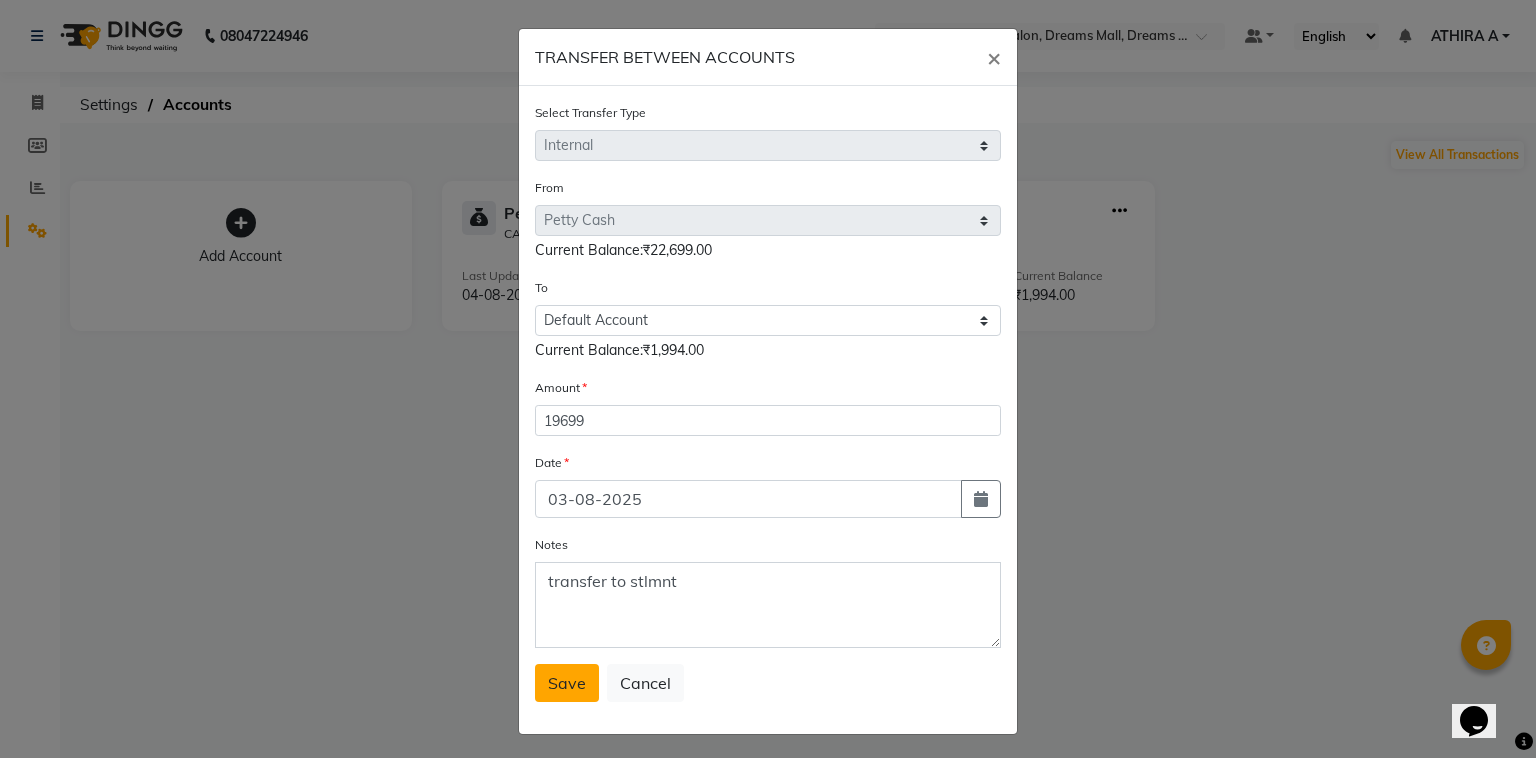 click on "Save" at bounding box center (567, 683) 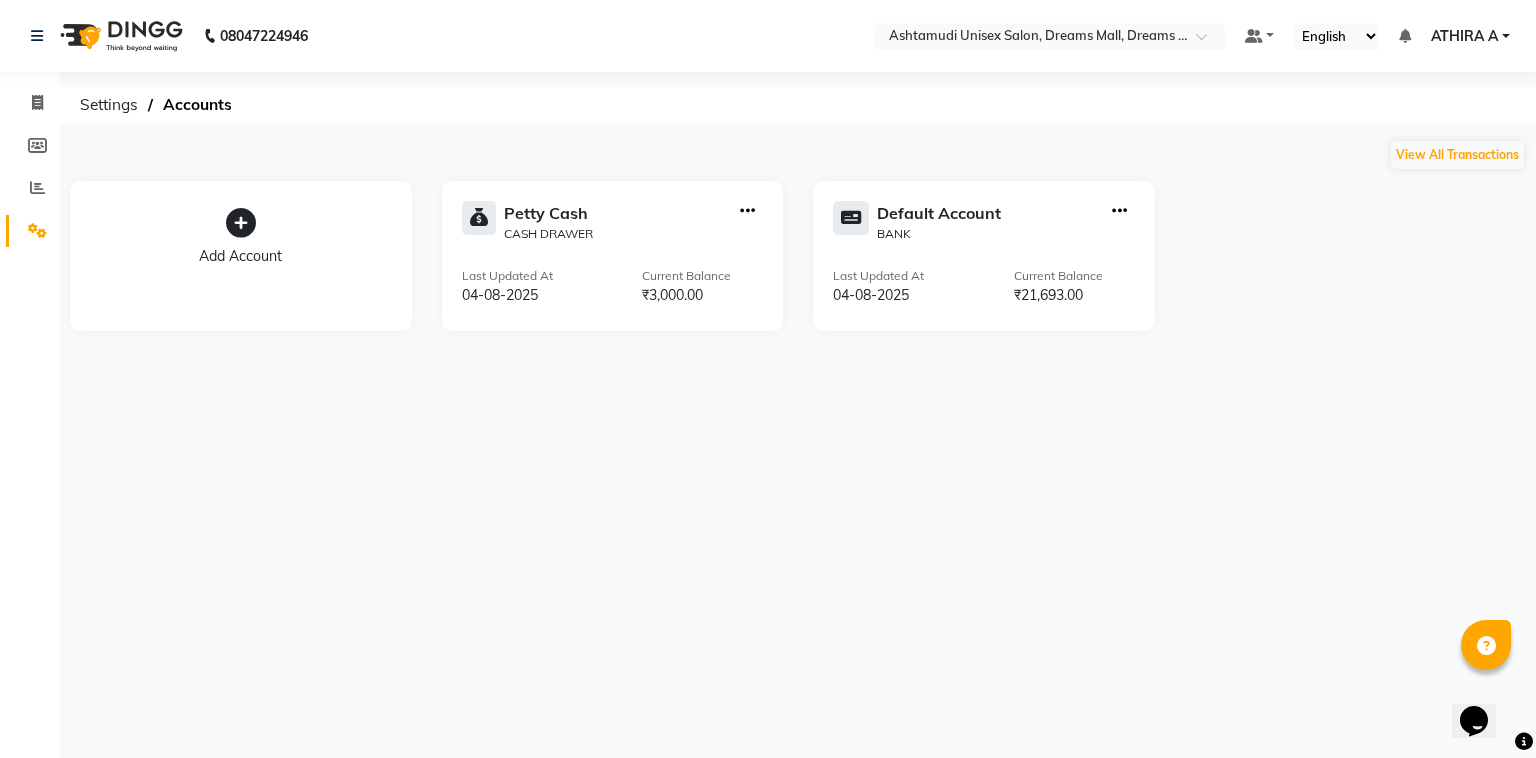 click on "08047224946 Select Location × Ashtamudi Unisex Salon, Dreams Mall, Dreams Mall Kottiyam  Default Panel My Panel English ENGLISH Español العربية मराठी हिंदी ગુજરાતી தமிழ் 中文 Notifications nothing to show ATHIRA A Manage Profile Change Password Sign out  Version:3.15.11" 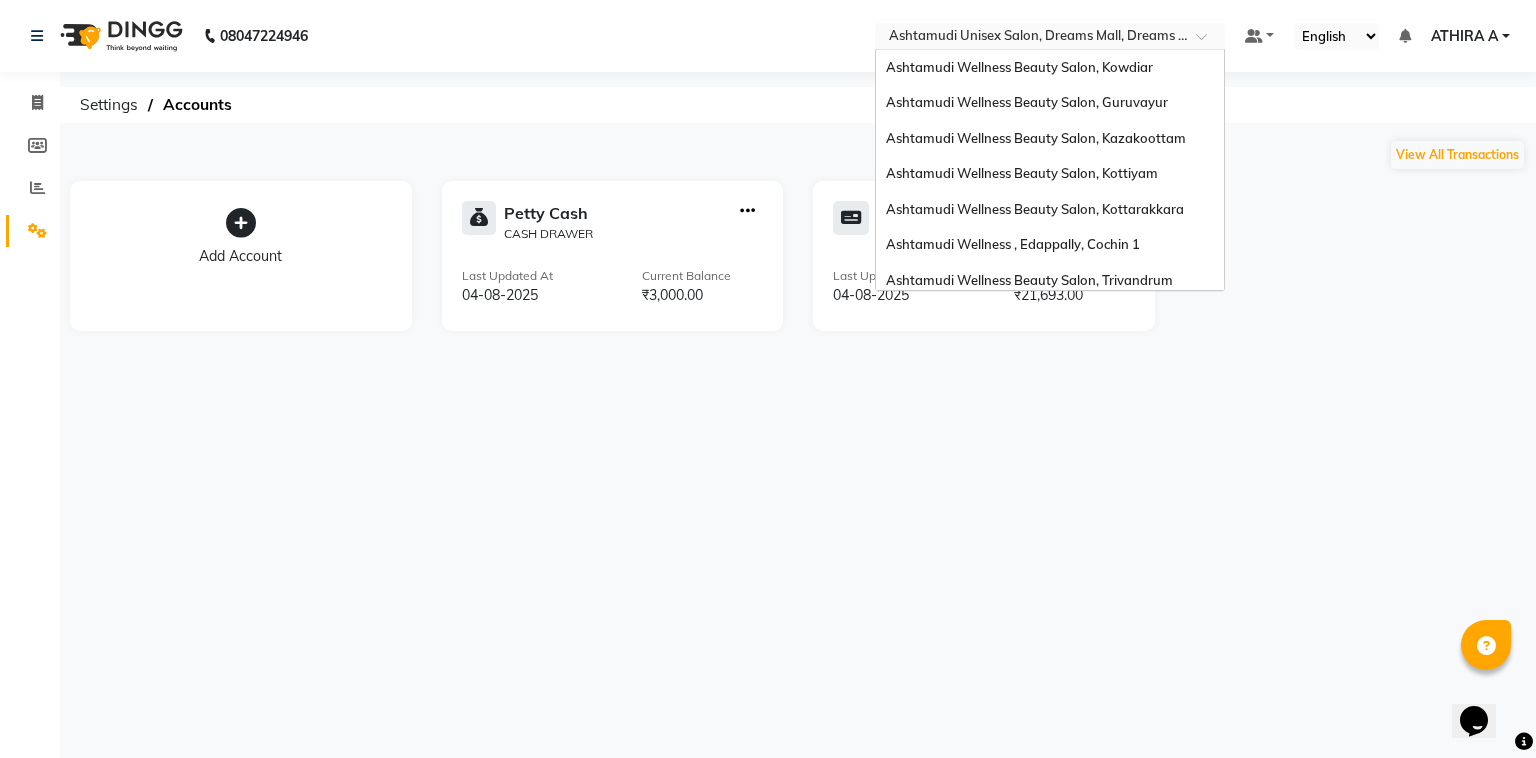 click at bounding box center [1030, 38] 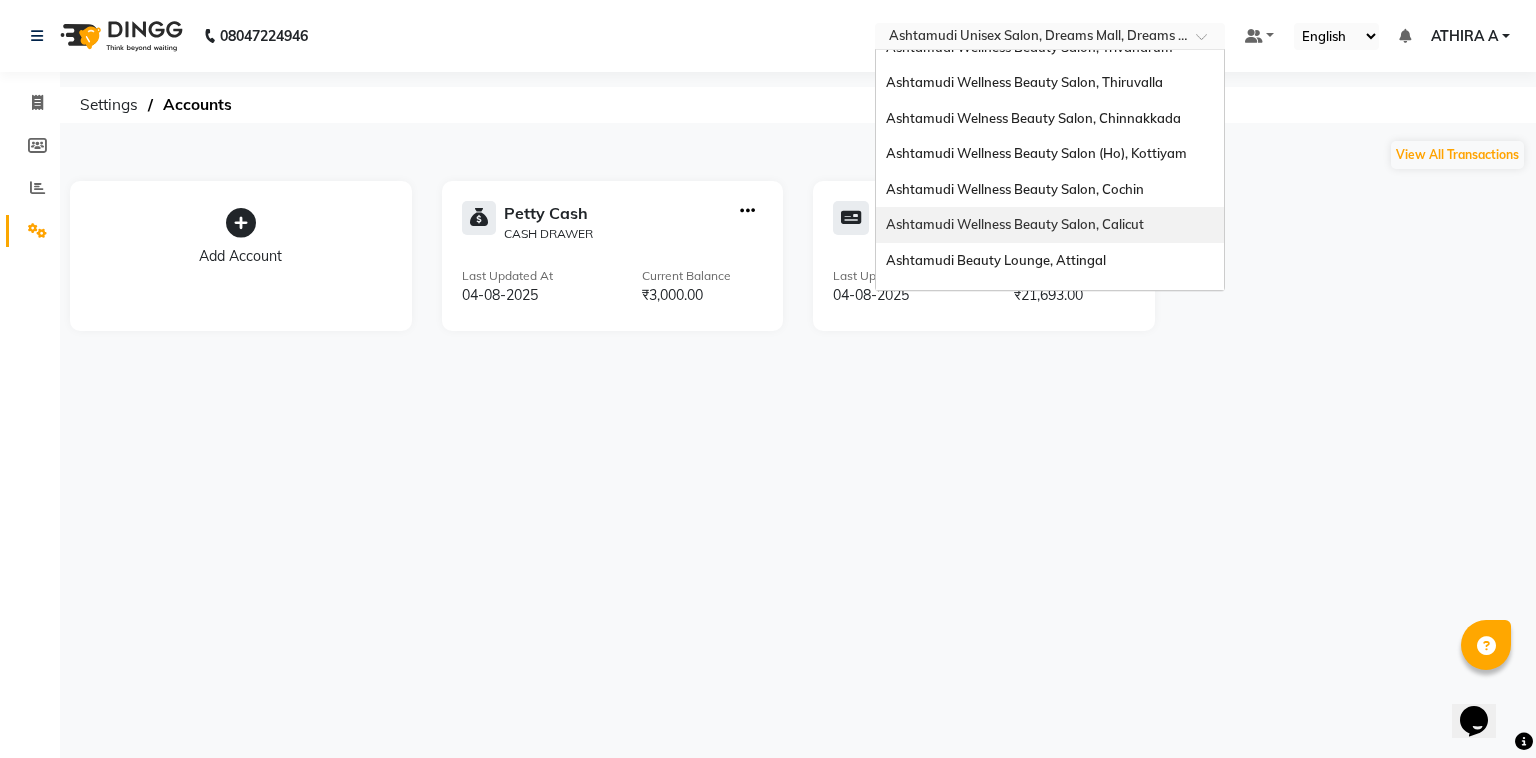 scroll, scrollTop: 0, scrollLeft: 0, axis: both 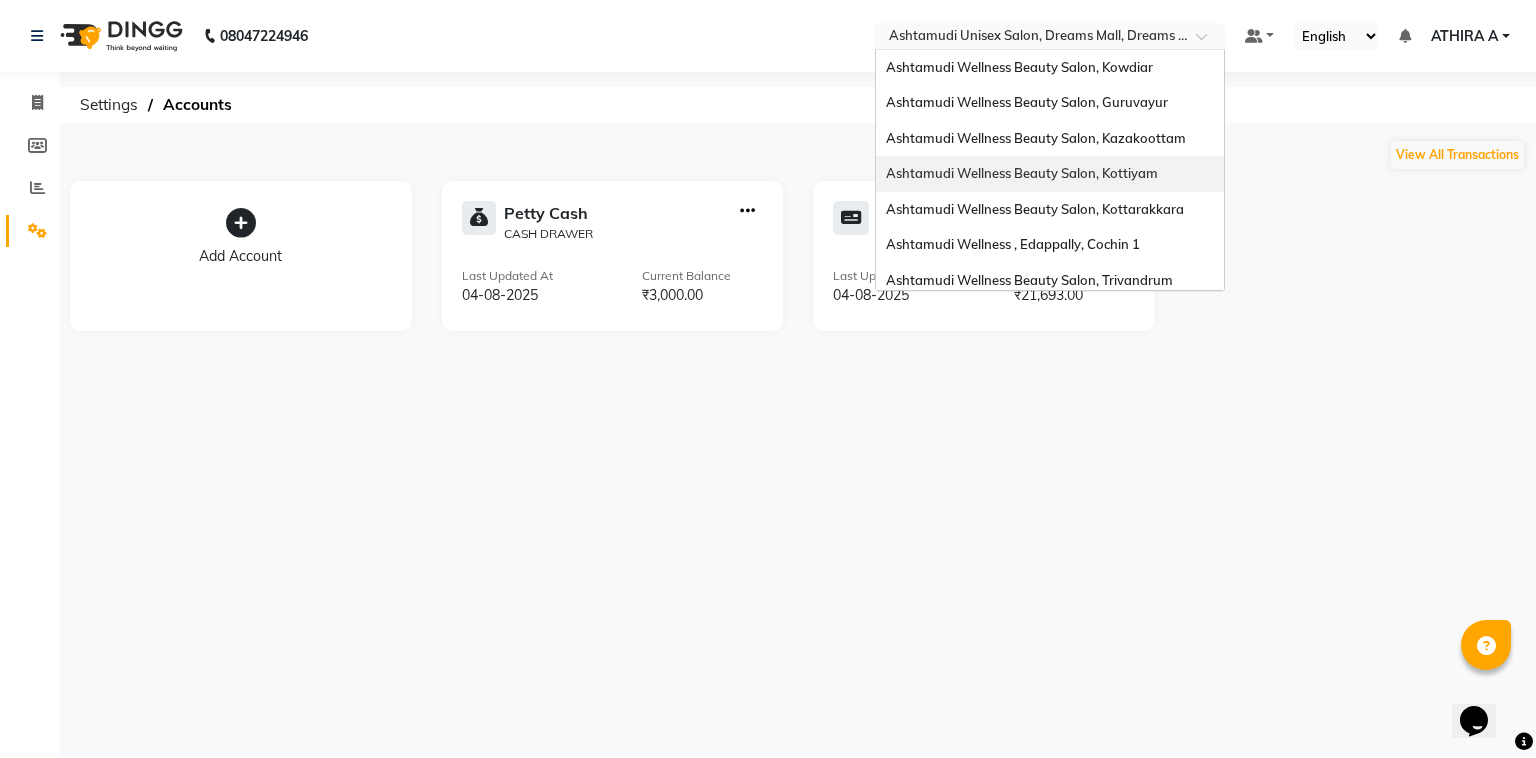 click on "Ashtamudi Wellness Beauty Salon, Kottiyam" at bounding box center [1022, 173] 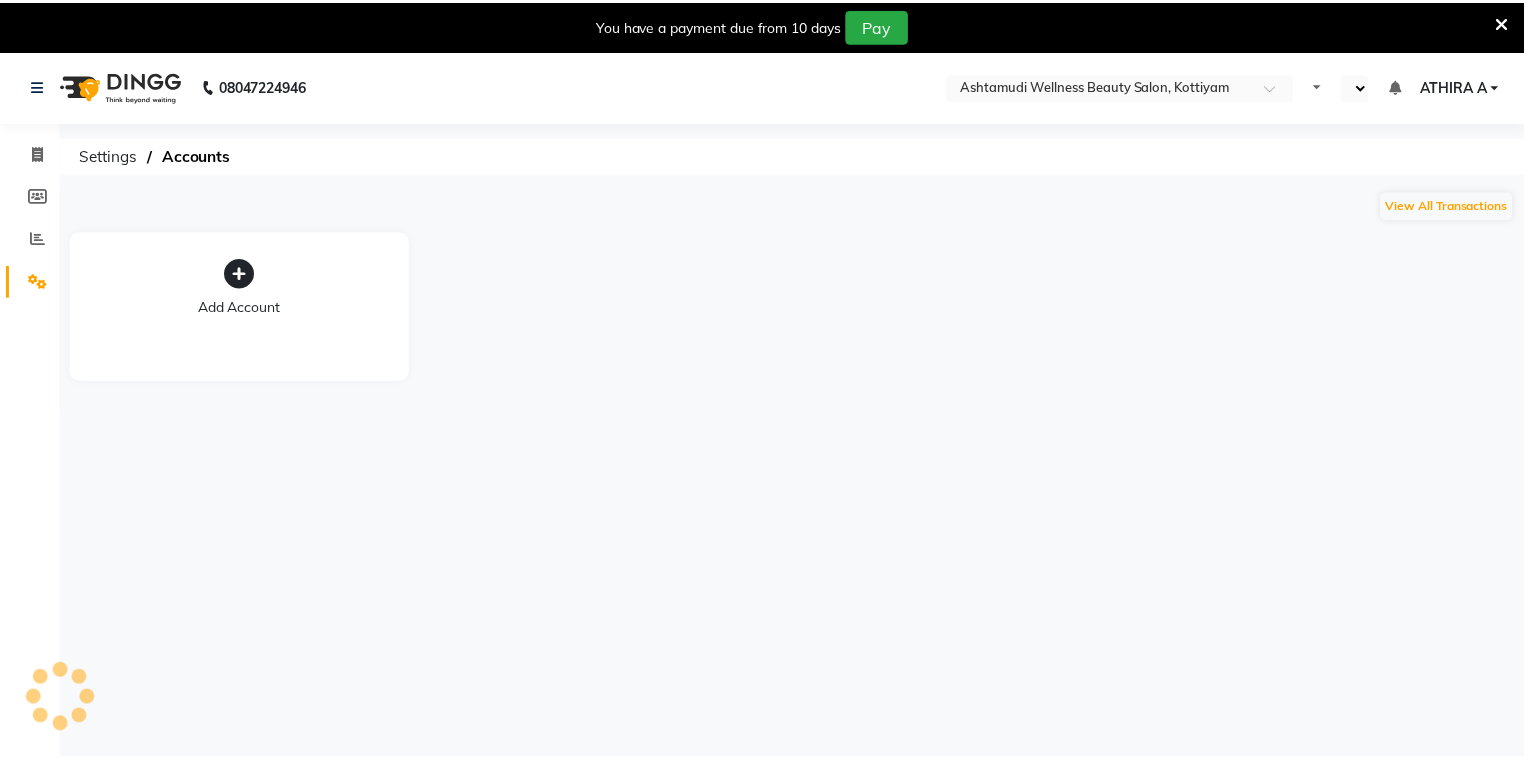 scroll, scrollTop: 0, scrollLeft: 0, axis: both 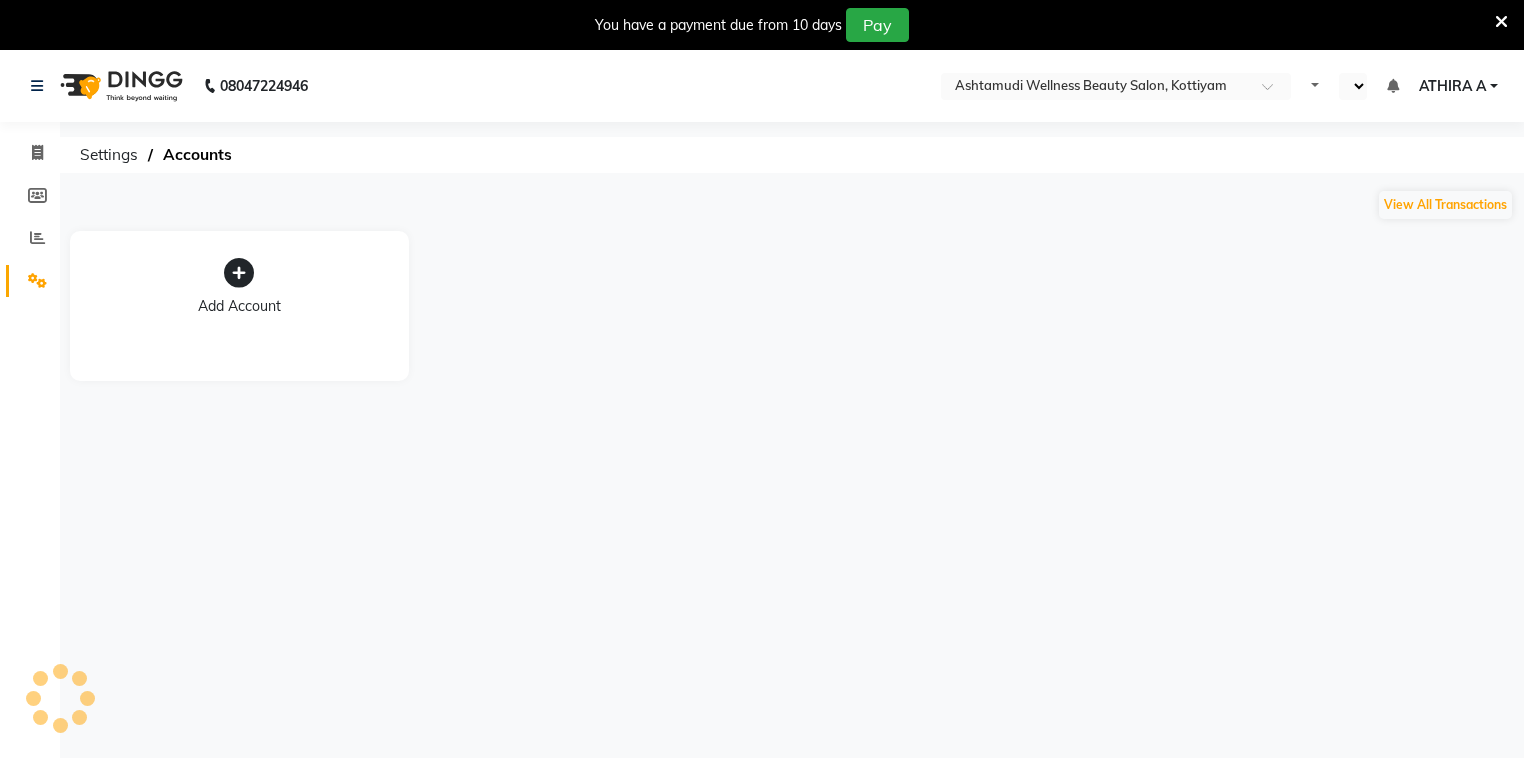 select on "en" 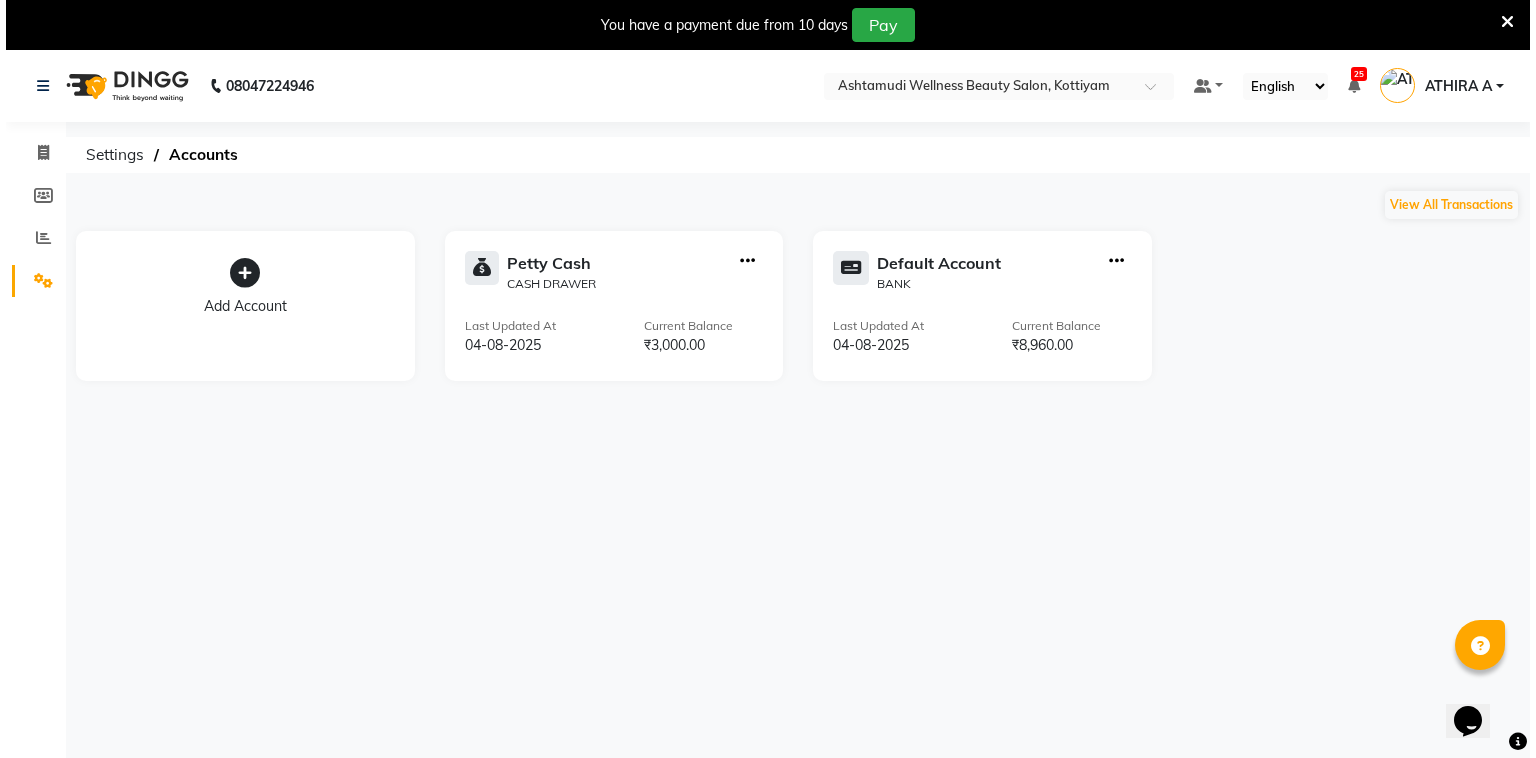 scroll, scrollTop: 0, scrollLeft: 0, axis: both 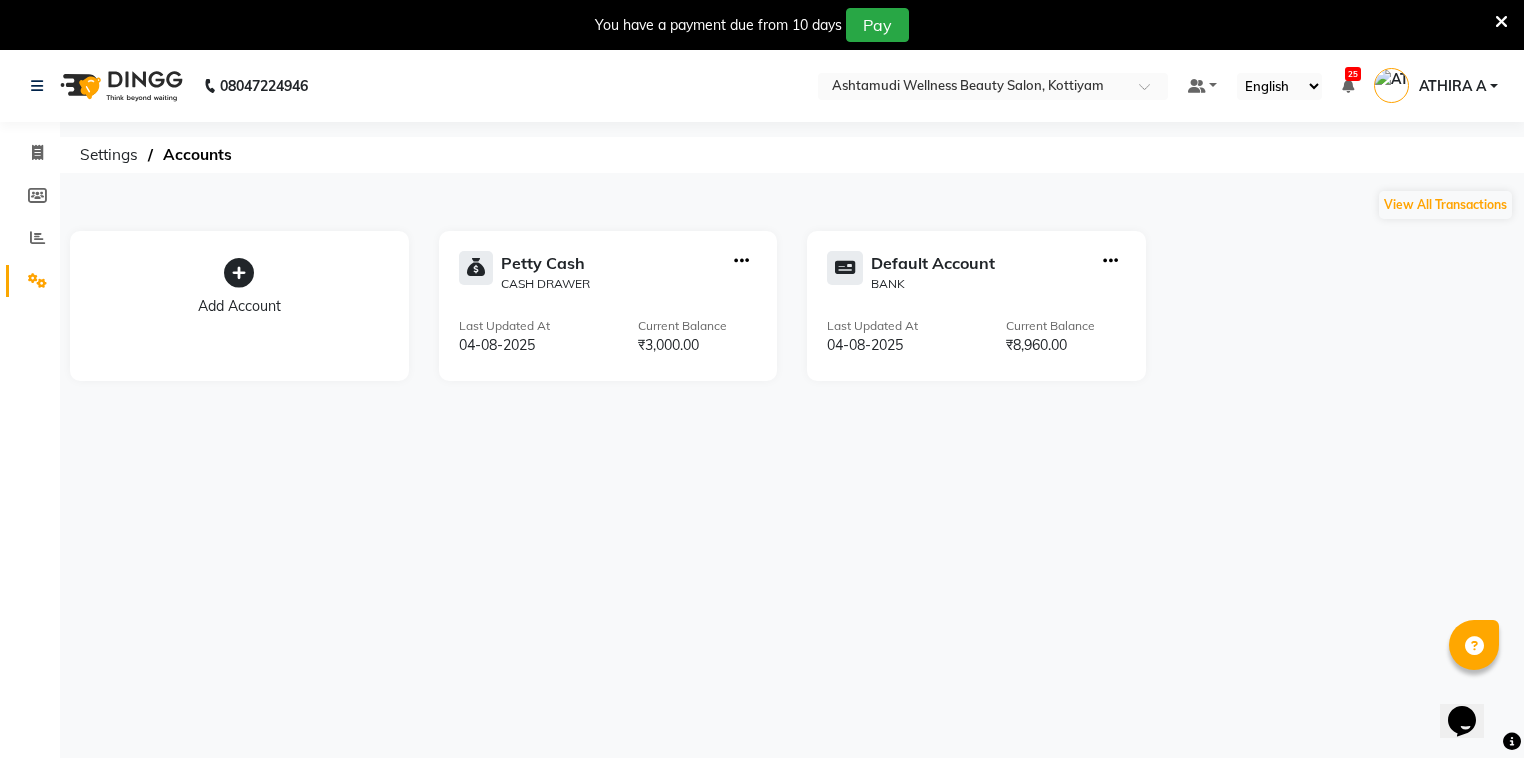 click on "ATHIRA A" at bounding box center [1452, 86] 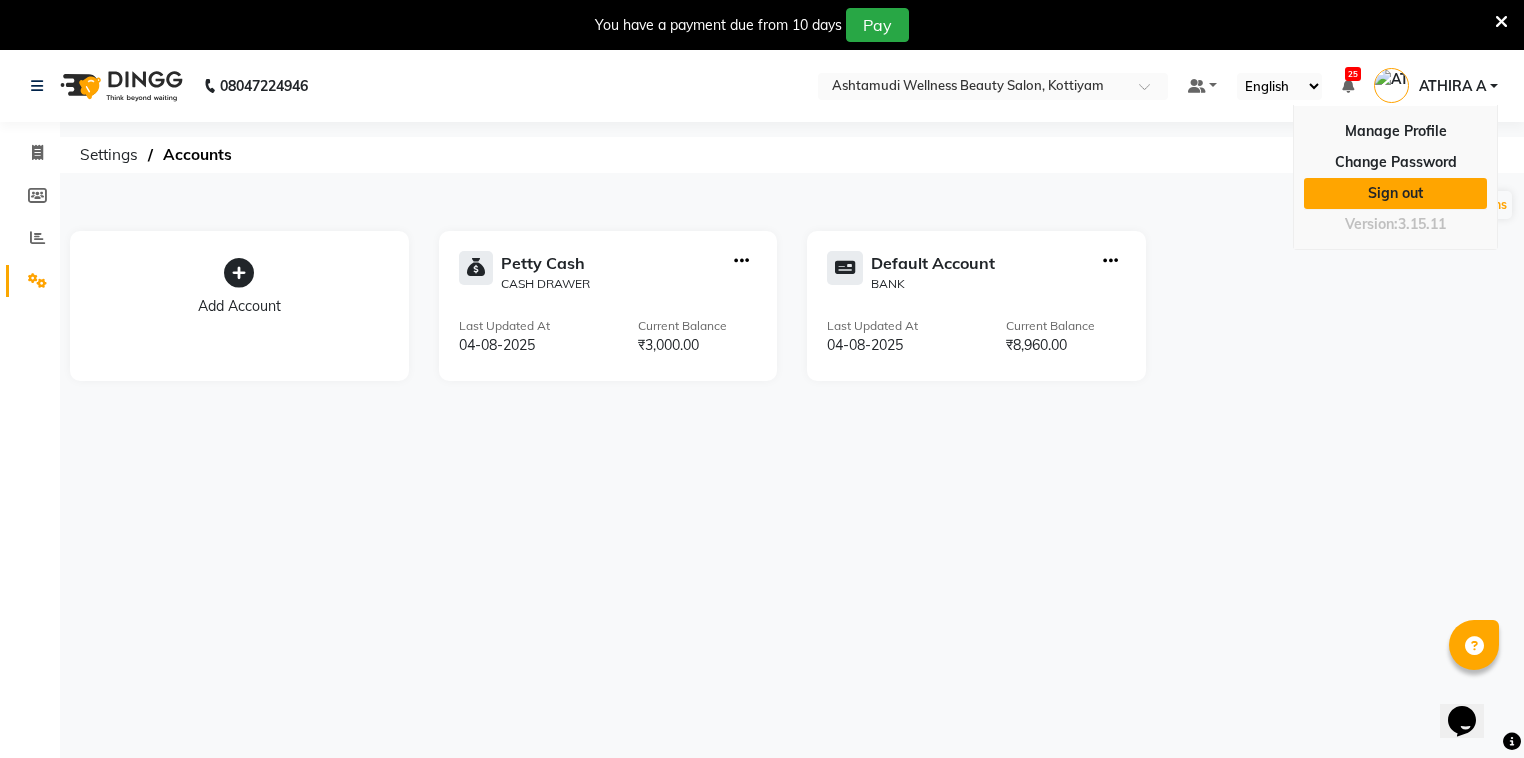 click on "Sign out" at bounding box center (1395, 193) 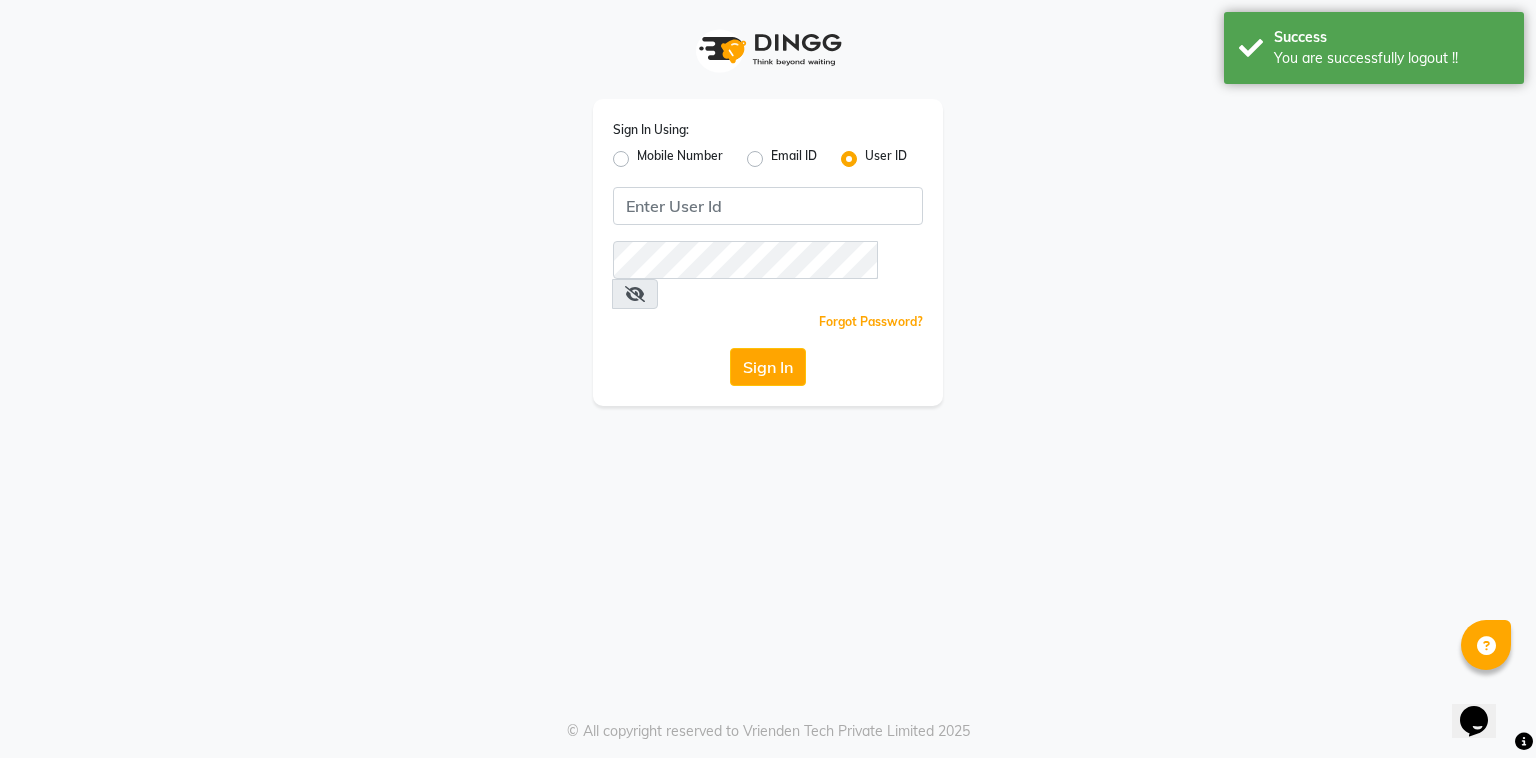 click on "Mobile Number" 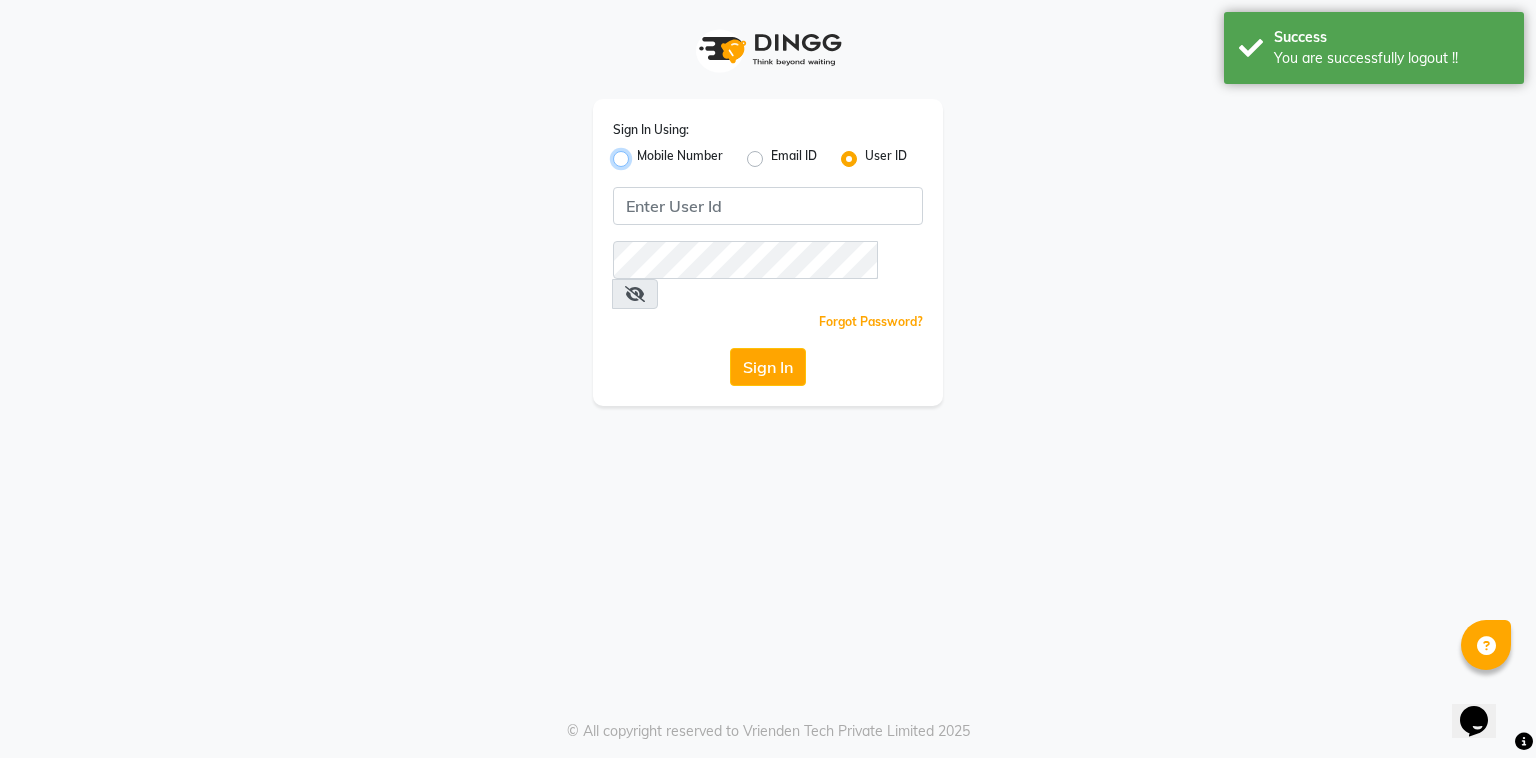 click on "Mobile Number" at bounding box center [643, 153] 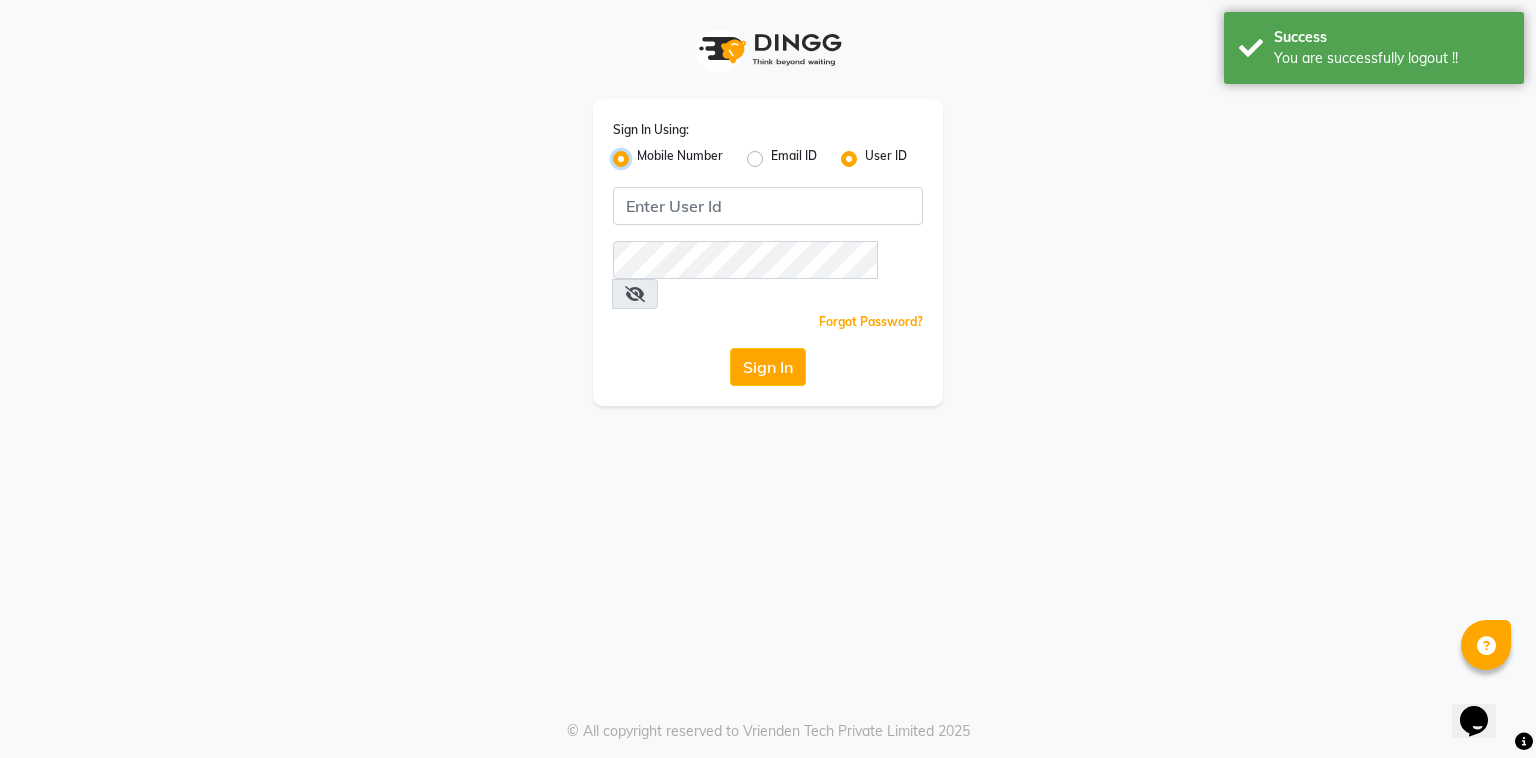 radio on "false" 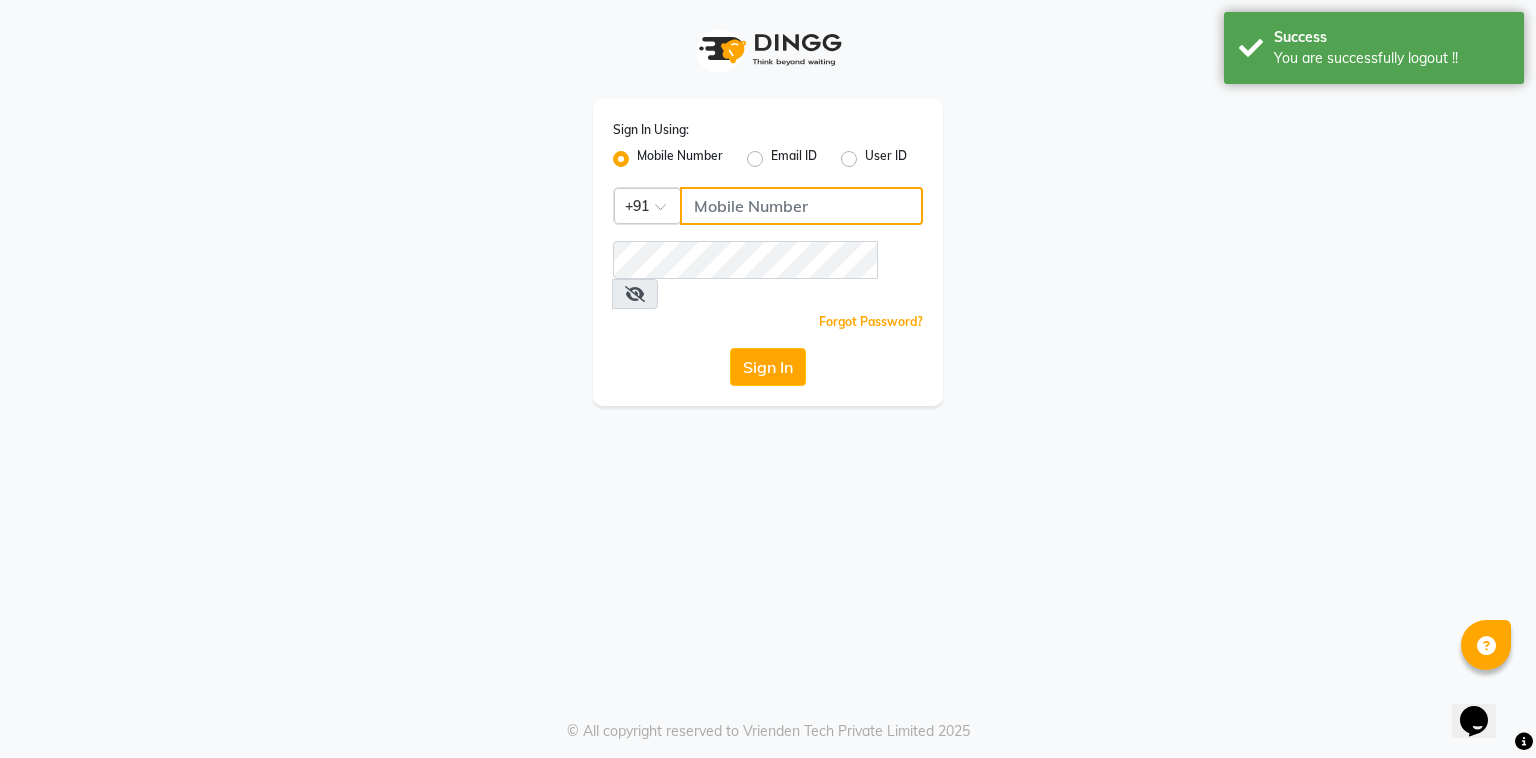 click 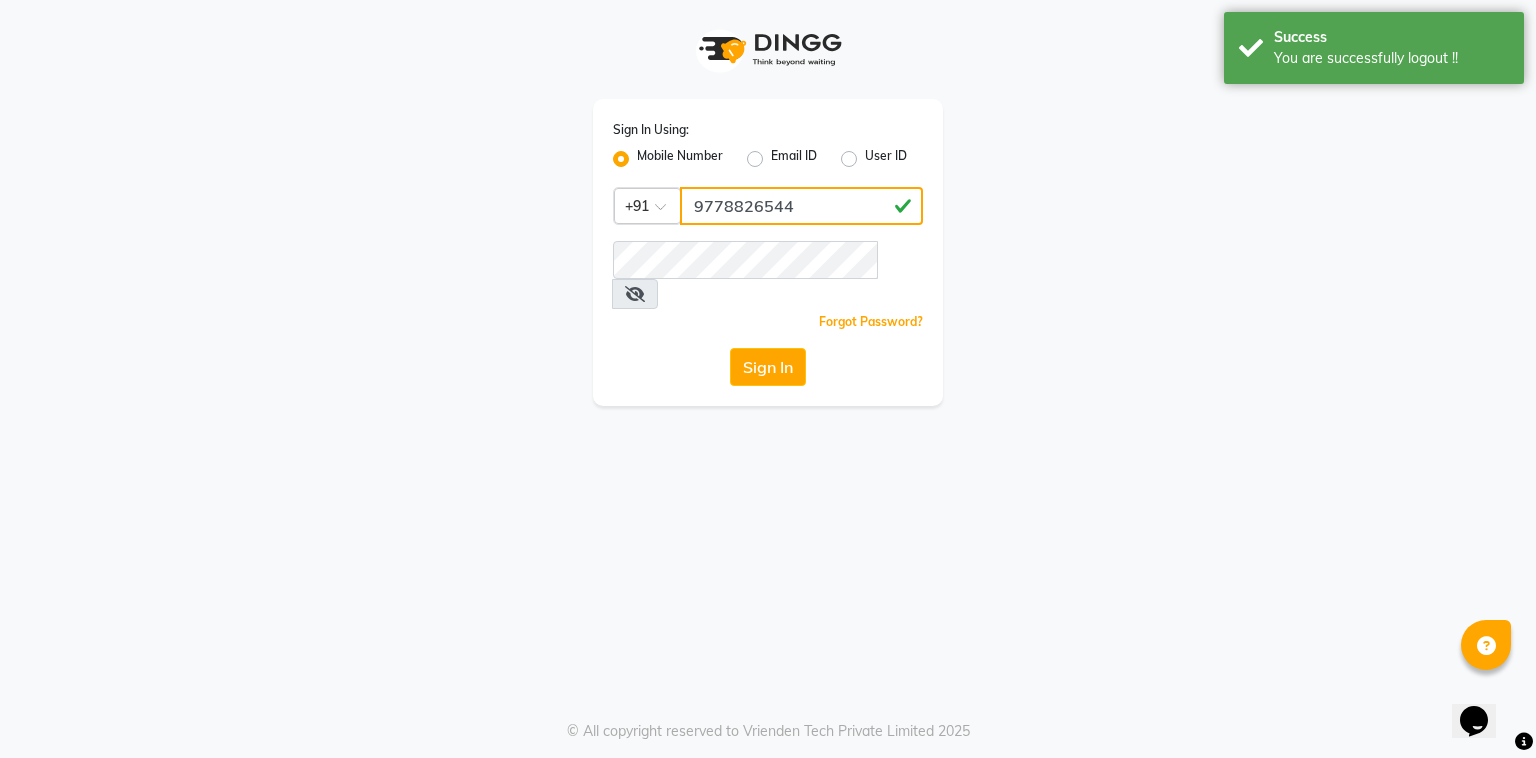 type on "9778826544" 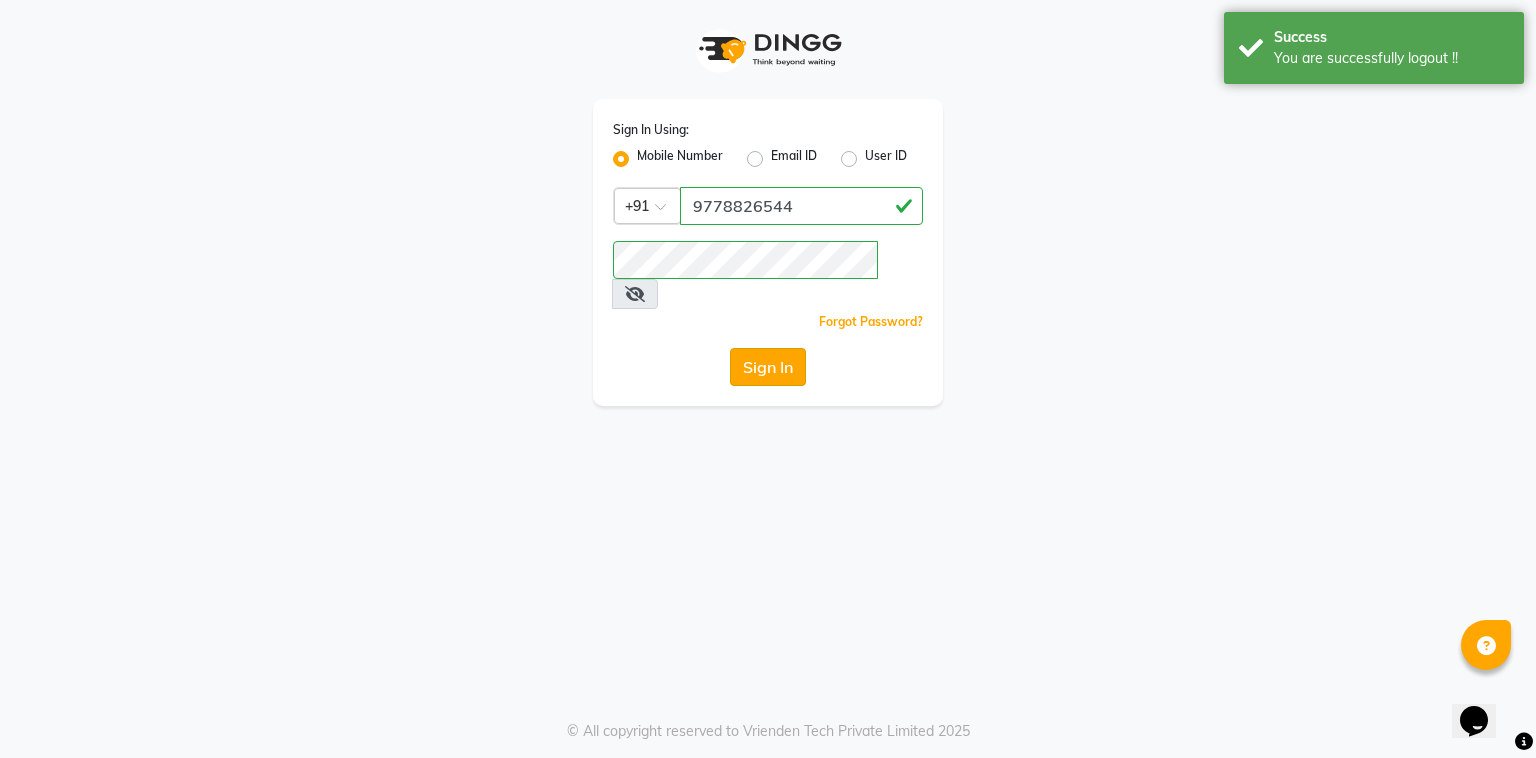 click on "Sign In" 